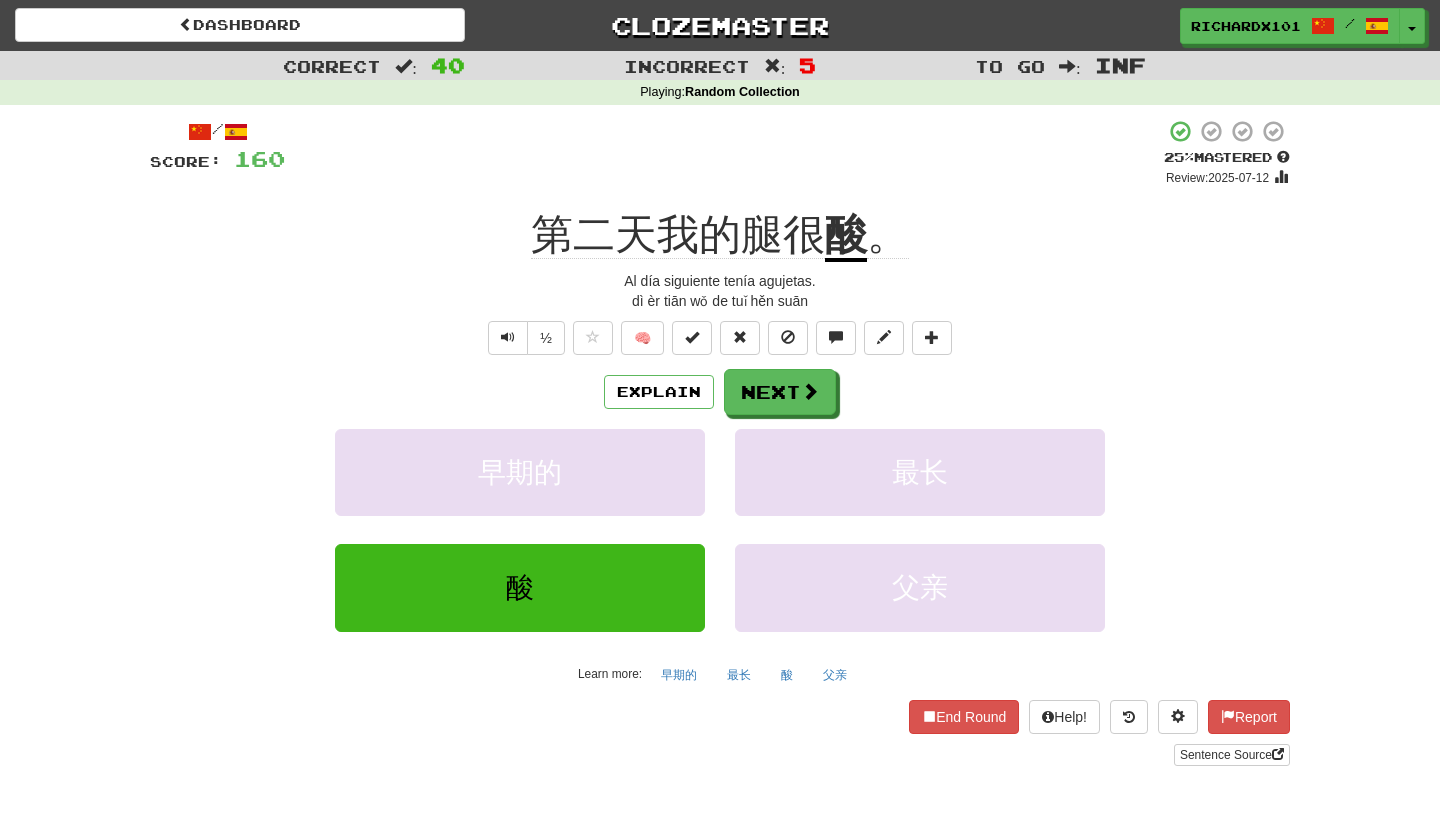 scroll, scrollTop: 0, scrollLeft: 0, axis: both 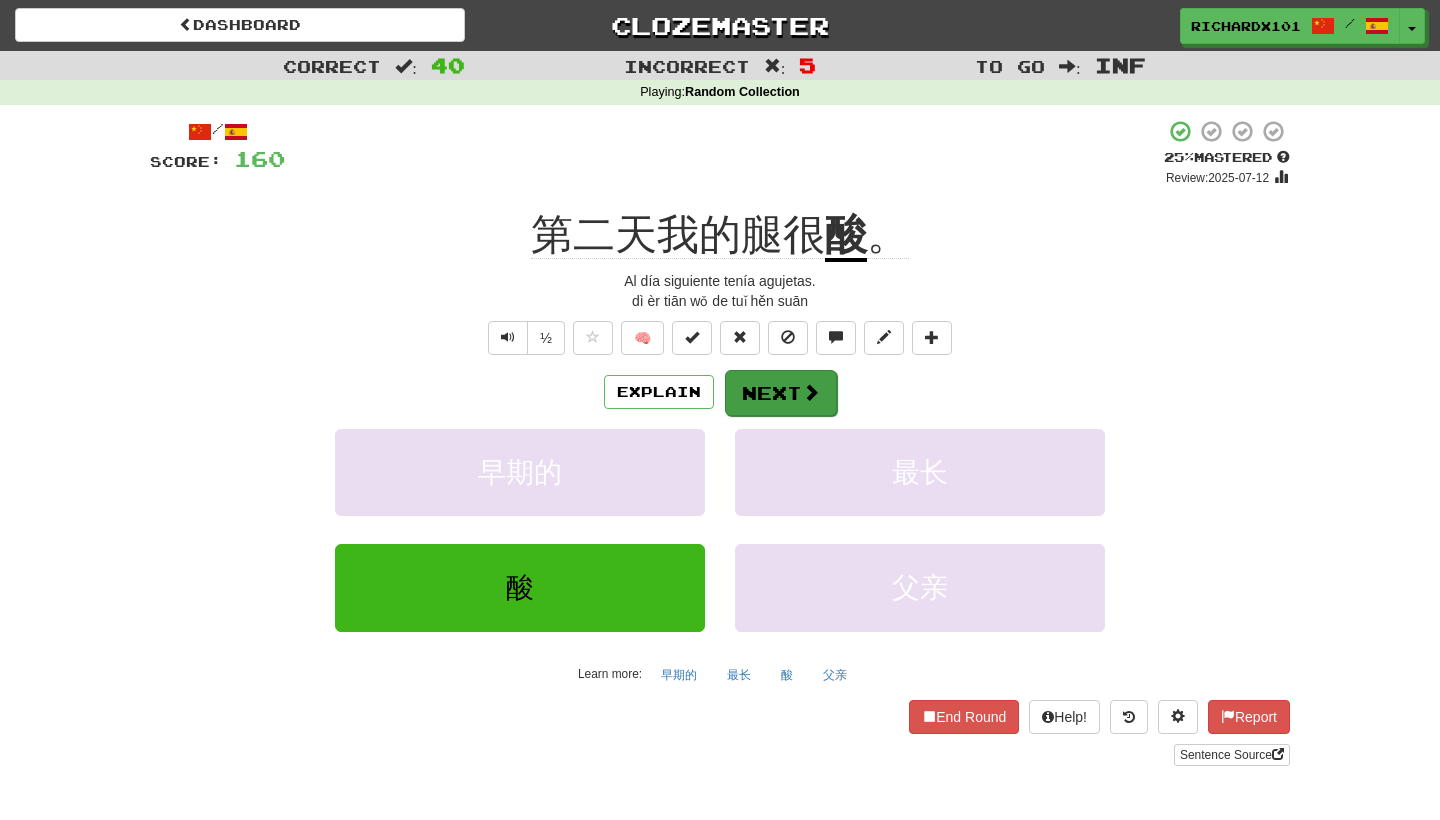 click on "Next" at bounding box center (781, 393) 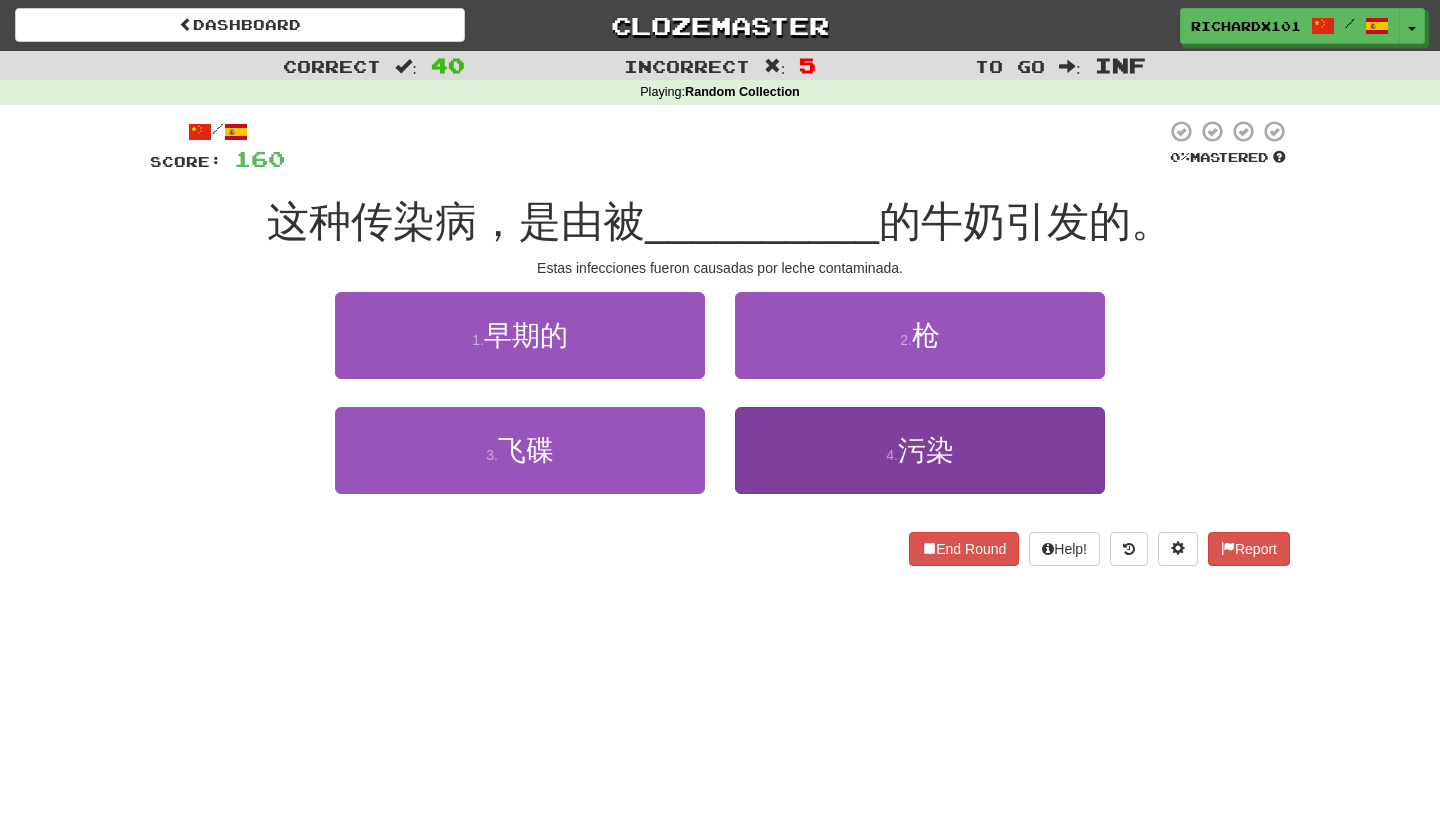 click on "4 .  污染" at bounding box center [920, 450] 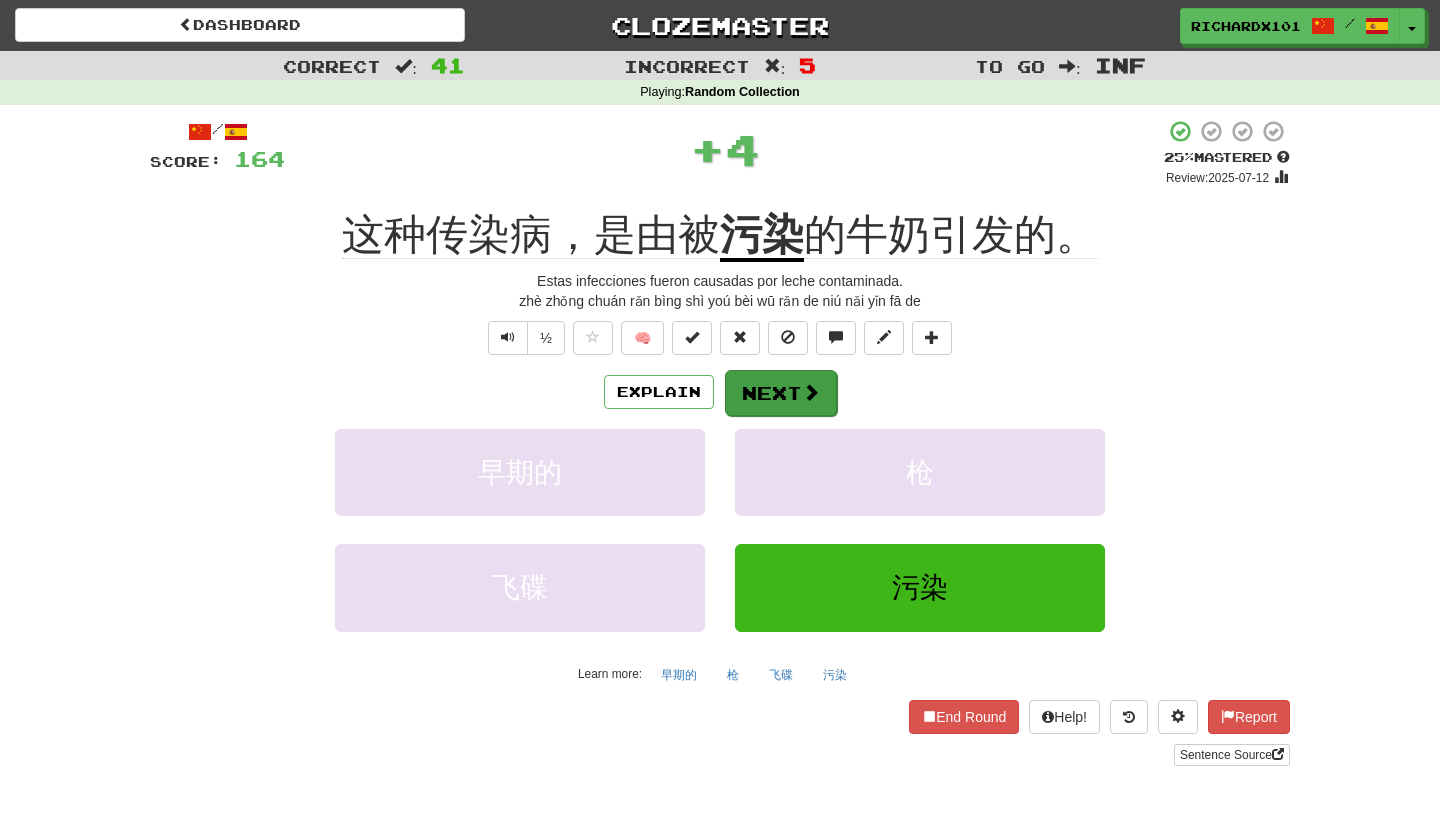 click on "Next" at bounding box center (781, 393) 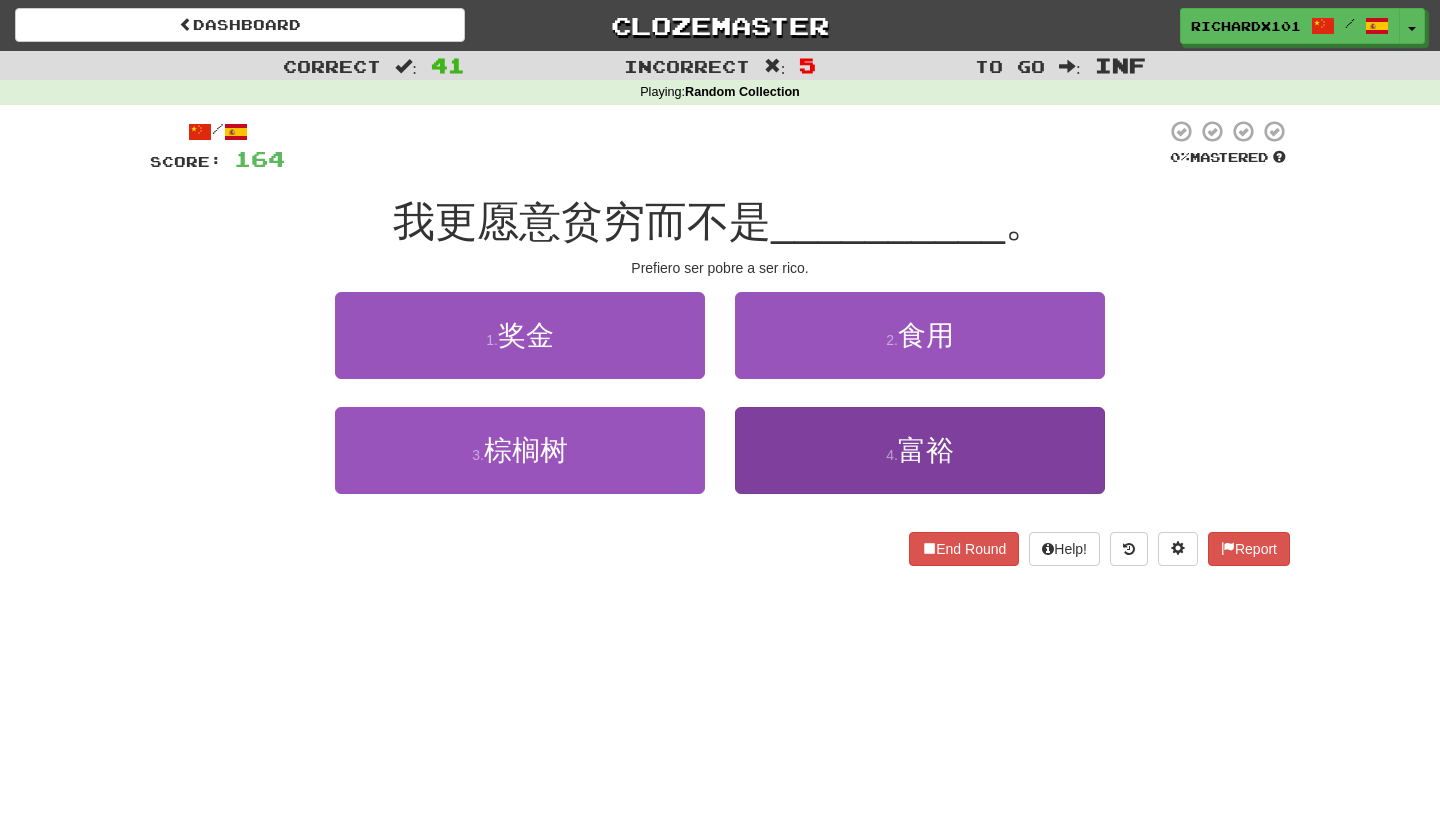 click on "4 .  富裕" at bounding box center [920, 450] 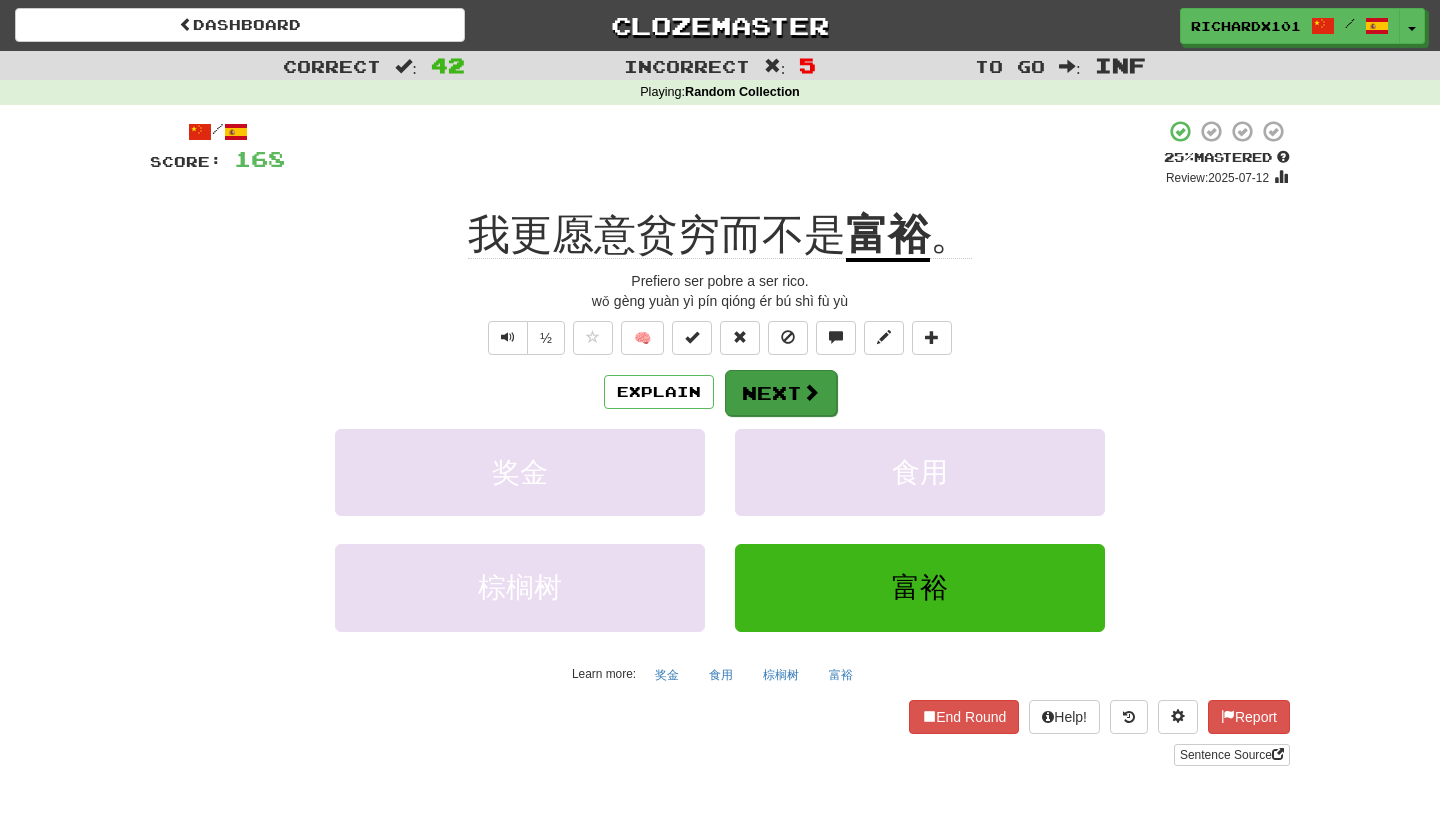 click on "Next" at bounding box center (781, 393) 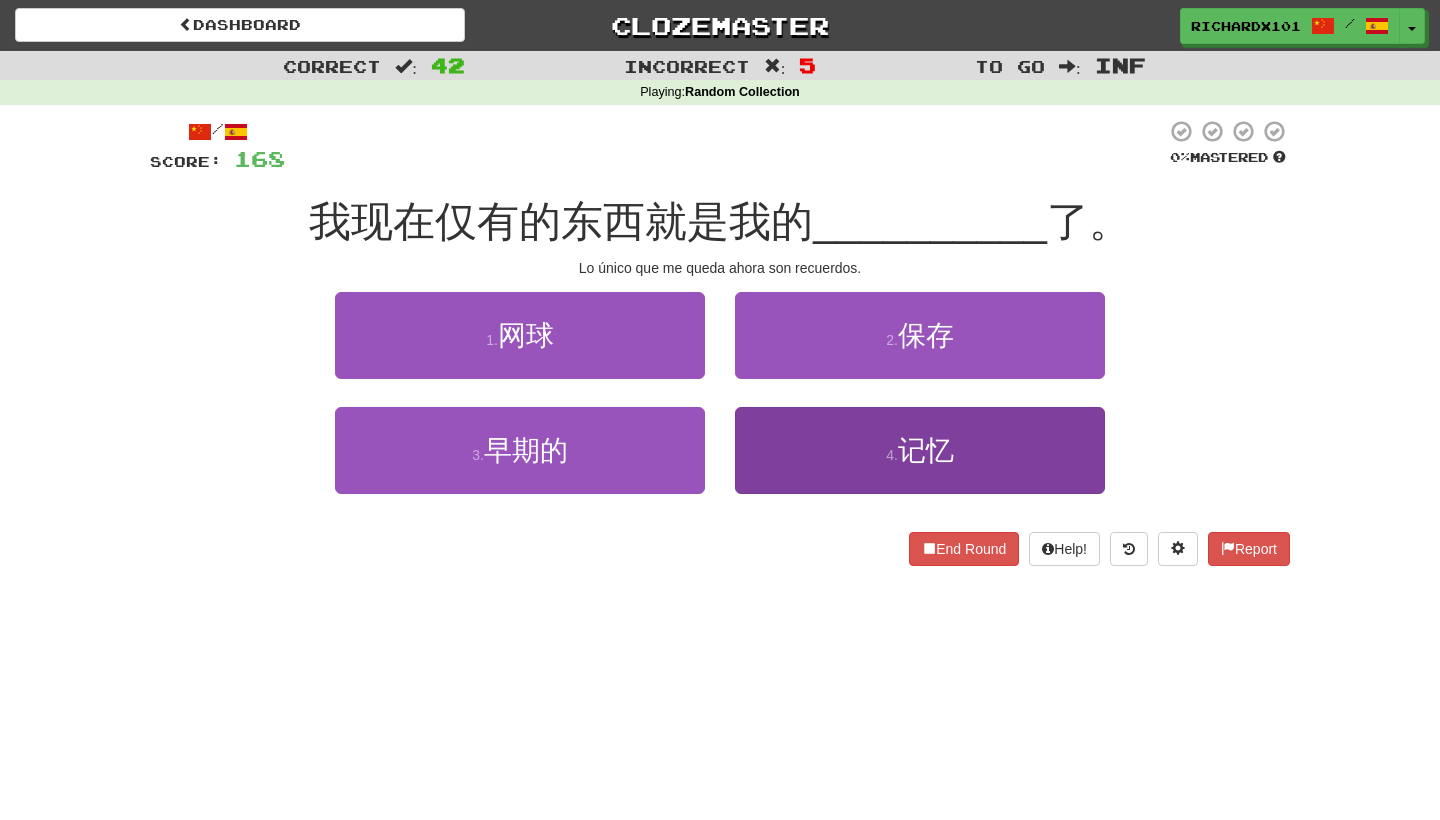 click on "4 .  记忆" at bounding box center [920, 450] 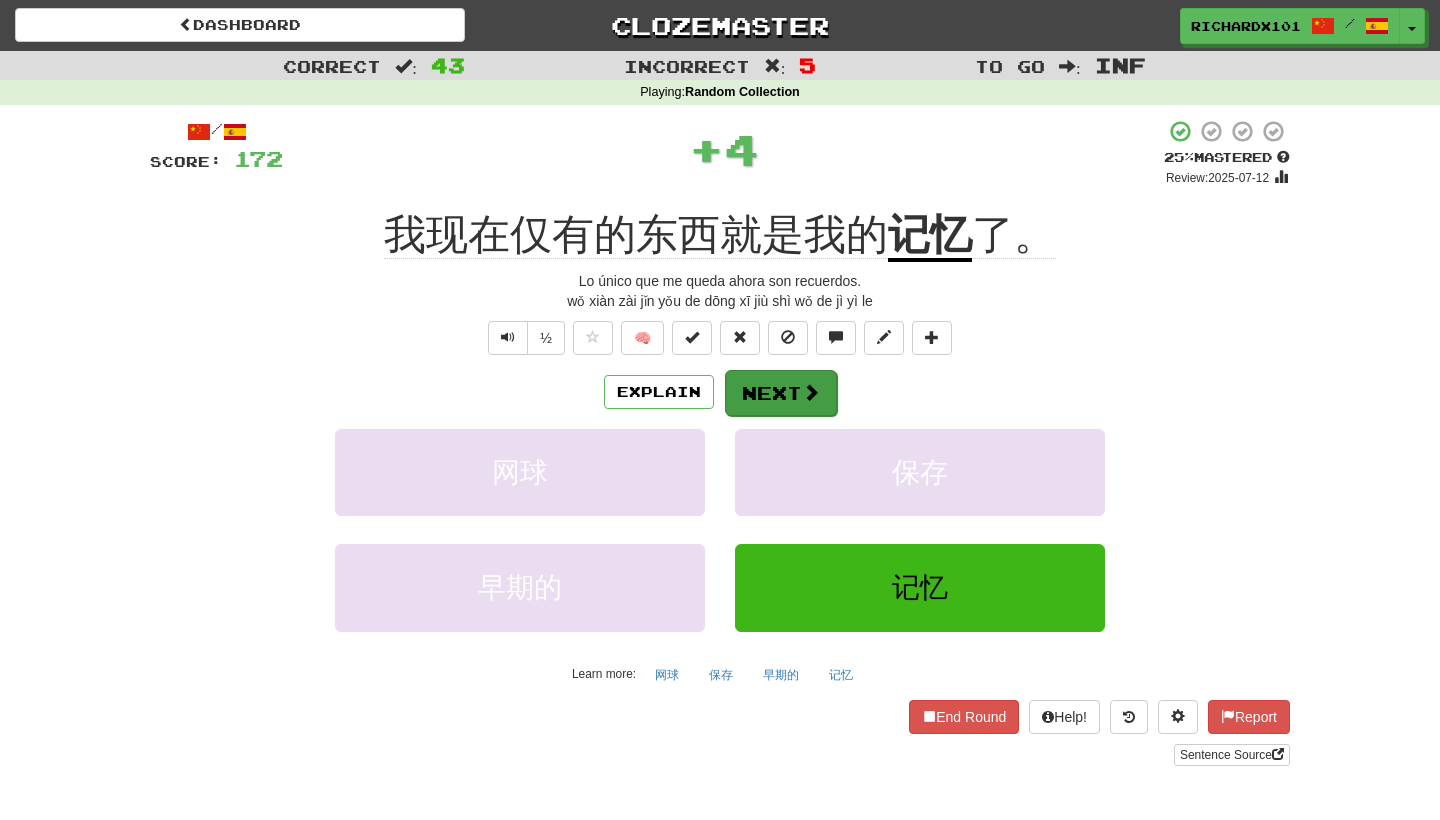click at bounding box center (811, 392) 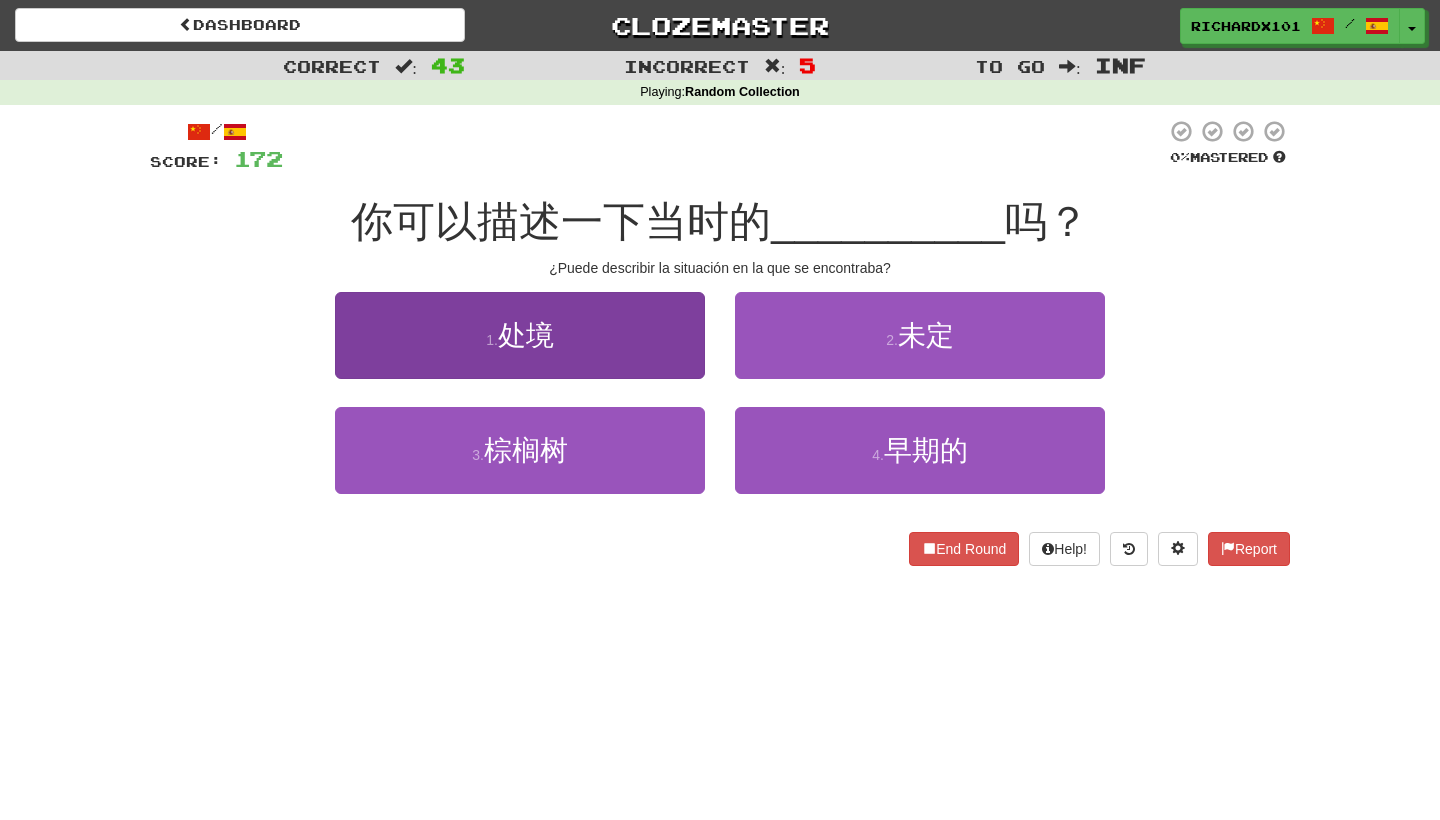 click on "1 .  处境" at bounding box center [520, 335] 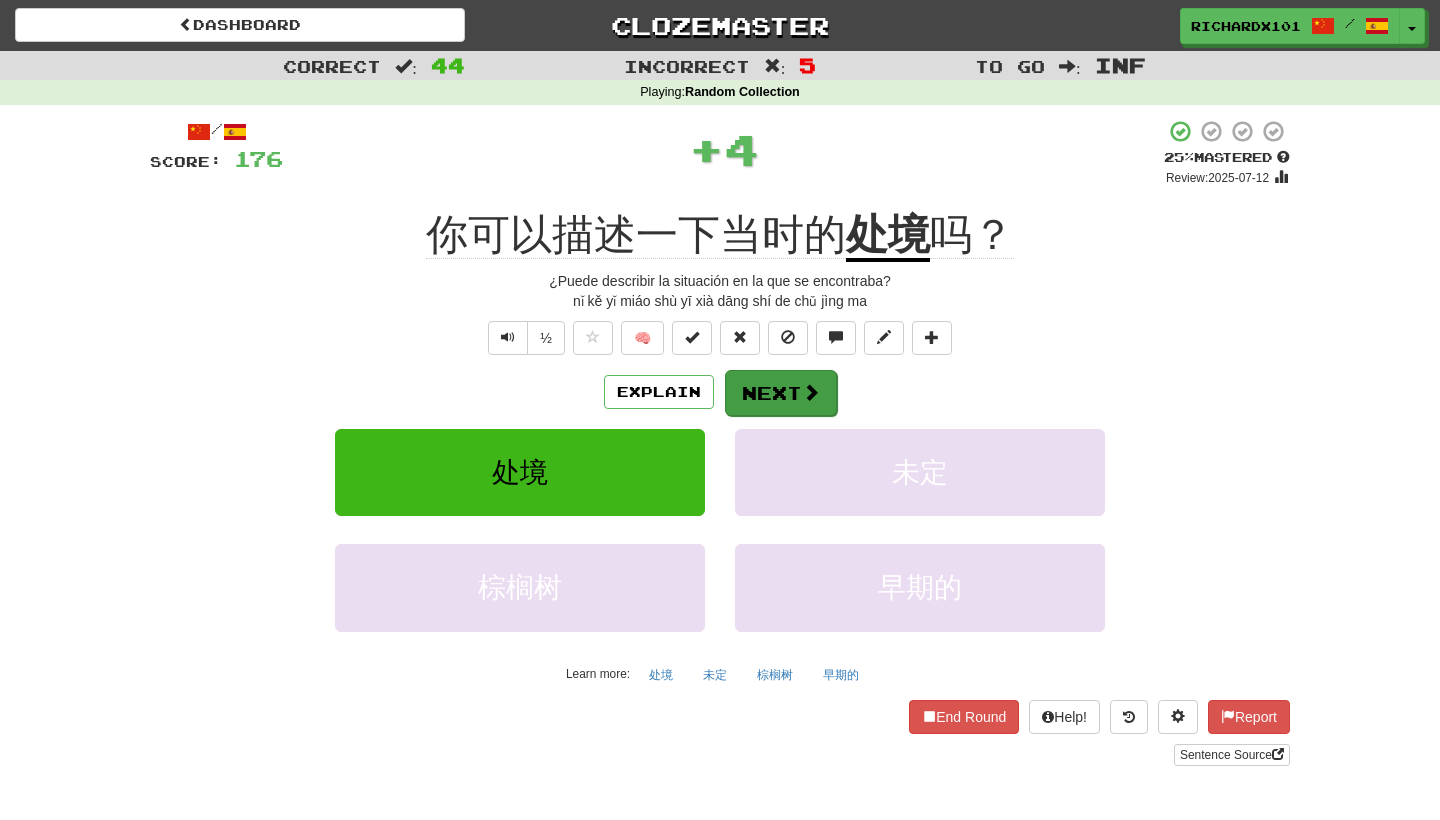 click on "Next" at bounding box center [781, 393] 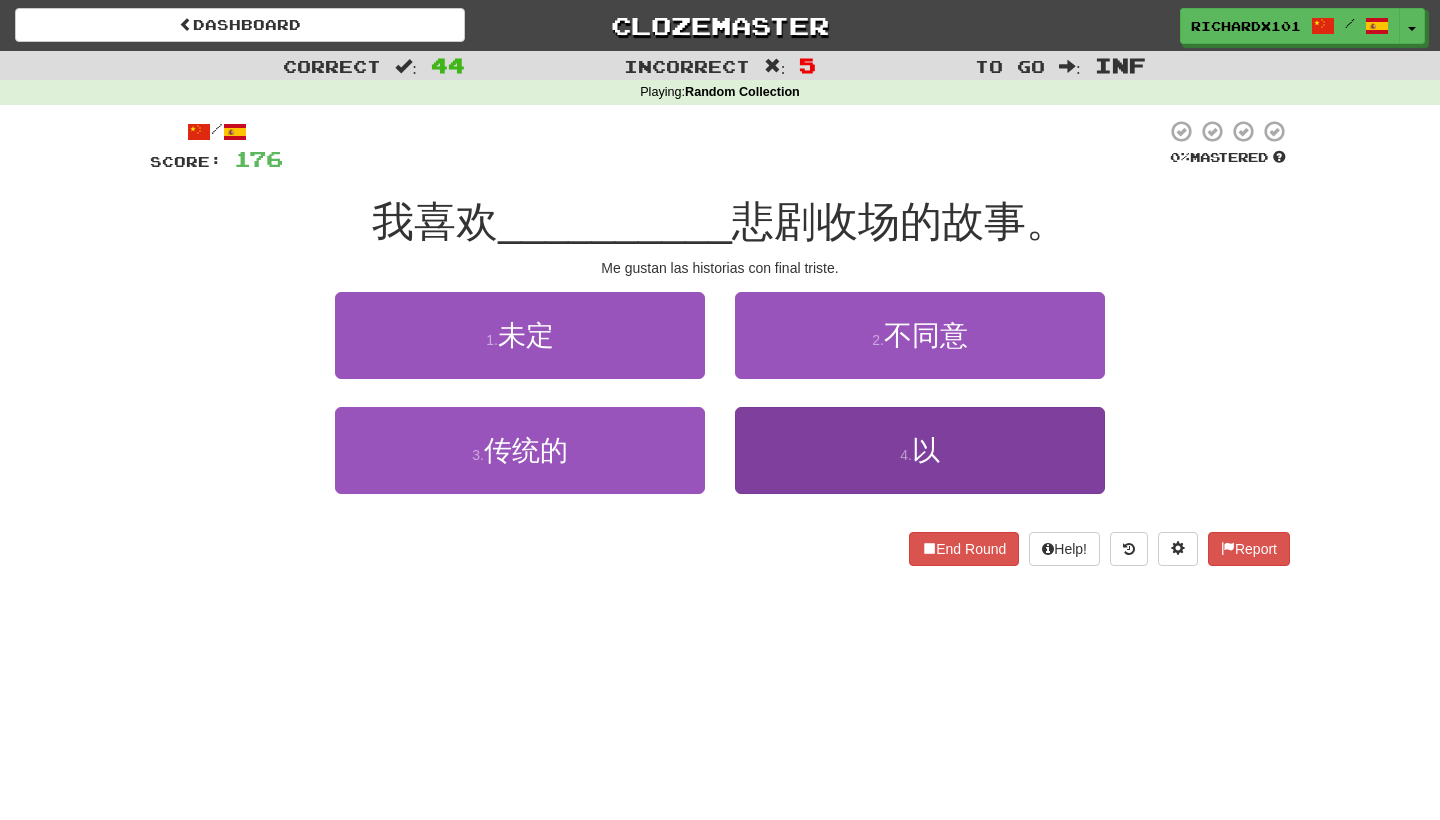 click on "4 .  以" at bounding box center [920, 450] 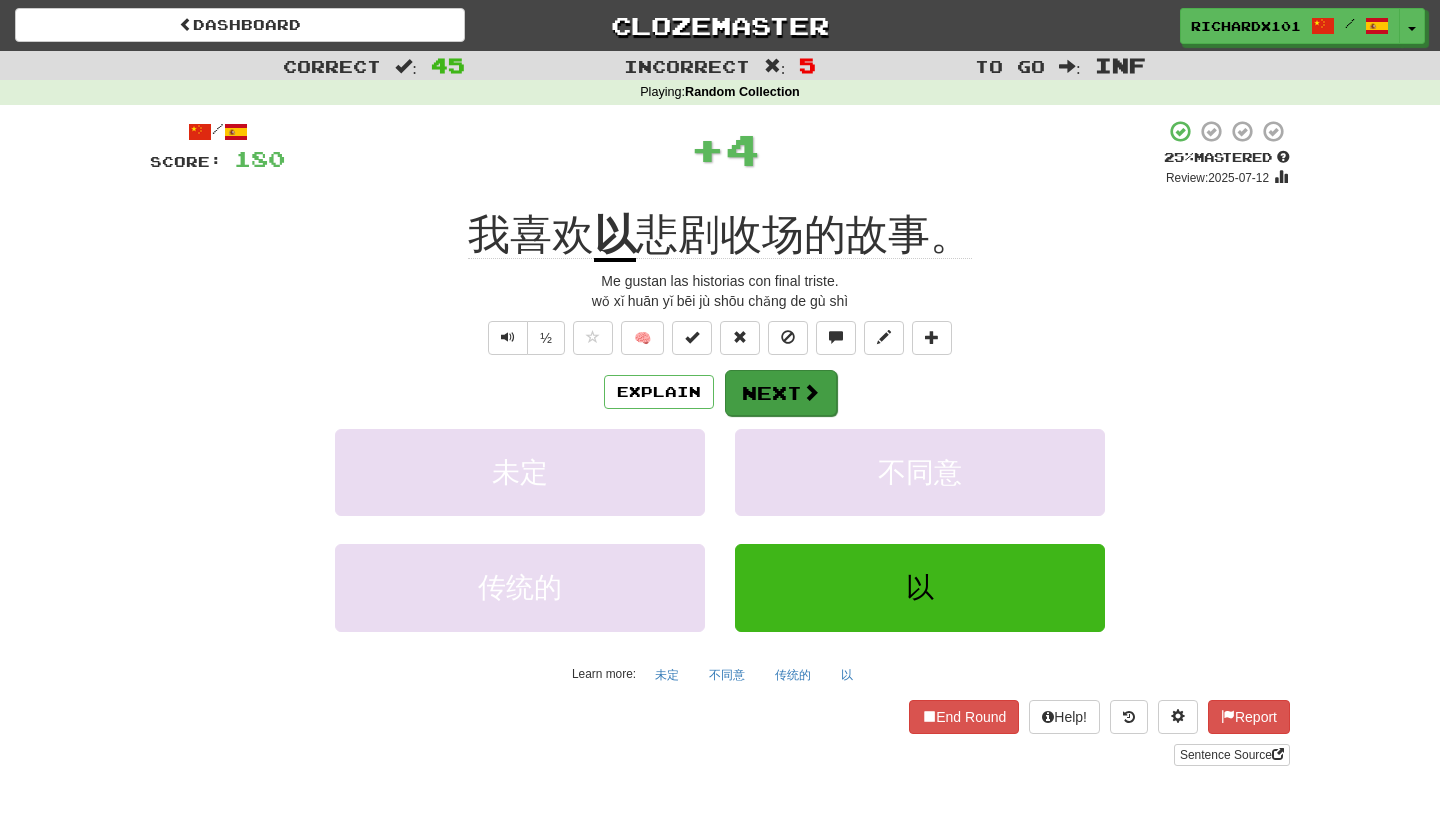 click on "Next" at bounding box center [781, 393] 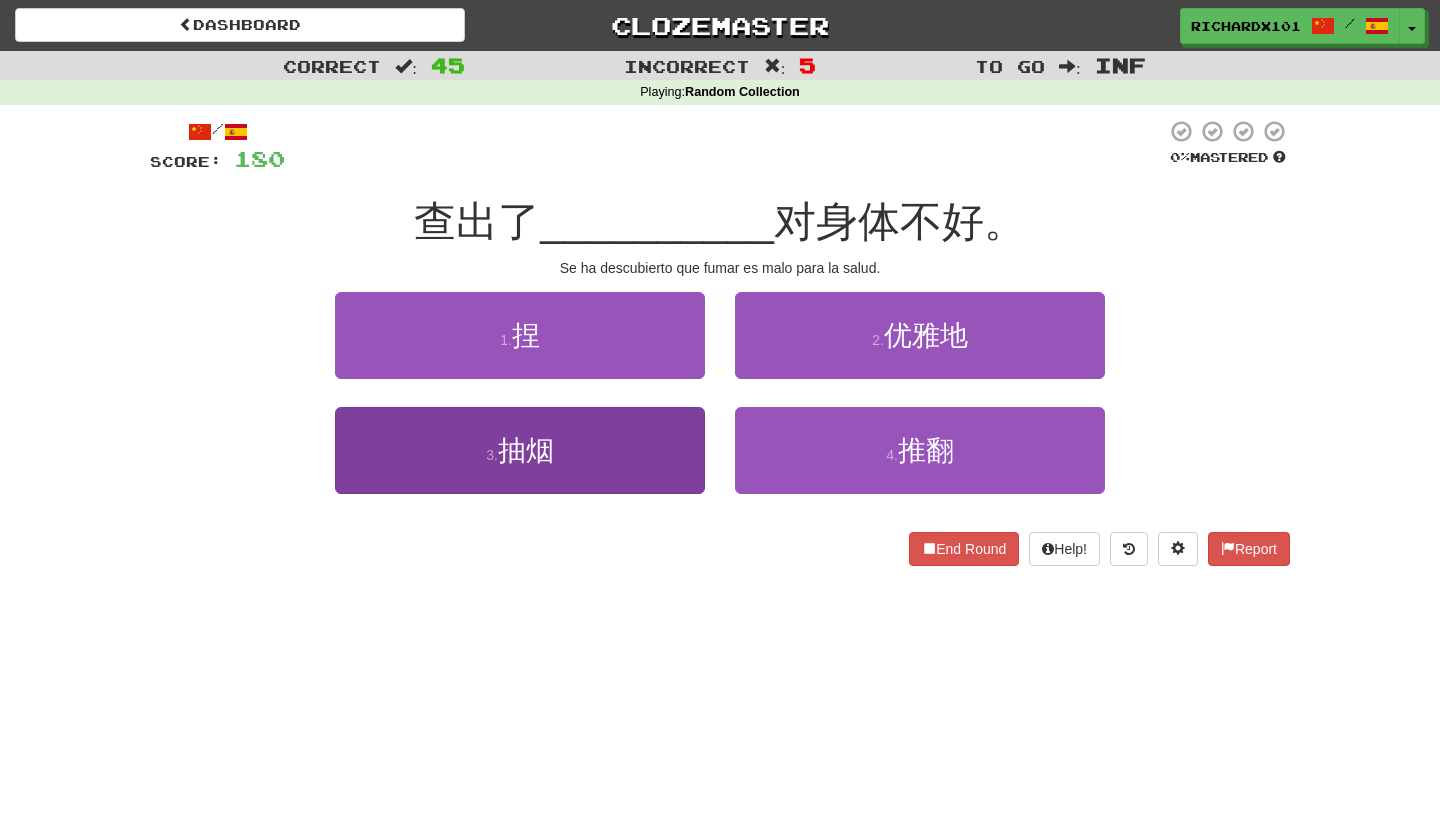 click on "3 .  抽烟" at bounding box center (520, 450) 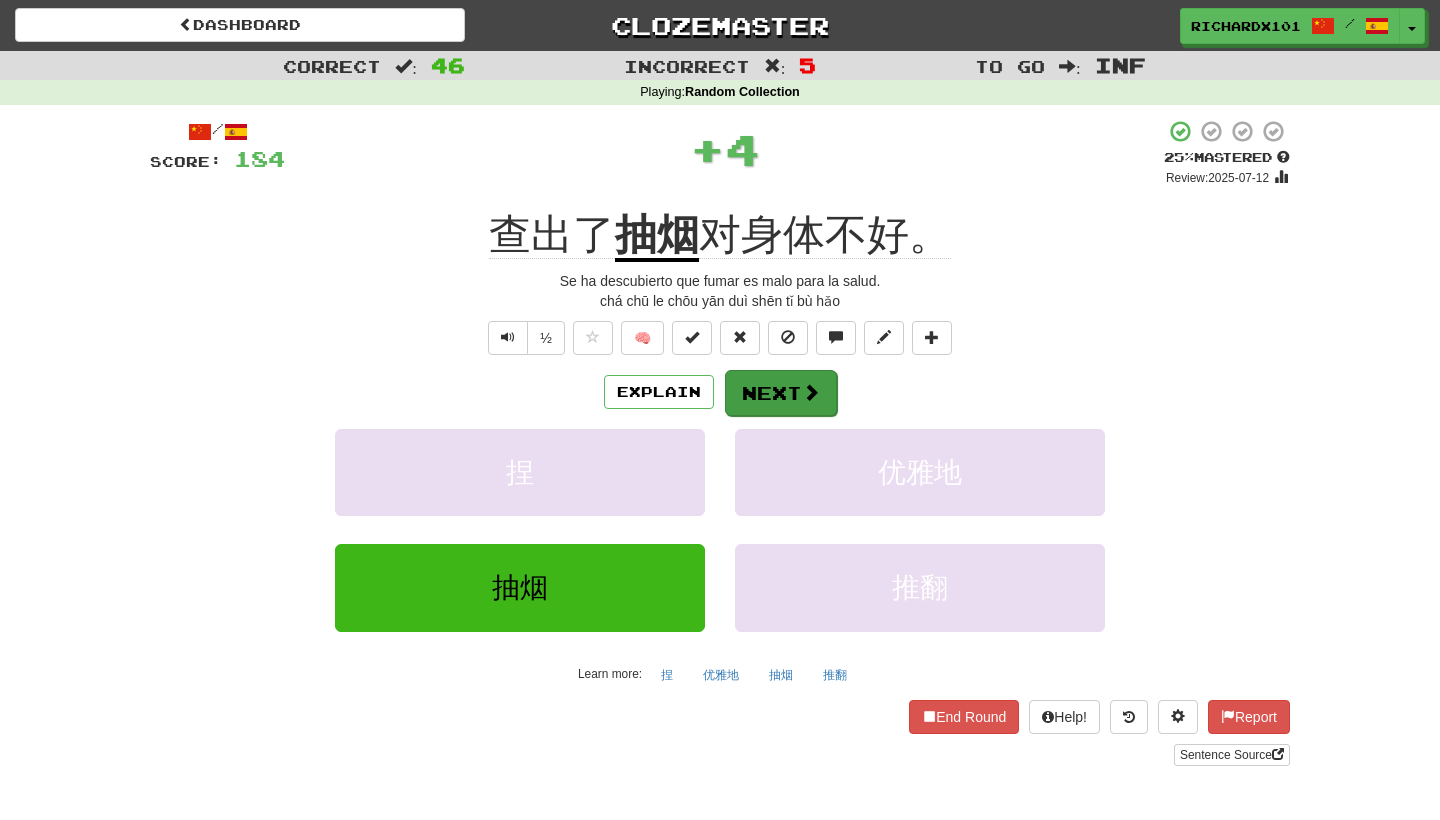 click on "Next" at bounding box center (781, 393) 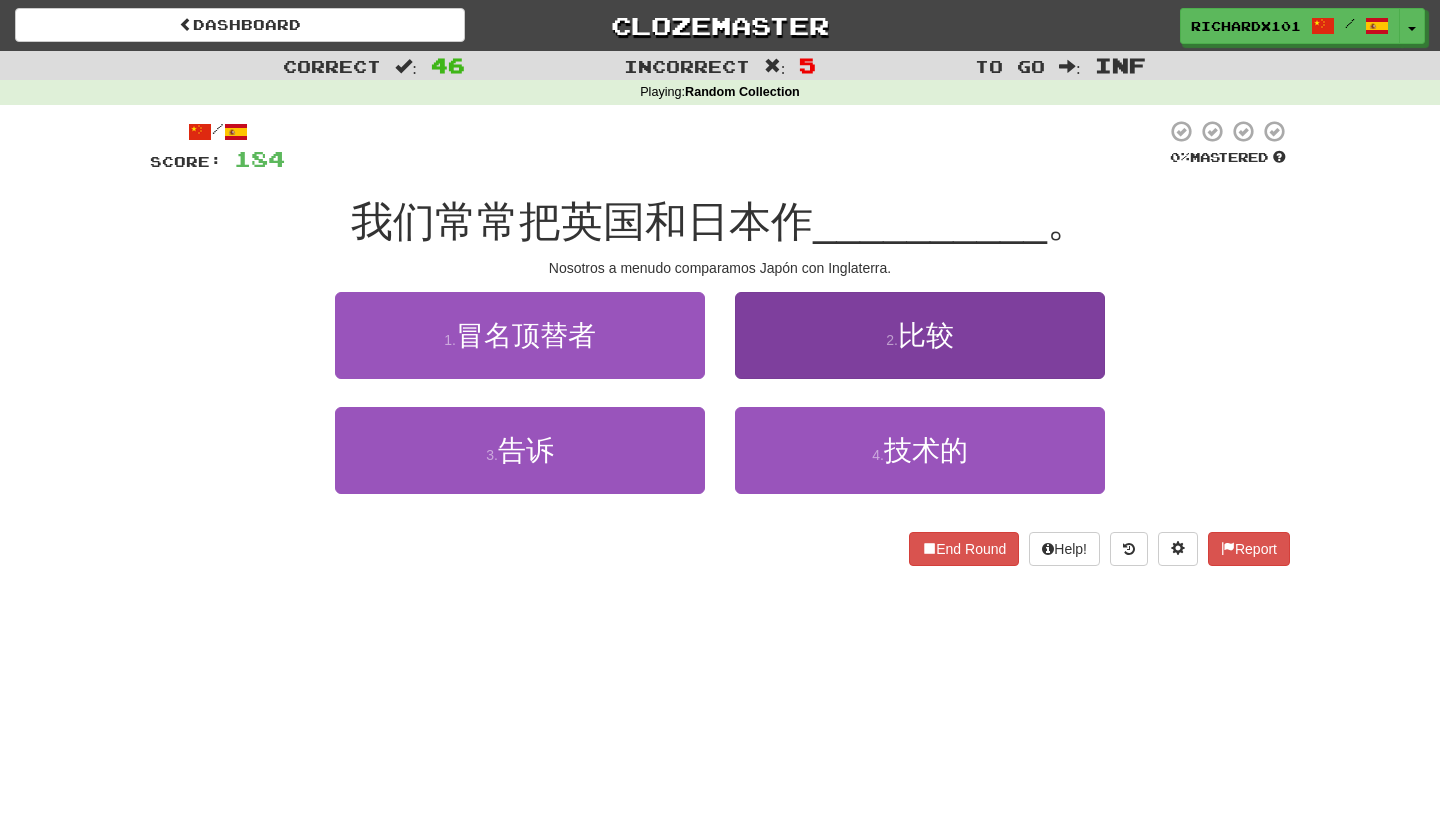 click on "2 .  比较" at bounding box center (920, 335) 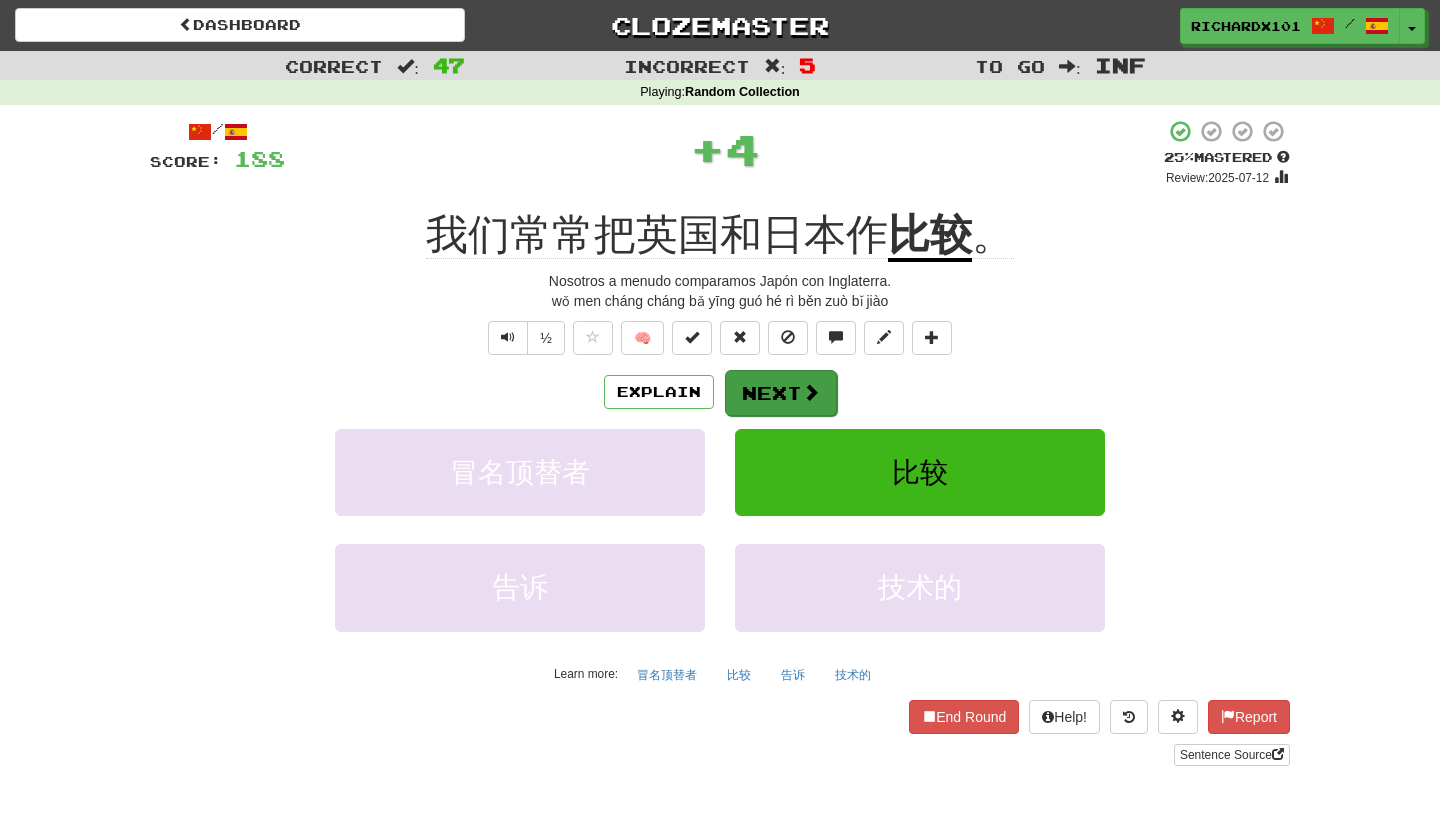 click on "Next" at bounding box center [781, 393] 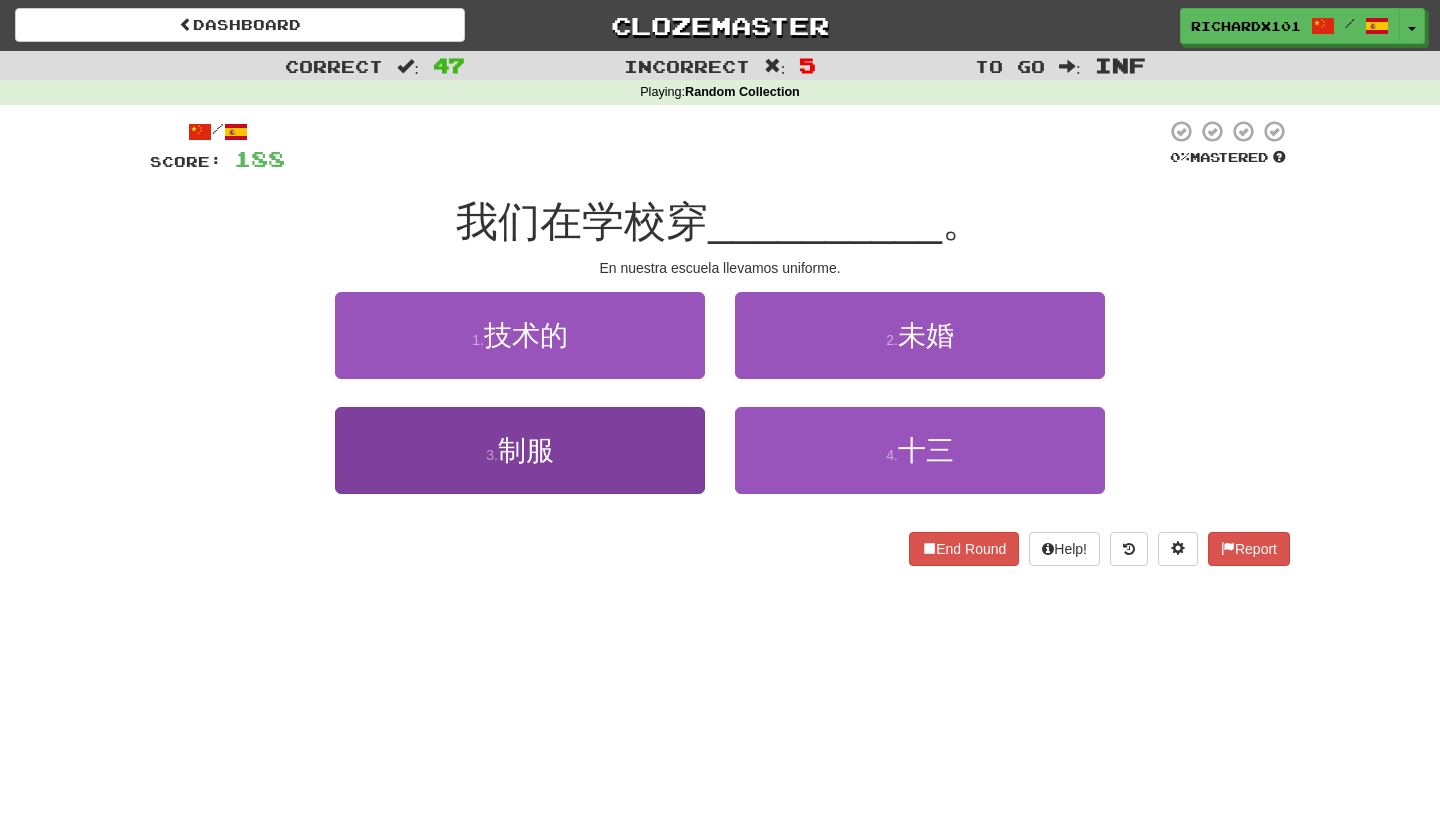 click on "3 .  制服" at bounding box center (520, 450) 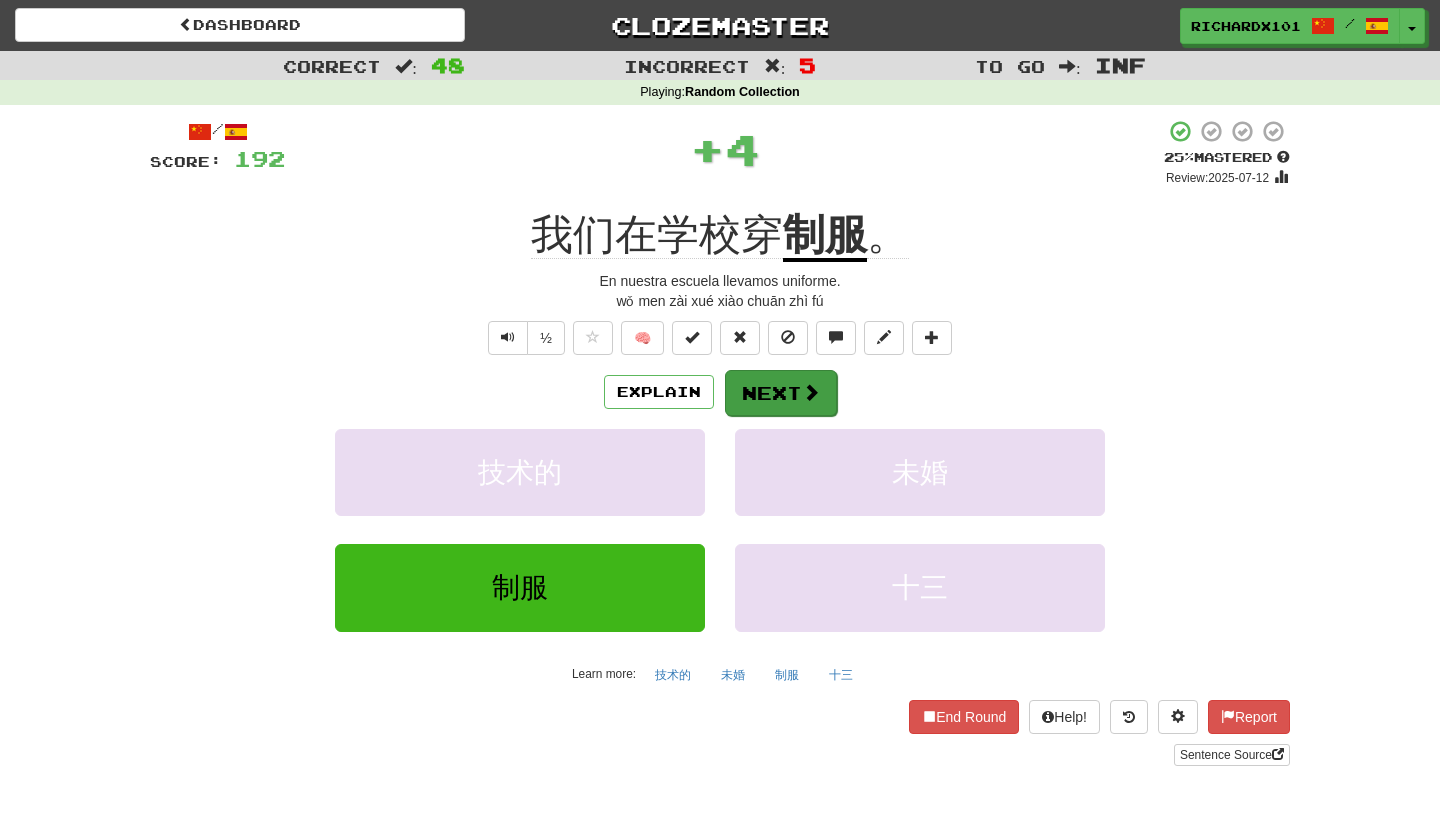 click on "Next" at bounding box center [781, 393] 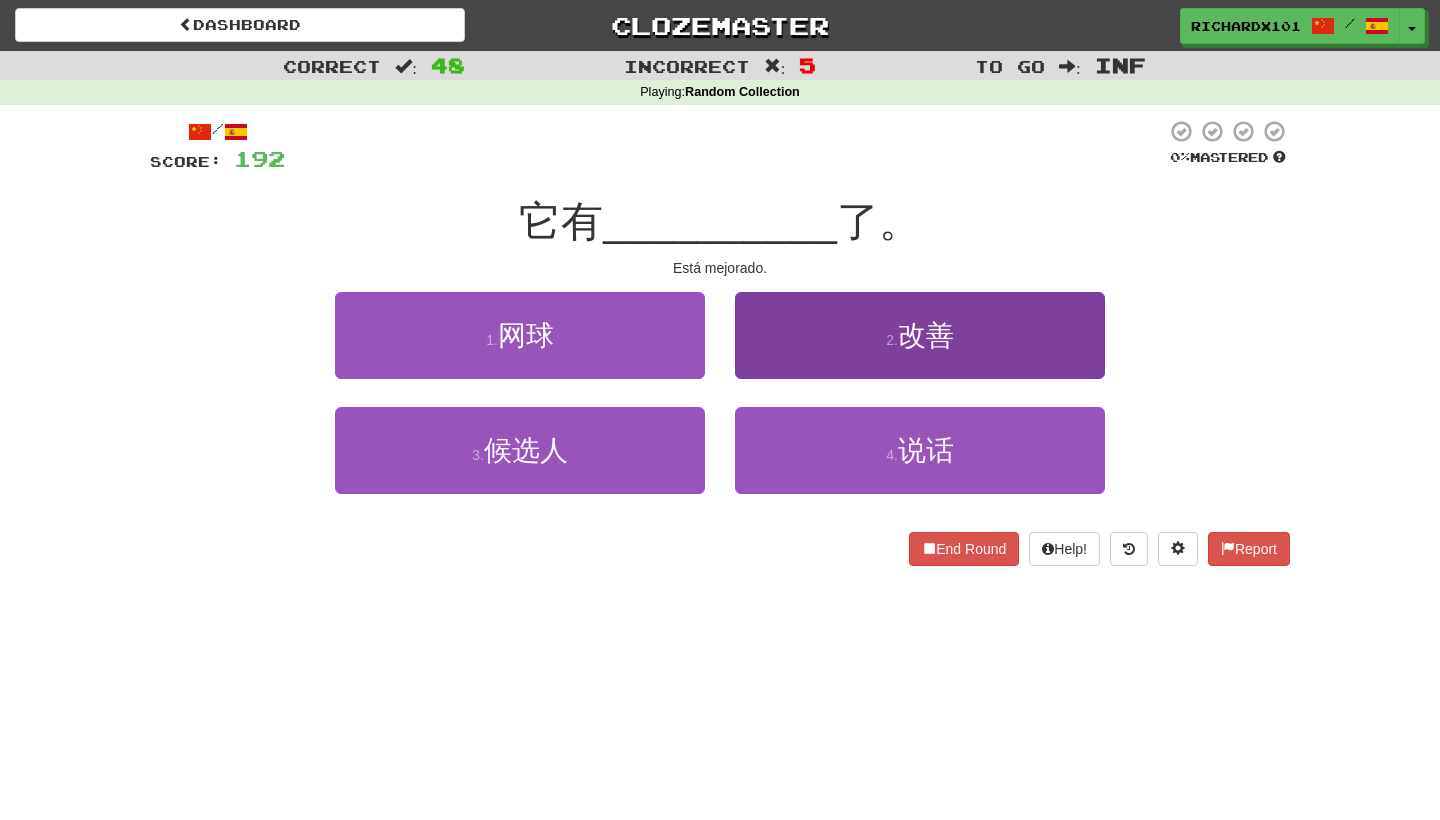 click on "2 .  改善" at bounding box center (920, 335) 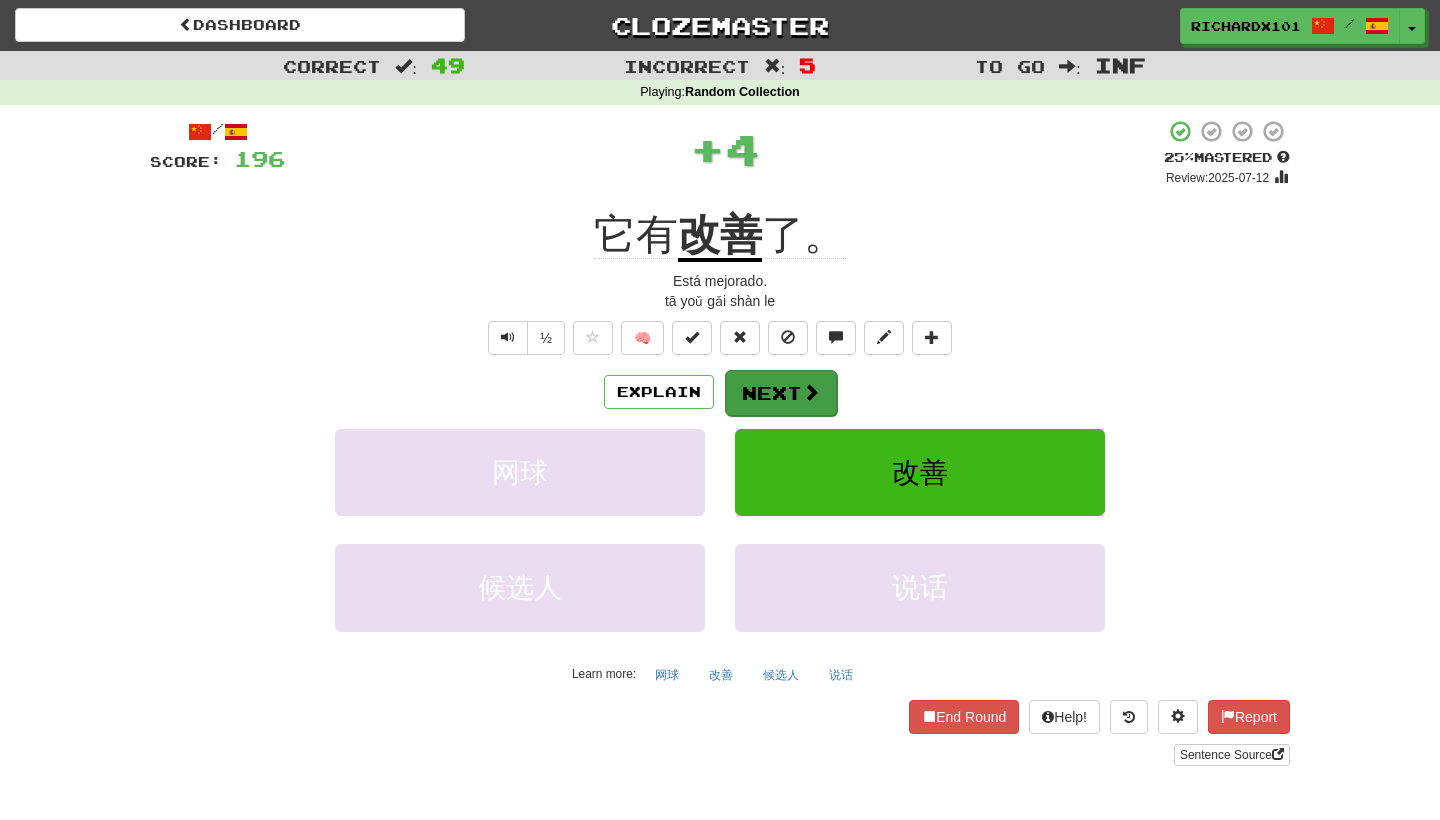 click on "Next" at bounding box center [781, 393] 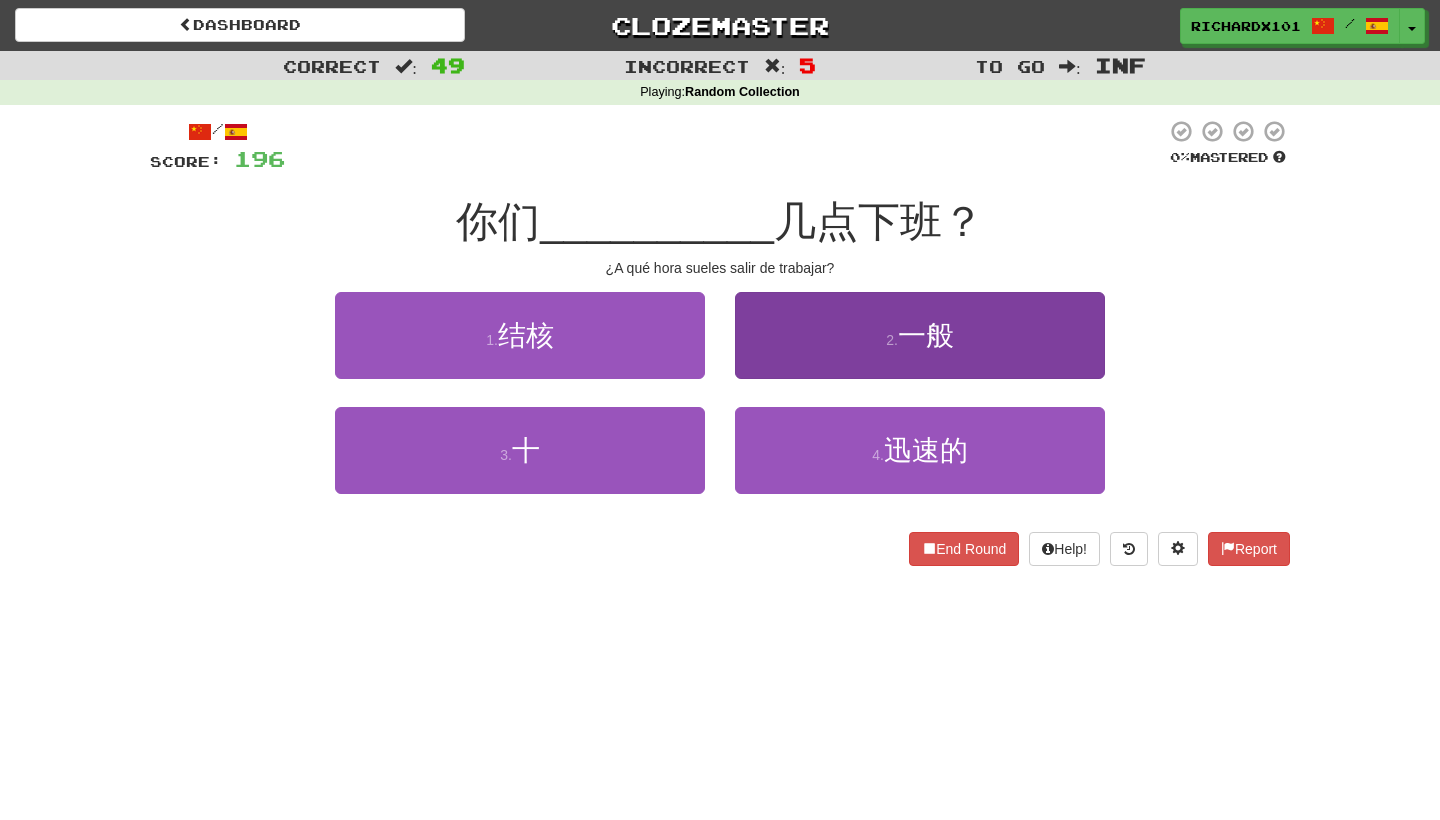 click on "2 .  一般" at bounding box center [920, 335] 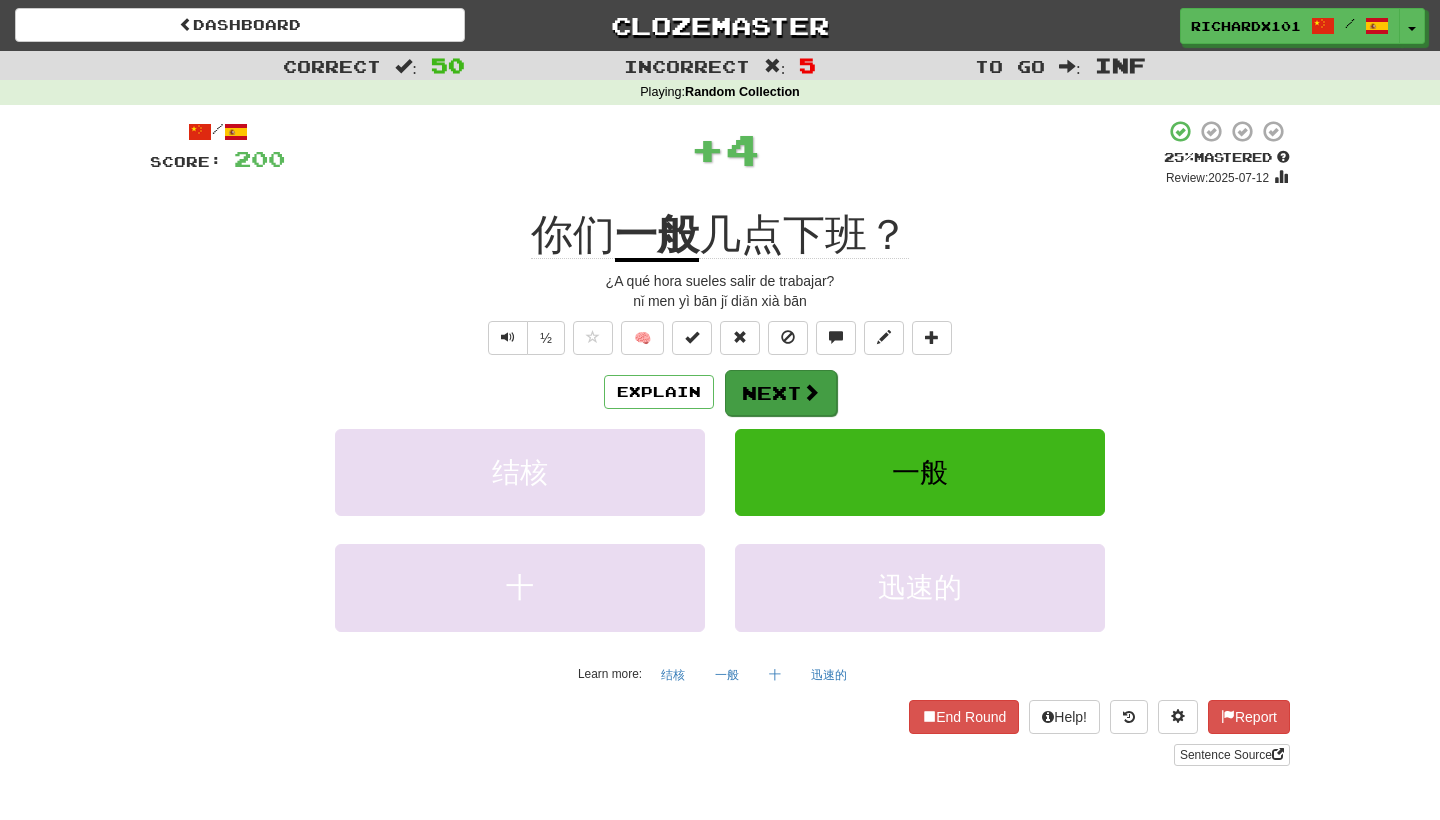click on "Next" at bounding box center (781, 393) 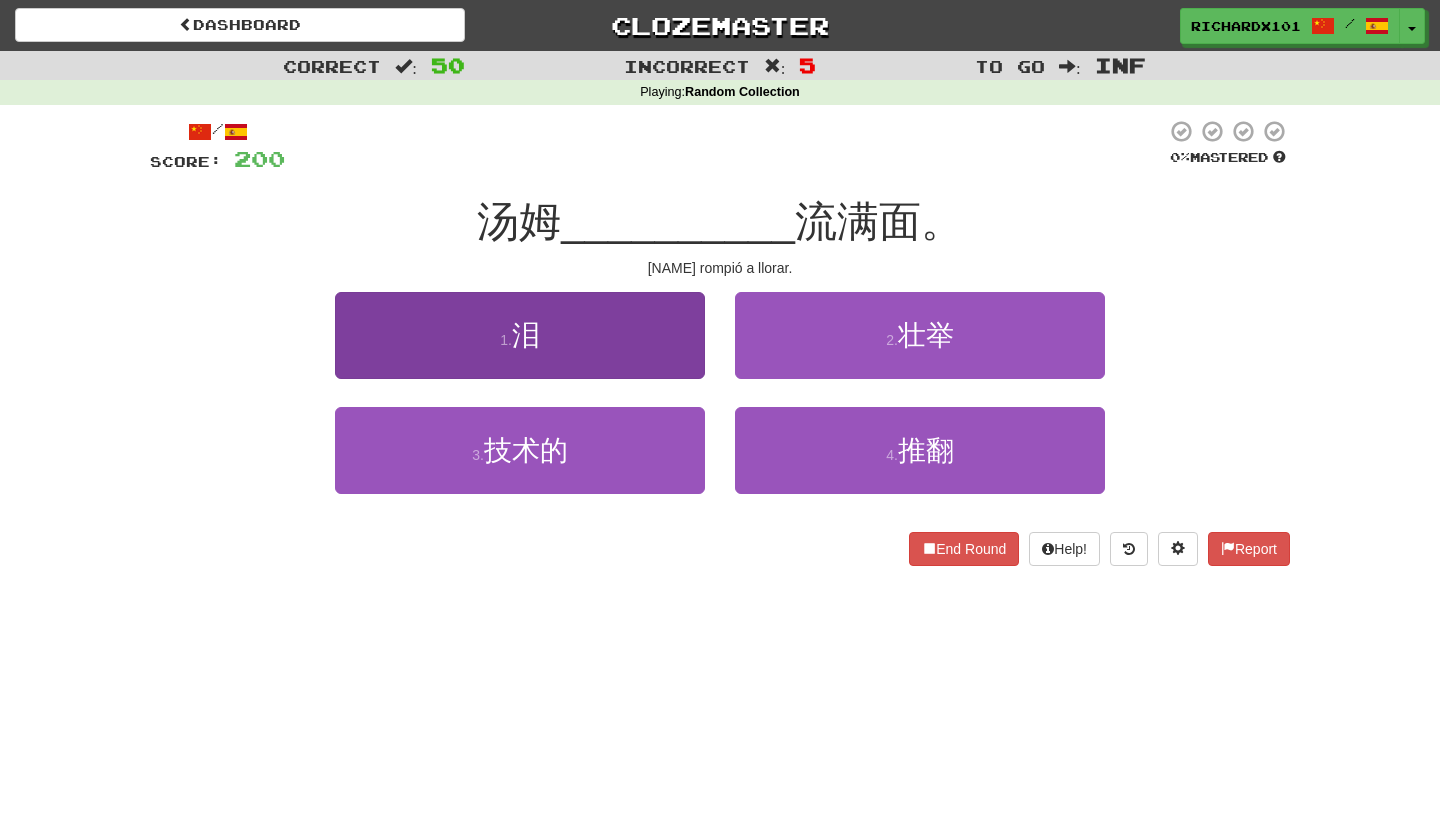 click on "1 .  泪" at bounding box center (520, 335) 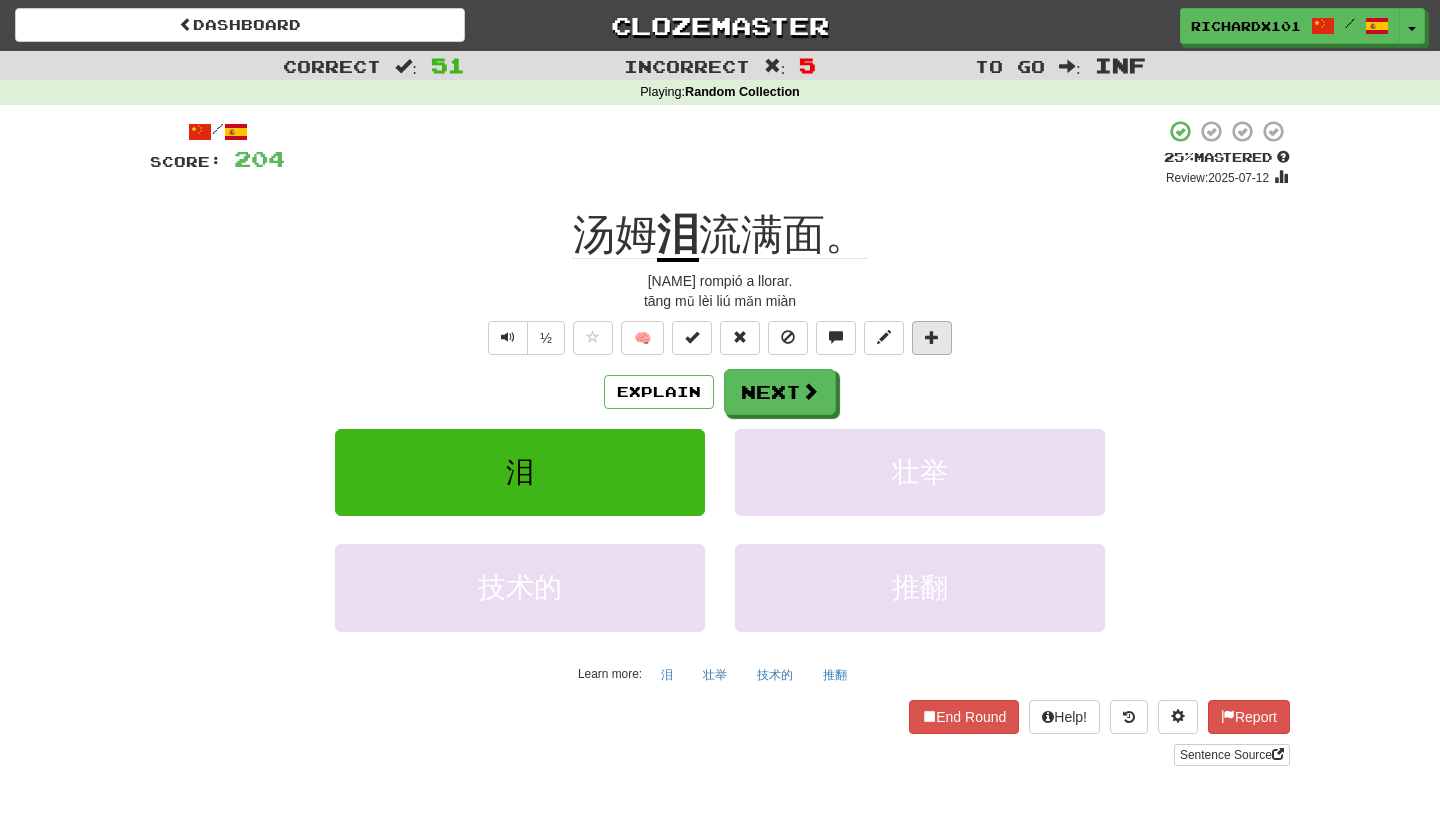 click at bounding box center [932, 337] 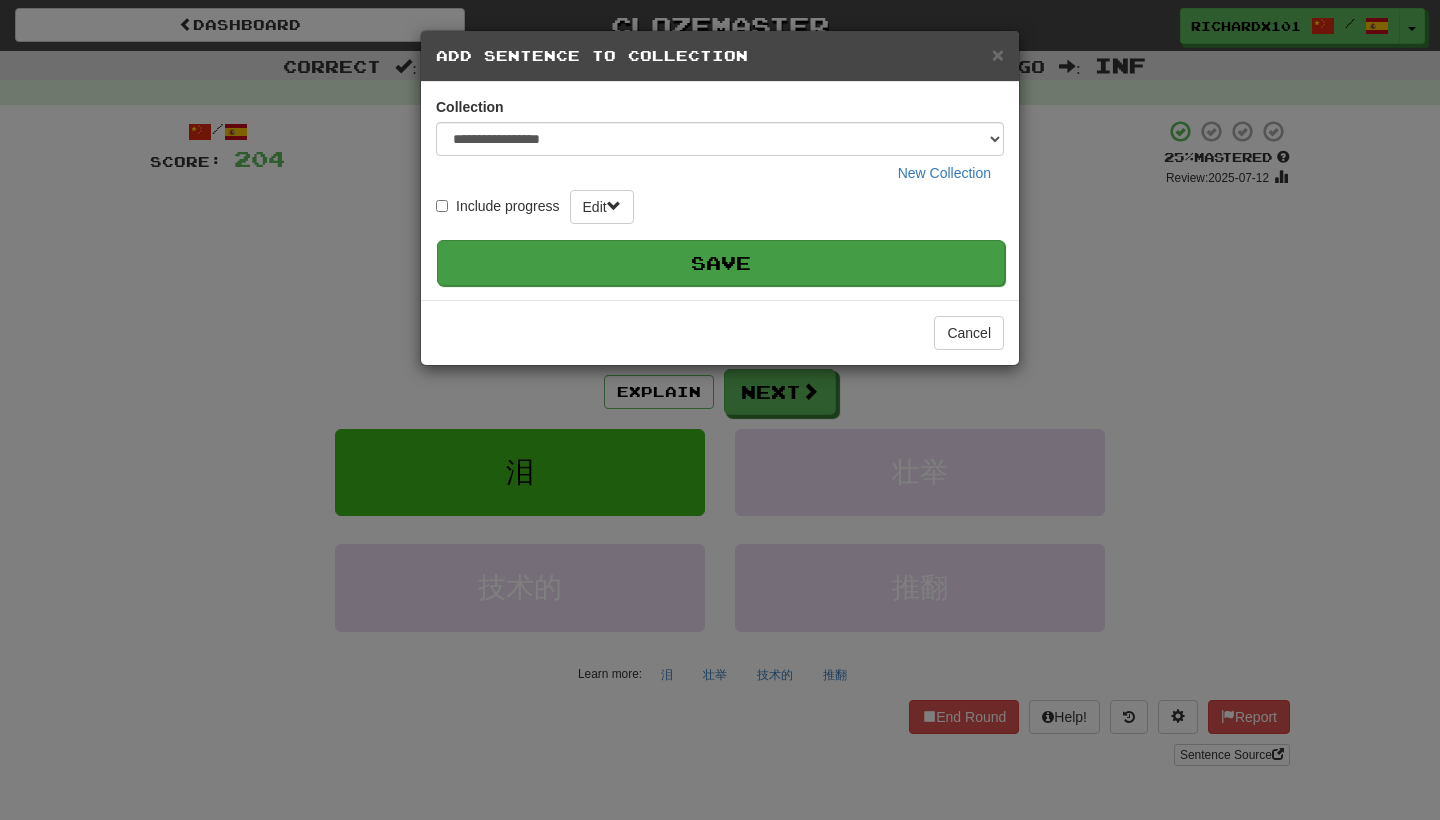 click on "Save" at bounding box center [721, 263] 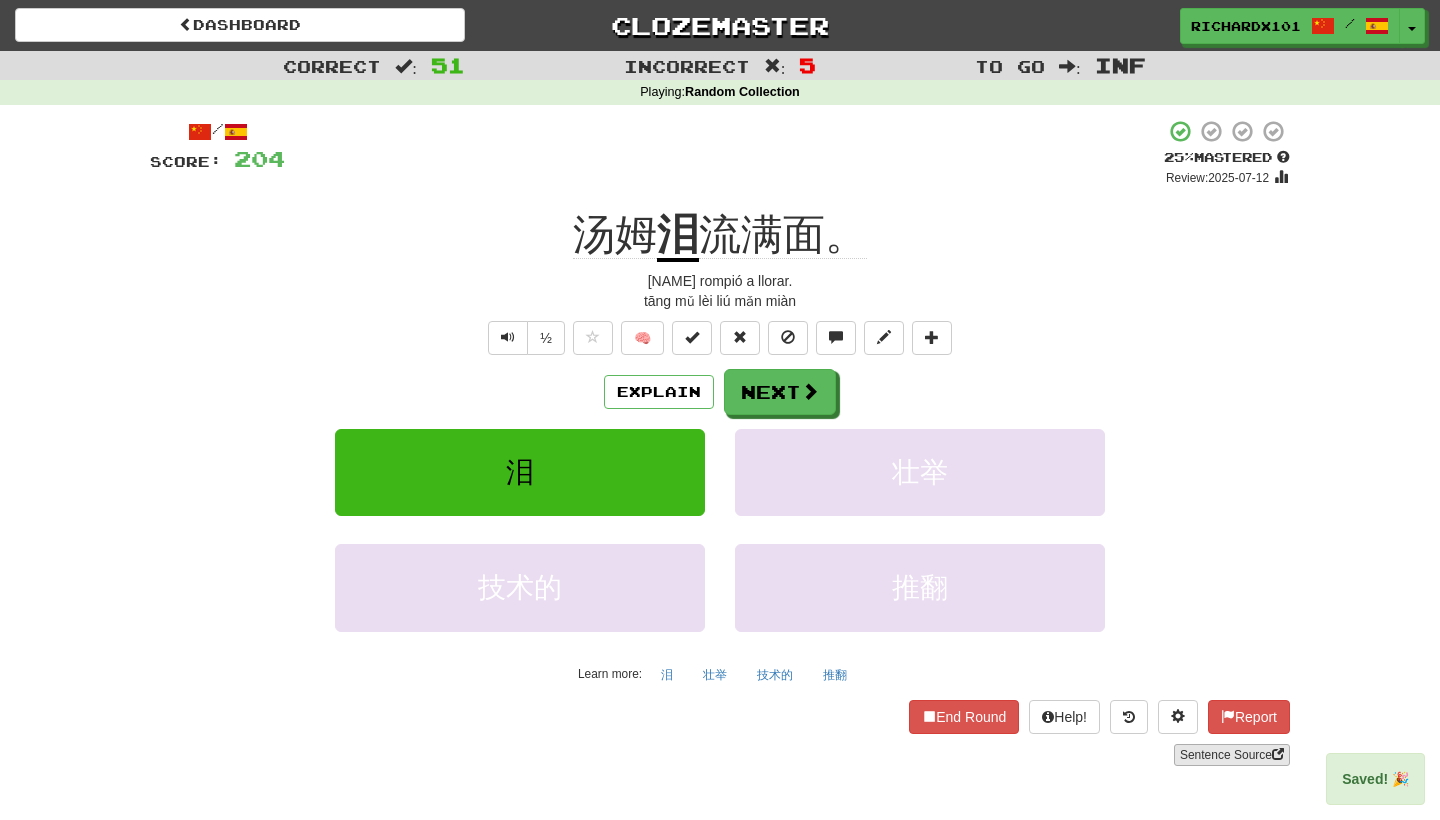 click on "Sentence Source" at bounding box center (1232, 755) 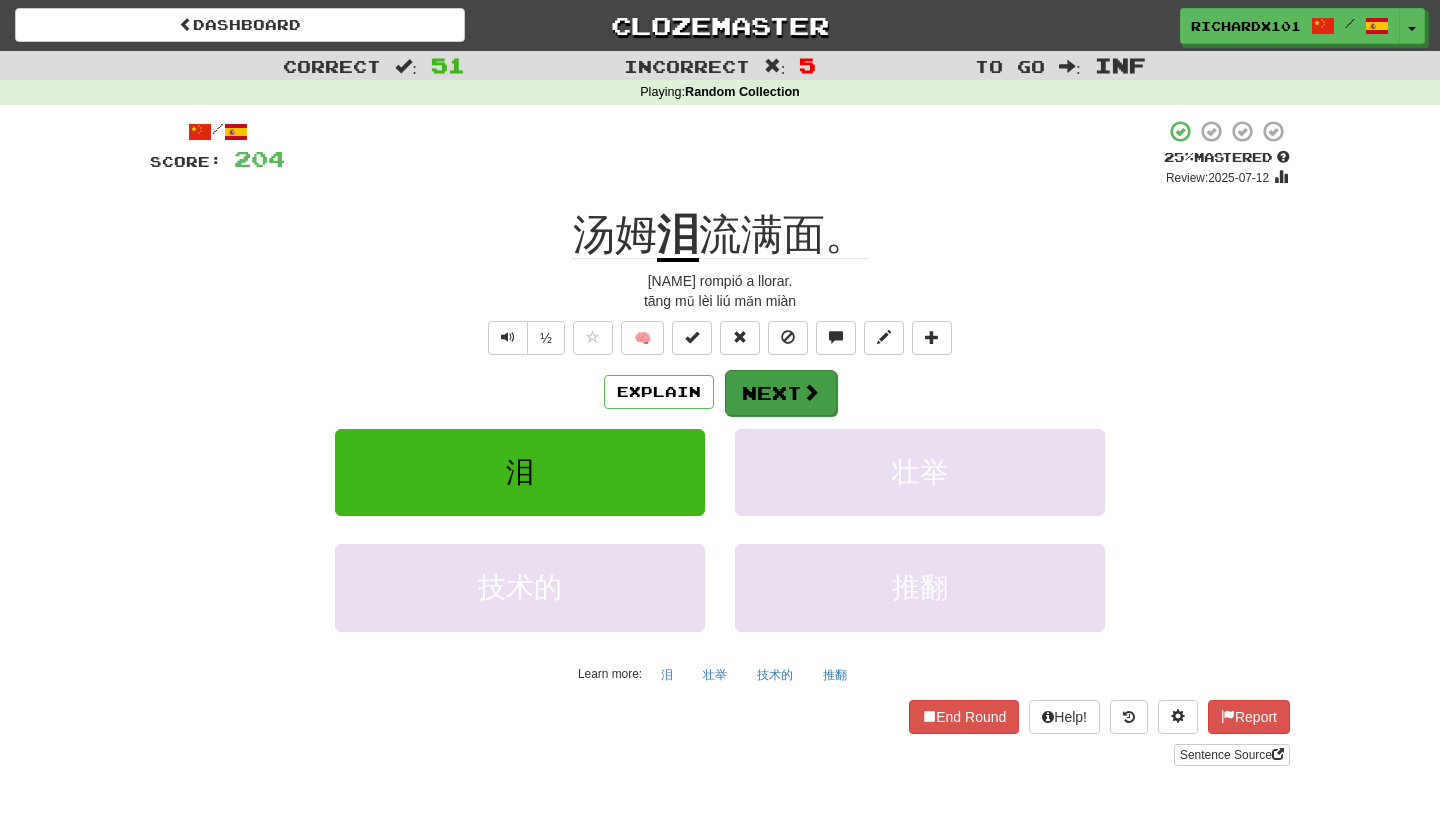 click on "Next" at bounding box center (781, 393) 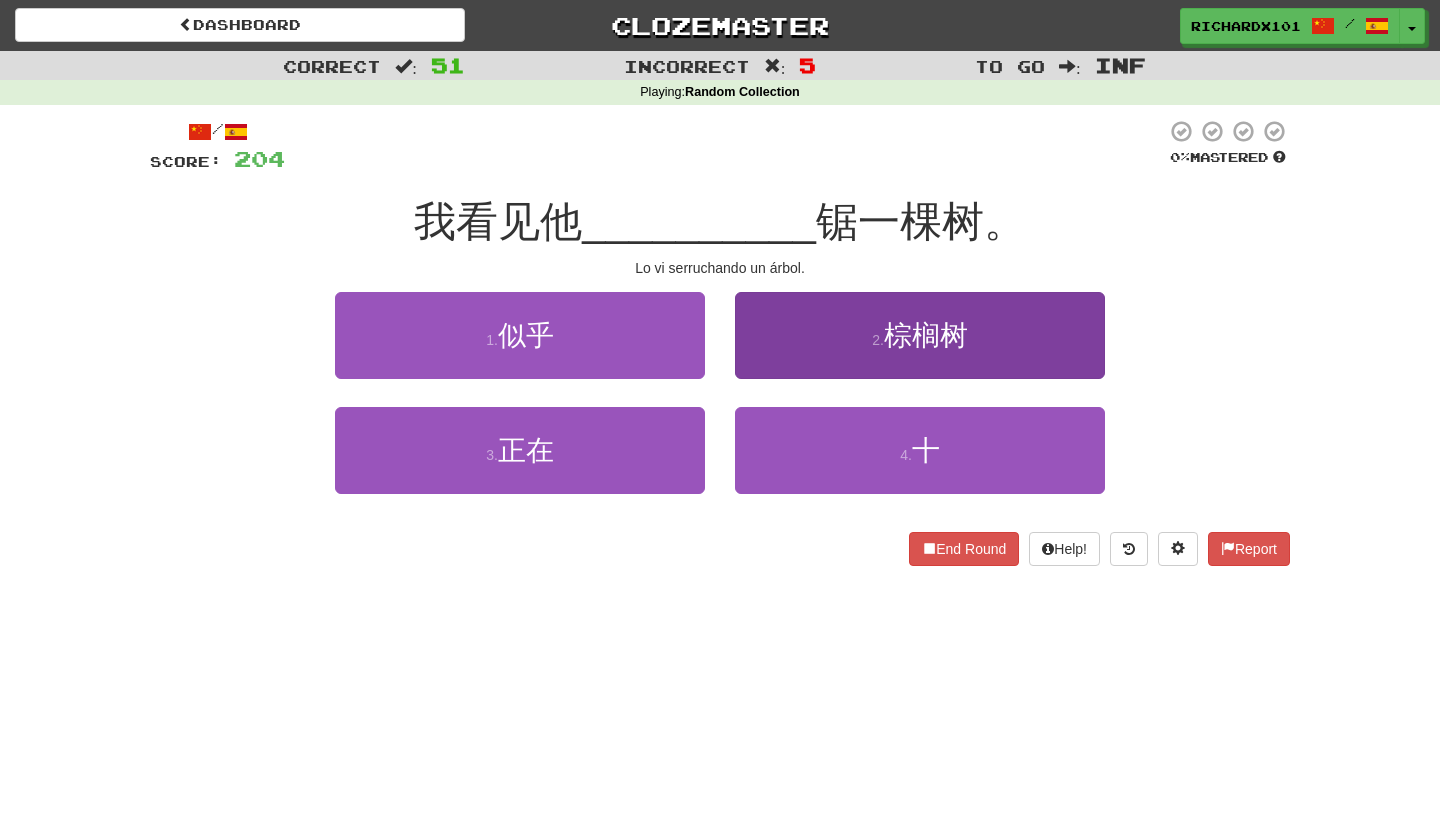 click on "2 .  棕榈树" at bounding box center (920, 335) 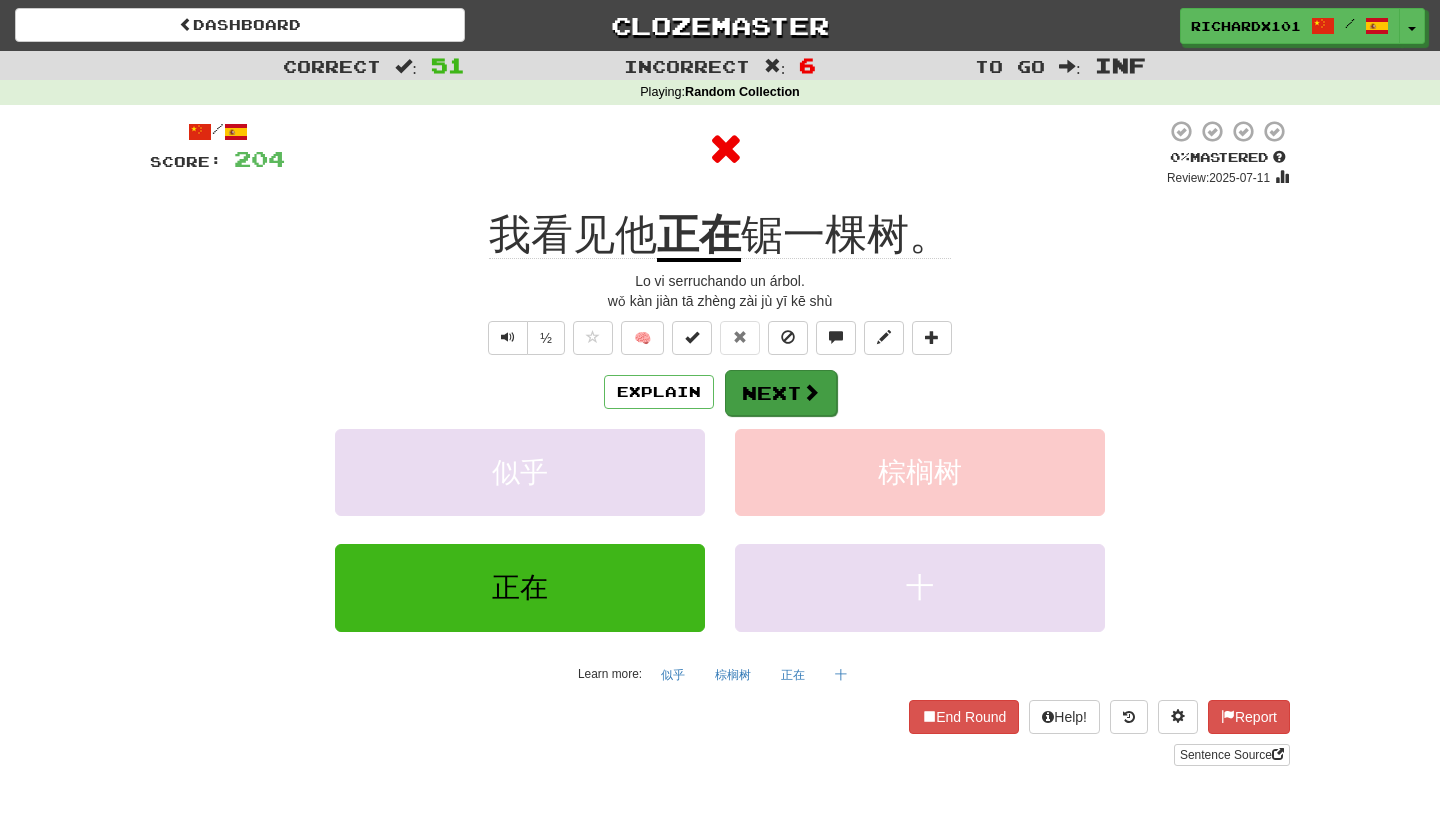 click on "Next" at bounding box center (781, 393) 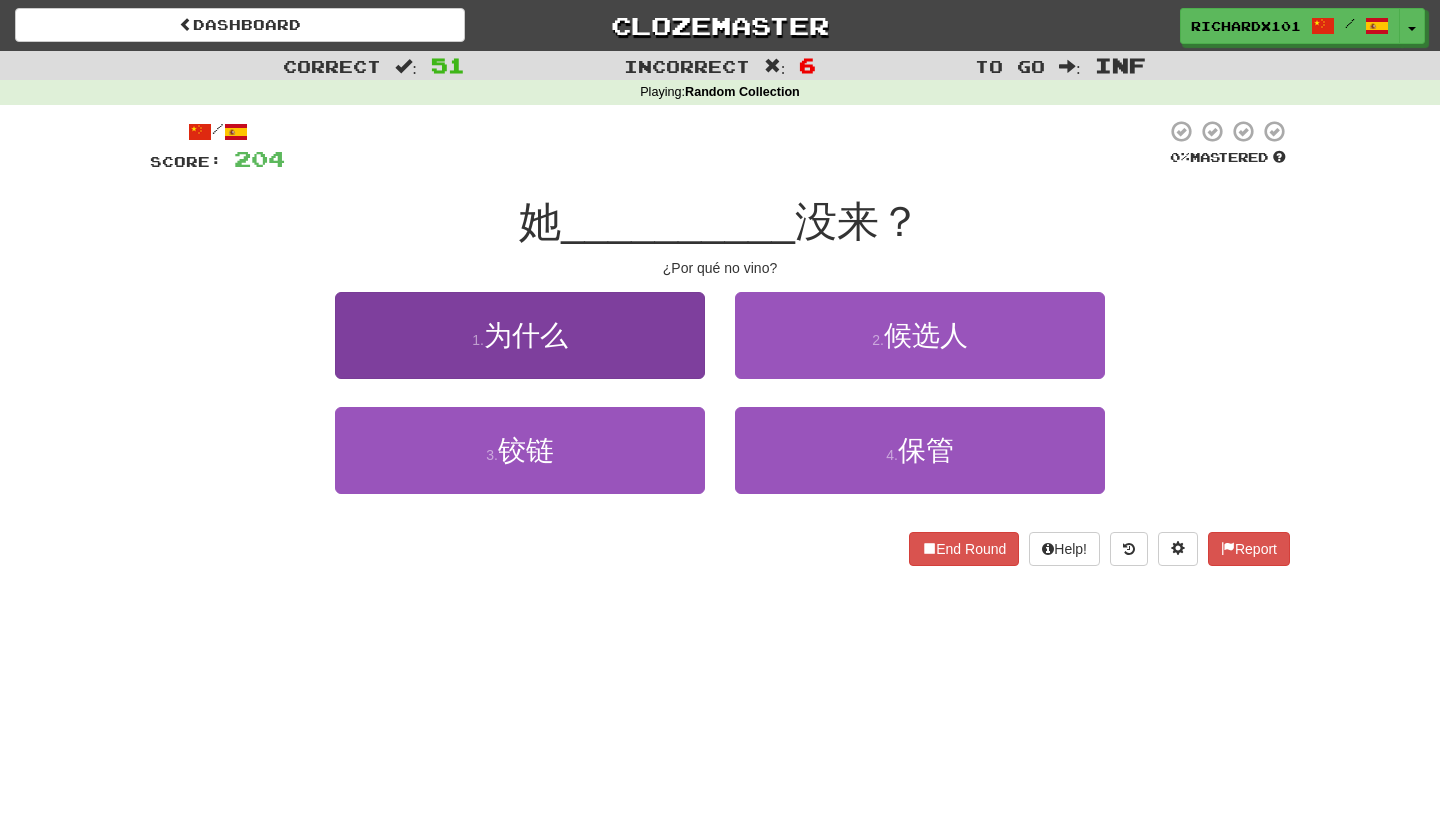 click on "1 .  为什么" at bounding box center [520, 335] 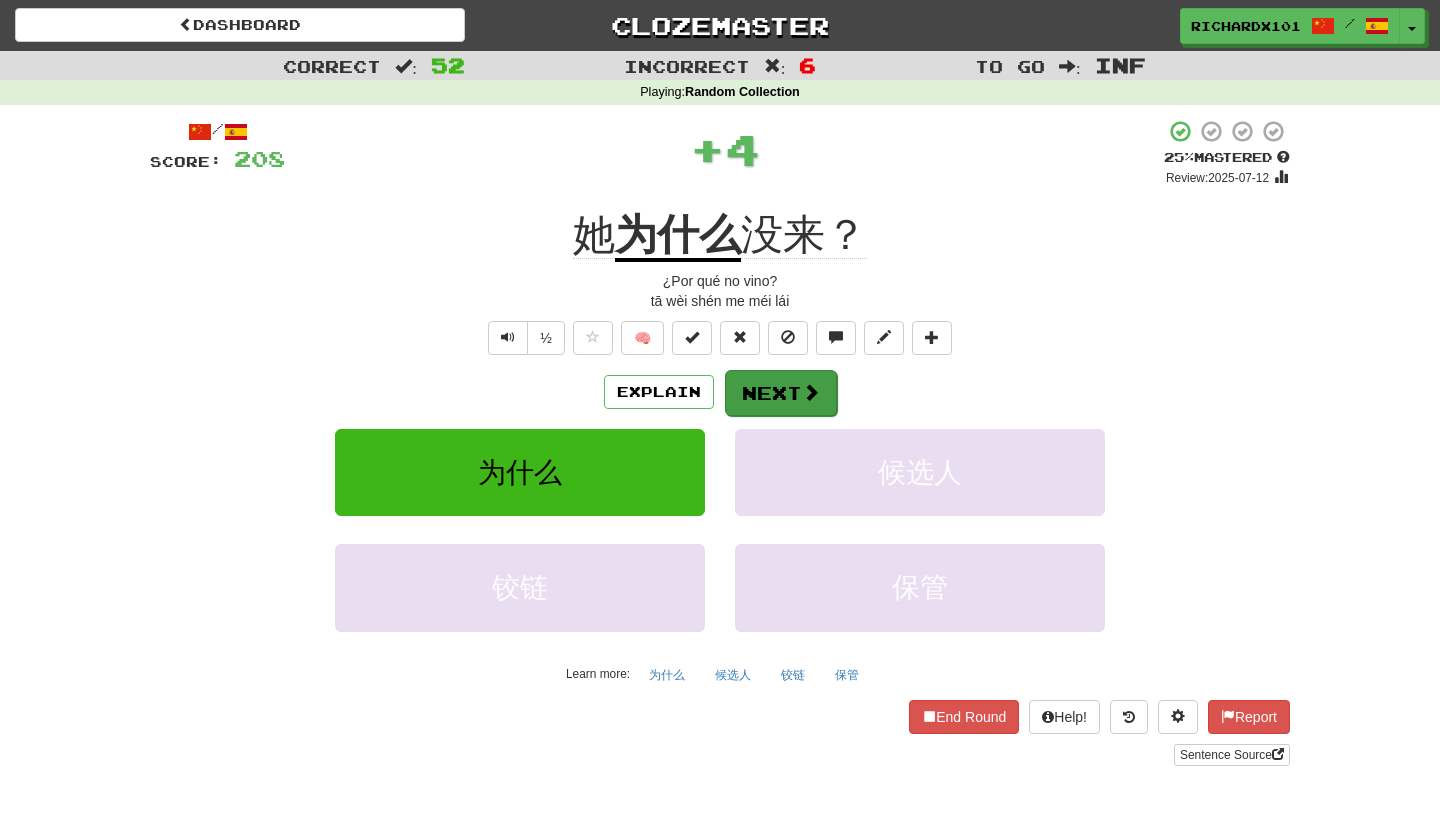 click on "Next" at bounding box center (781, 393) 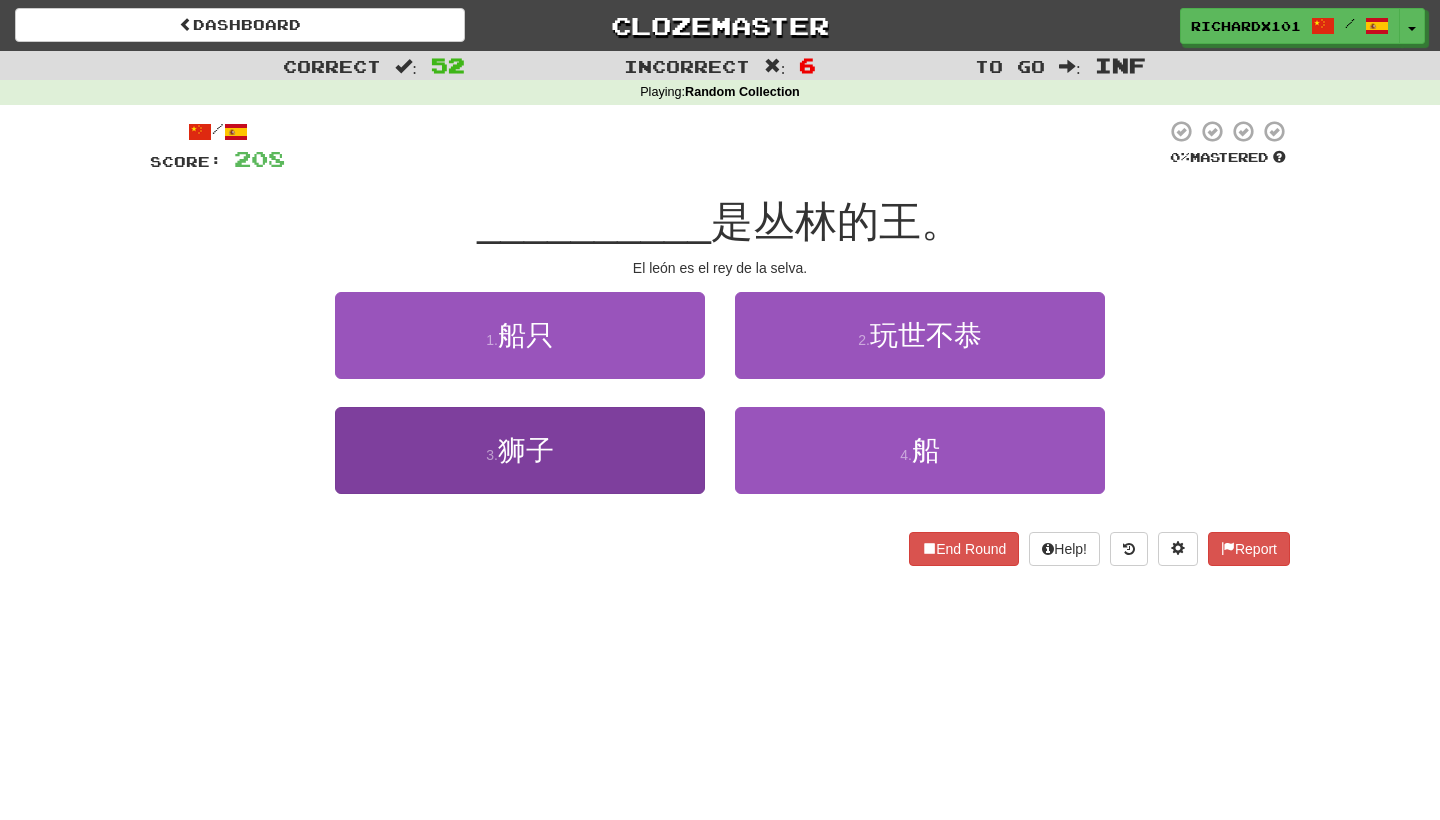click on "3 .  狮子" at bounding box center [520, 450] 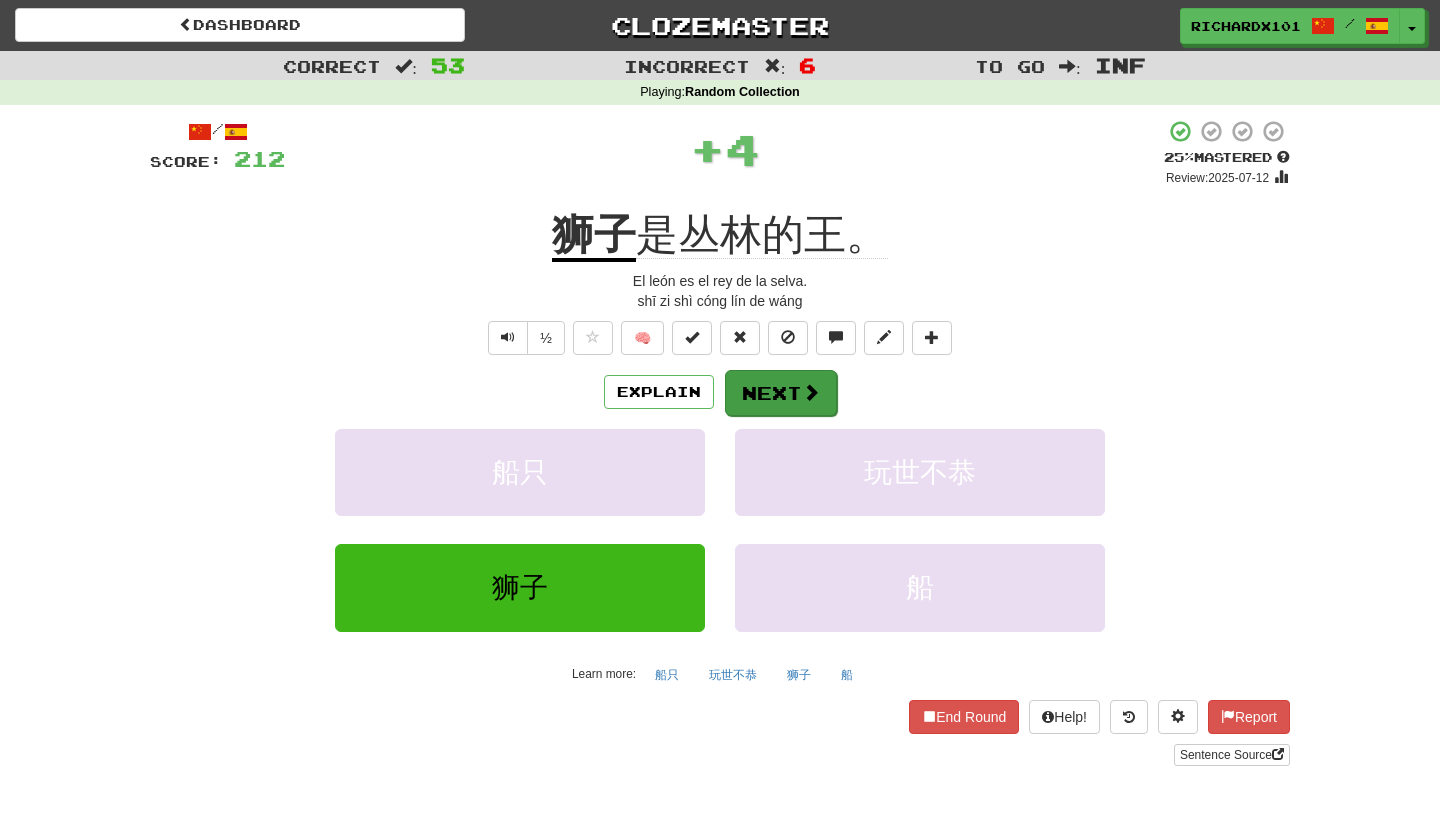 click on "Next" at bounding box center [781, 393] 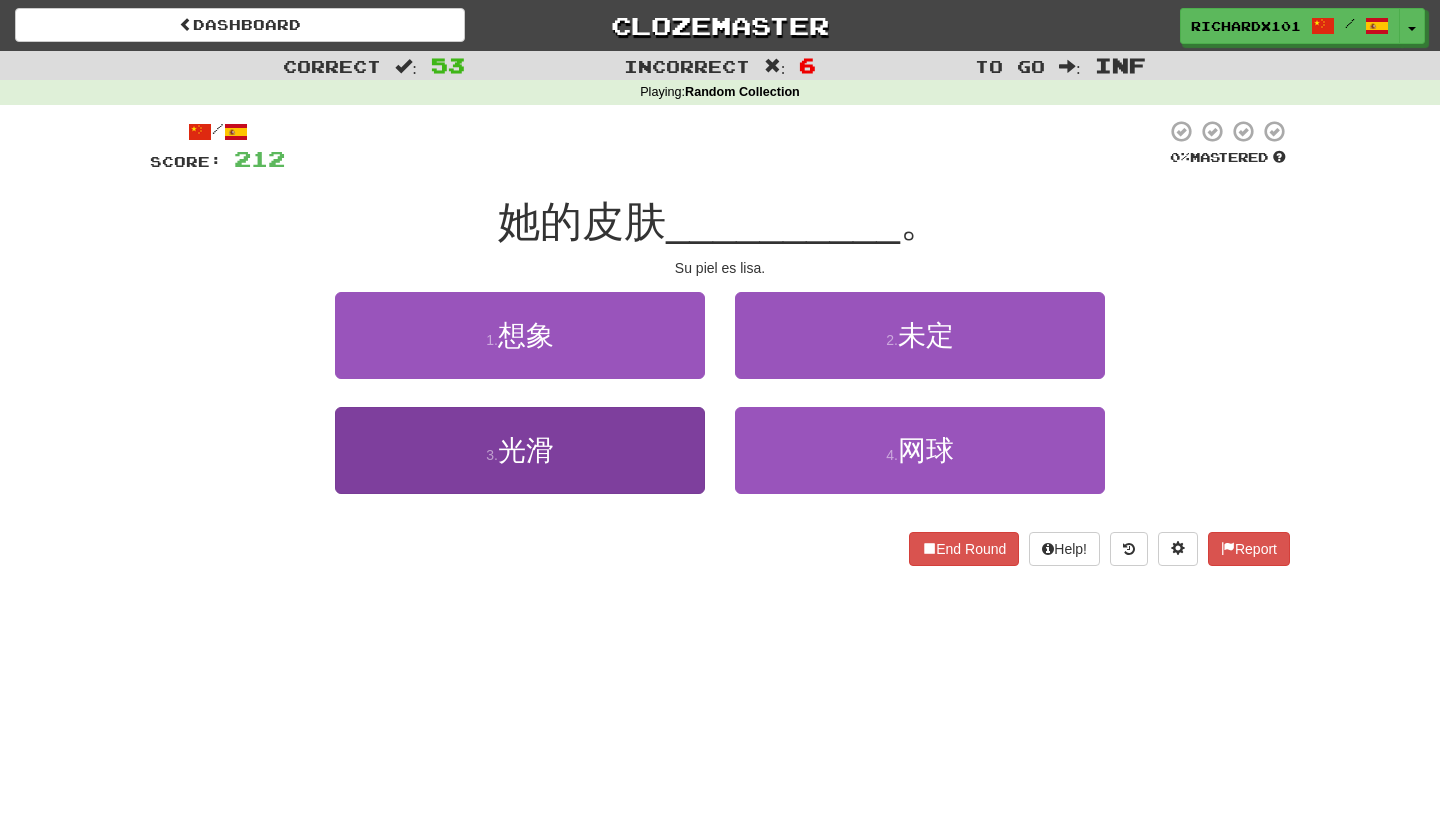 click on "3 .  光滑" at bounding box center [520, 450] 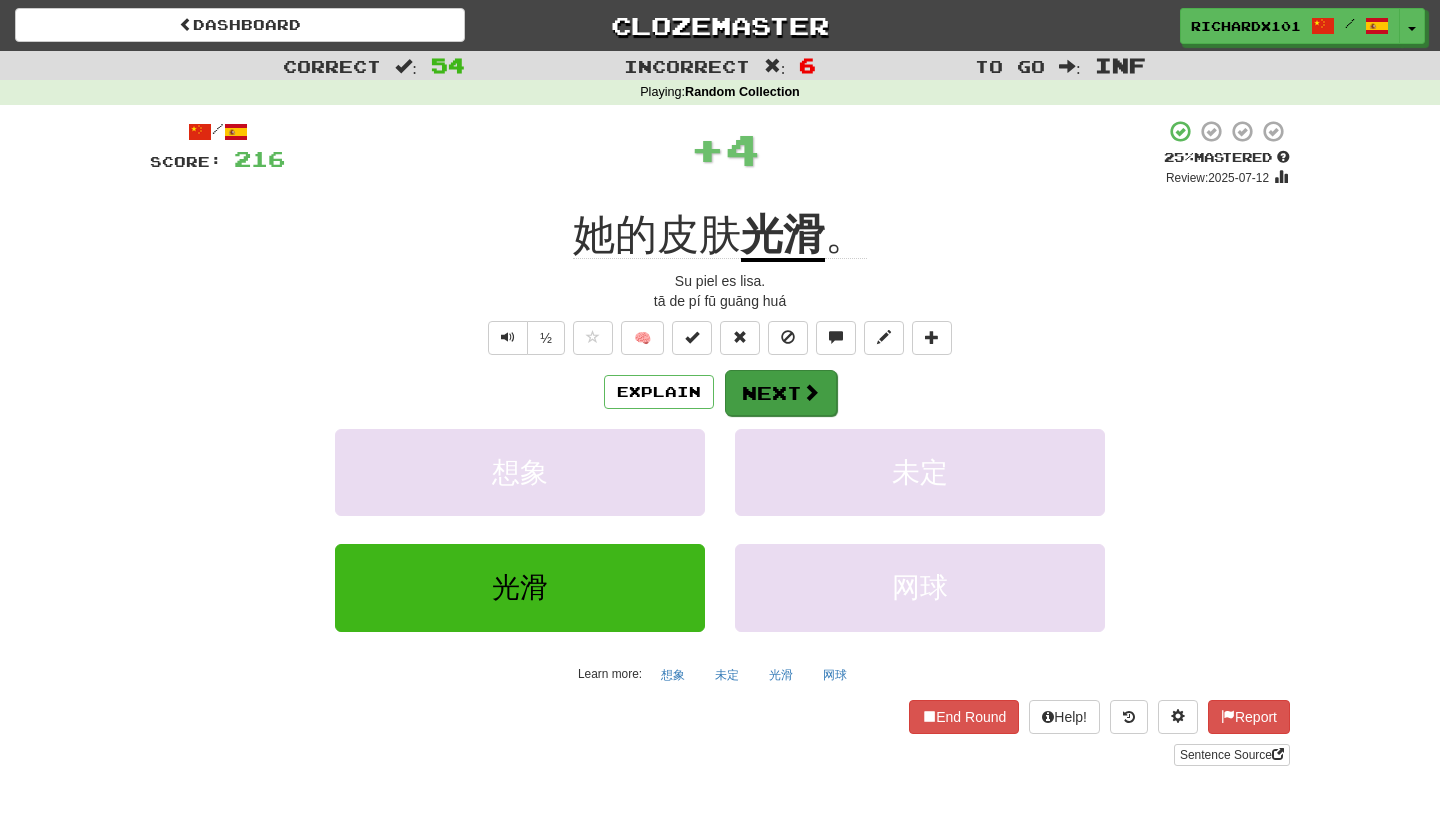 click on "Next" at bounding box center [781, 393] 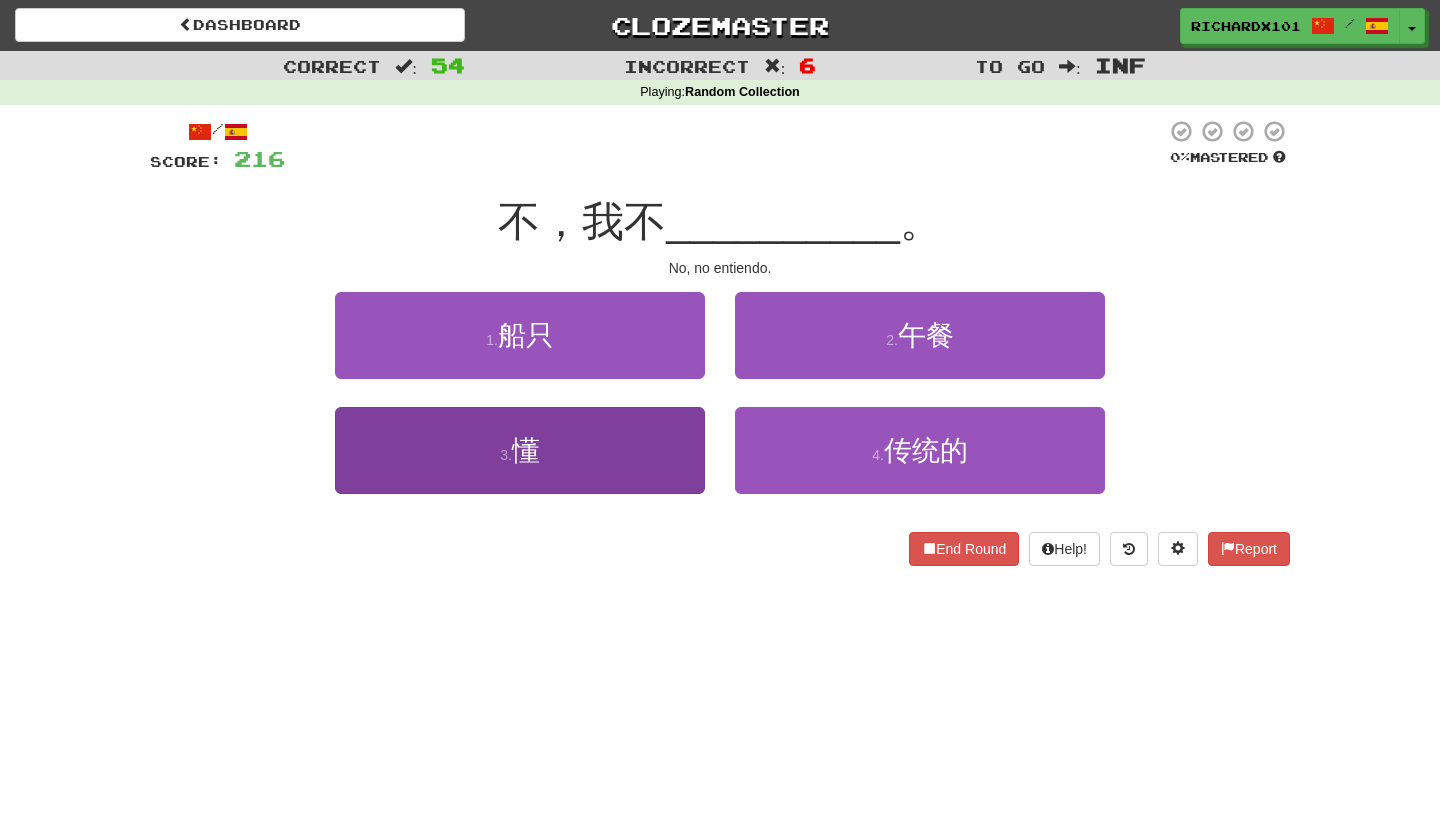 click on "3 .  懂" at bounding box center (520, 450) 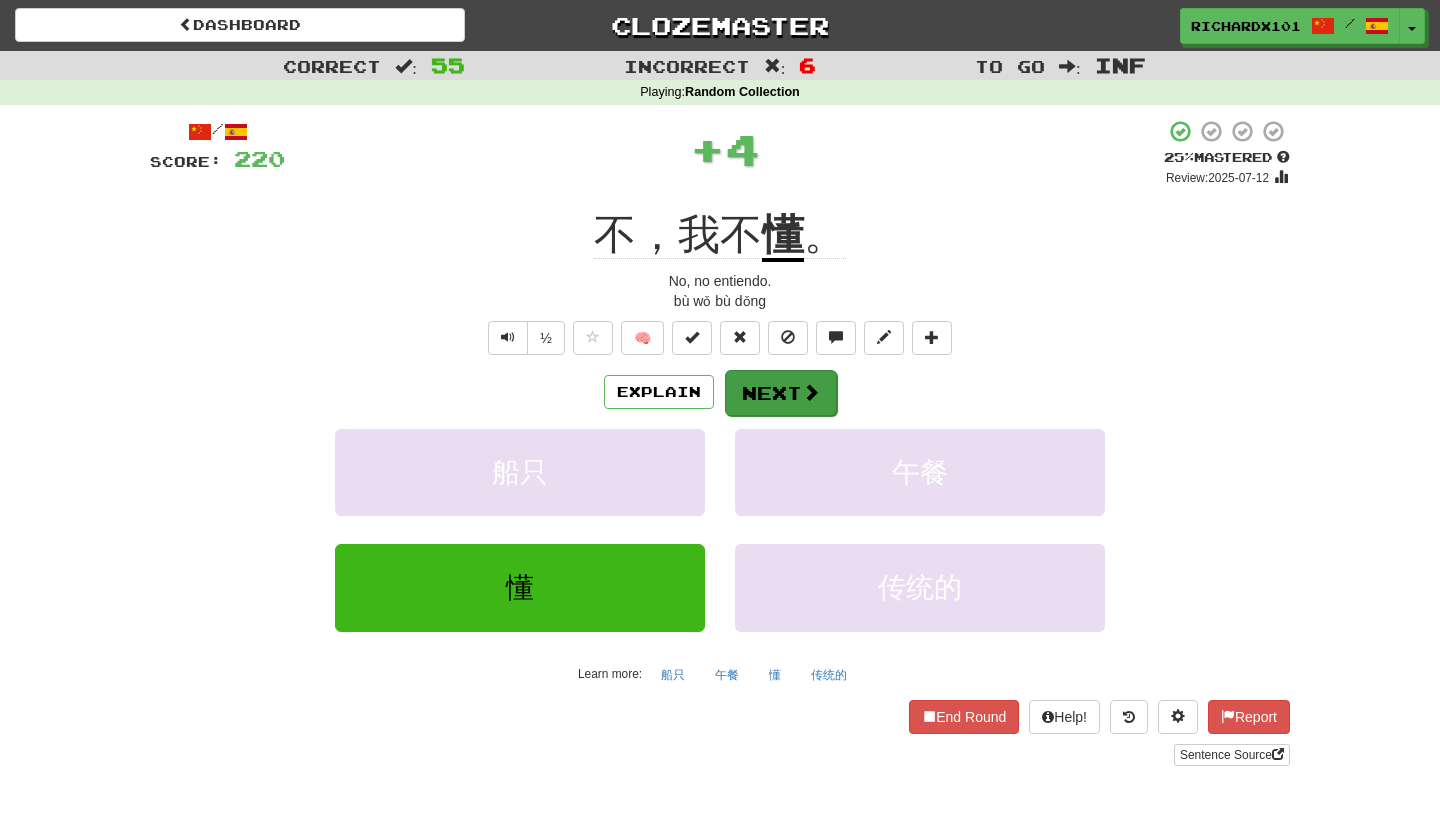 click on "Next" at bounding box center (781, 393) 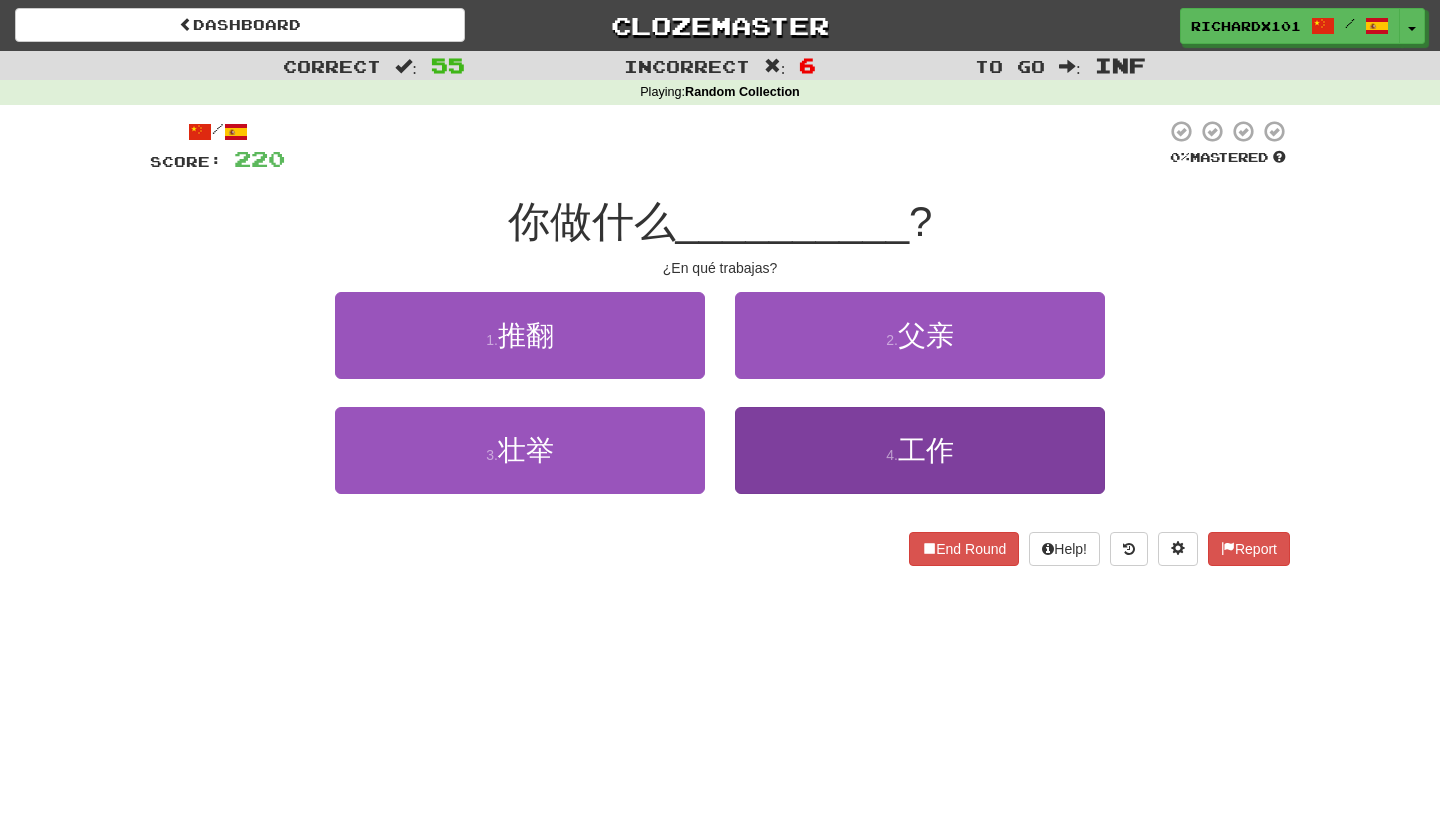 click on "4 .  工作" at bounding box center (920, 450) 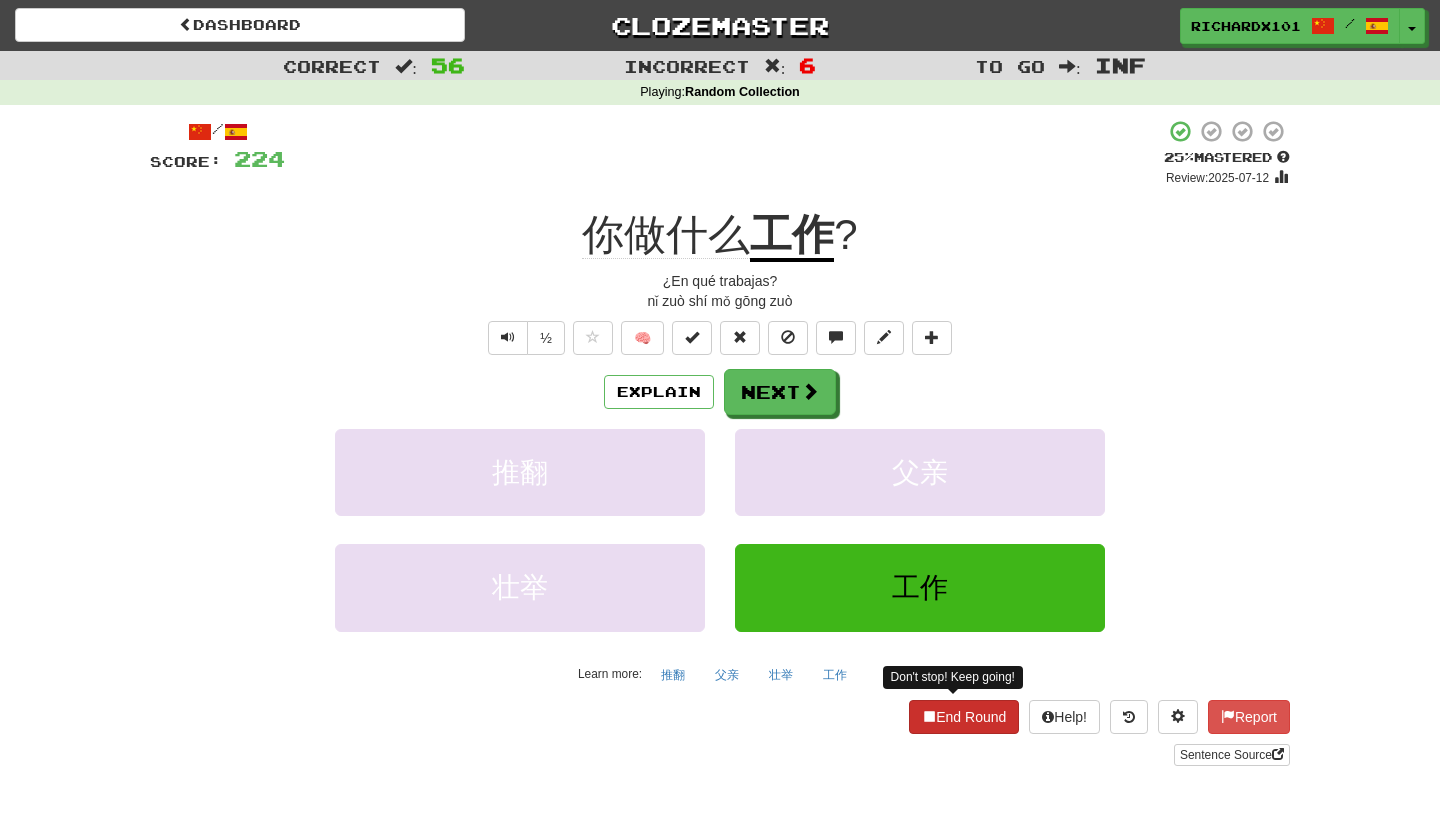 click at bounding box center (929, 716) 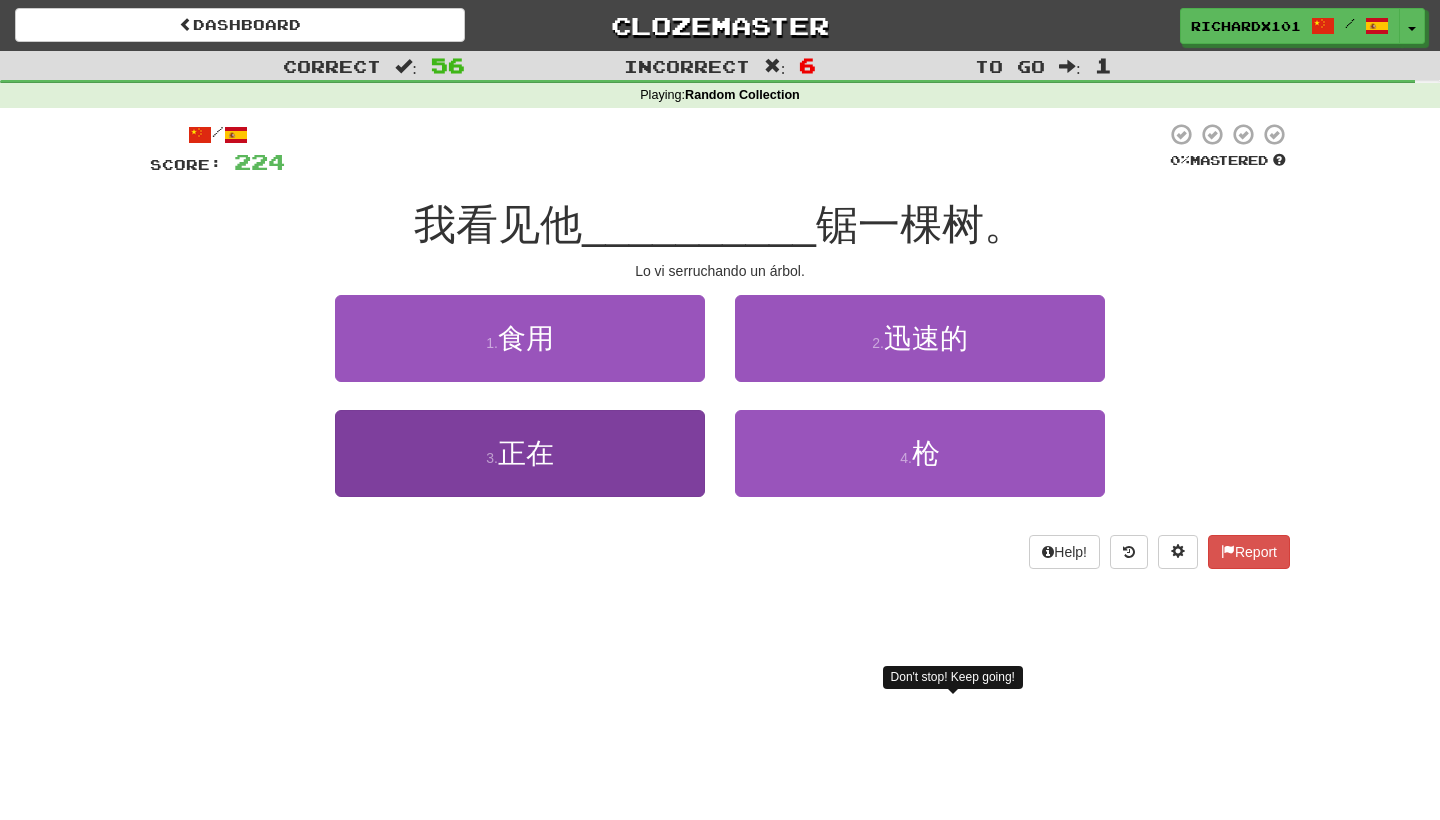 click on "3 .  正在" at bounding box center (520, 453) 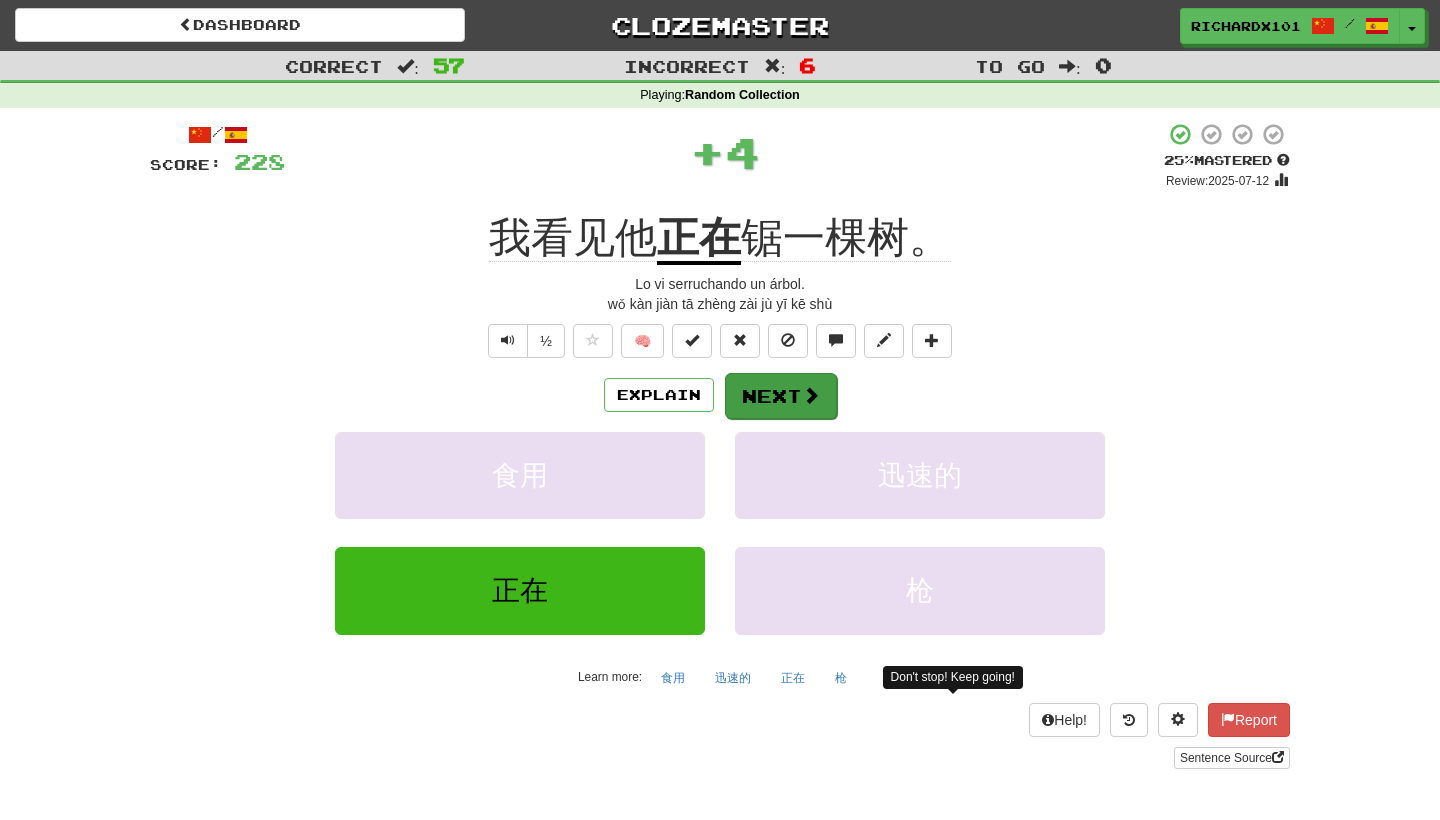 click on "Next" at bounding box center (781, 396) 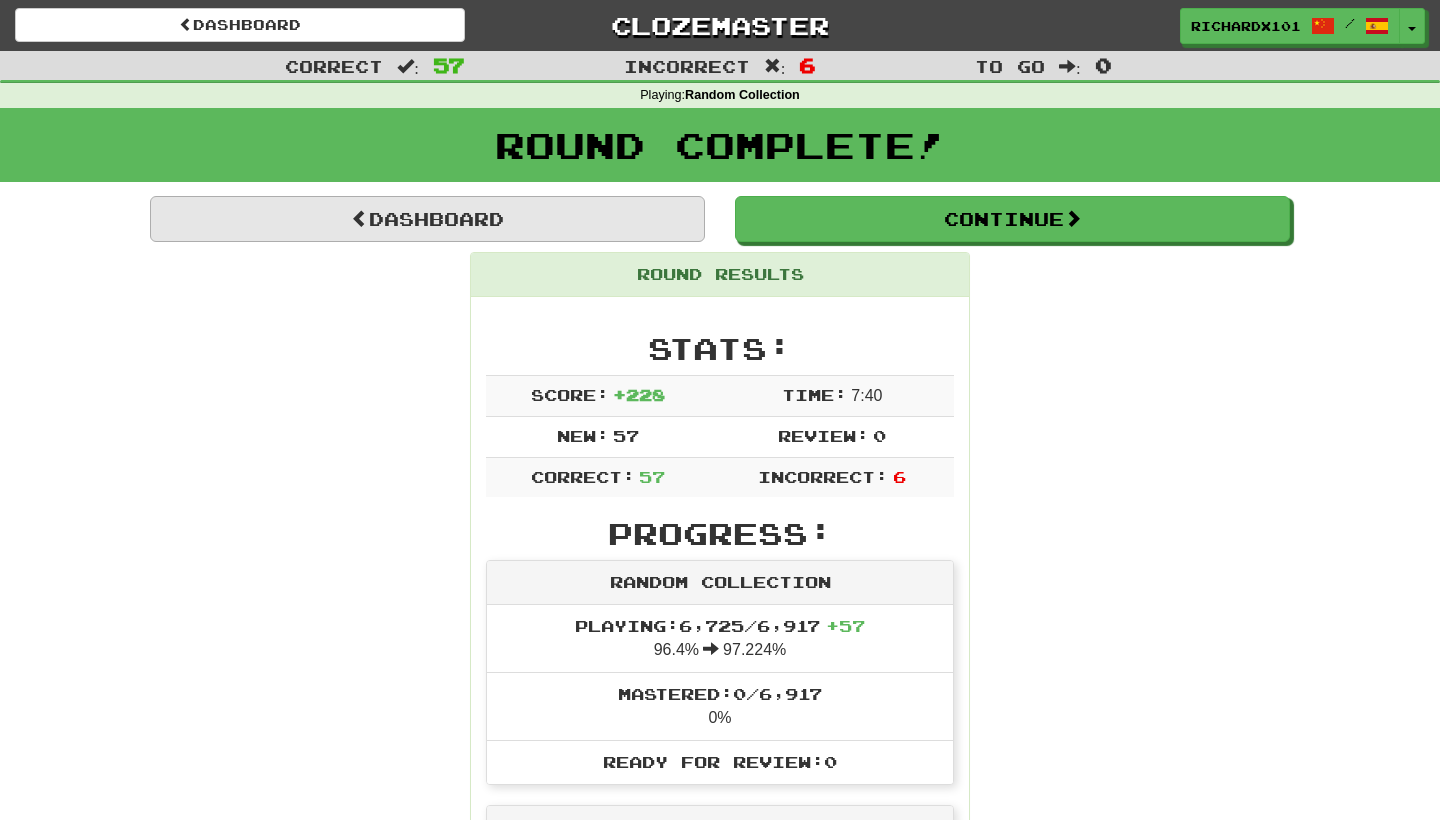 click on "Dashboard" at bounding box center (427, 219) 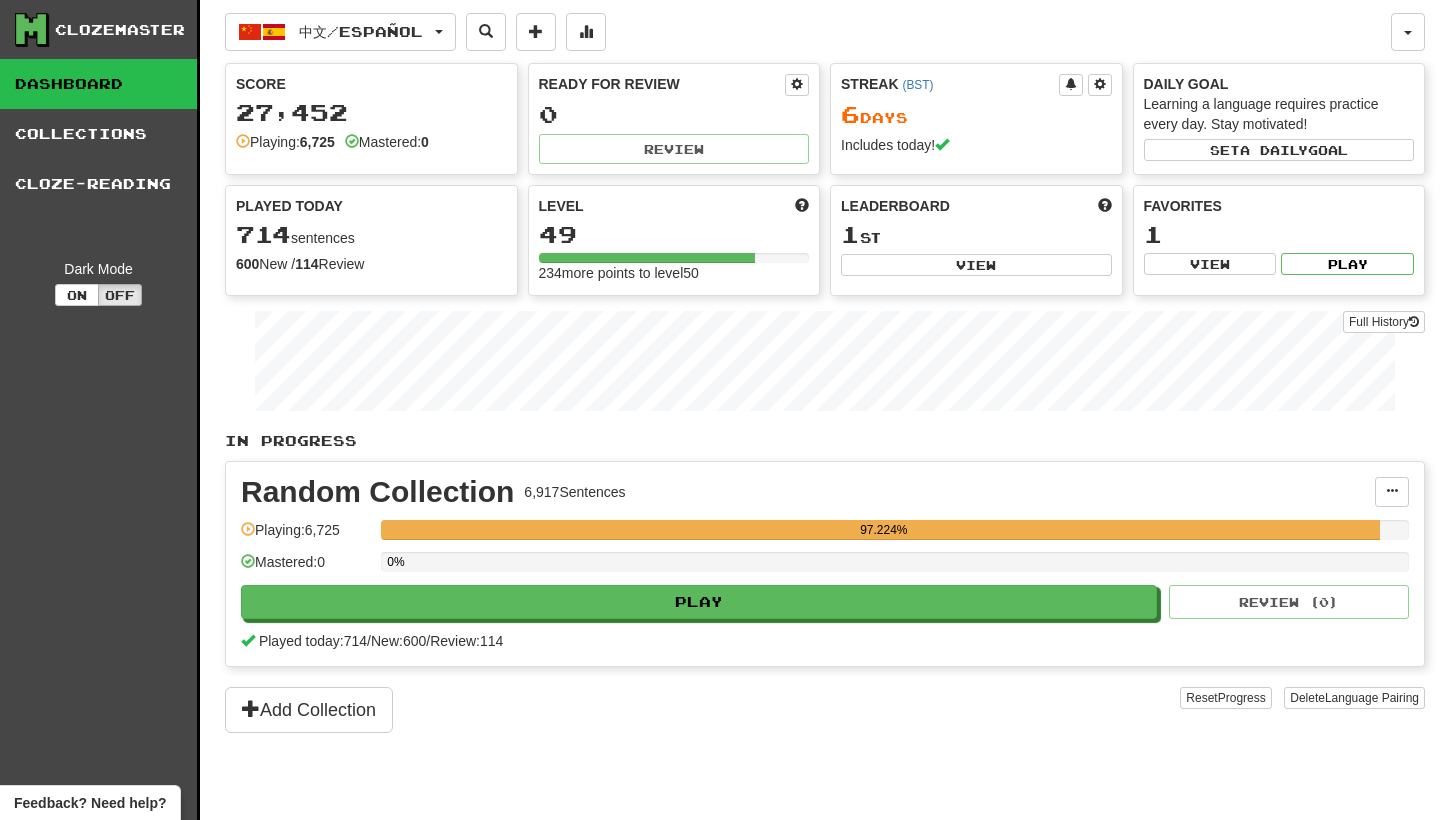 scroll, scrollTop: 0, scrollLeft: 0, axis: both 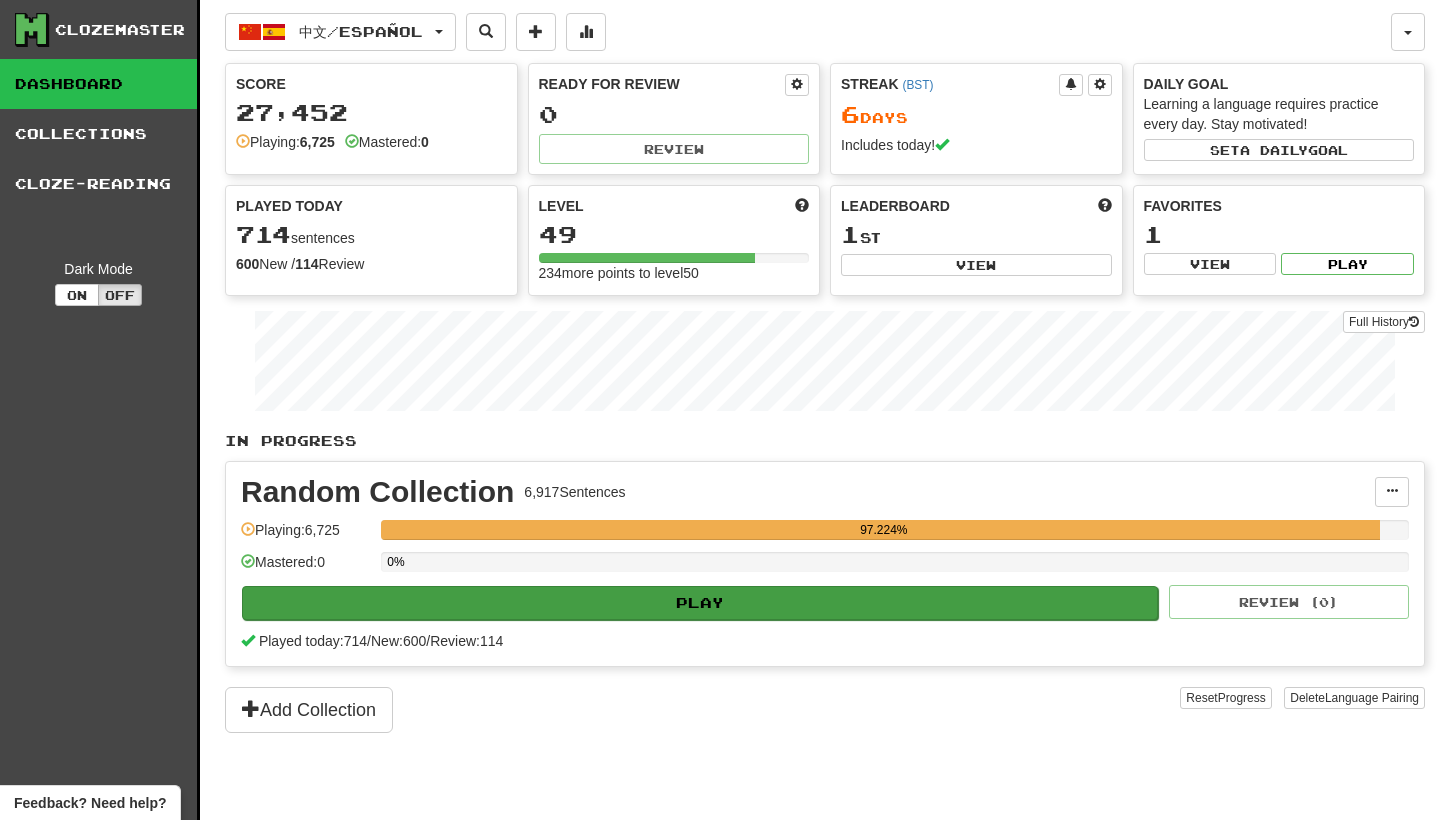 click on "Play" at bounding box center (700, 603) 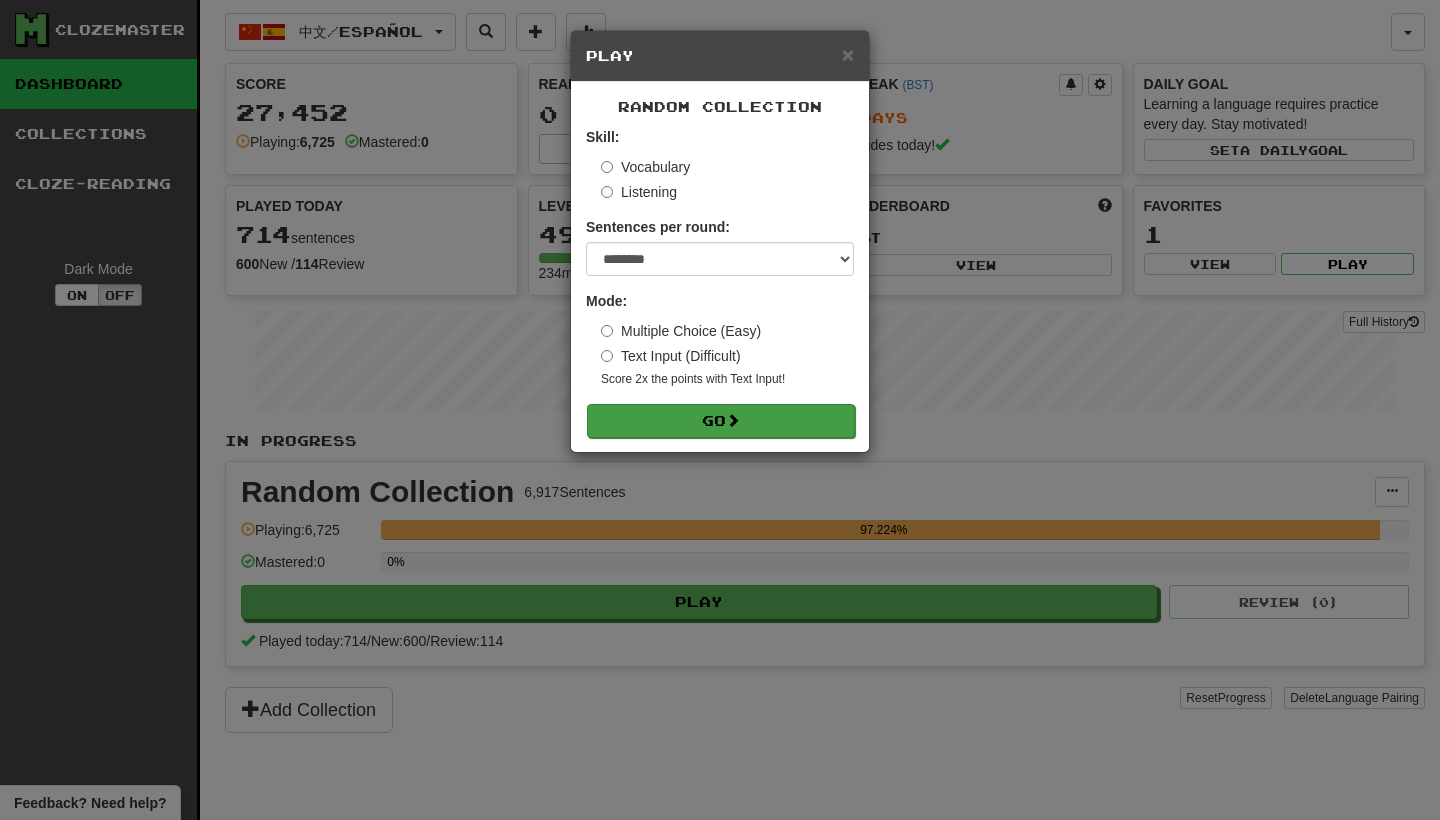 click on "Go" at bounding box center (721, 421) 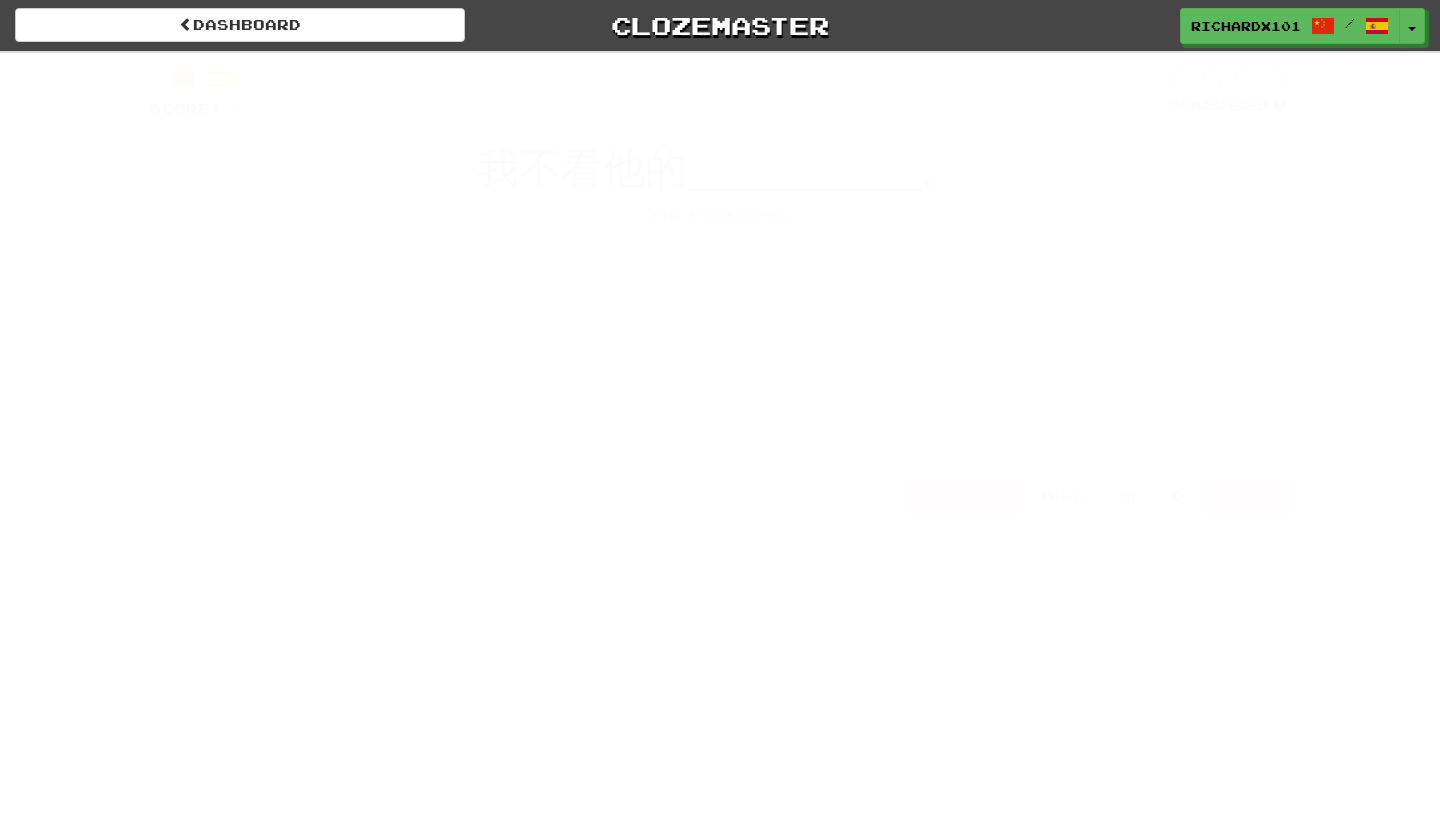 scroll, scrollTop: 0, scrollLeft: 0, axis: both 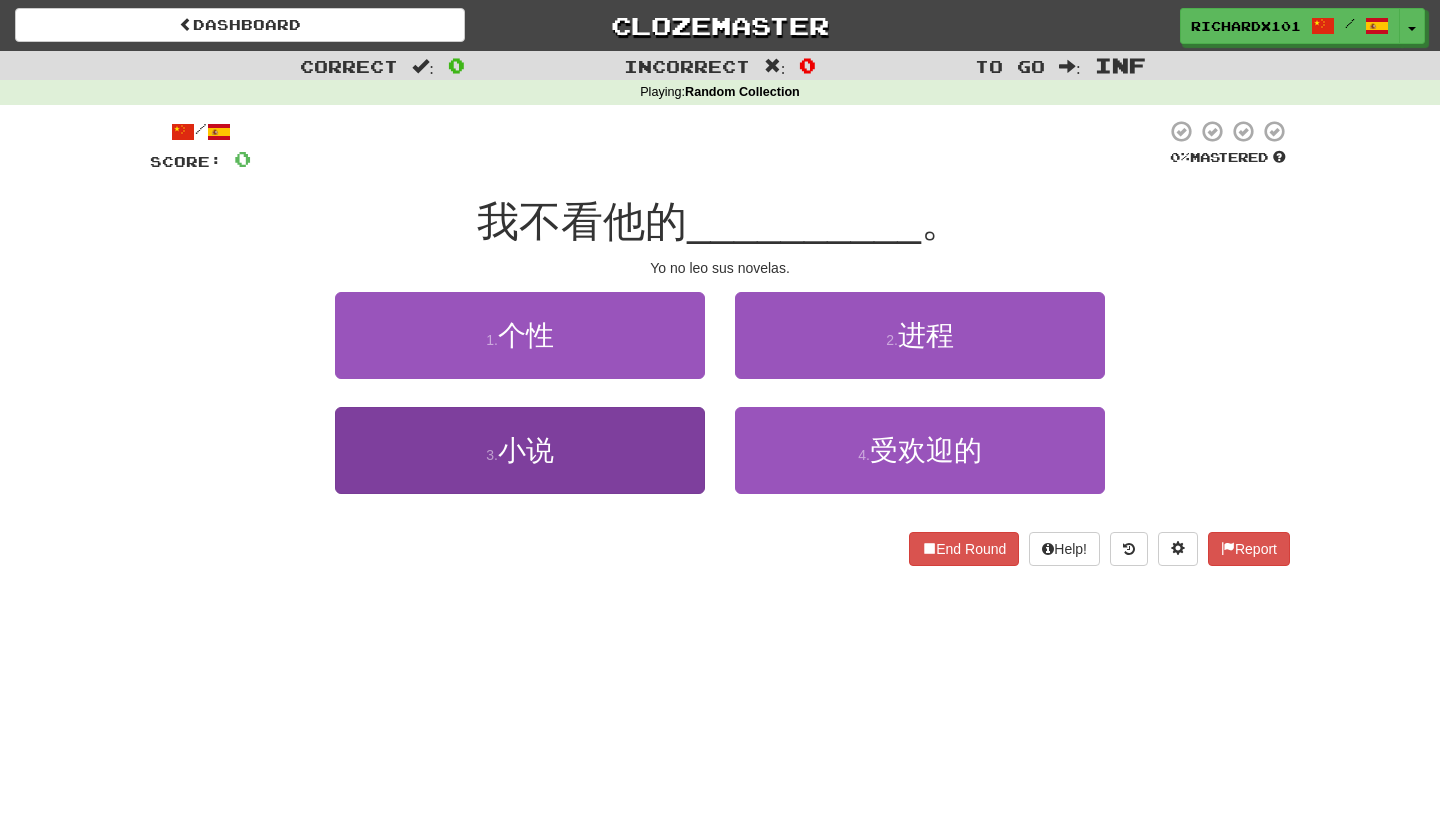 click on "3 .  小说" at bounding box center [520, 450] 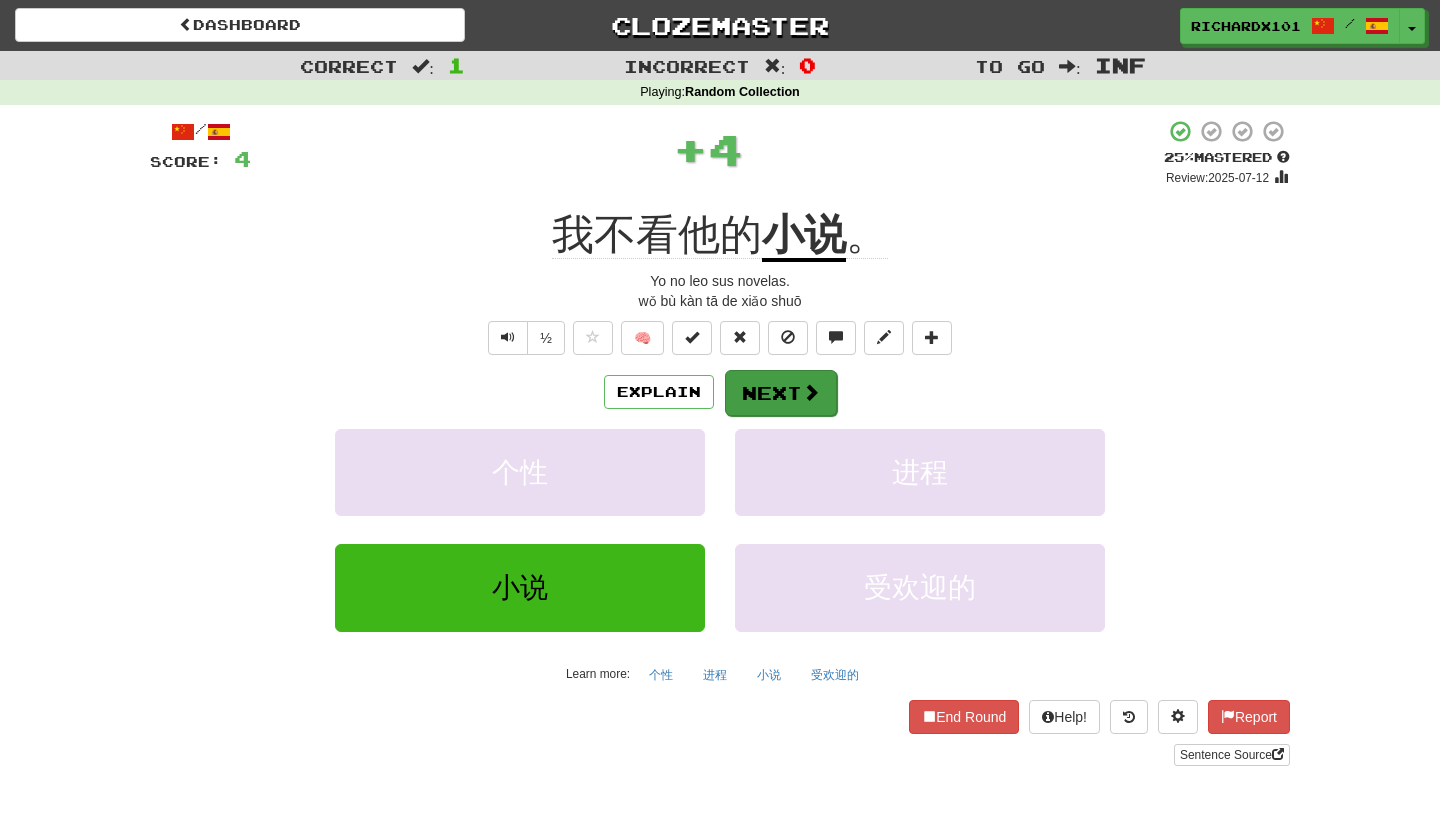 click on "Next" at bounding box center [781, 393] 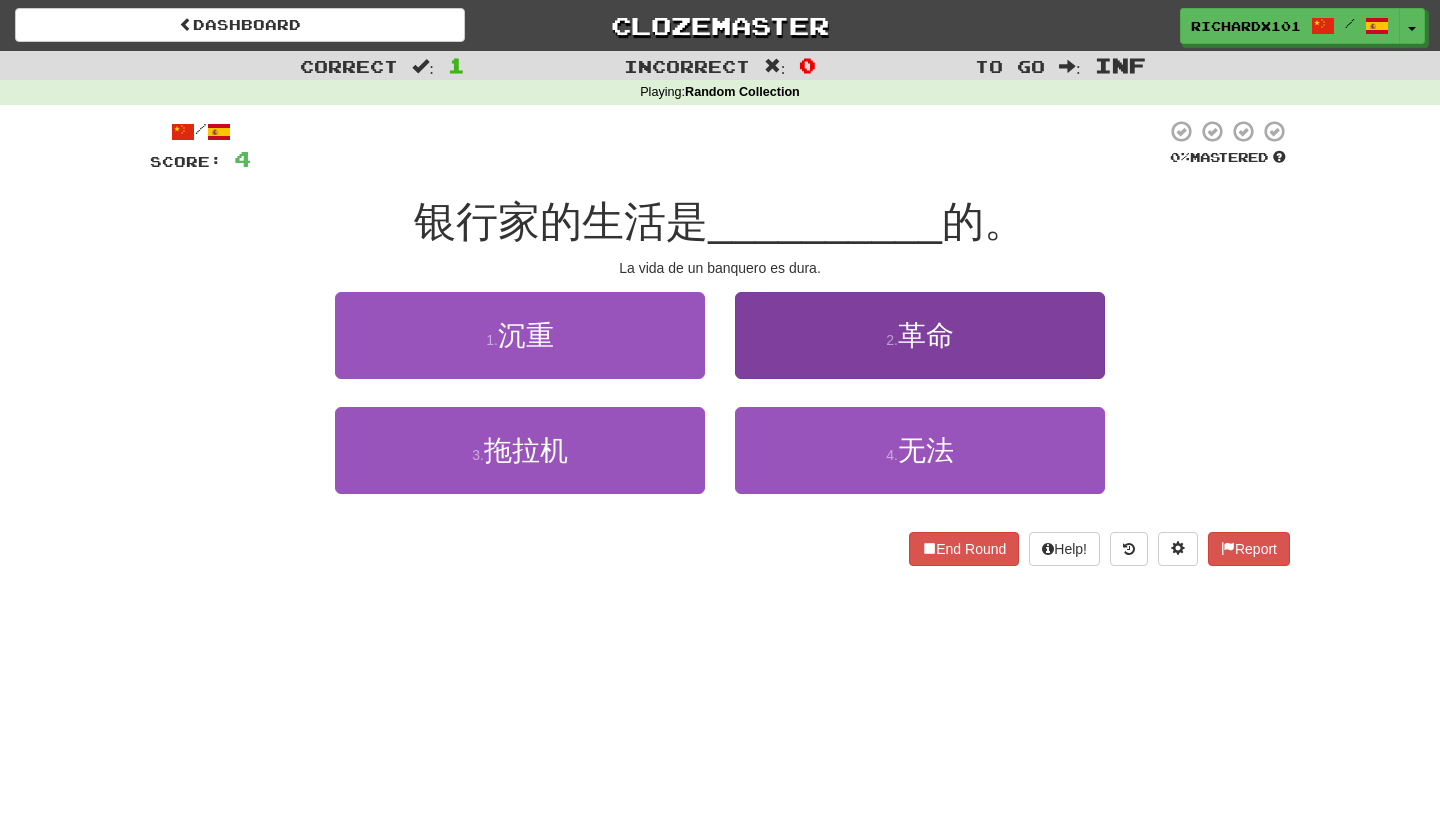 click on "2 .  革命" at bounding box center [920, 335] 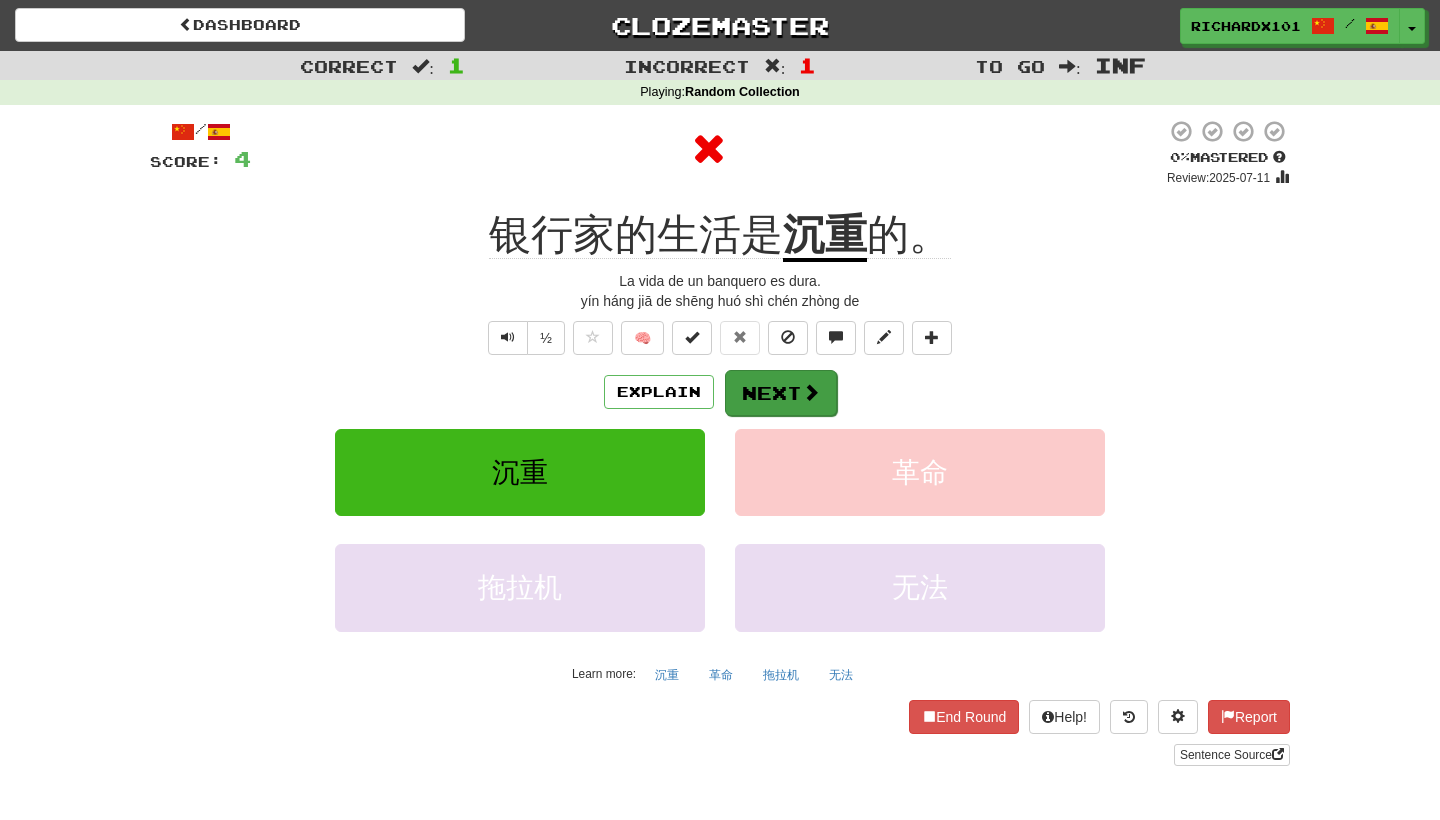 click on "Next" at bounding box center (781, 393) 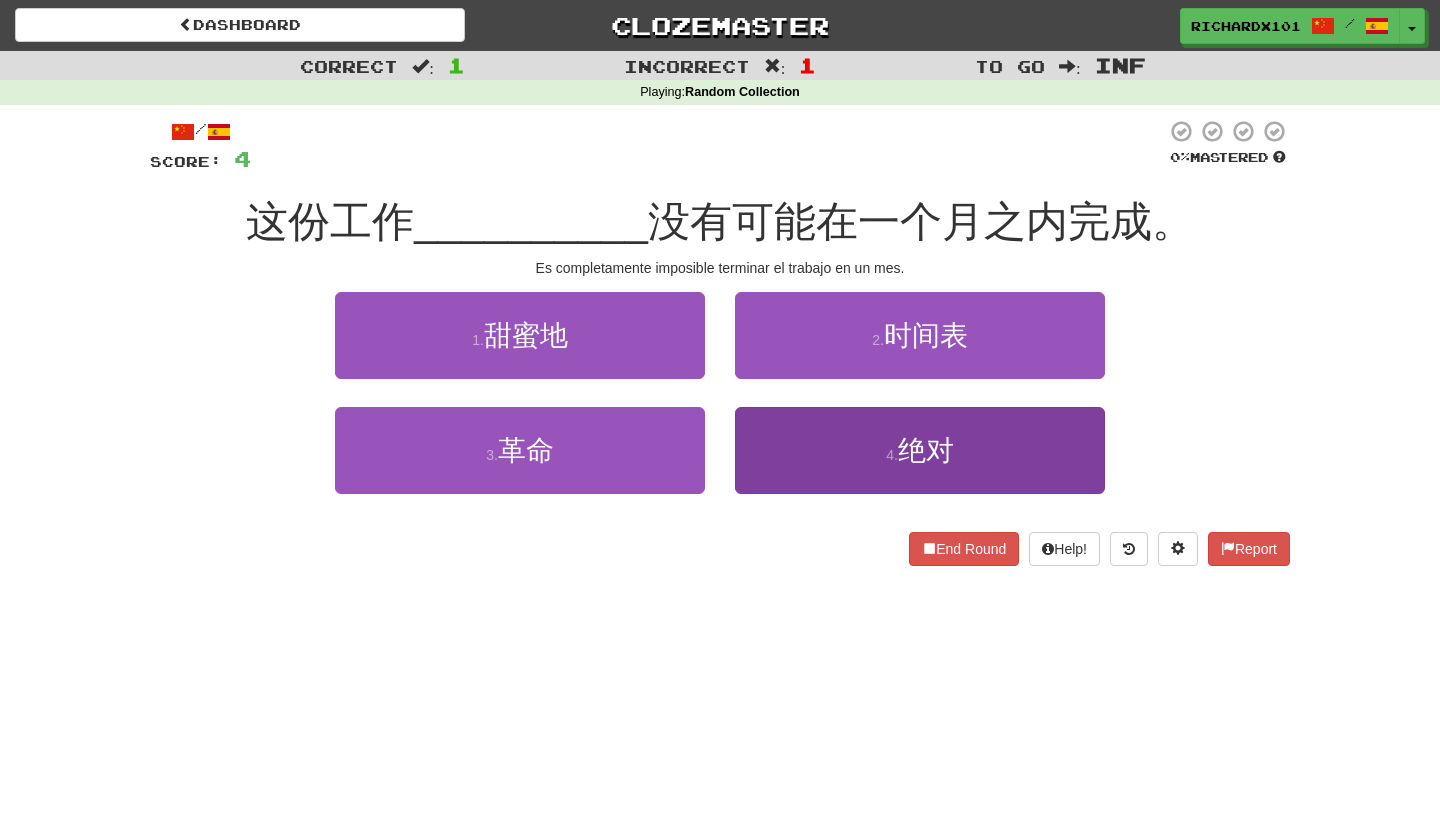 click on "4 .  绝对" at bounding box center [920, 450] 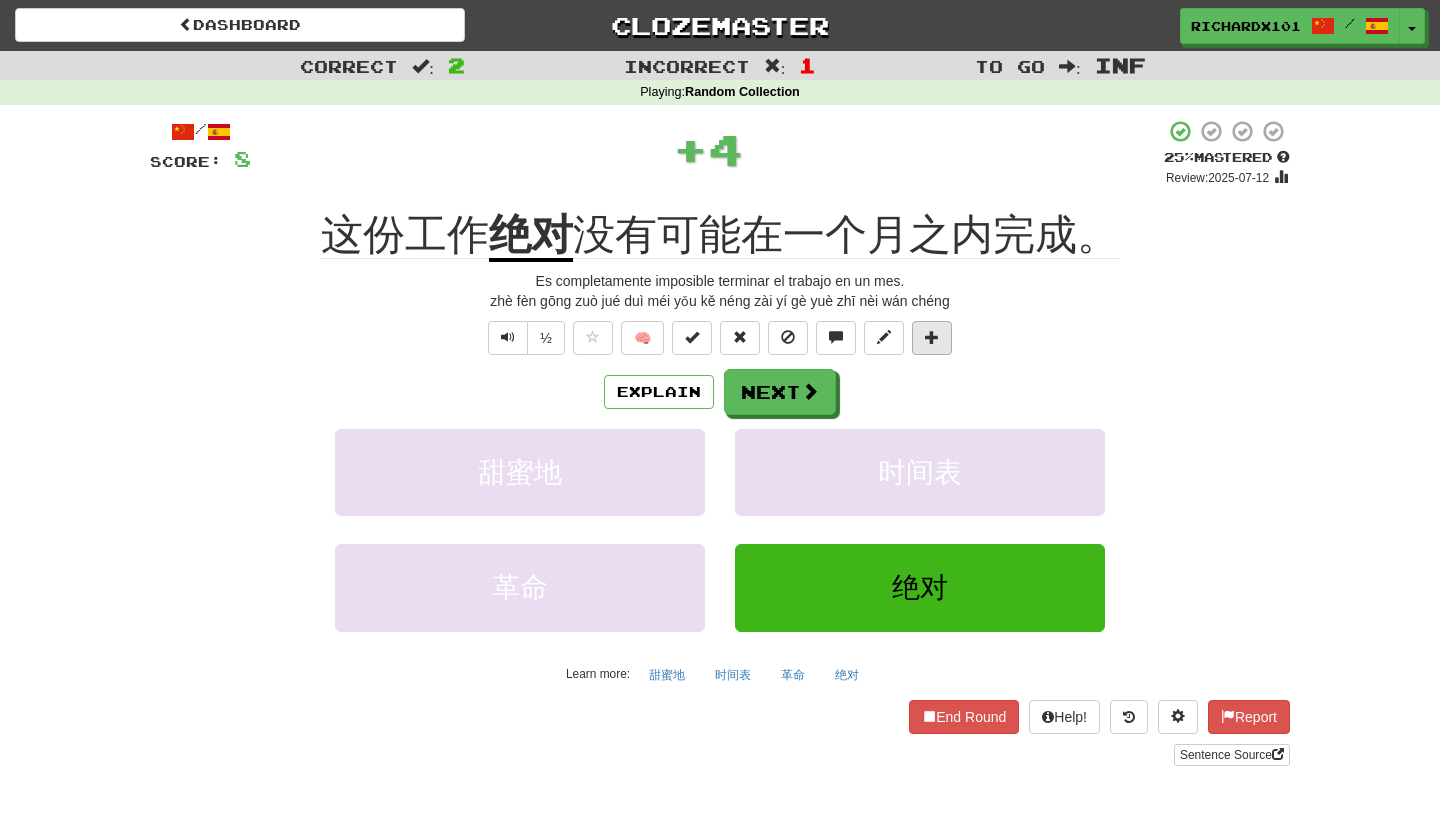 click at bounding box center (932, 337) 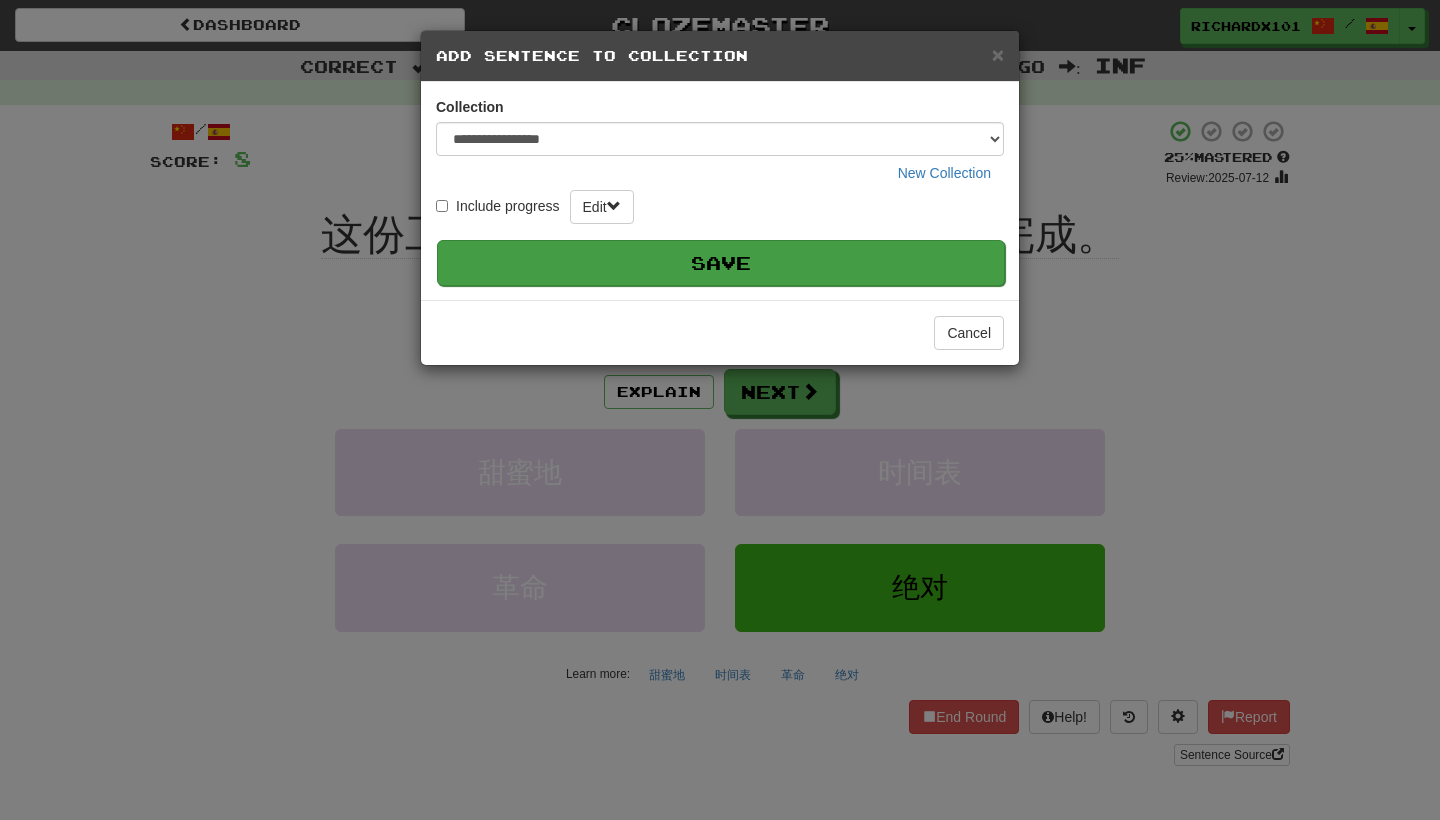 click on "Save" at bounding box center [721, 263] 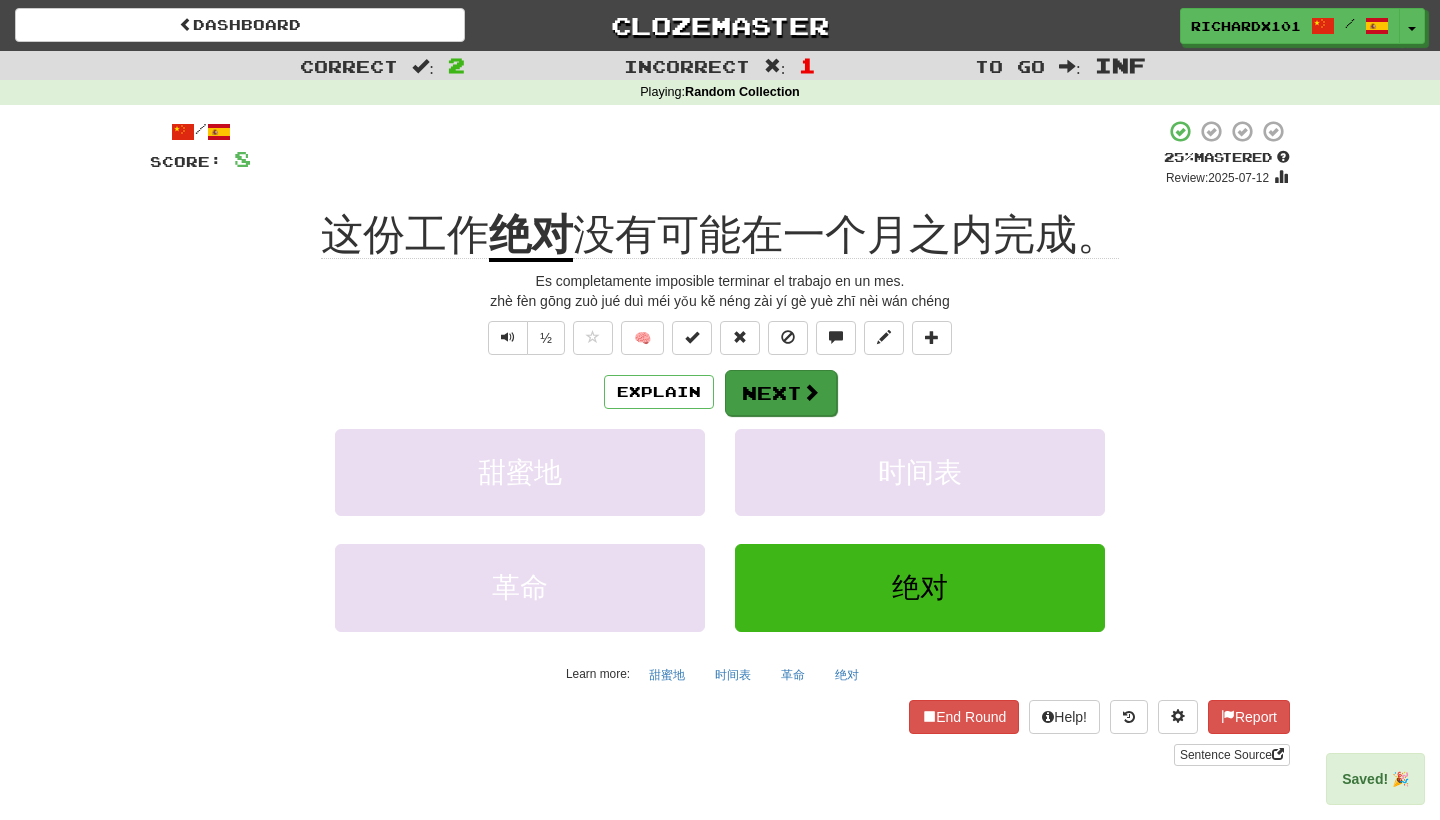 click on "Next" at bounding box center [781, 393] 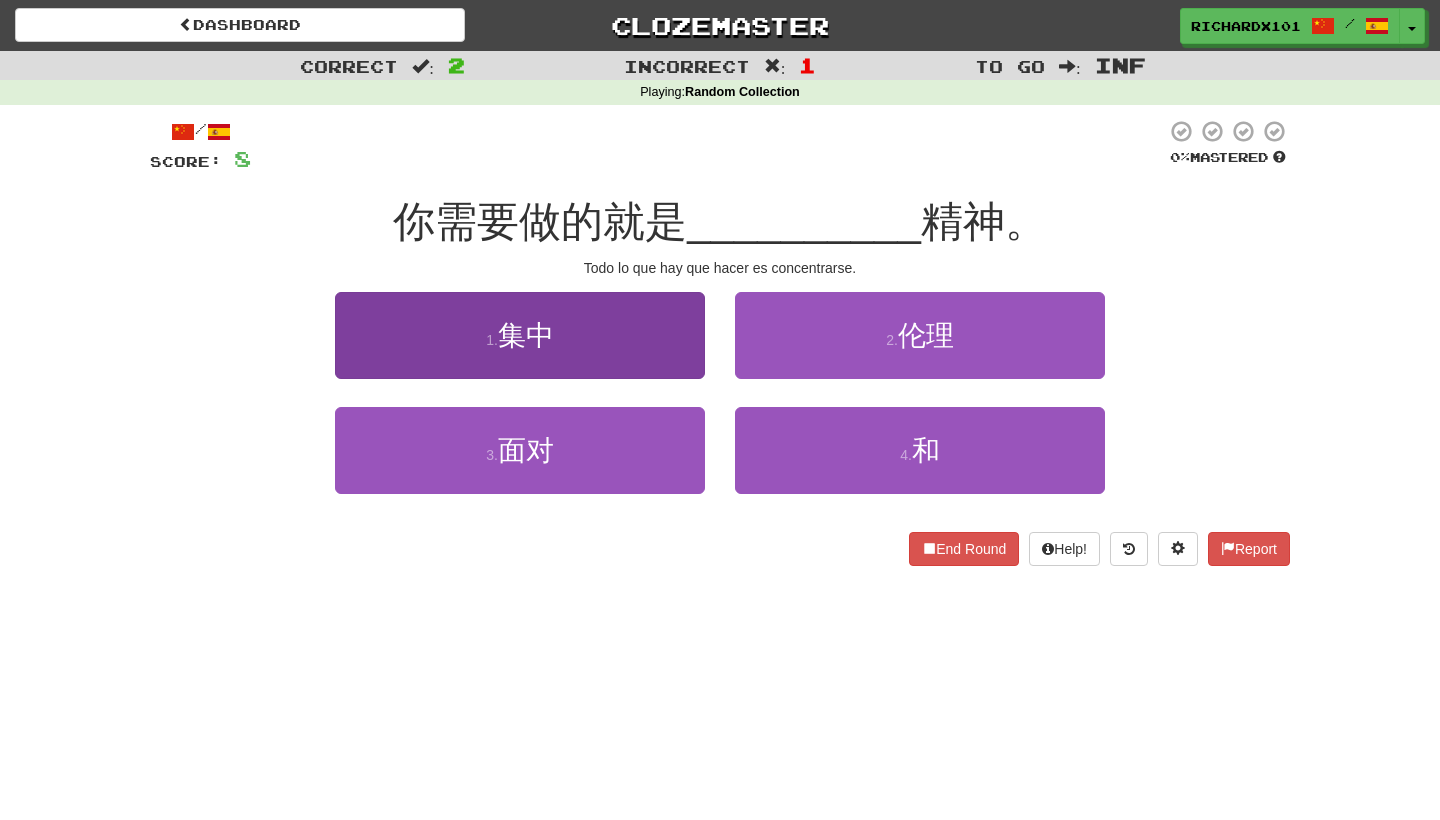 click on "1 .  集中" at bounding box center (520, 335) 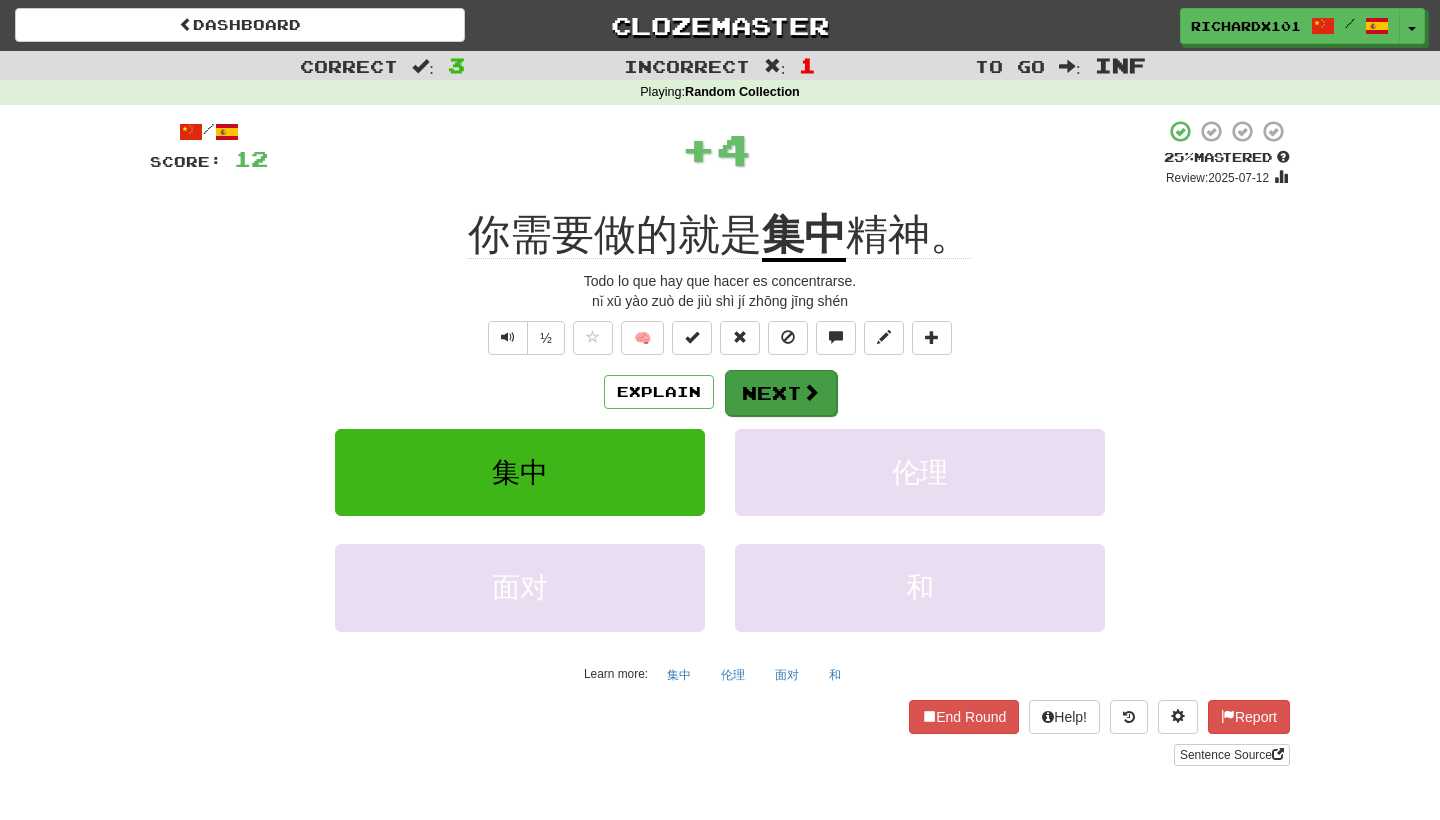 click on "Next" at bounding box center [781, 393] 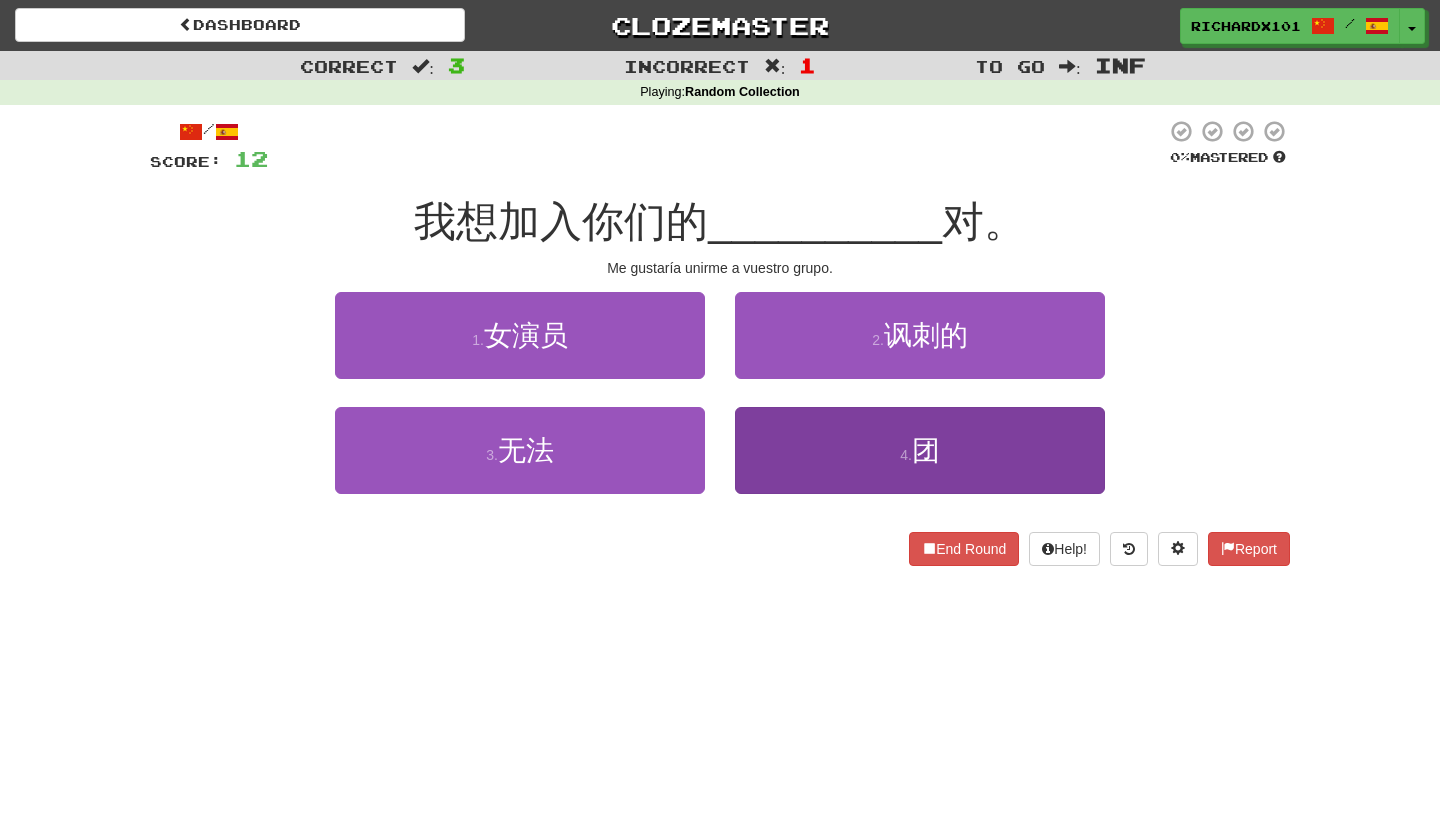 click on "4 .  团" at bounding box center [920, 450] 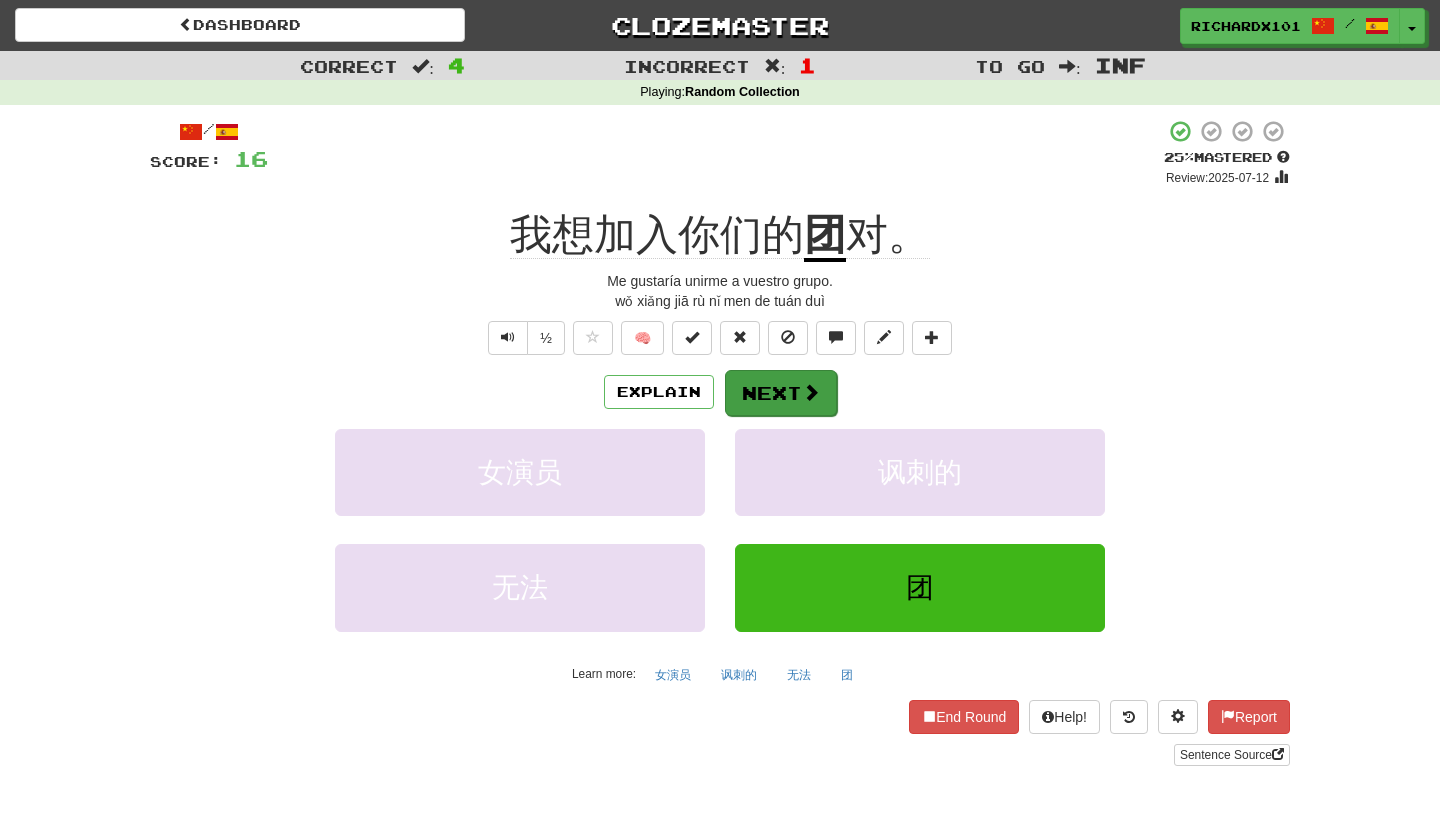click on "Next" at bounding box center (781, 393) 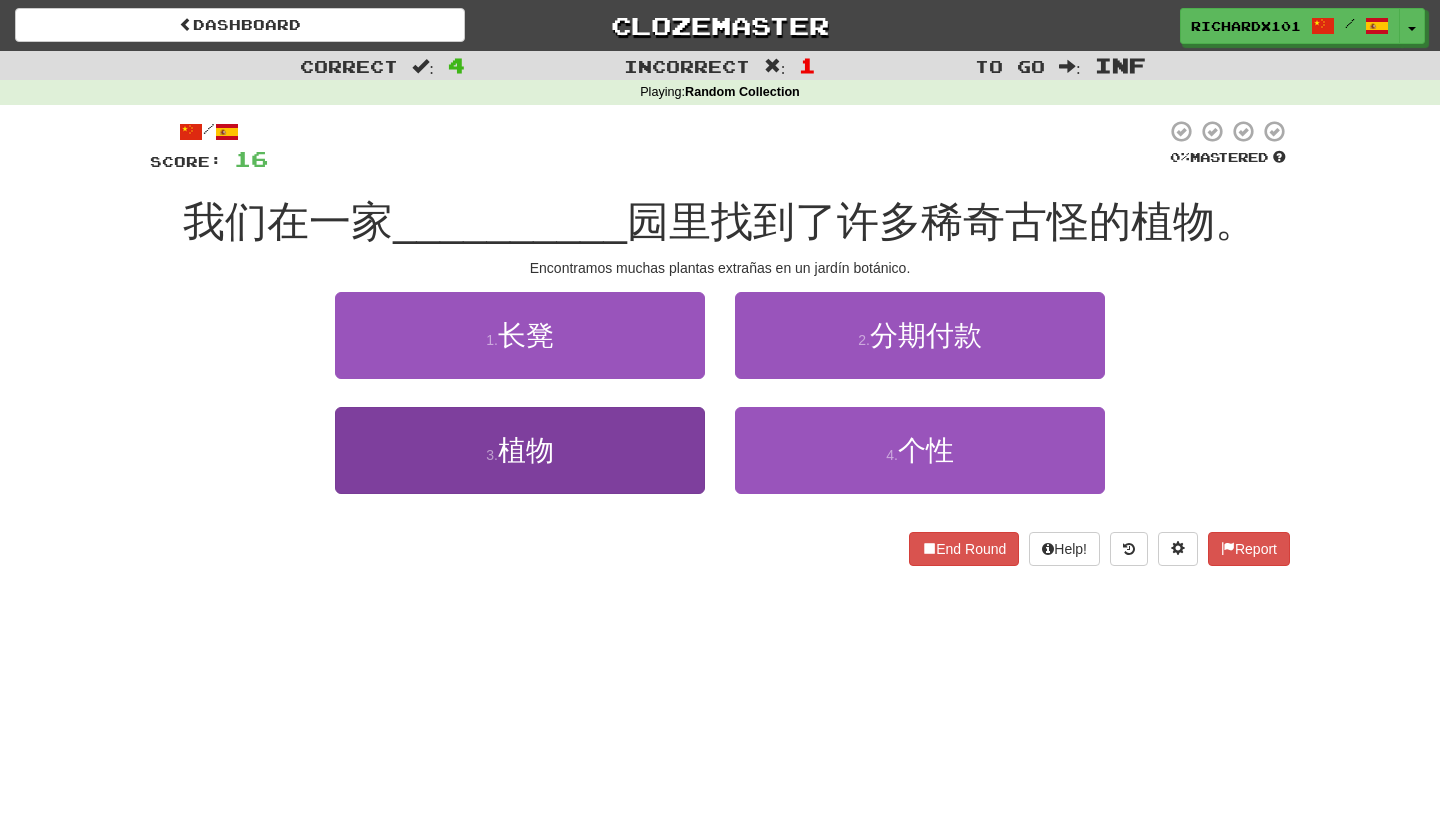 click on "3 .  植物" at bounding box center [520, 450] 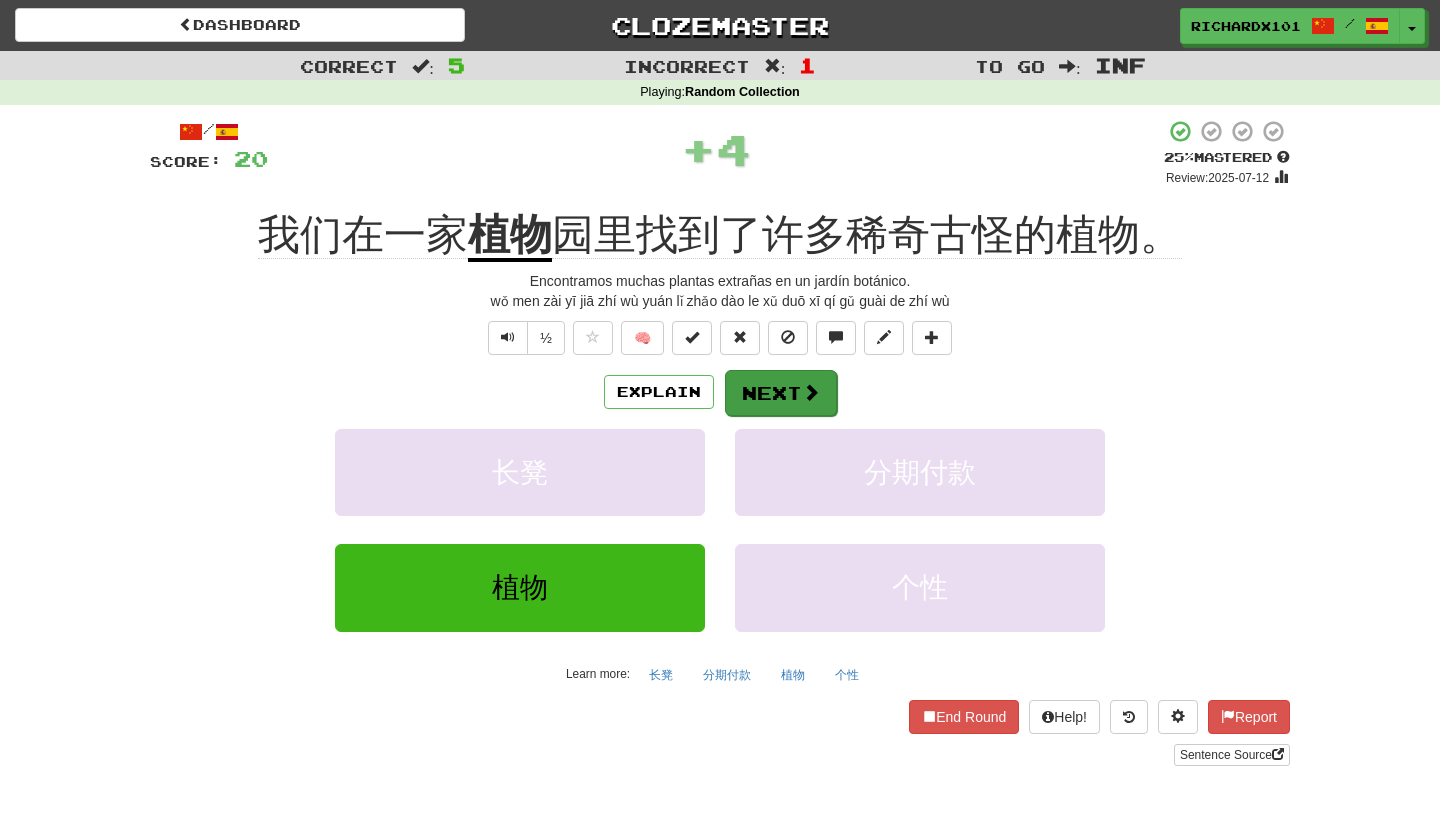 click on "Next" at bounding box center (781, 393) 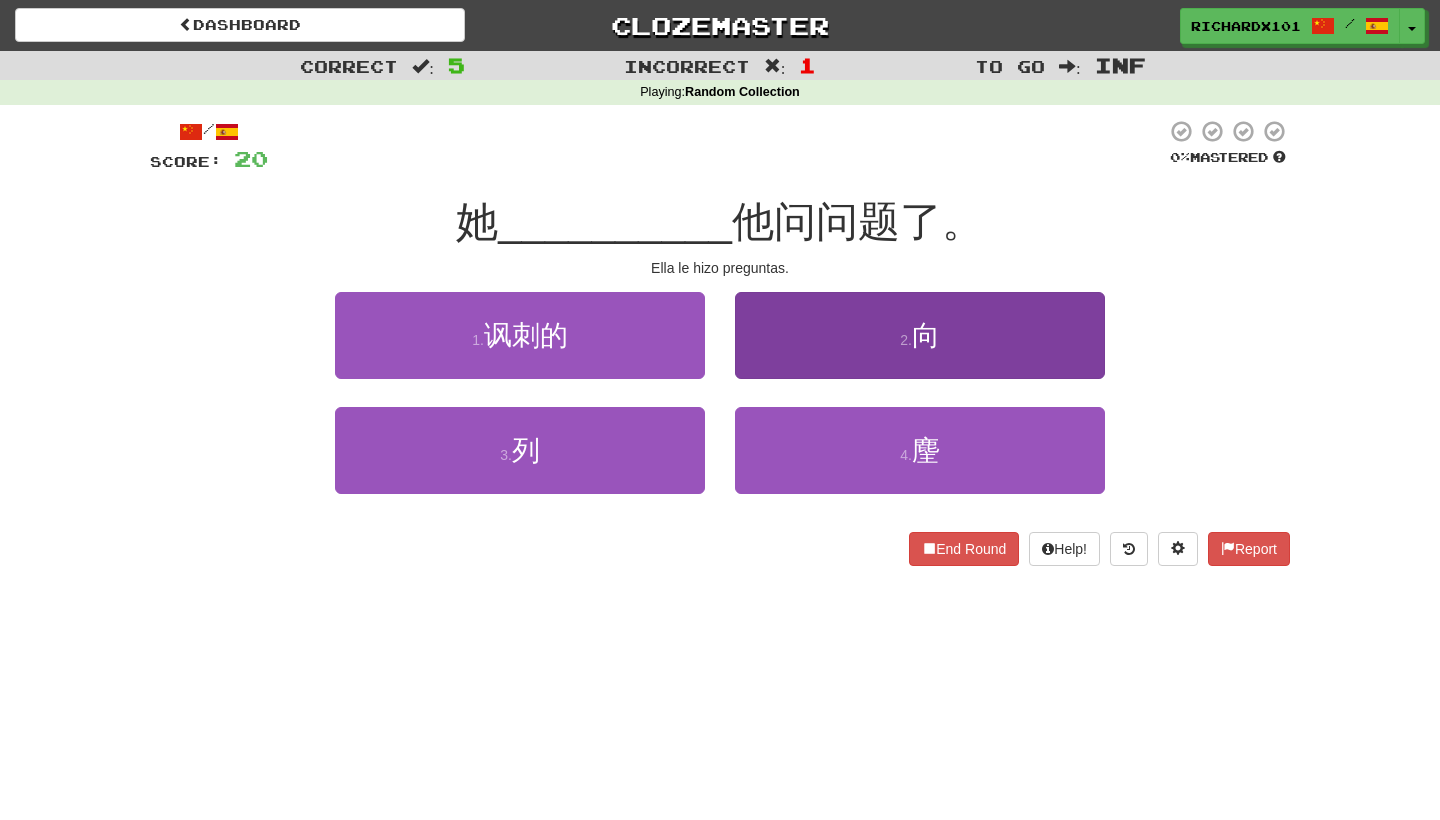 click on "2 .  向" at bounding box center [920, 335] 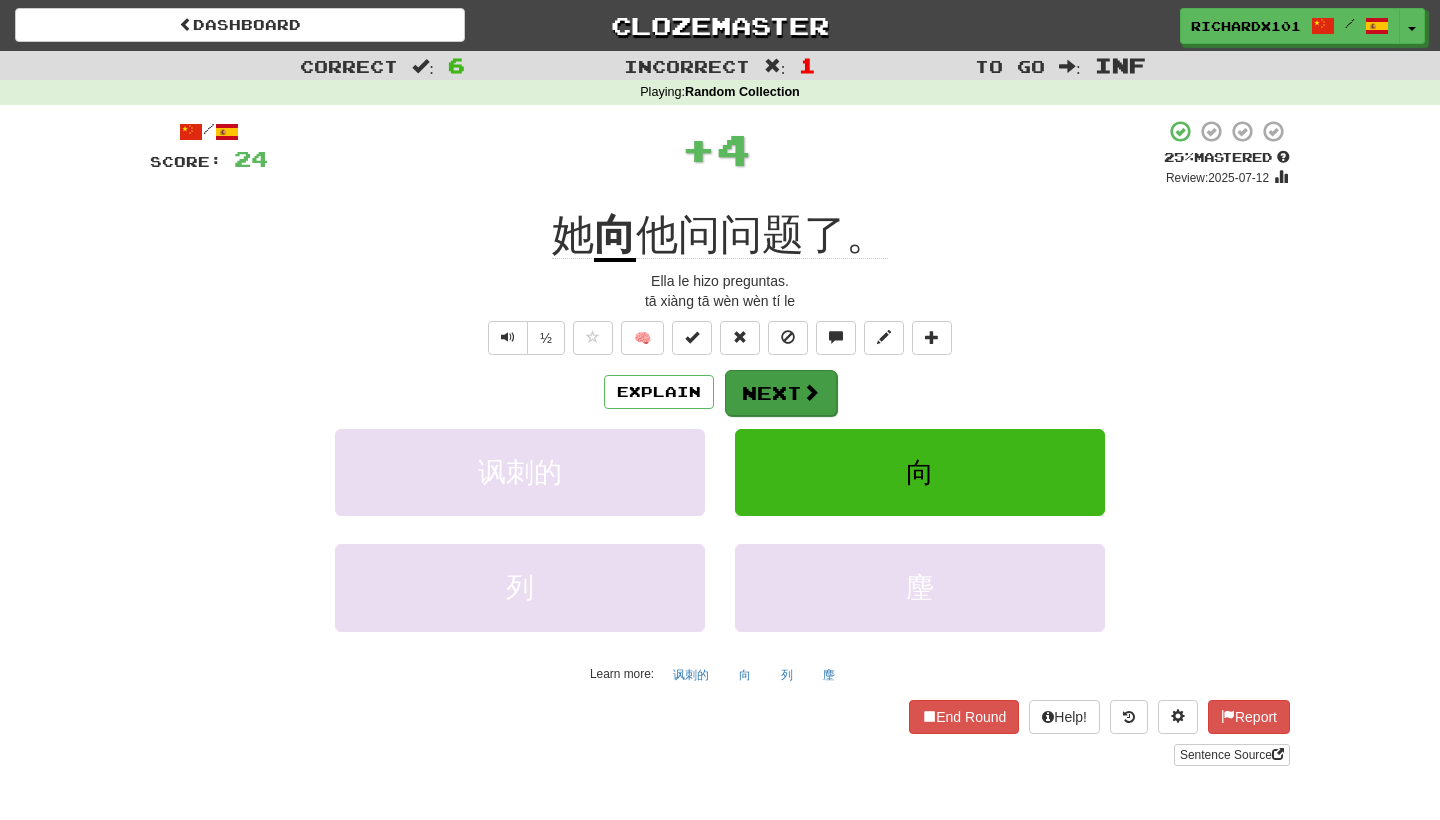 click on "Next" at bounding box center [781, 393] 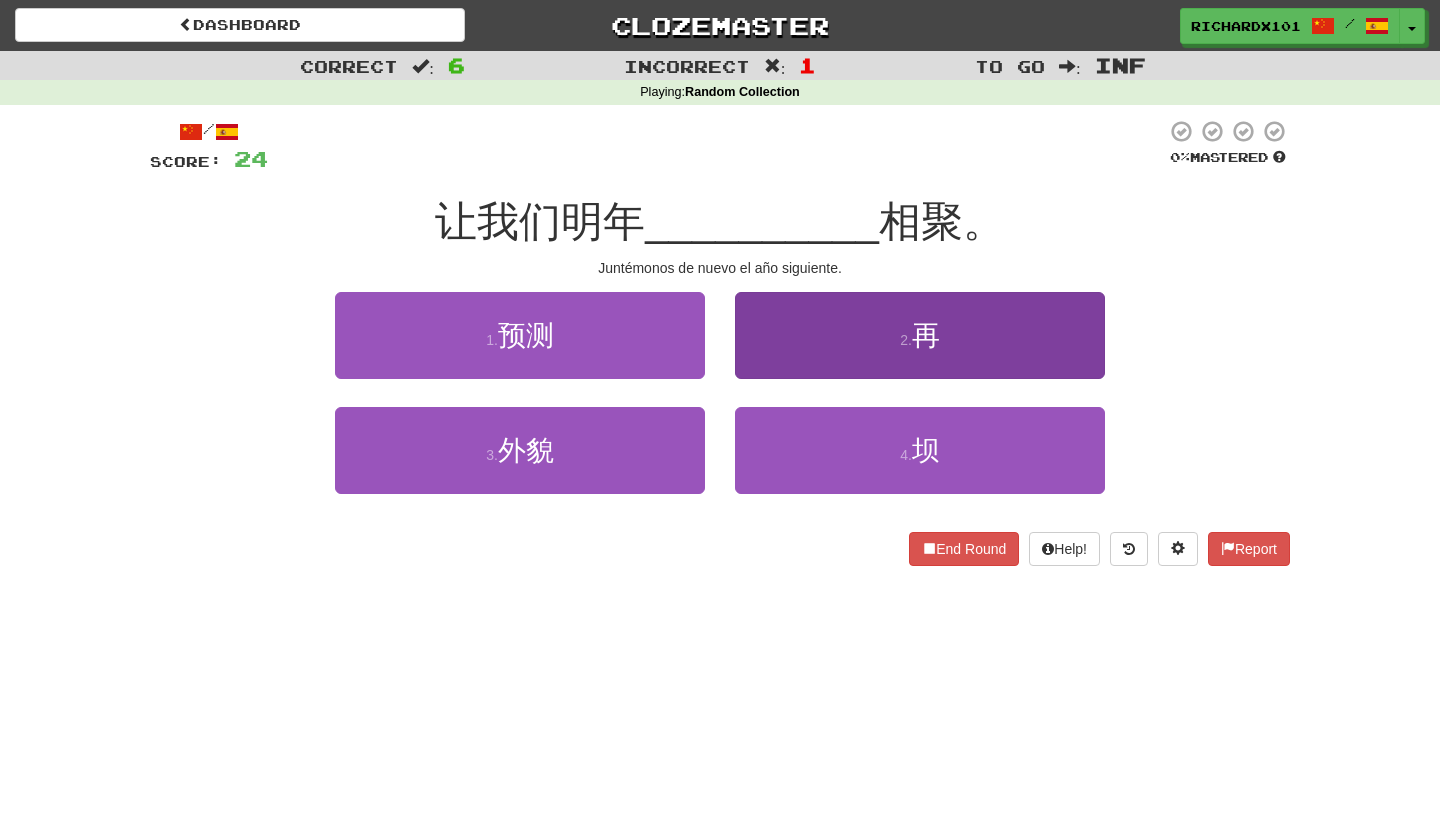 click on "2 .  再" at bounding box center (920, 335) 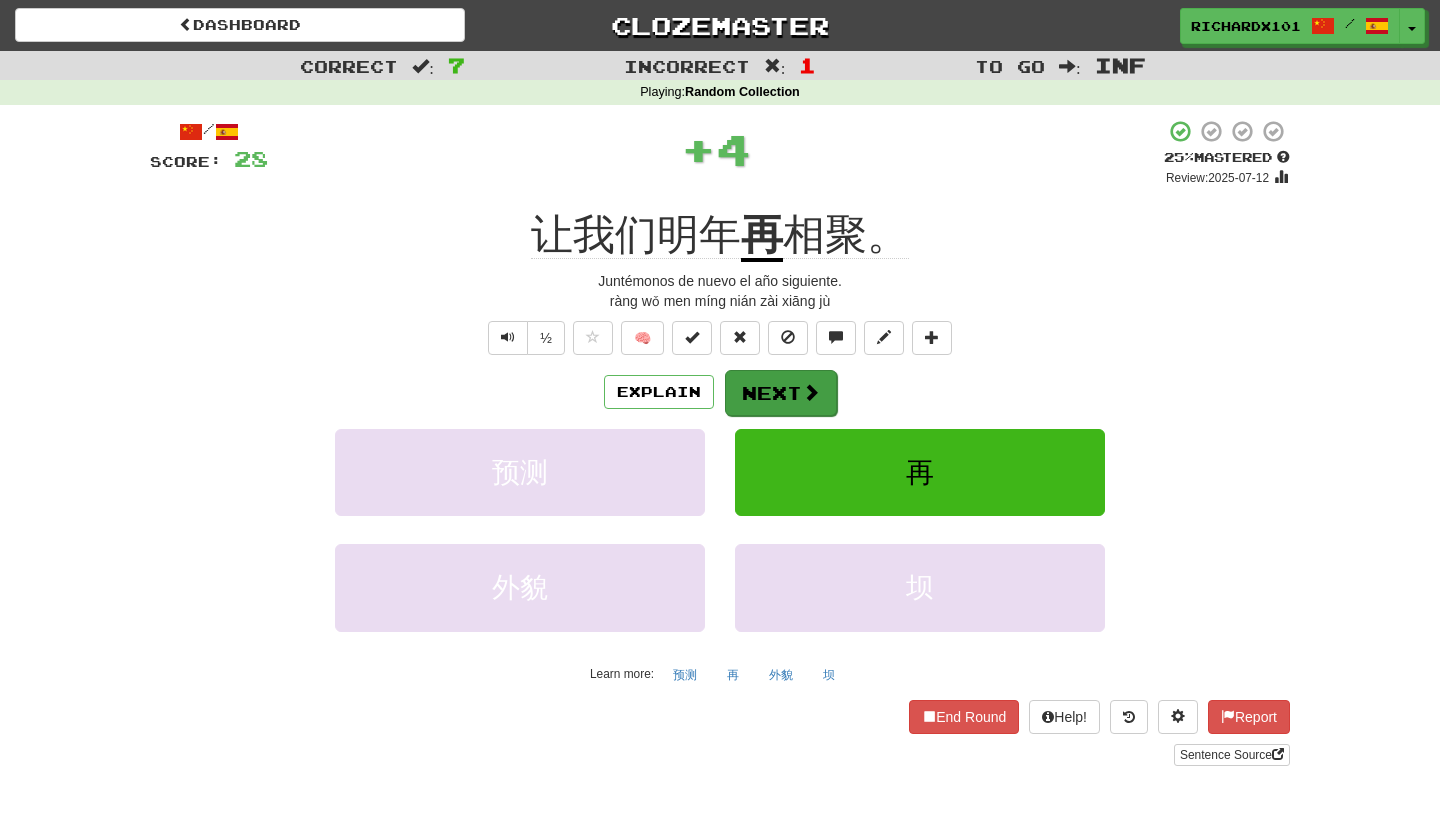 click on "Next" at bounding box center [781, 393] 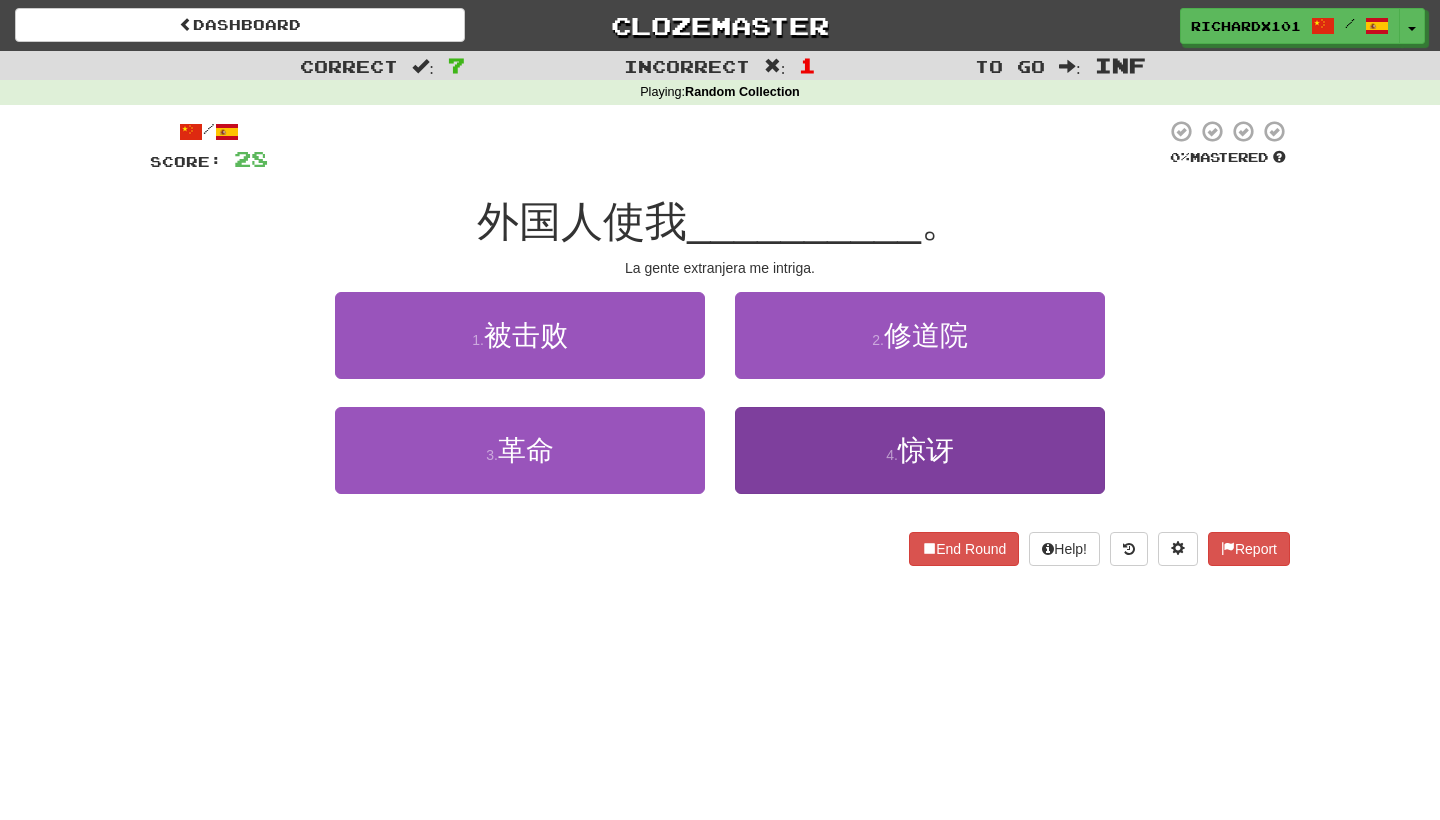 click on "4 .  惊讶" at bounding box center [920, 450] 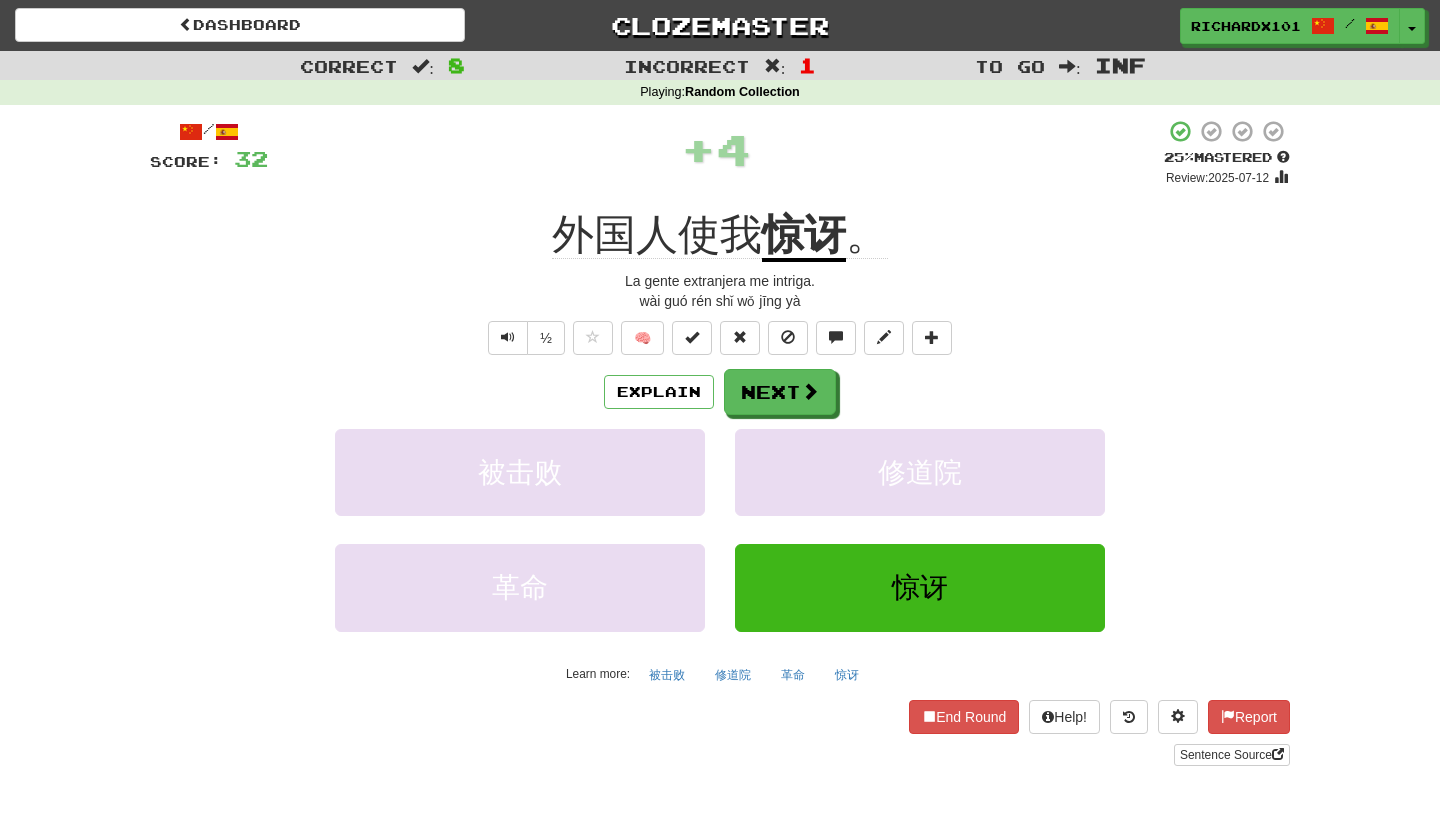 drag, startPoint x: 773, startPoint y: 385, endPoint x: 866, endPoint y: 390, distance: 93.13431 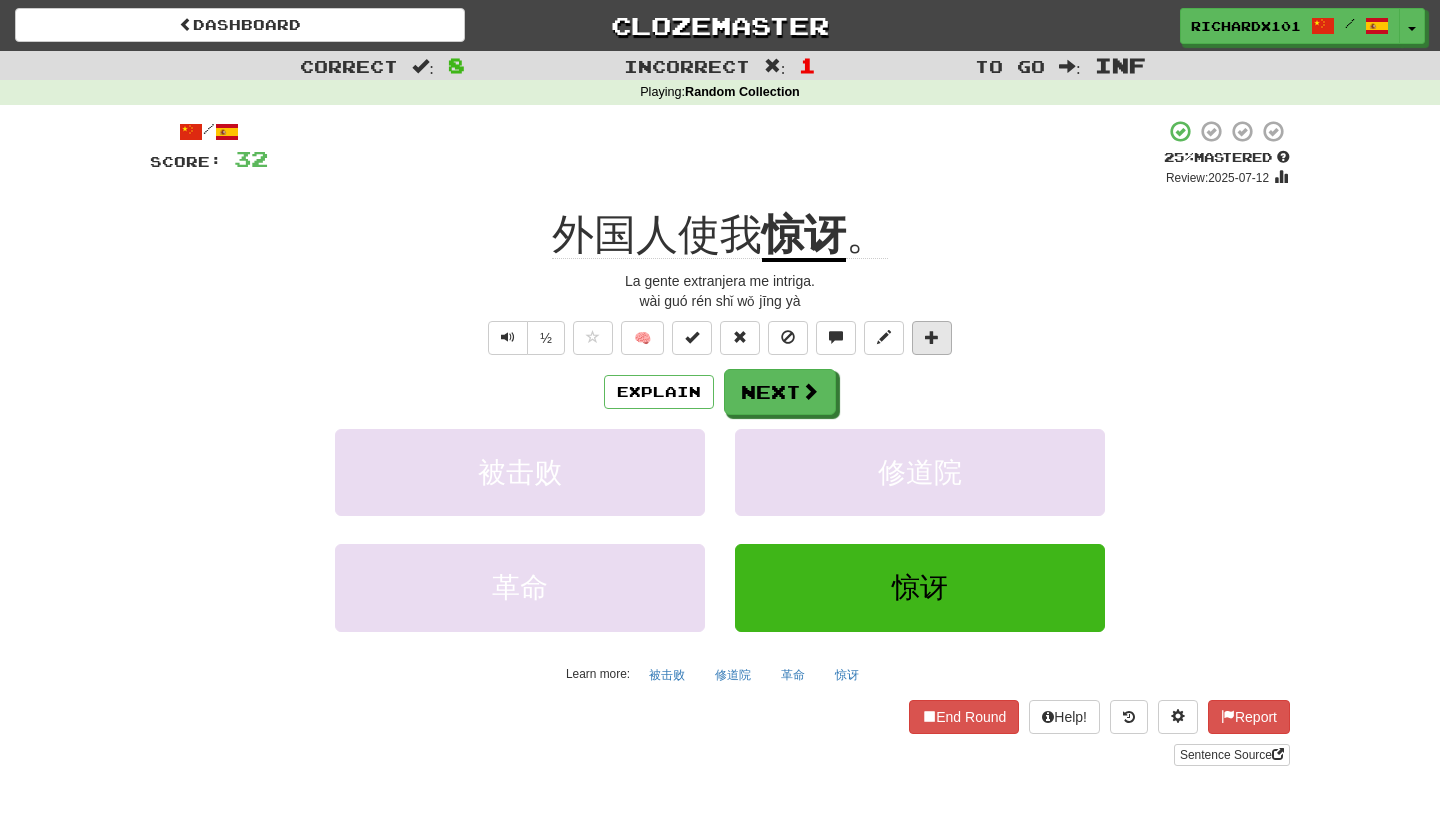 click at bounding box center [932, 337] 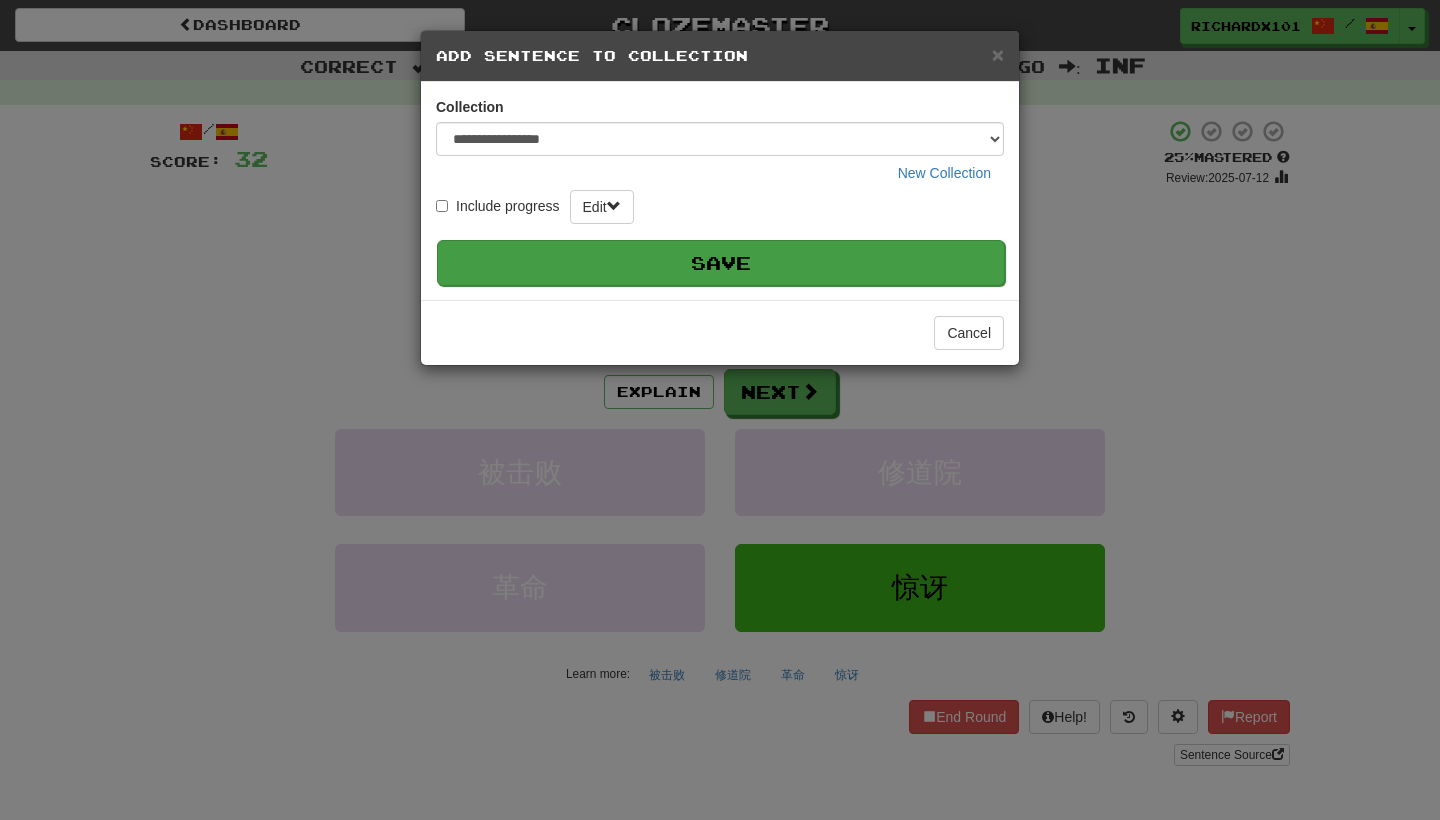 click on "Save" at bounding box center (721, 263) 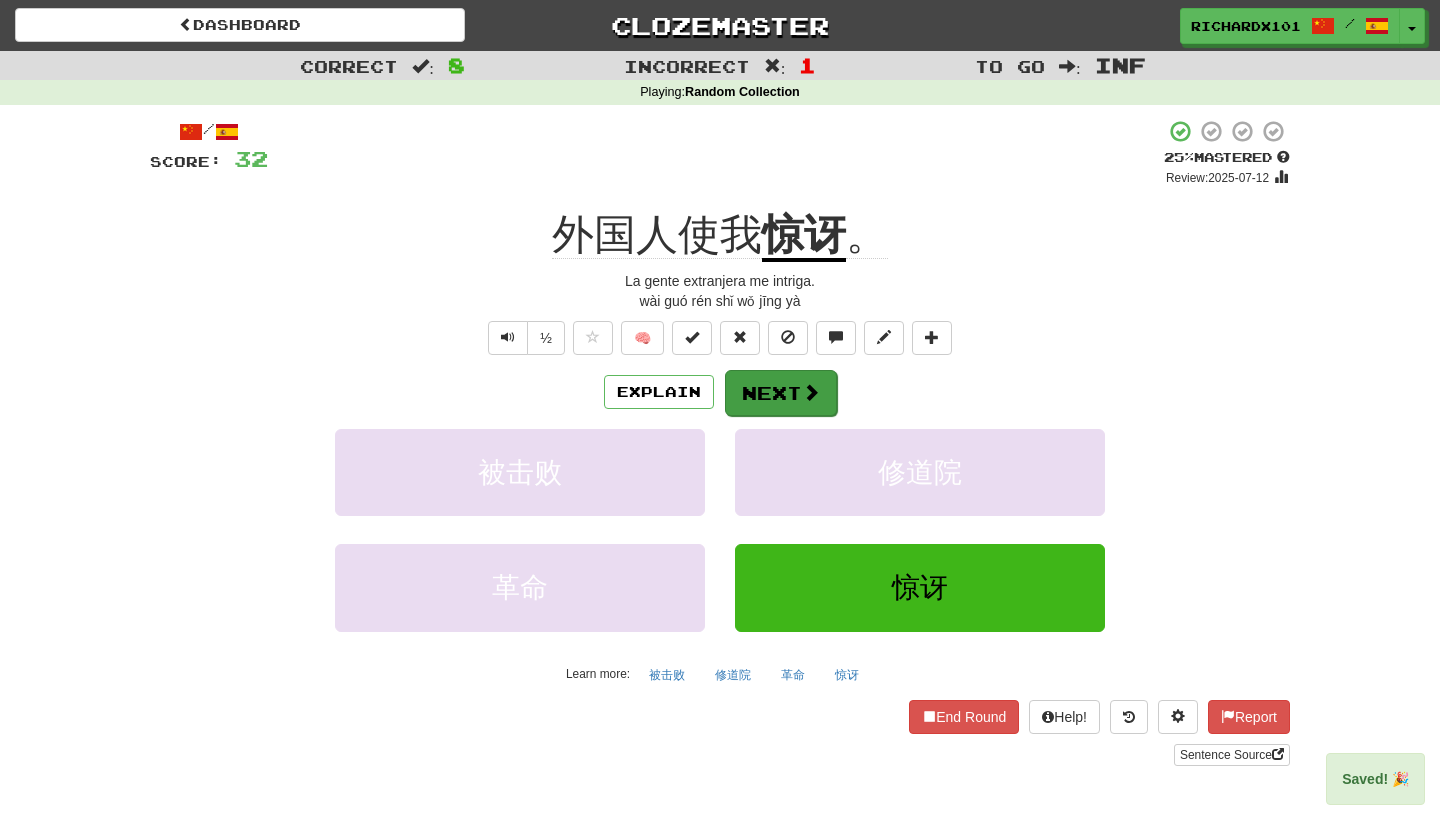 click on "Next" at bounding box center (781, 393) 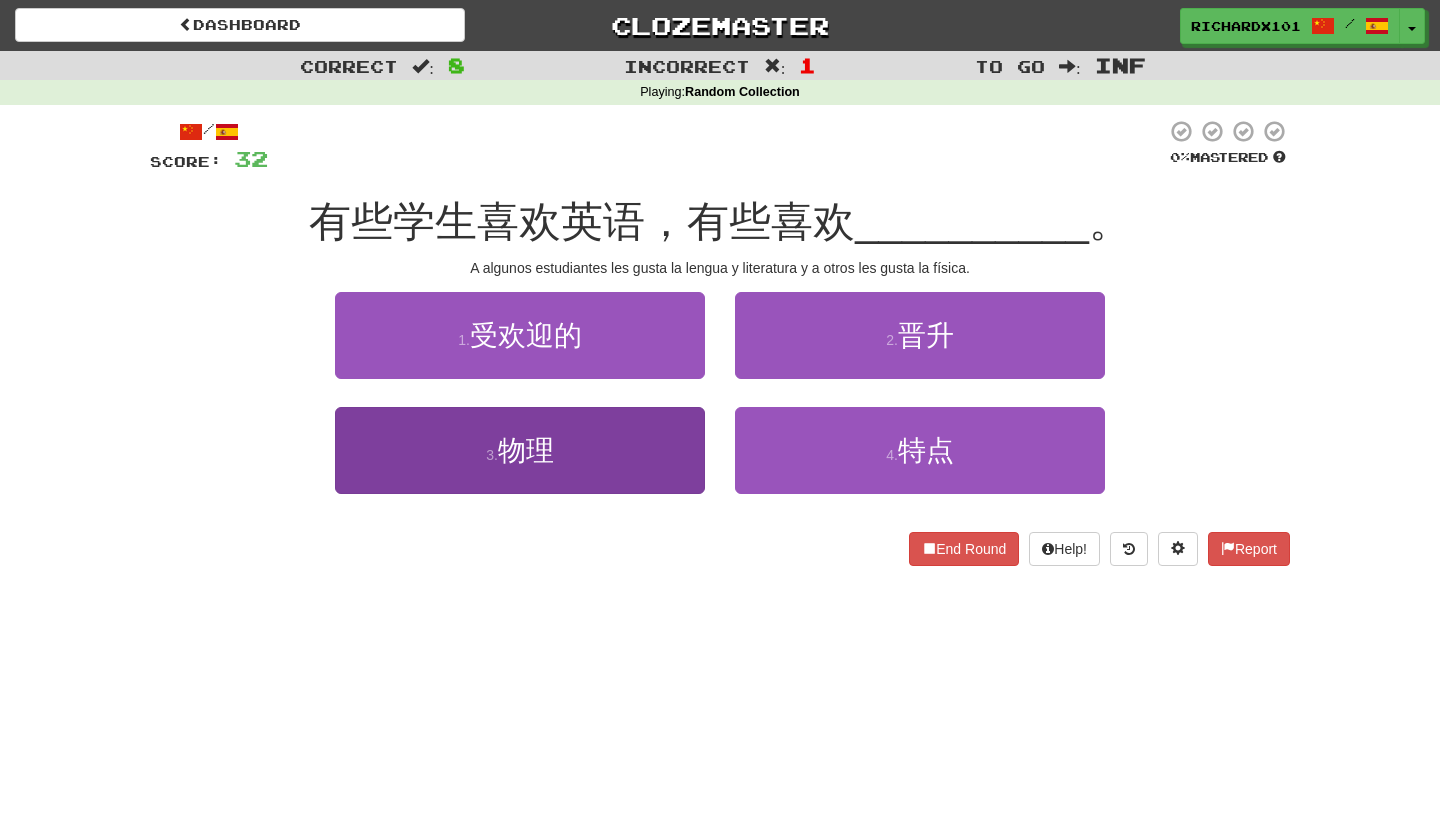 click on "3 .  物理" at bounding box center [520, 450] 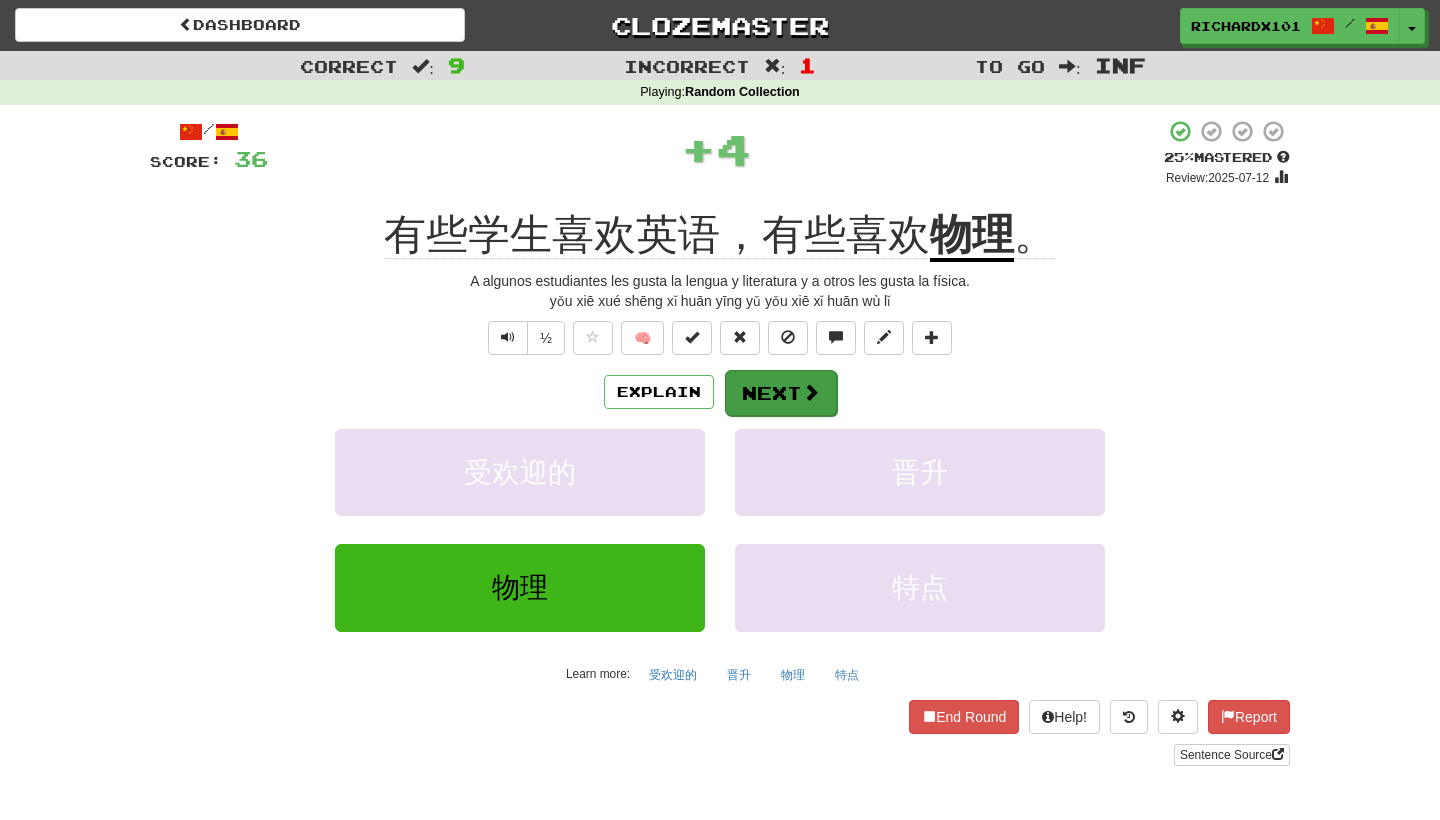 click on "Next" at bounding box center (781, 393) 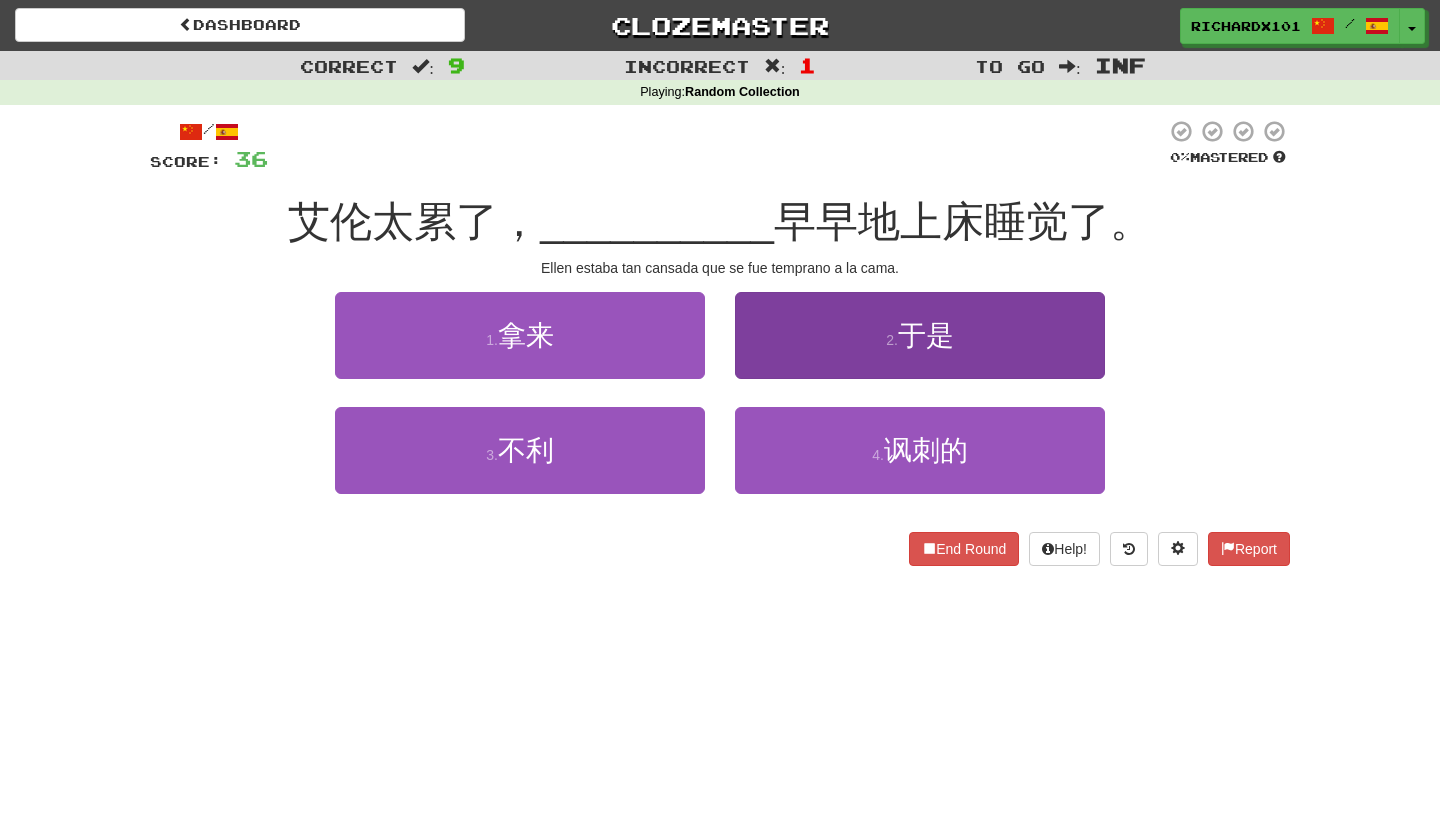 click on "2 .  于是" at bounding box center (920, 335) 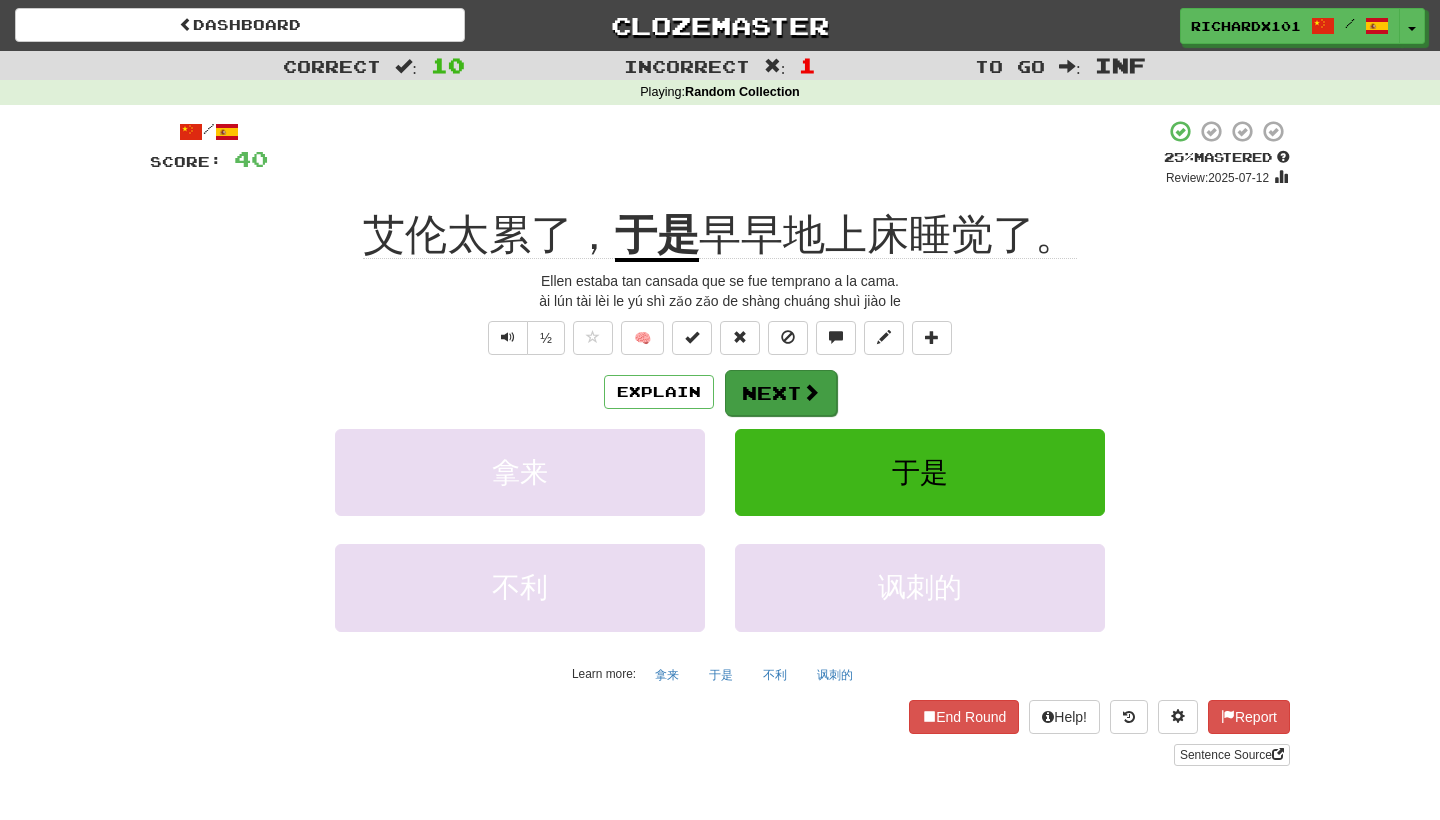 click on "Next" at bounding box center [781, 393] 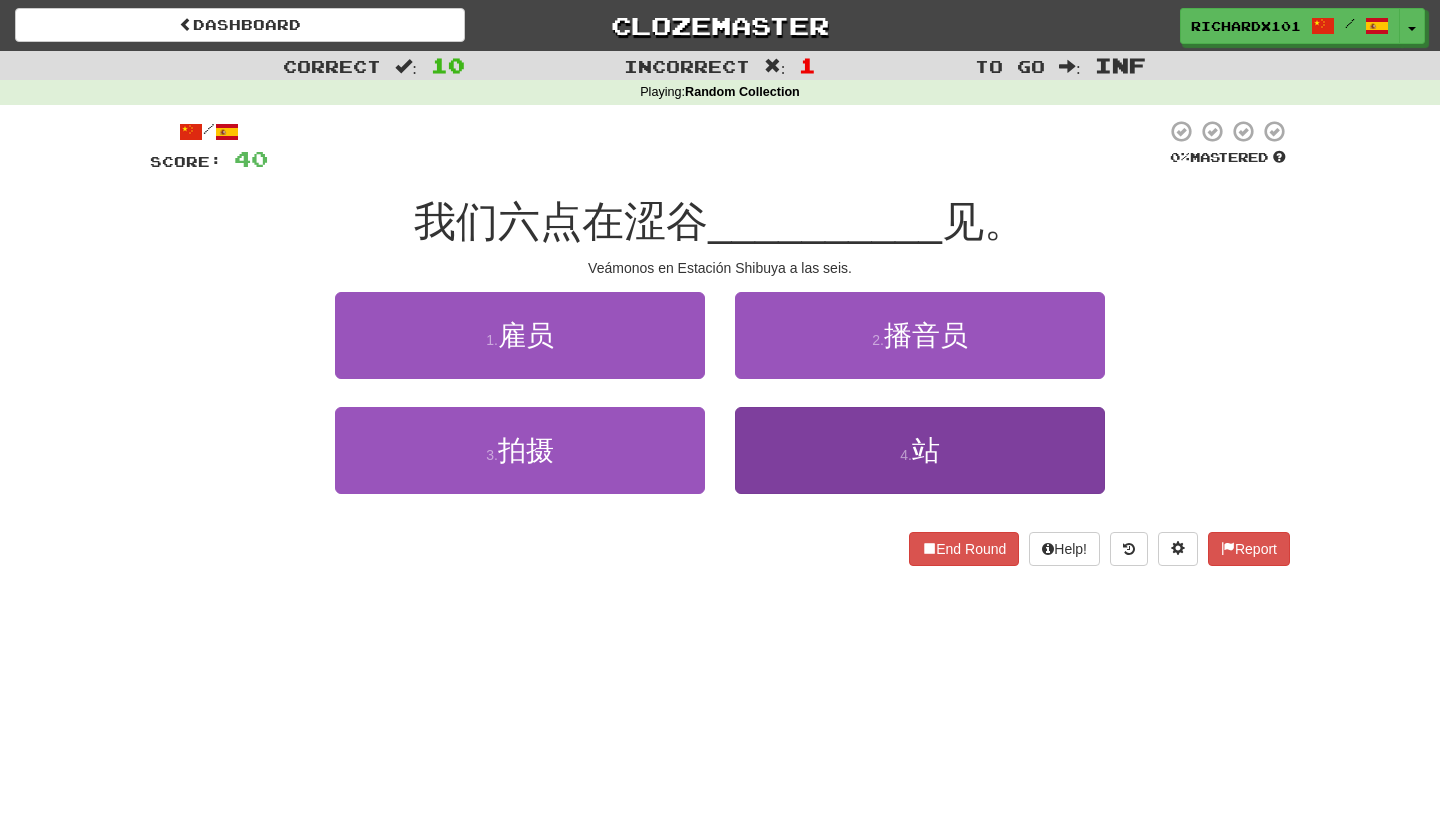 click on "4 .  站" at bounding box center [920, 450] 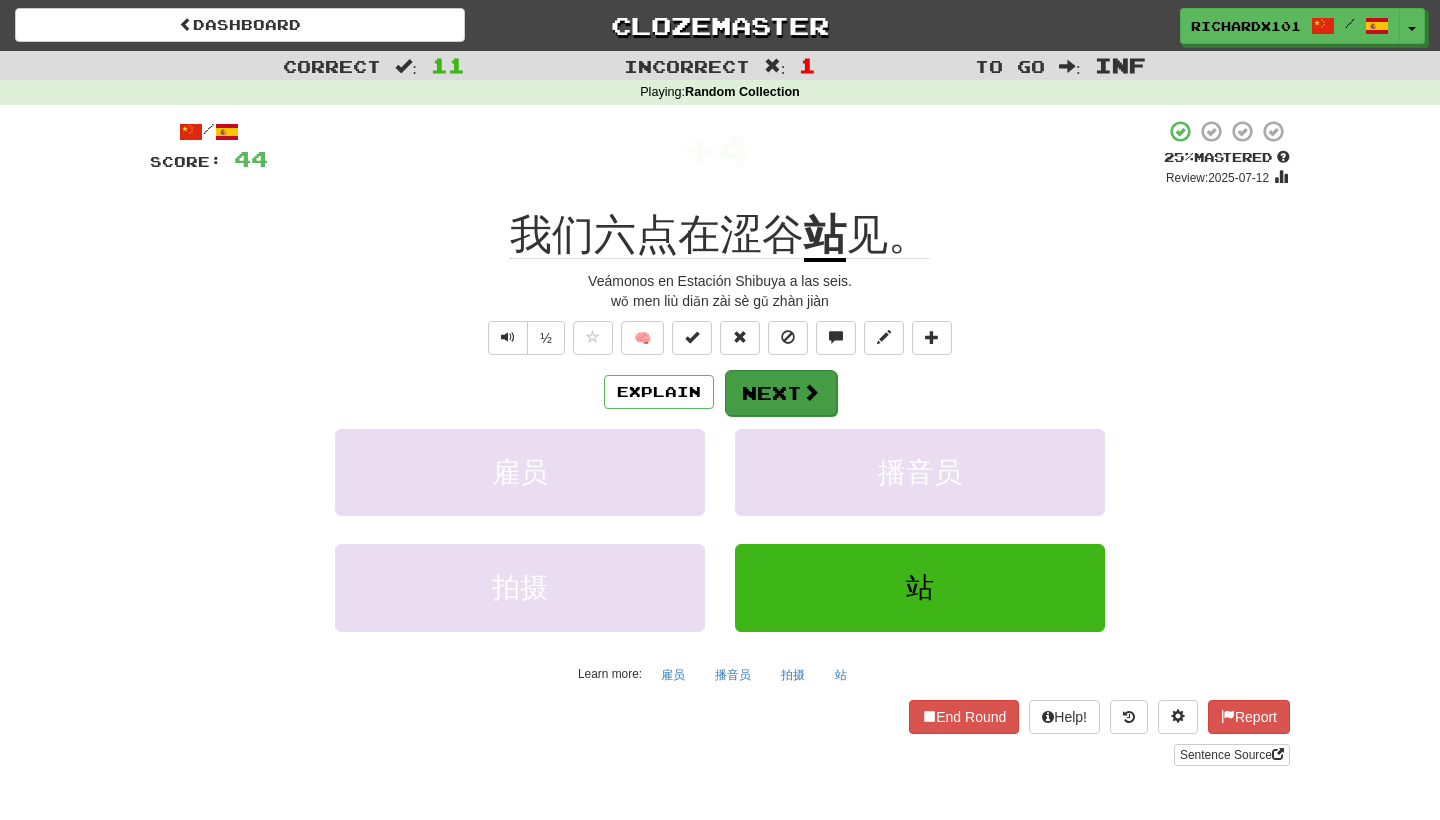 click on "Next" at bounding box center (781, 393) 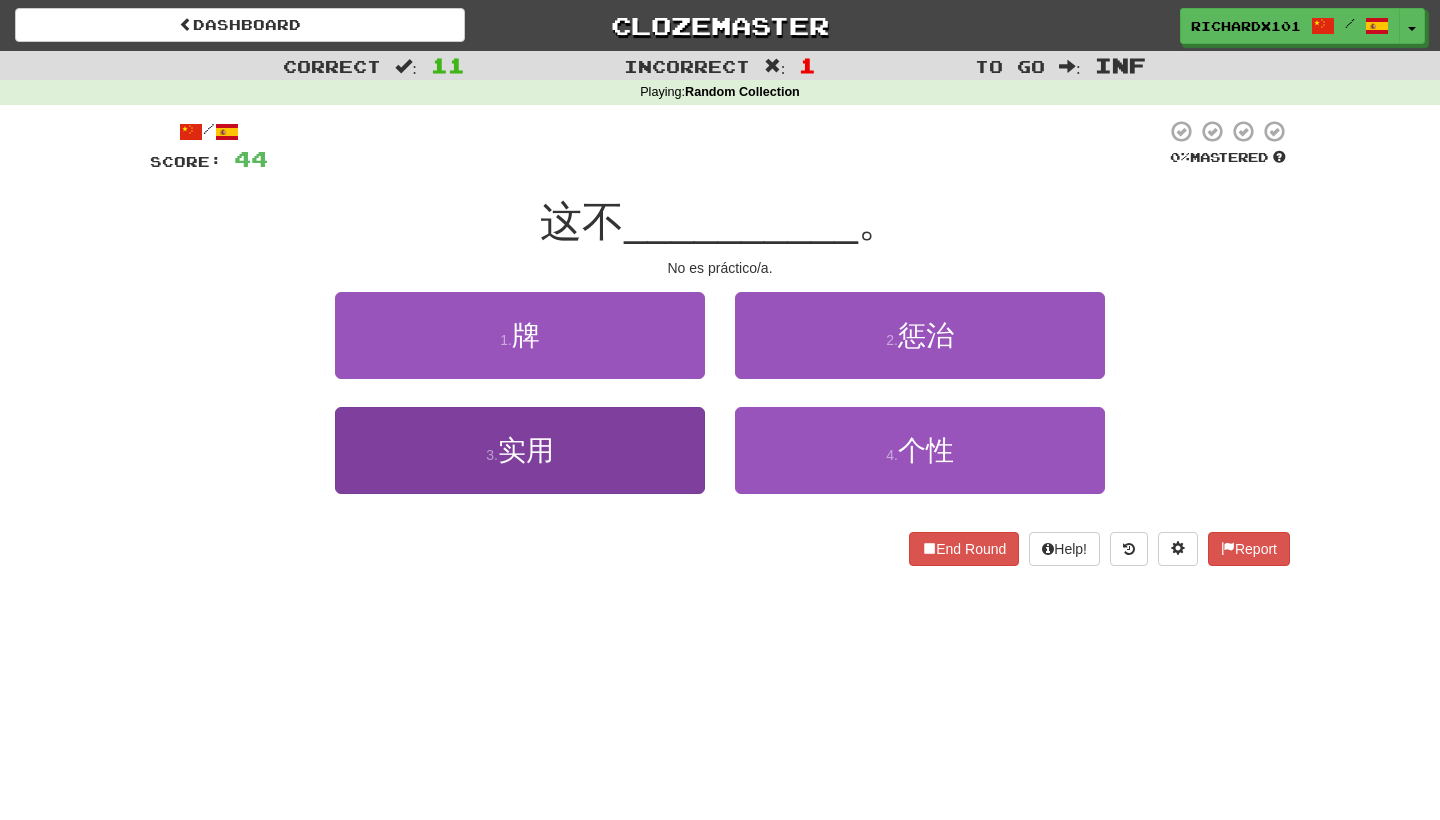 click on "3 .  实用" at bounding box center [520, 450] 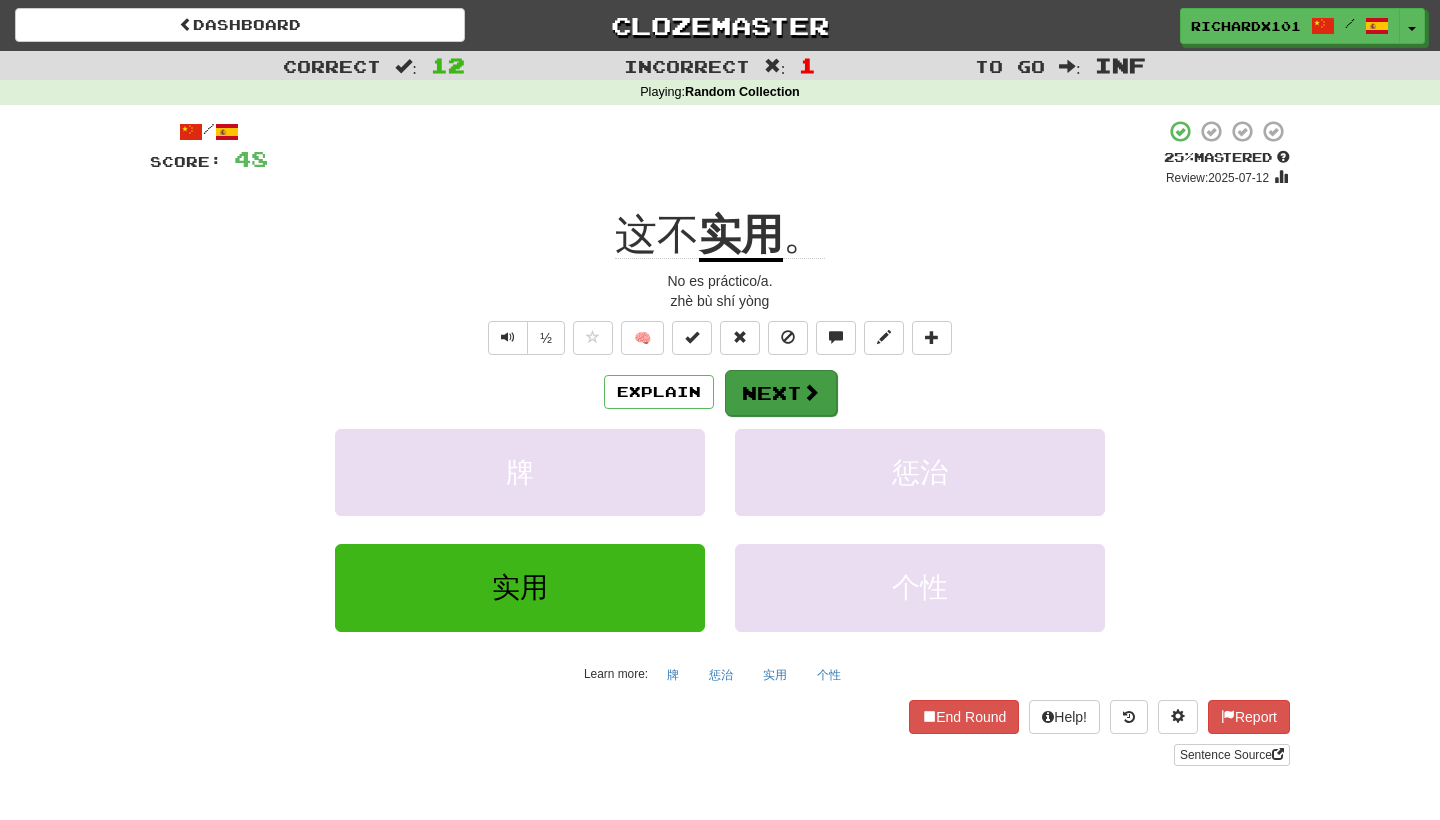 click on "Next" at bounding box center (781, 393) 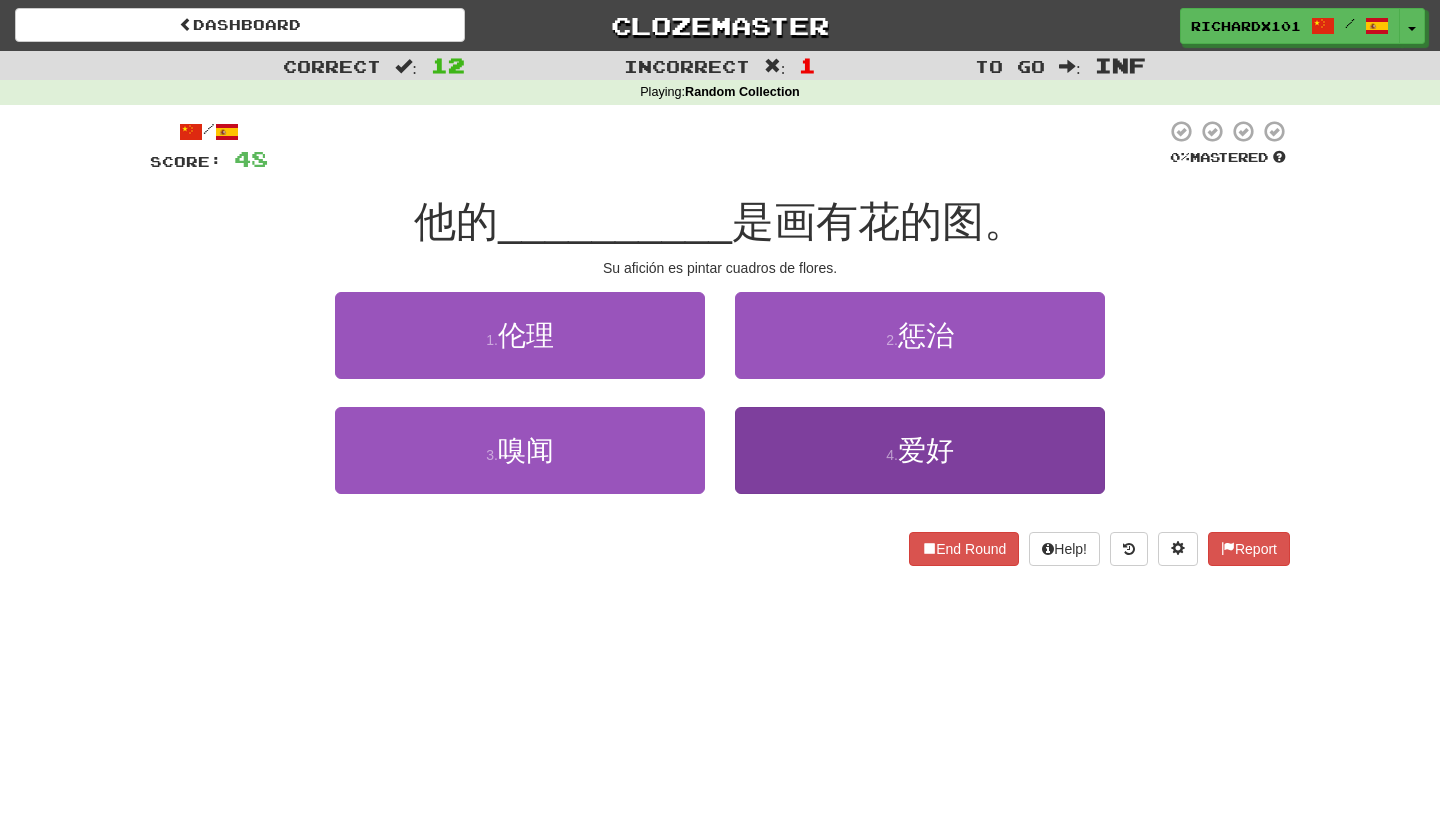 click on "4 .  爱好" at bounding box center [920, 450] 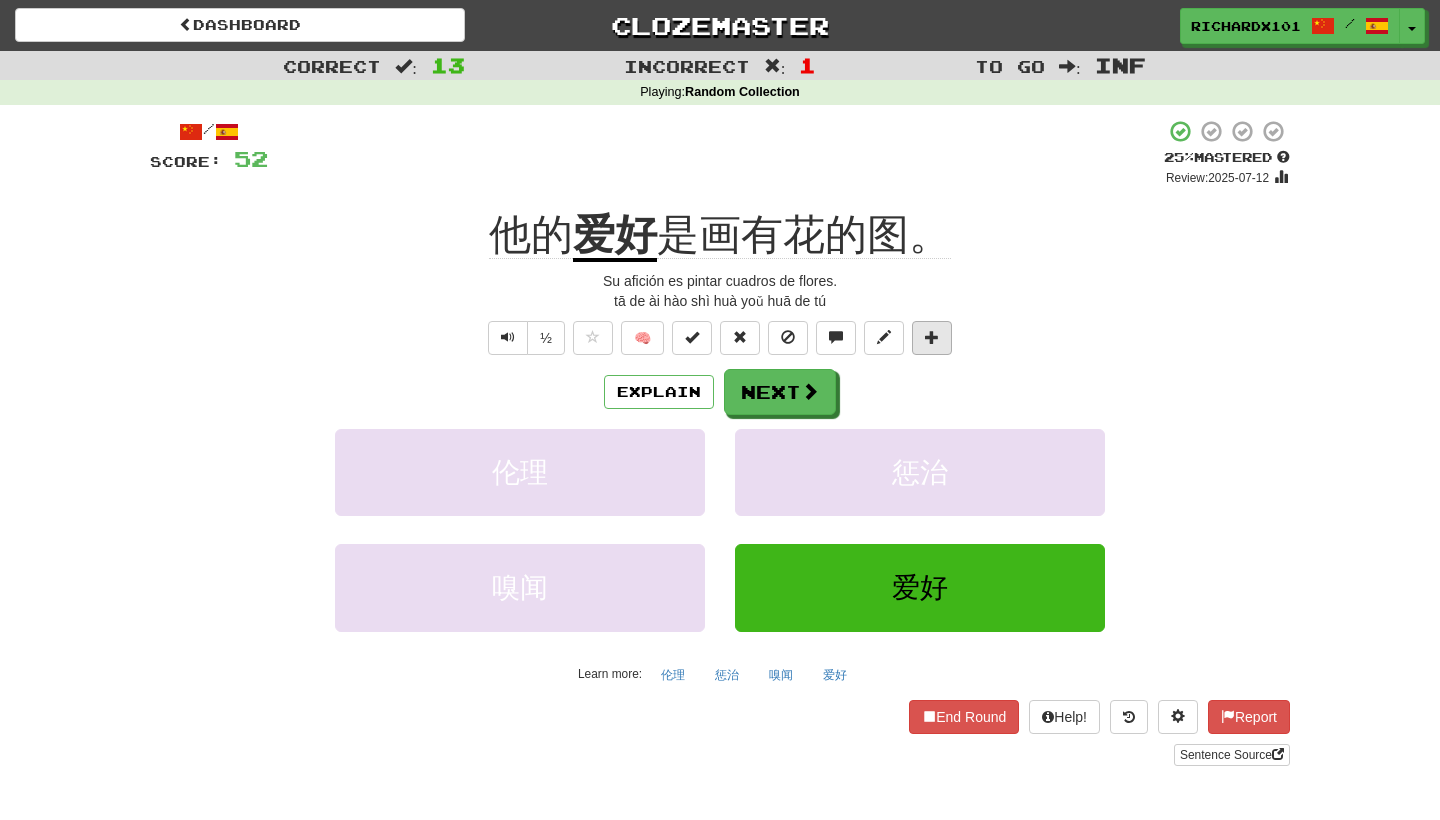 click at bounding box center (932, 337) 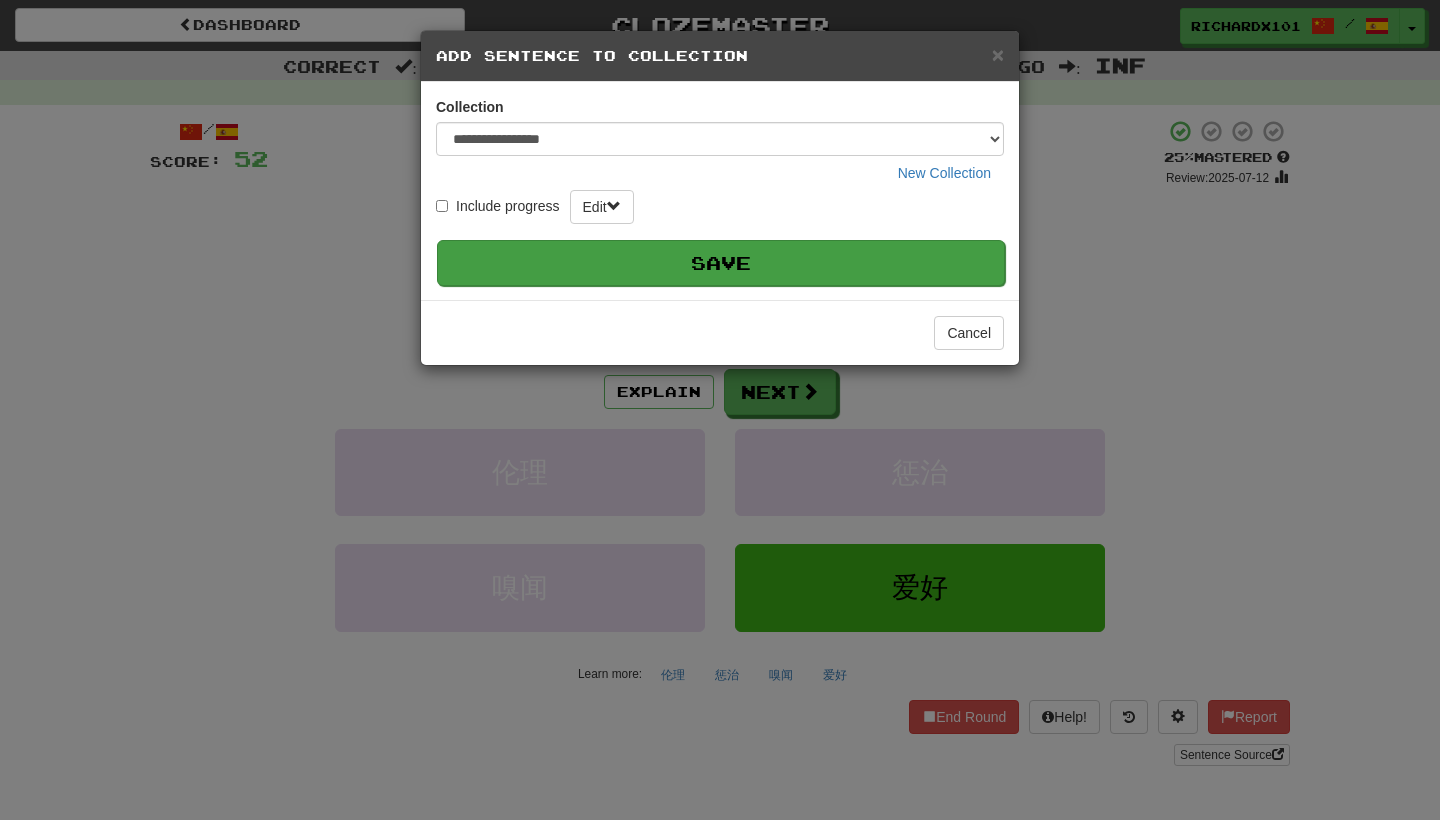 click on "Save" at bounding box center [721, 263] 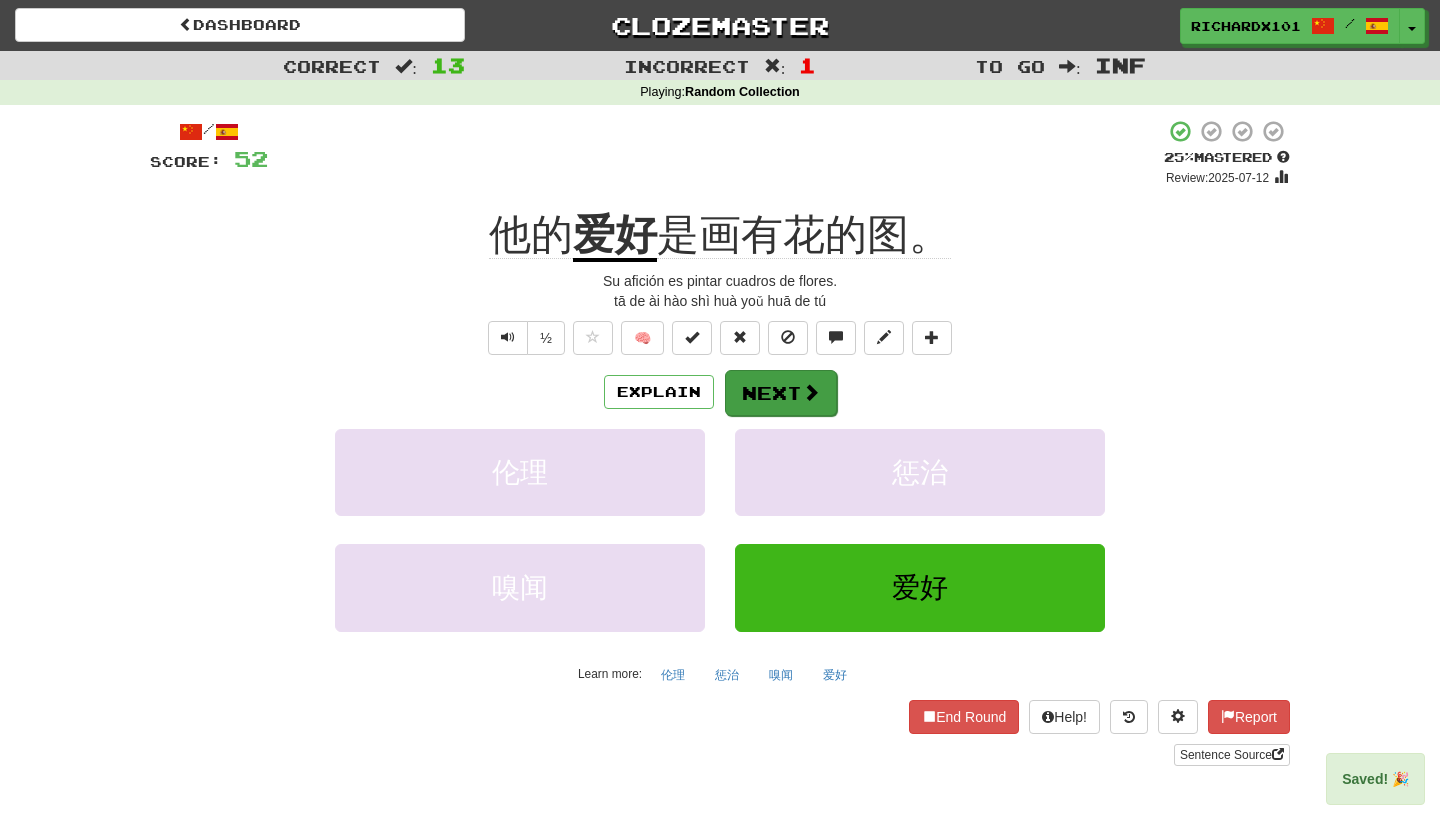 click on "Next" at bounding box center (781, 393) 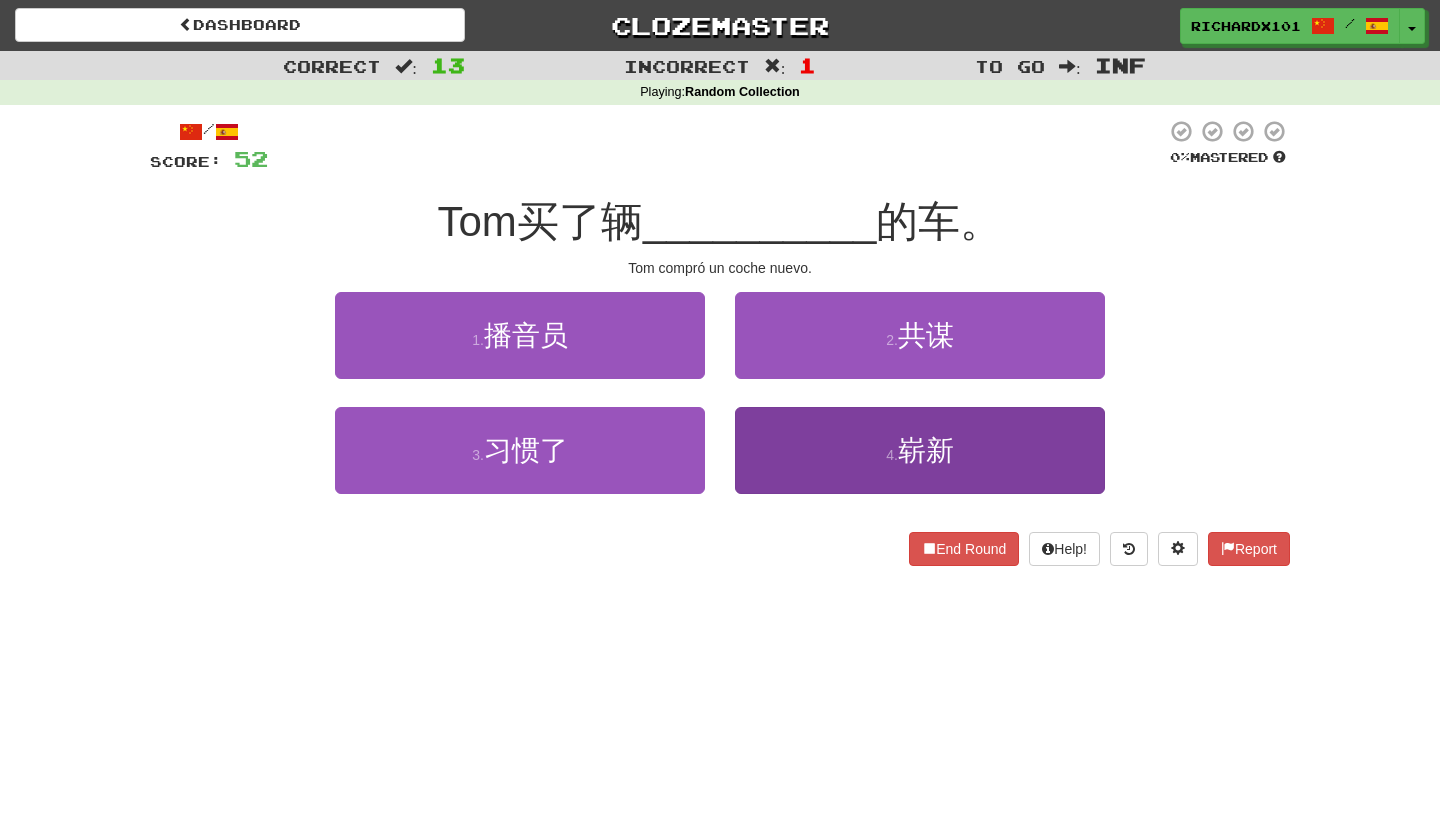 click on "4 .  崭新" at bounding box center [920, 450] 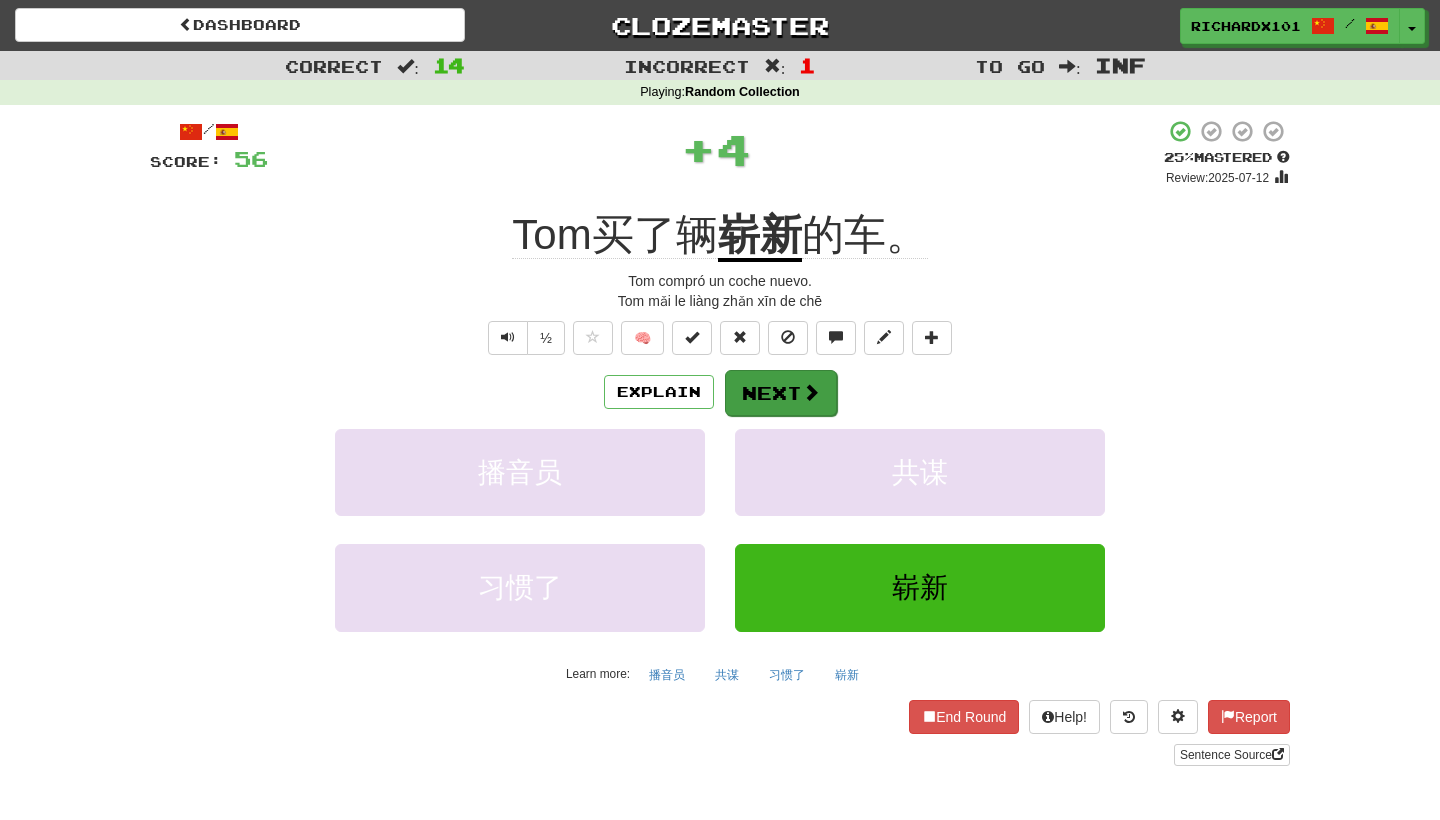 click on "Next" at bounding box center [781, 393] 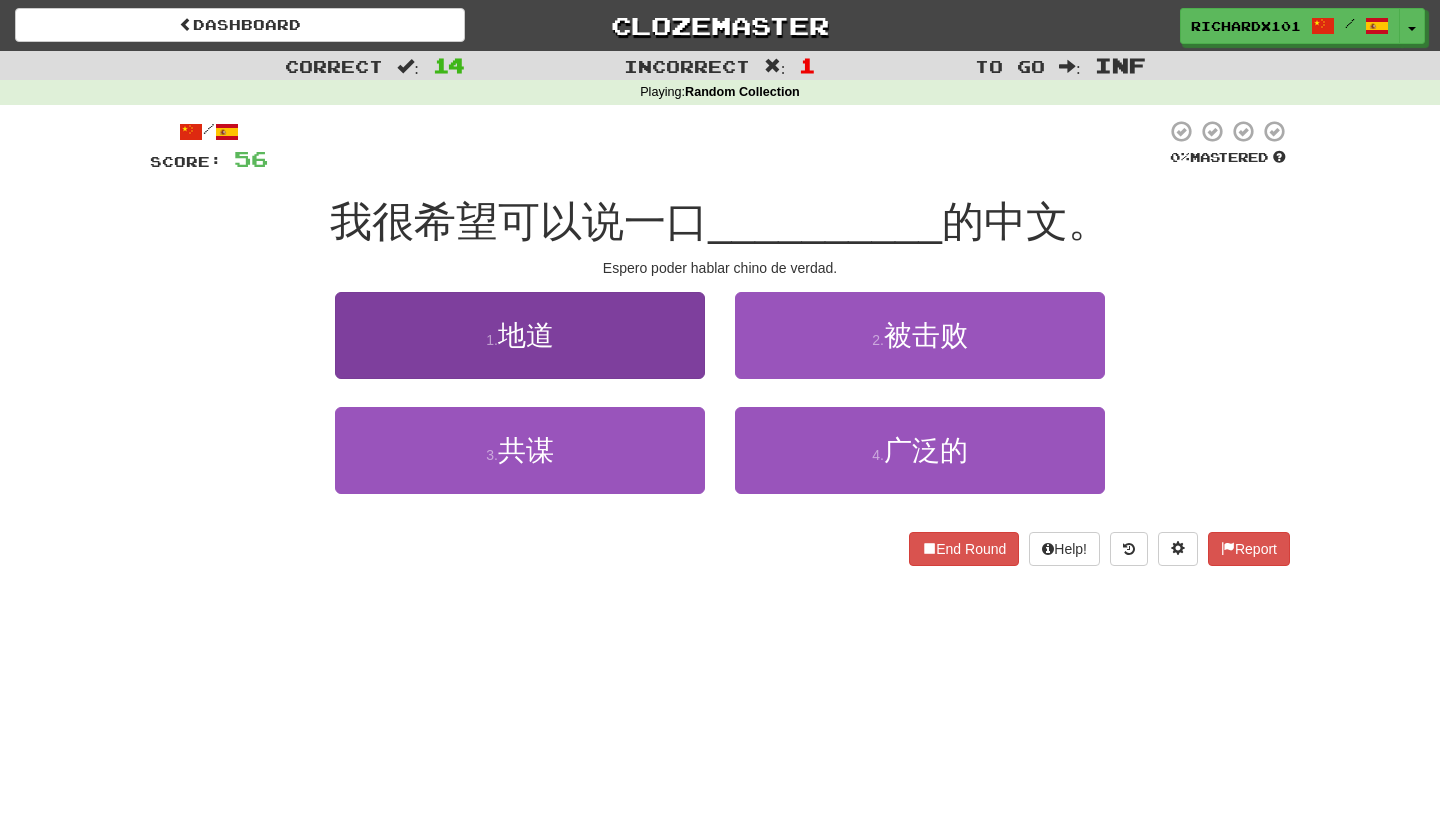 click on "1 .  地道" at bounding box center (520, 335) 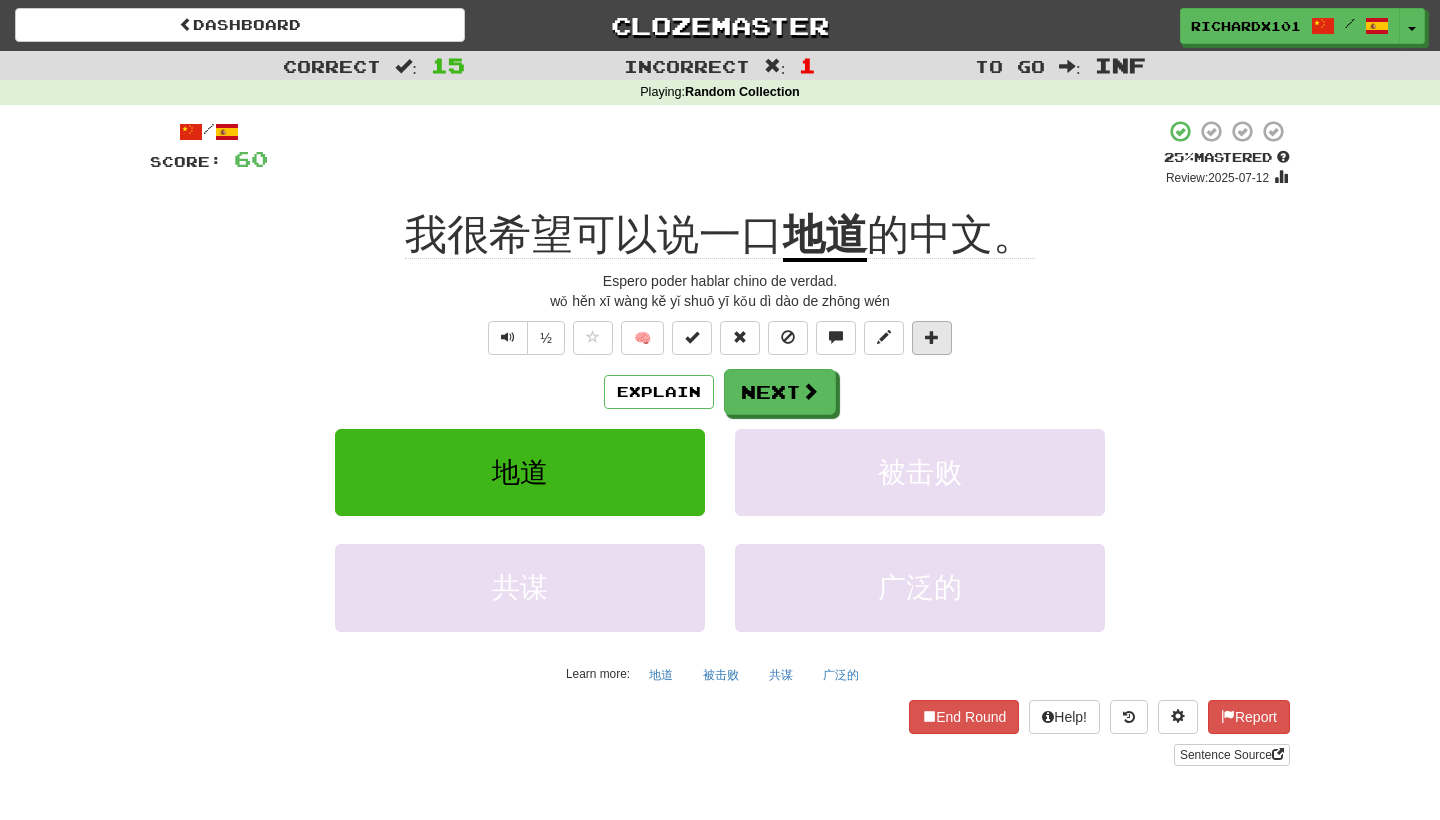 click at bounding box center [932, 337] 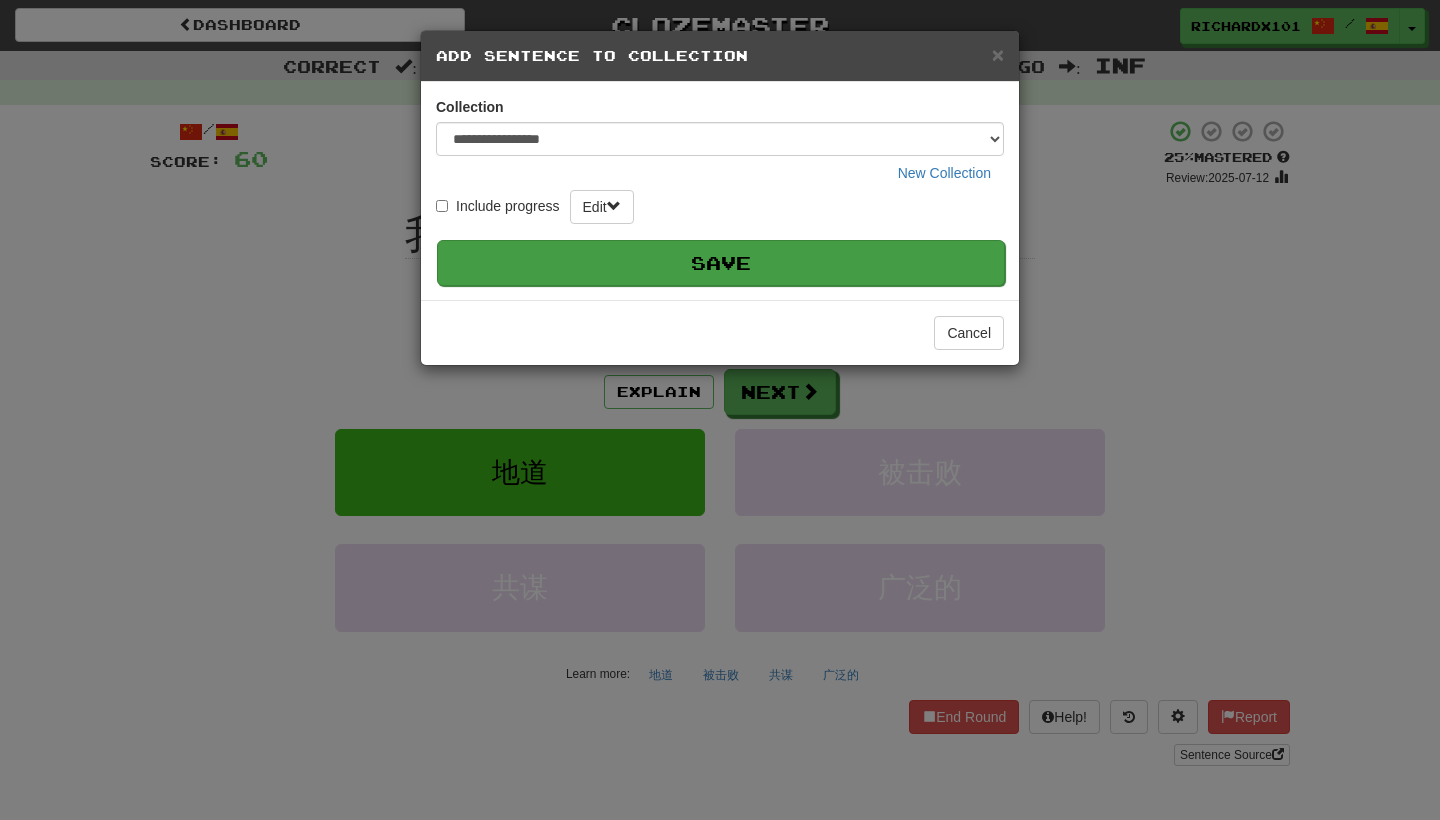 click on "Save" at bounding box center [721, 263] 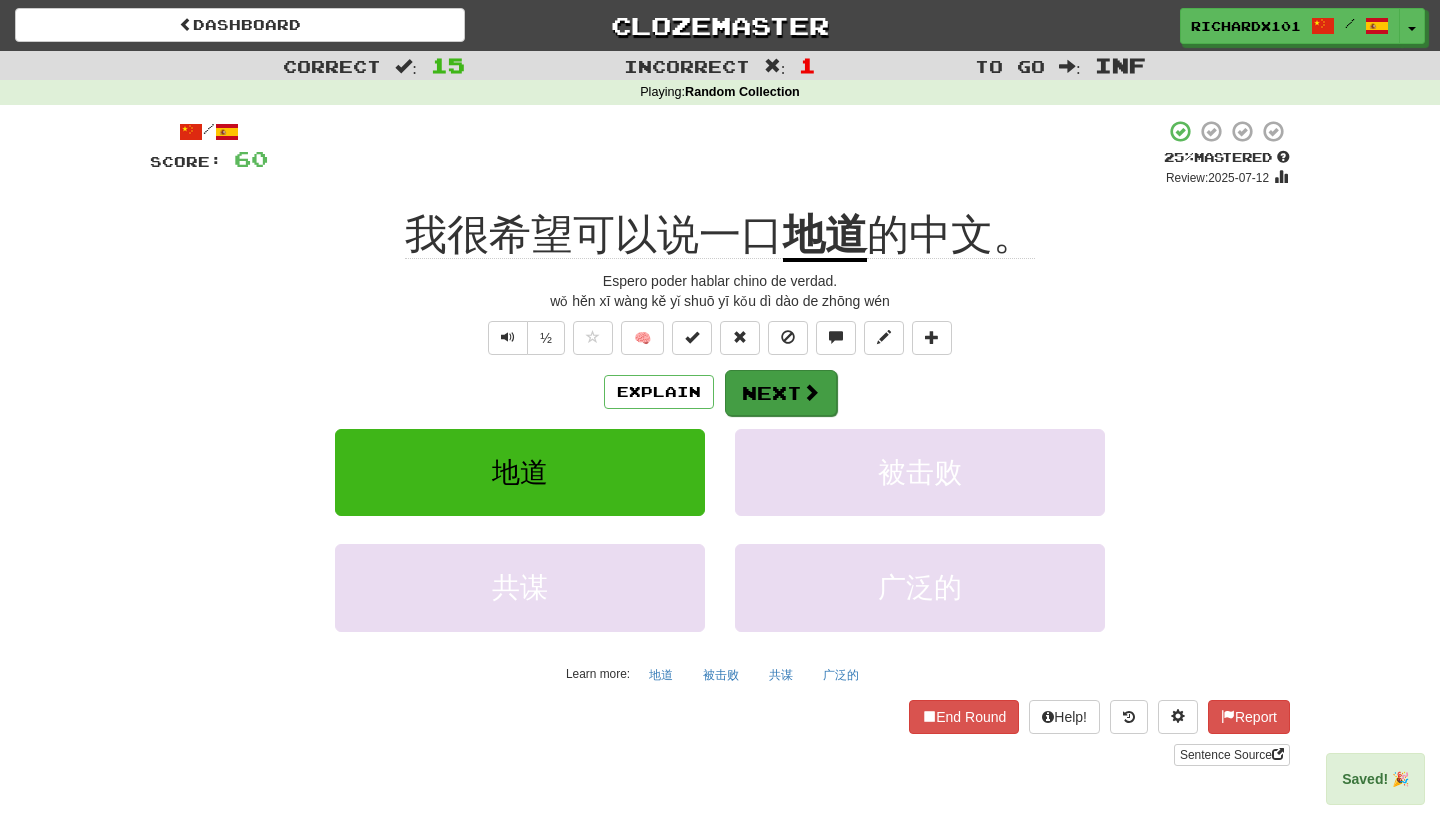 click on "Next" at bounding box center [781, 393] 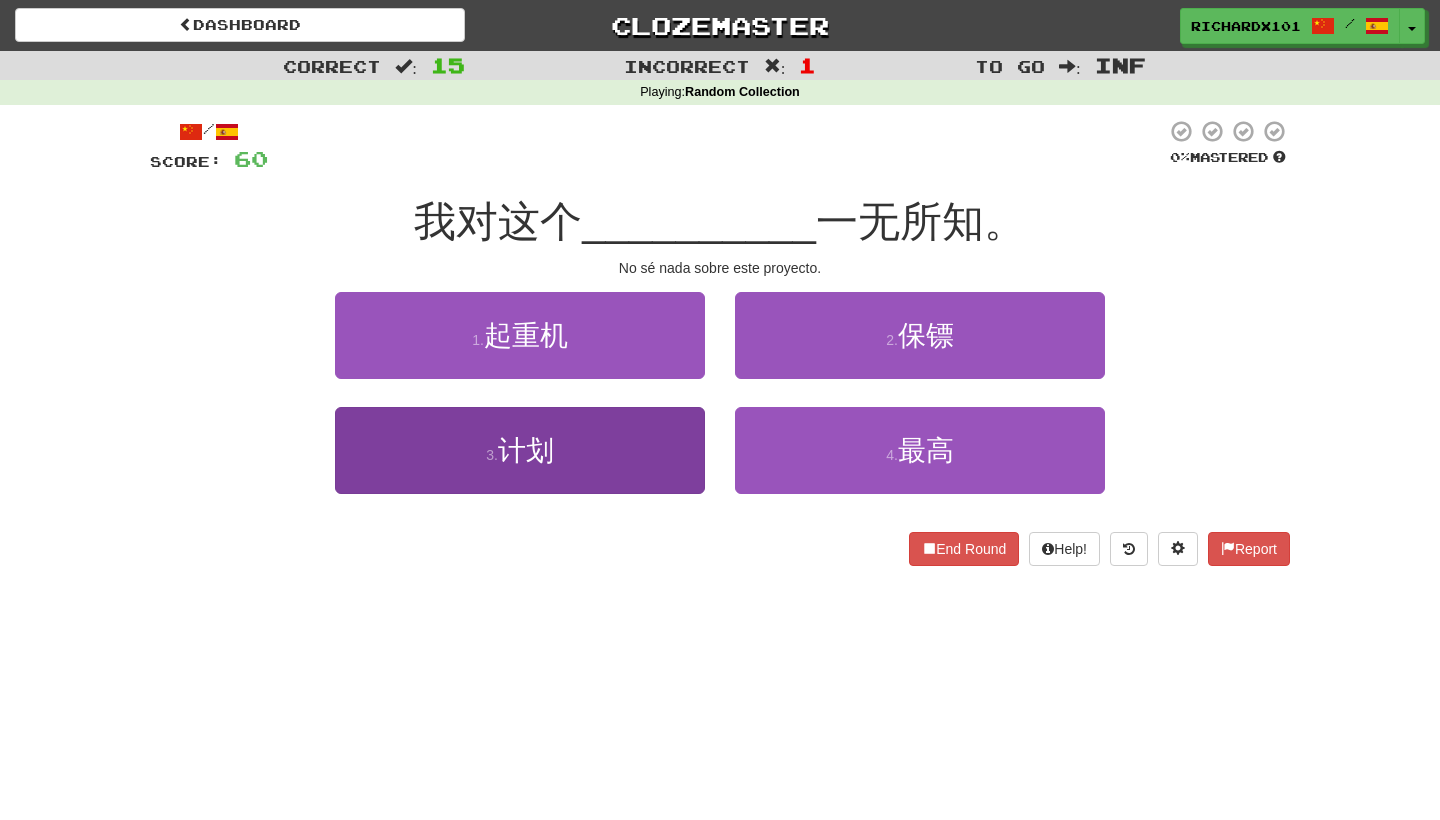 click on "3 .  计划" at bounding box center (520, 450) 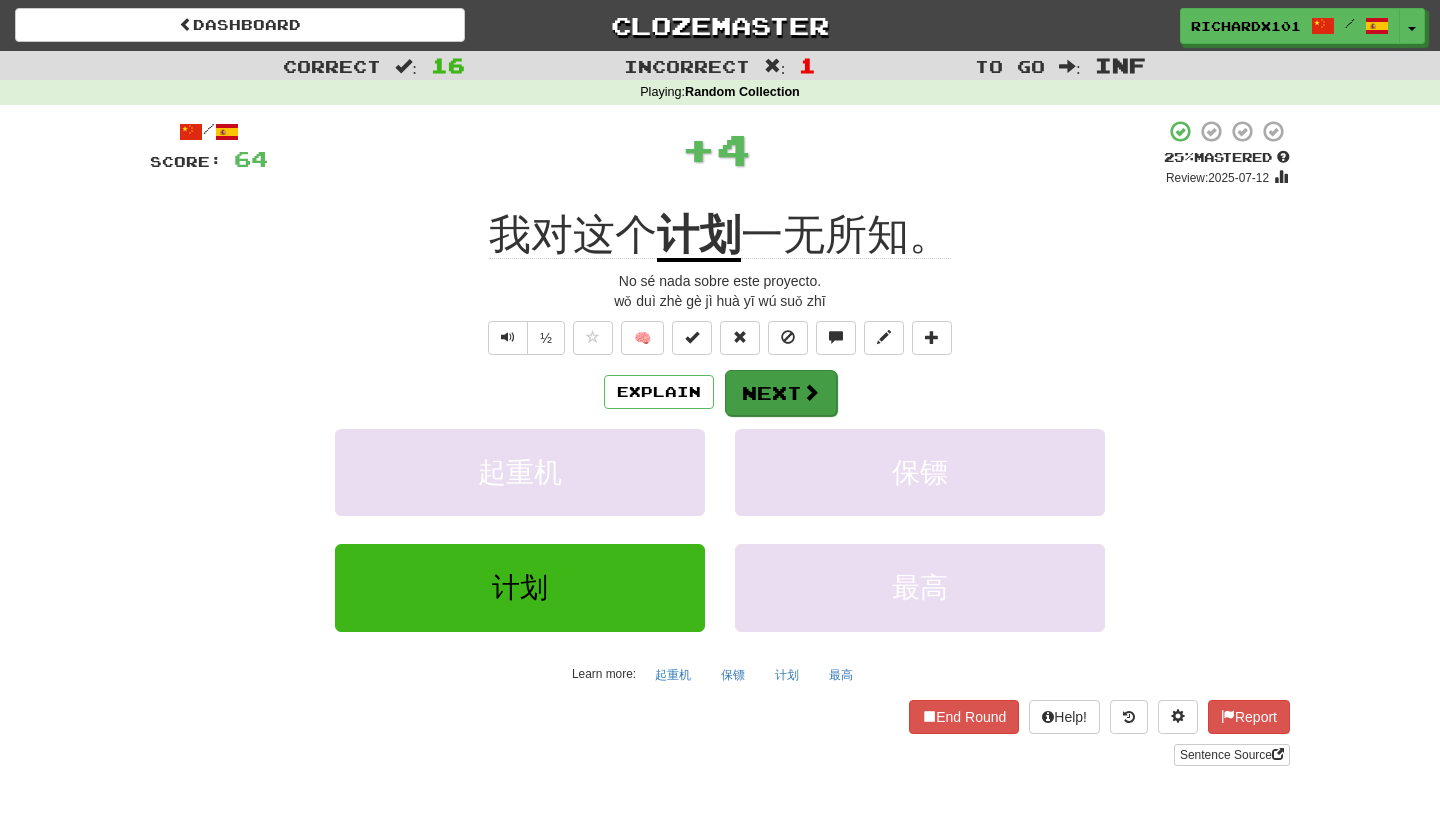 click on "Next" at bounding box center [781, 393] 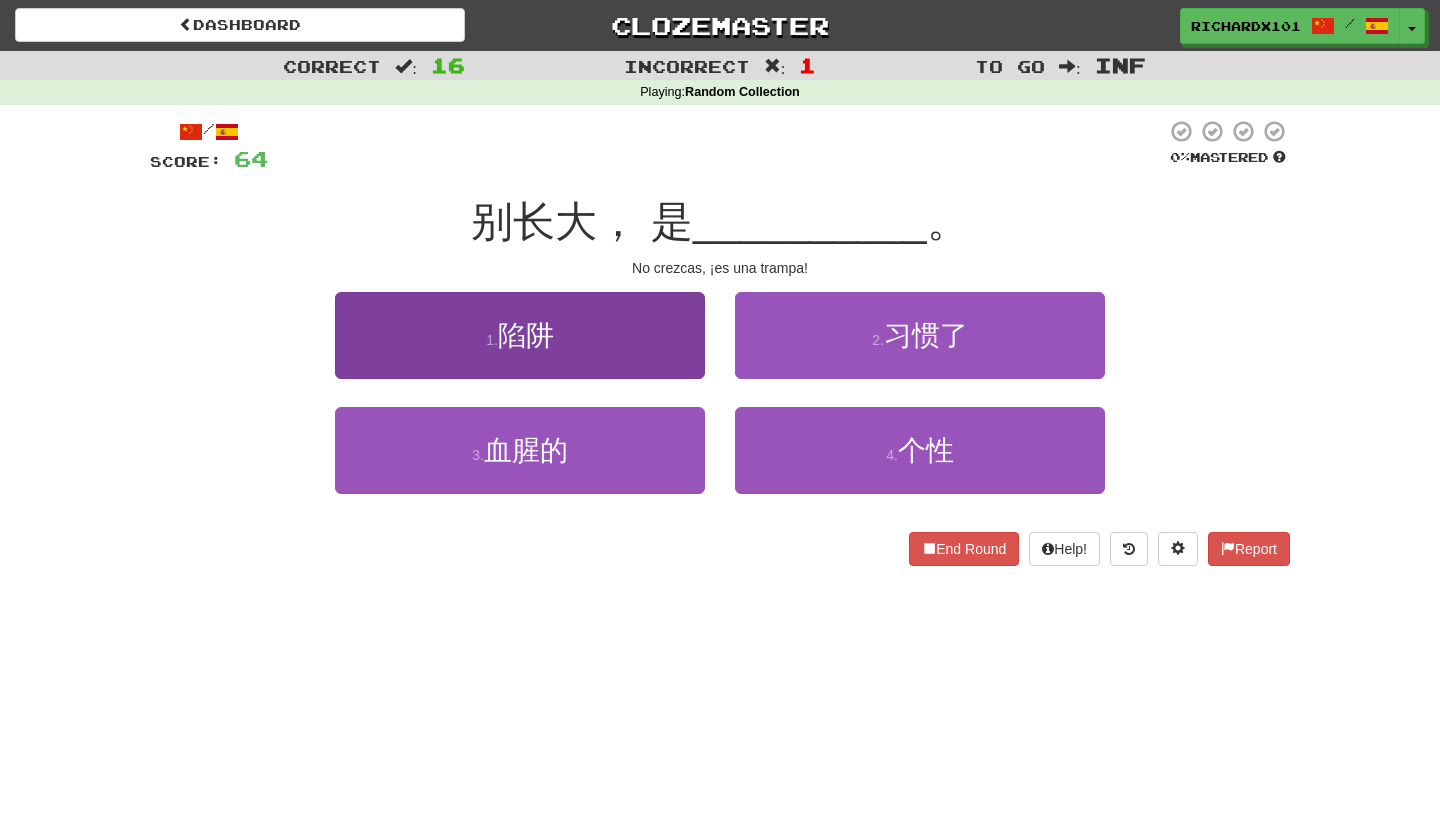 click on "1 .  陷阱" at bounding box center (520, 335) 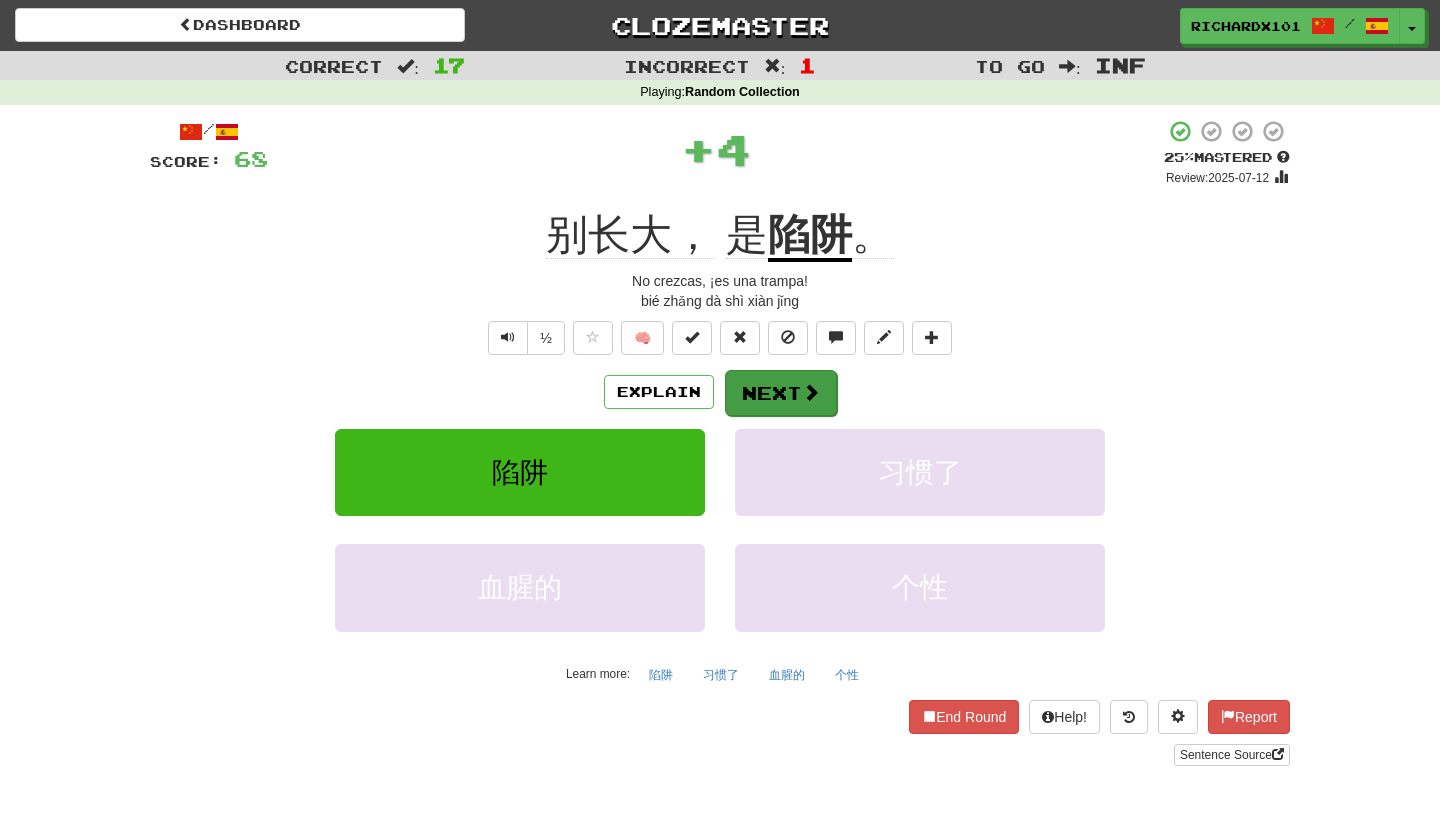 click on "Next" at bounding box center [781, 393] 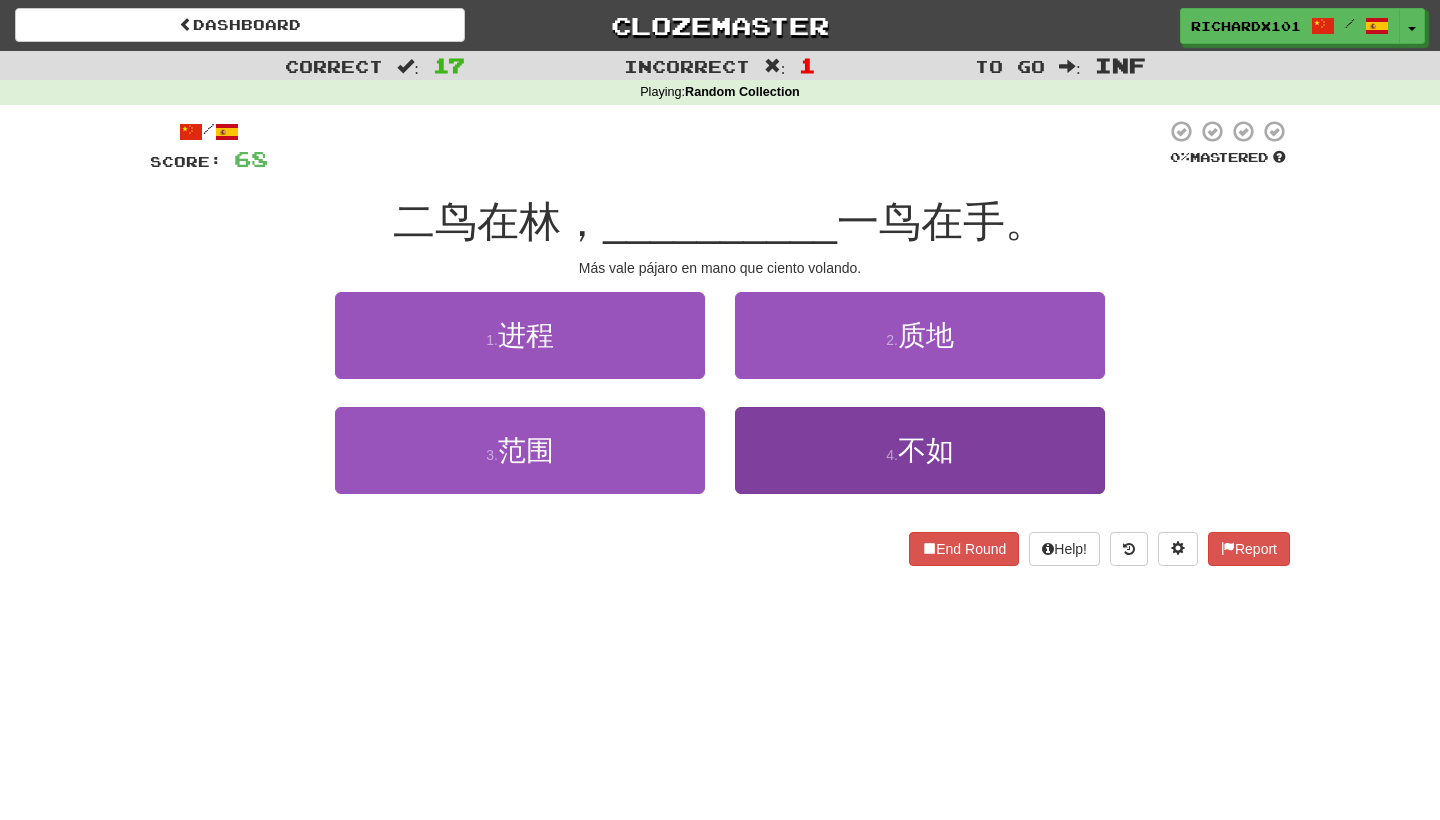 click on "4 .  不如" at bounding box center [920, 450] 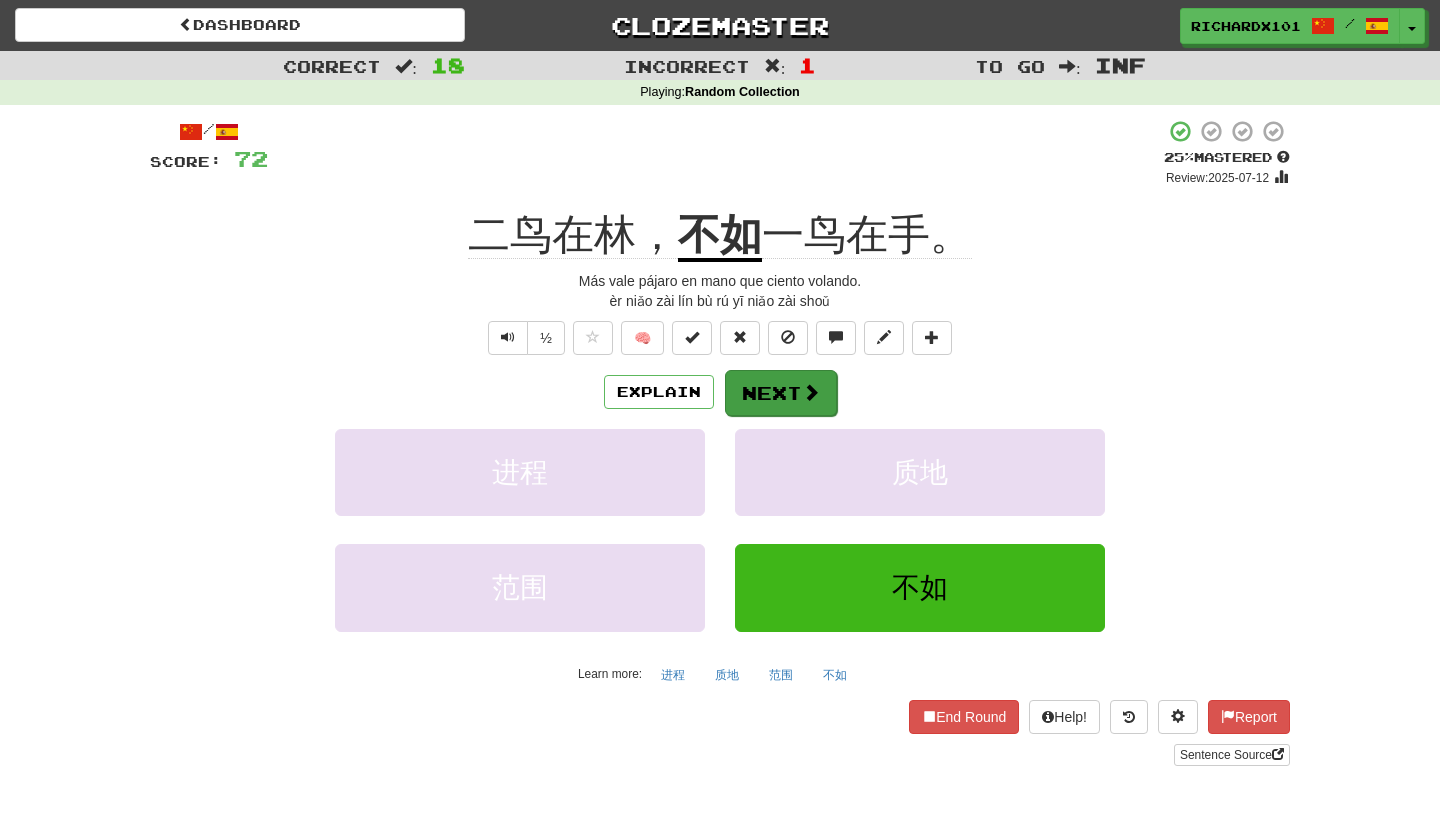 click on "Next" at bounding box center (781, 393) 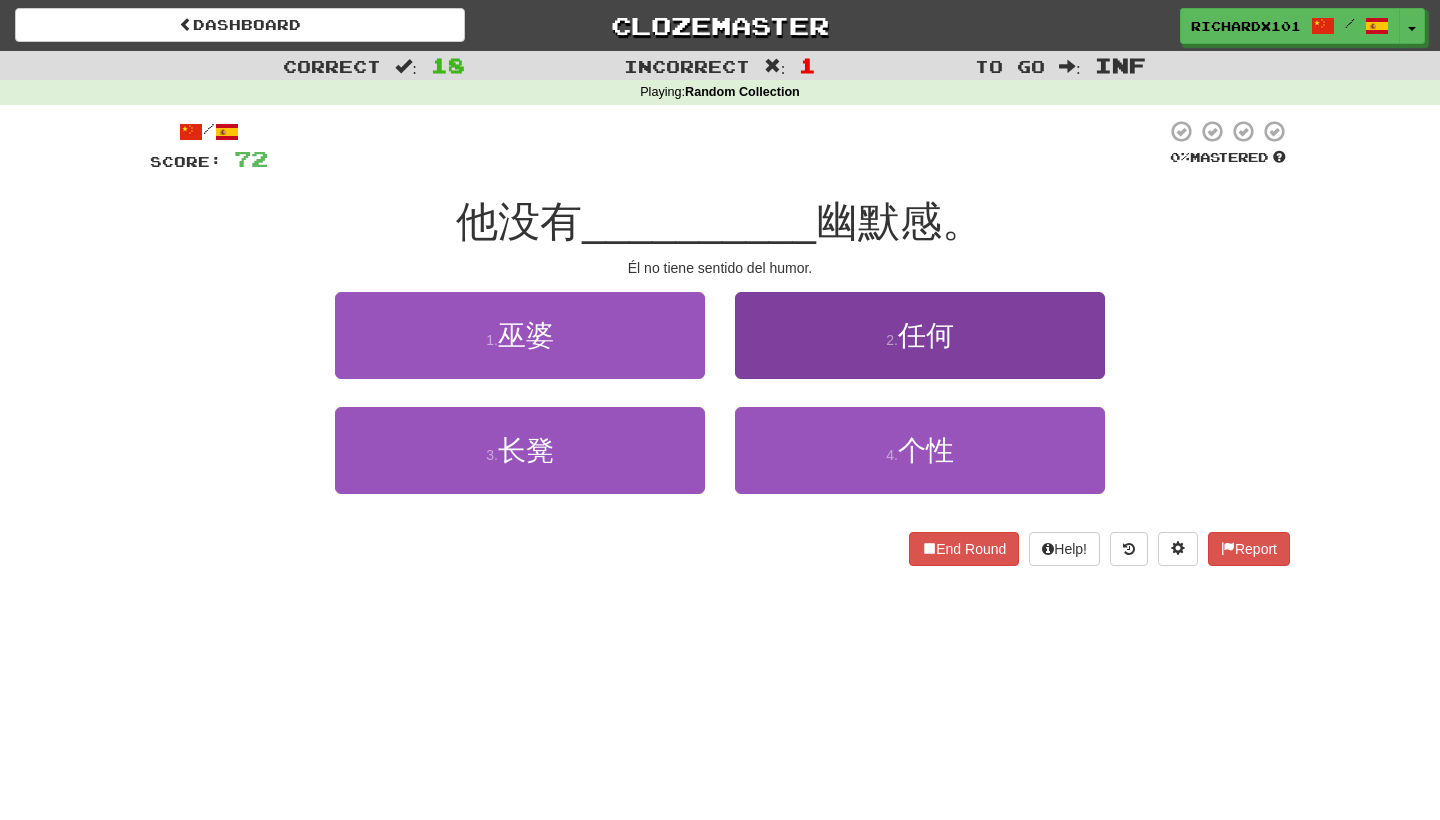 click on "2 .  任何" at bounding box center [920, 335] 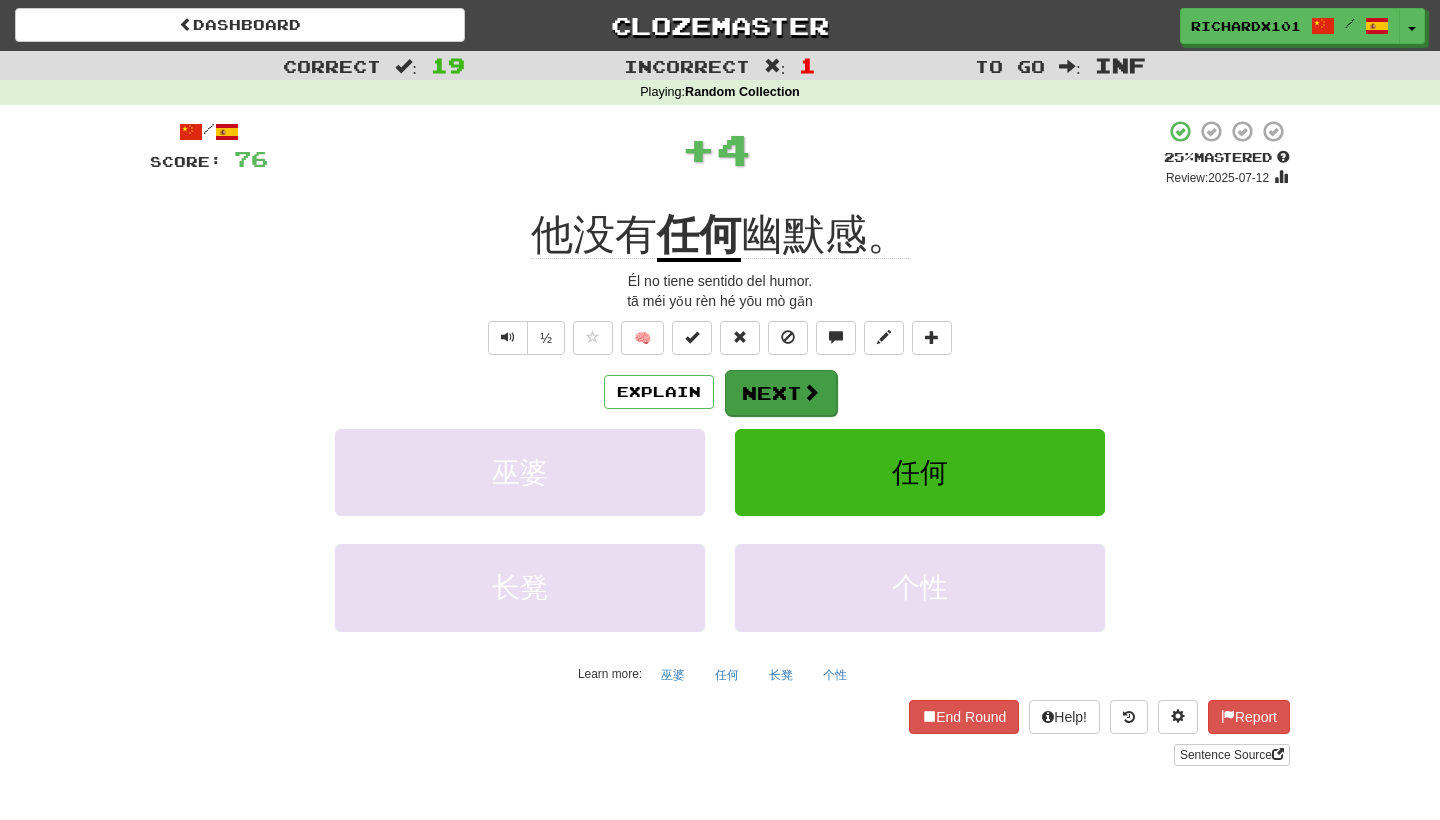 click on "Next" at bounding box center [781, 393] 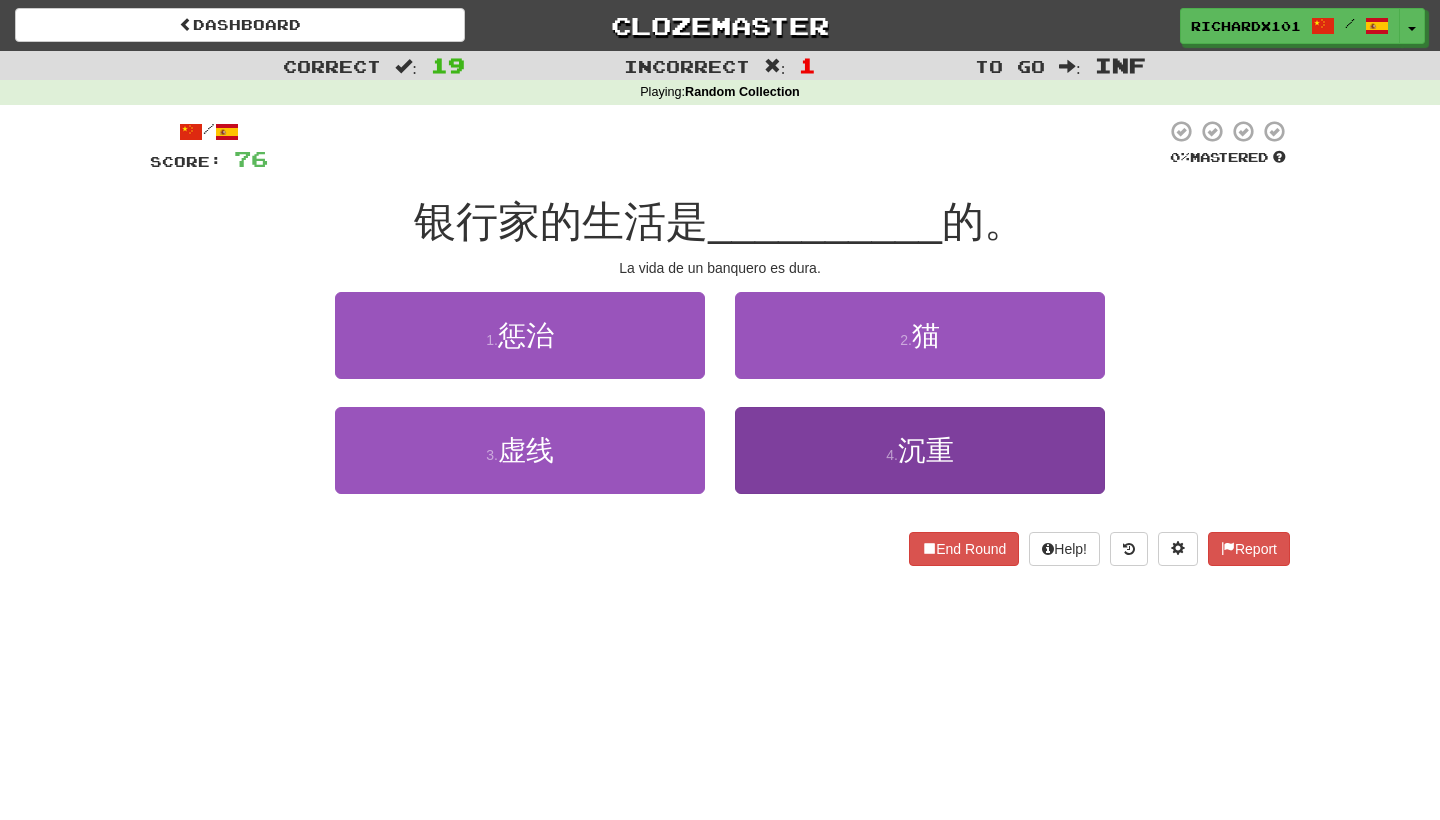 click on "4 .  沉重" at bounding box center [920, 450] 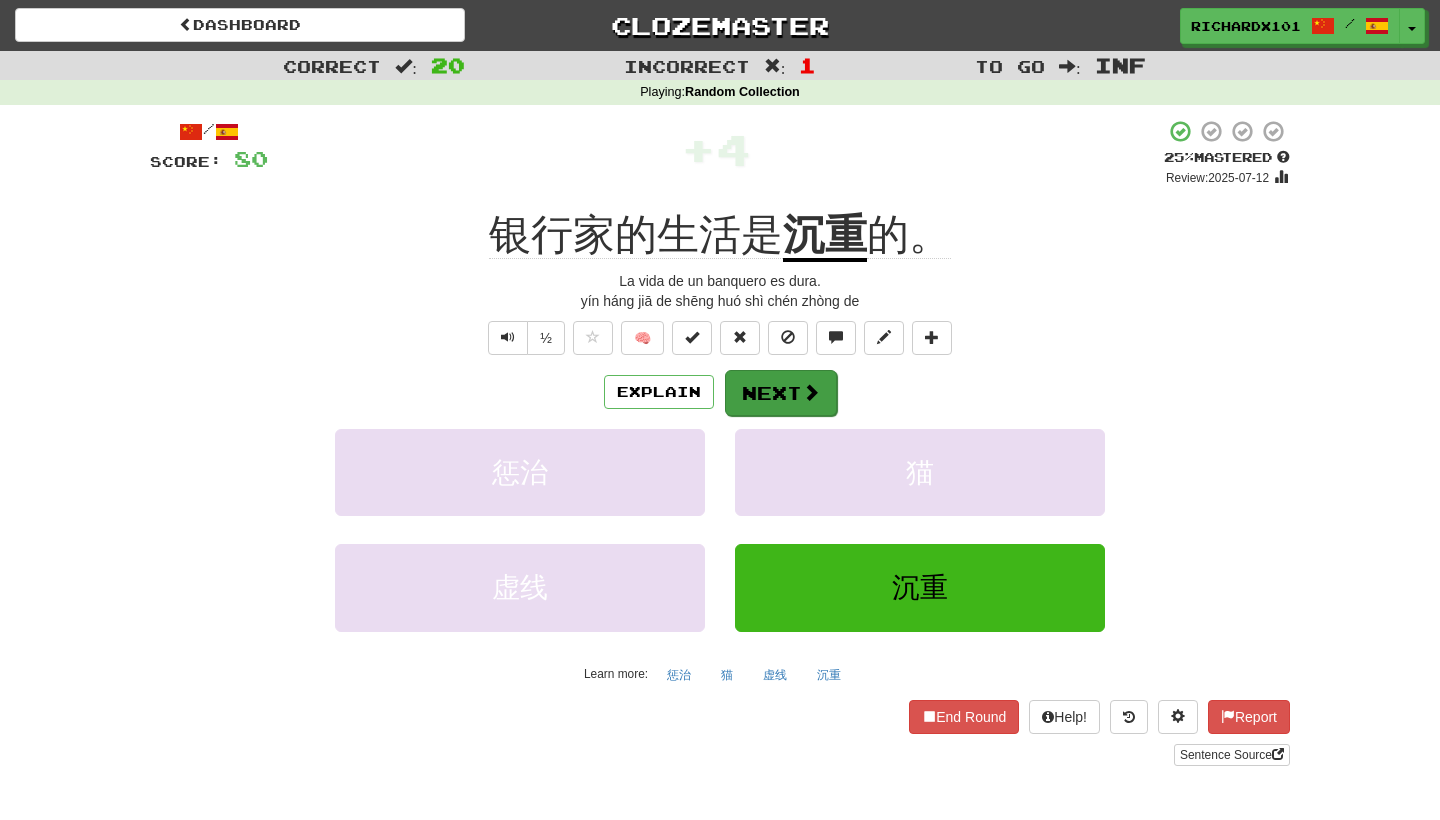 click on "Next" at bounding box center [781, 393] 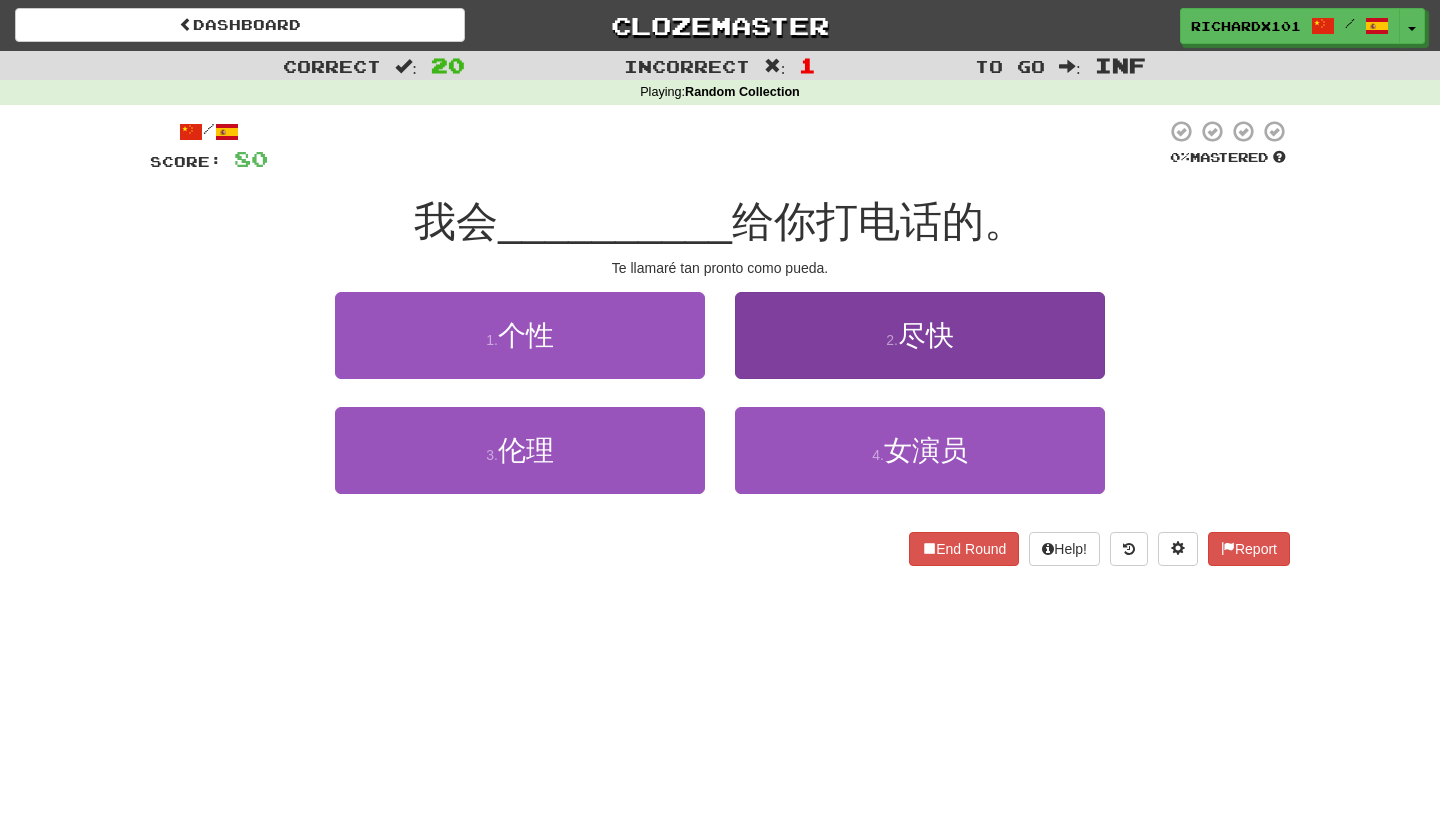 click on "2 .  尽快" at bounding box center [920, 335] 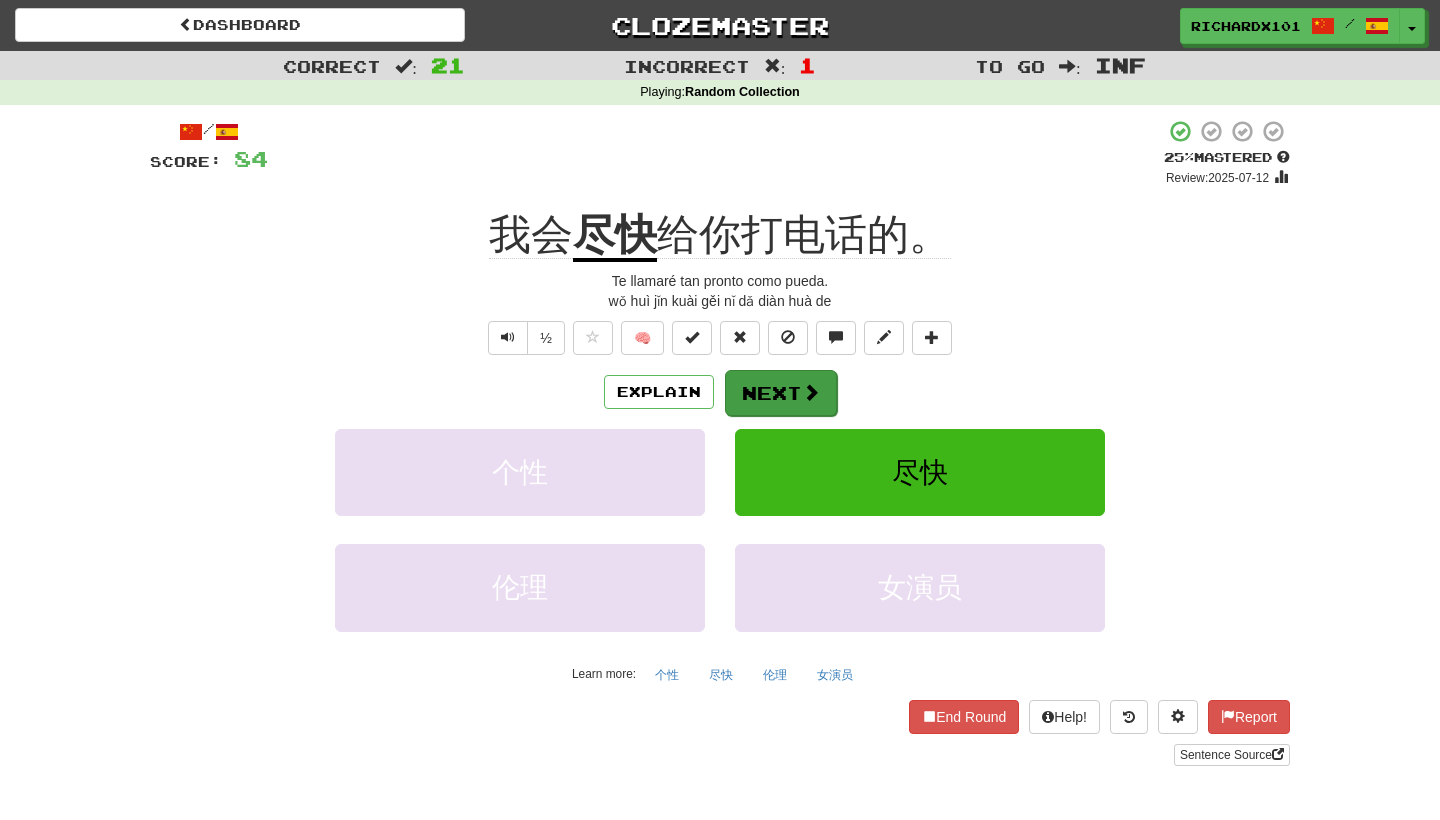 click on "Next" at bounding box center (781, 393) 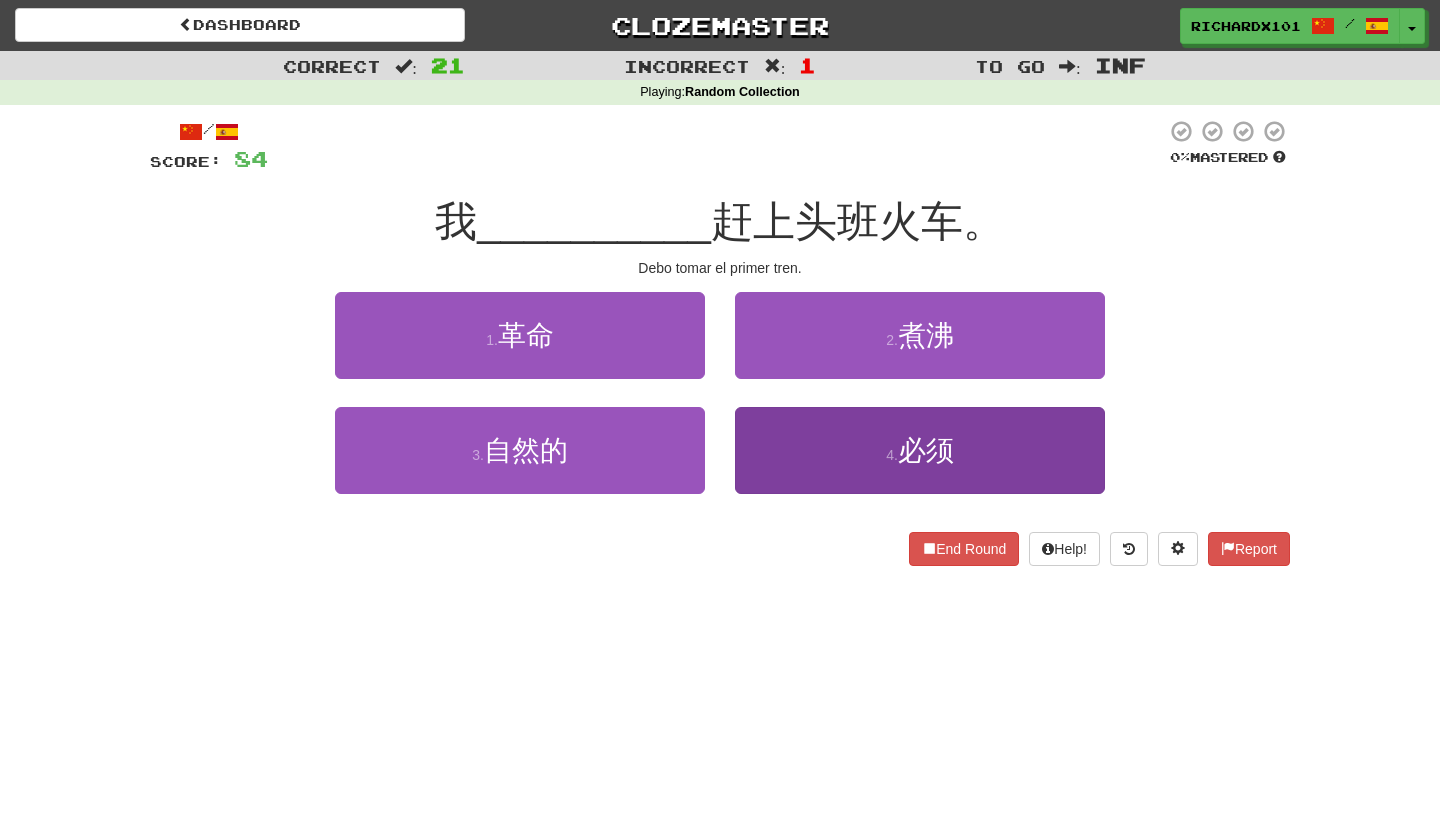 click on "4 .  必须" at bounding box center [920, 450] 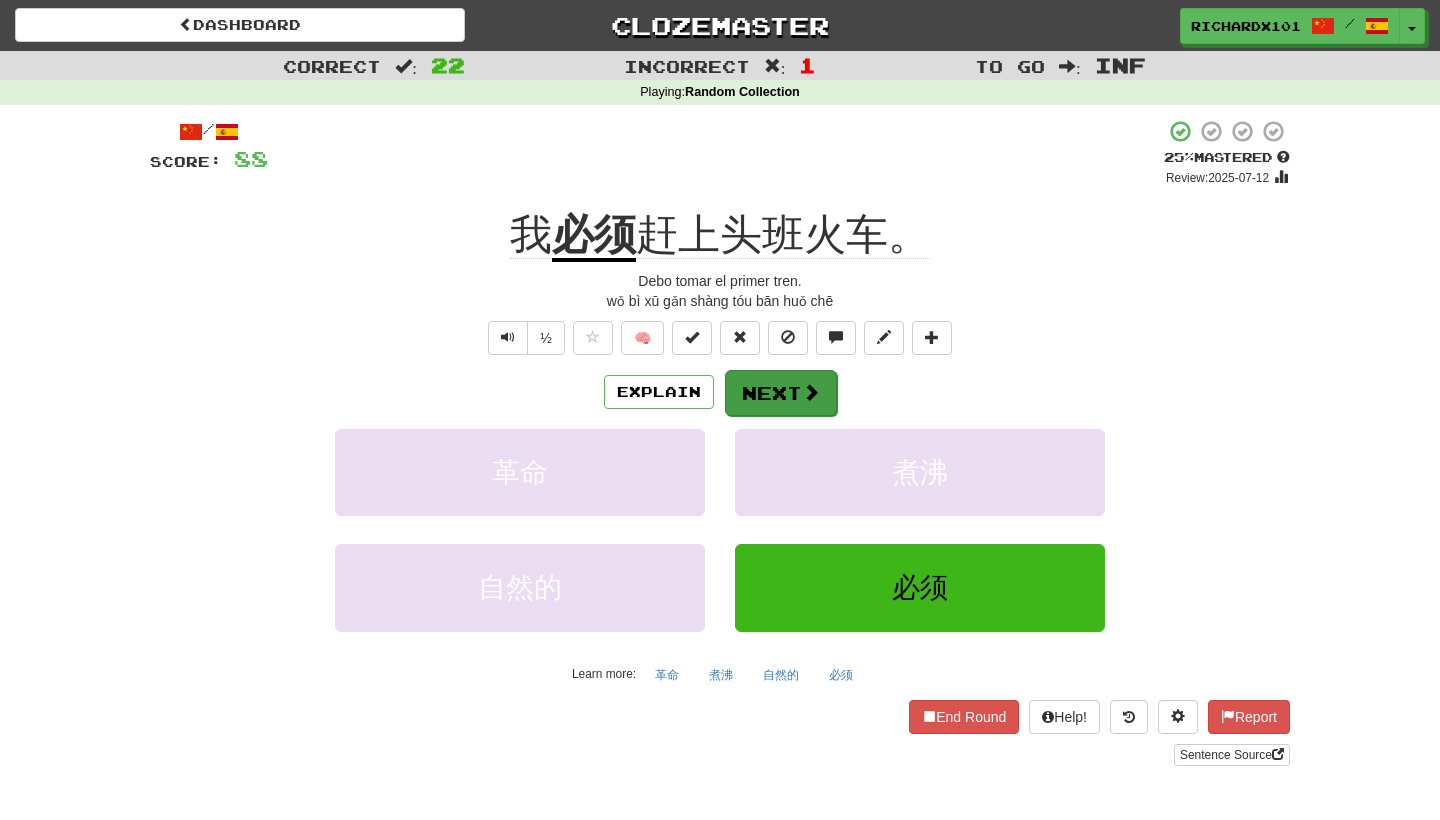 click on "Next" at bounding box center [781, 393] 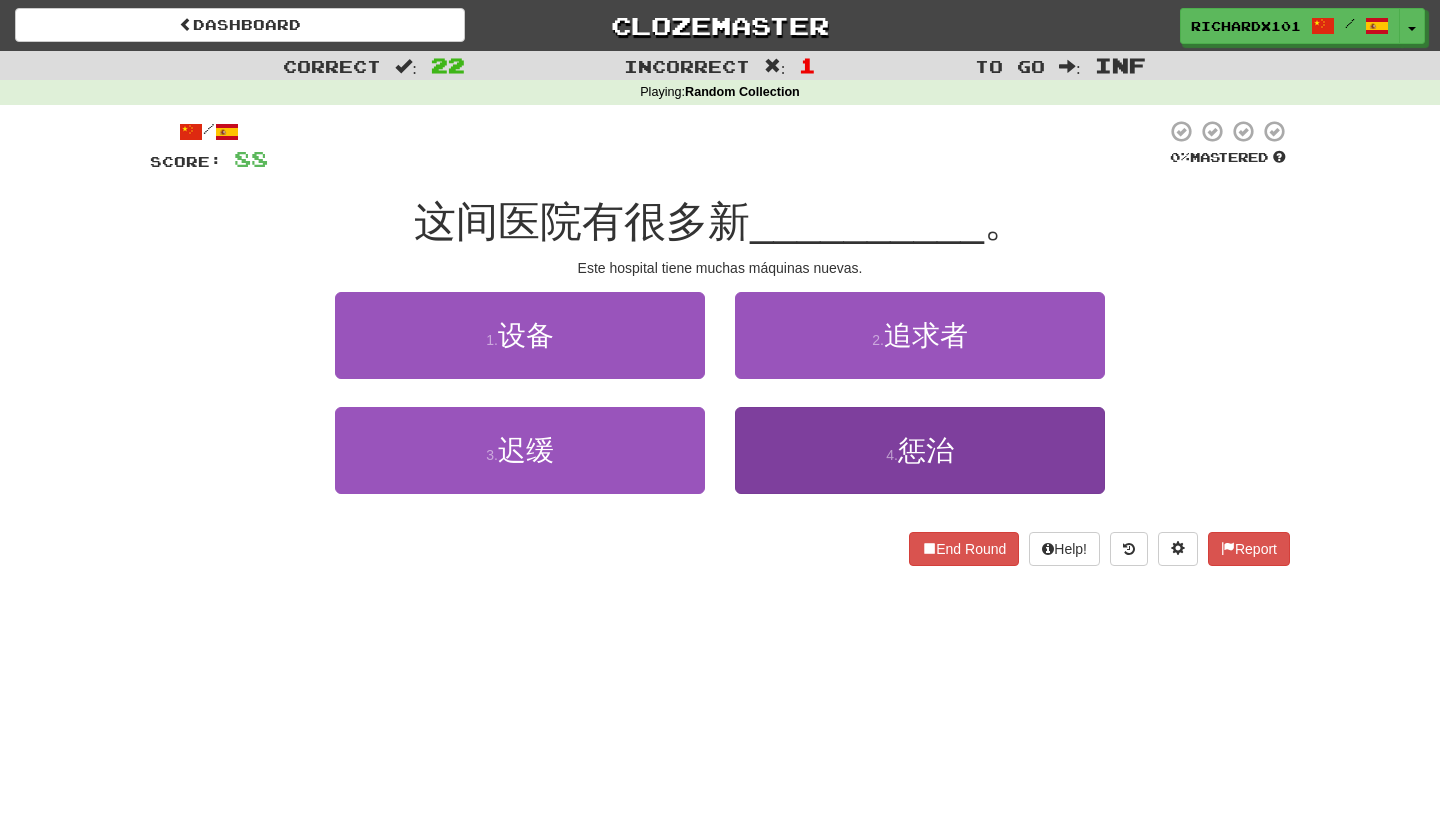 click on "4 .  惩治" at bounding box center [920, 450] 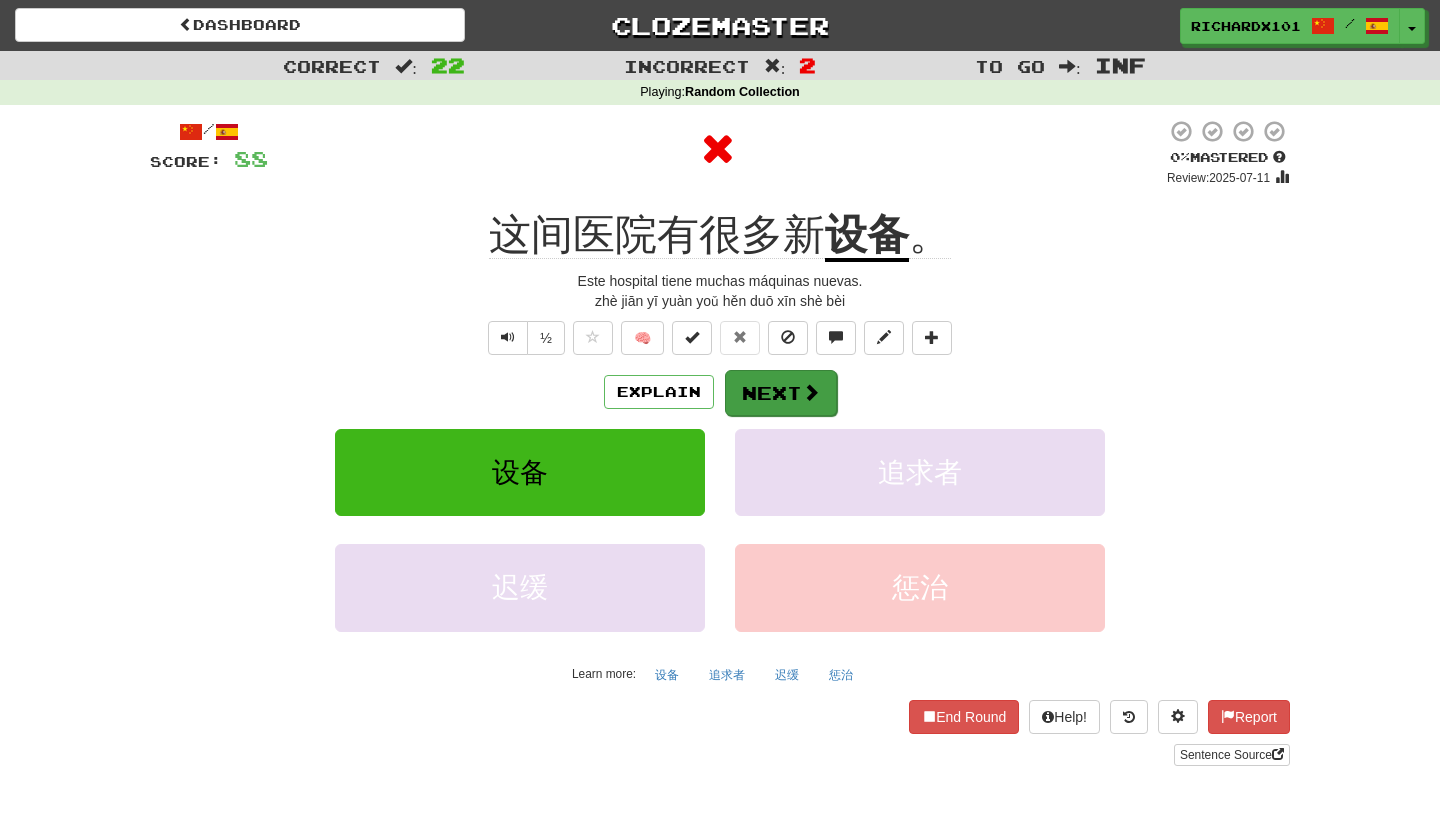 click on "Next" at bounding box center (781, 393) 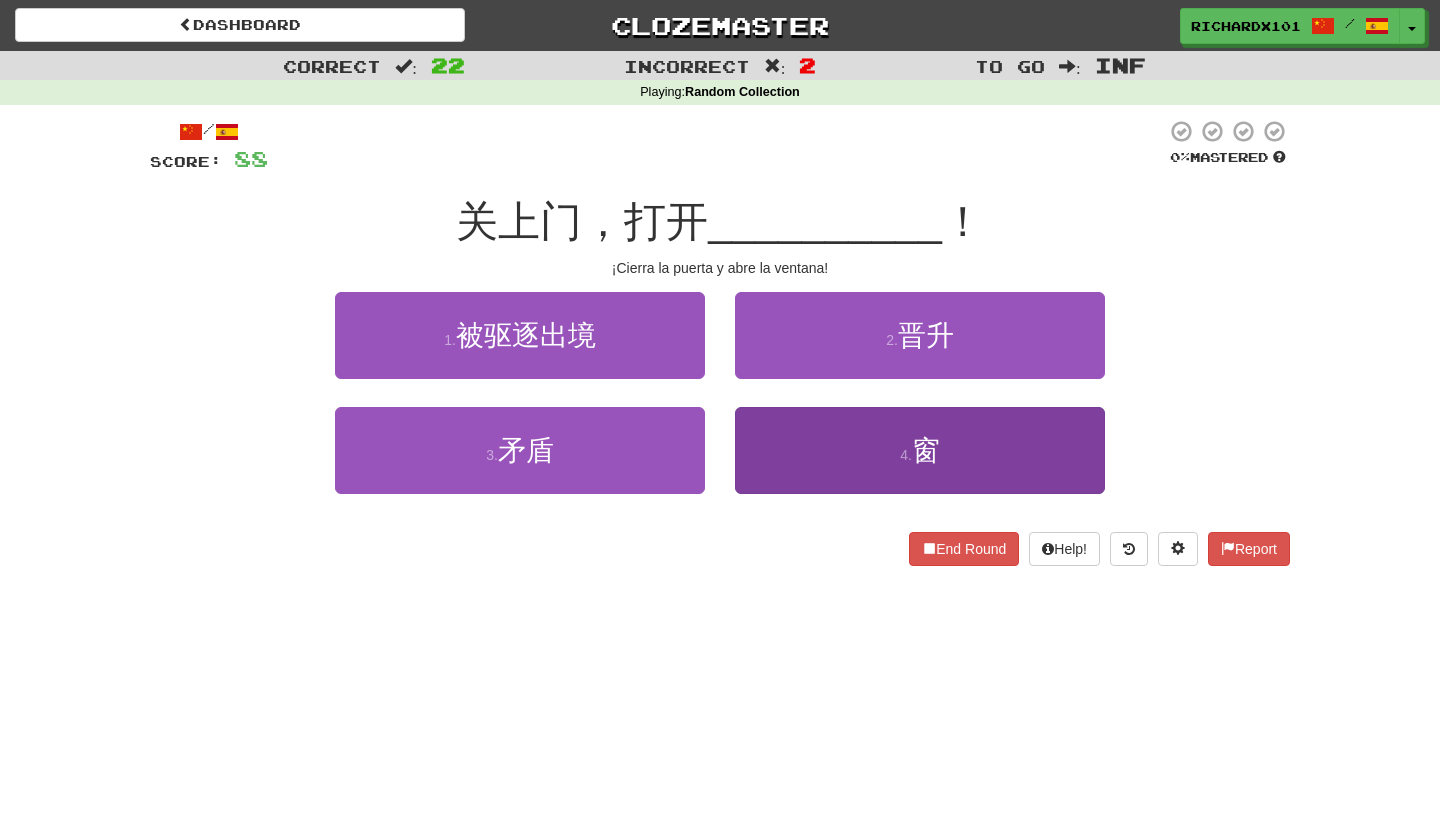 click on "4 .  窗" at bounding box center [920, 450] 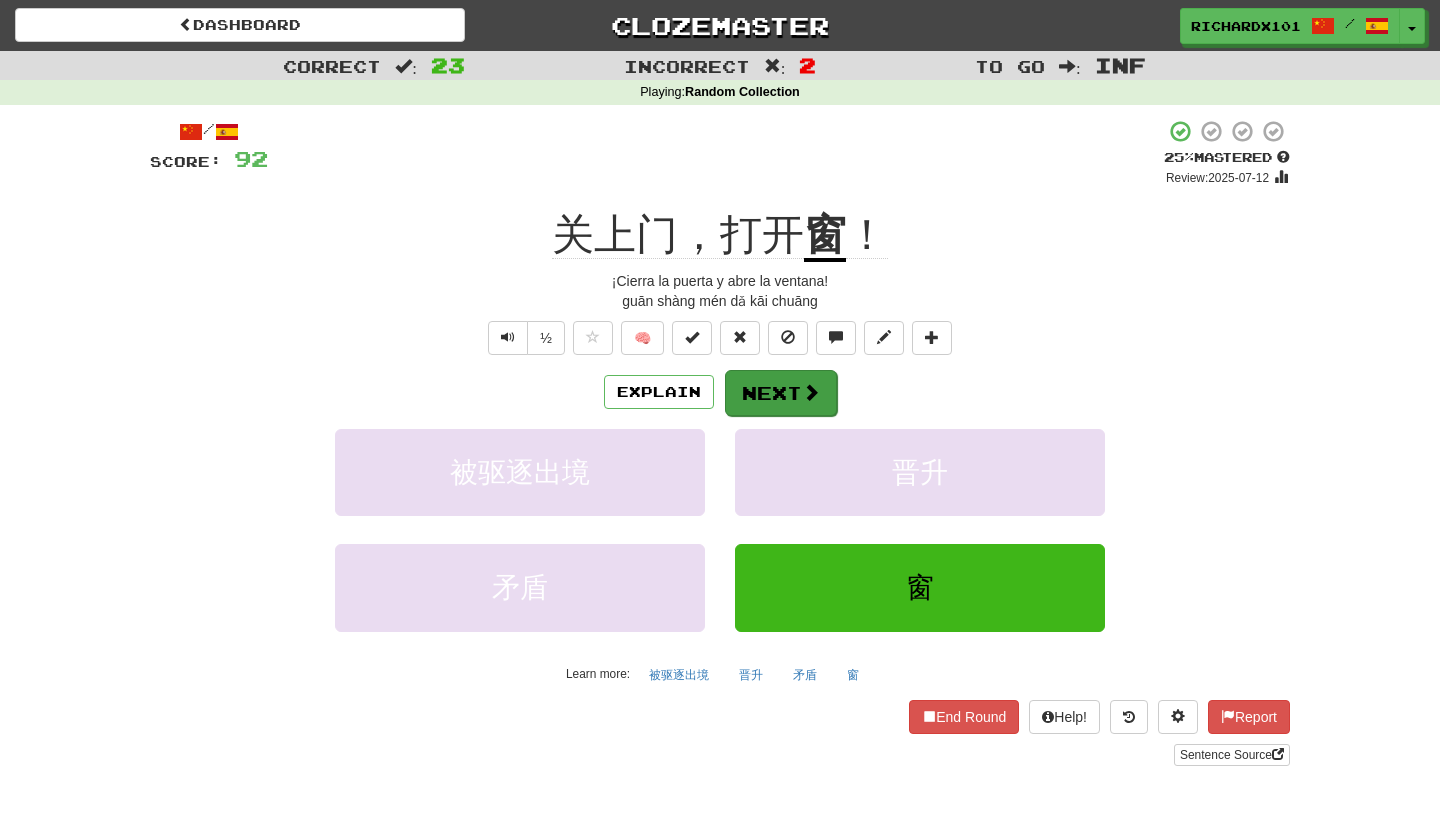 click at bounding box center [811, 392] 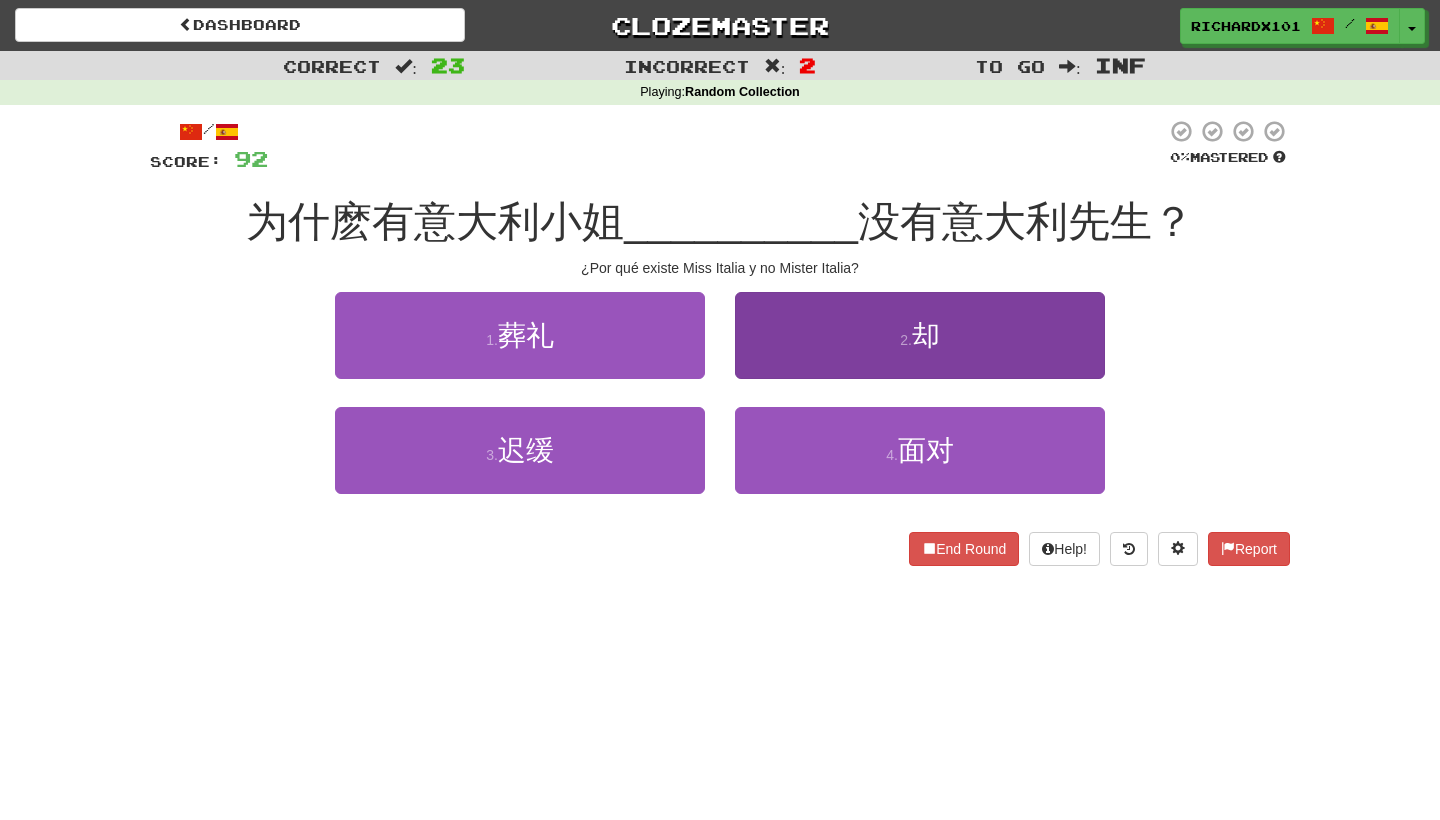 click on "2 .  却" at bounding box center (920, 335) 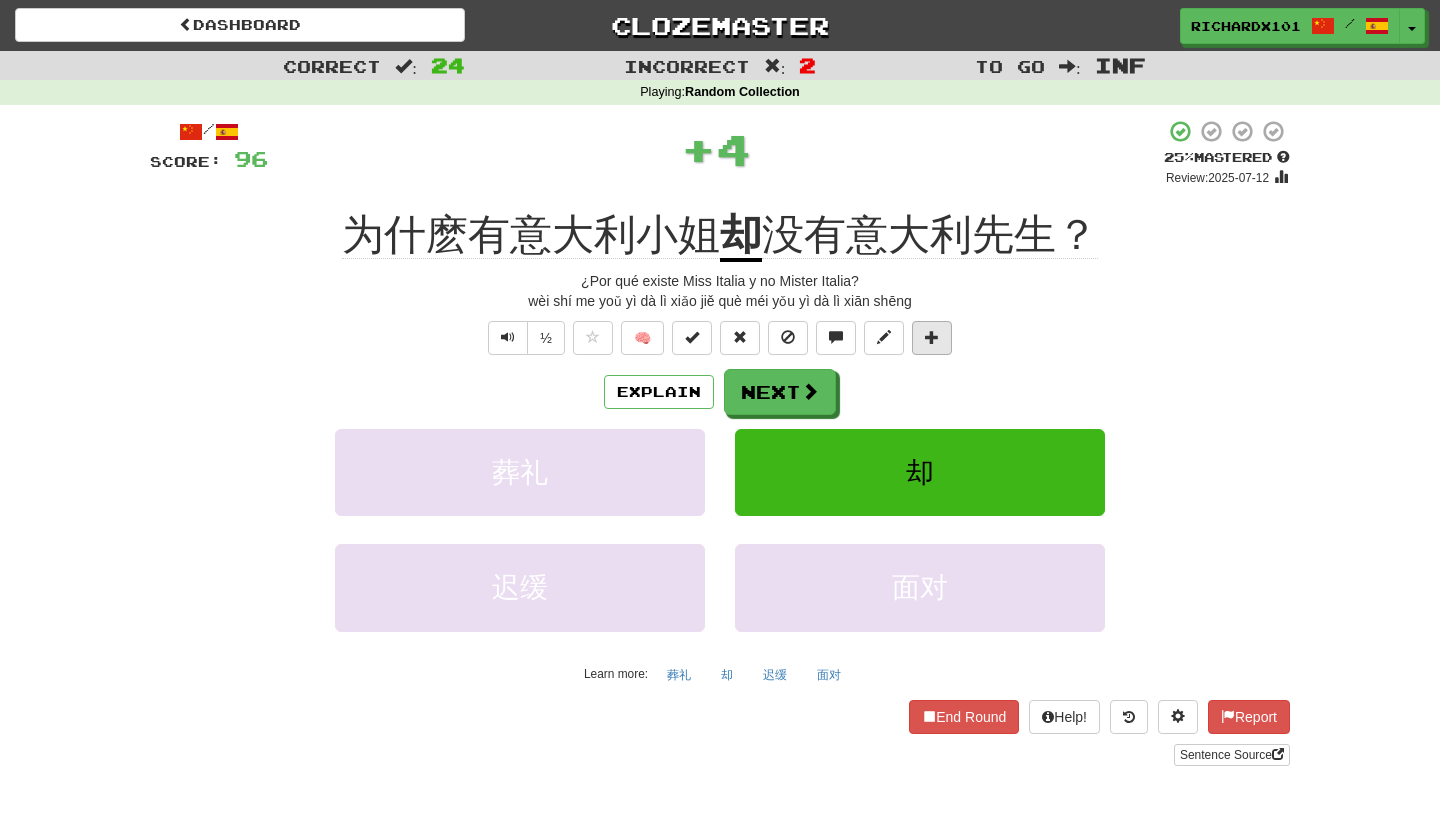 click at bounding box center (932, 337) 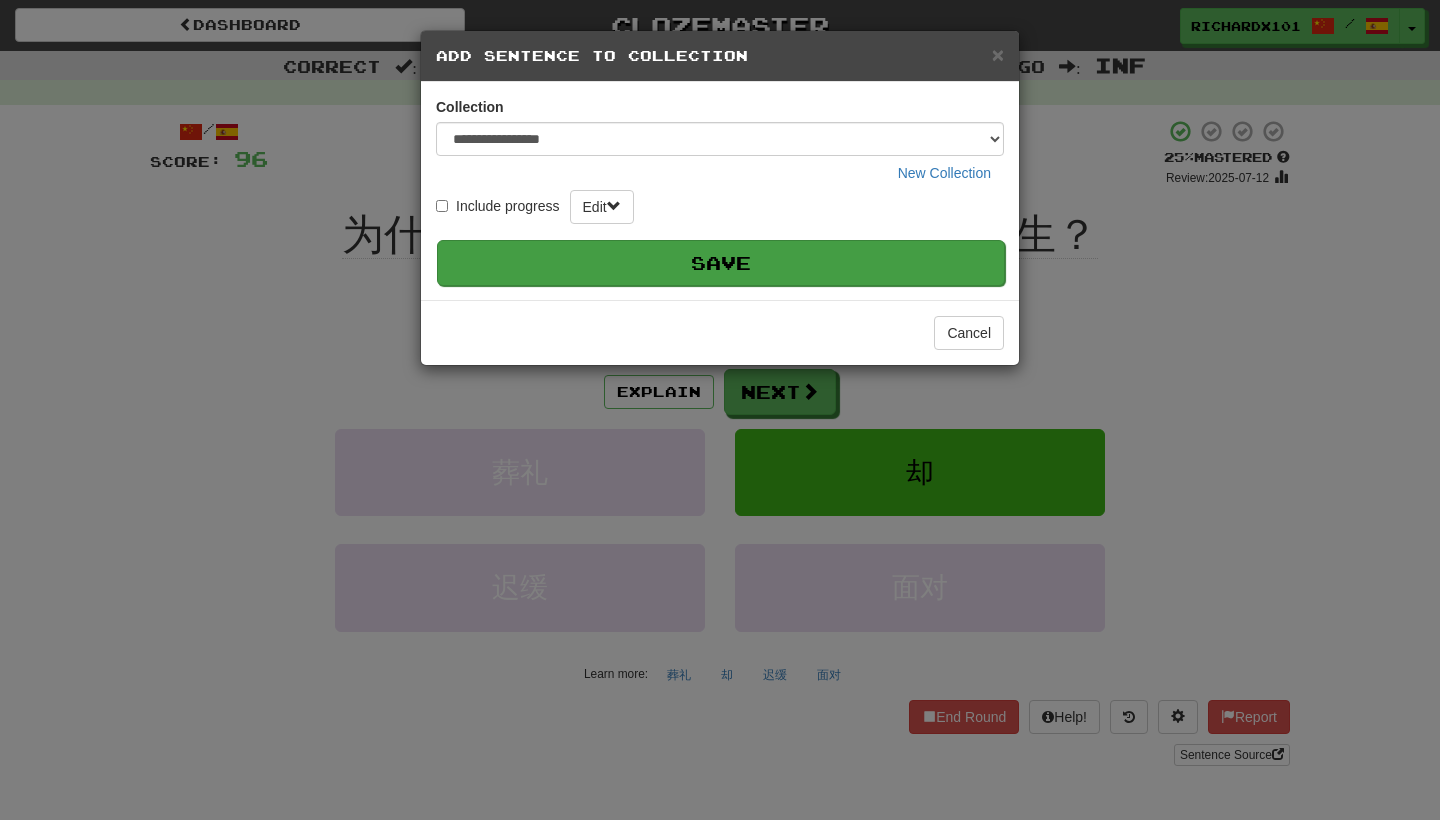 click on "Save" at bounding box center [721, 263] 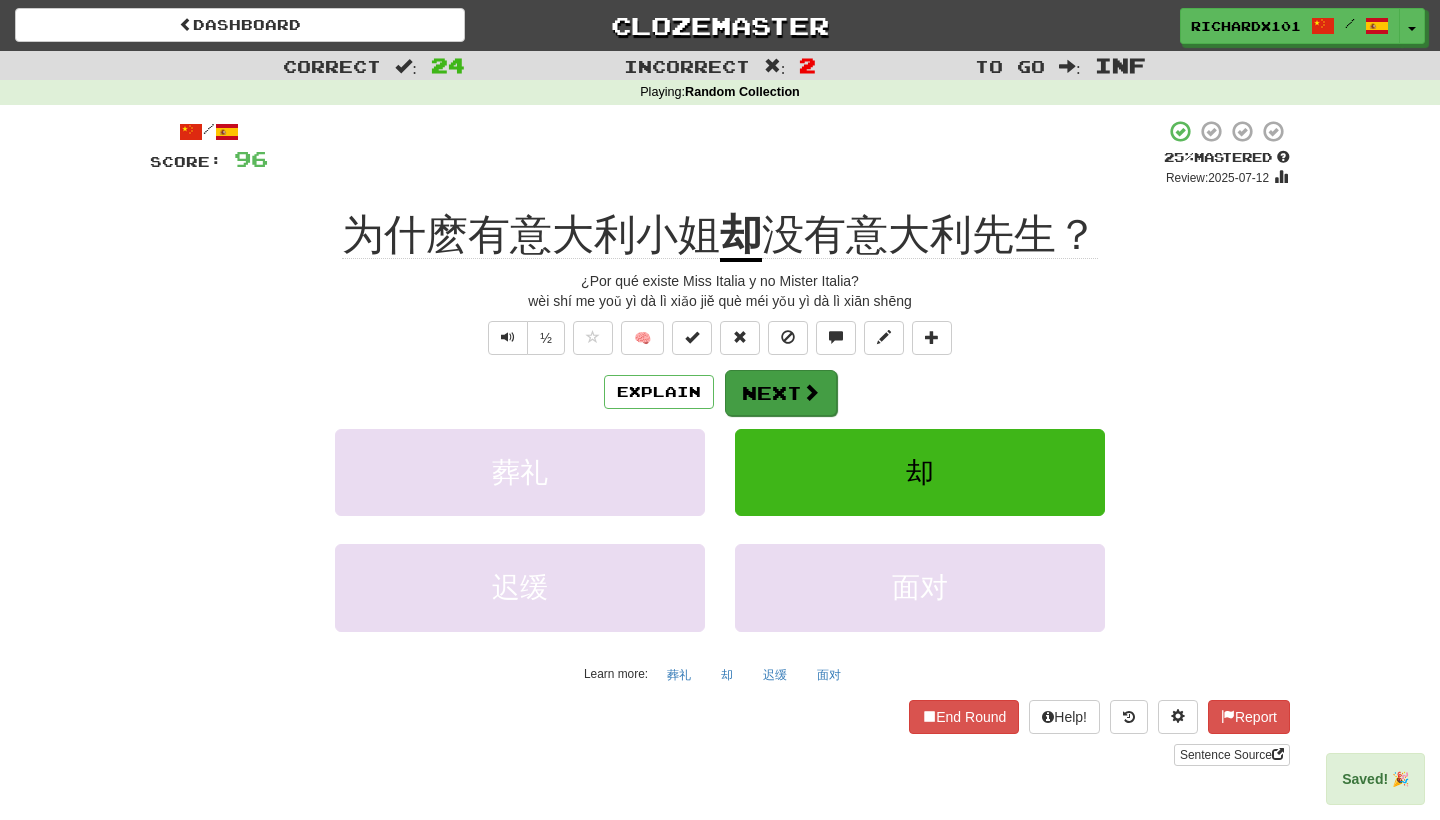 click on "Next" at bounding box center (781, 393) 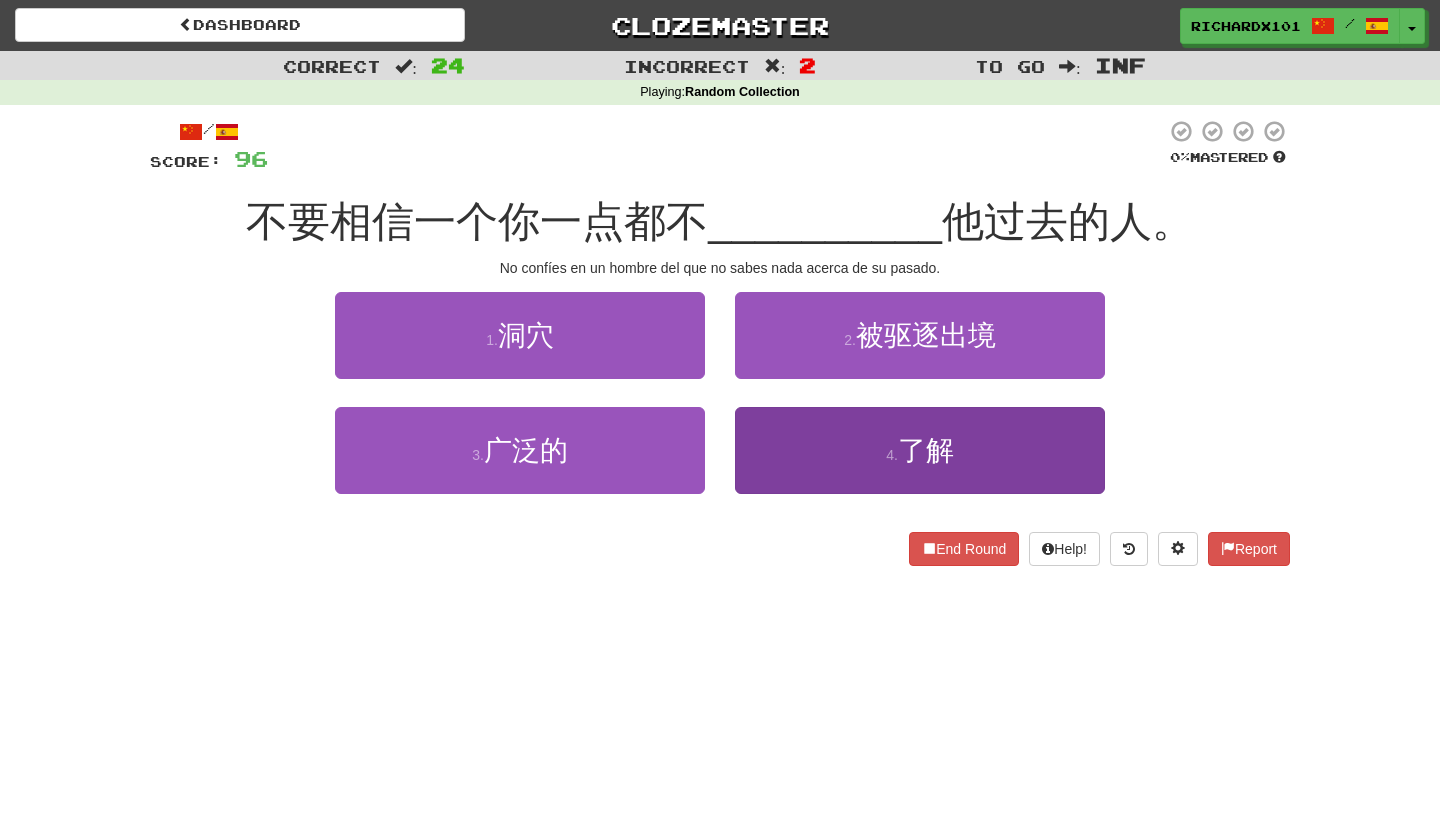 click on "4 .  了解" at bounding box center (920, 450) 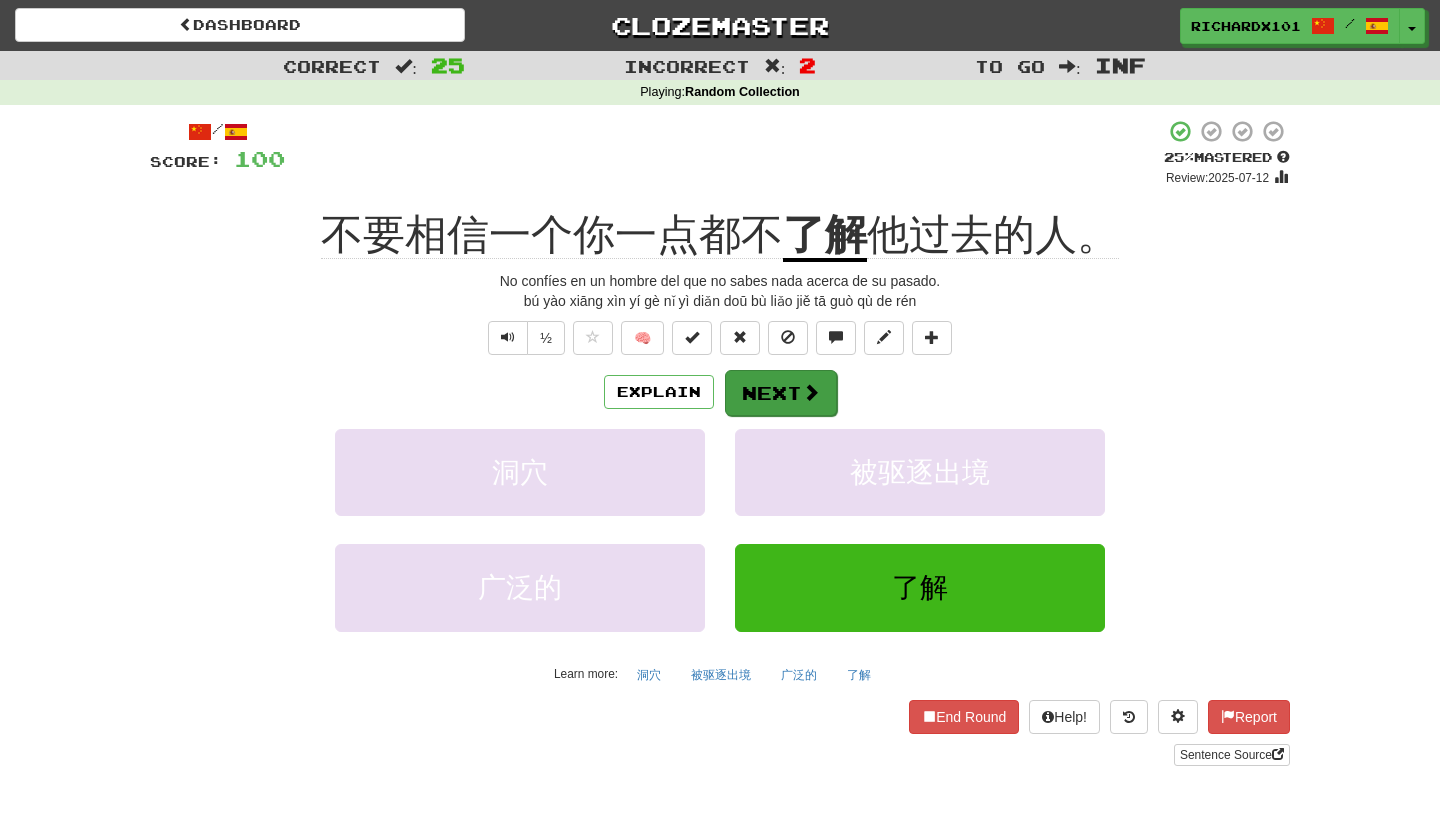 click on "Next" at bounding box center [781, 393] 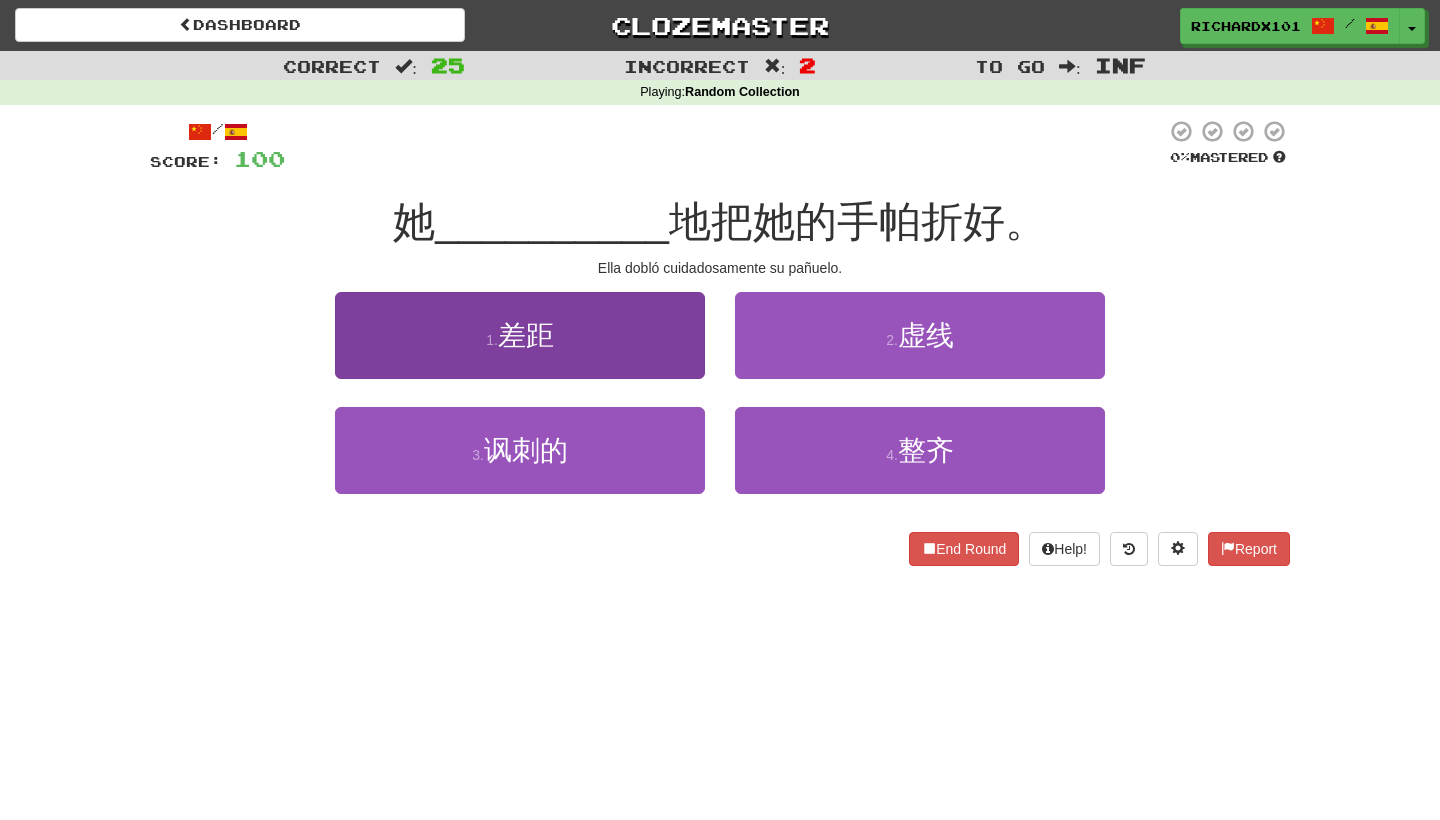 click on "1 .  差距" at bounding box center [520, 335] 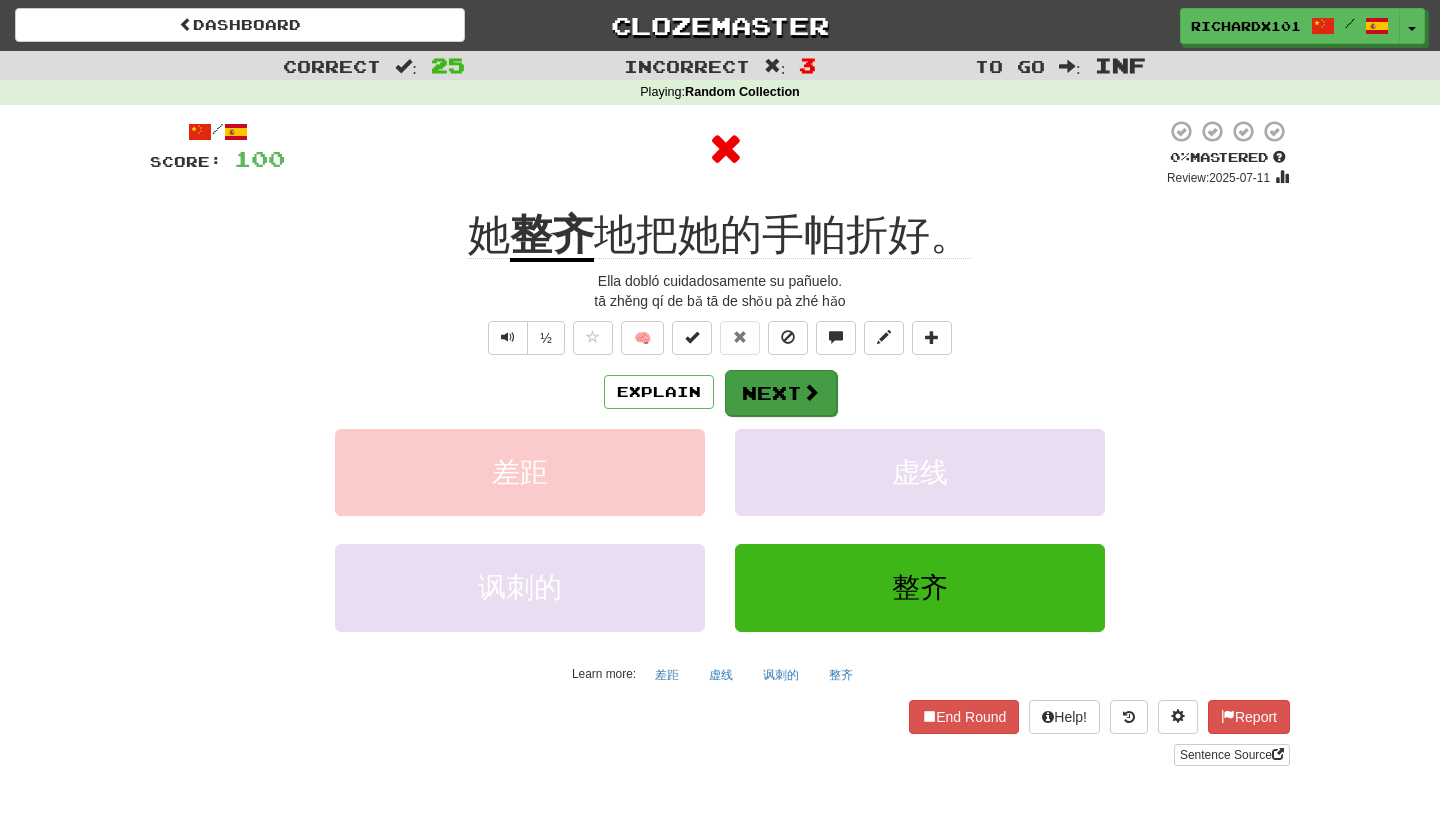 click on "Next" at bounding box center (781, 393) 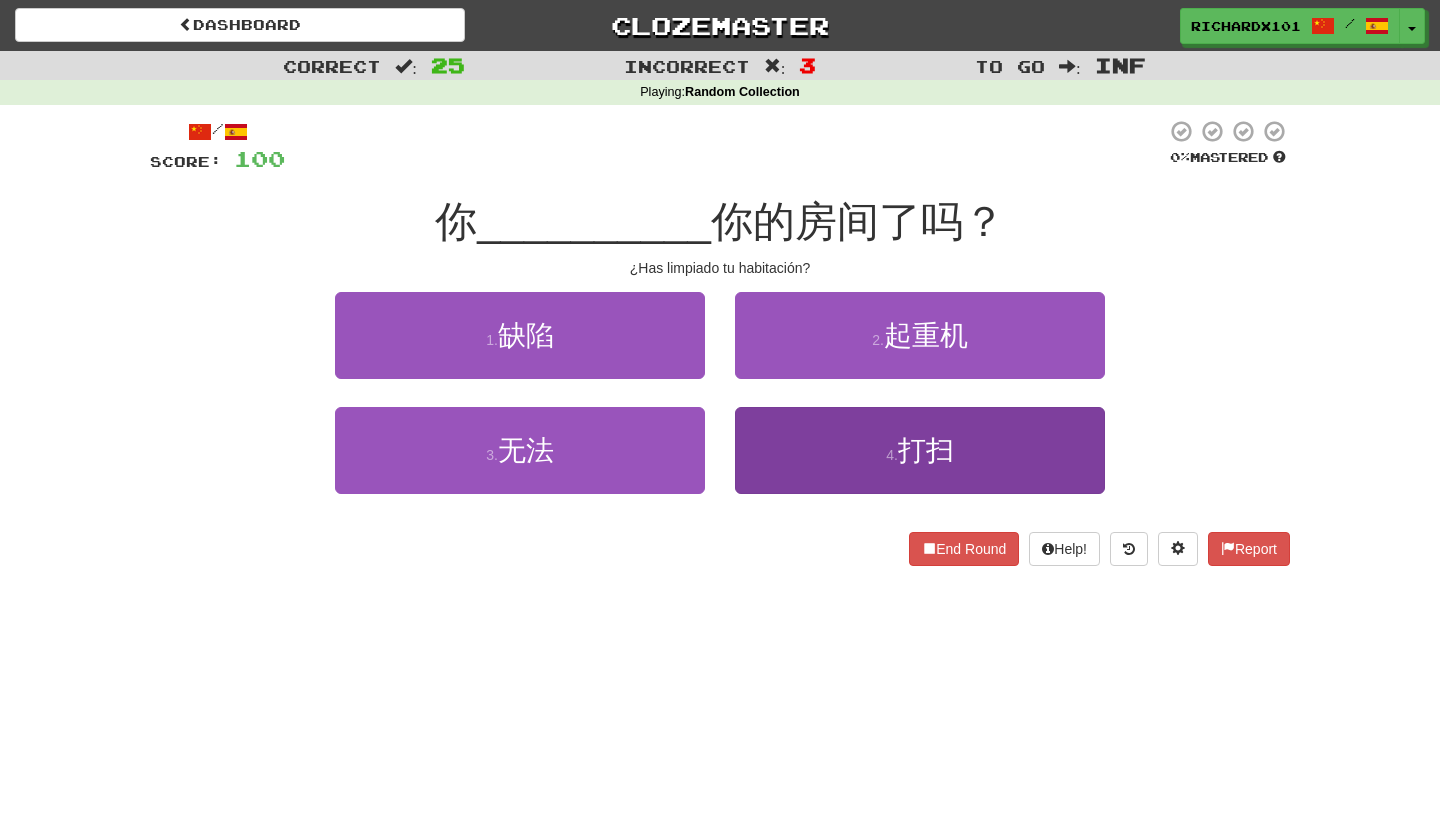 click on "4 .  打扫" at bounding box center (920, 450) 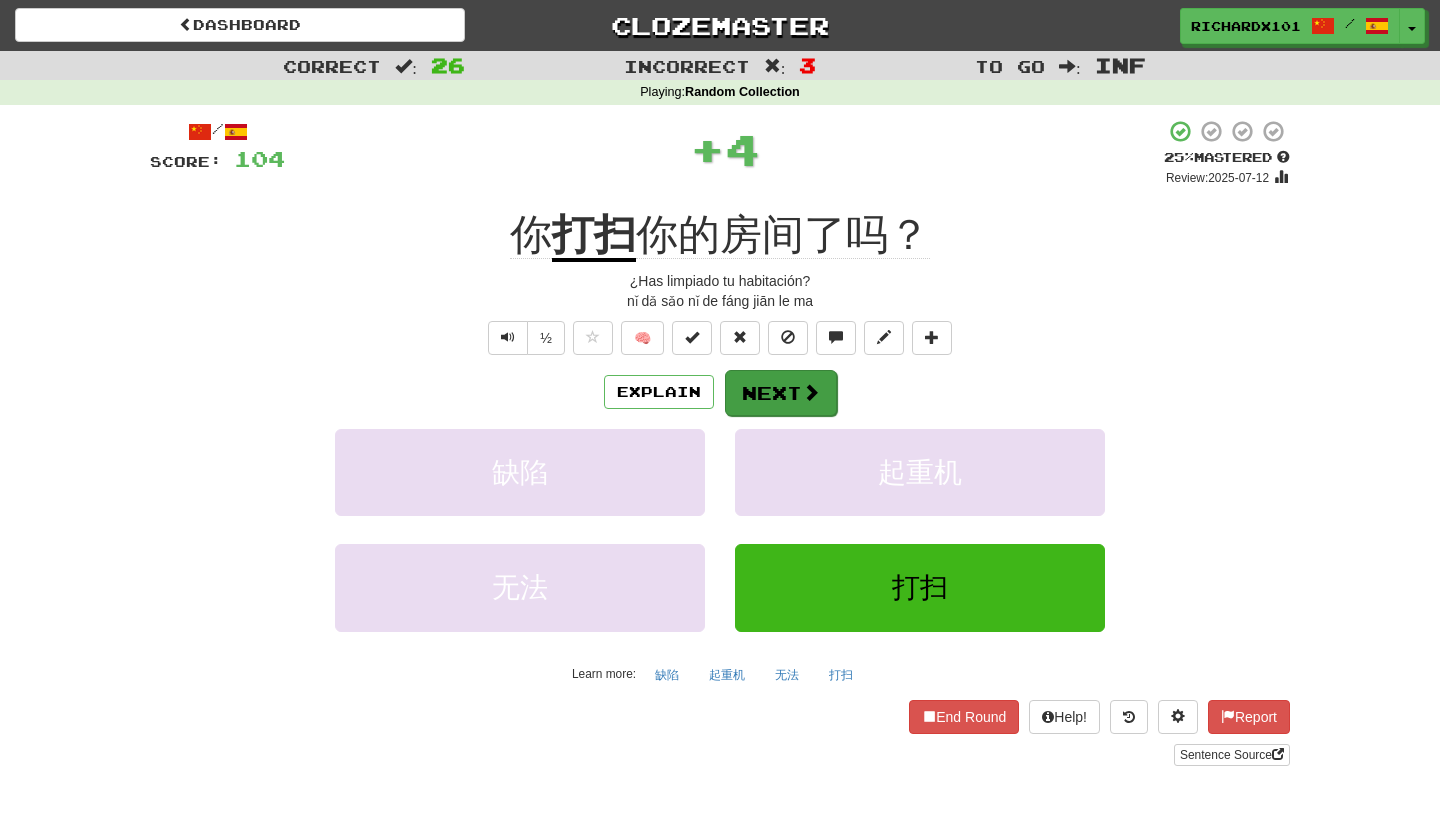 click on "Next" at bounding box center [781, 393] 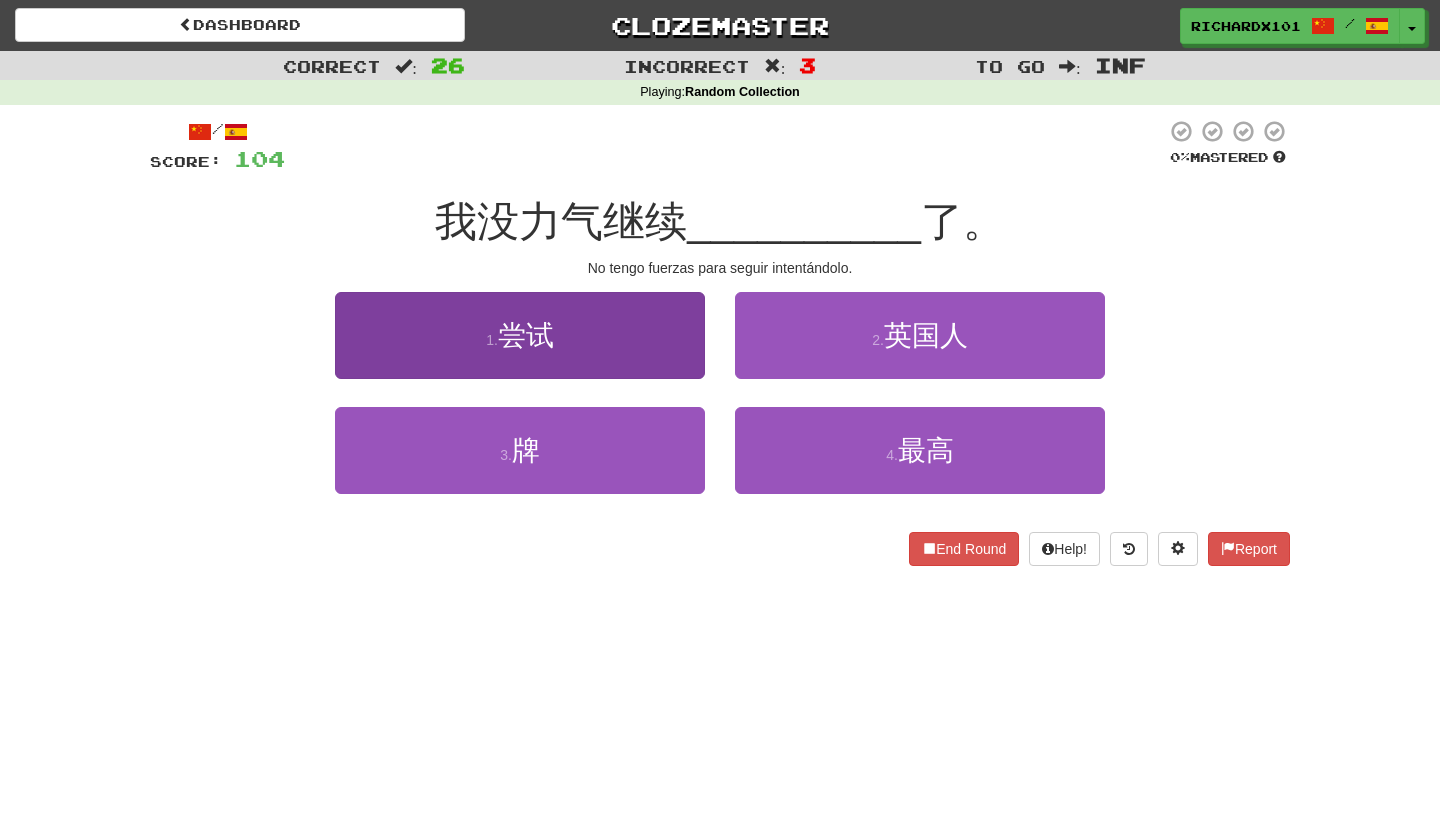 click on "1 .  尝试" at bounding box center (520, 335) 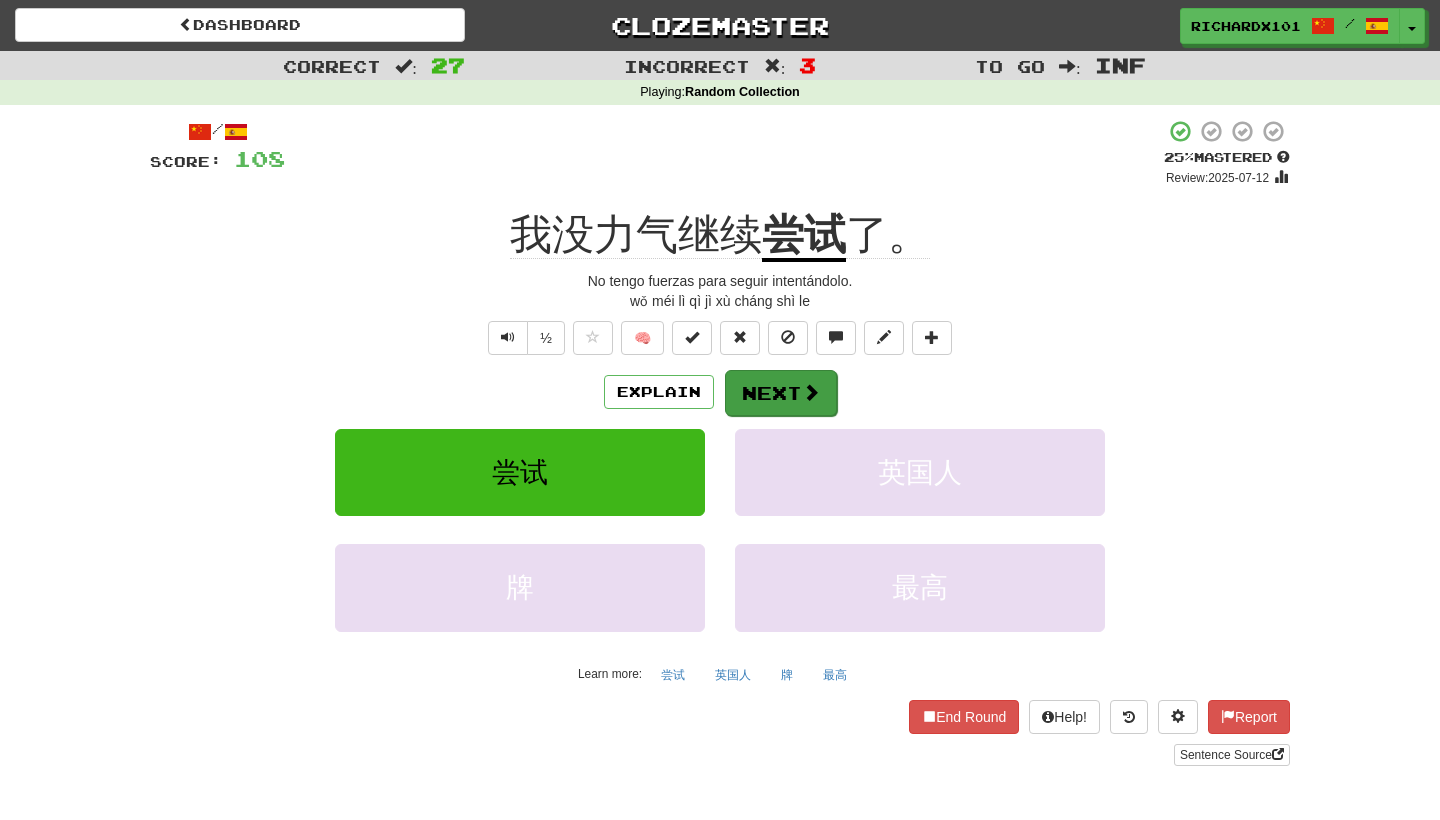 click on "Next" at bounding box center [781, 393] 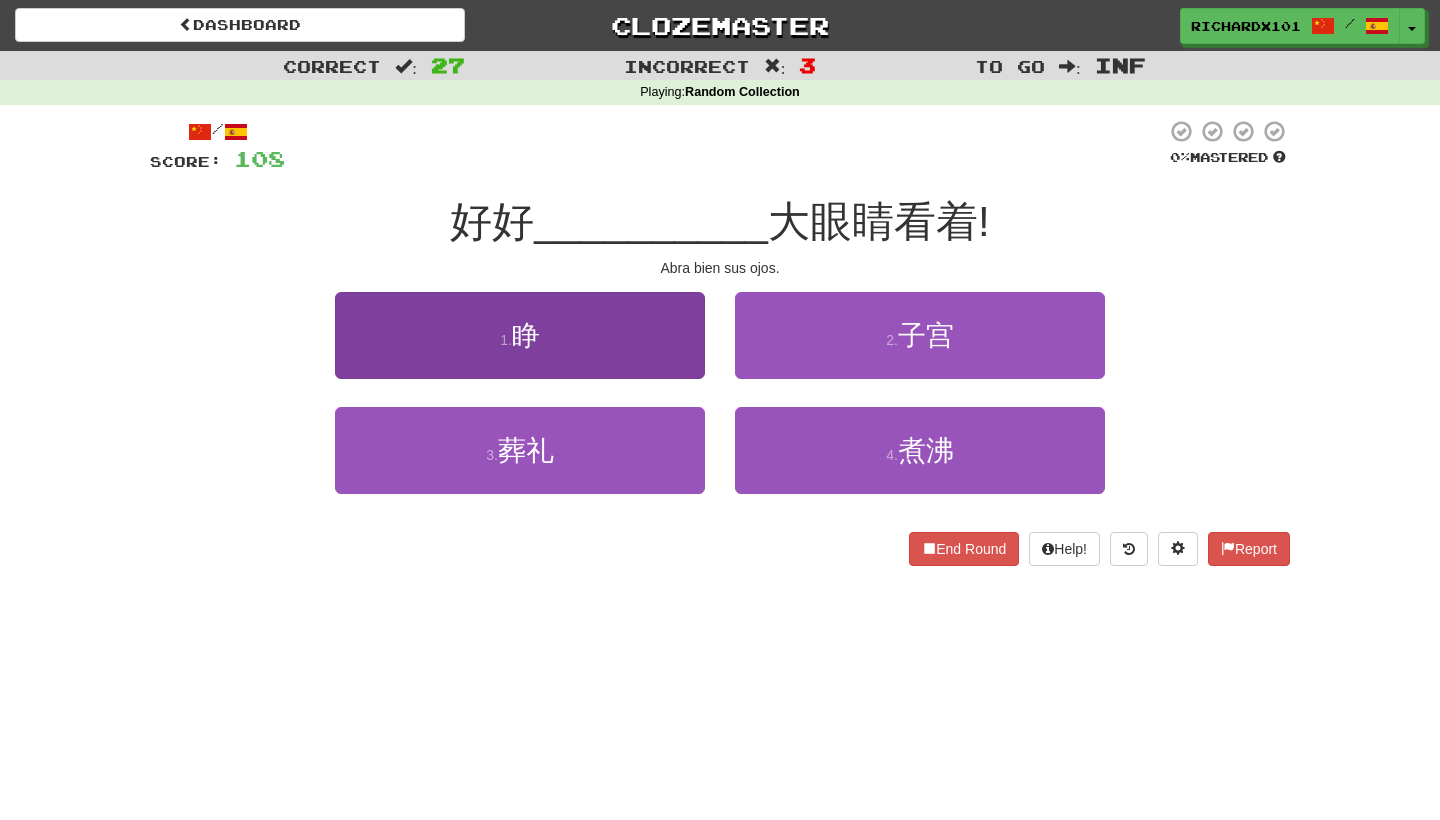 click on "1 .  睁" at bounding box center [520, 335] 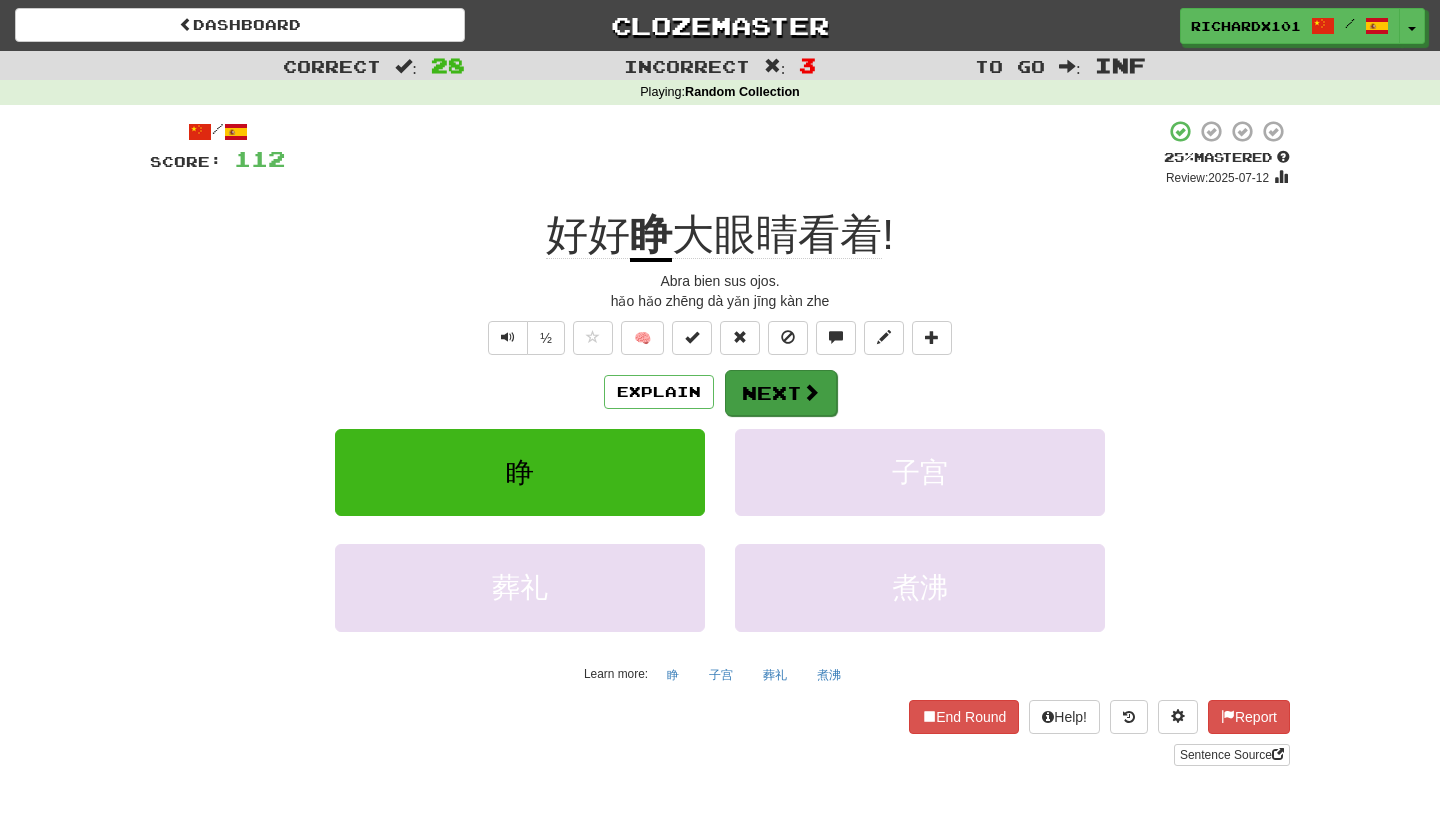 click on "Next" at bounding box center [781, 393] 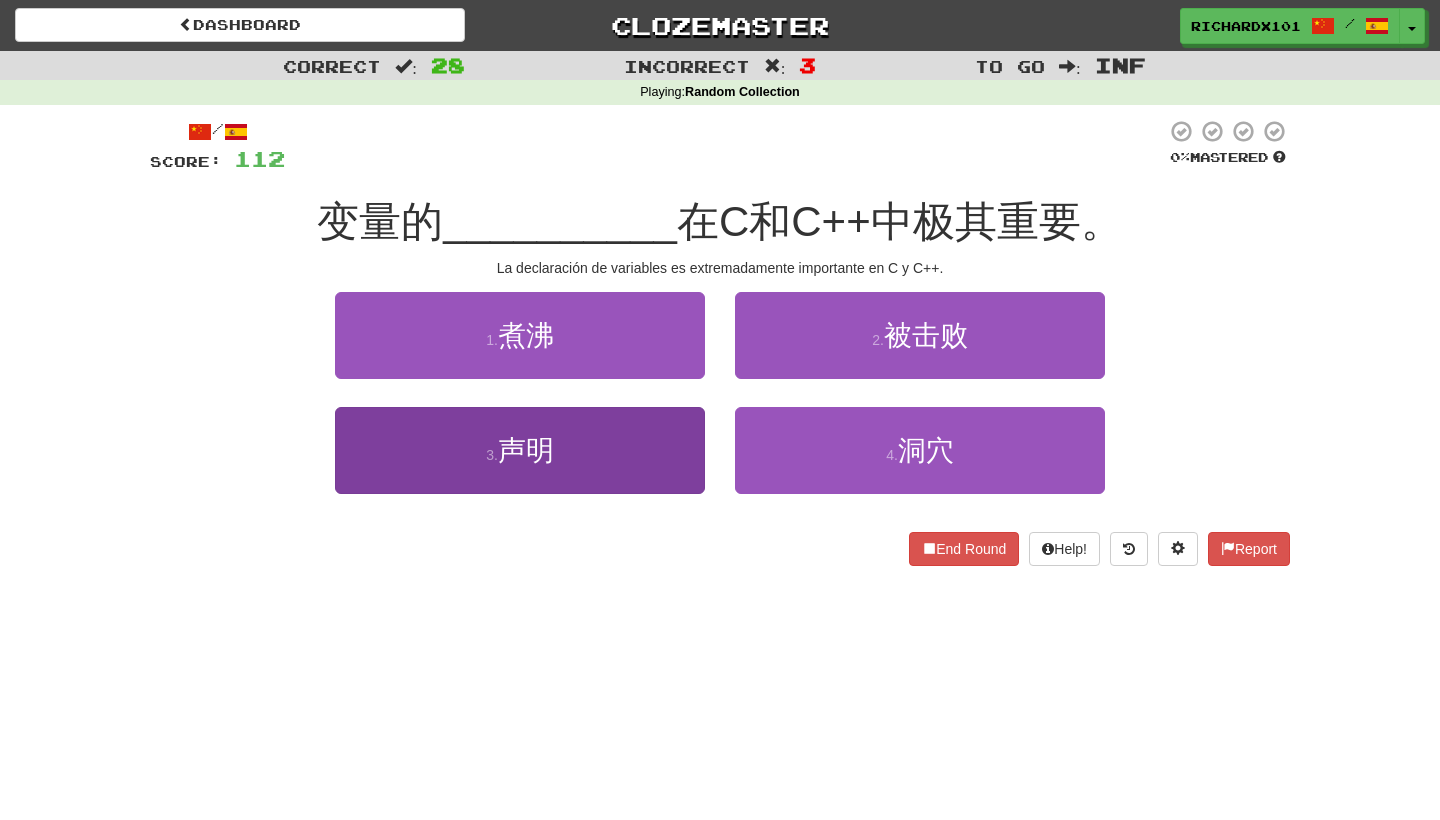 click on "3 .  声明" at bounding box center [520, 450] 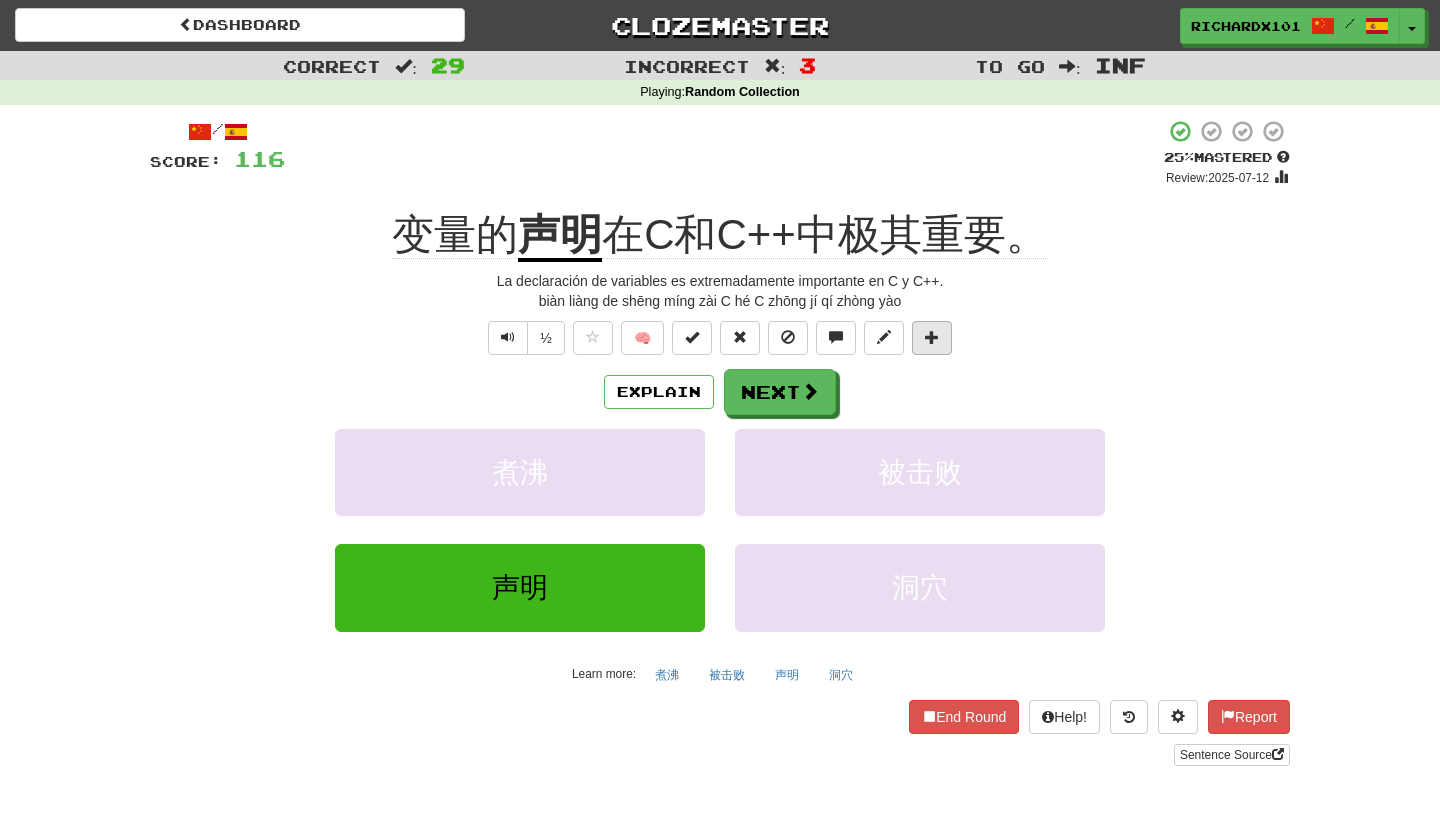 click at bounding box center [932, 337] 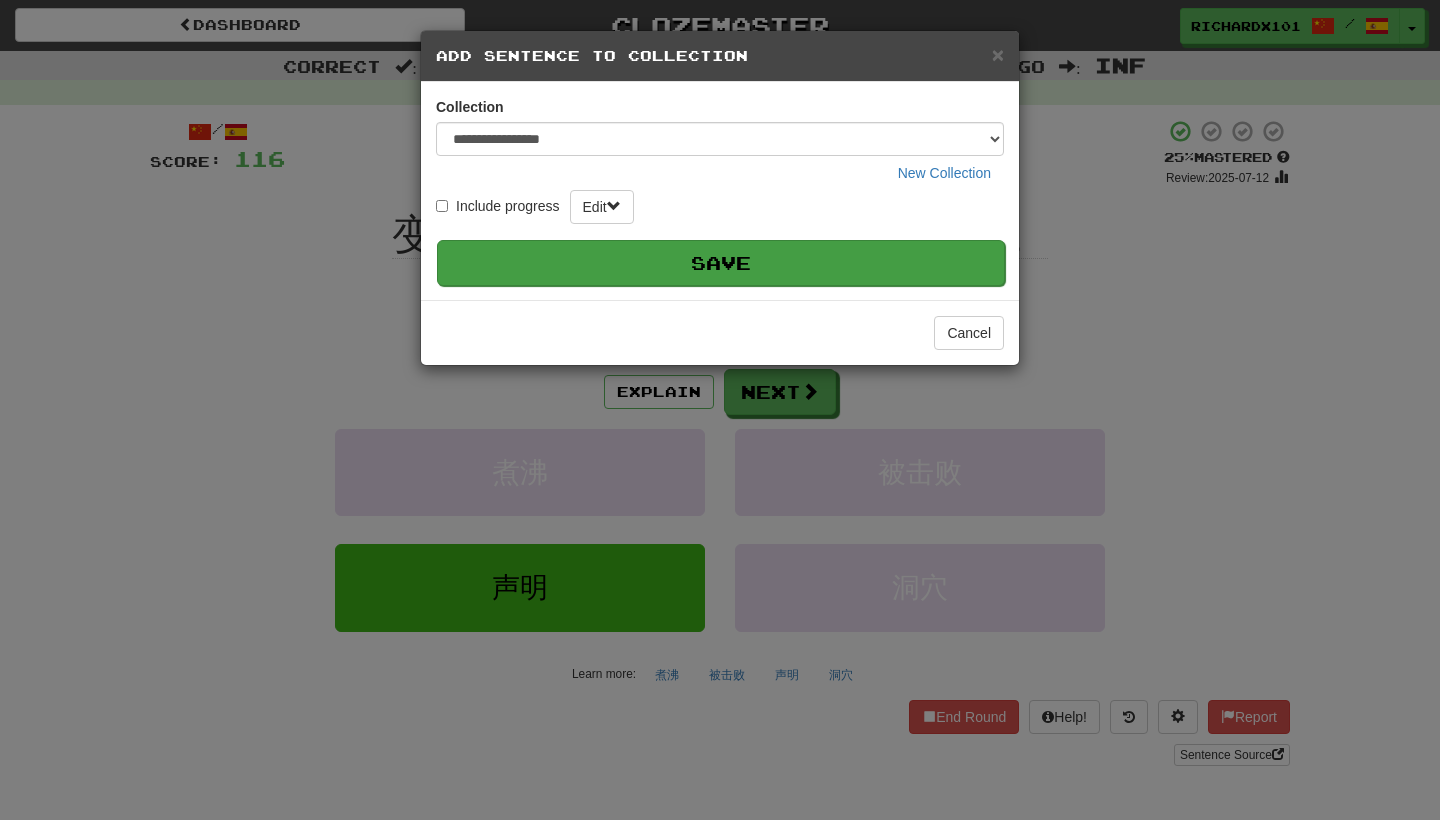 click on "Save" at bounding box center (721, 263) 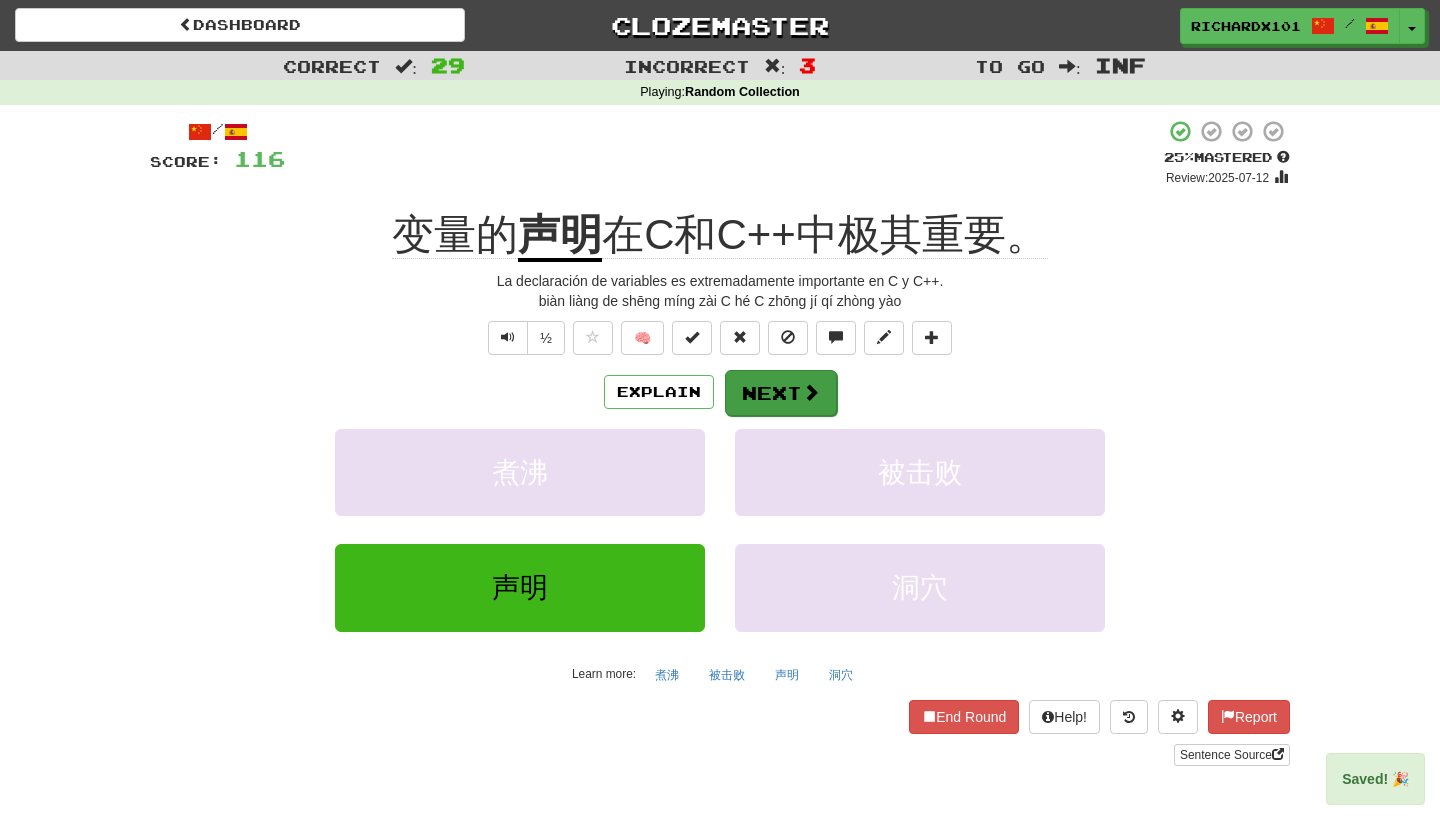 click on "Next" at bounding box center [781, 393] 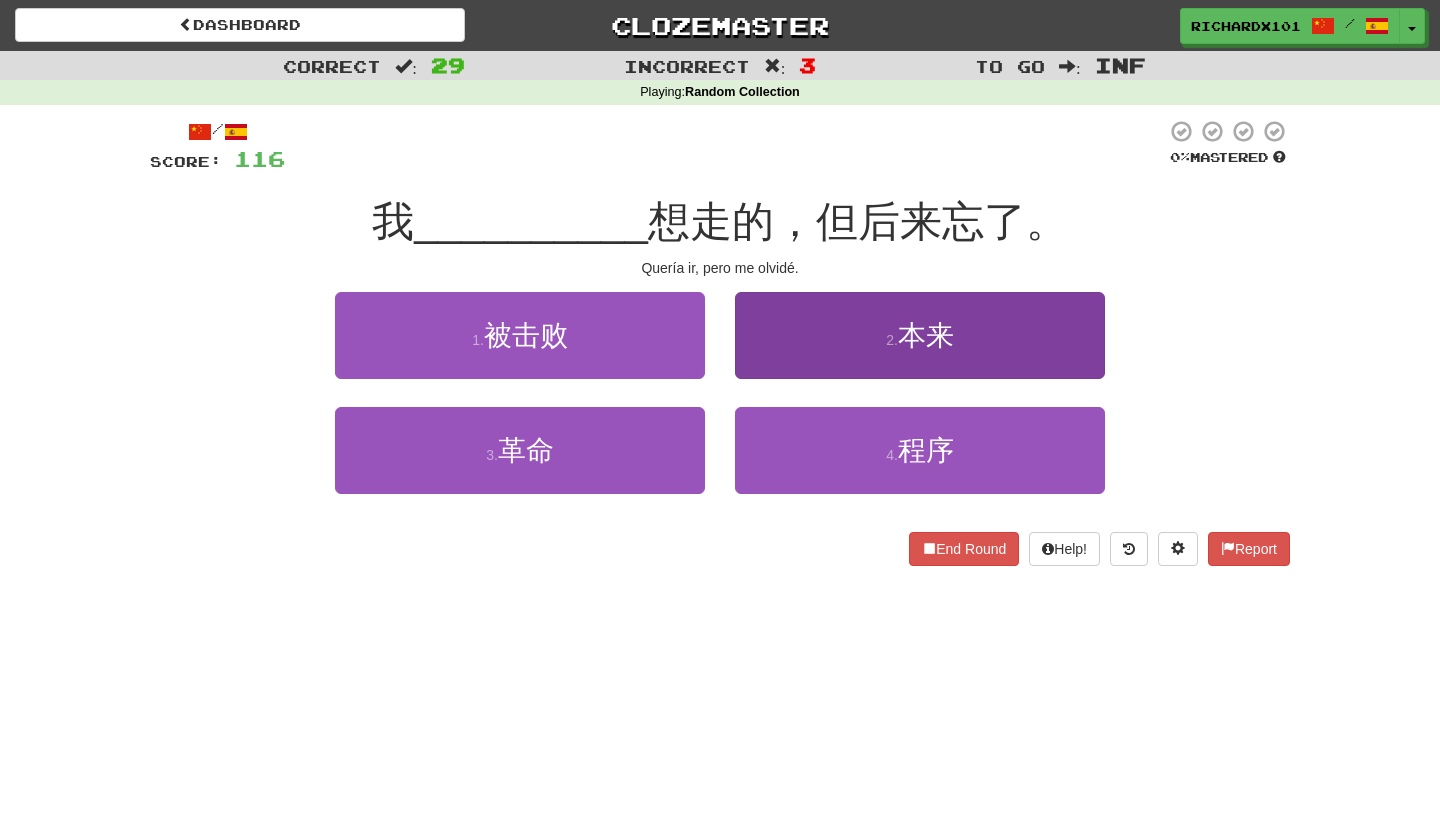 click on "2 .  本来" at bounding box center (920, 335) 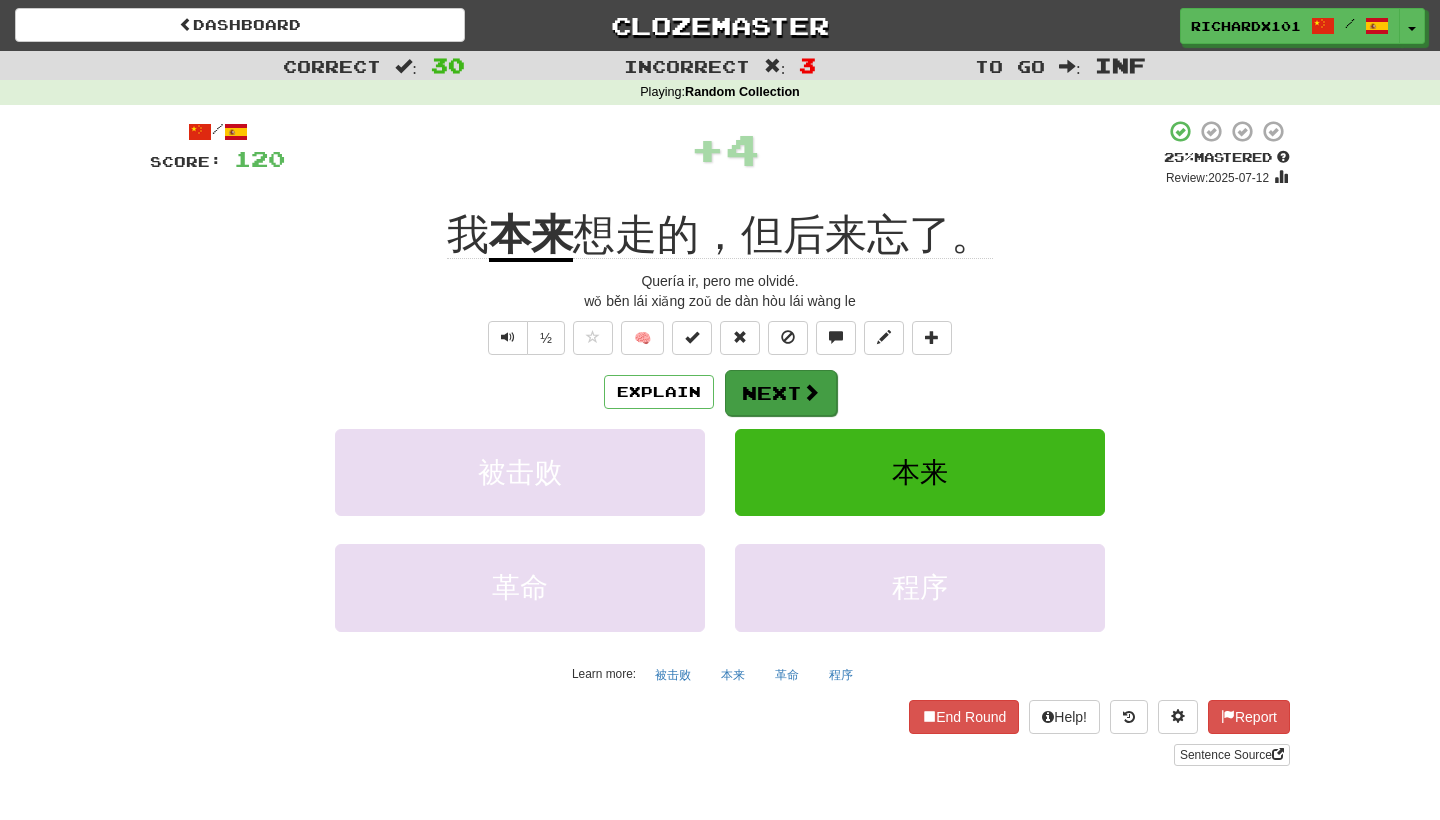 click on "Next" at bounding box center [781, 393] 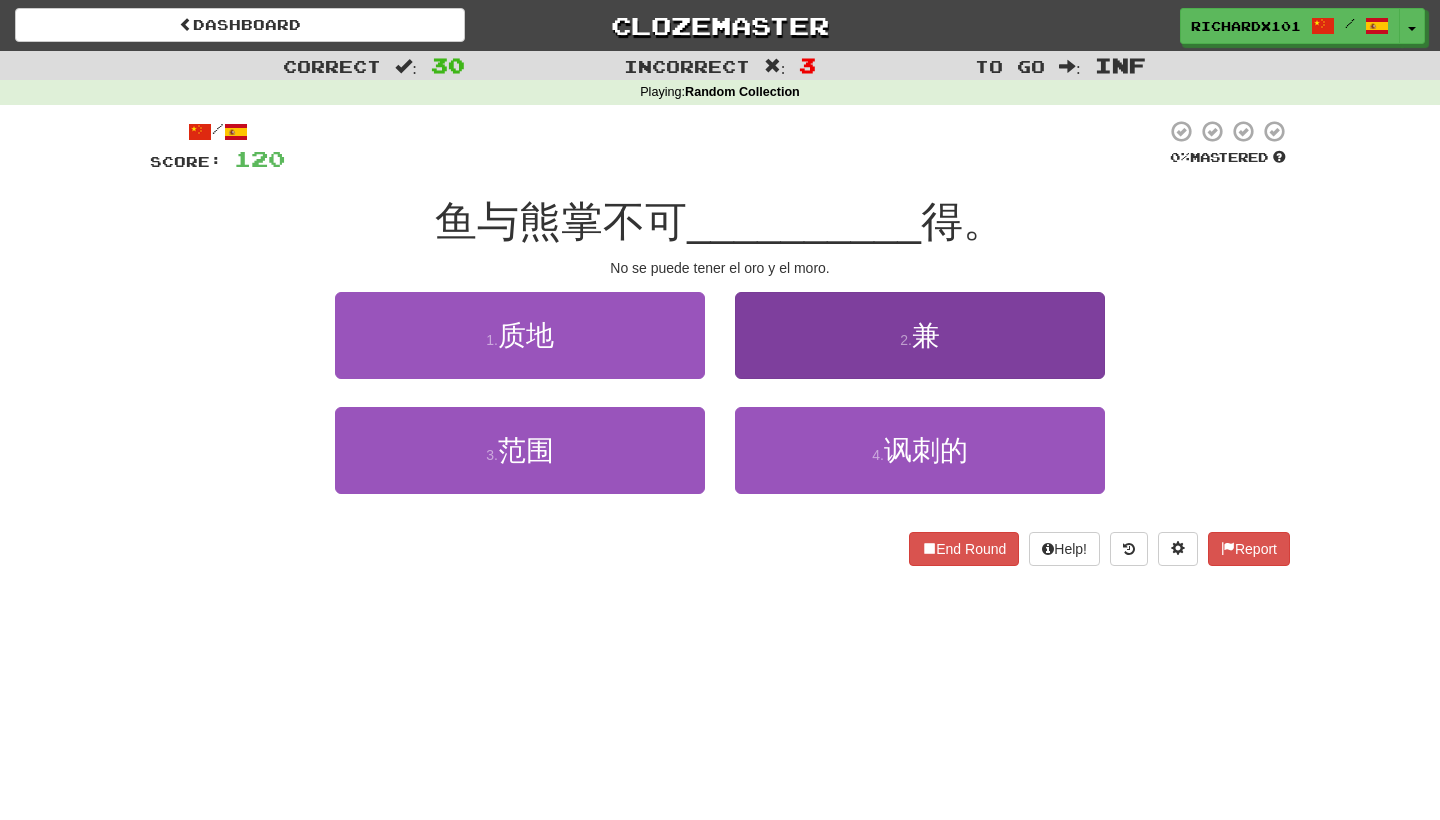 click on "2 .  兼" at bounding box center (920, 335) 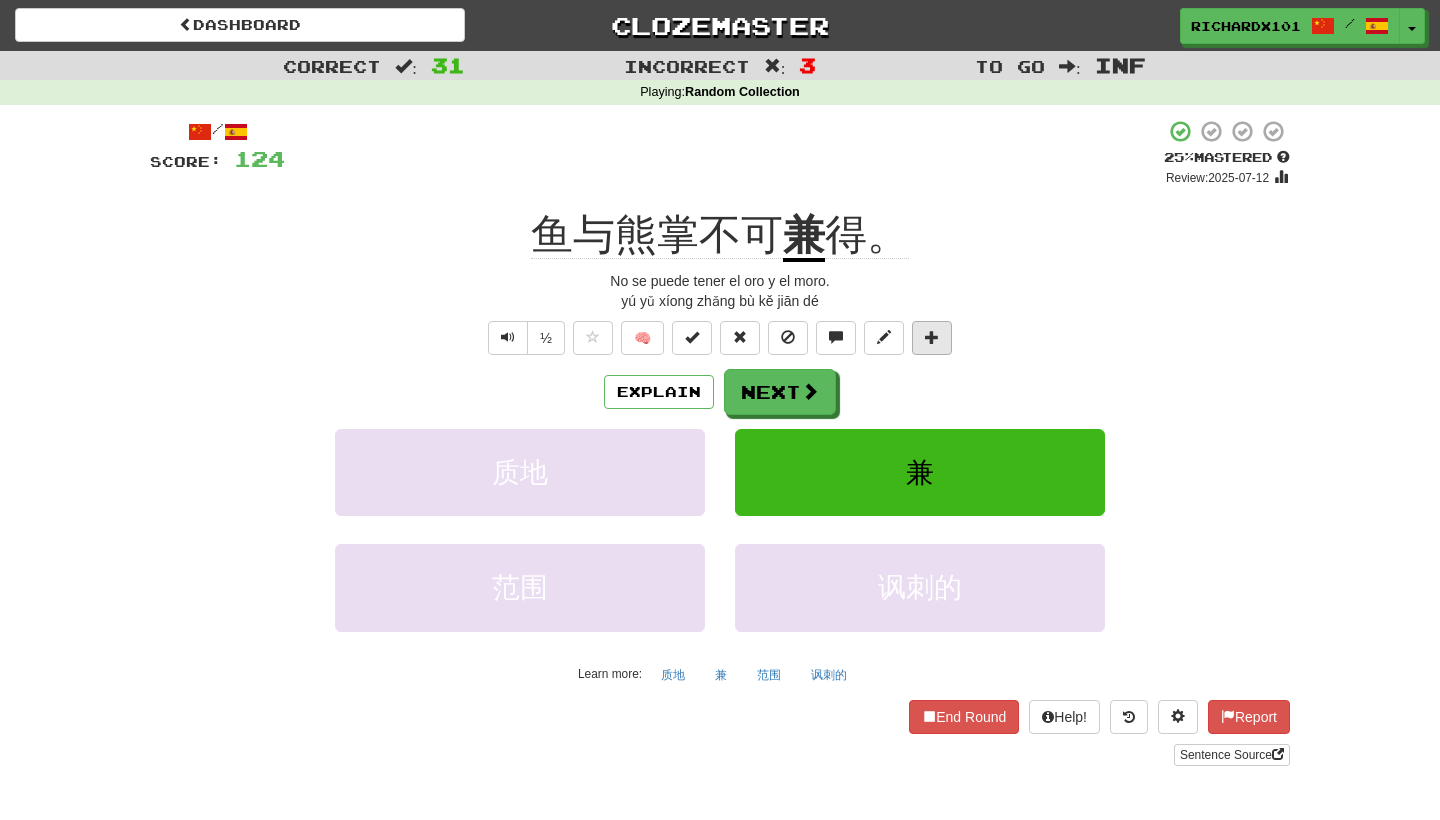 click at bounding box center [932, 337] 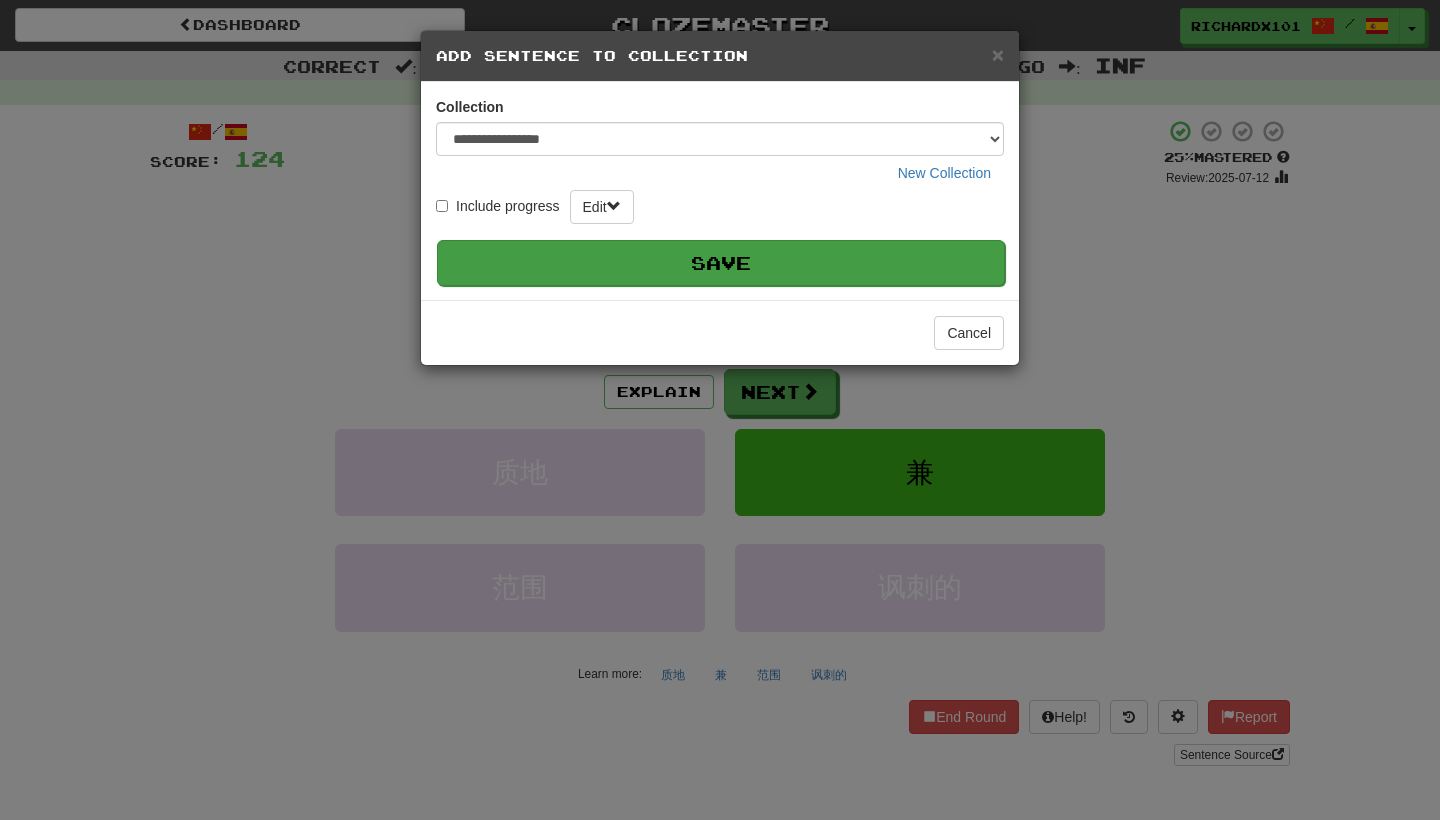 click on "Save" at bounding box center (721, 263) 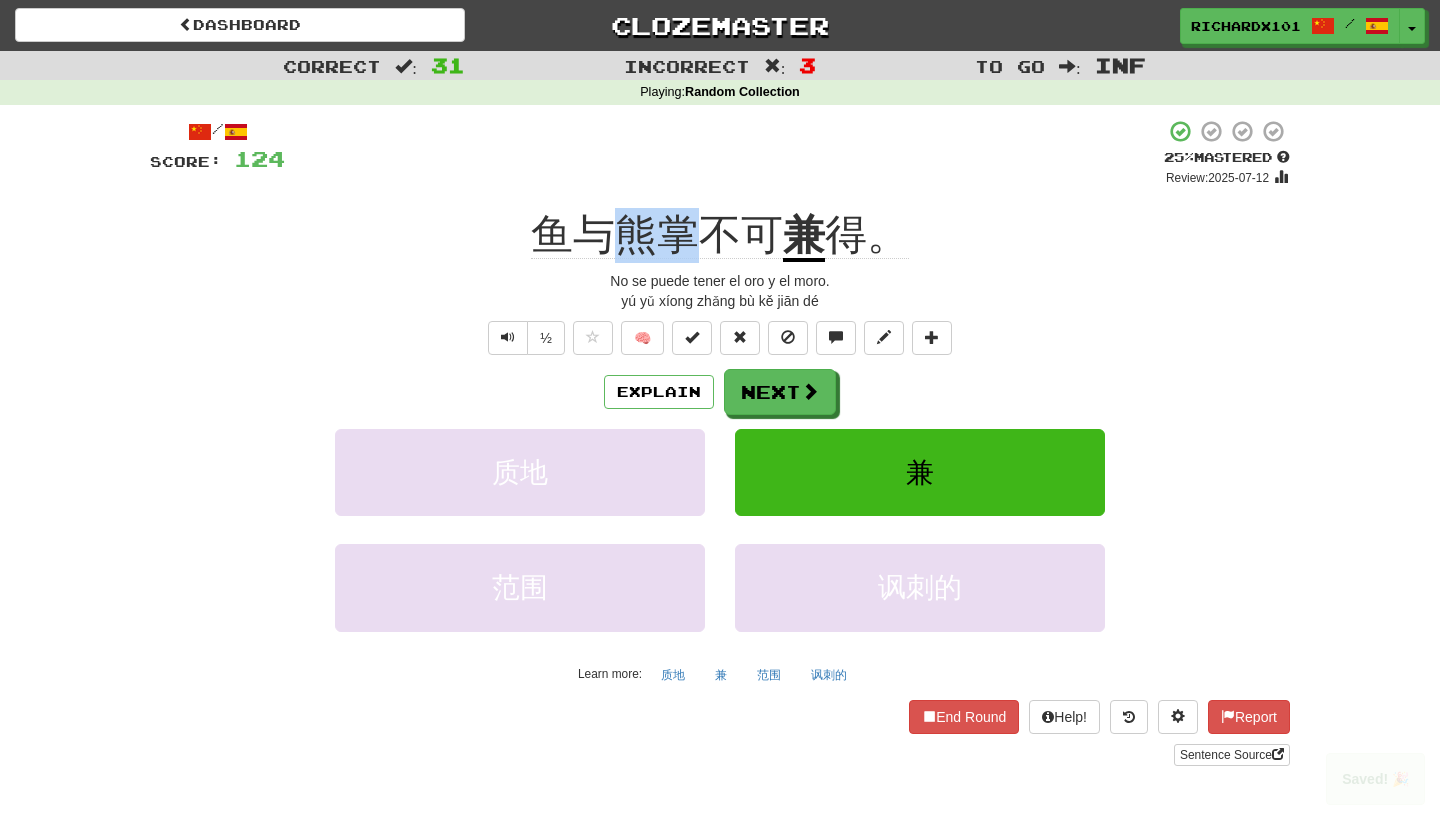 drag, startPoint x: 618, startPoint y: 225, endPoint x: 679, endPoint y: 220, distance: 61.204575 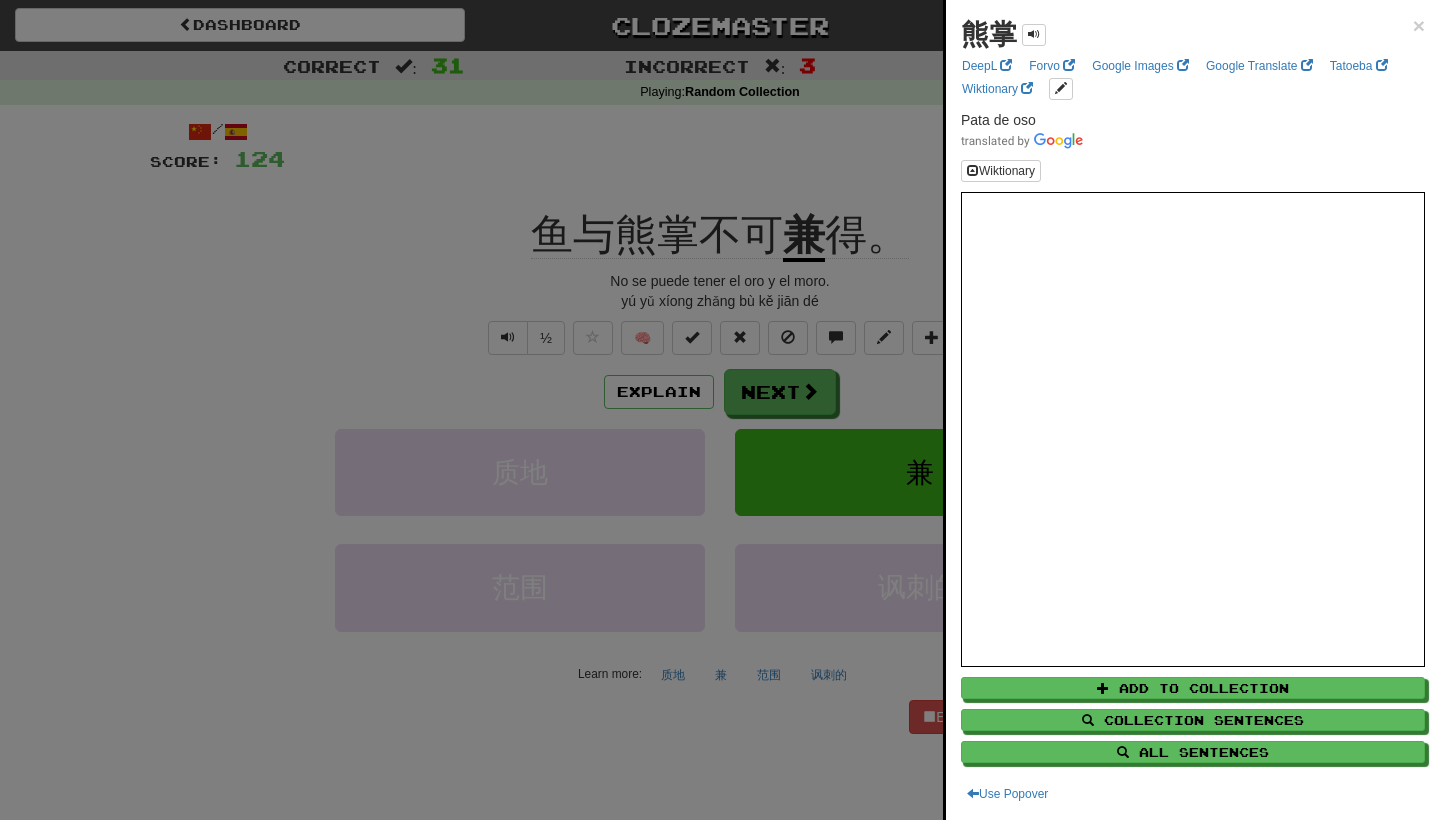 click at bounding box center (720, 410) 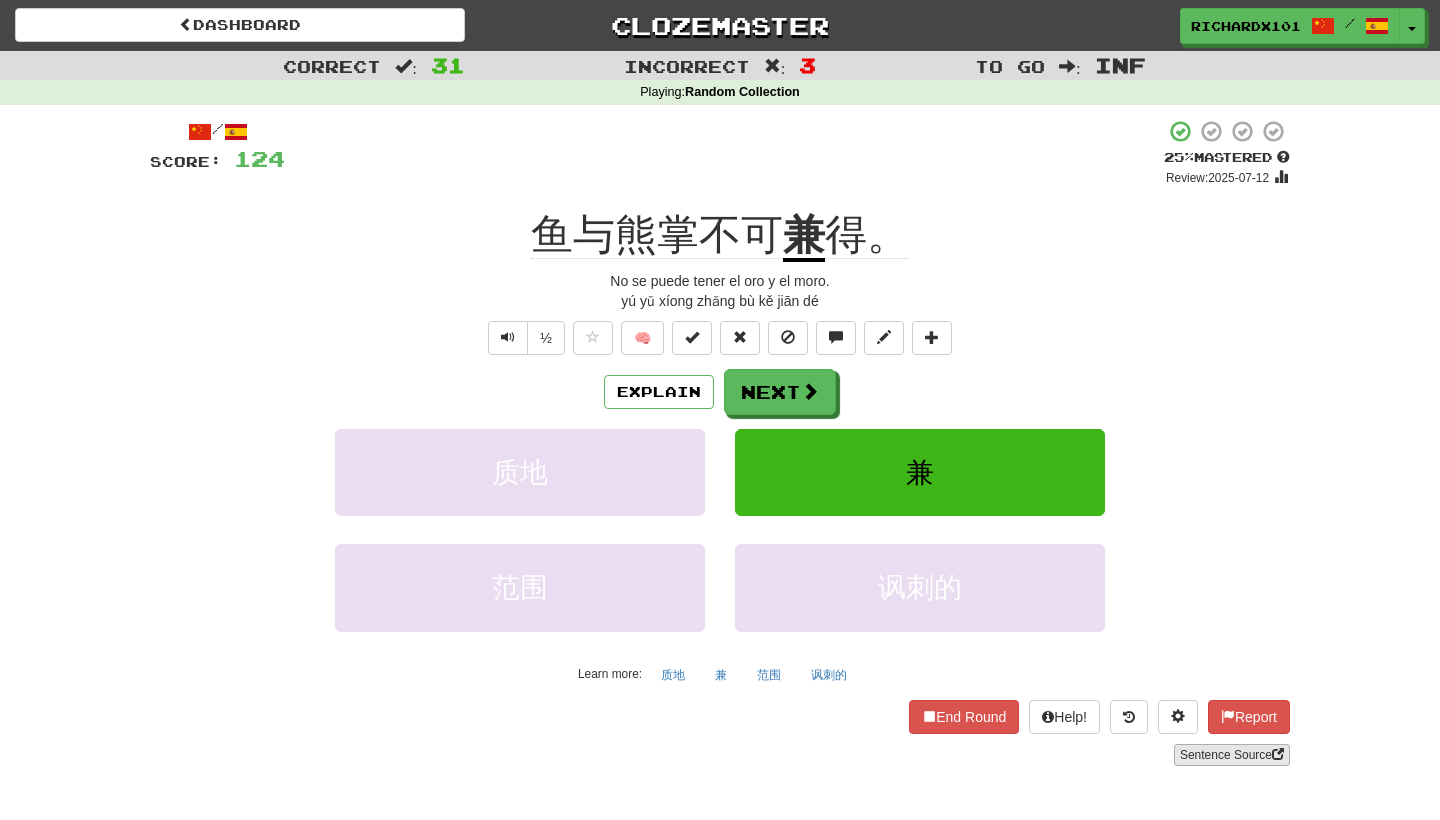 click on "Sentence Source" at bounding box center (1232, 755) 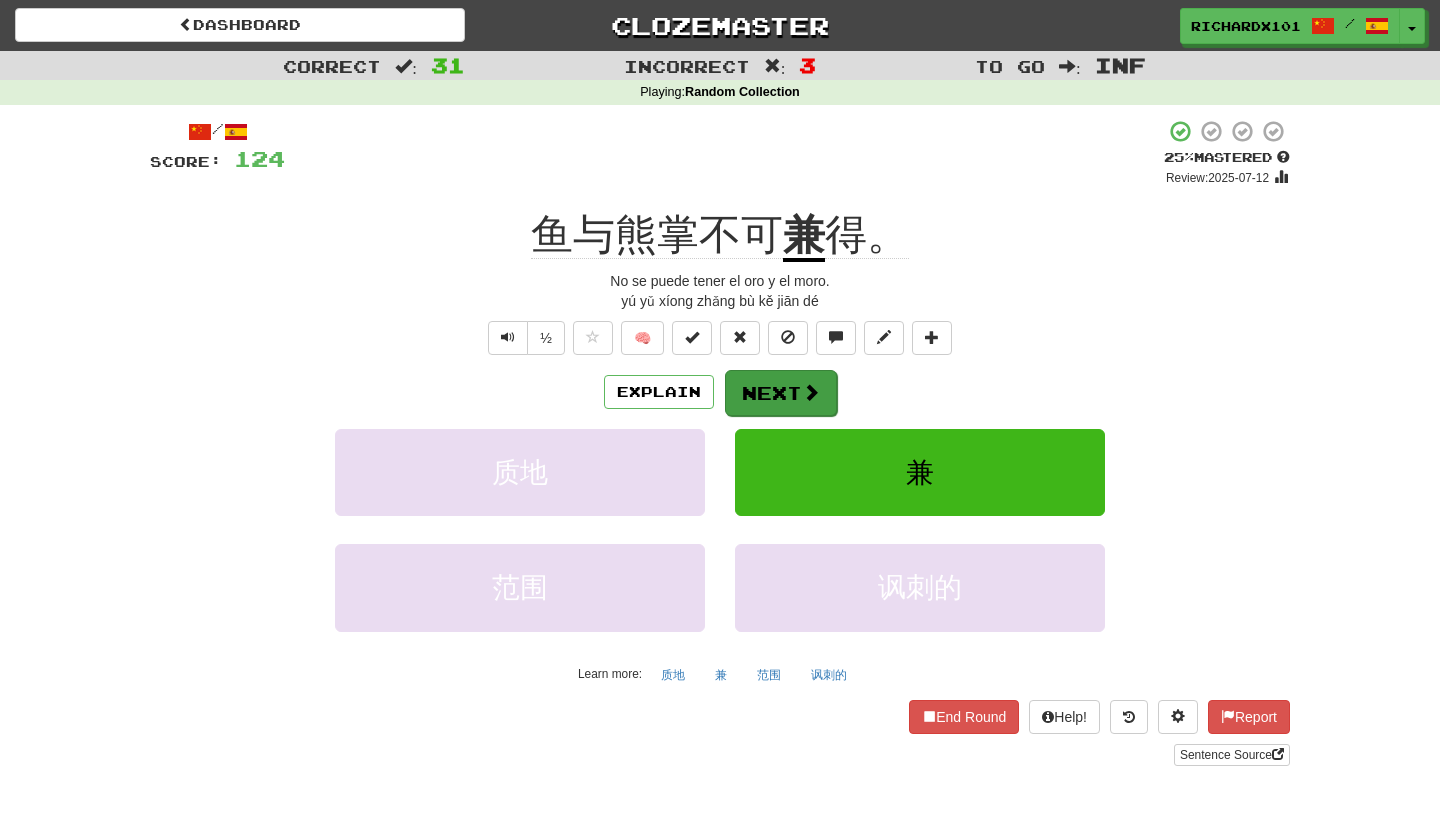 click on "Next" at bounding box center (781, 393) 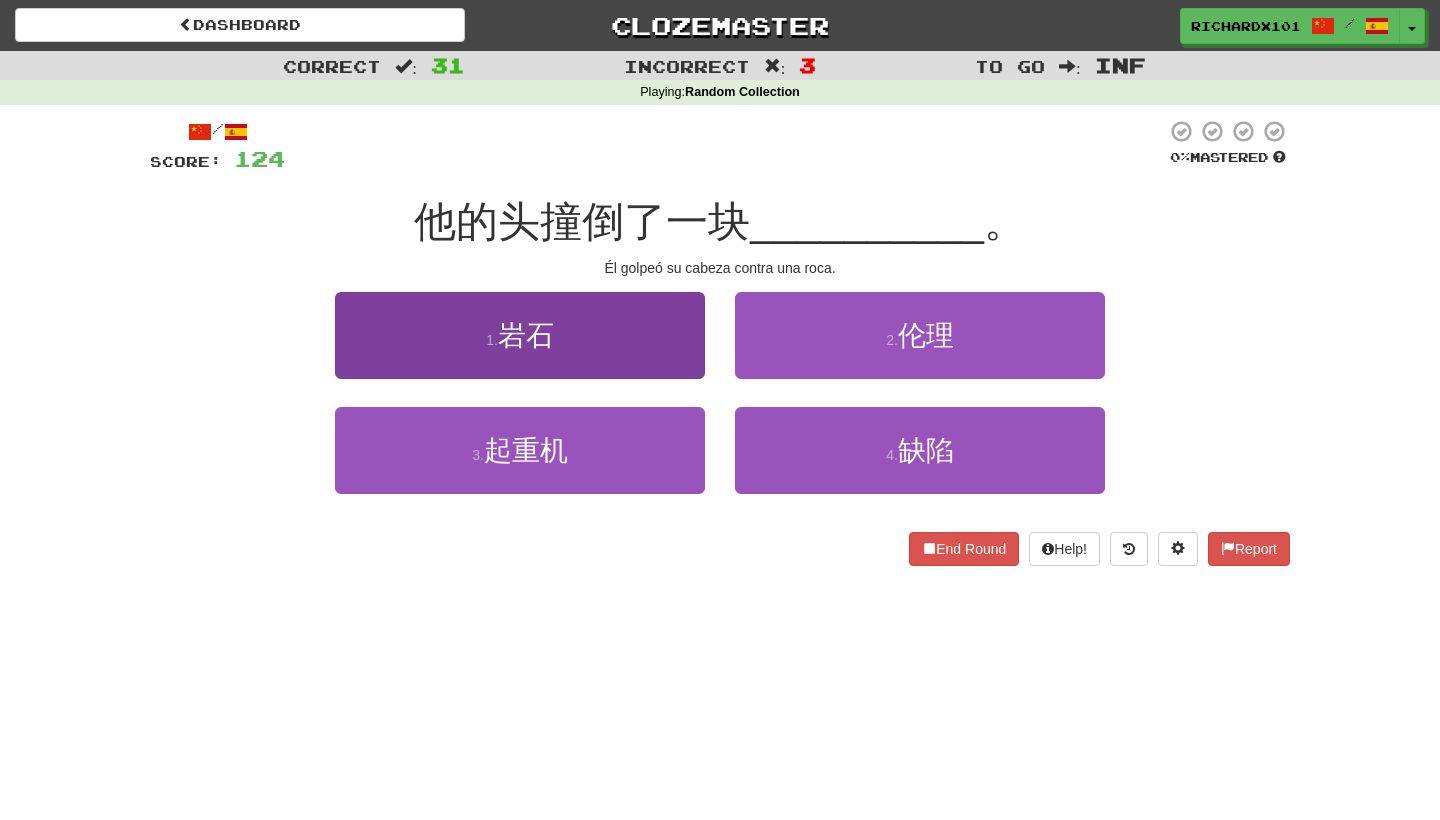 click on "1 .  岩石" at bounding box center [520, 335] 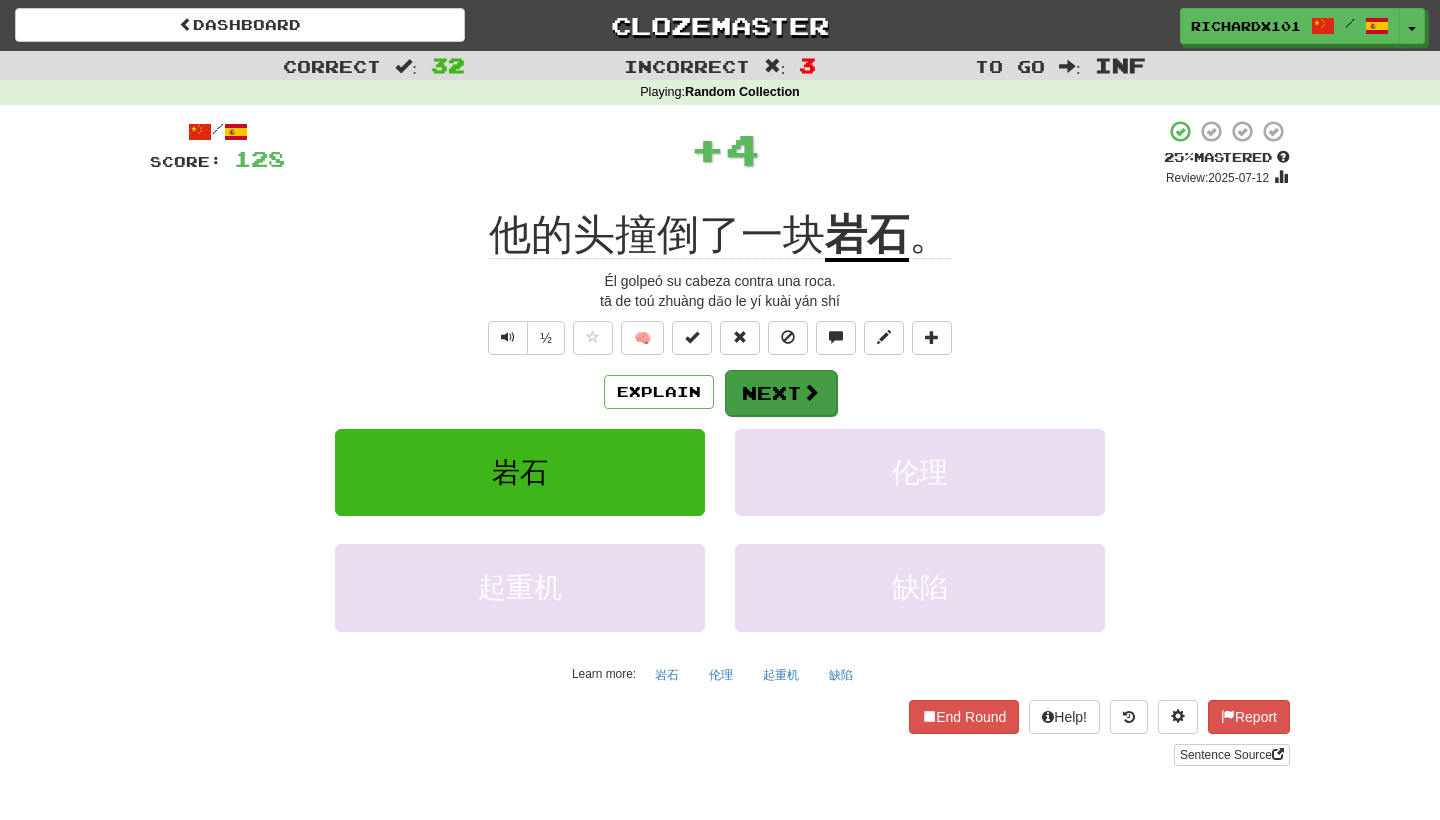 click on "Next" at bounding box center [781, 393] 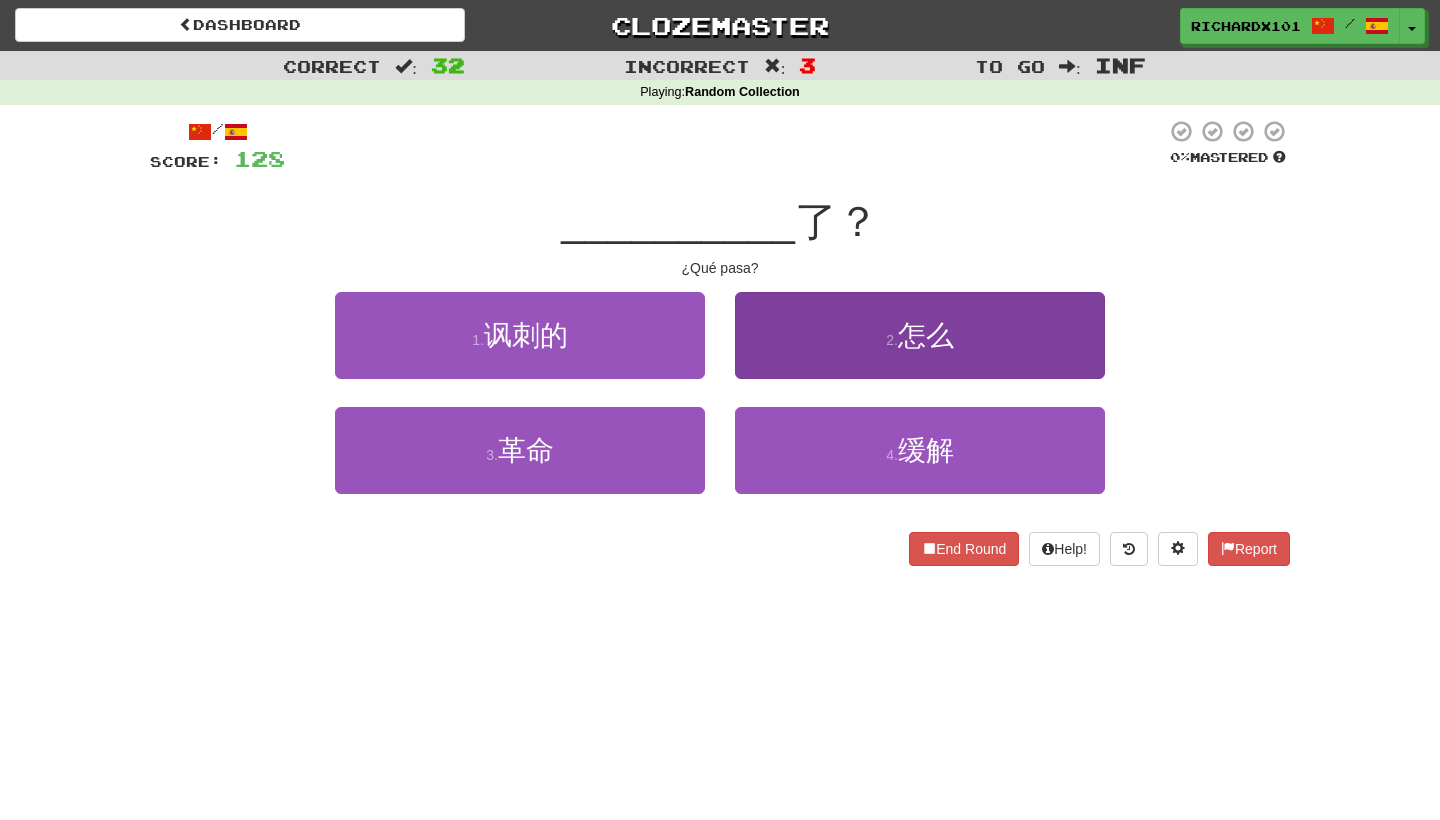 click on "2 .  怎么" at bounding box center [920, 335] 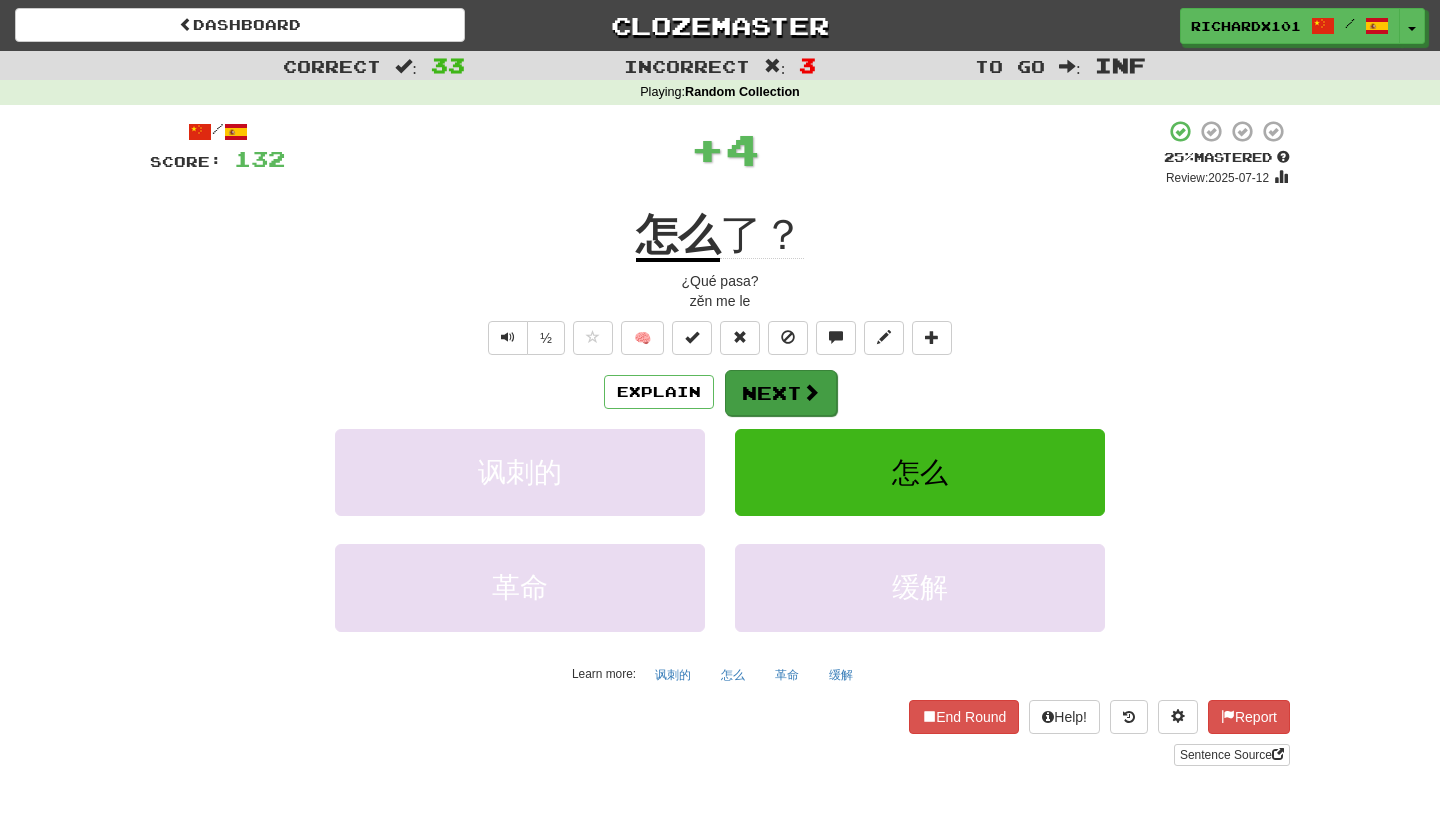 click on "Next" at bounding box center [781, 393] 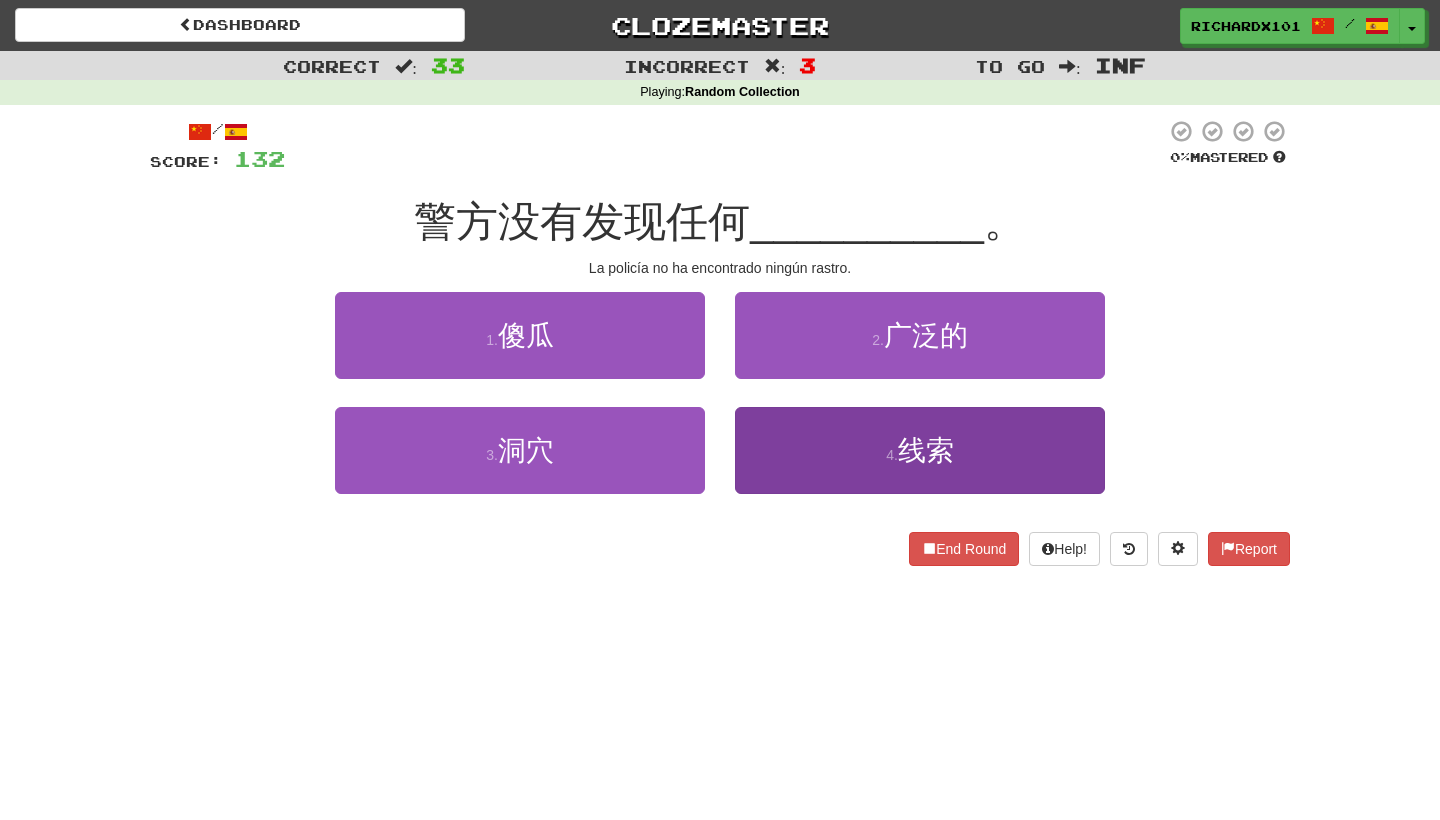 click on "4 .  线索" at bounding box center [920, 450] 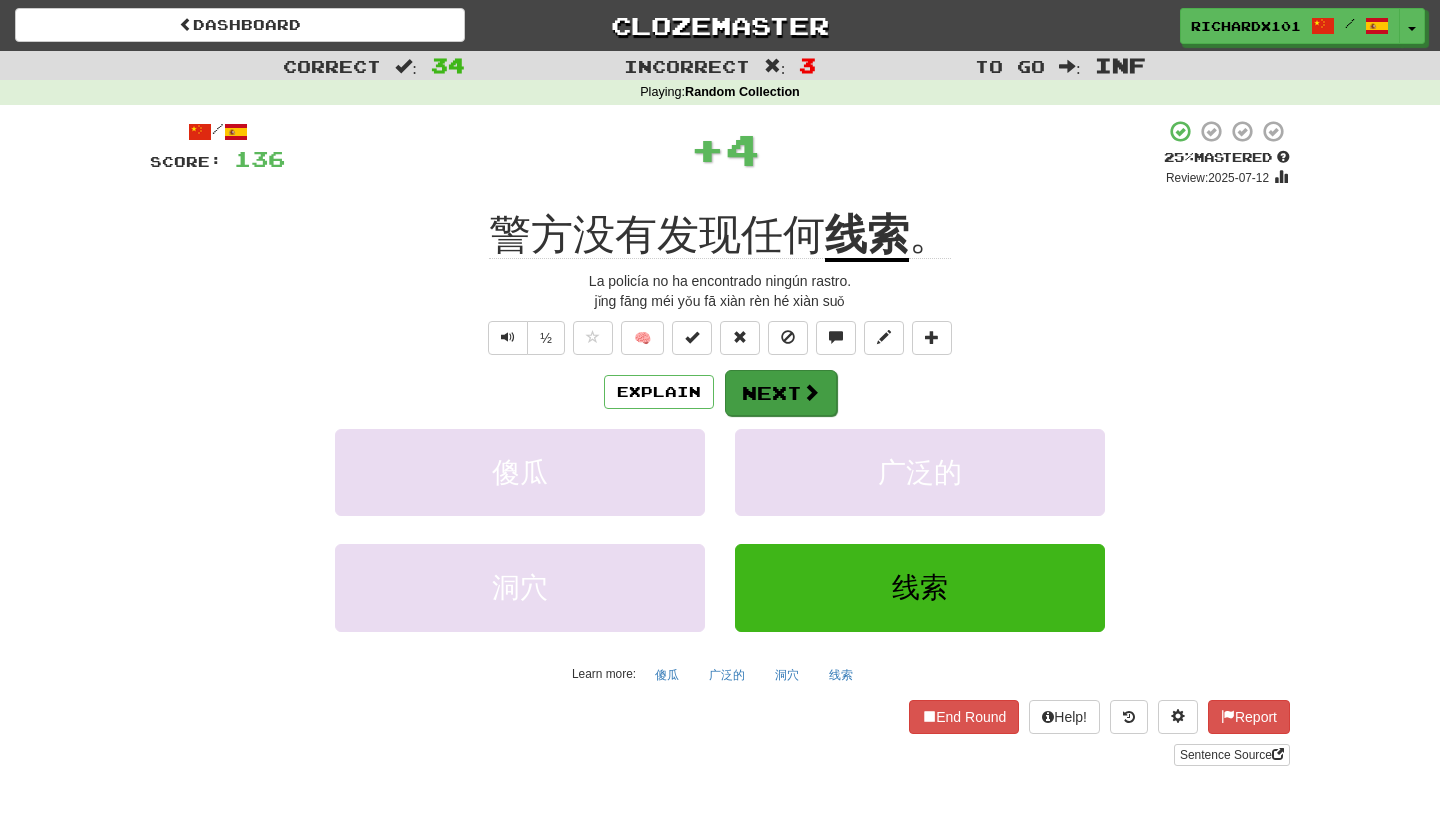 click on "Next" at bounding box center (781, 393) 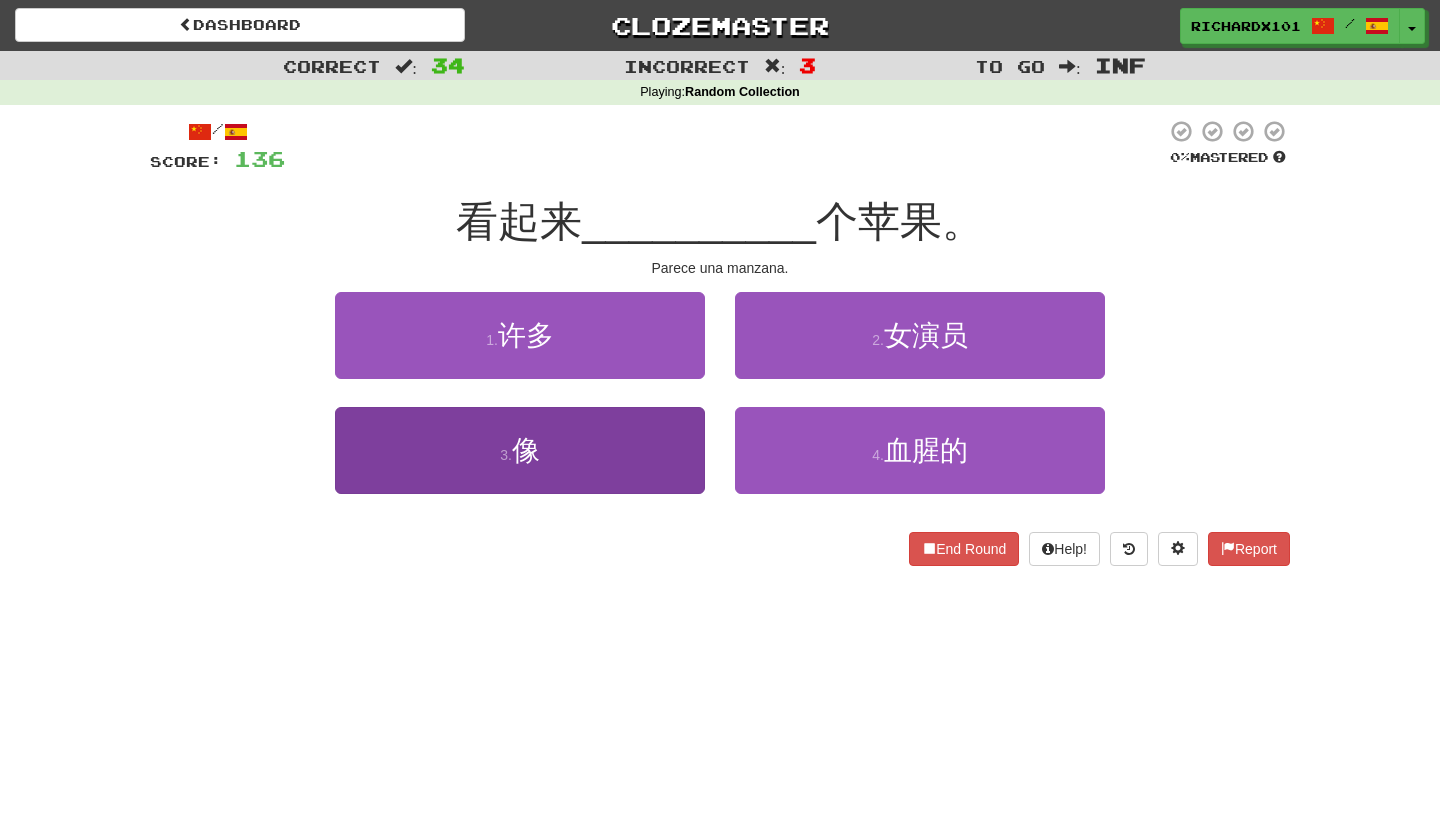 click on "3 .  像" at bounding box center (520, 450) 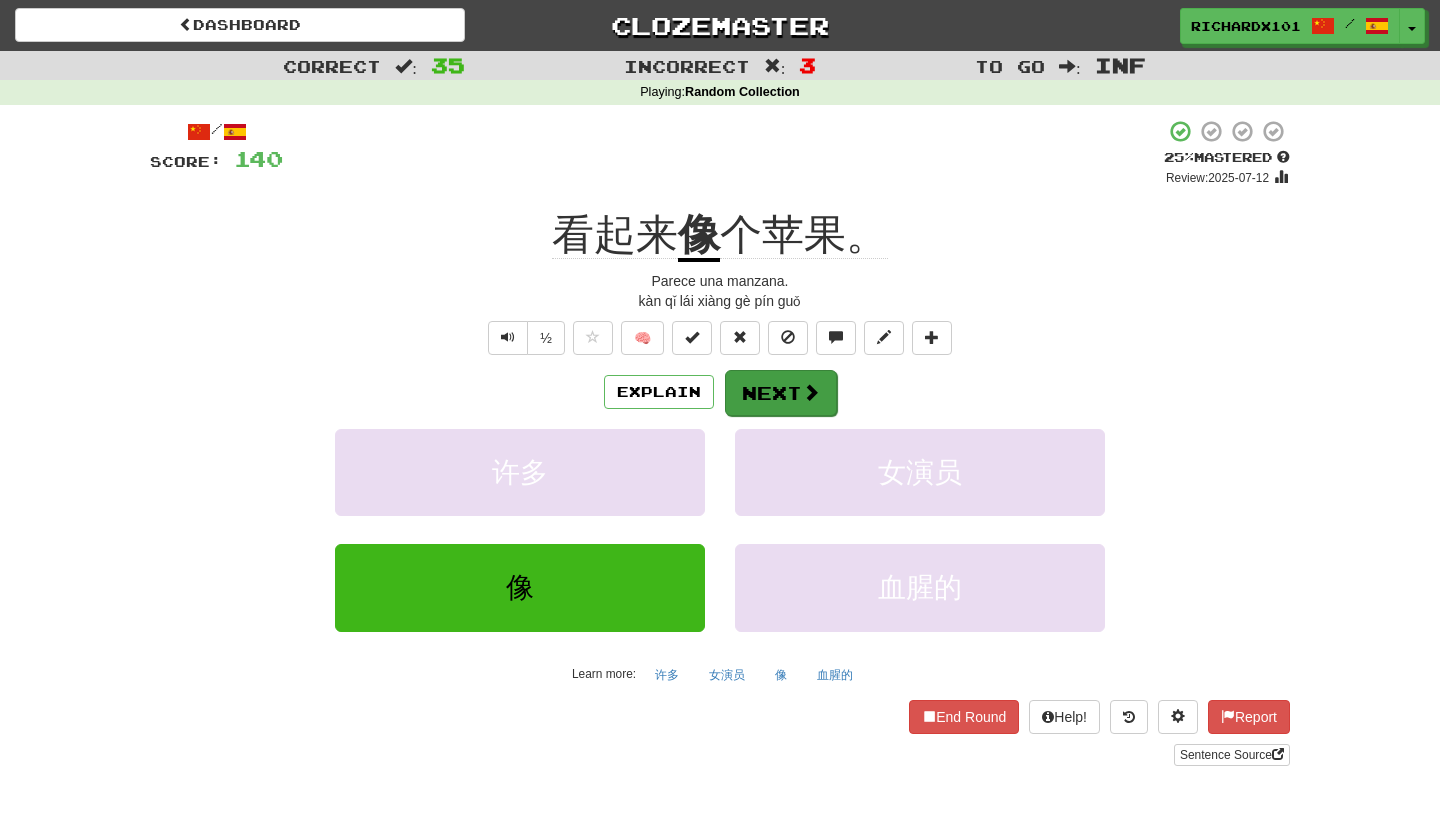 click on "Next" at bounding box center [781, 393] 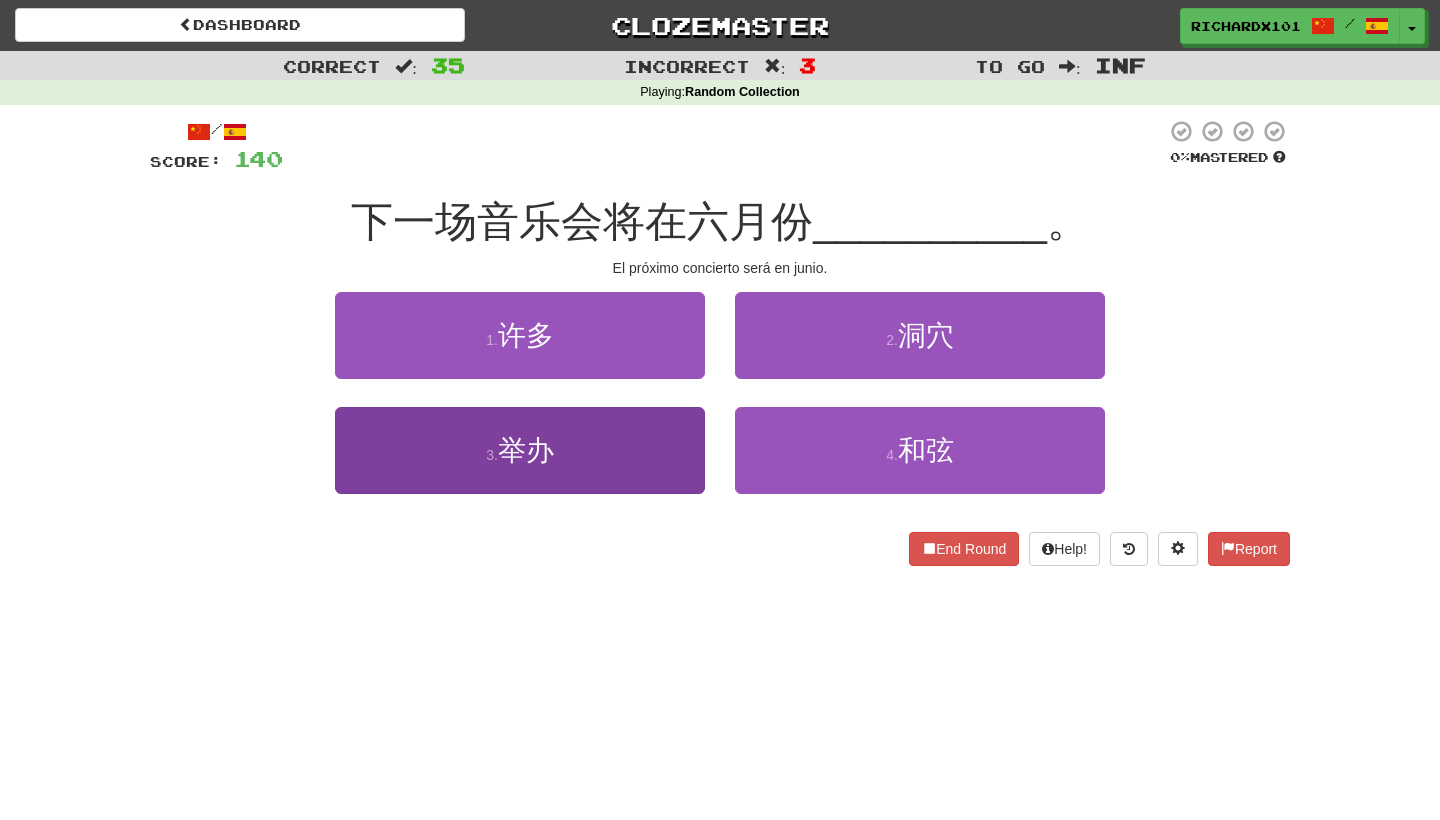 click on "3 .  举办" at bounding box center [520, 450] 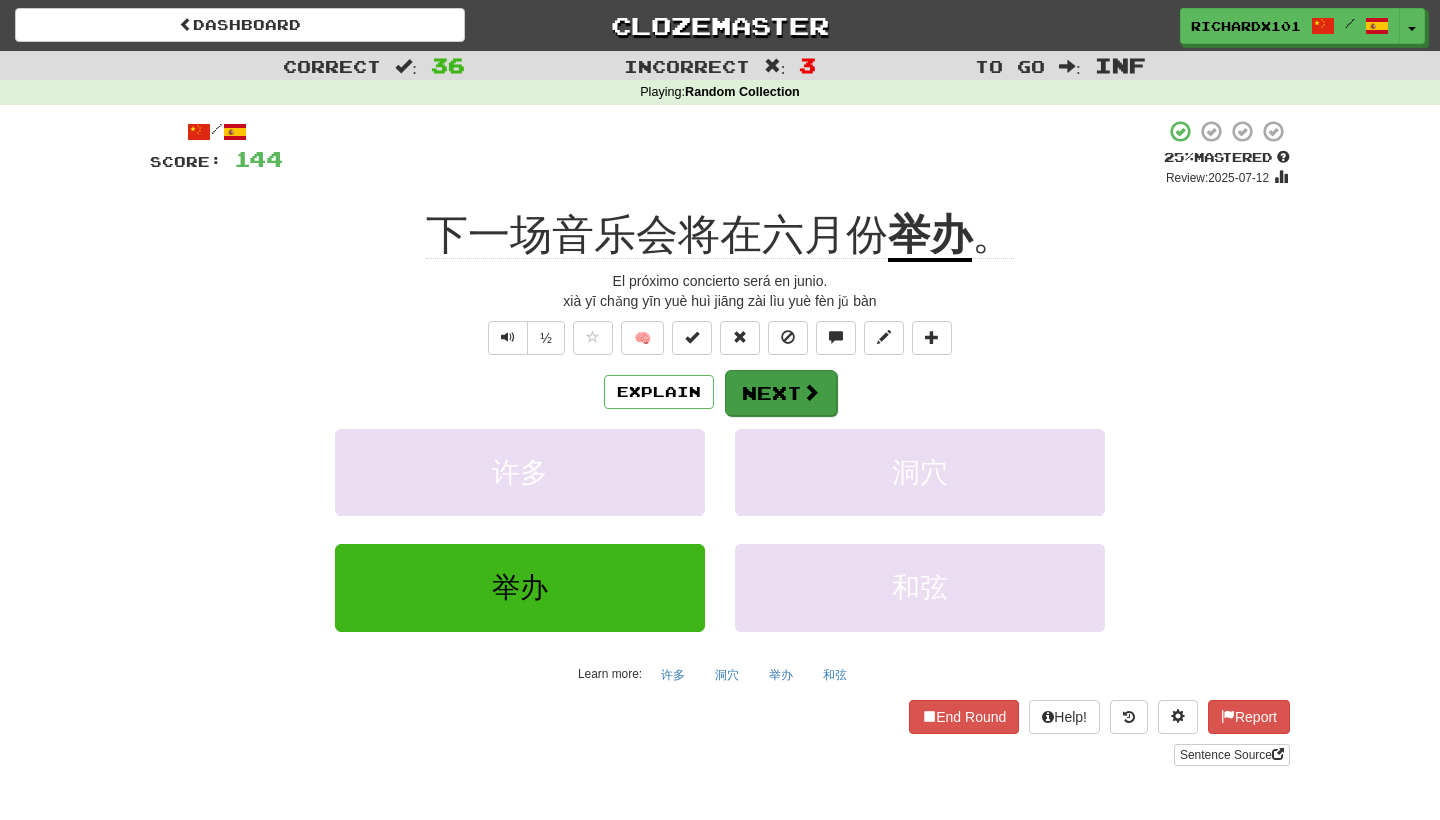 click on "Next" at bounding box center [781, 393] 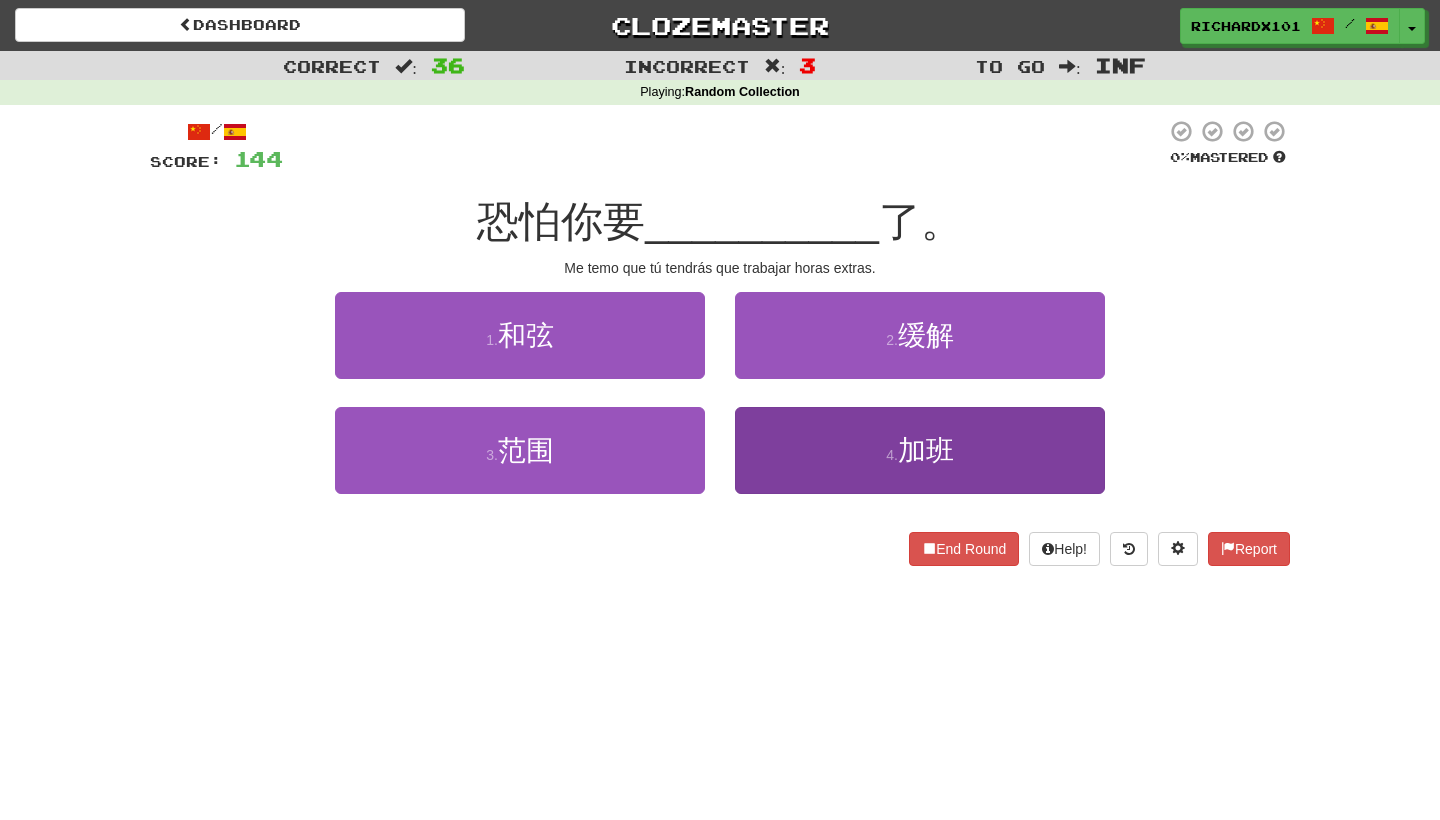 click on "4 .  加班" at bounding box center (920, 450) 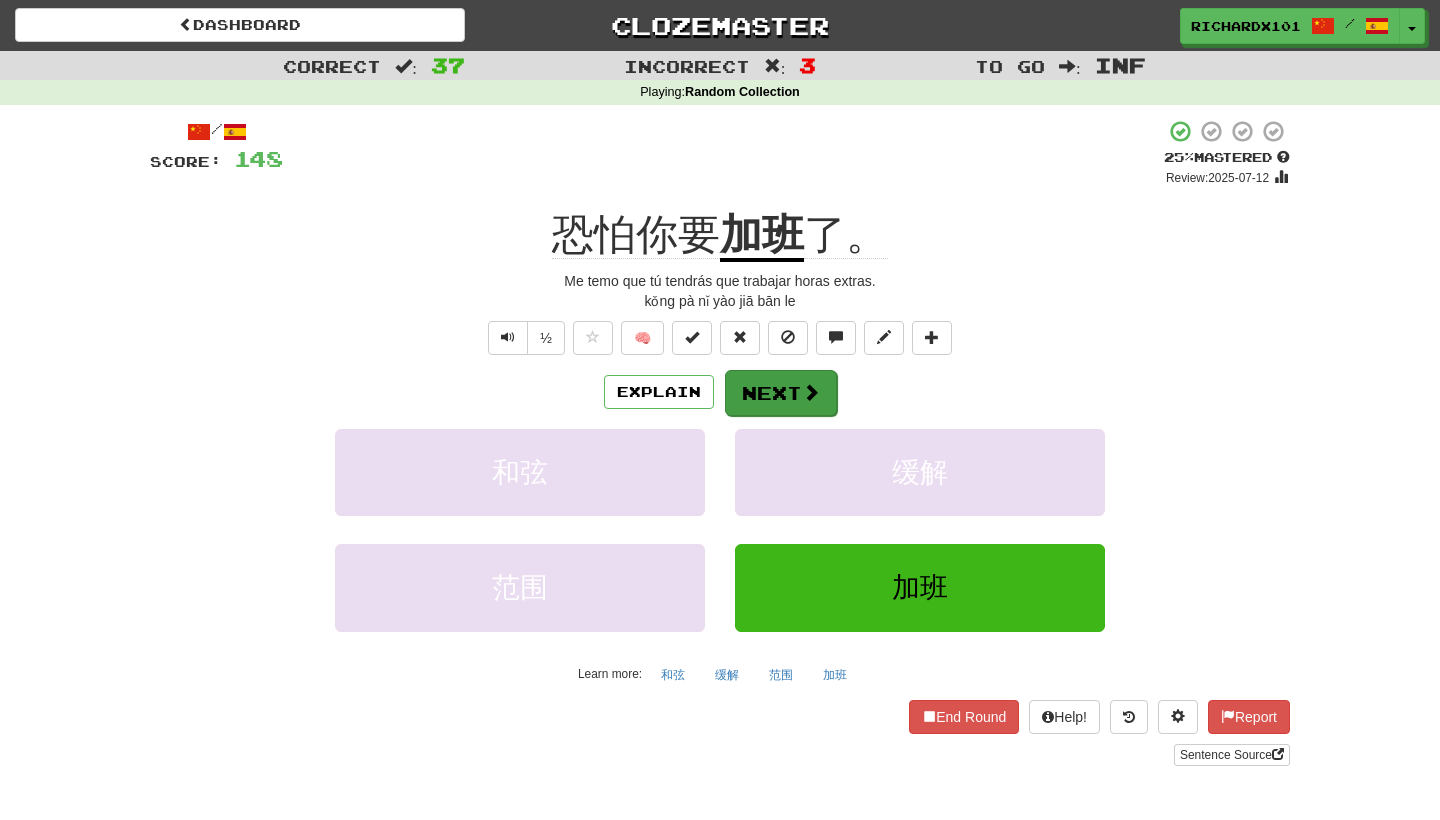 click on "Next" at bounding box center (781, 393) 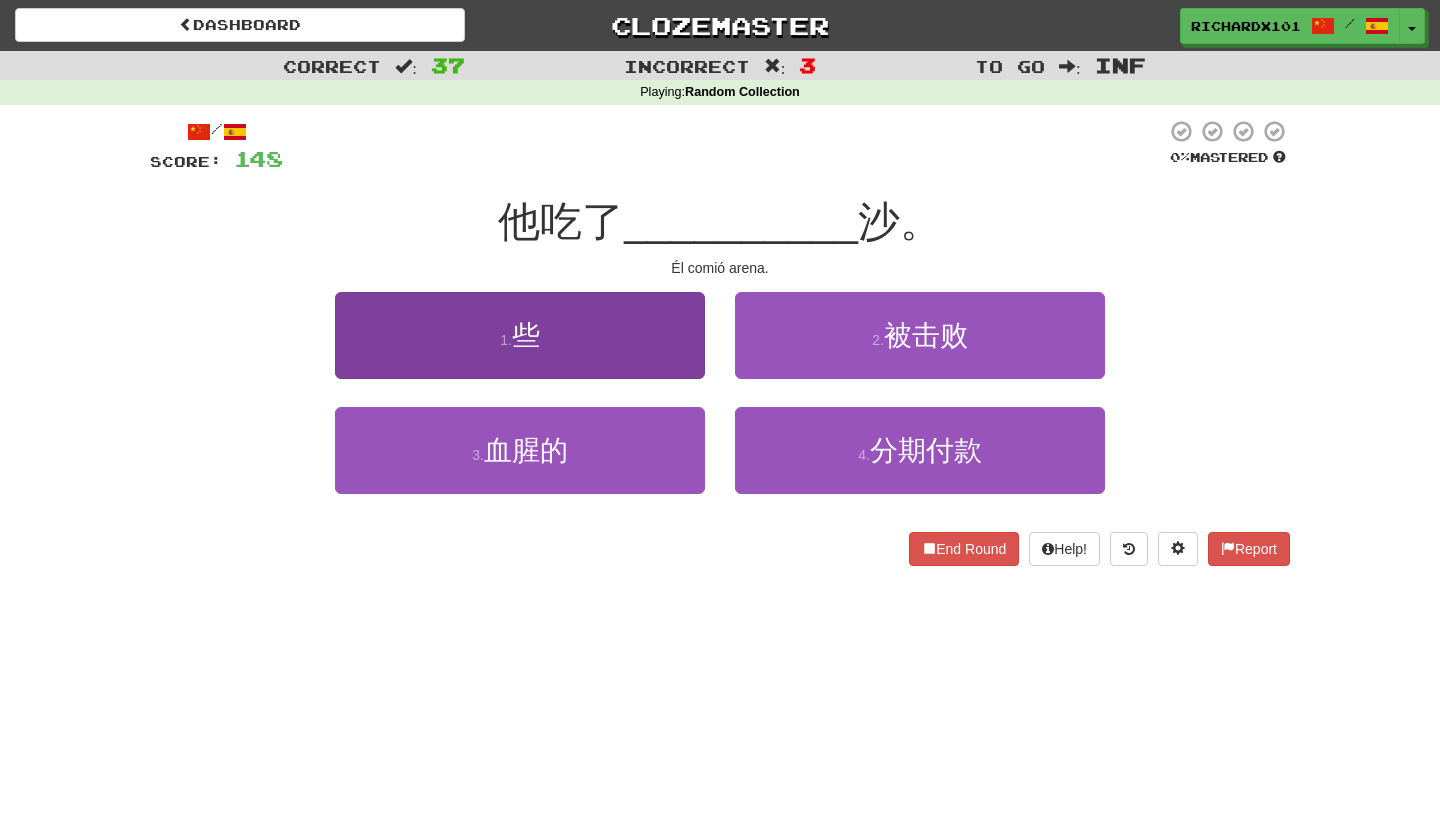 click on "1 .  些" at bounding box center (520, 335) 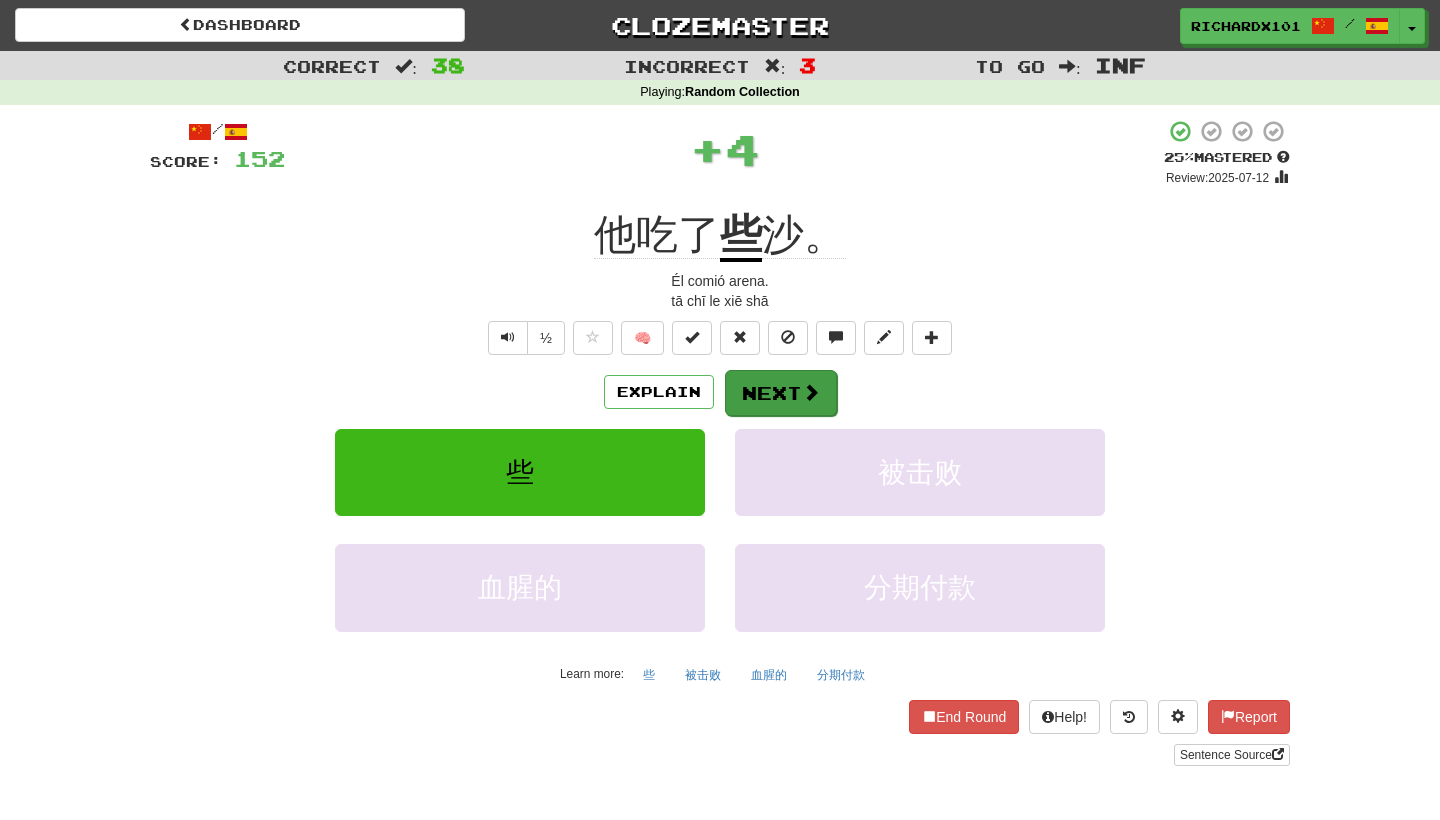 click on "Next" at bounding box center [781, 393] 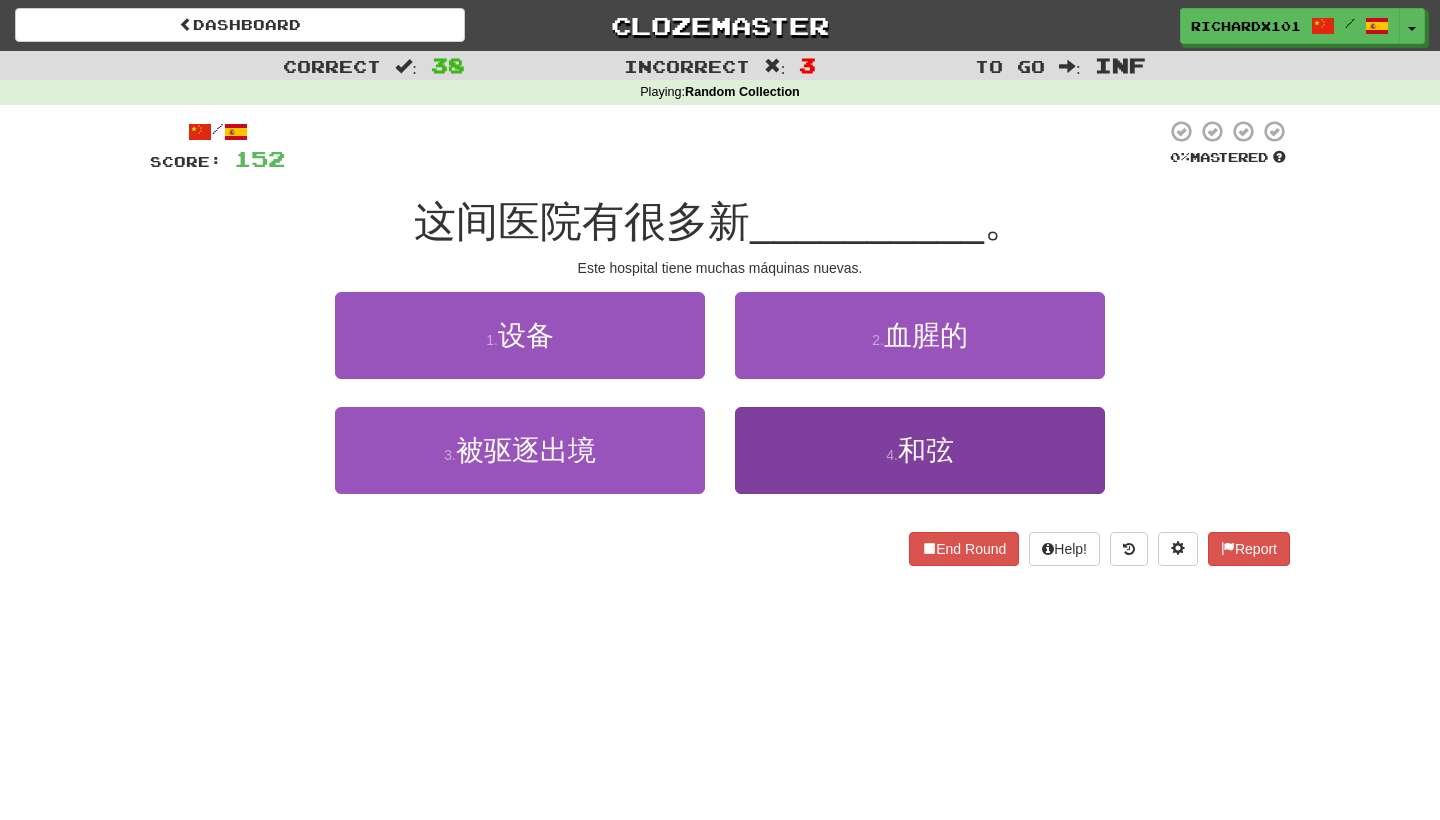 click on "4 .  和弦" at bounding box center (920, 450) 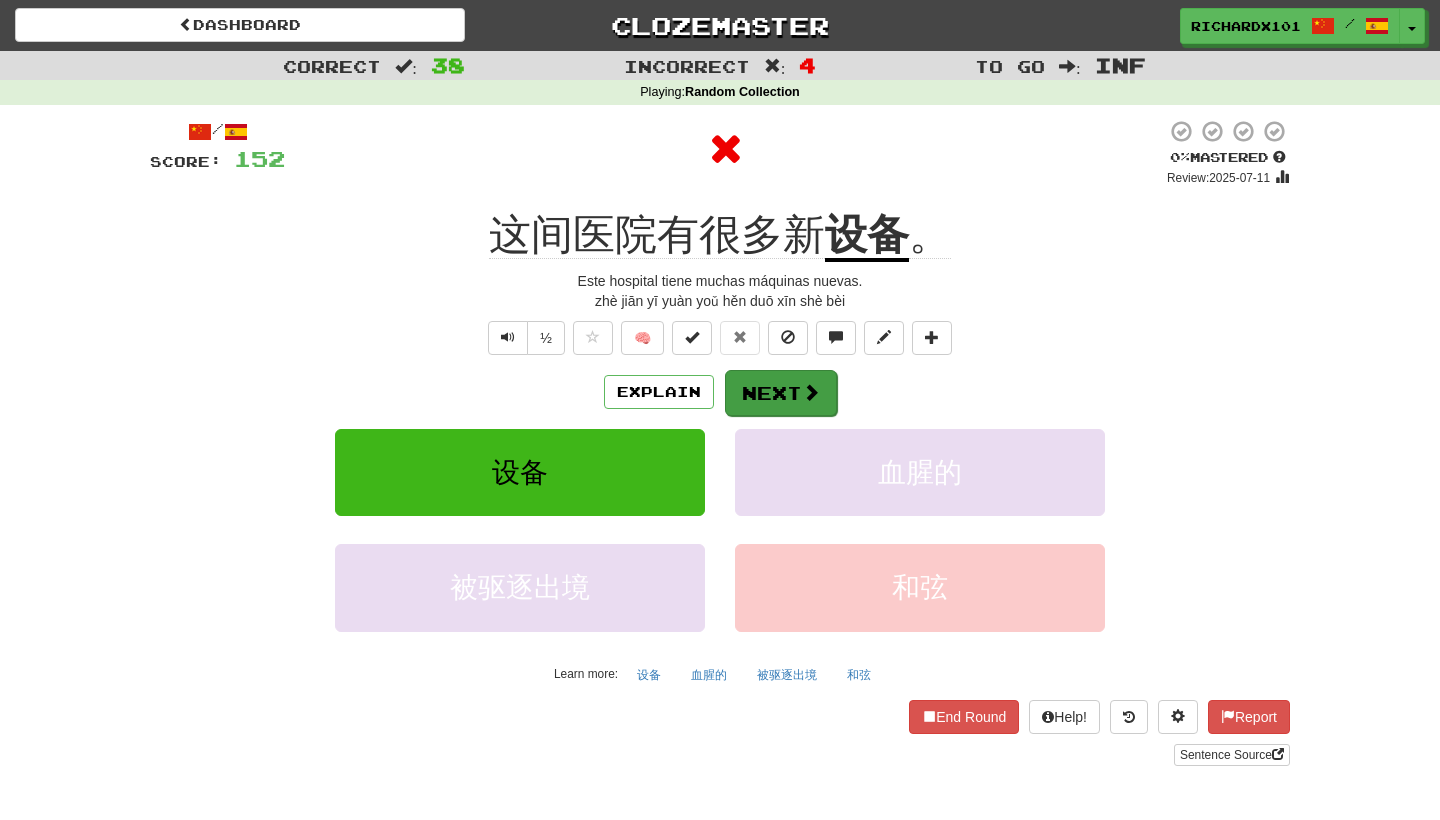 click on "Next" at bounding box center [781, 393] 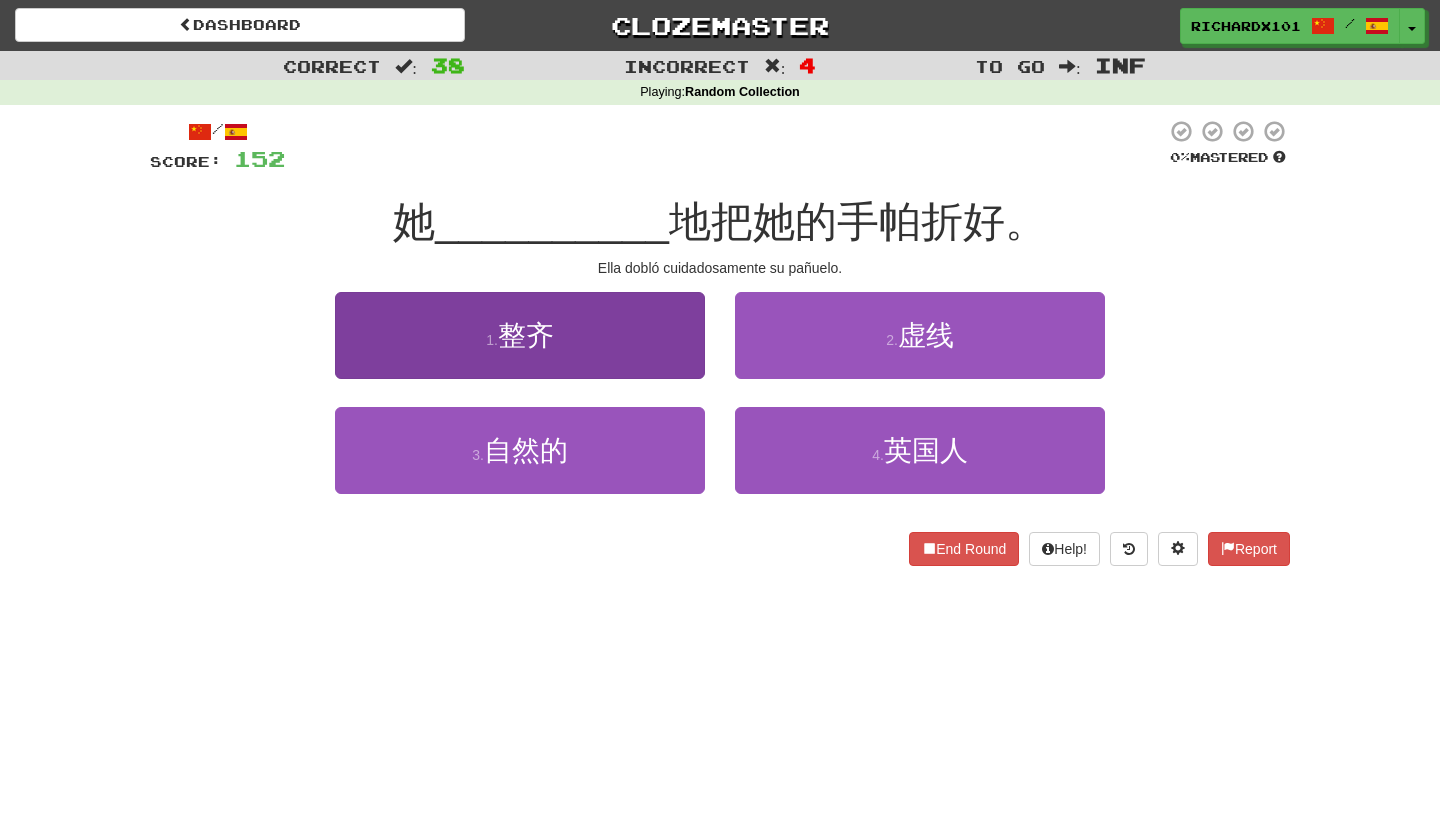 click on "1 .  整齐" at bounding box center [520, 335] 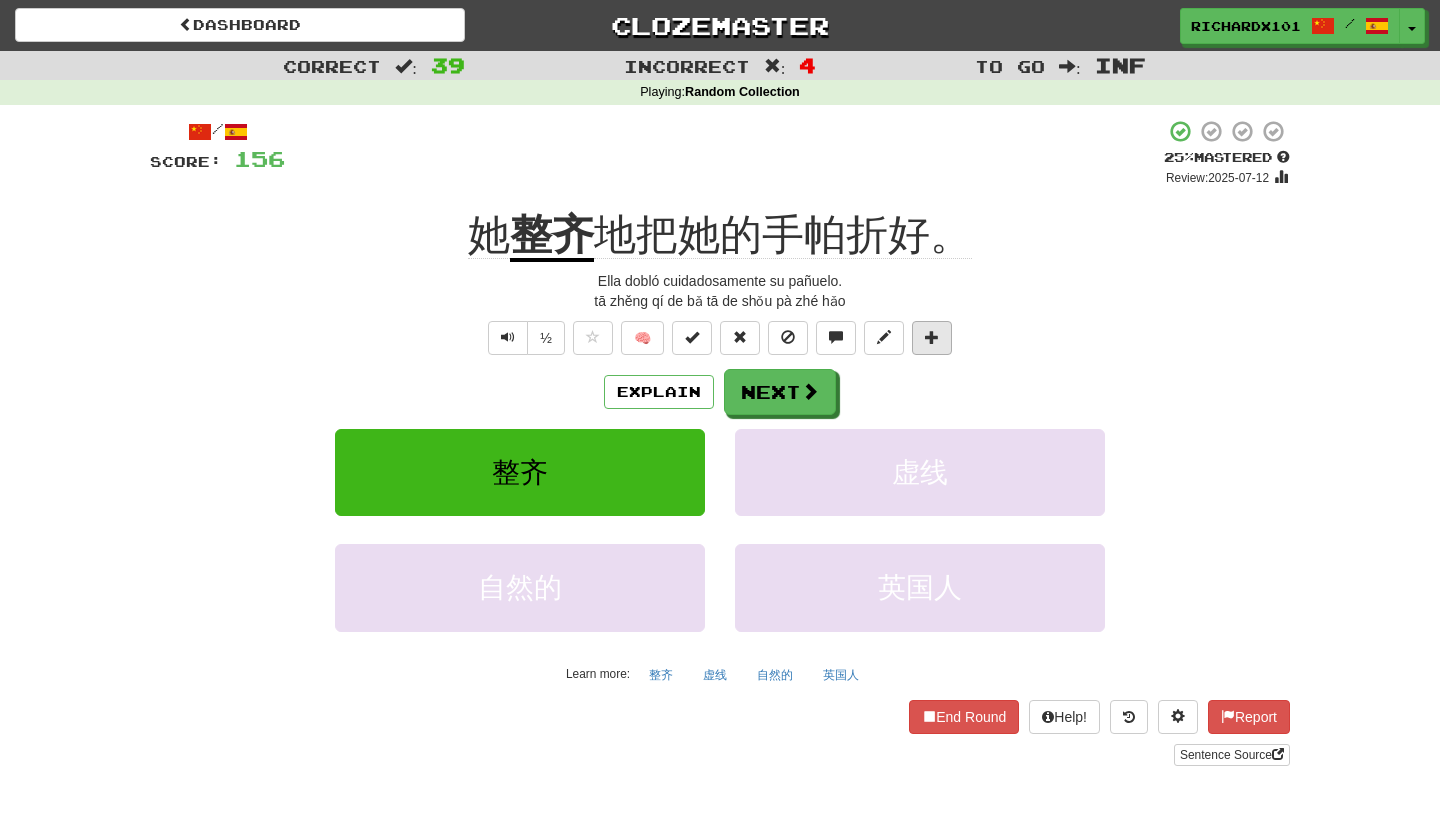click at bounding box center [932, 338] 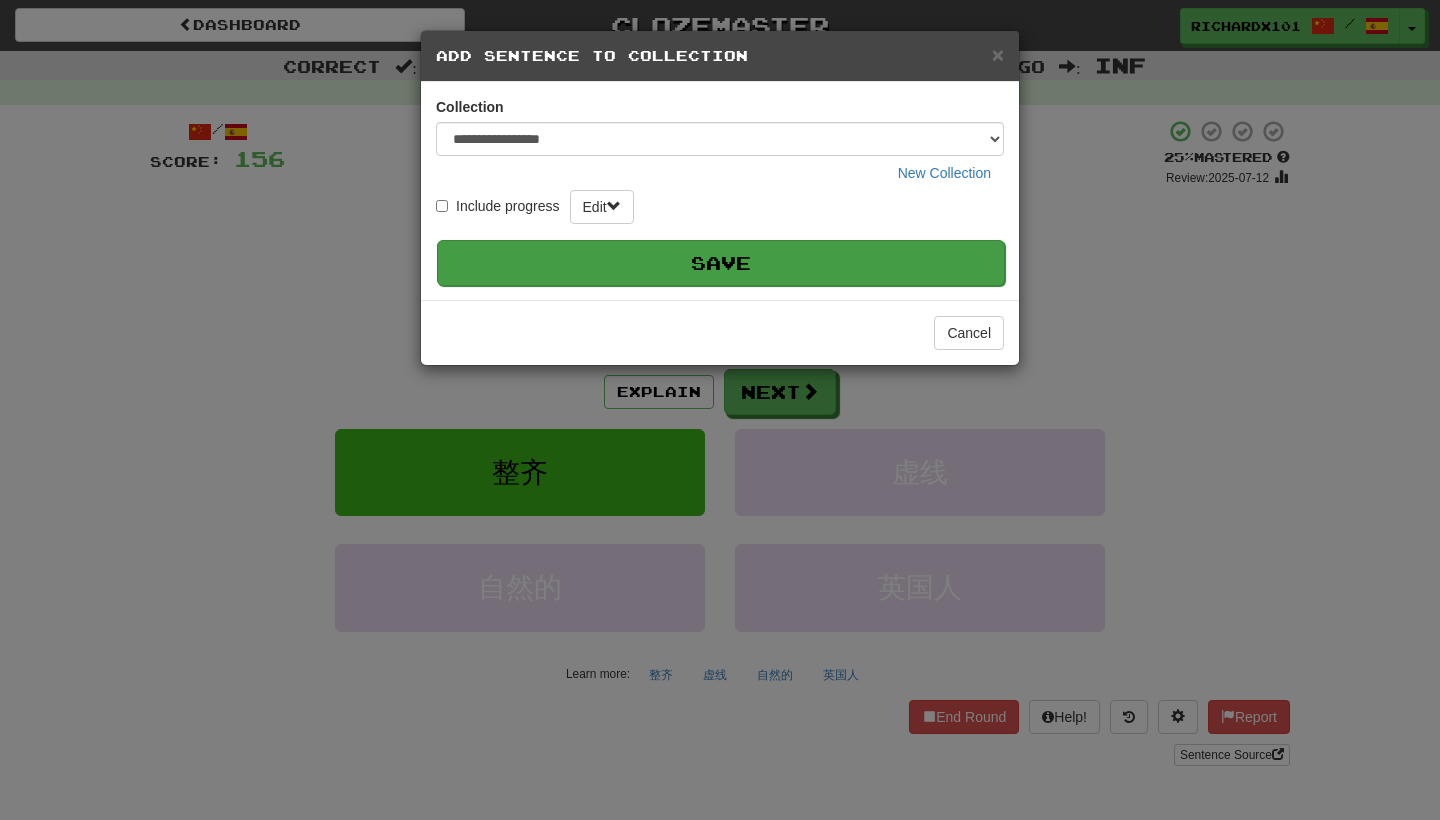 click on "Save" at bounding box center [721, 263] 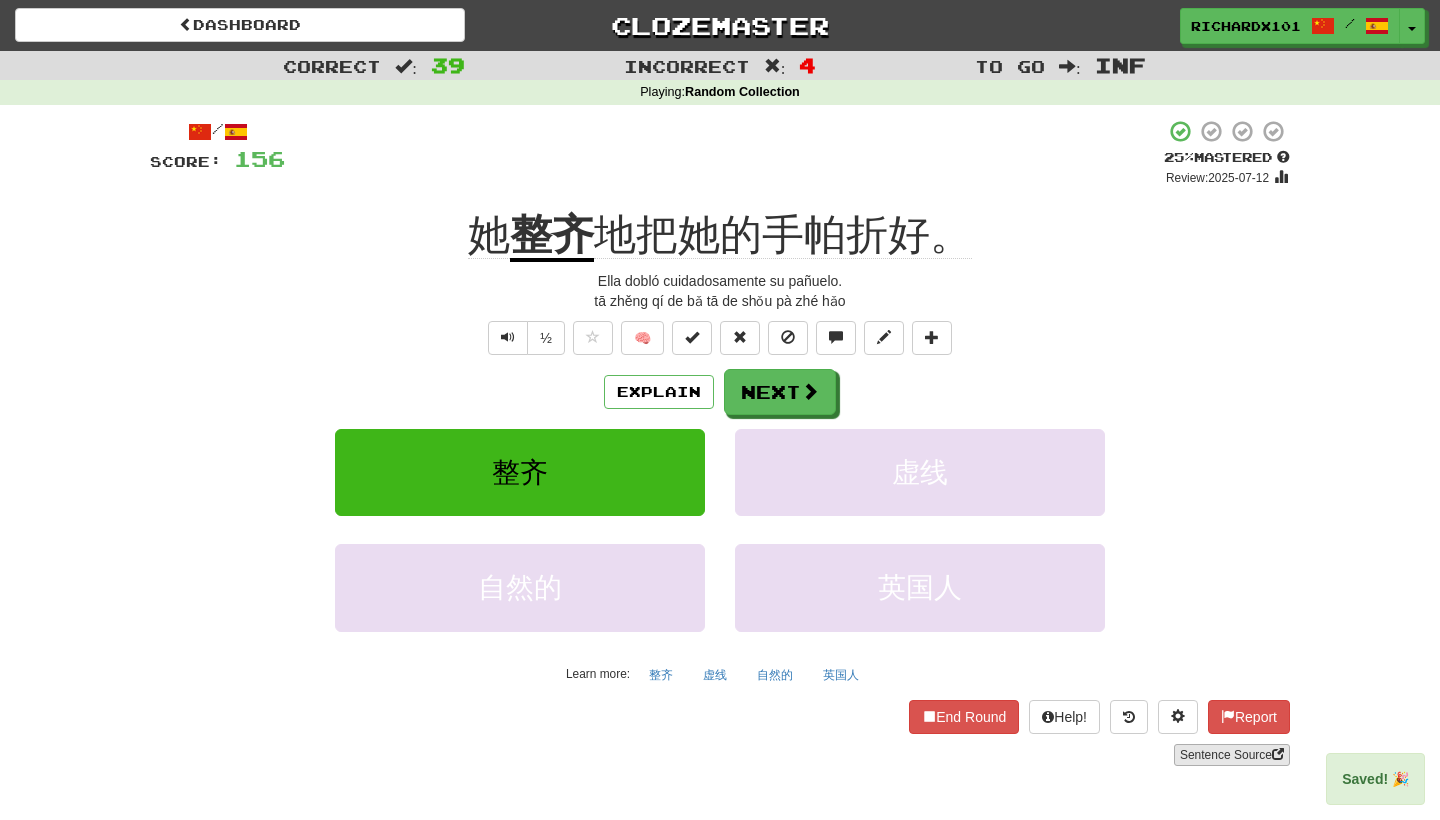 click on "Sentence Source" at bounding box center (1232, 755) 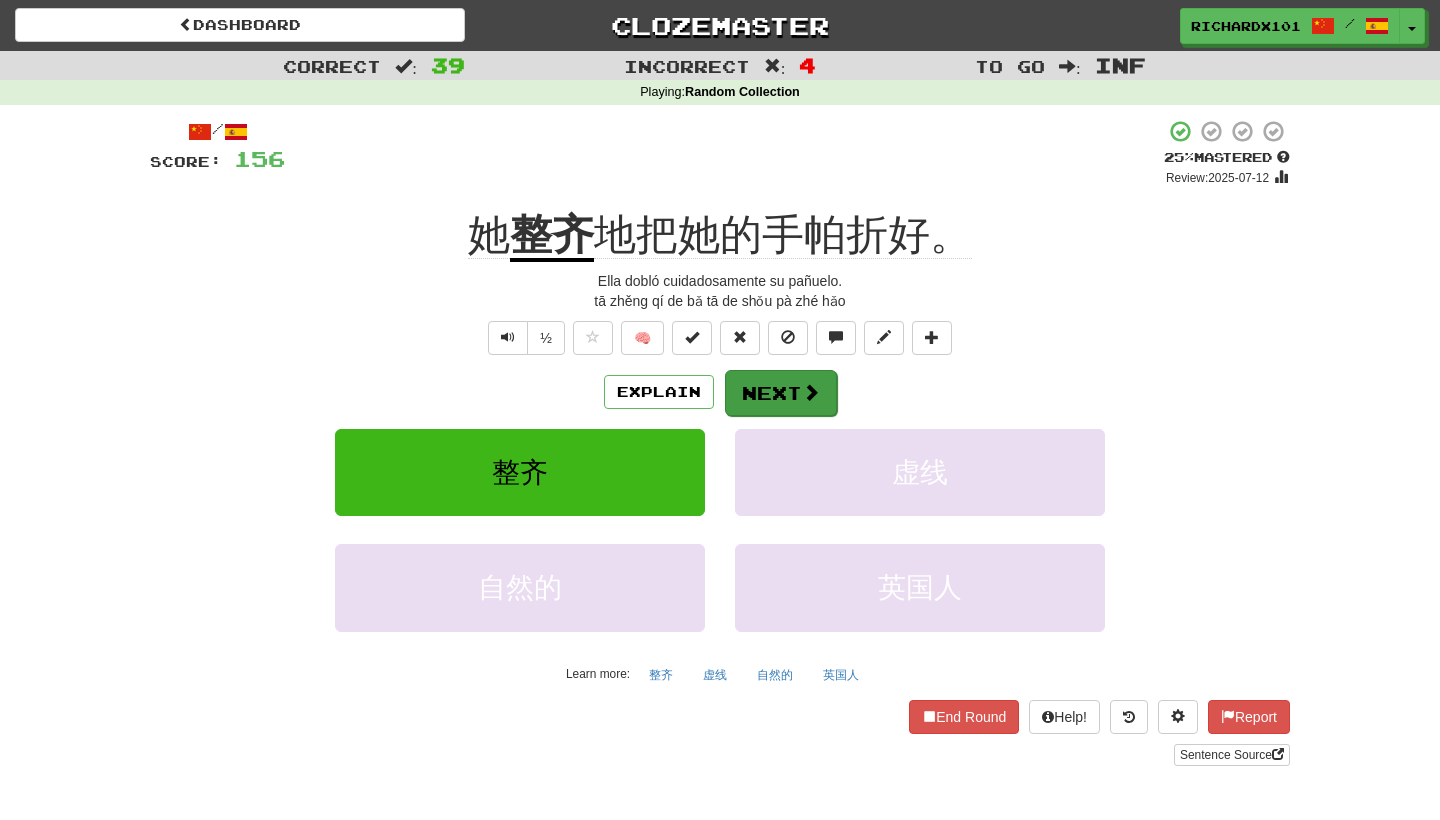 click on "Next" at bounding box center [781, 393] 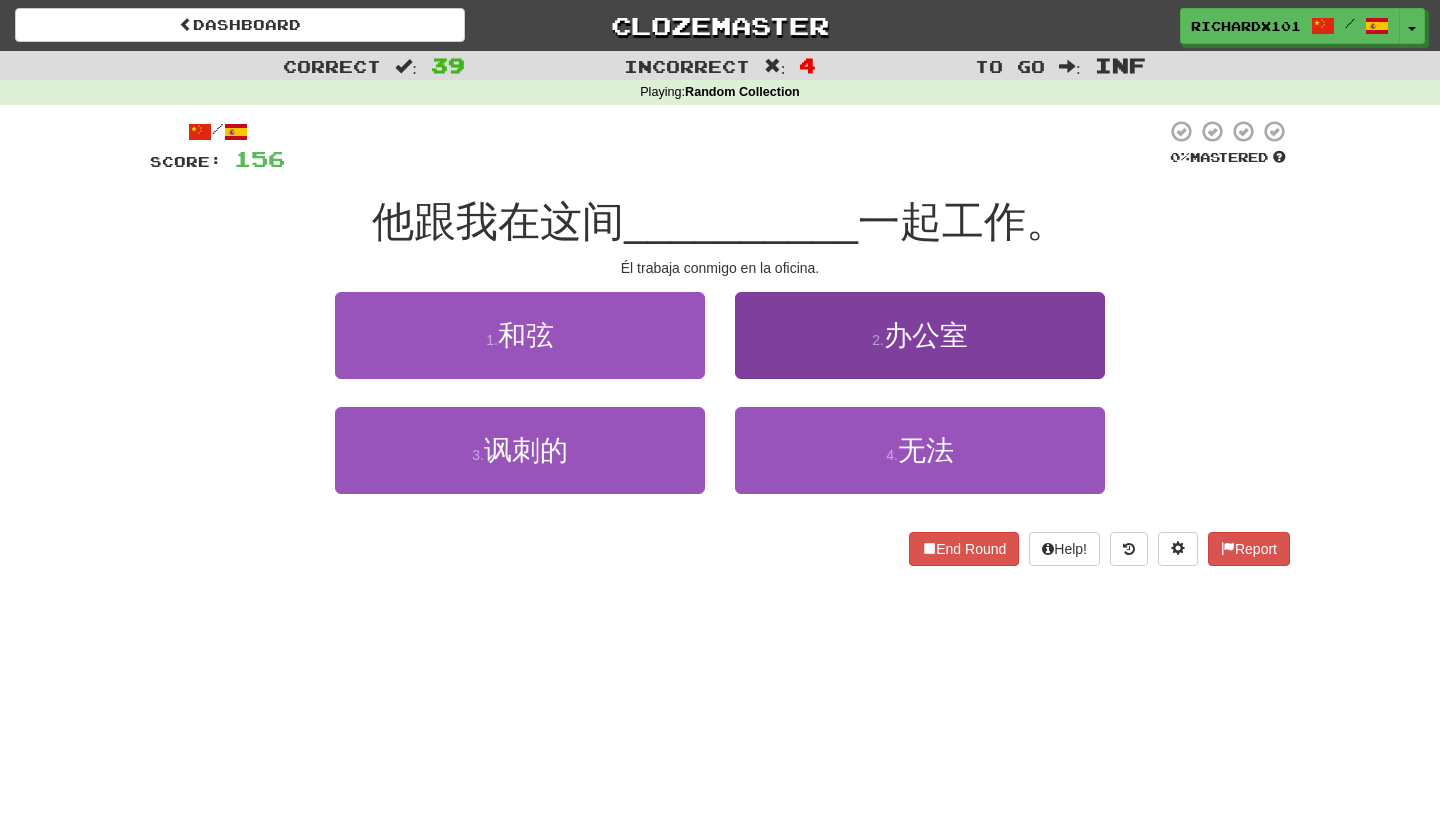 click on "2 .  办公室" at bounding box center (920, 335) 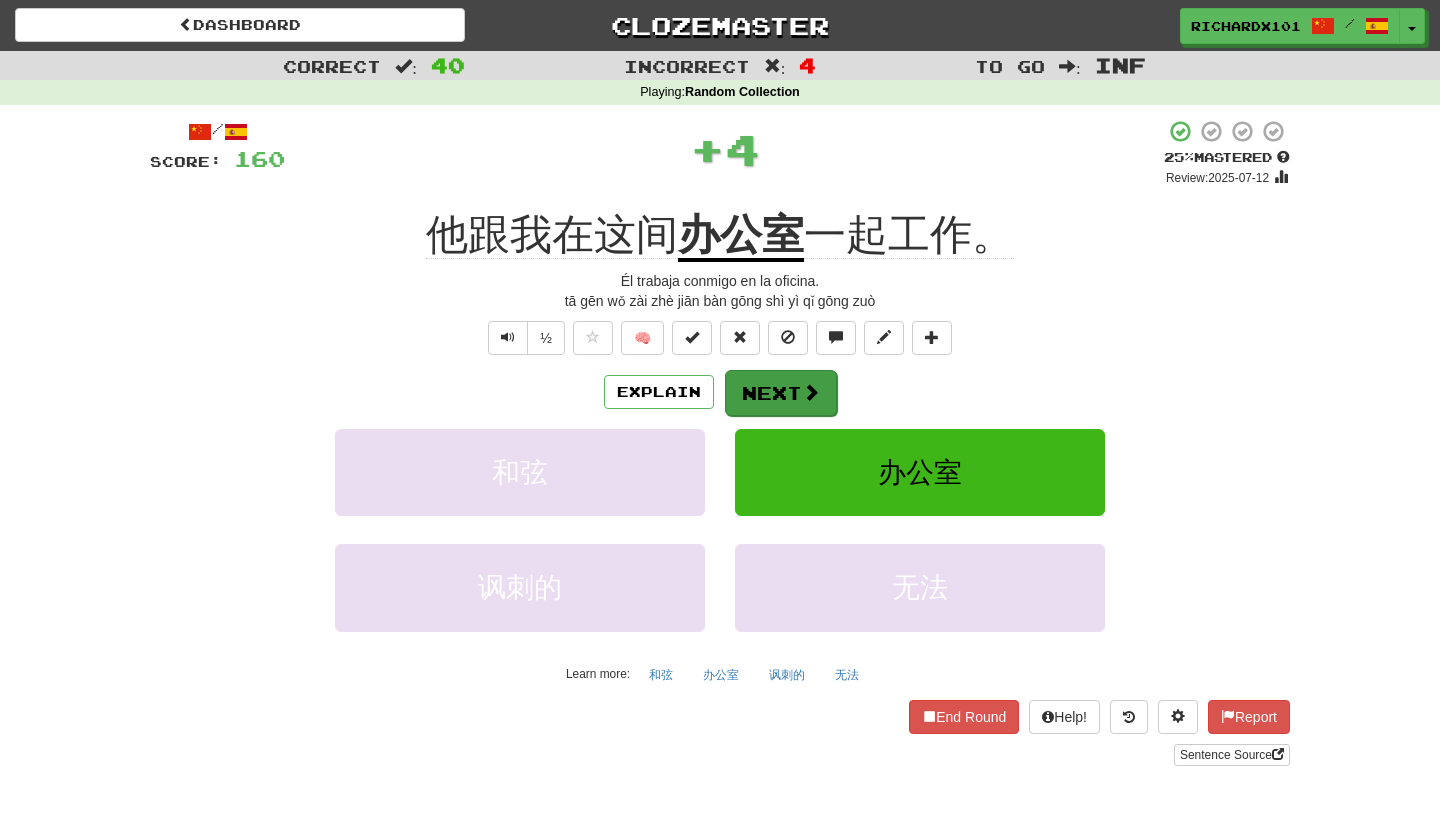 click on "Next" at bounding box center (781, 393) 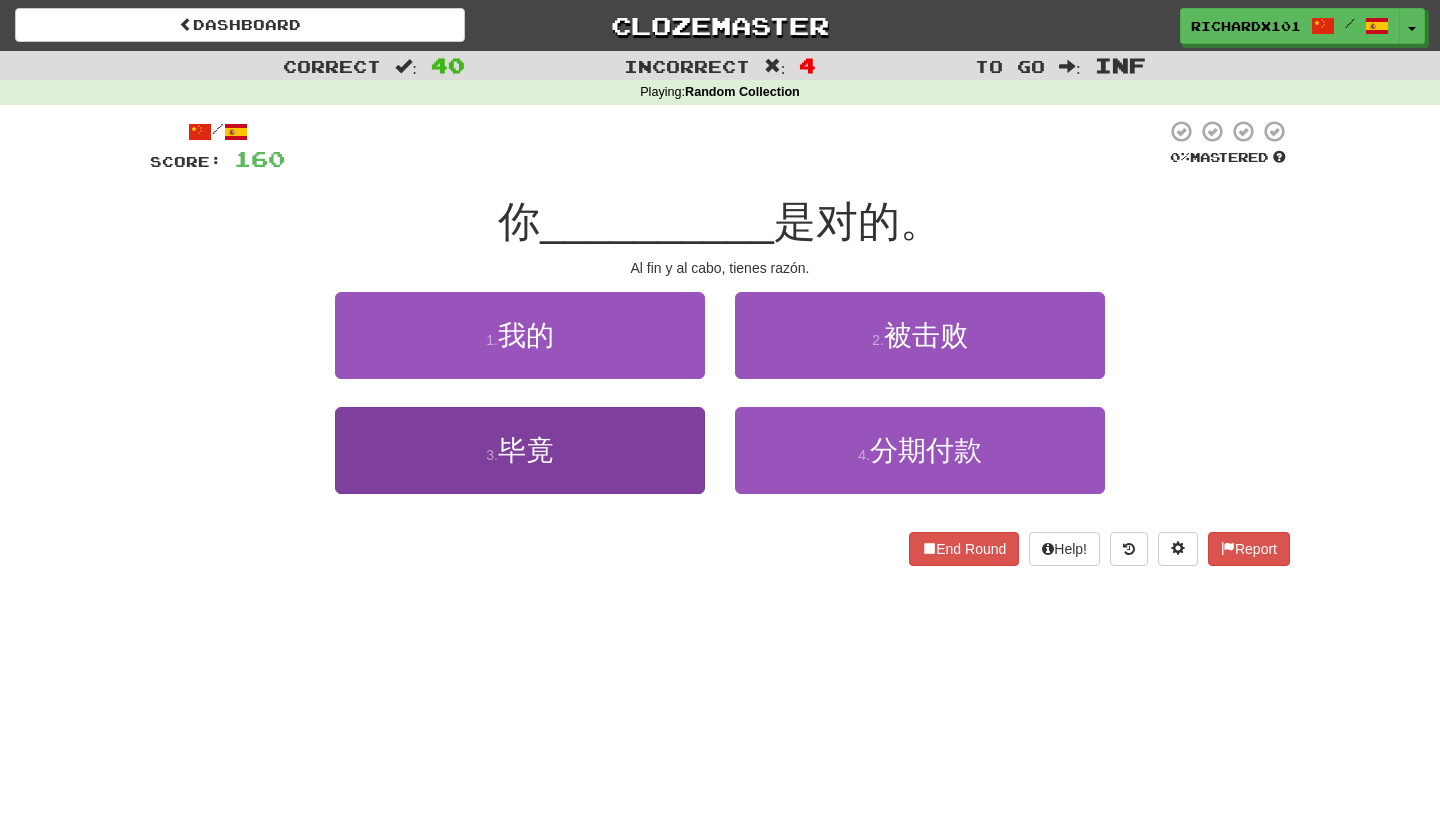 click on "3 .  毕竟" at bounding box center (520, 450) 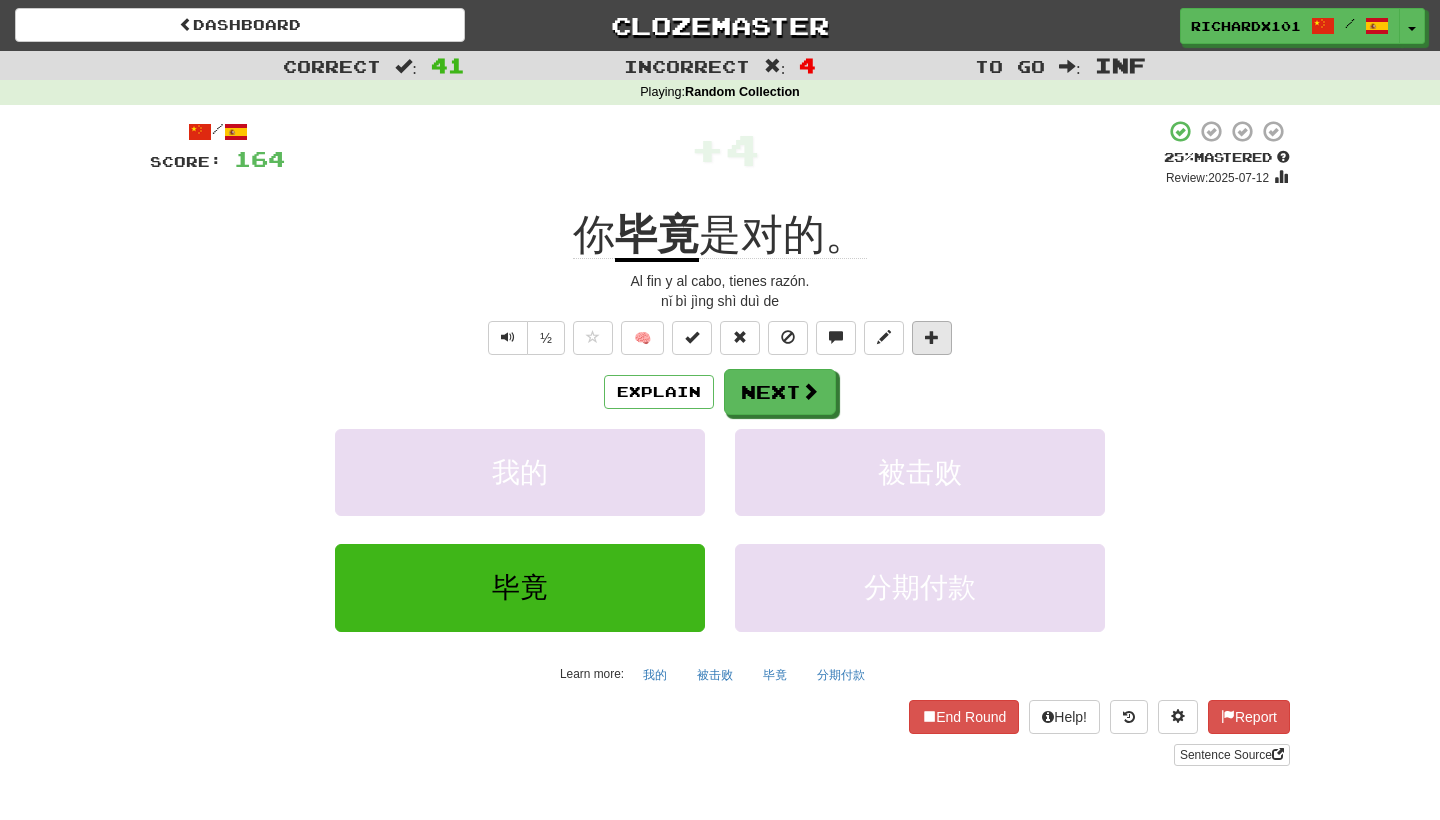click at bounding box center (932, 337) 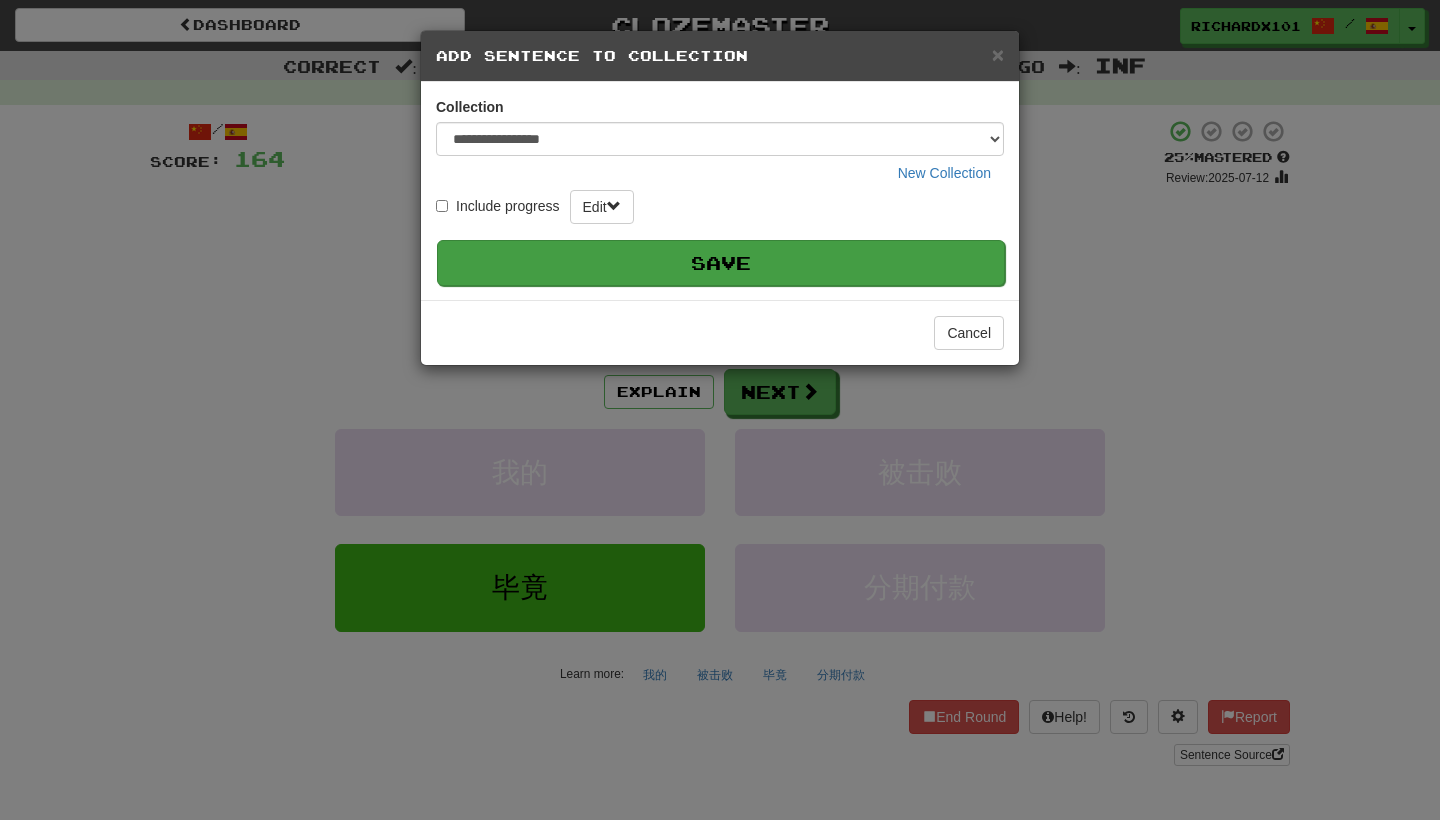click on "Save" at bounding box center [721, 263] 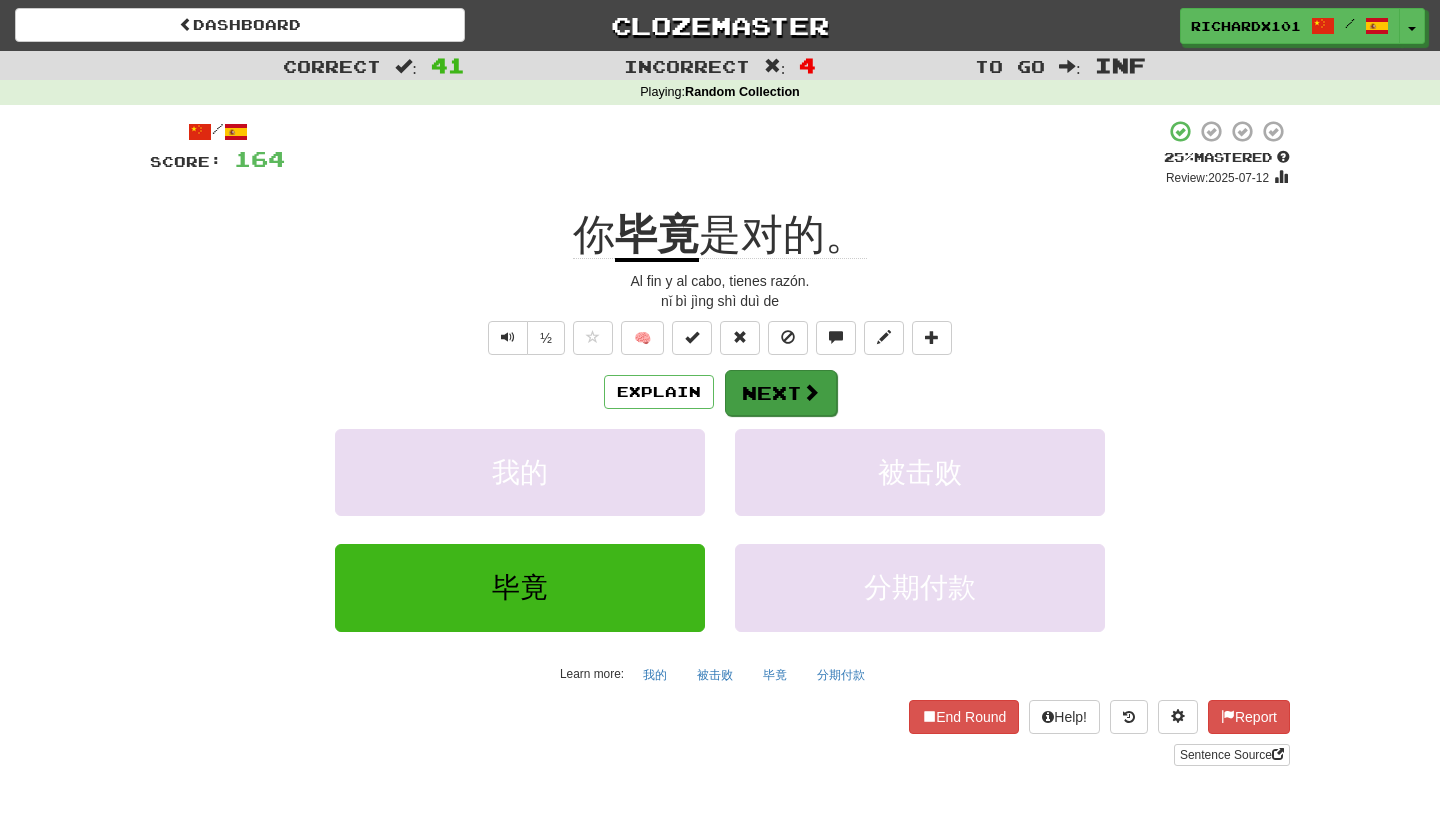 click at bounding box center (811, 392) 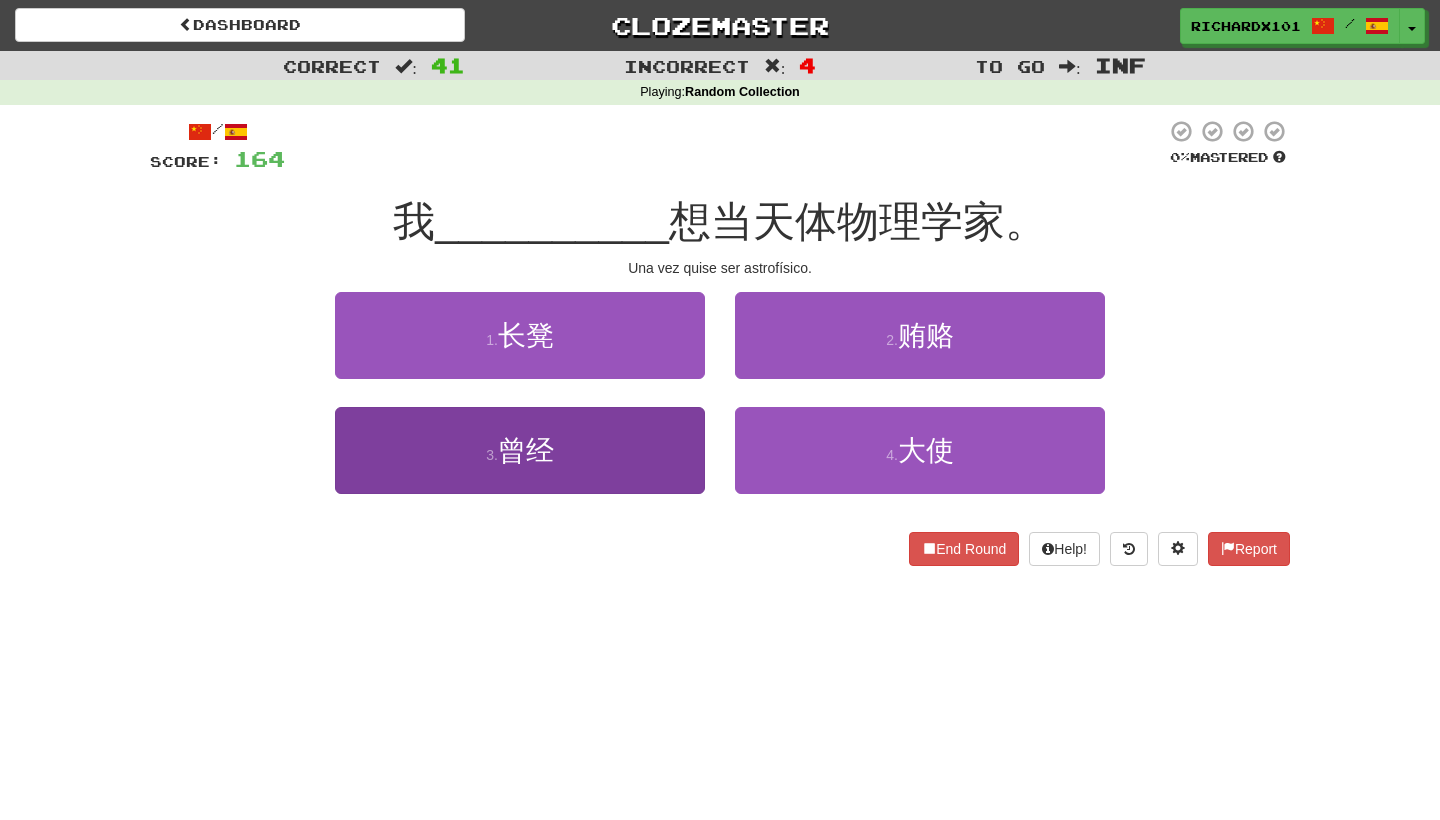 click on "3 .  曾经" at bounding box center (520, 450) 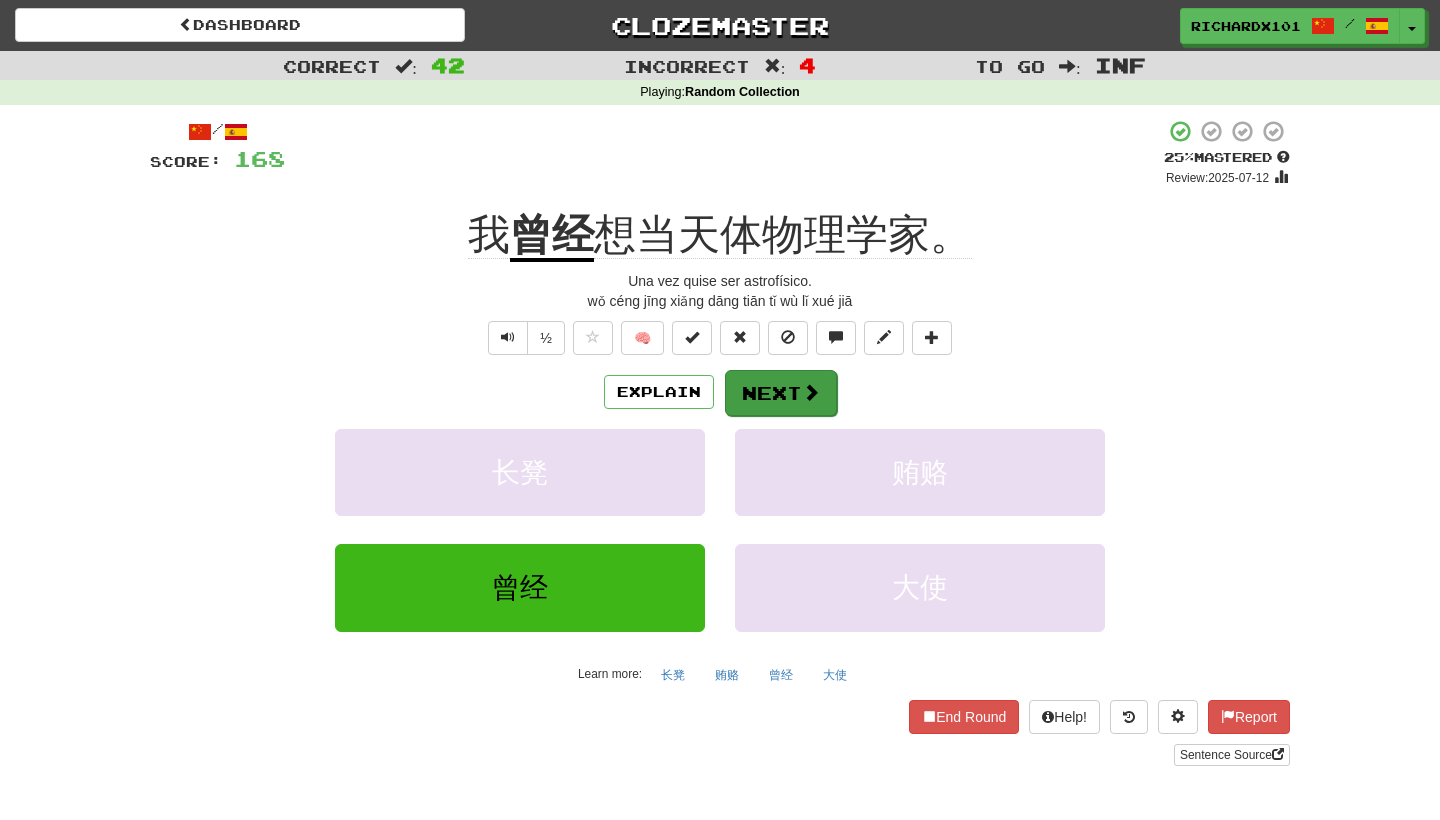 click on "Next" at bounding box center [781, 393] 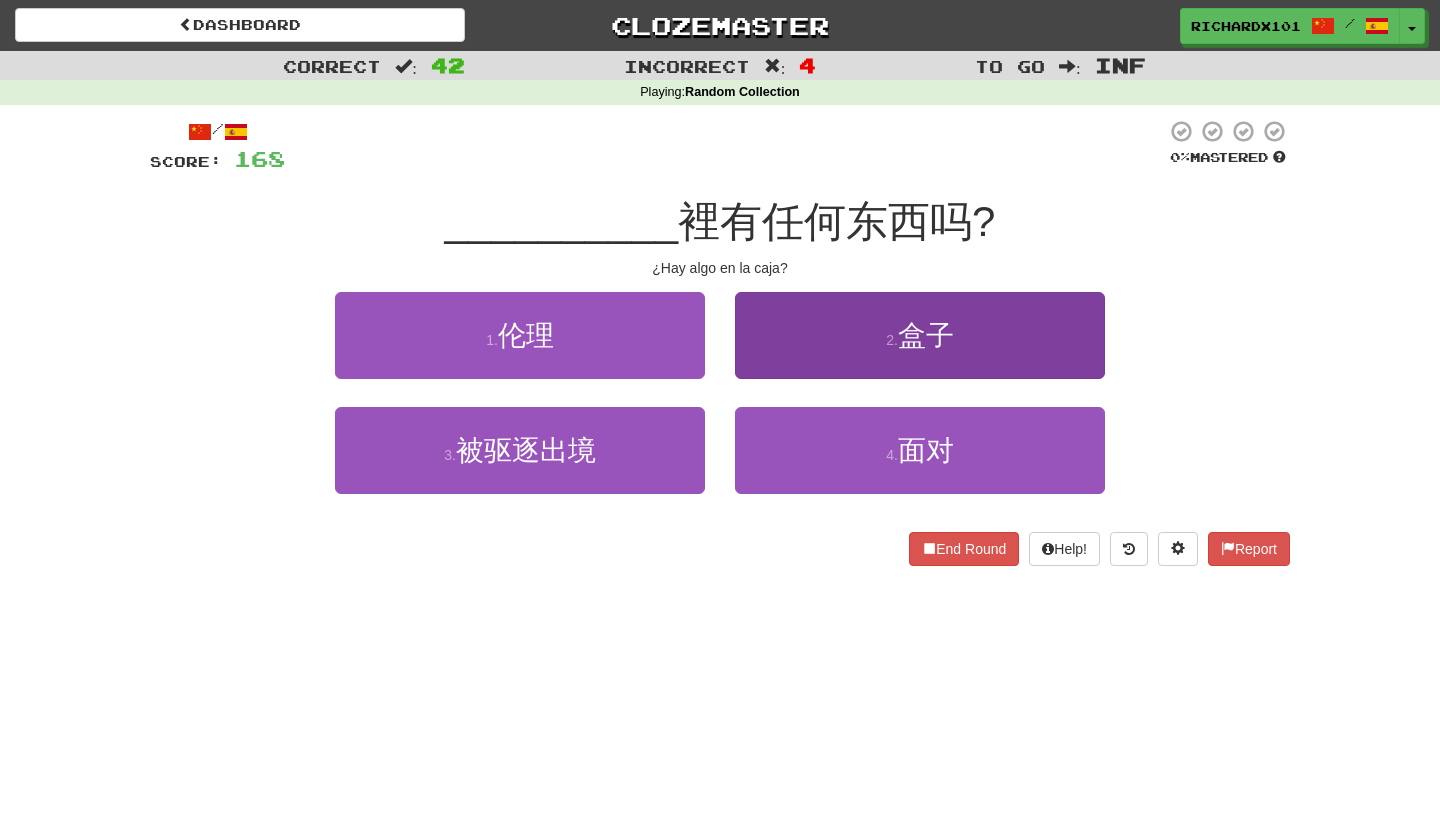 click on "2 .  盒子" at bounding box center (920, 335) 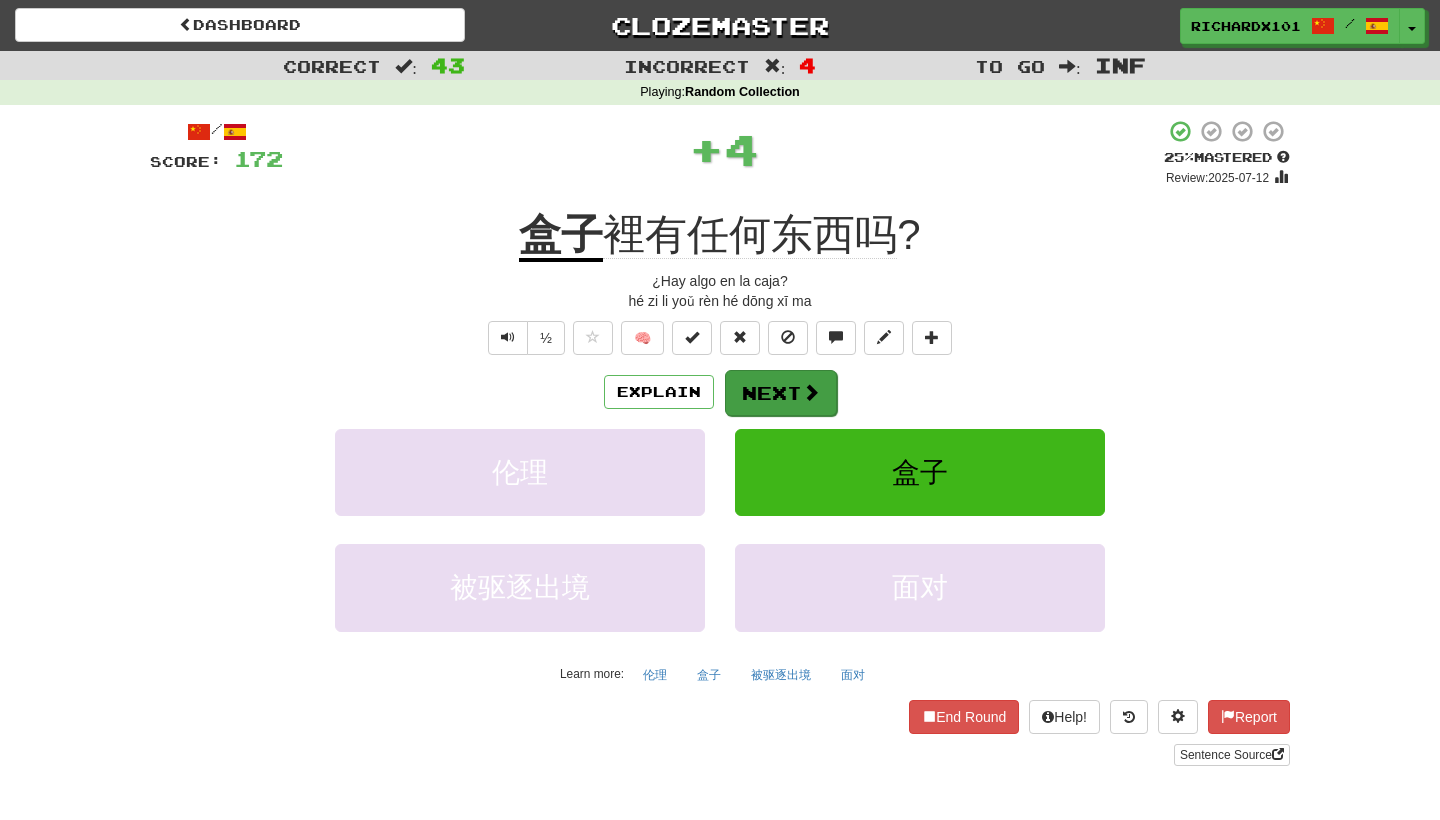 click on "Next" at bounding box center (781, 393) 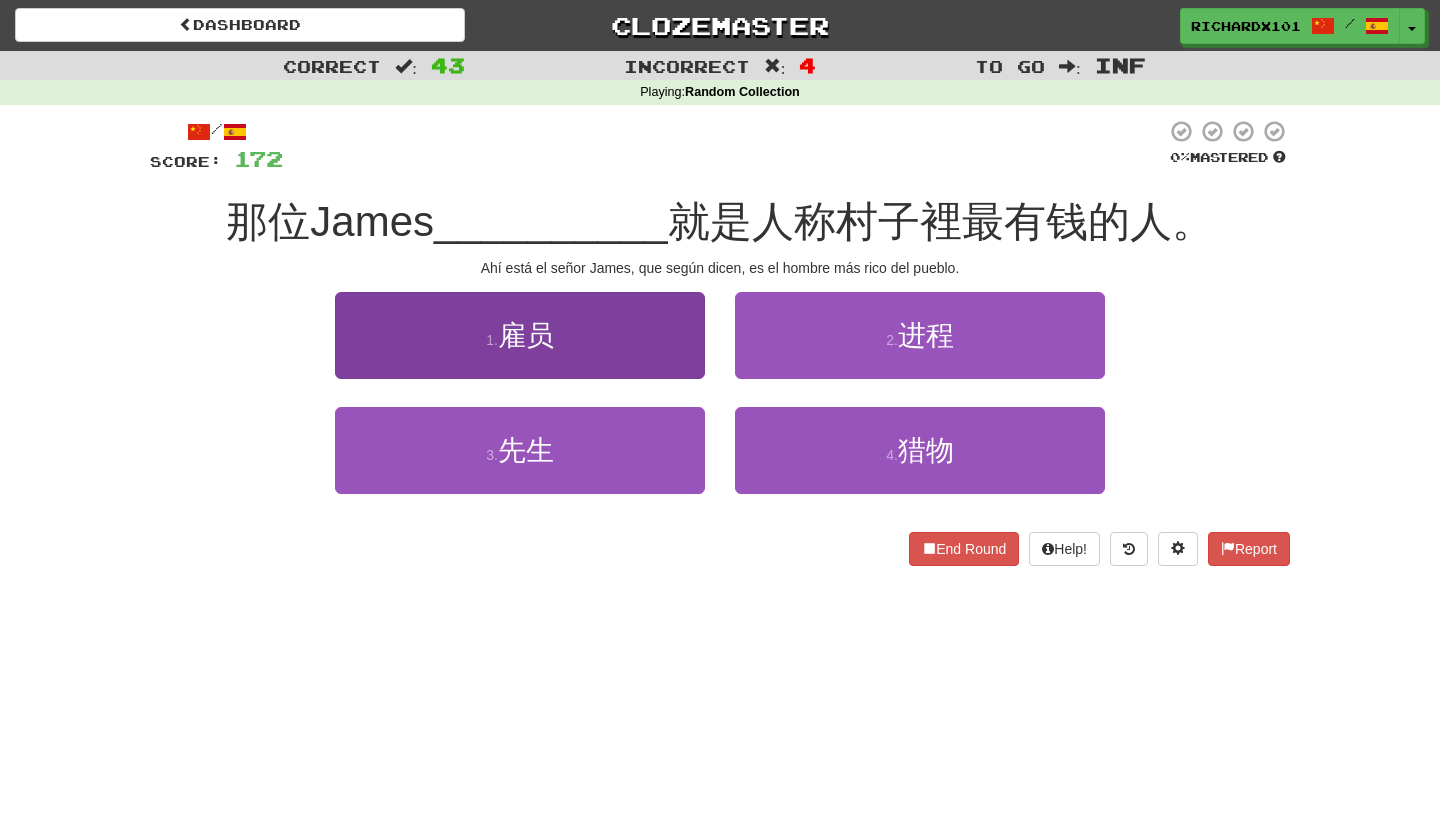 click on "1 .  雇员" at bounding box center [520, 335] 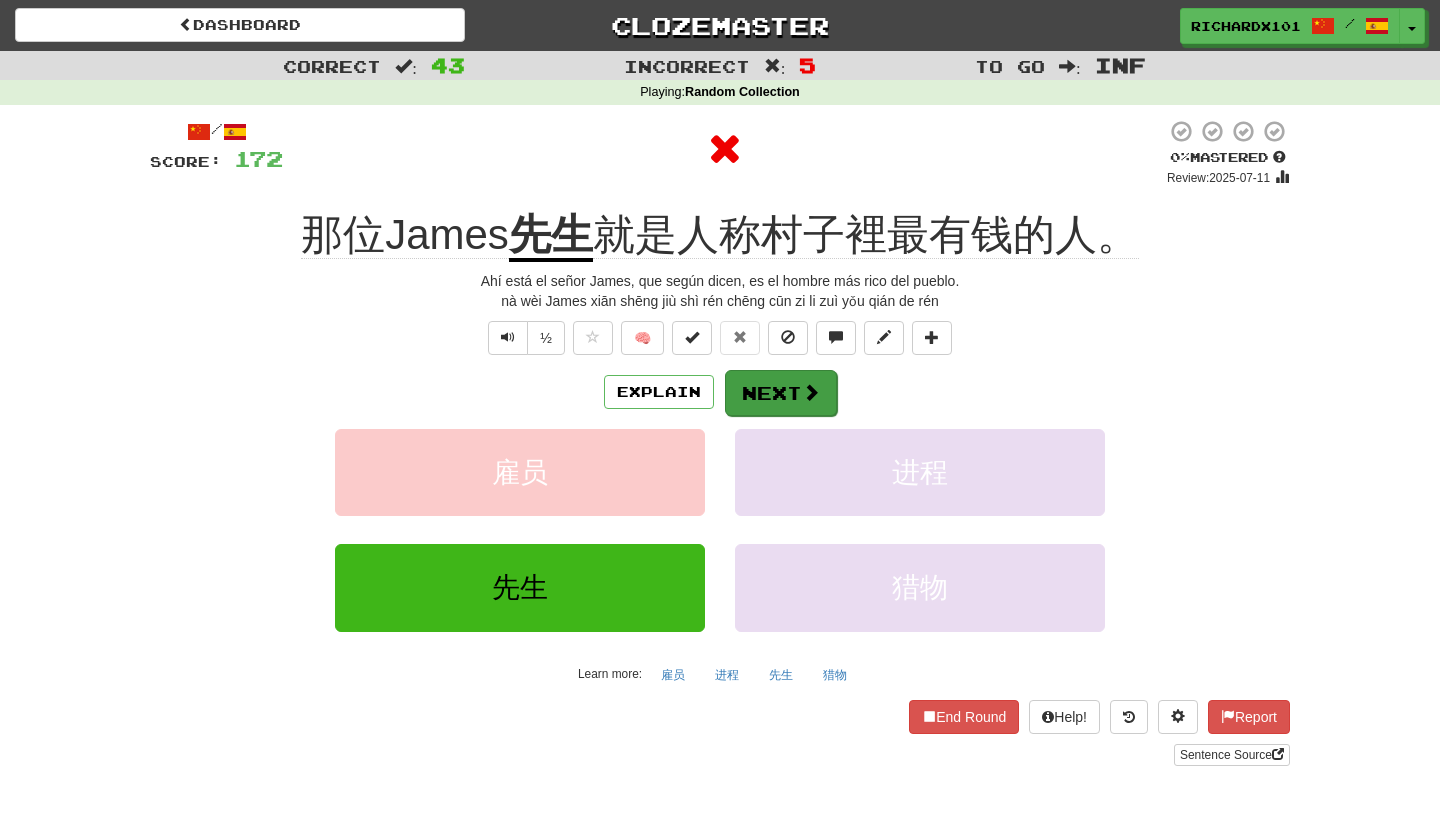 click on "Next" at bounding box center (781, 393) 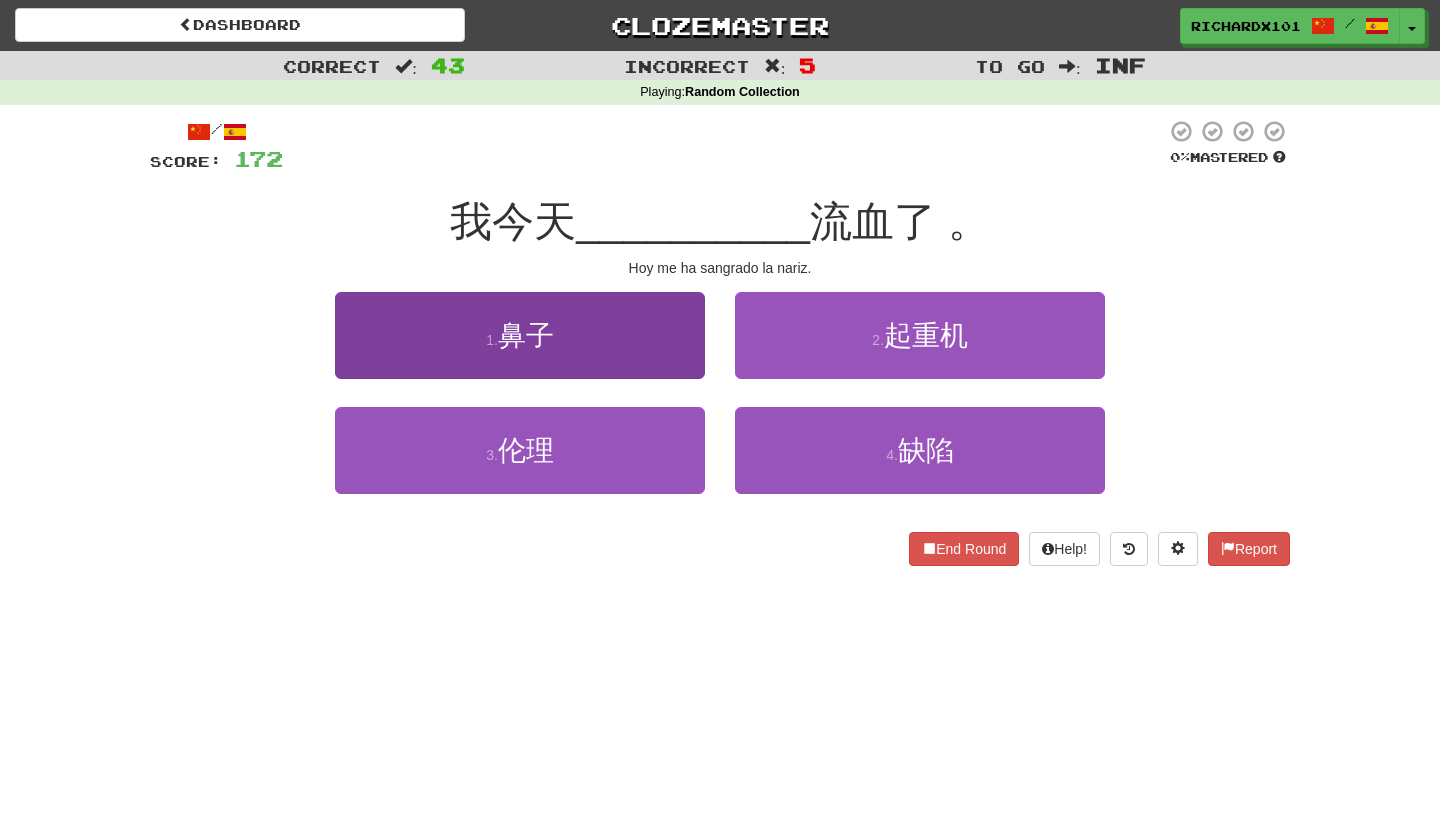 click on "1 .  鼻子" at bounding box center [520, 335] 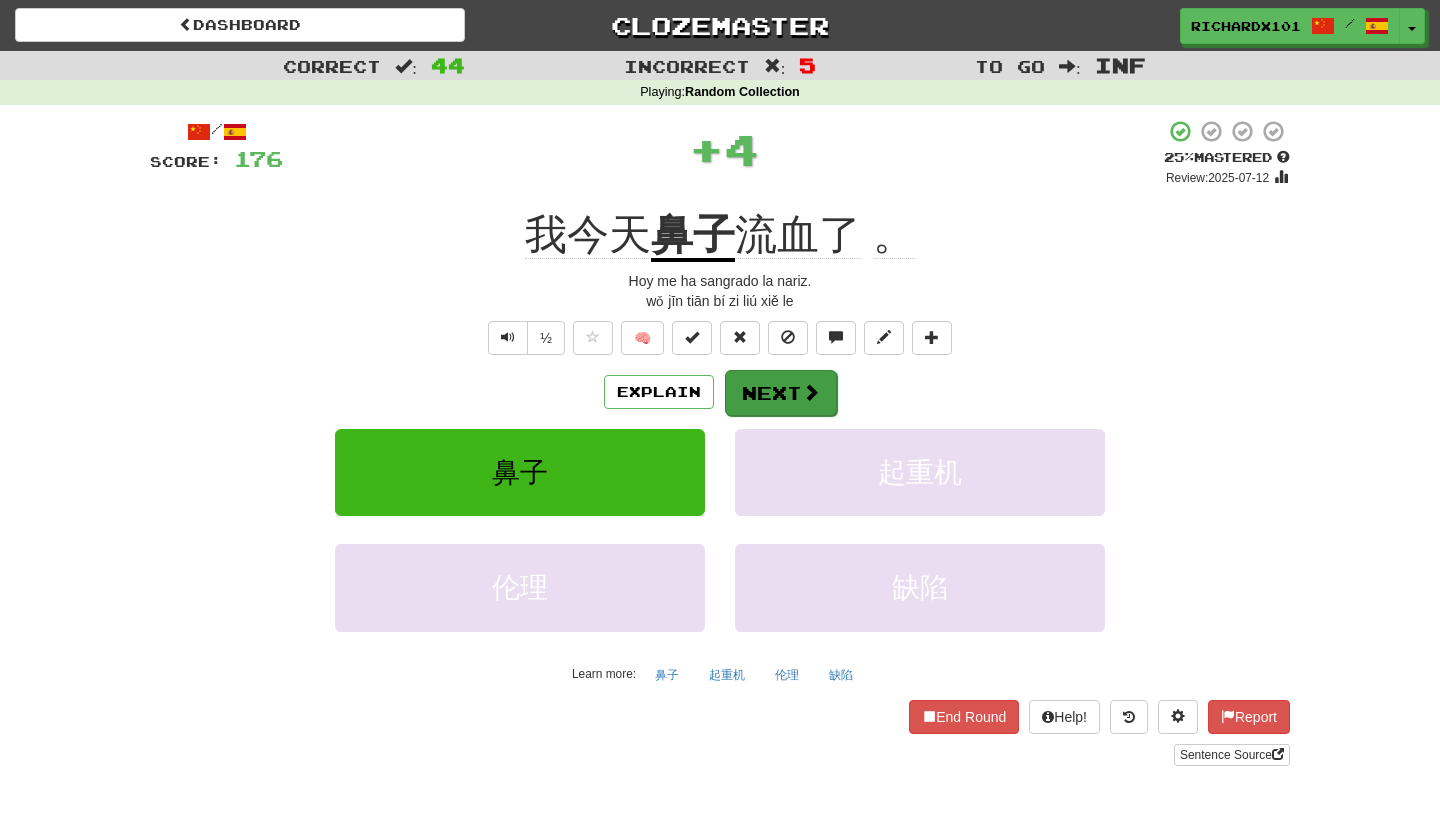click on "Next" at bounding box center [781, 393] 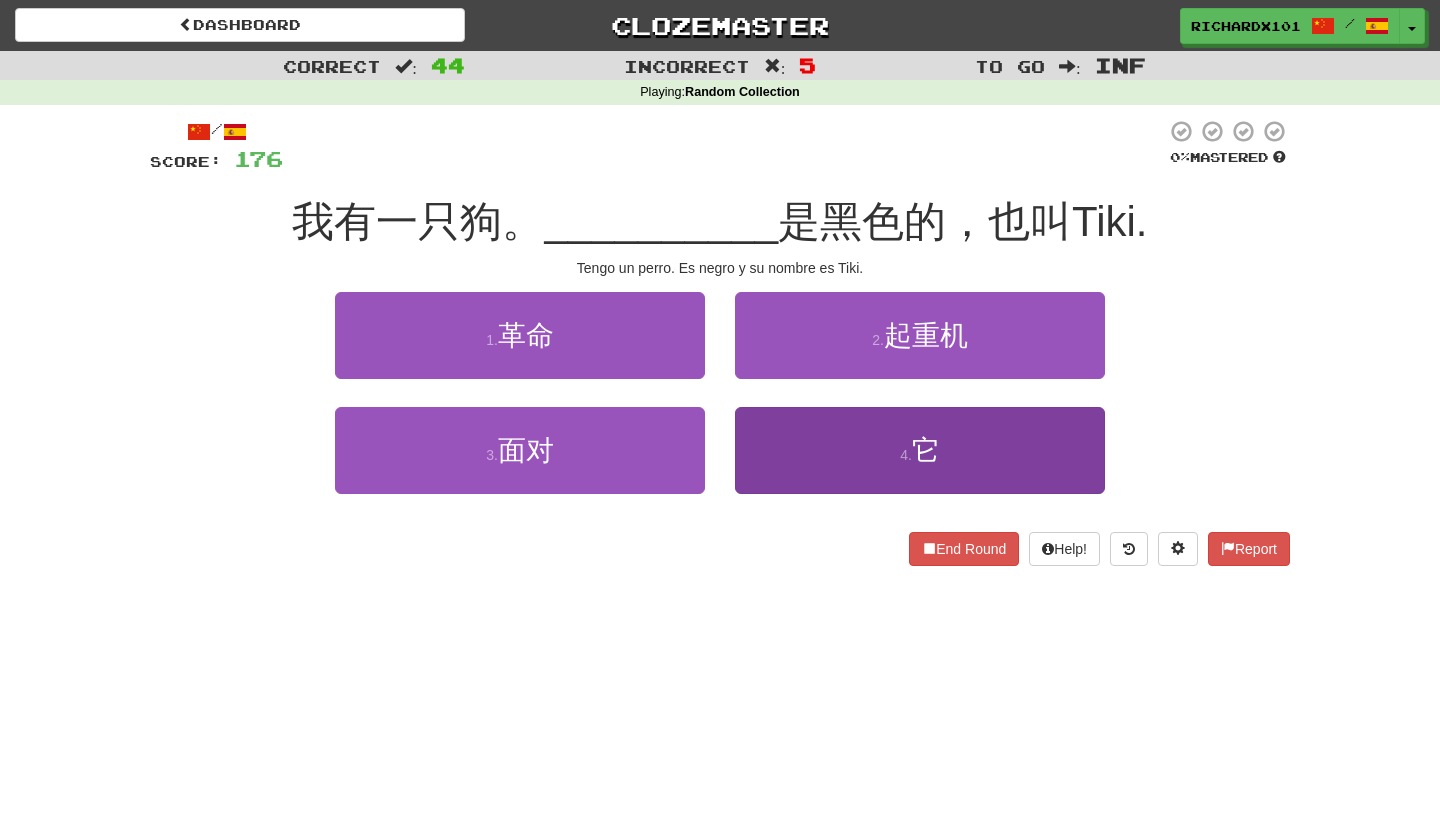 click on "4 .  它" at bounding box center (920, 450) 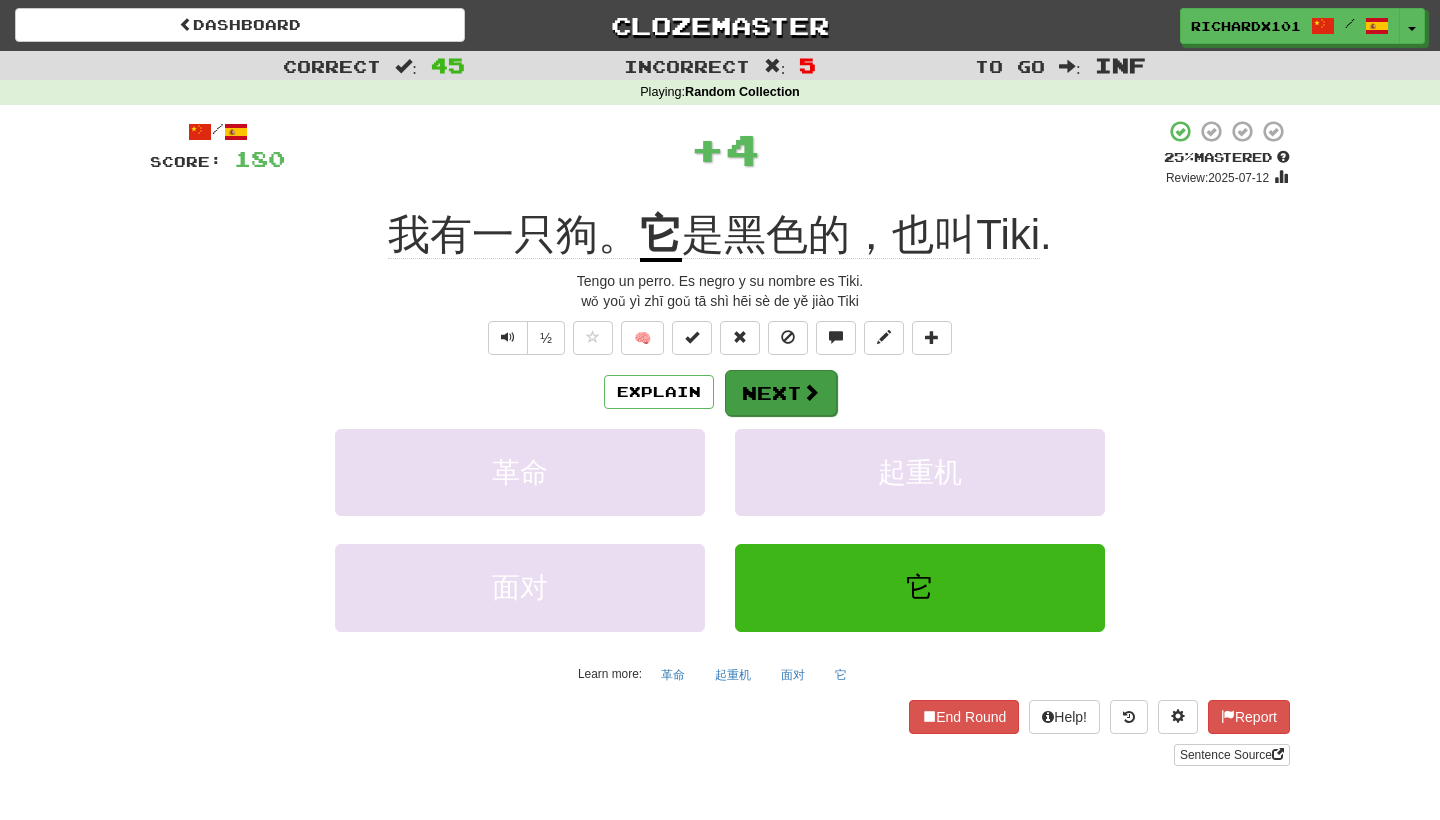click on "Next" at bounding box center (781, 393) 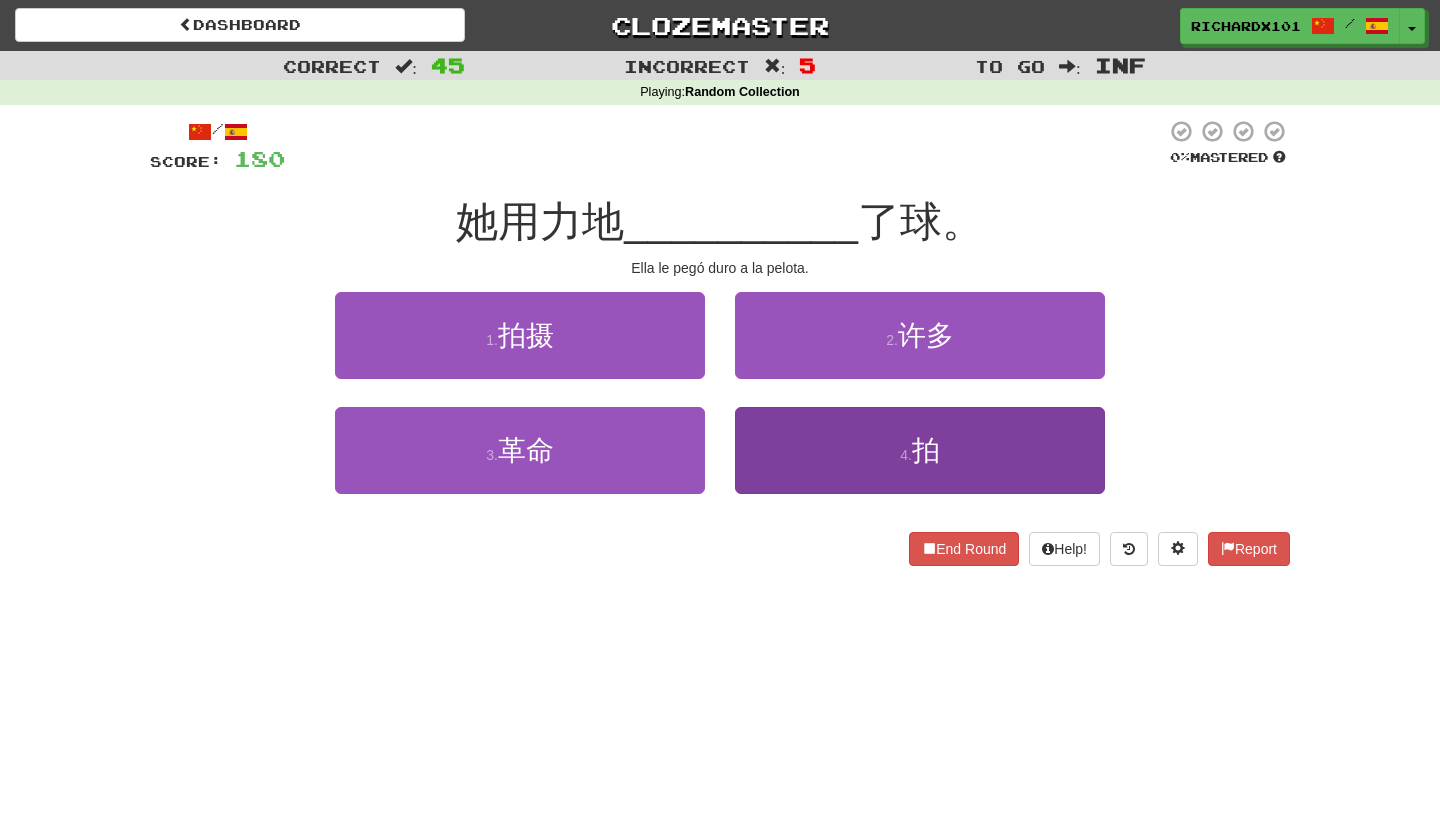 click on "4 .  拍" at bounding box center (920, 450) 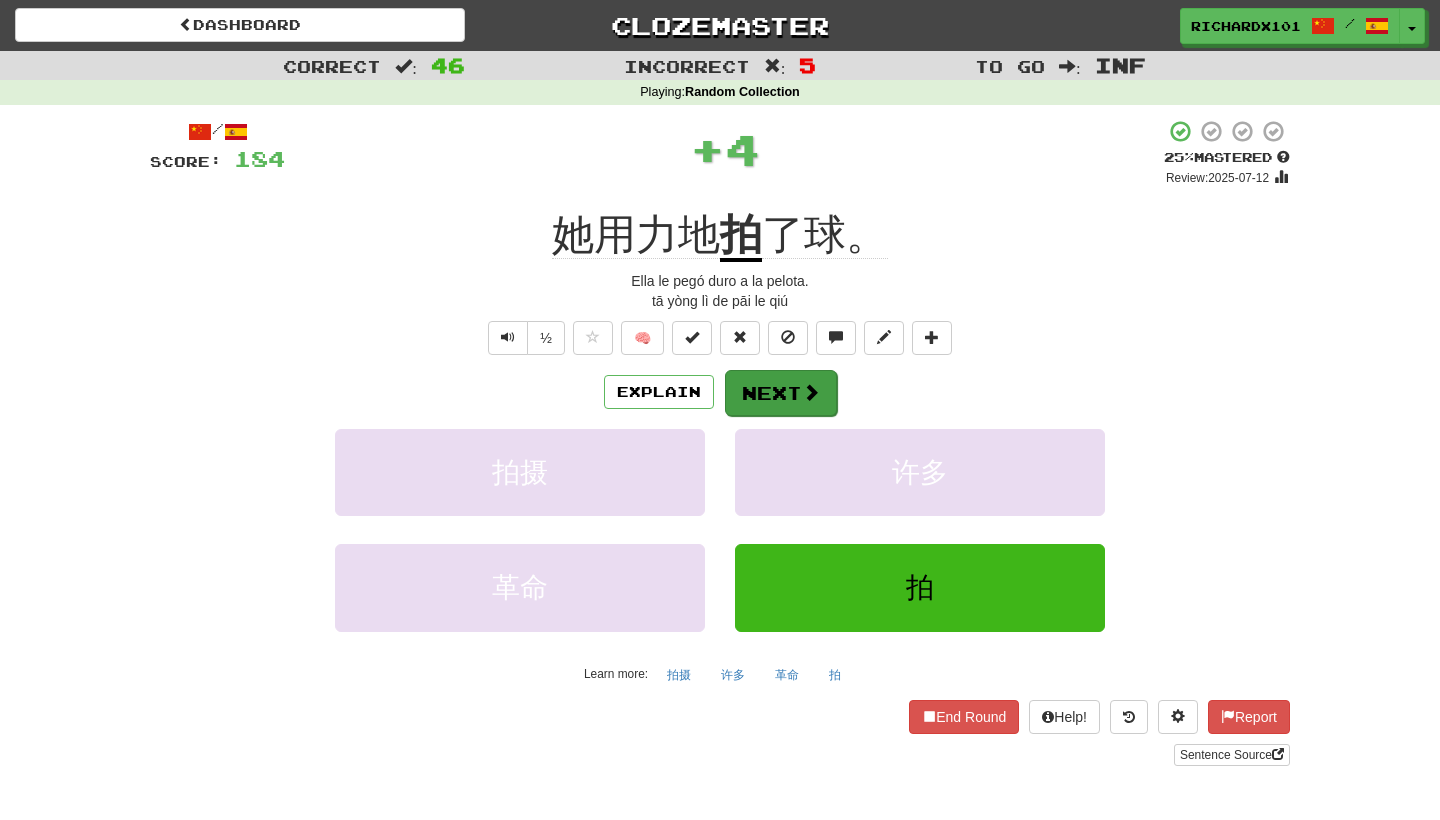 click on "Next" at bounding box center [781, 393] 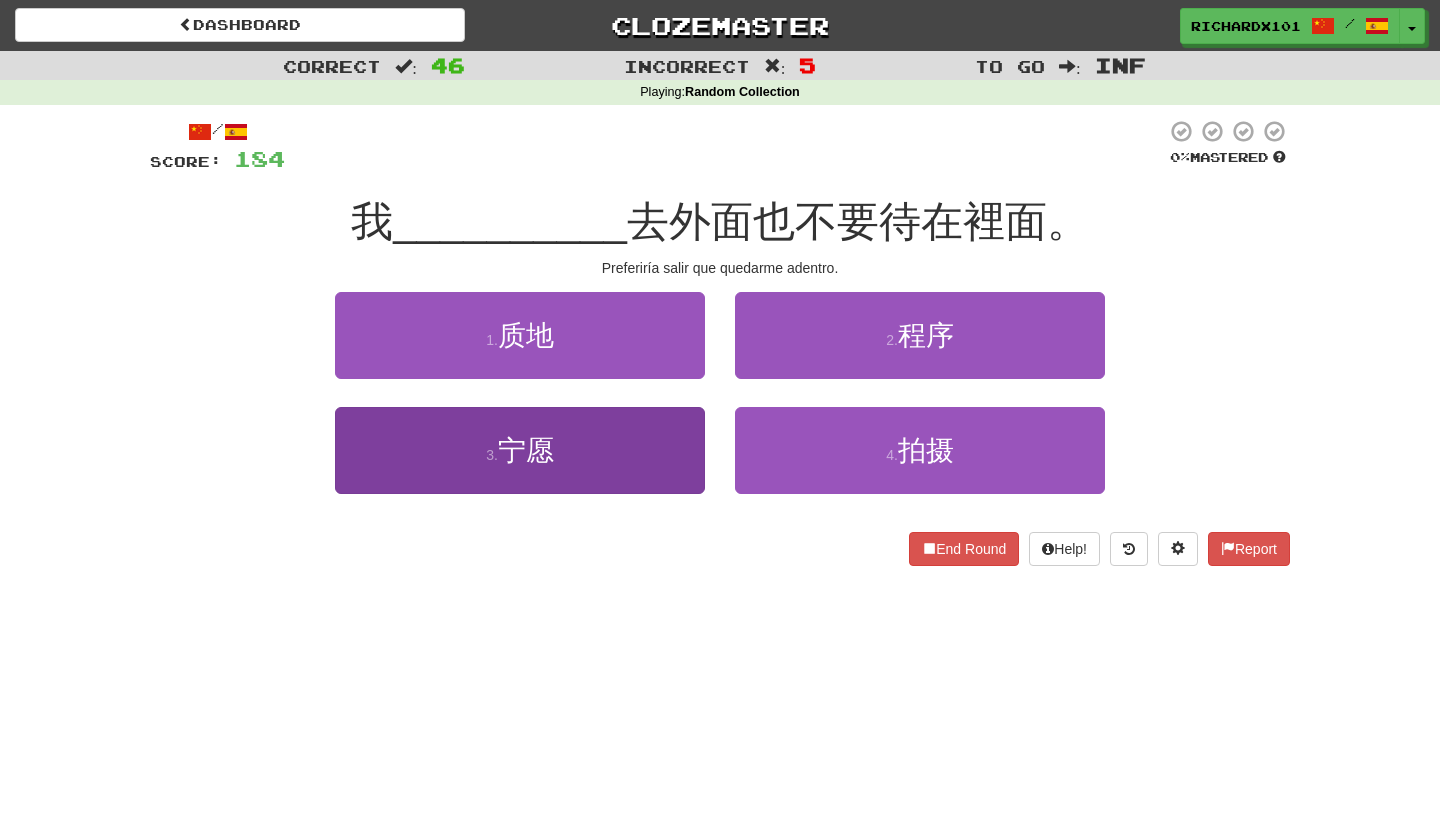 click on "3 .  宁愿" at bounding box center (520, 450) 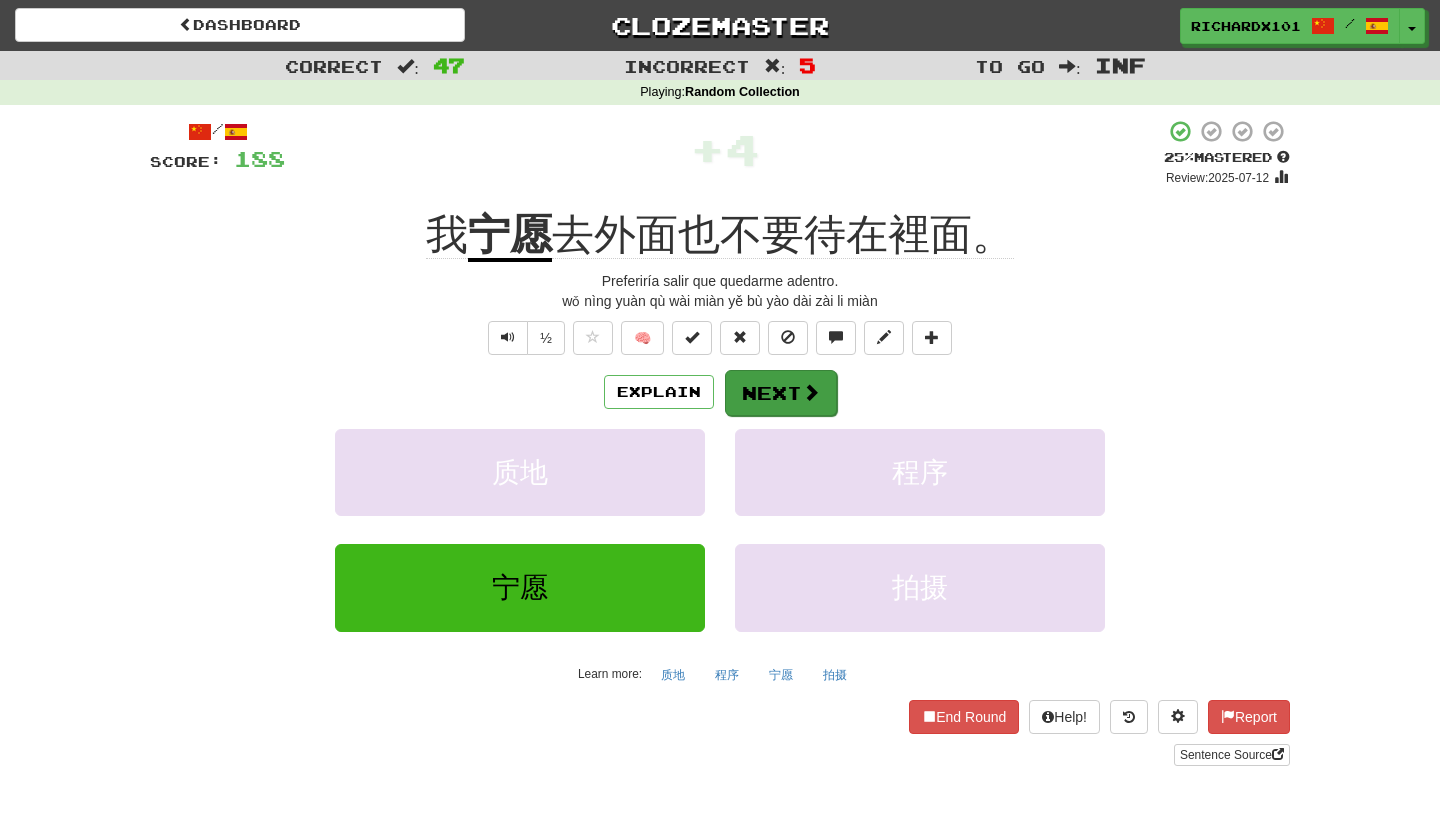 click on "Next" at bounding box center [781, 393] 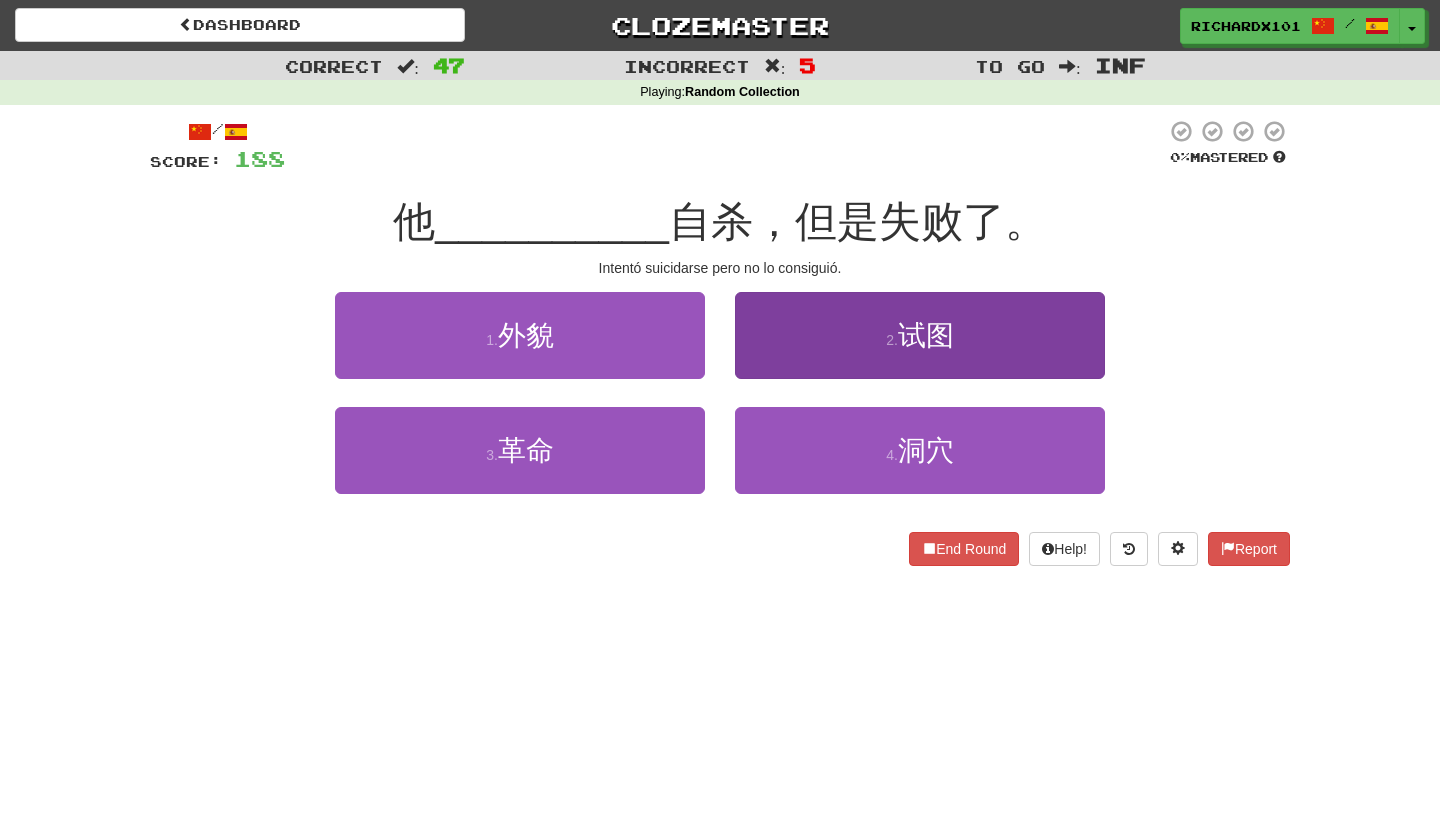 click on "2 .  试图" at bounding box center [920, 335] 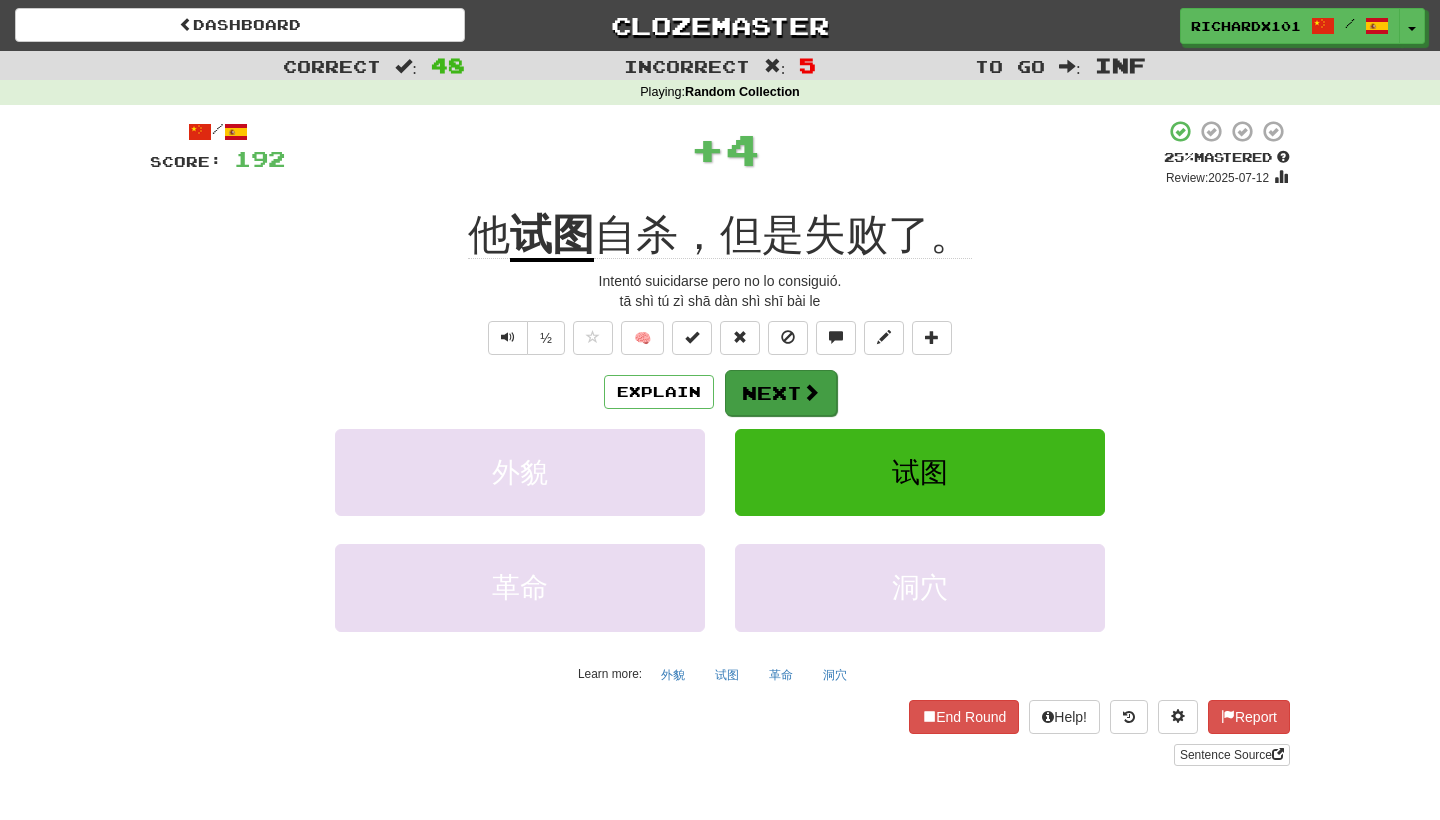 click on "Next" at bounding box center [781, 393] 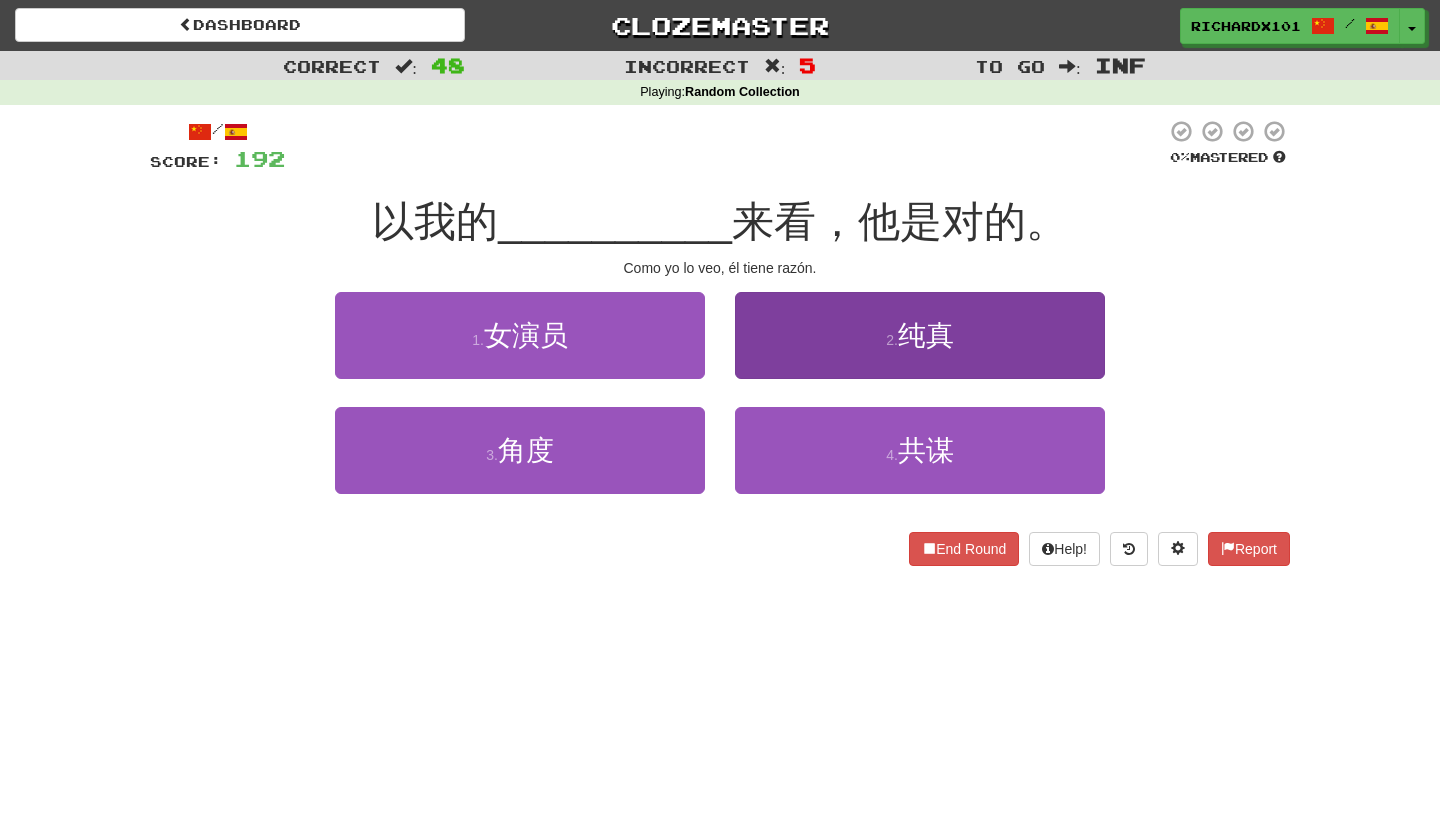click on "2 .  纯真" at bounding box center [920, 335] 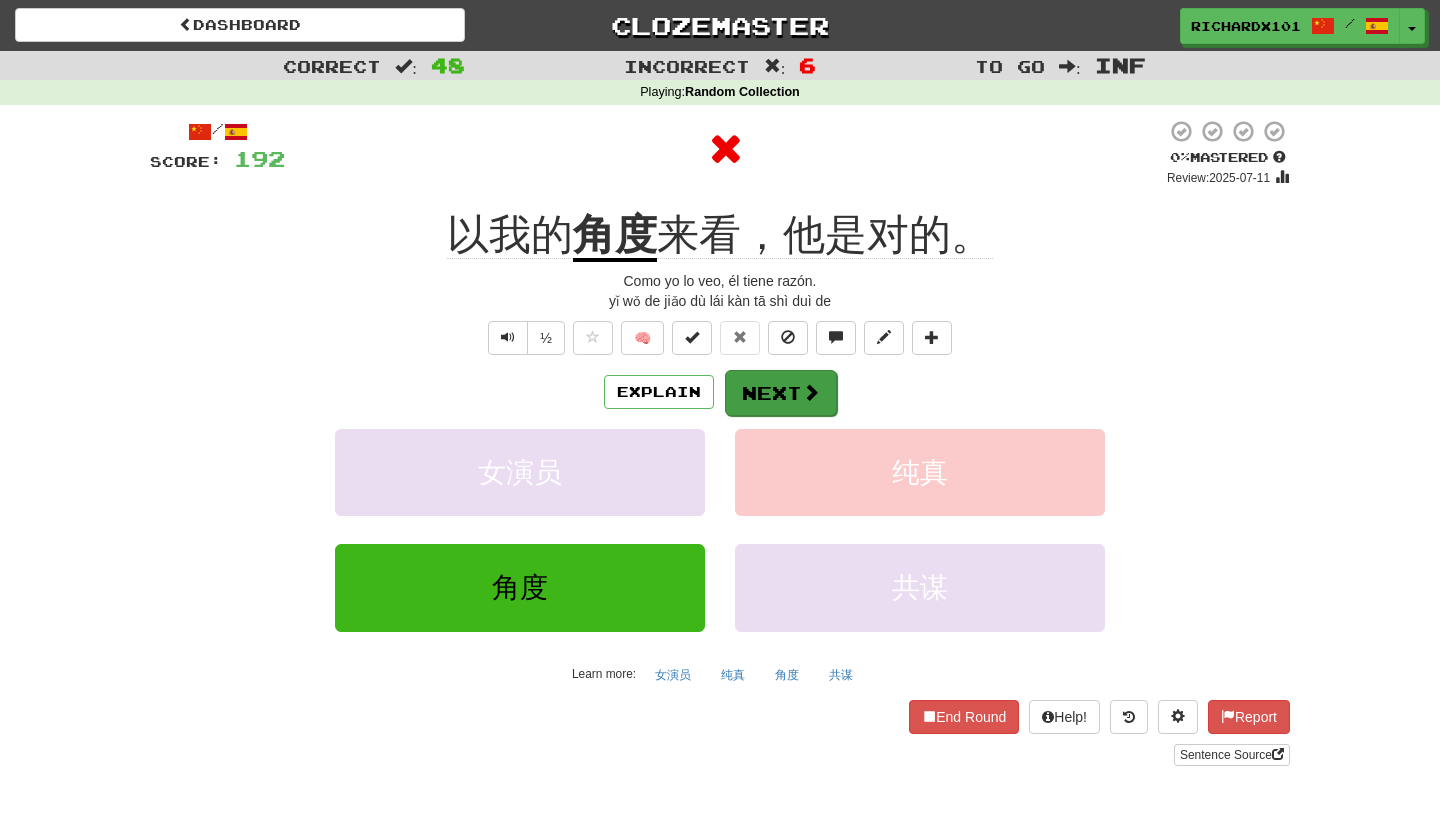 click on "Next" at bounding box center [781, 393] 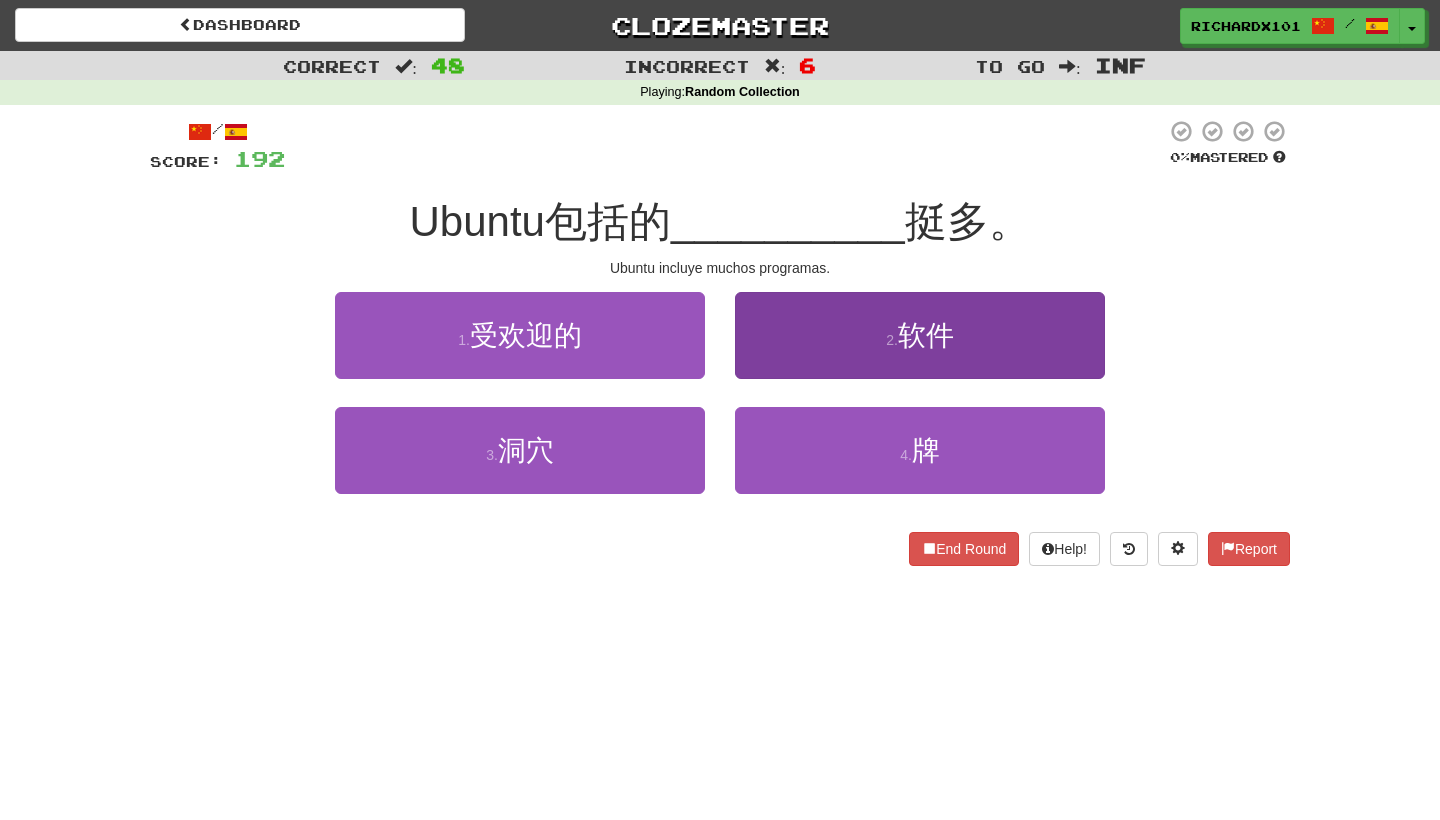click on "2 .  软件" at bounding box center [920, 335] 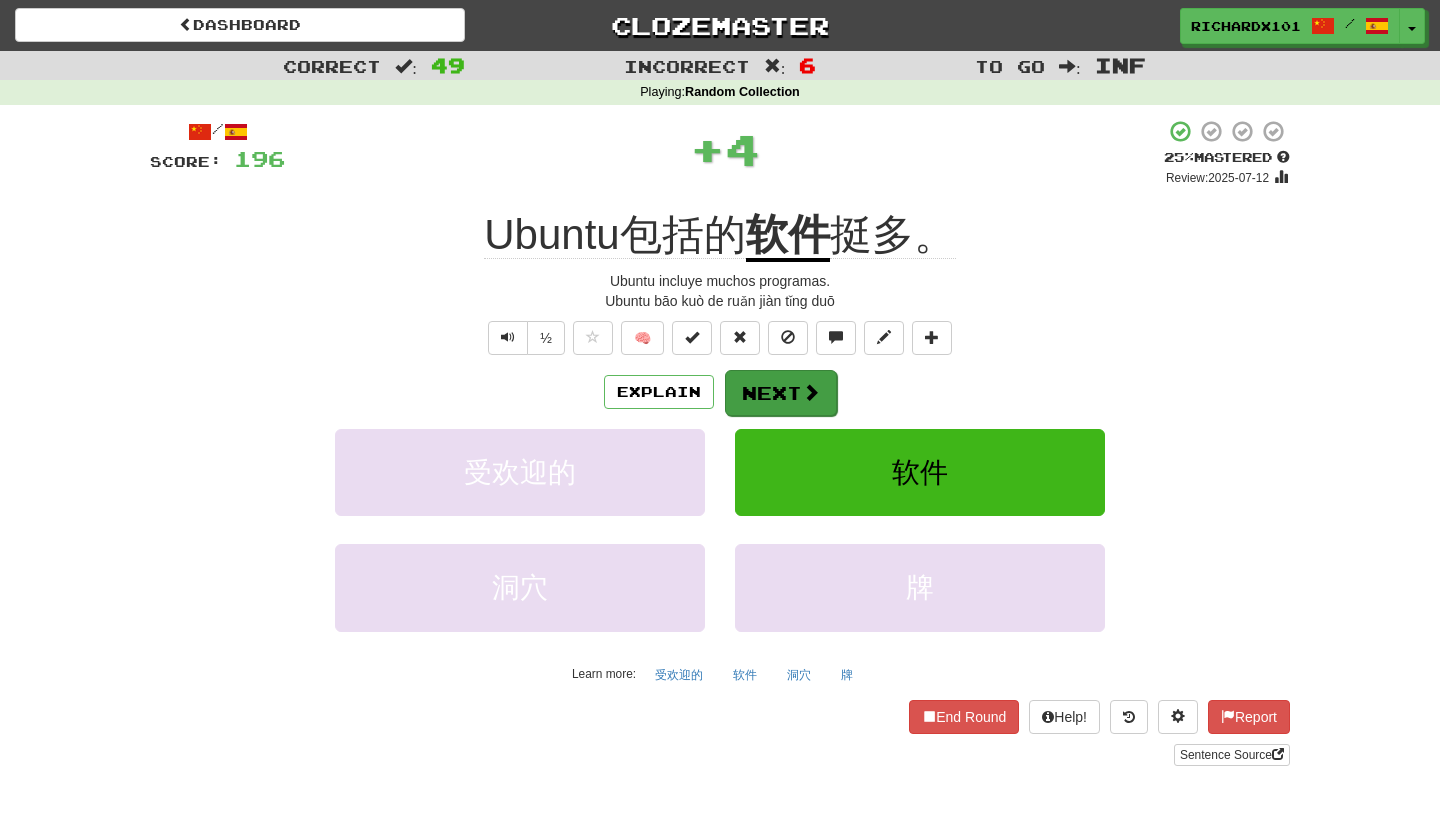 click at bounding box center (811, 392) 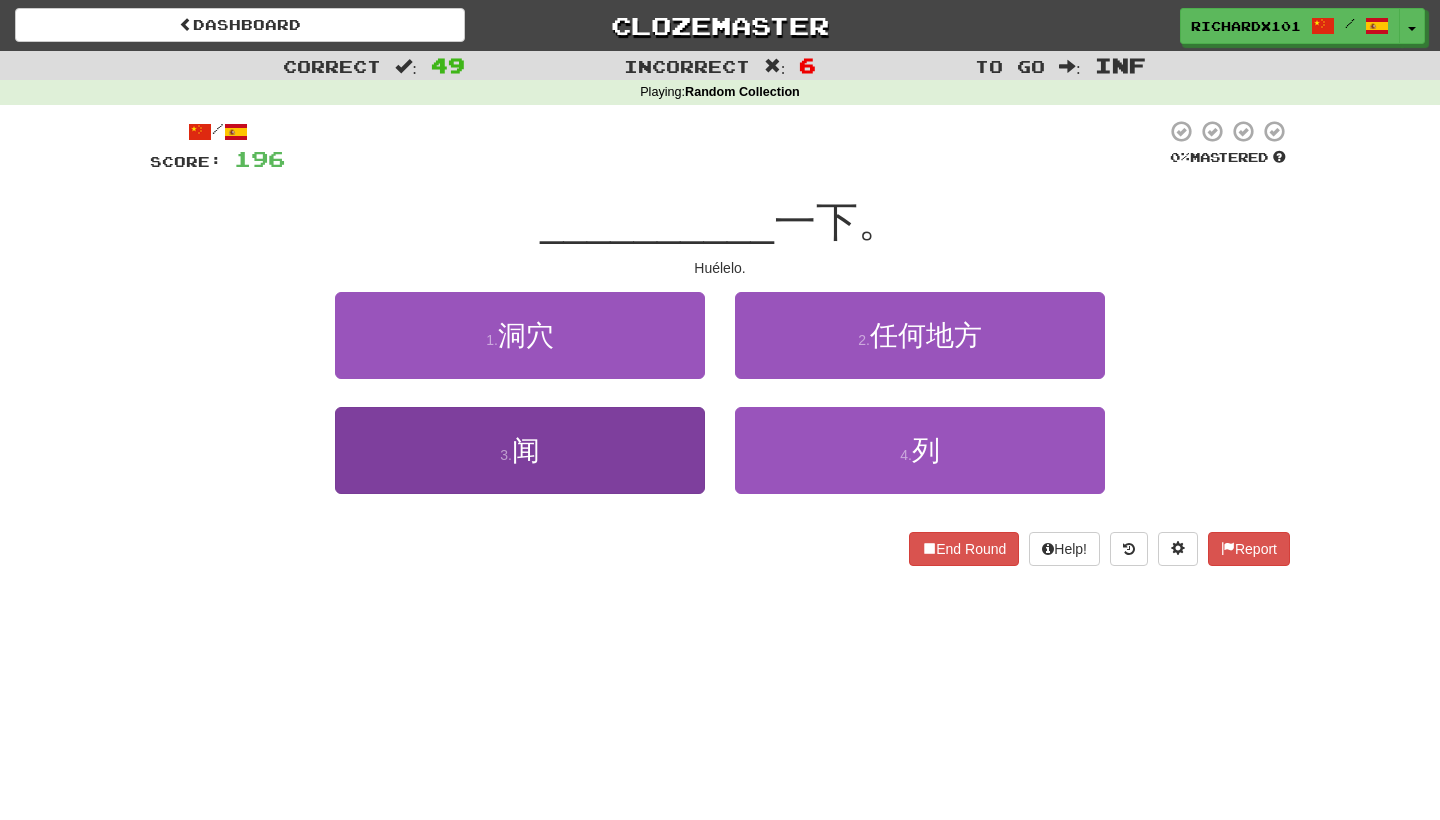 click on "3 .  闻" at bounding box center [520, 450] 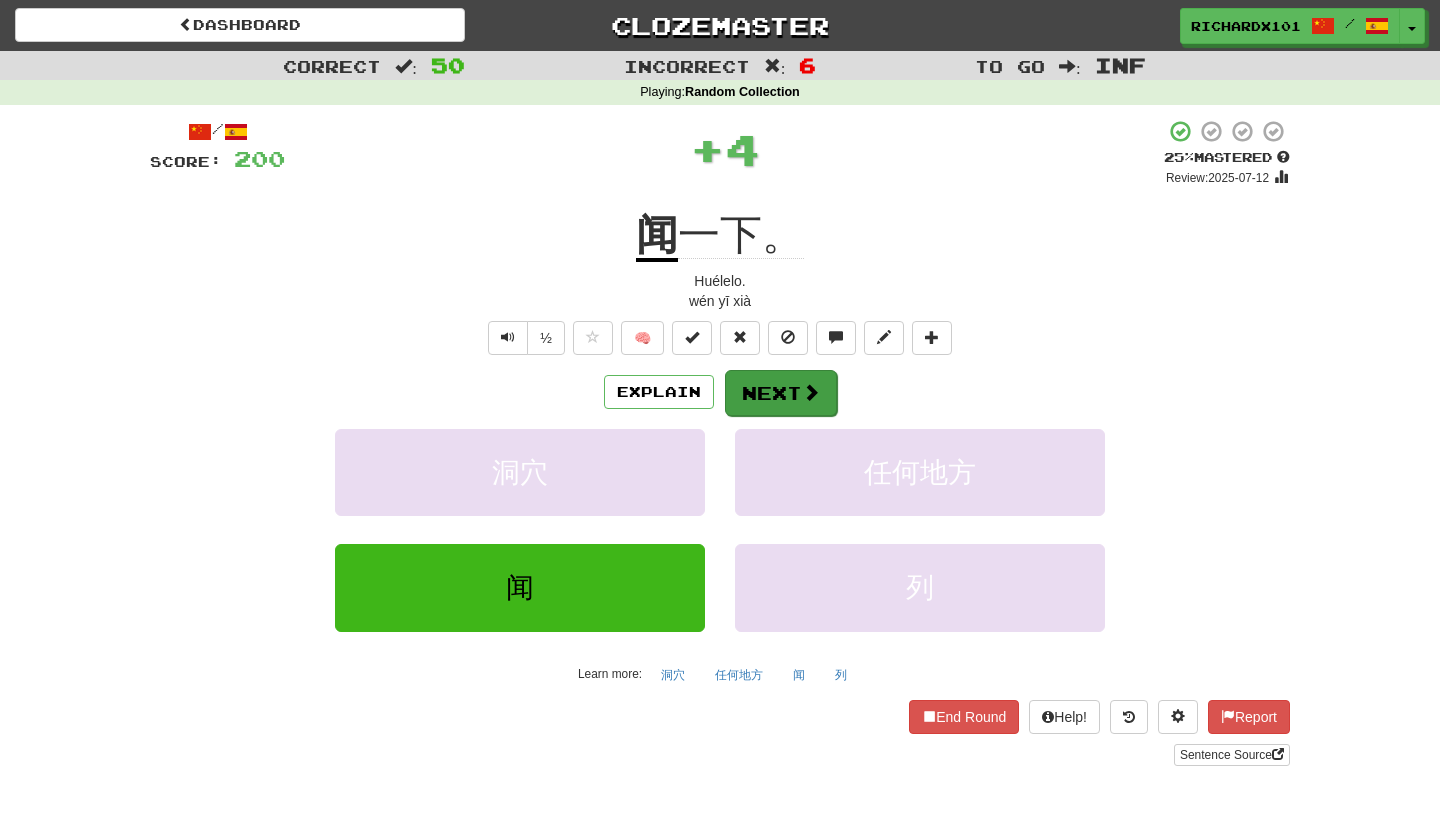 click on "Next" at bounding box center [781, 393] 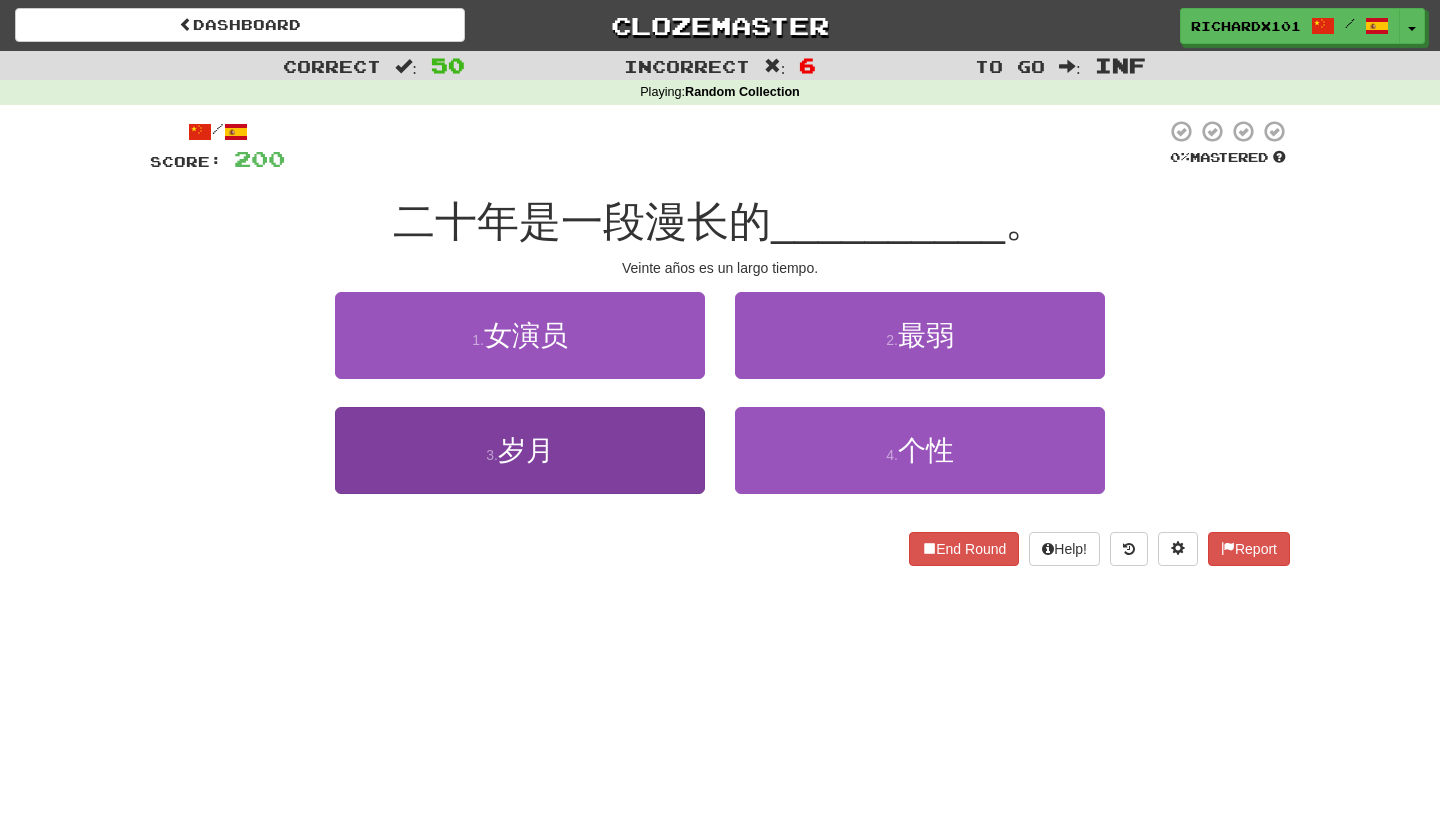 click on "3 .  岁月" at bounding box center (520, 450) 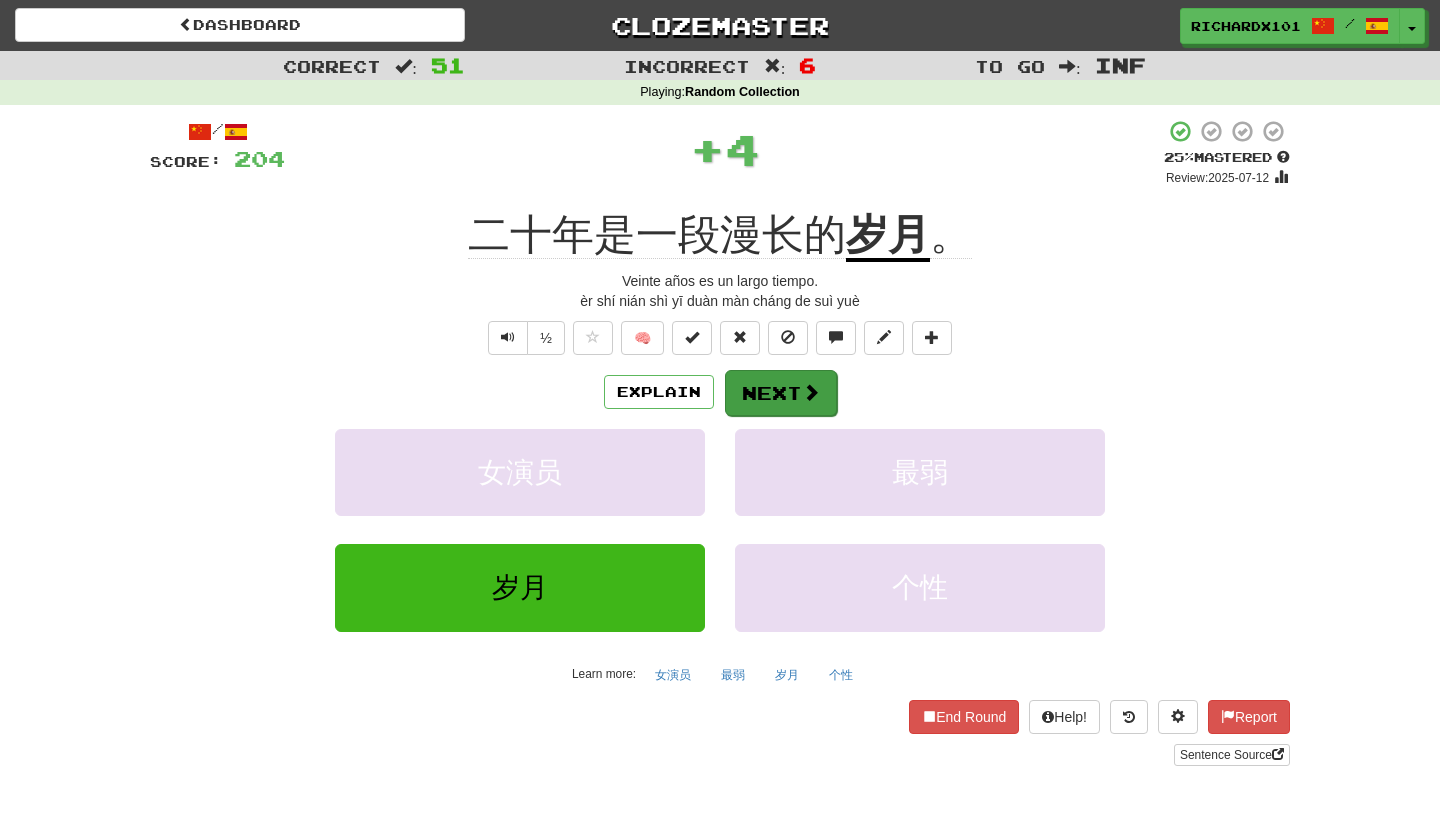 click on "Next" at bounding box center (781, 393) 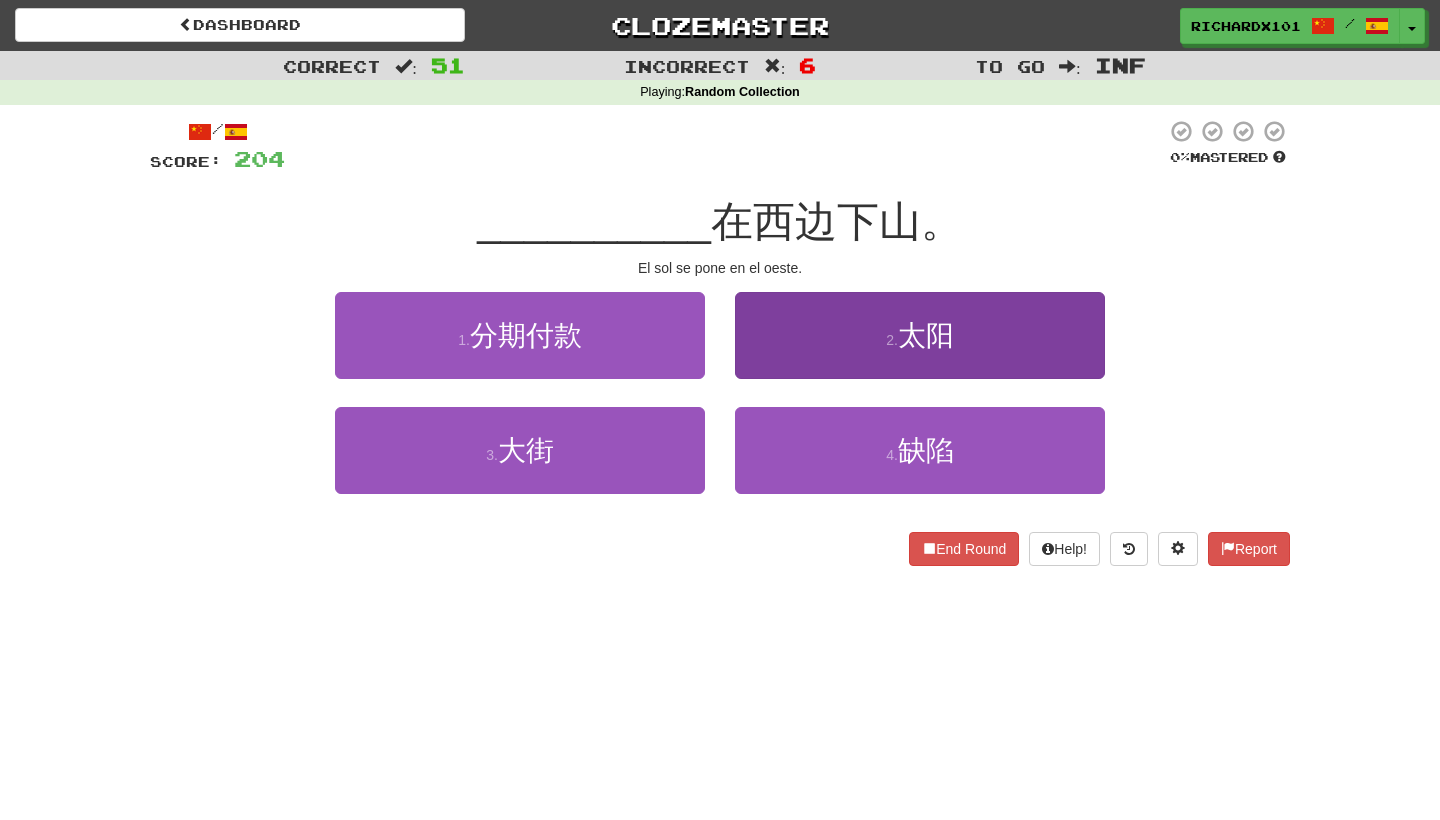 click on "2 .  太阳" at bounding box center [920, 335] 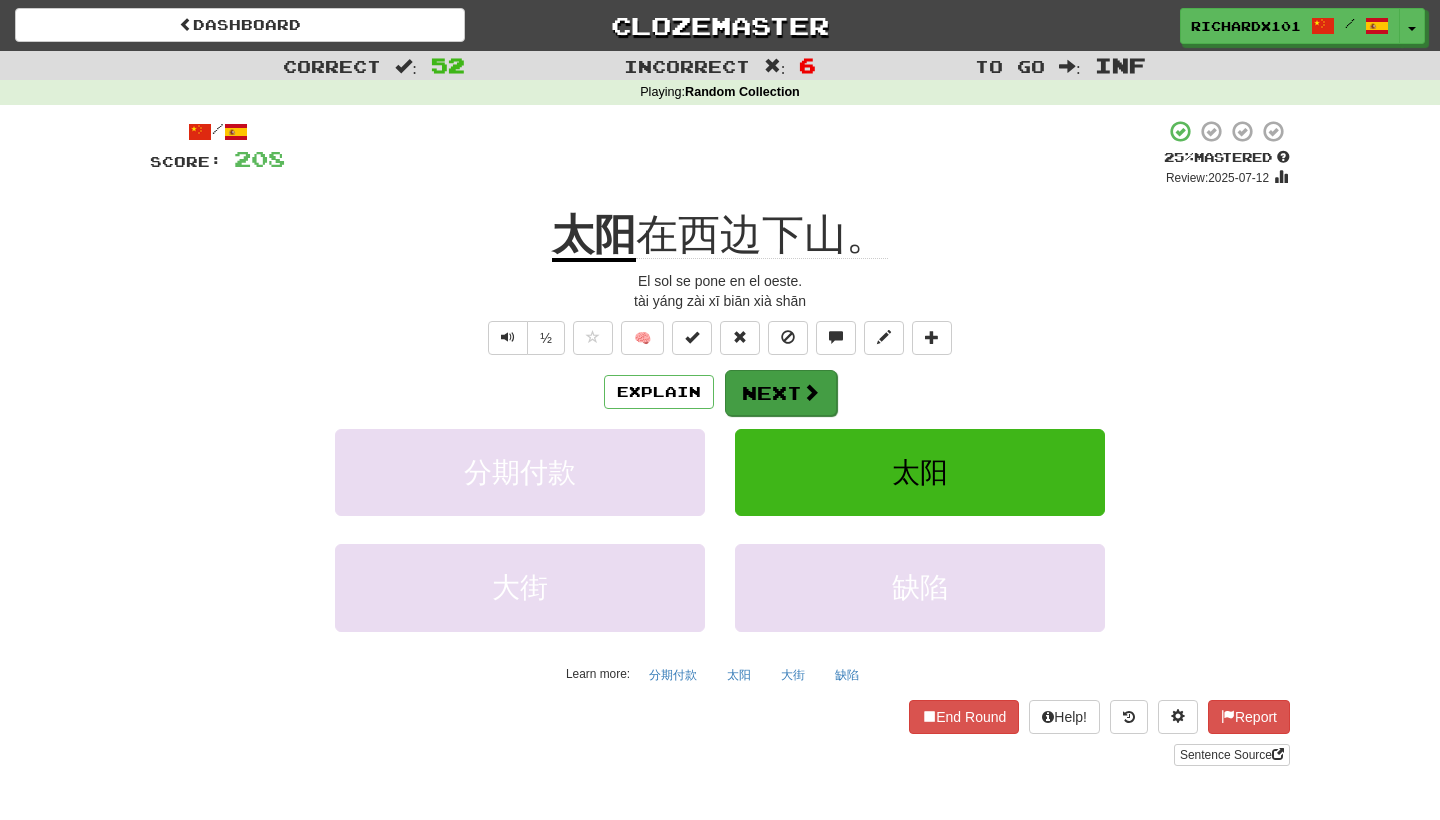 click on "Next" at bounding box center (781, 393) 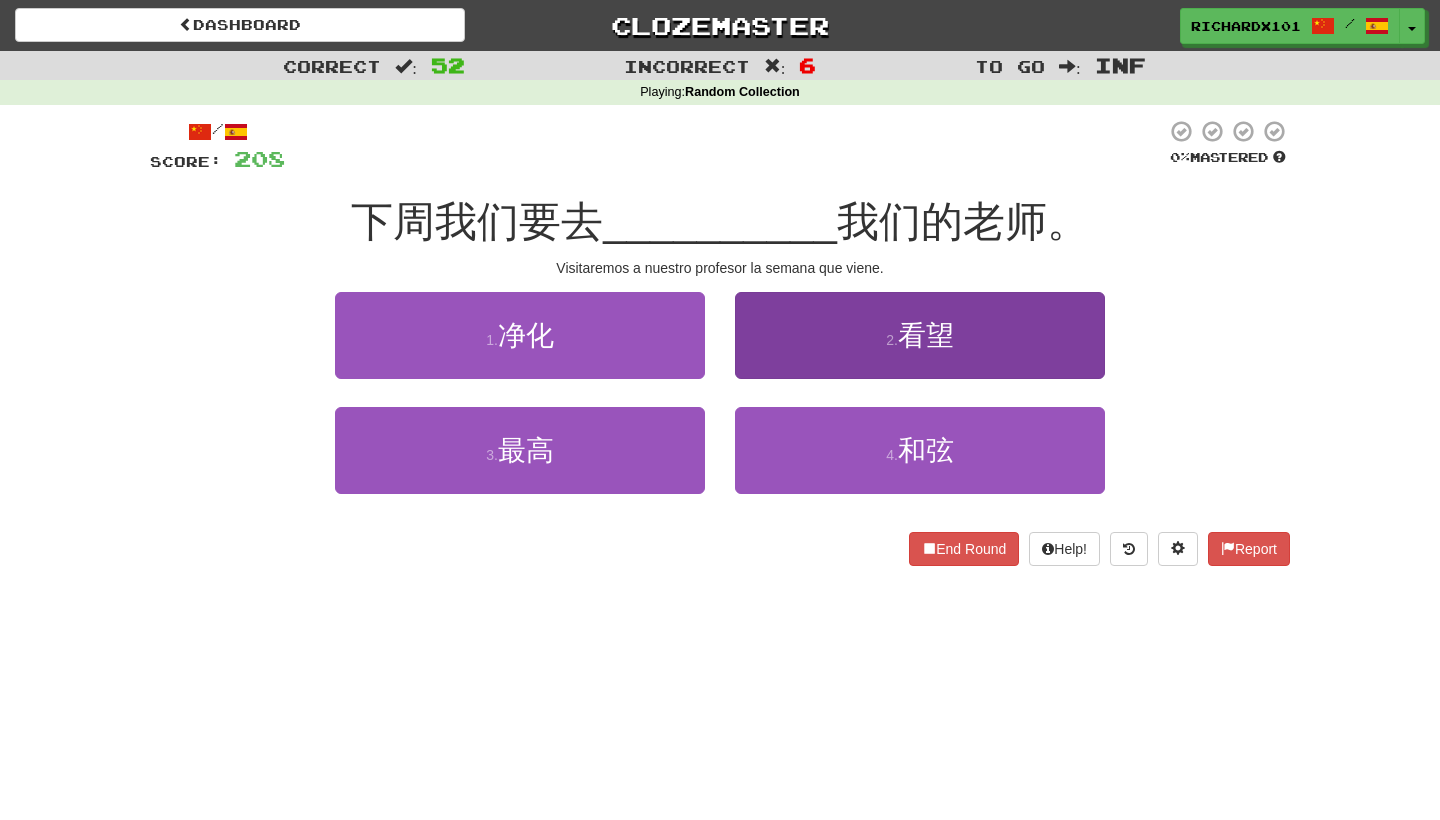 click on "2 .  看望" at bounding box center (920, 335) 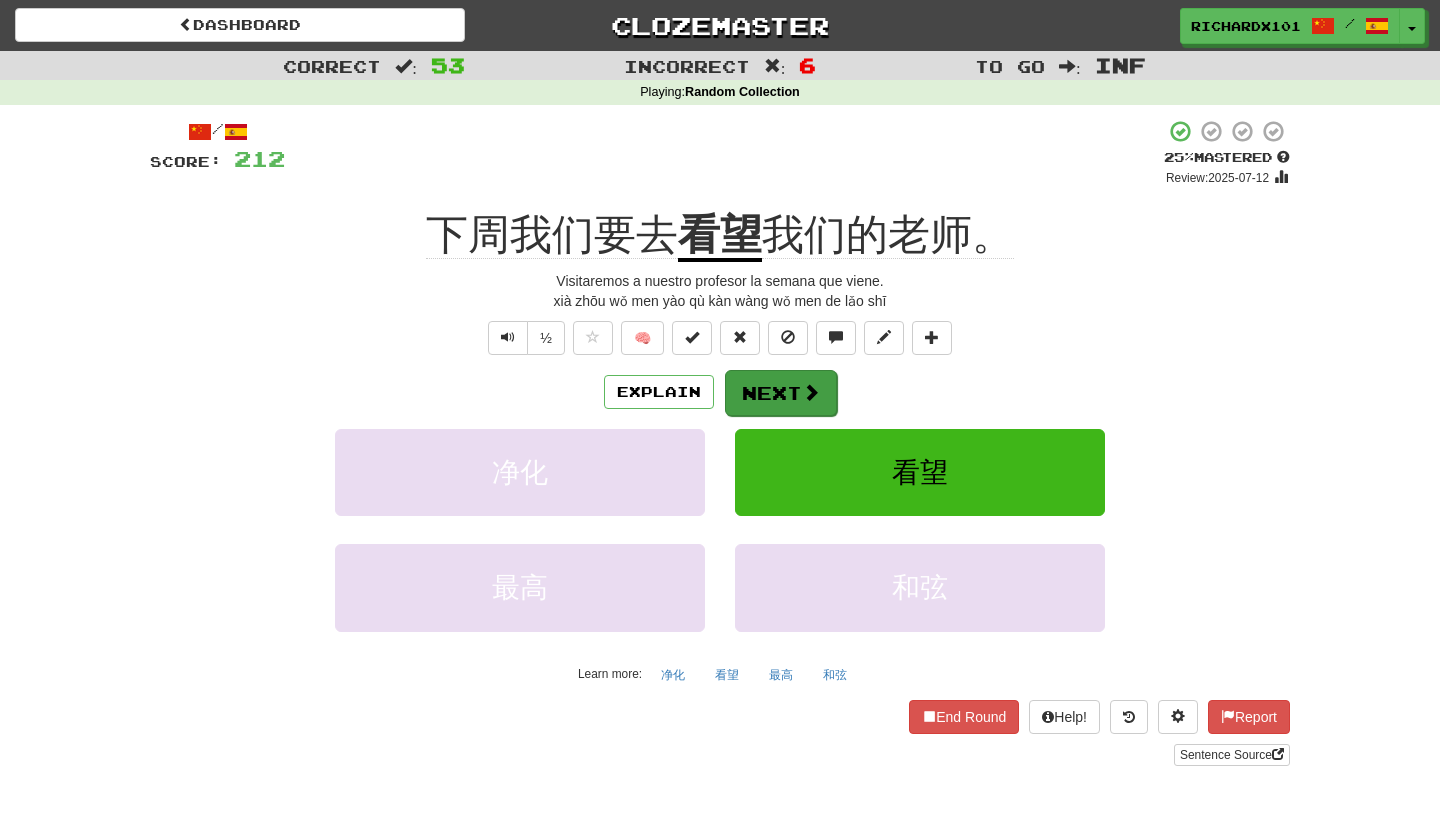 click on "Next" at bounding box center [781, 393] 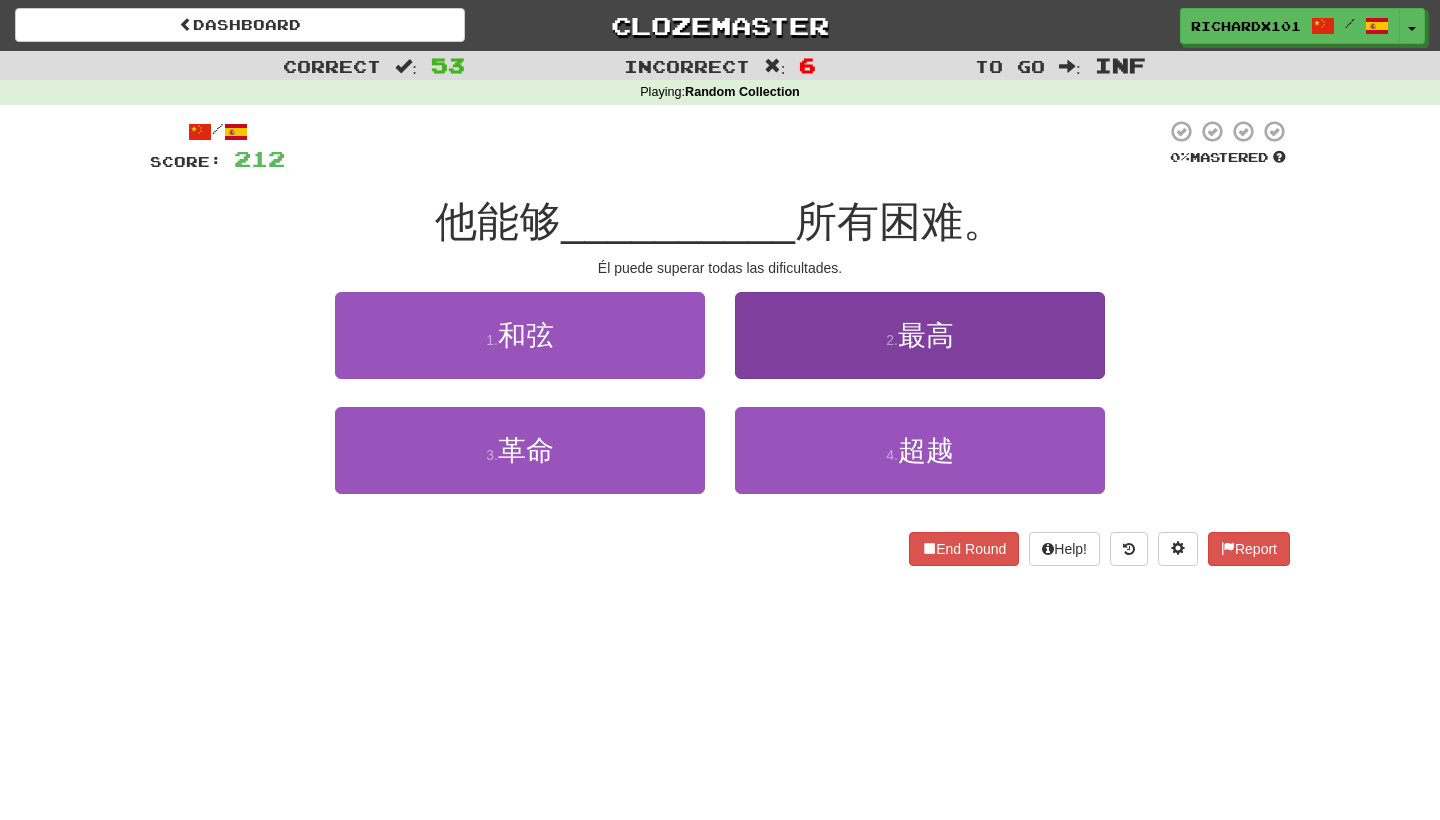 click on "2 .  最高" at bounding box center [920, 335] 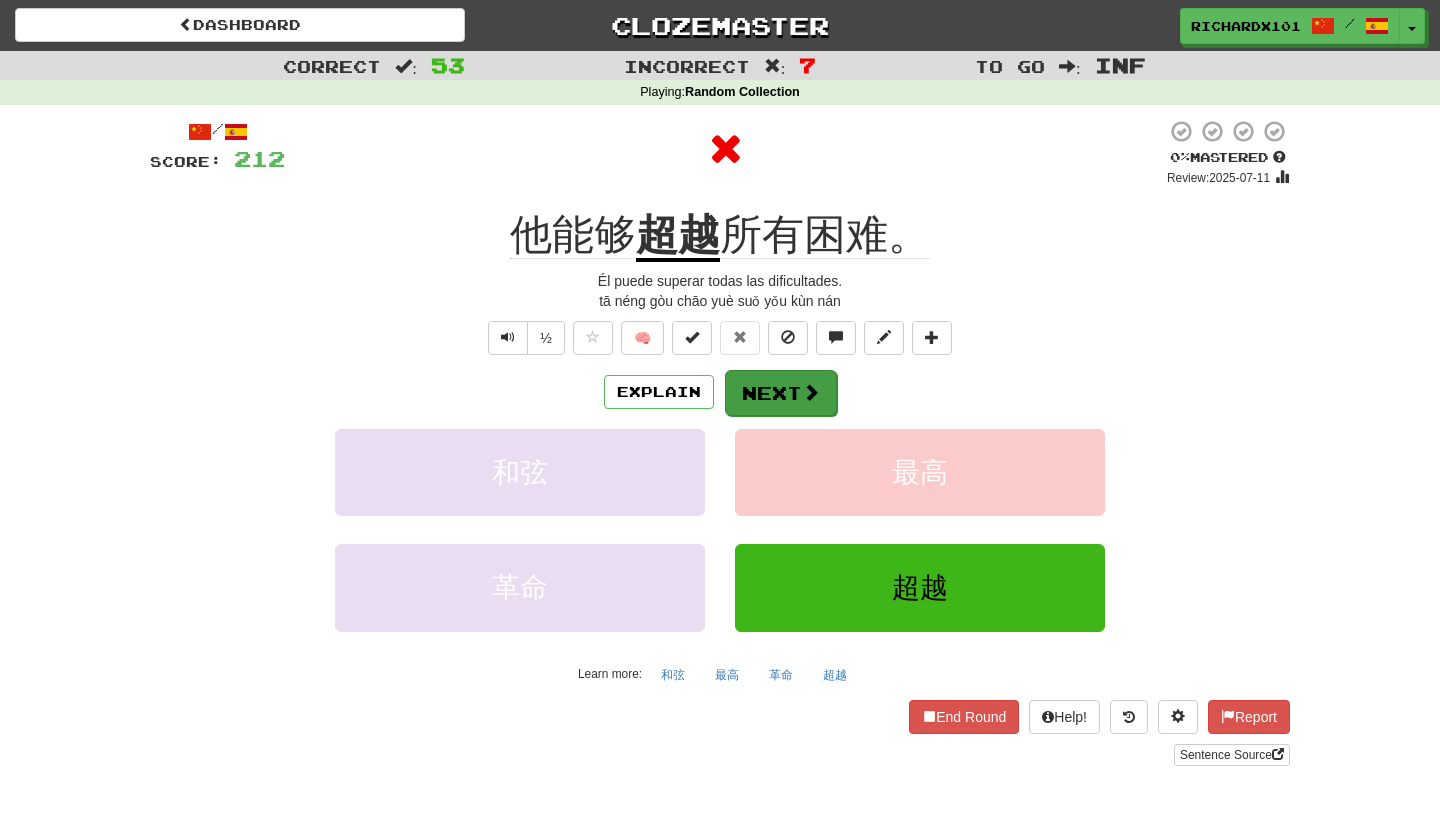 click on "Next" at bounding box center [781, 393] 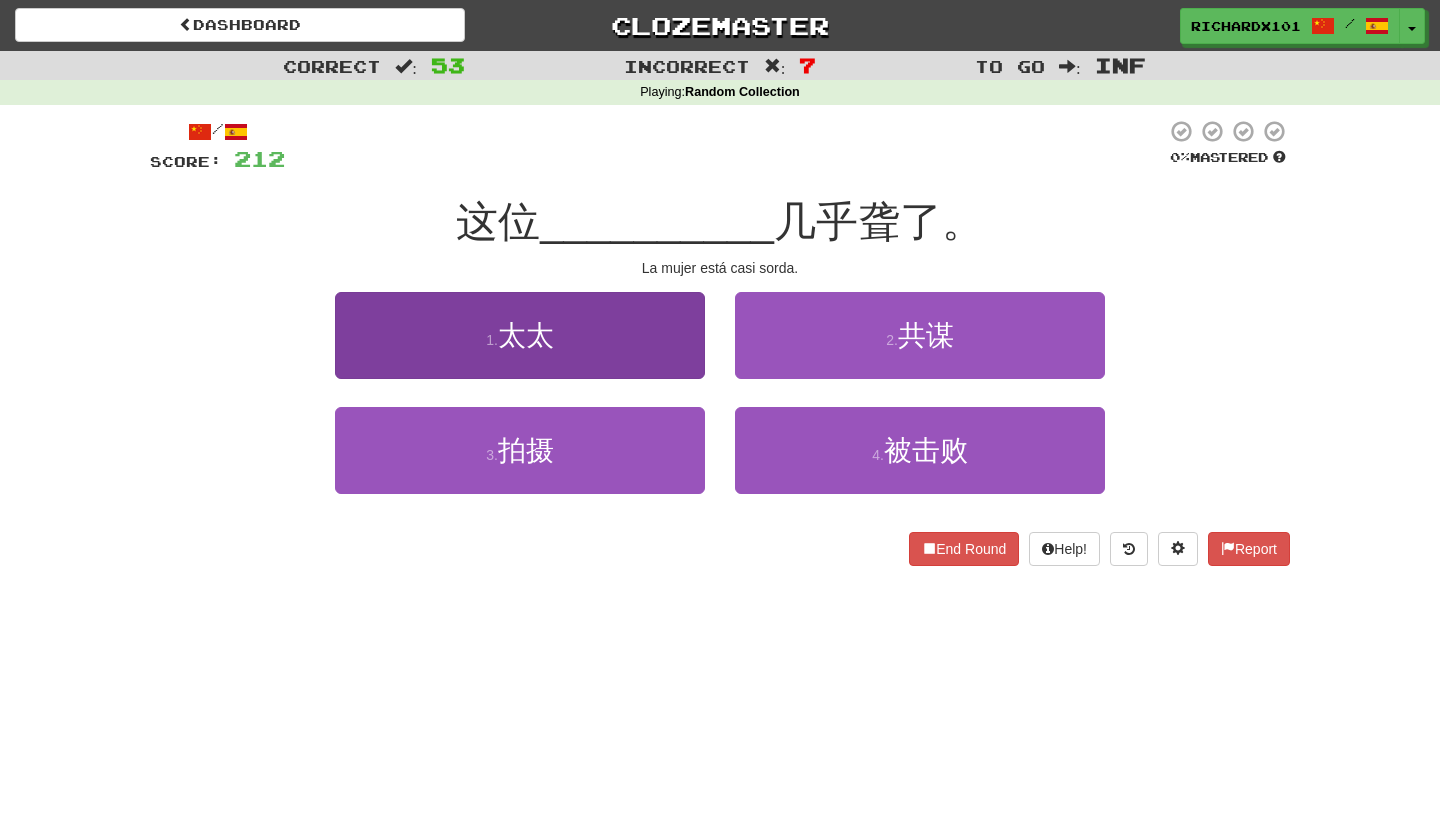 click on "1 .  太太" at bounding box center (520, 335) 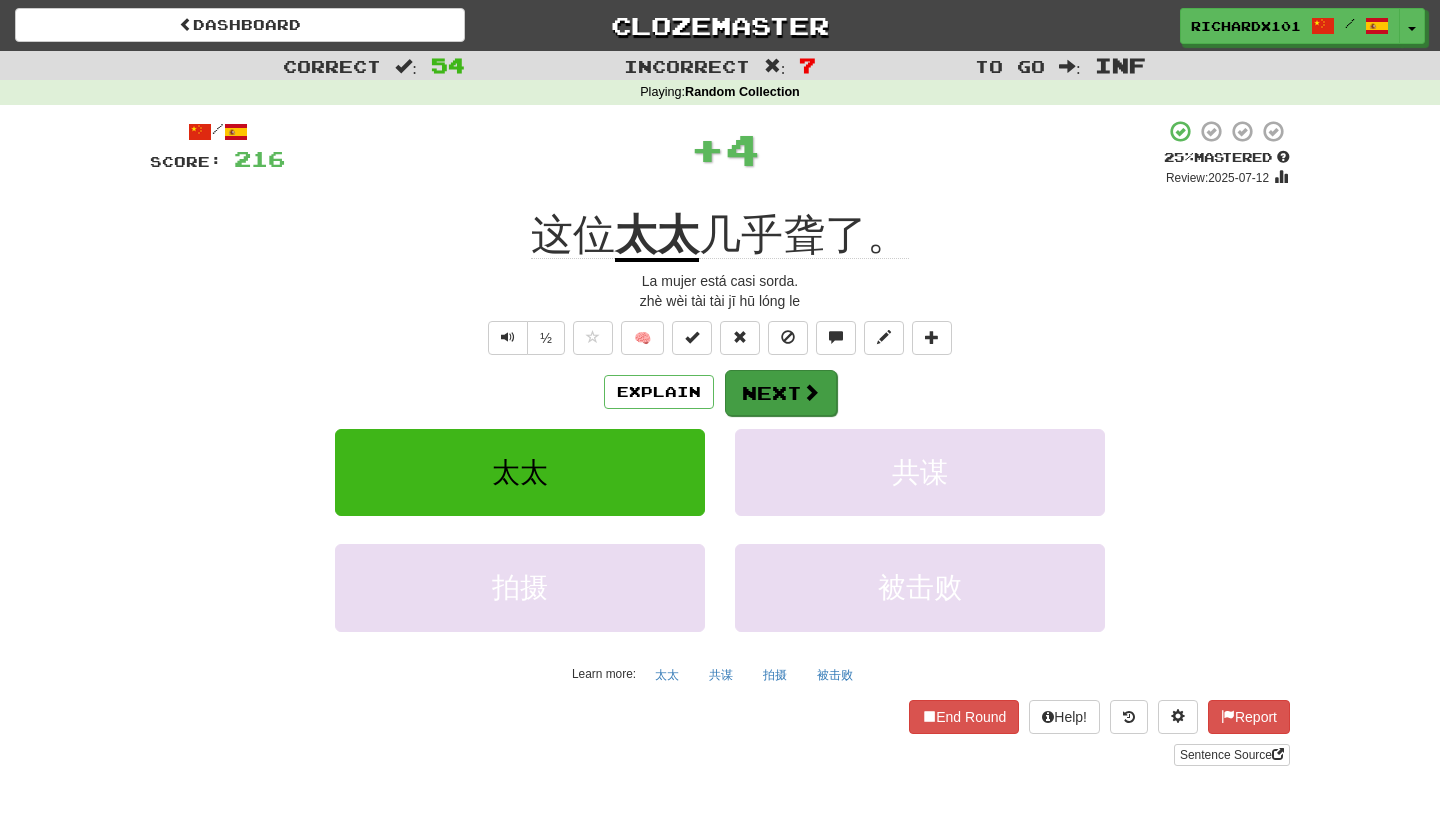click on "Next" at bounding box center [781, 393] 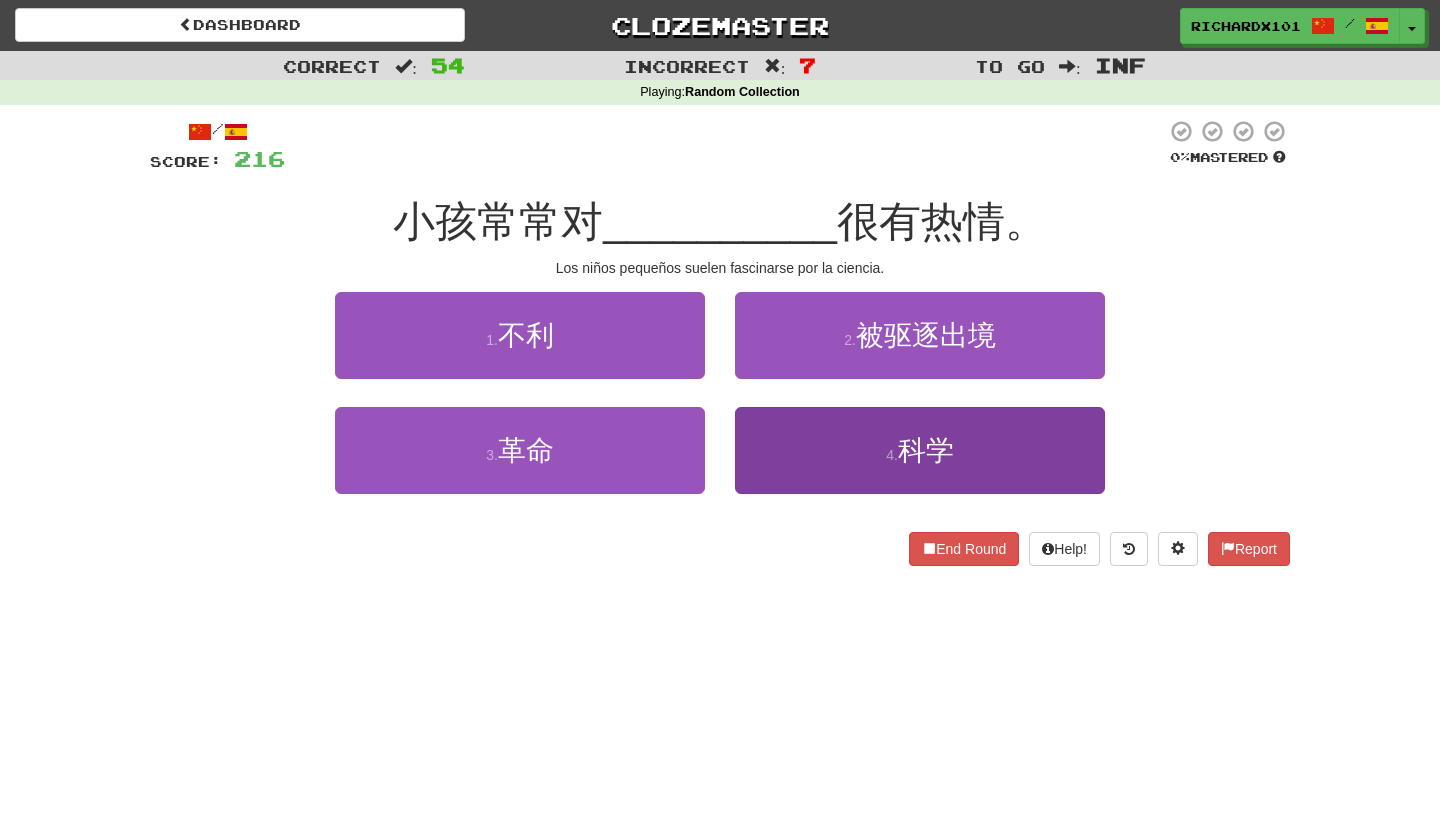 click on "4 .  科学" at bounding box center (920, 450) 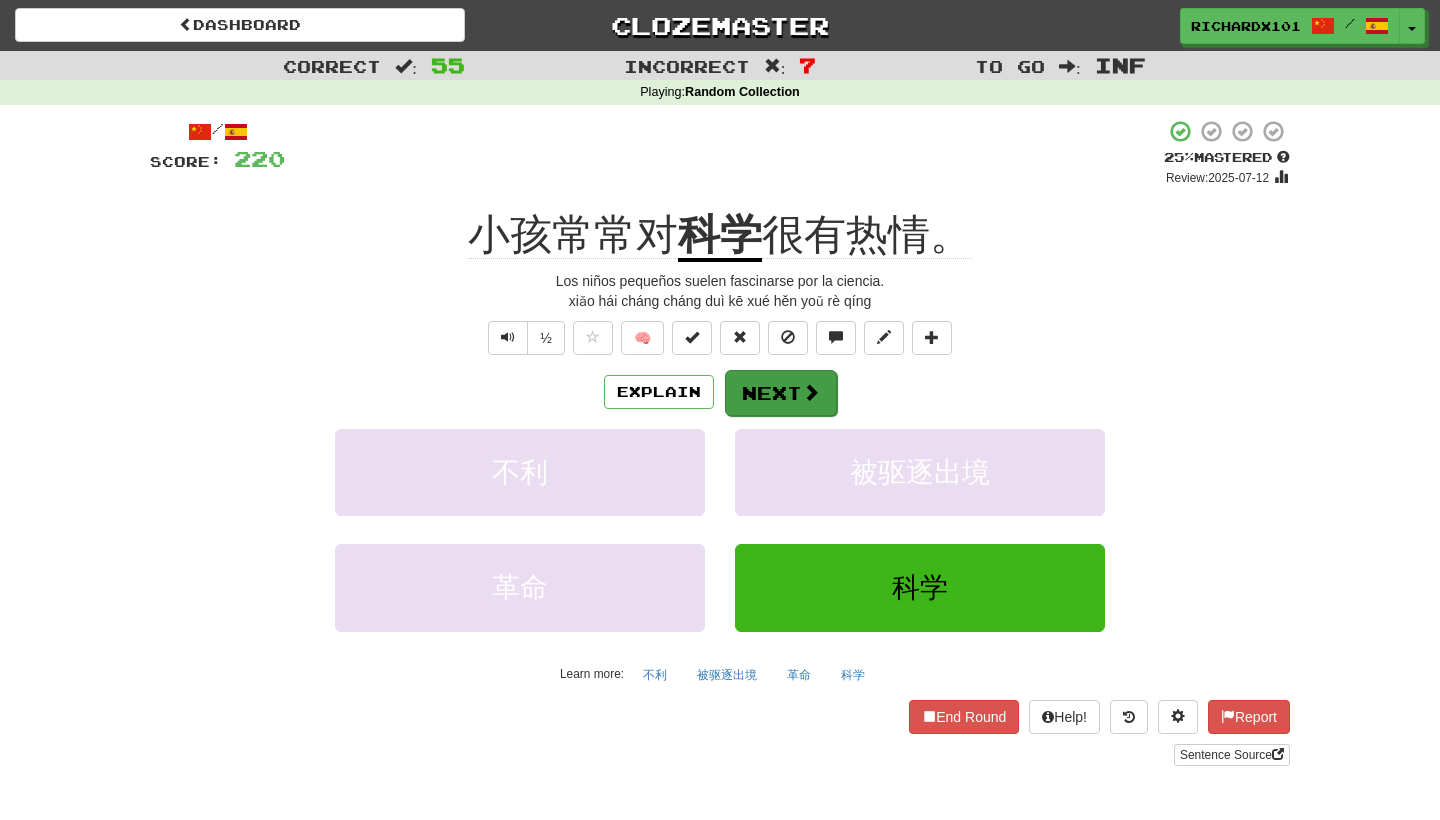 click at bounding box center [811, 392] 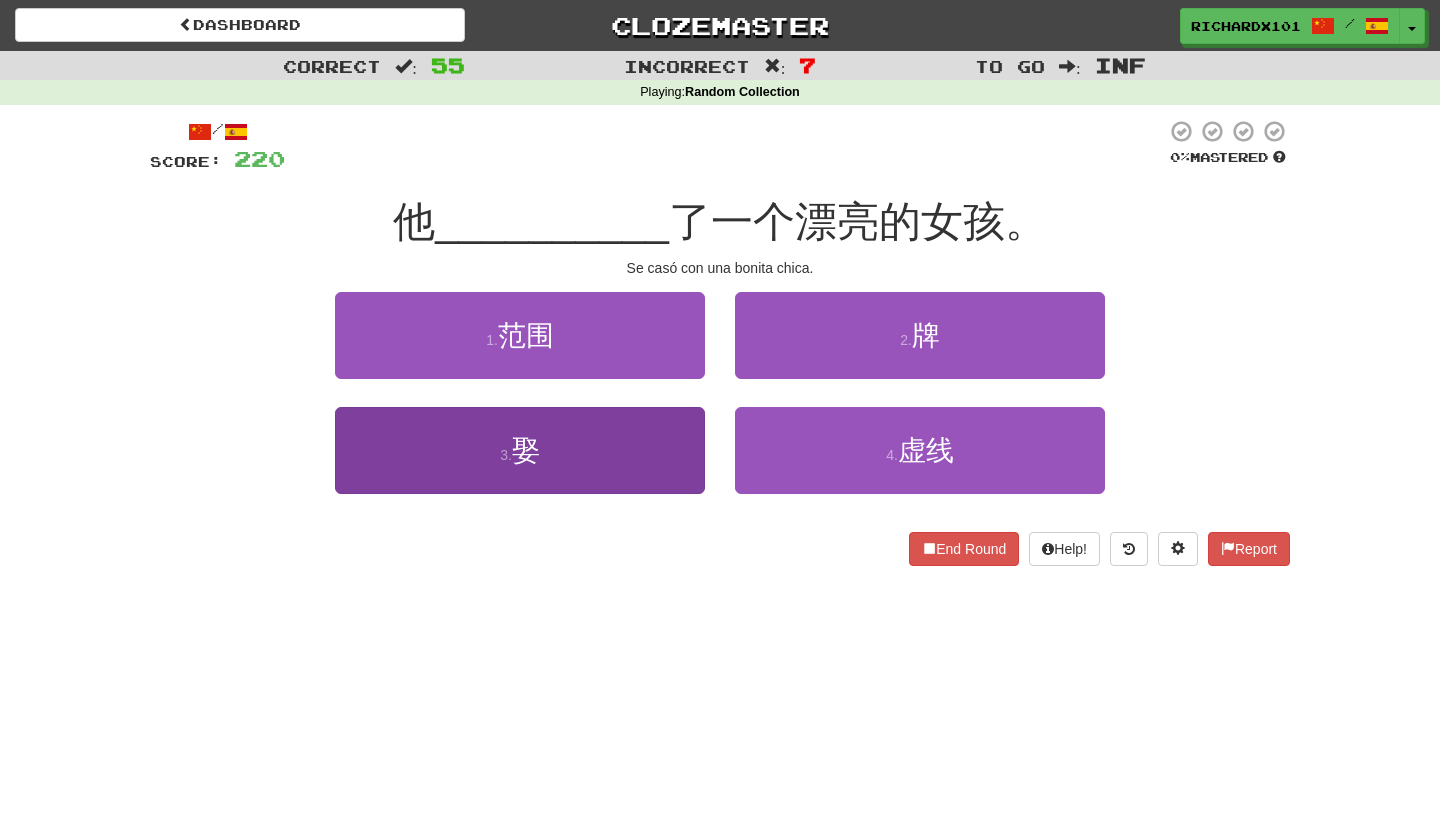 click on "3 .  娶" at bounding box center (520, 450) 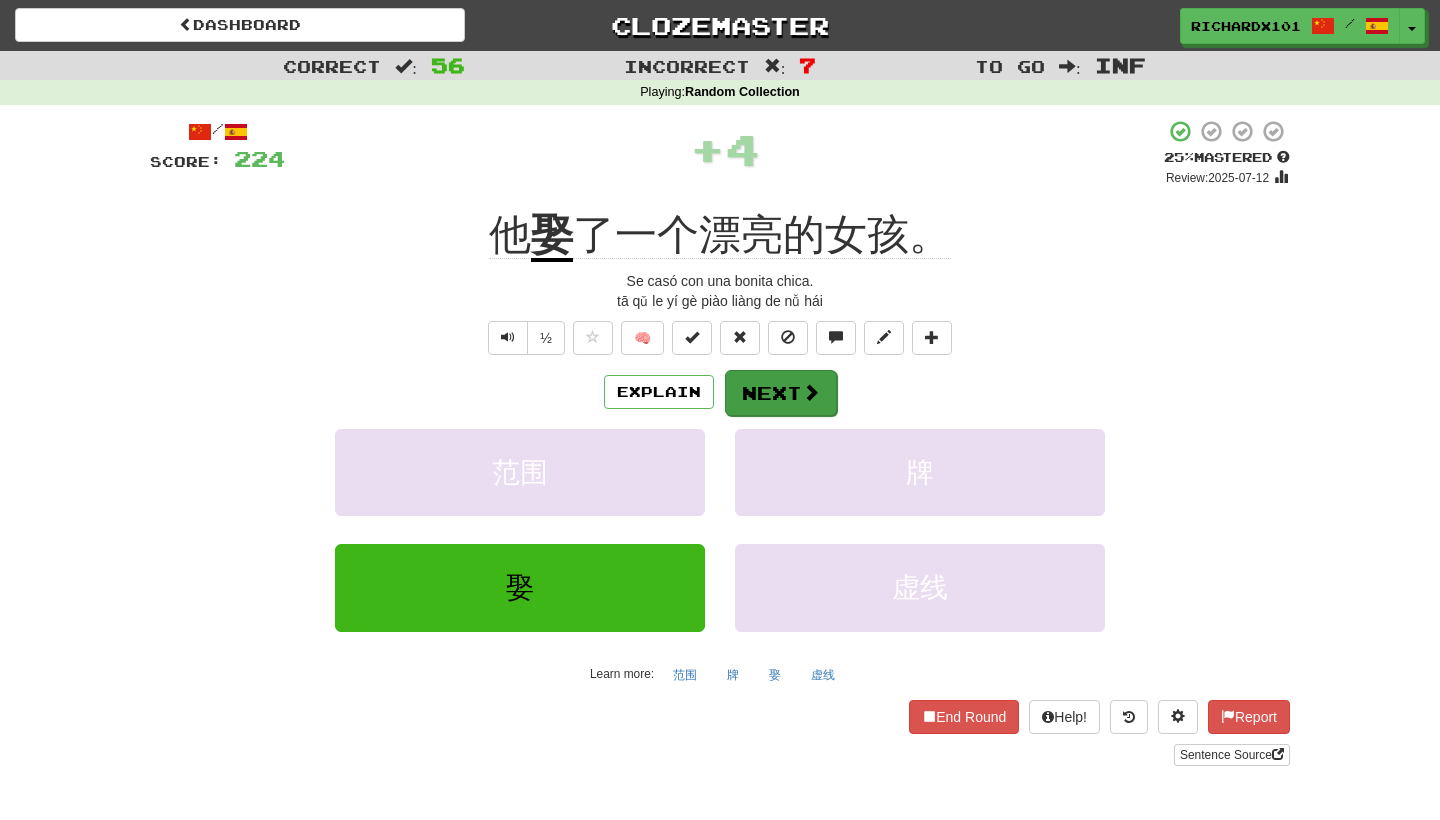 click on "Next" at bounding box center (781, 393) 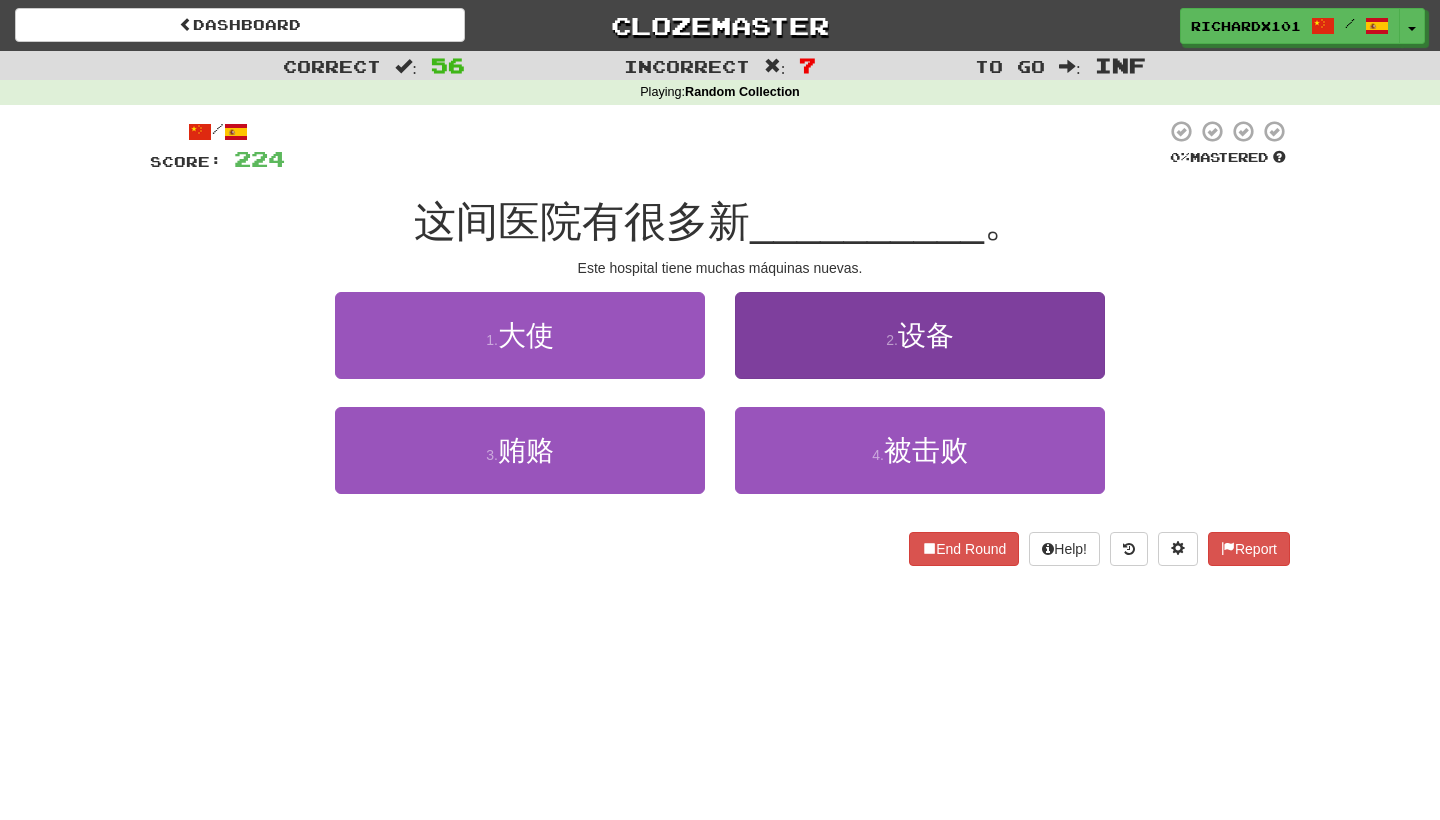 click on "2 .  设备" at bounding box center [920, 335] 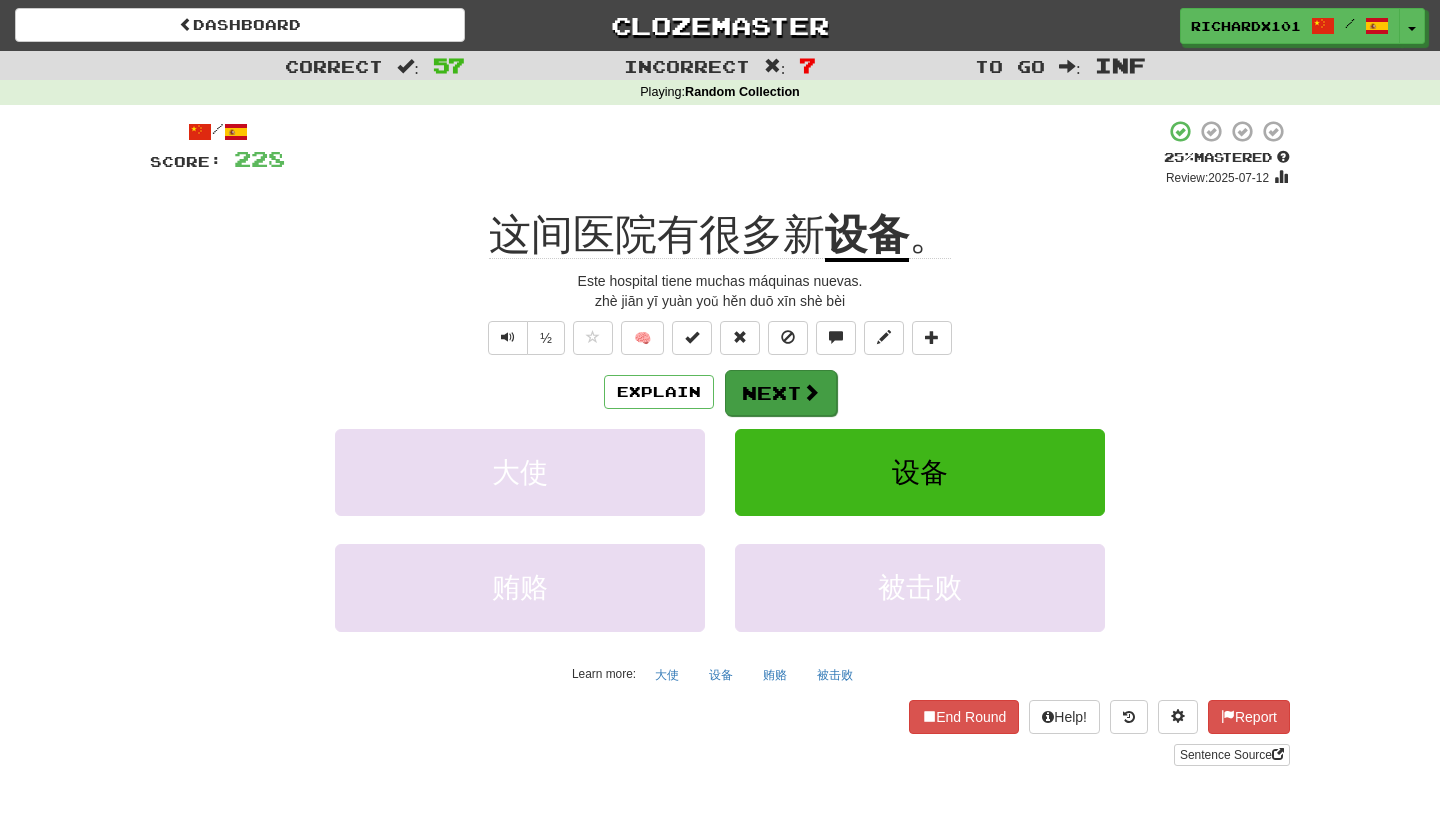 click on "Next" at bounding box center [781, 393] 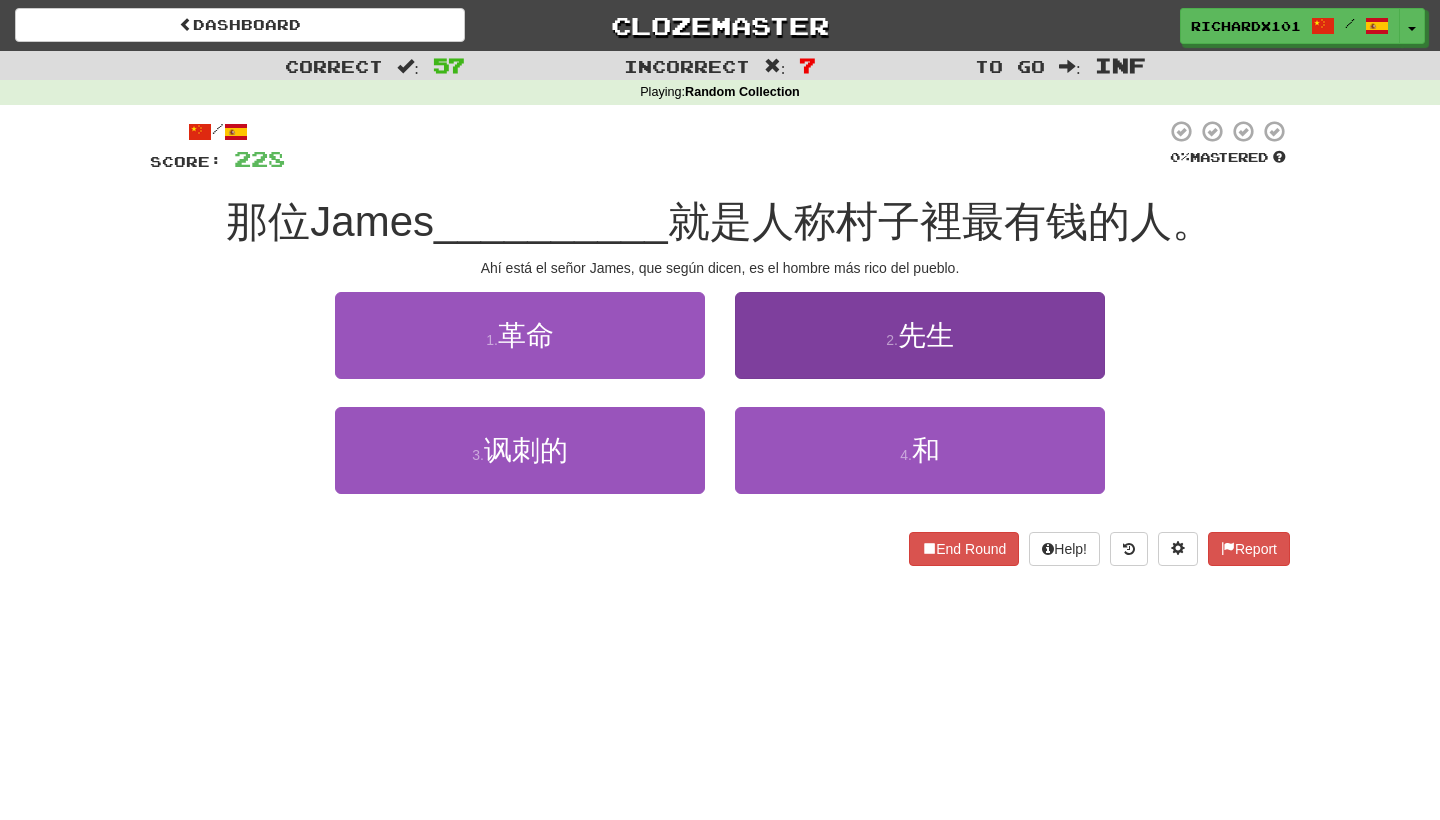 click on "2 .  先生" at bounding box center [920, 335] 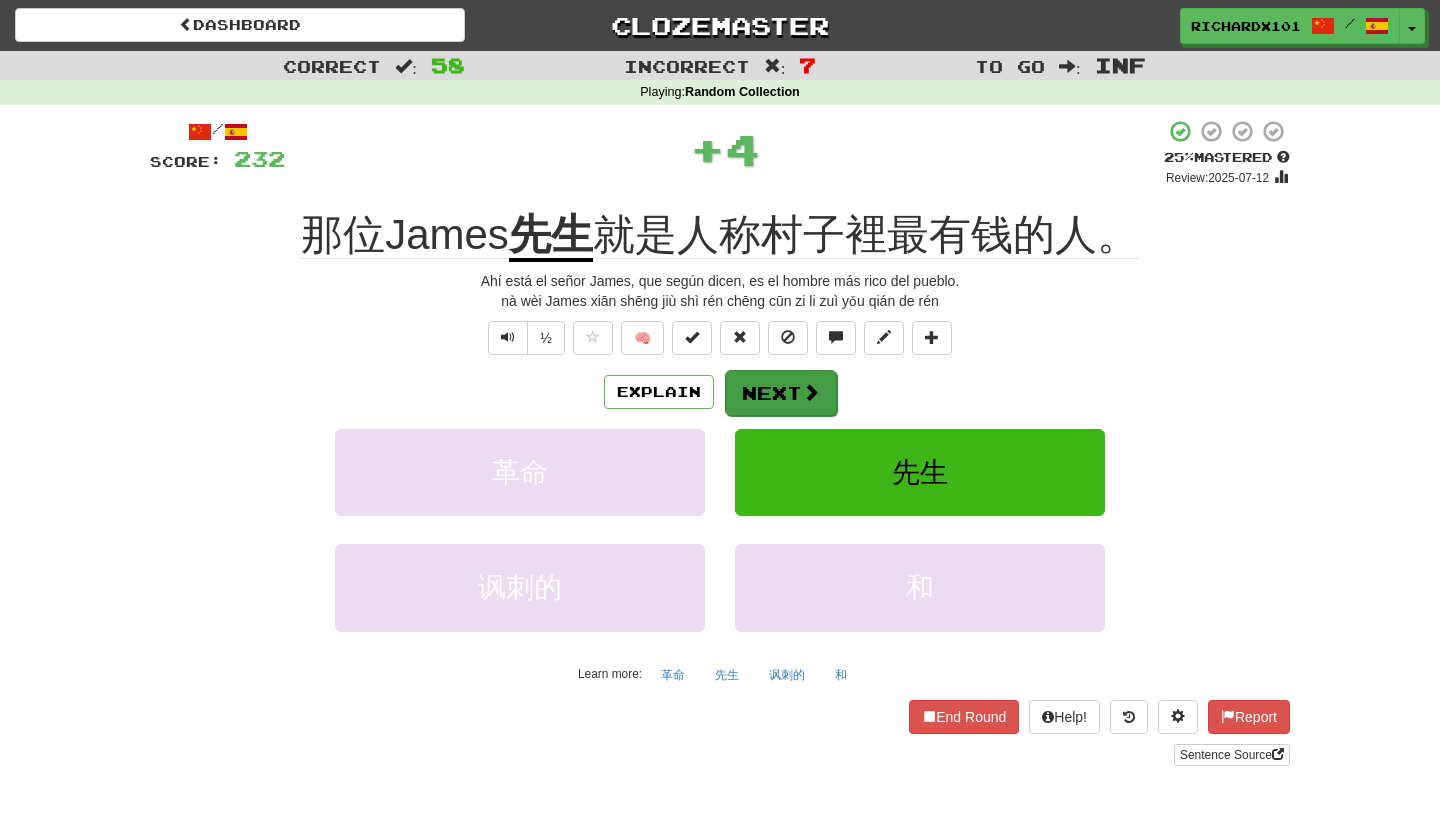 click on "Next" at bounding box center [781, 393] 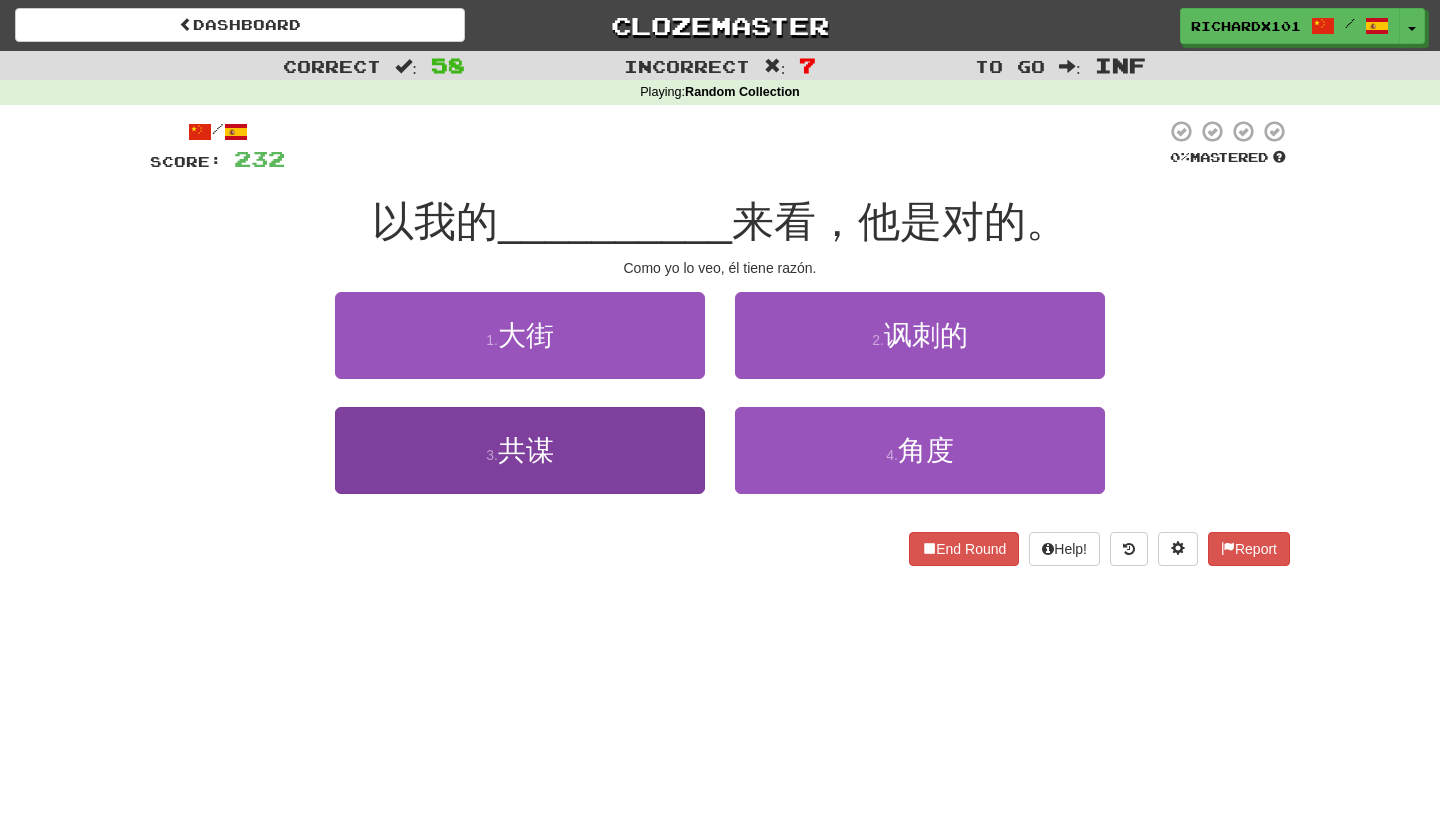 click on "3 .  共谋" at bounding box center [520, 450] 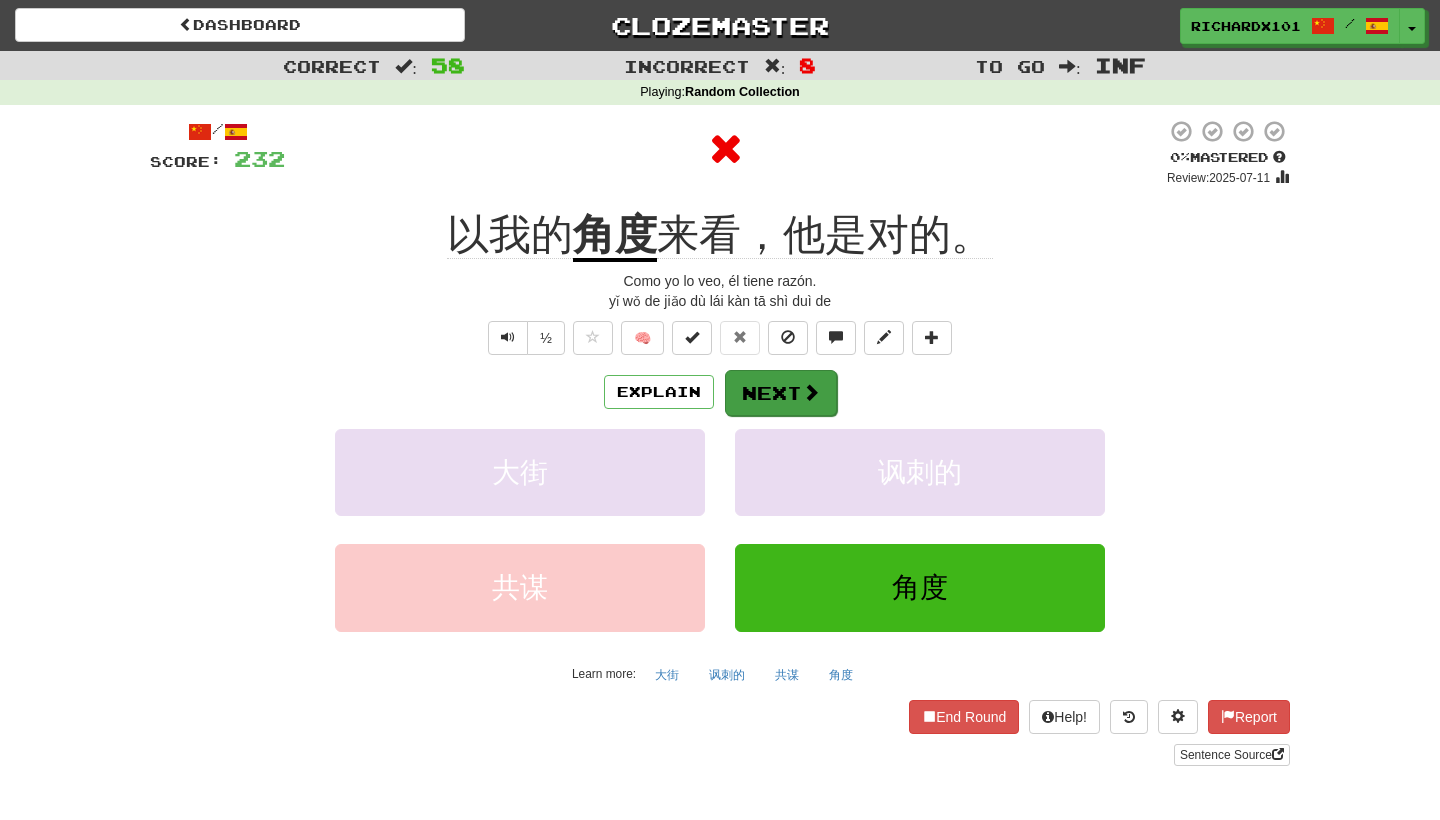 click on "Next" at bounding box center [781, 393] 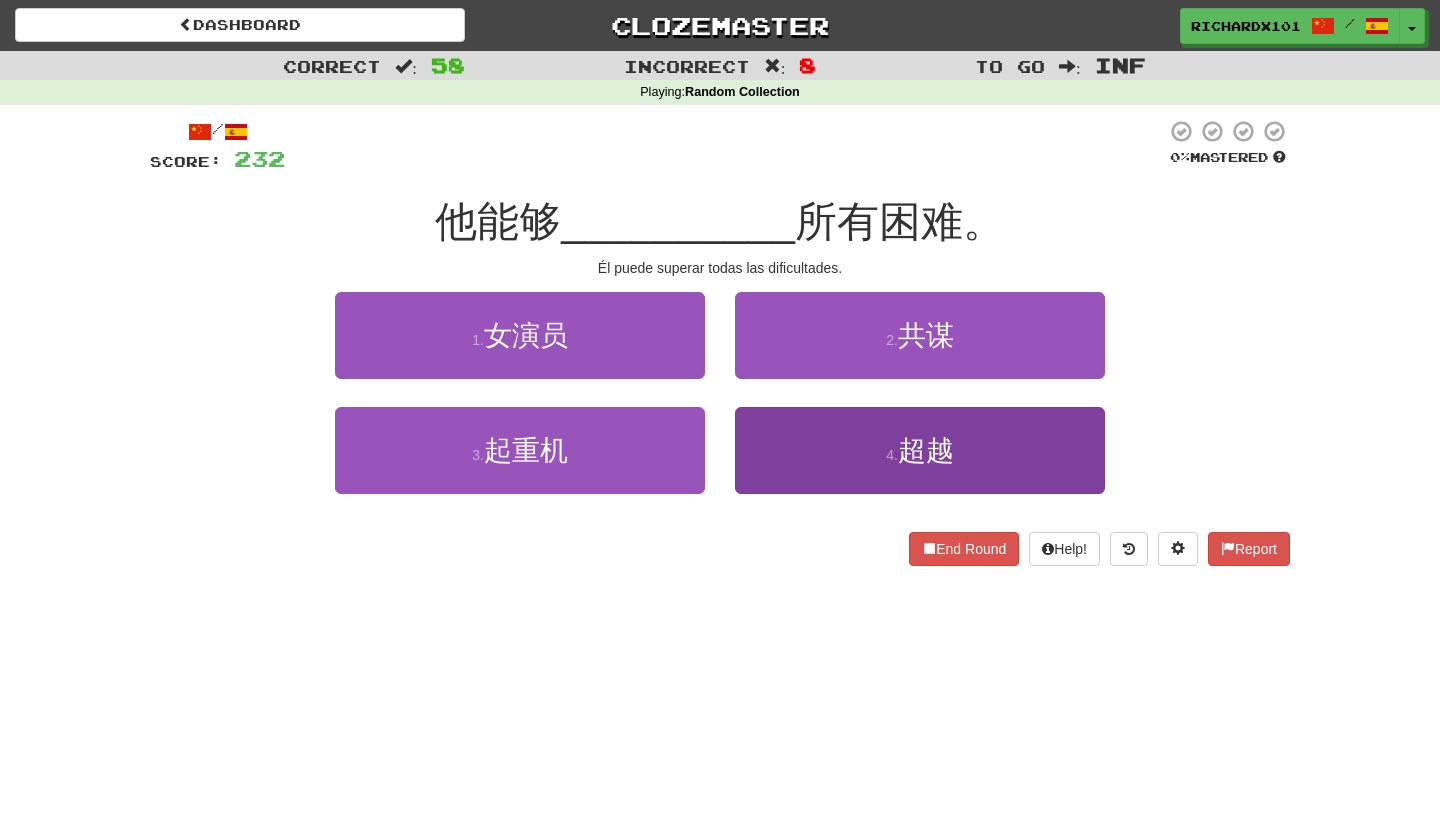 click on "4 .  超越" at bounding box center [920, 450] 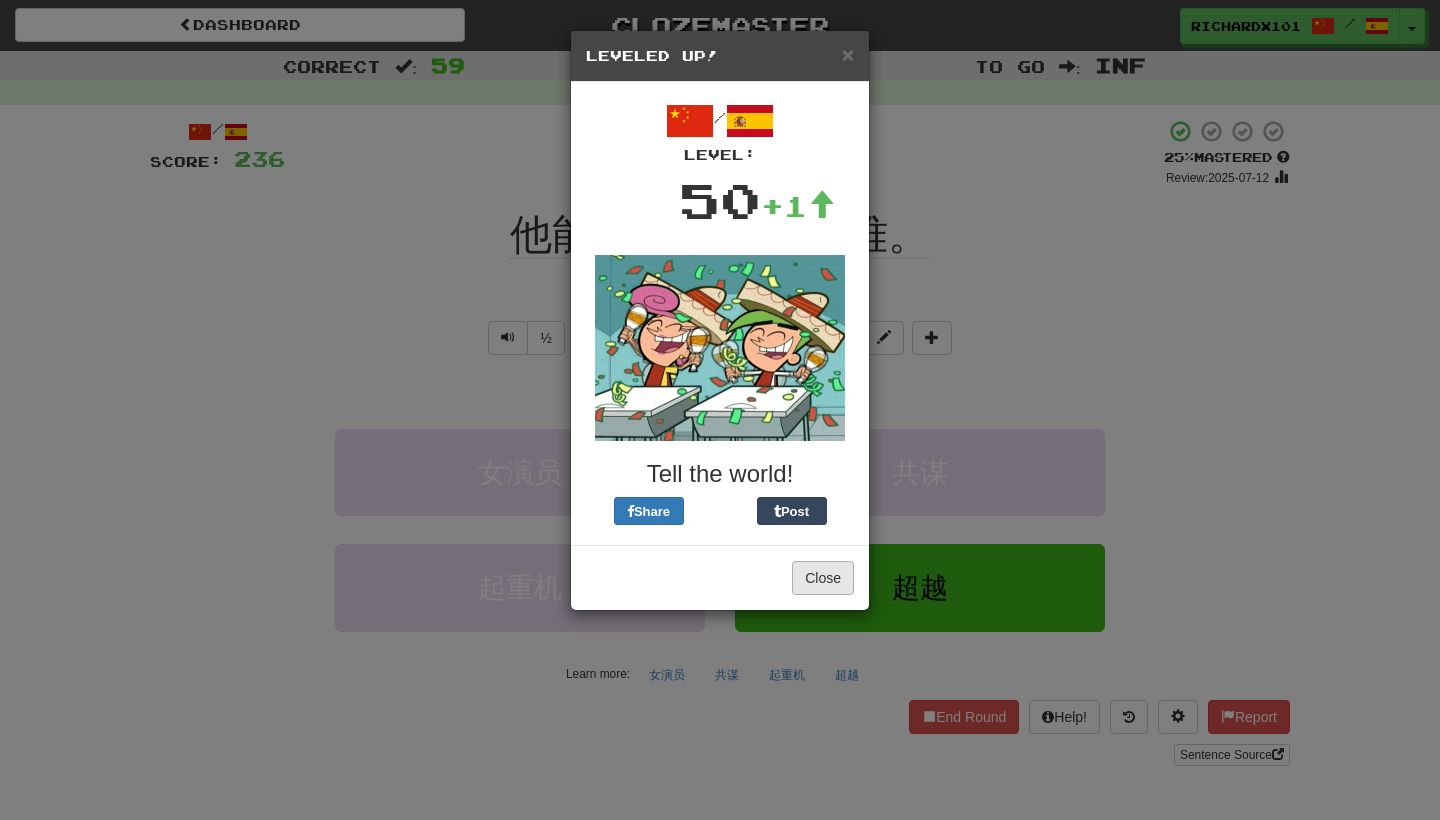 click on "Close" at bounding box center (823, 578) 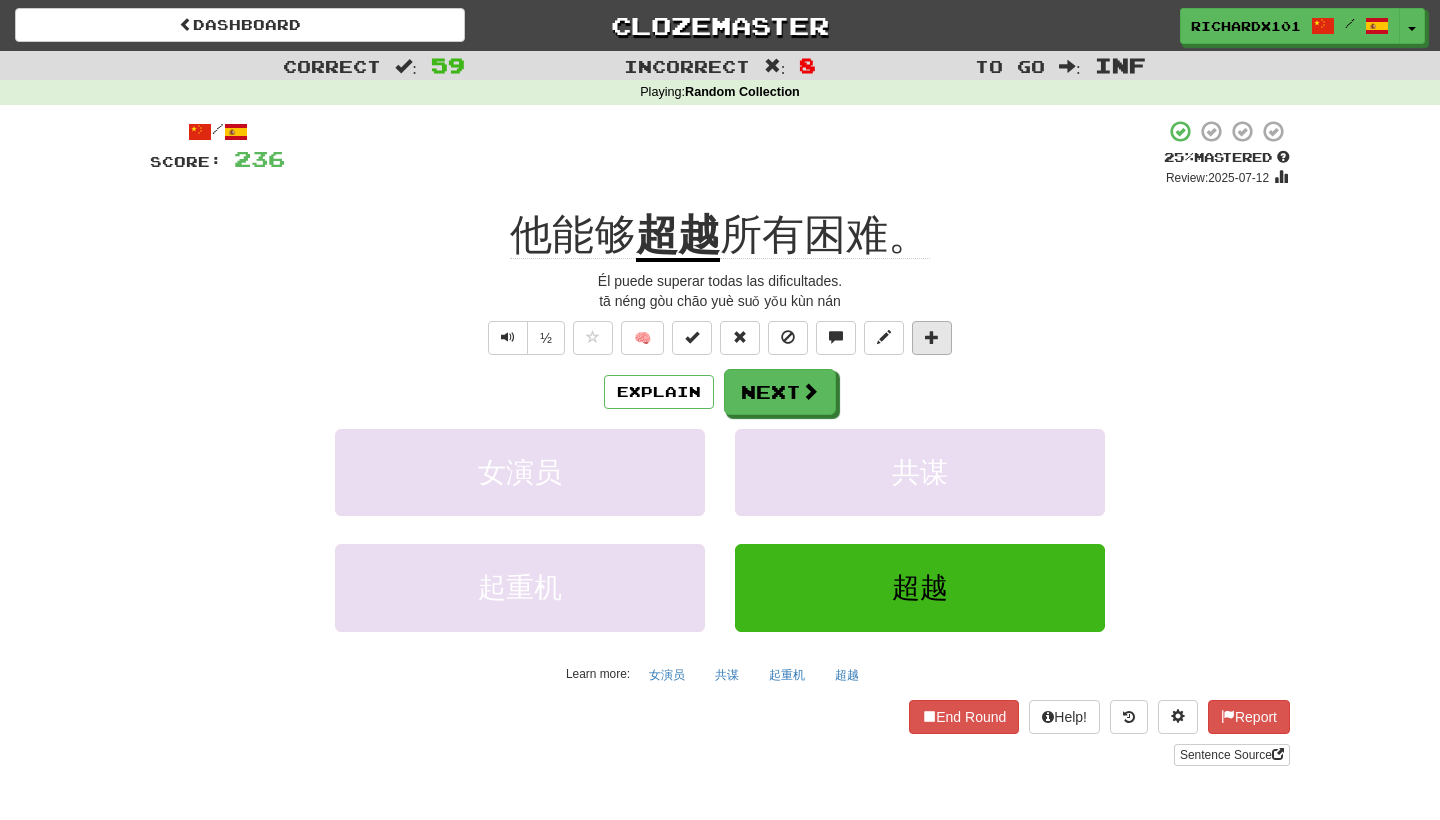 click at bounding box center [932, 338] 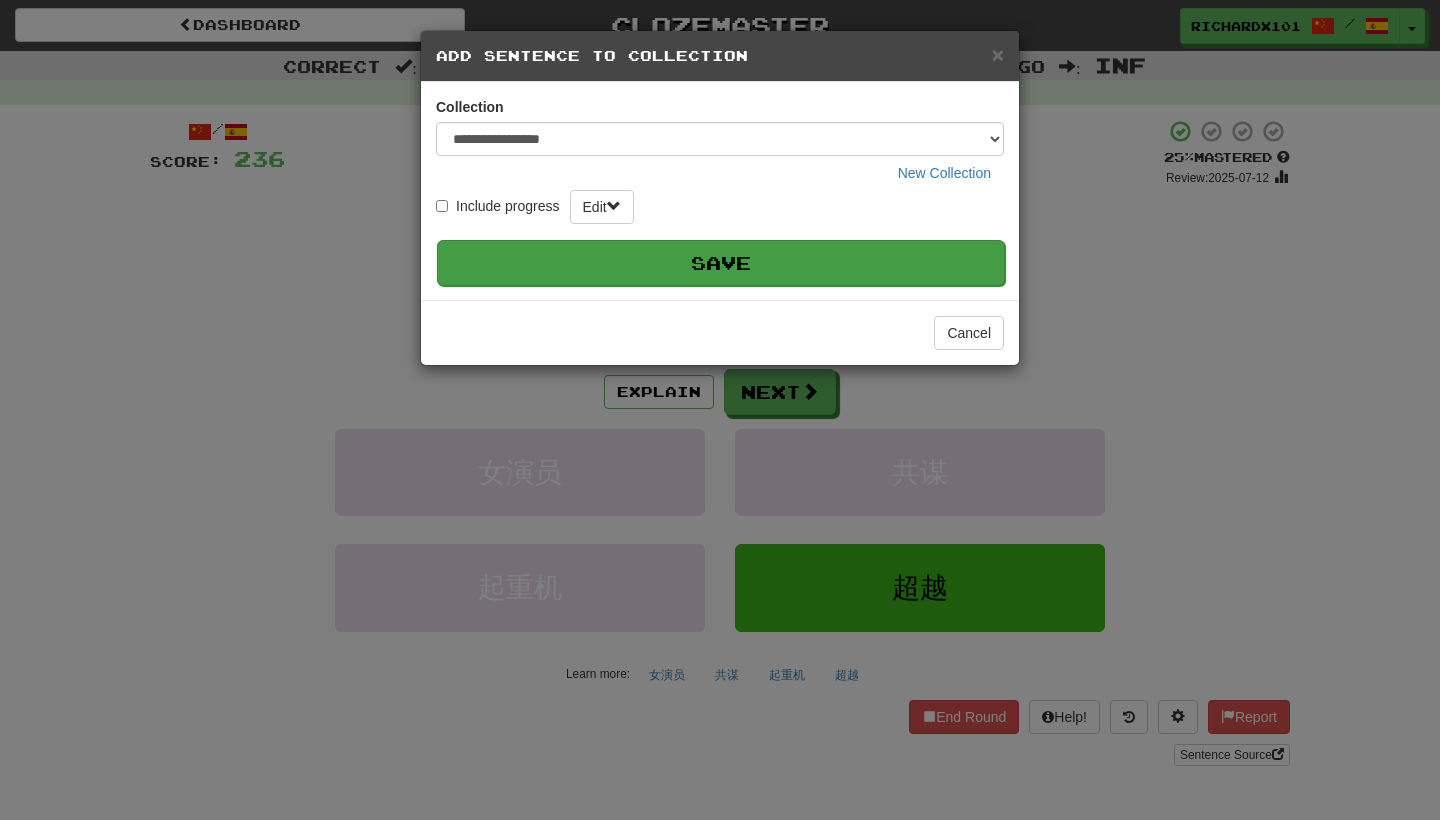 click on "Save" at bounding box center (721, 263) 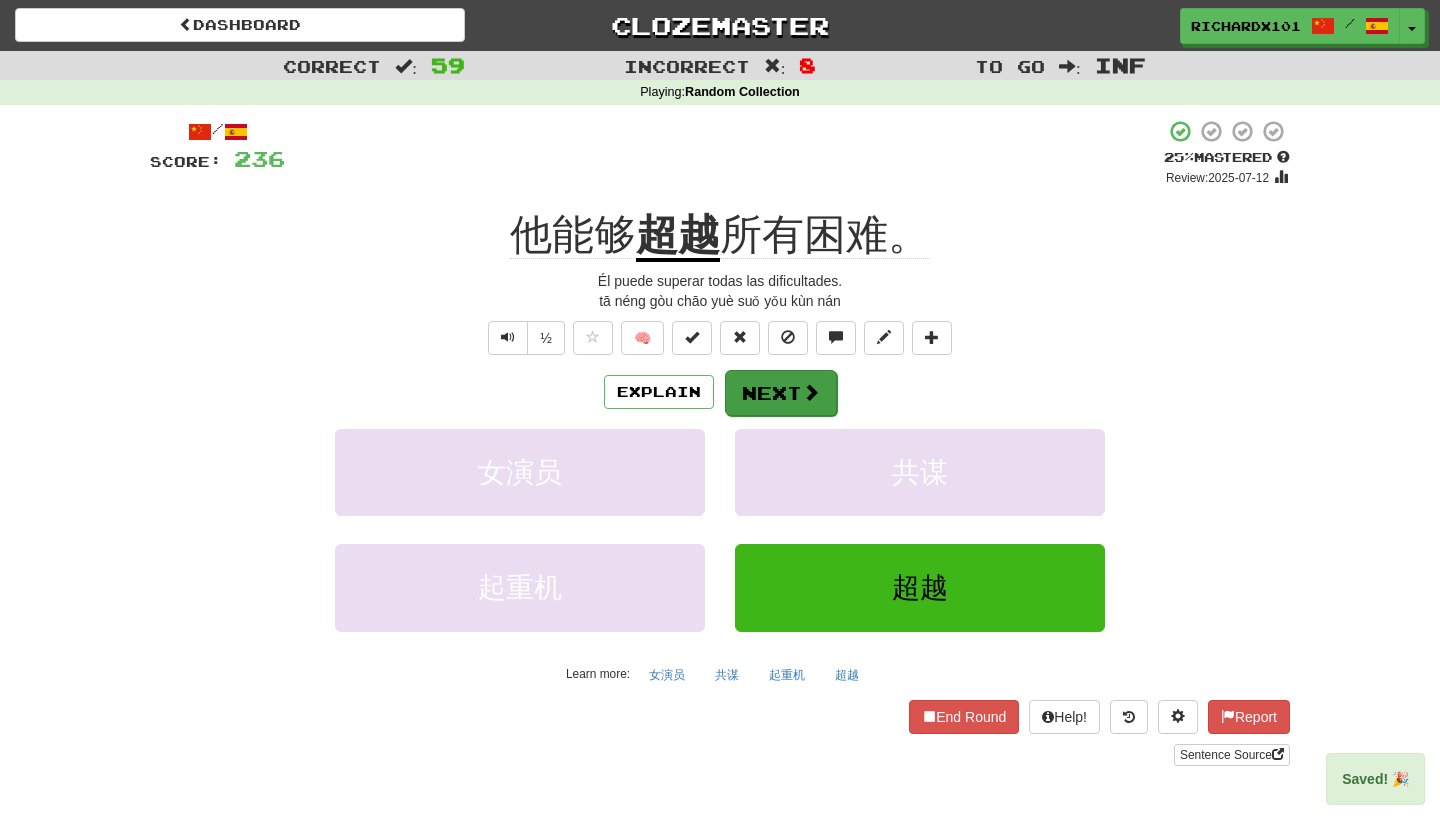 click at bounding box center (811, 392) 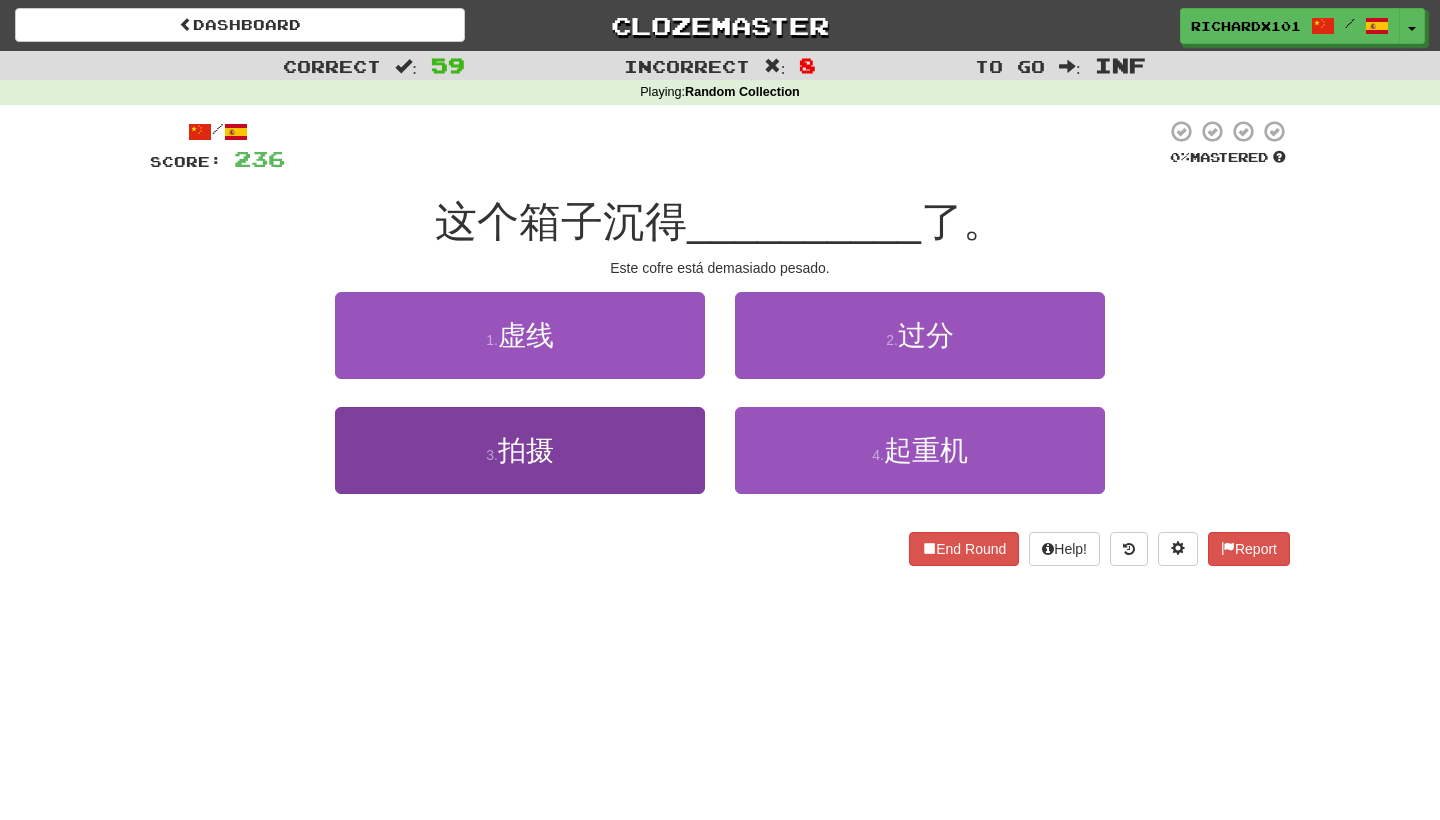 click on "3 .  拍摄" at bounding box center (520, 450) 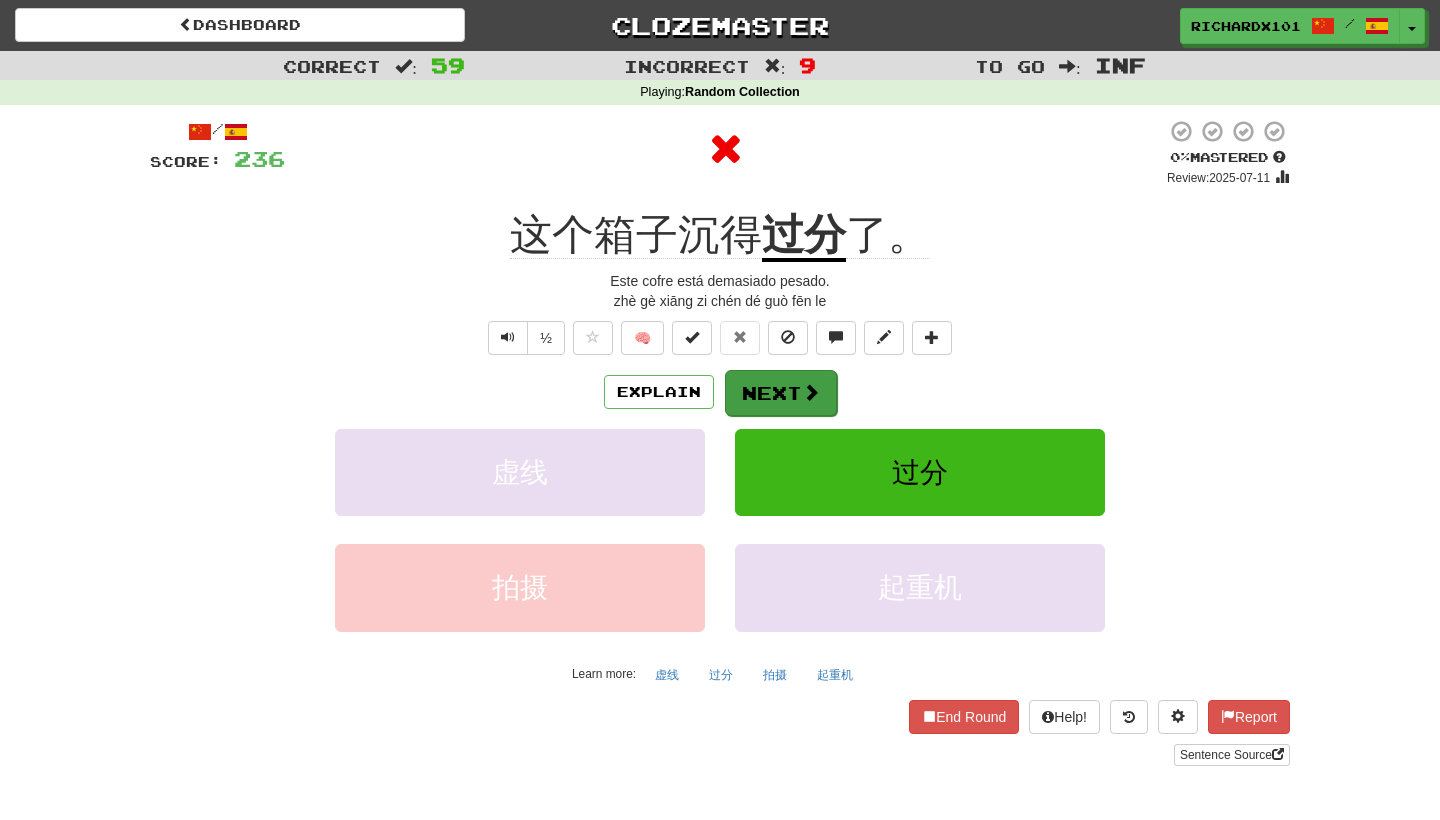 click on "Next" at bounding box center (781, 393) 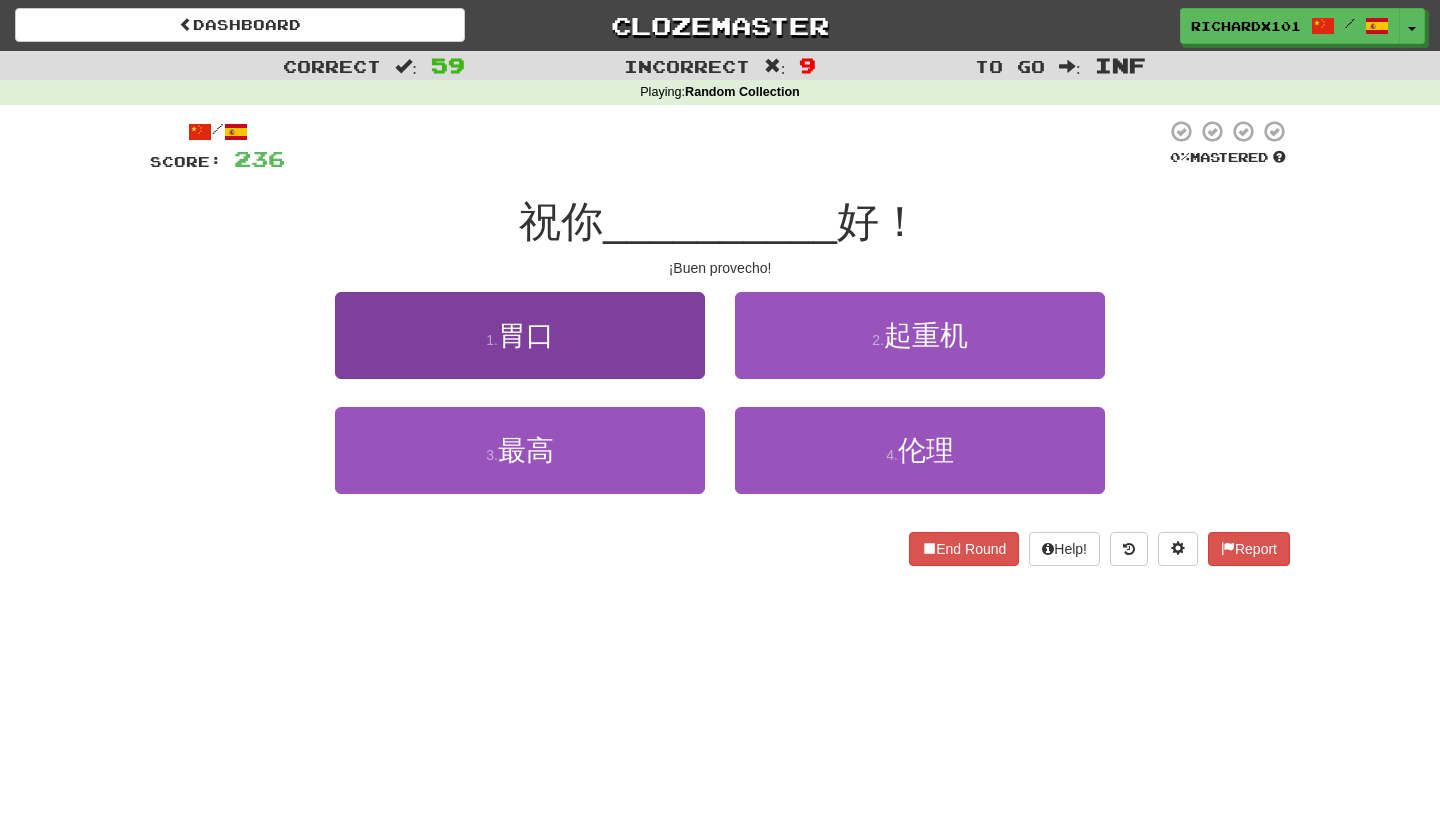 click on "1 .  胃口" at bounding box center (520, 335) 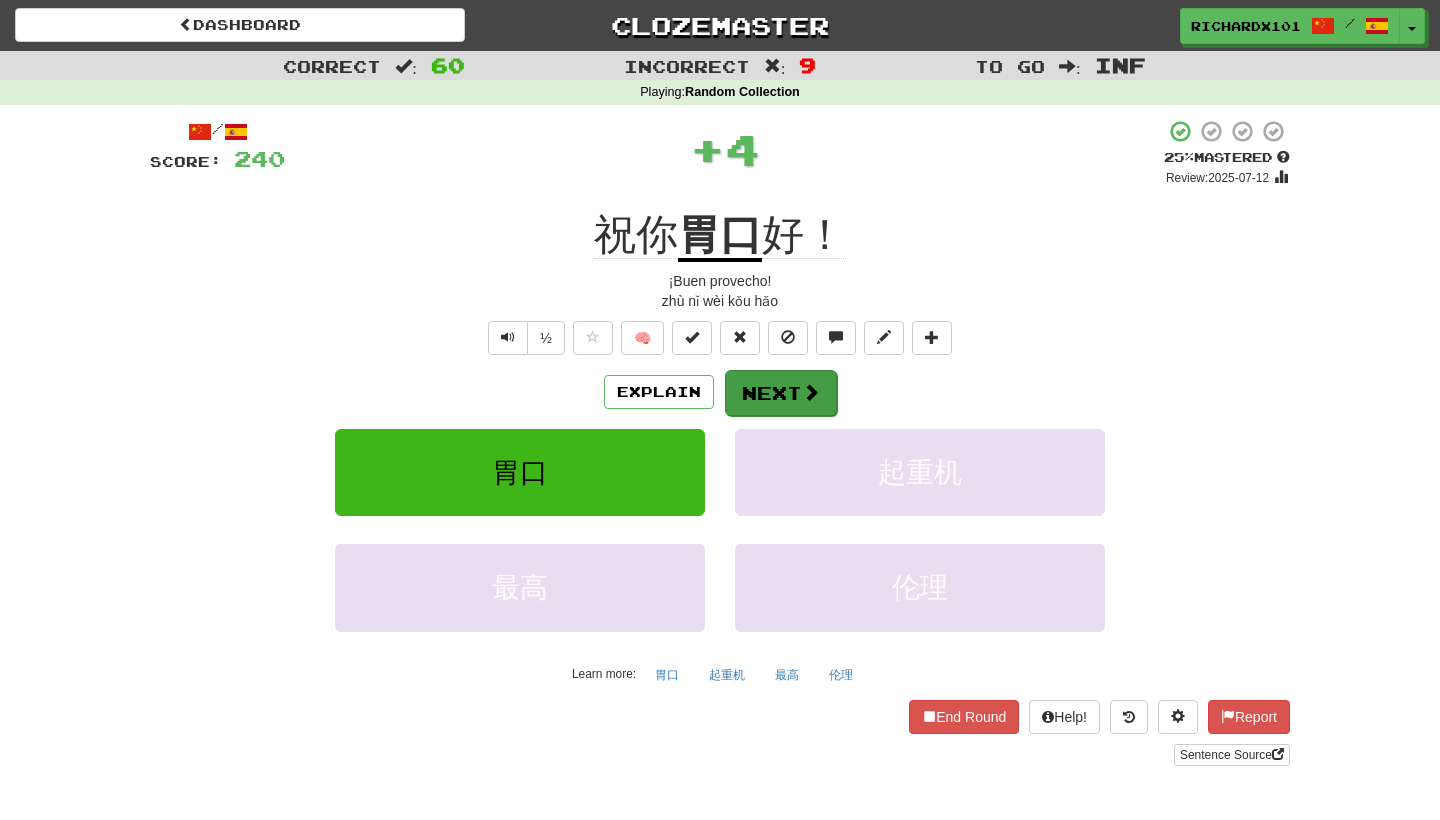 click on "Next" at bounding box center (781, 393) 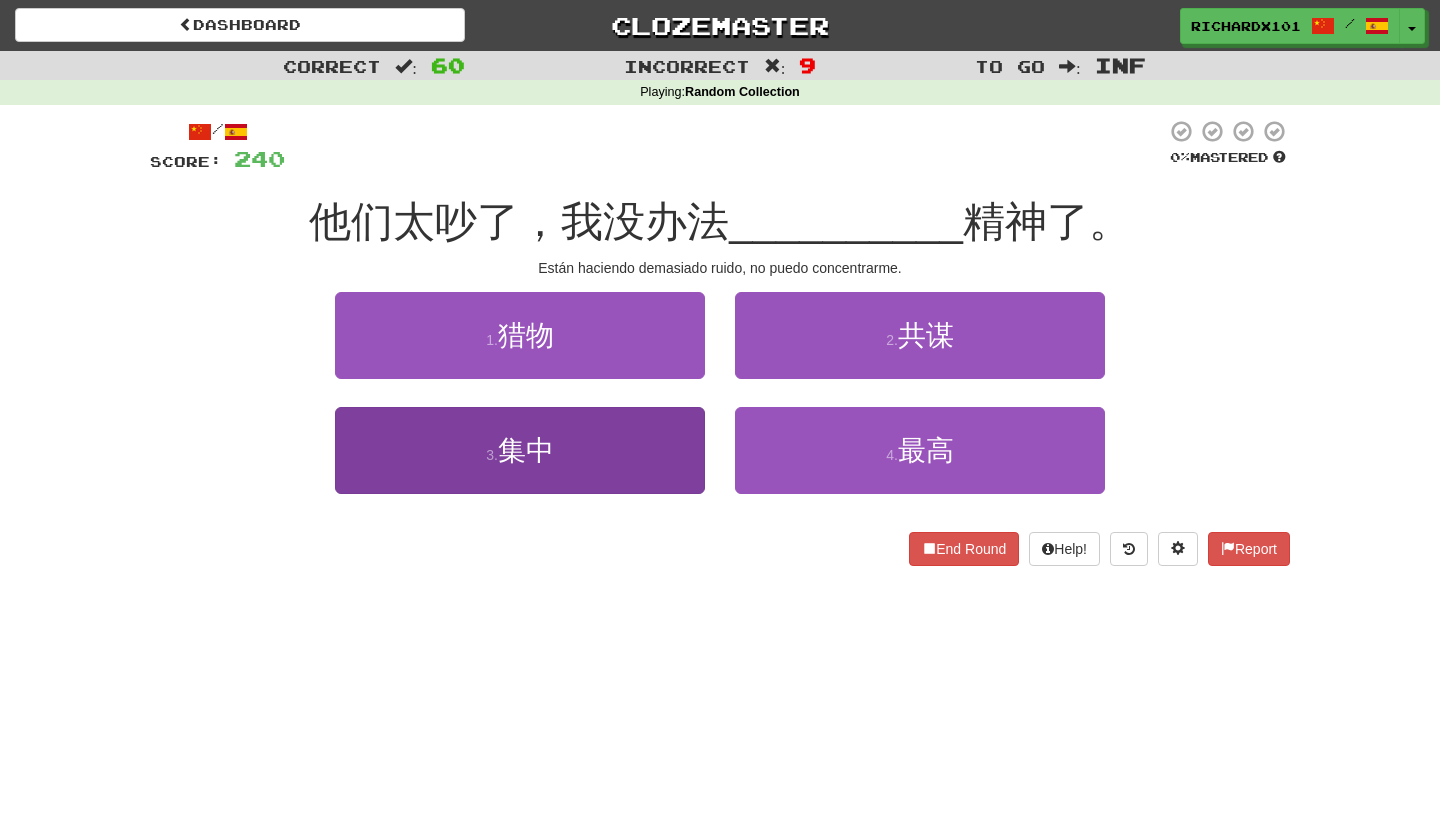 click on "3 .  集中" at bounding box center (520, 450) 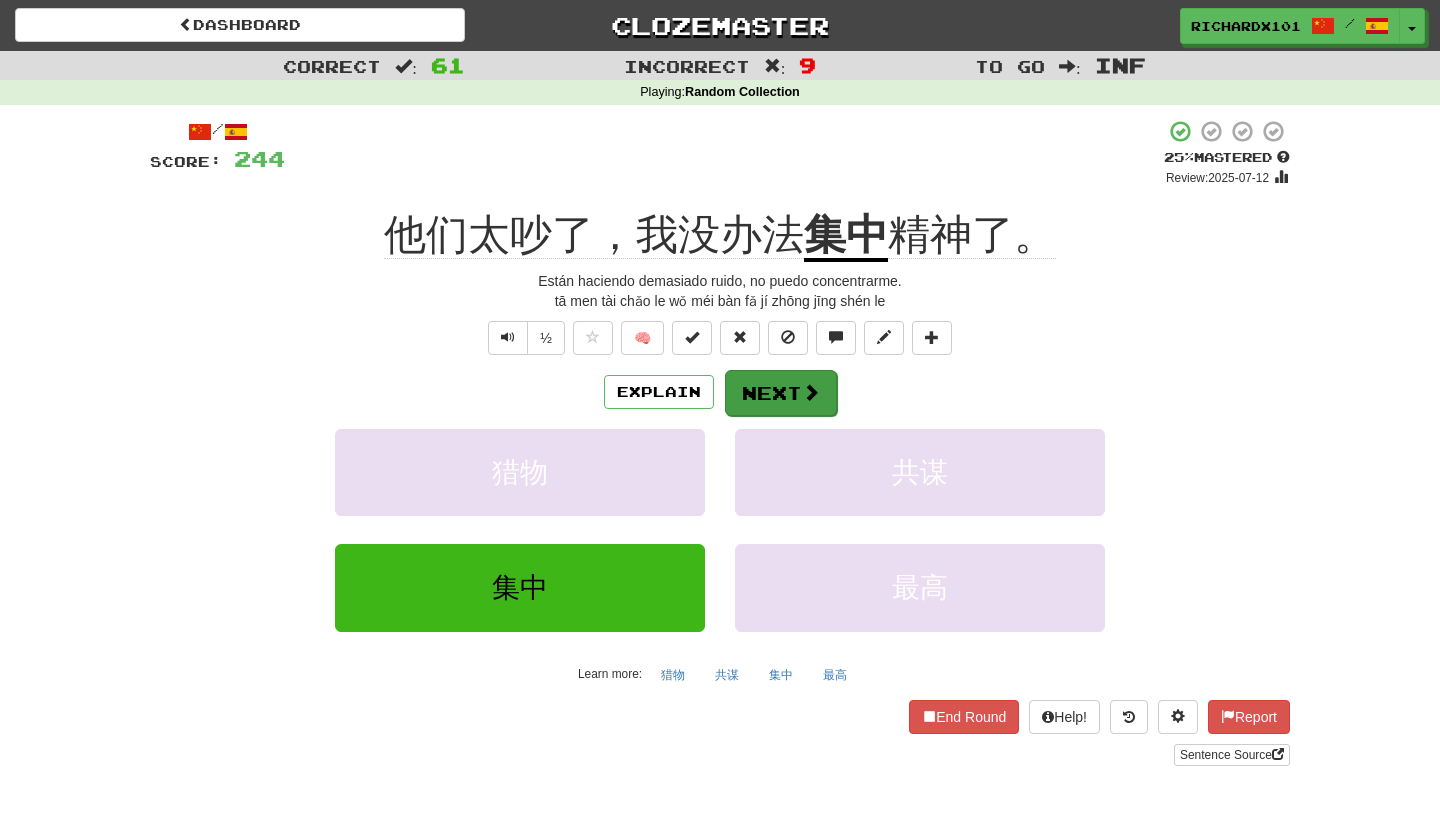 click on "Next" at bounding box center [781, 393] 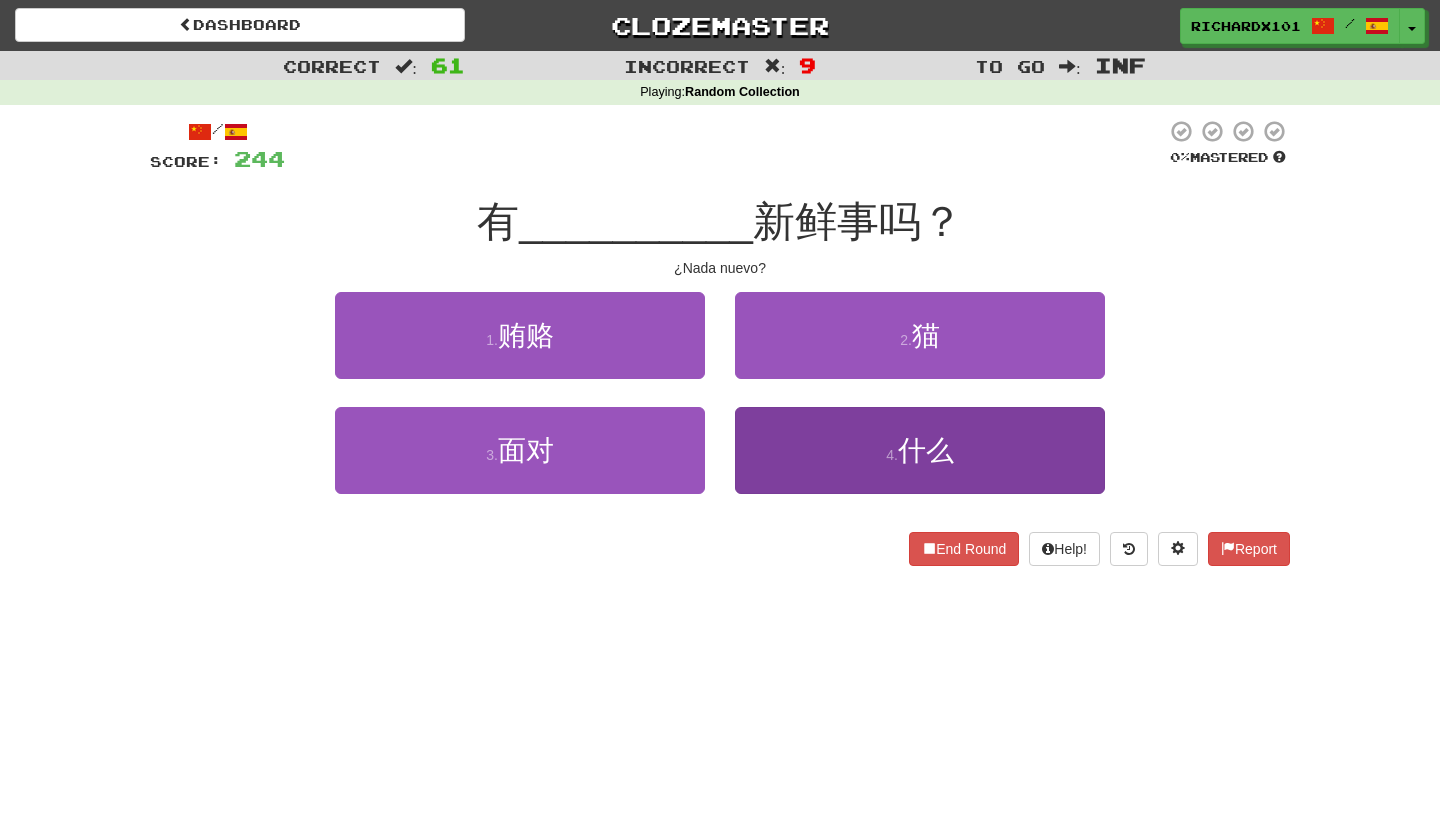 click on "4 .  什么" at bounding box center (920, 450) 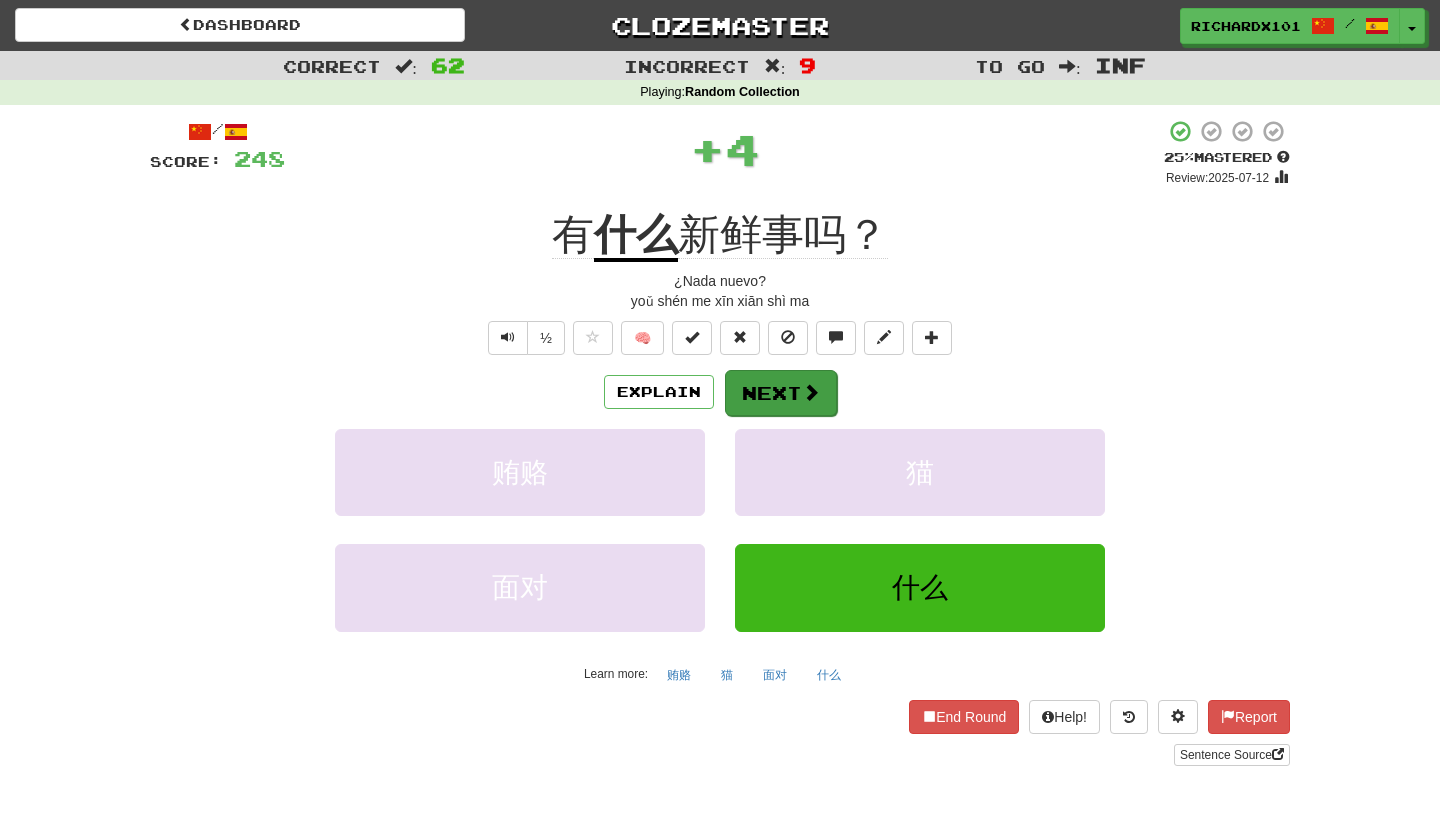click on "Next" at bounding box center (781, 393) 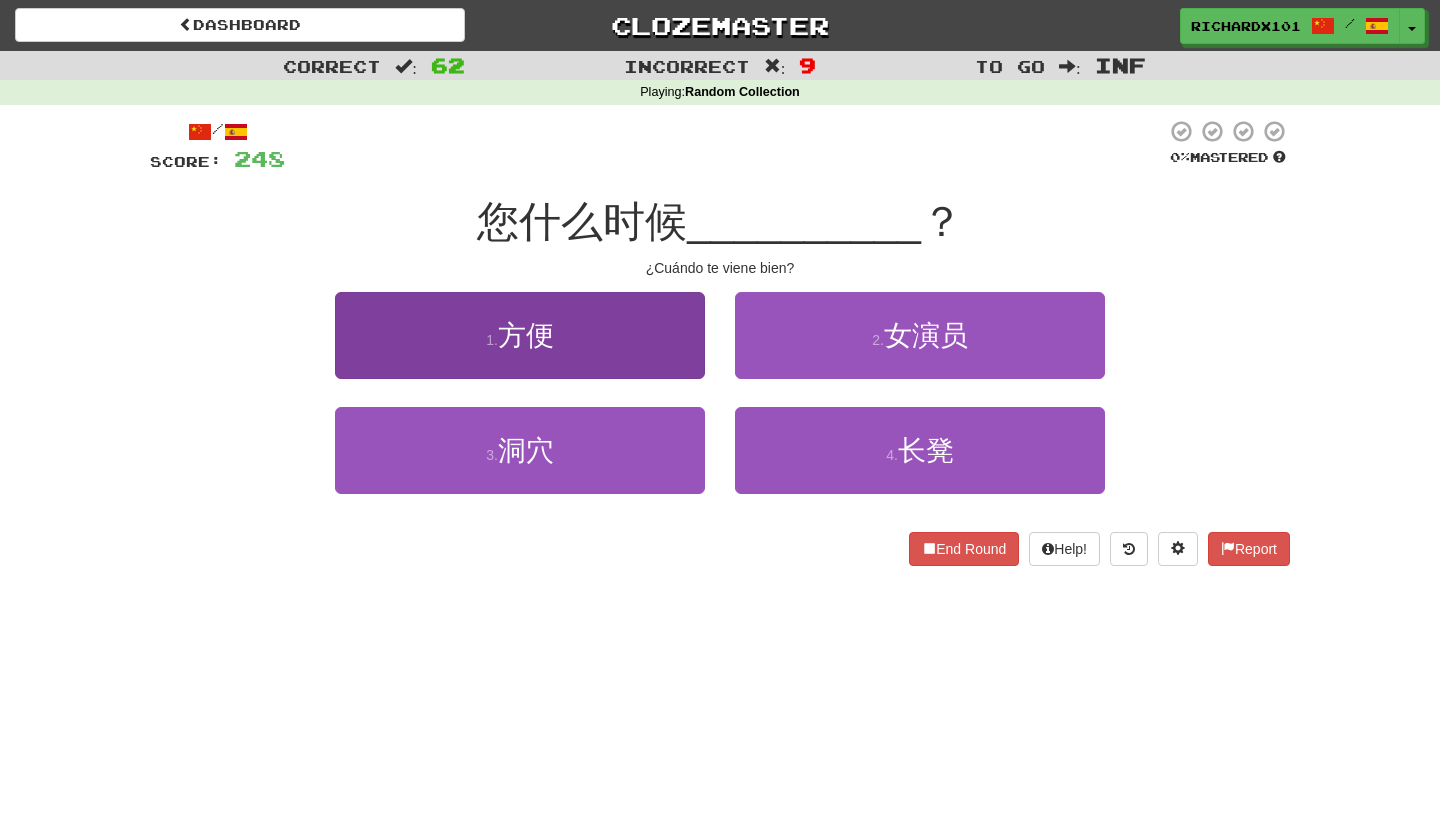 click on "1 .  方便" at bounding box center (520, 335) 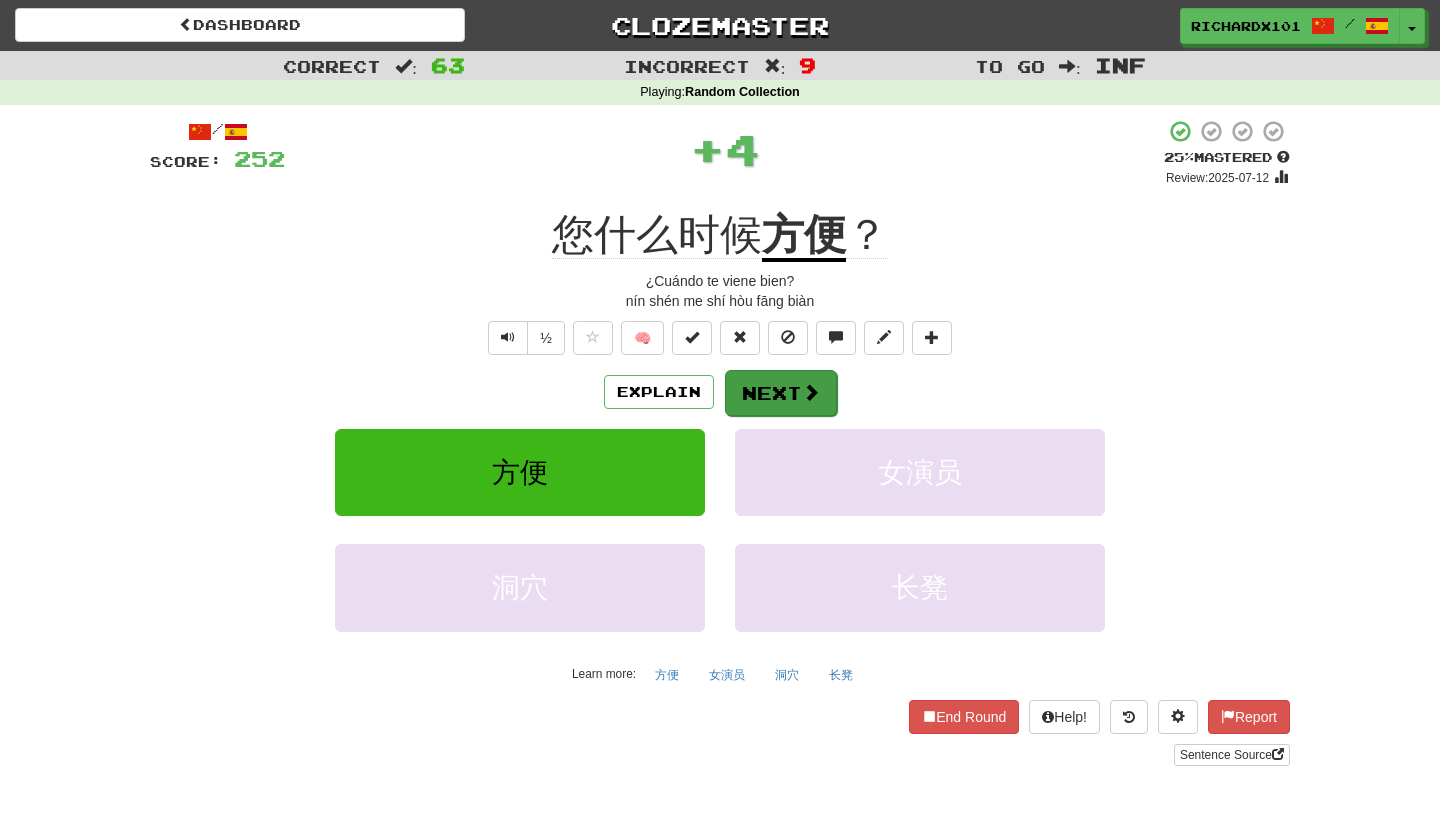 click on "Next" at bounding box center [781, 393] 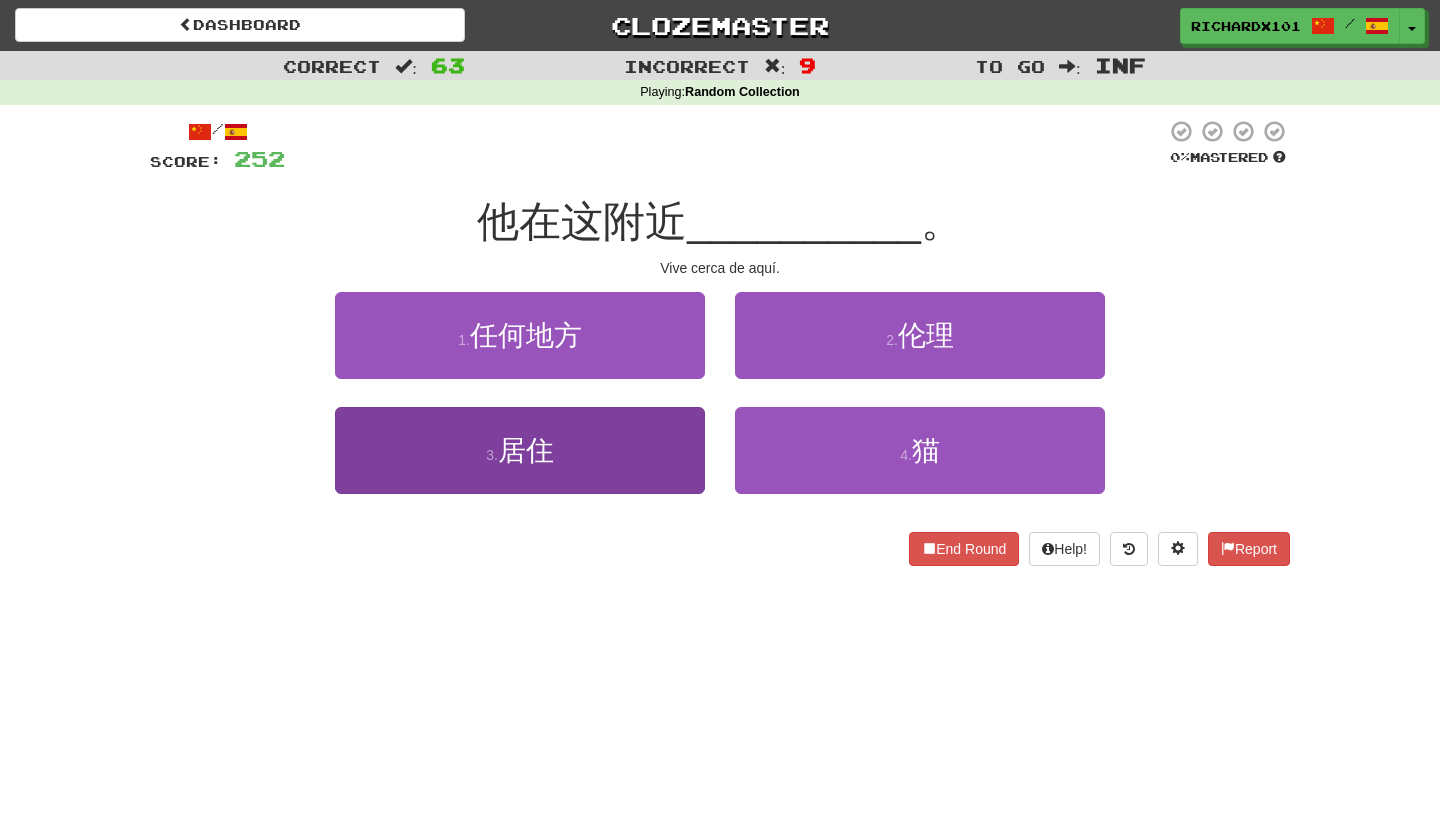 click on "3 .  居住" at bounding box center [520, 450] 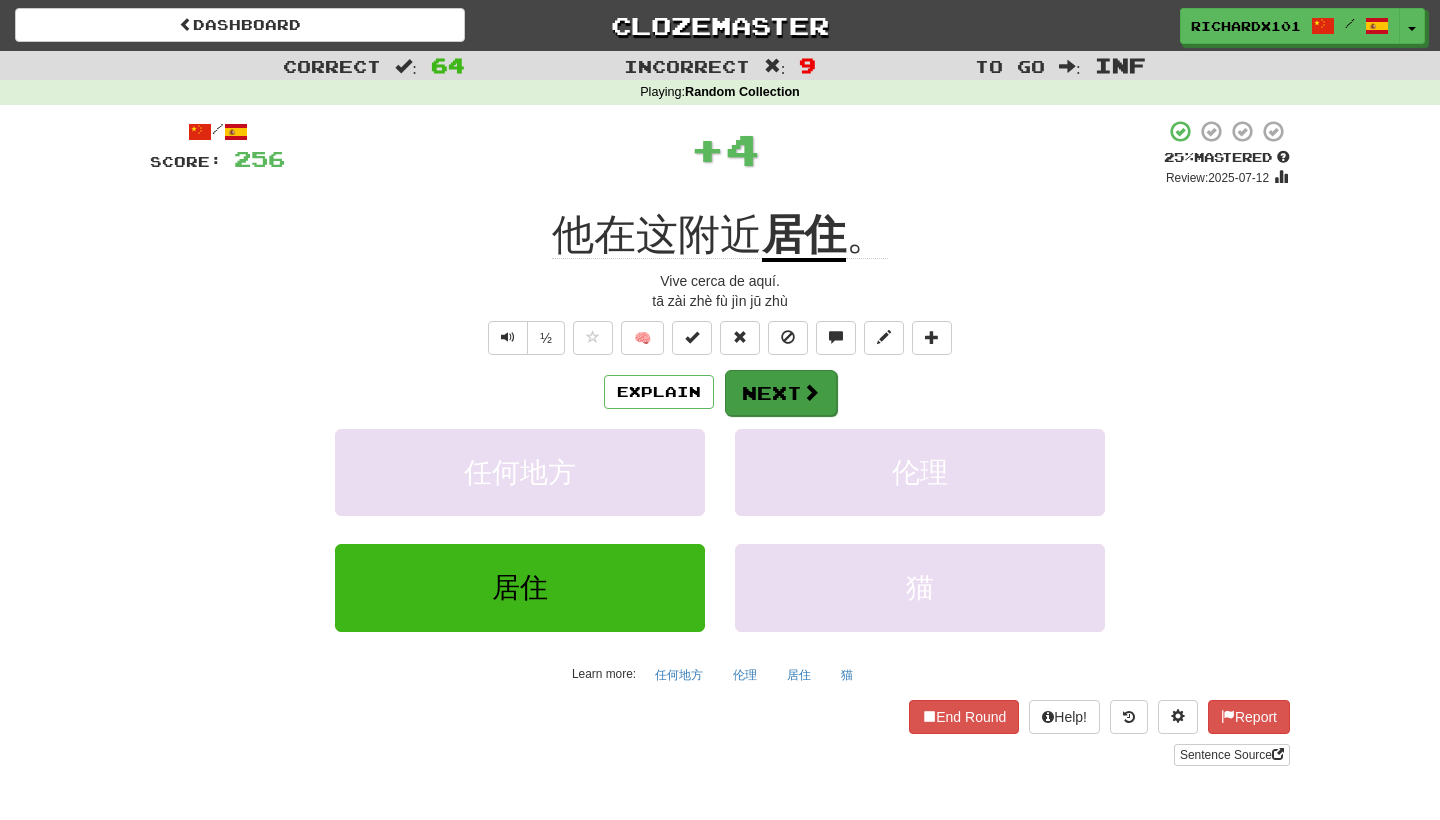 click on "Next" at bounding box center (781, 393) 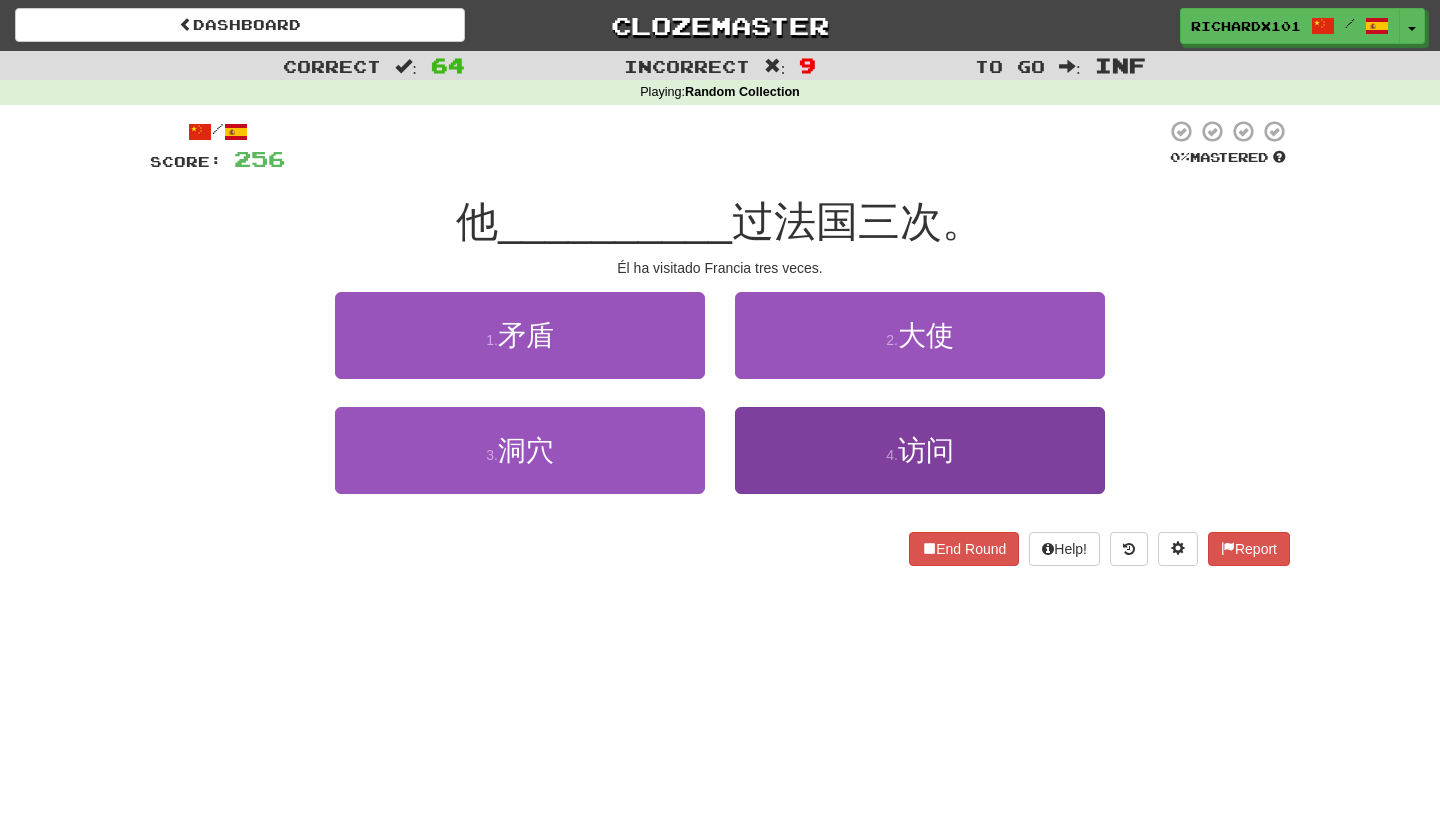 click on "4 .  访问" at bounding box center [920, 450] 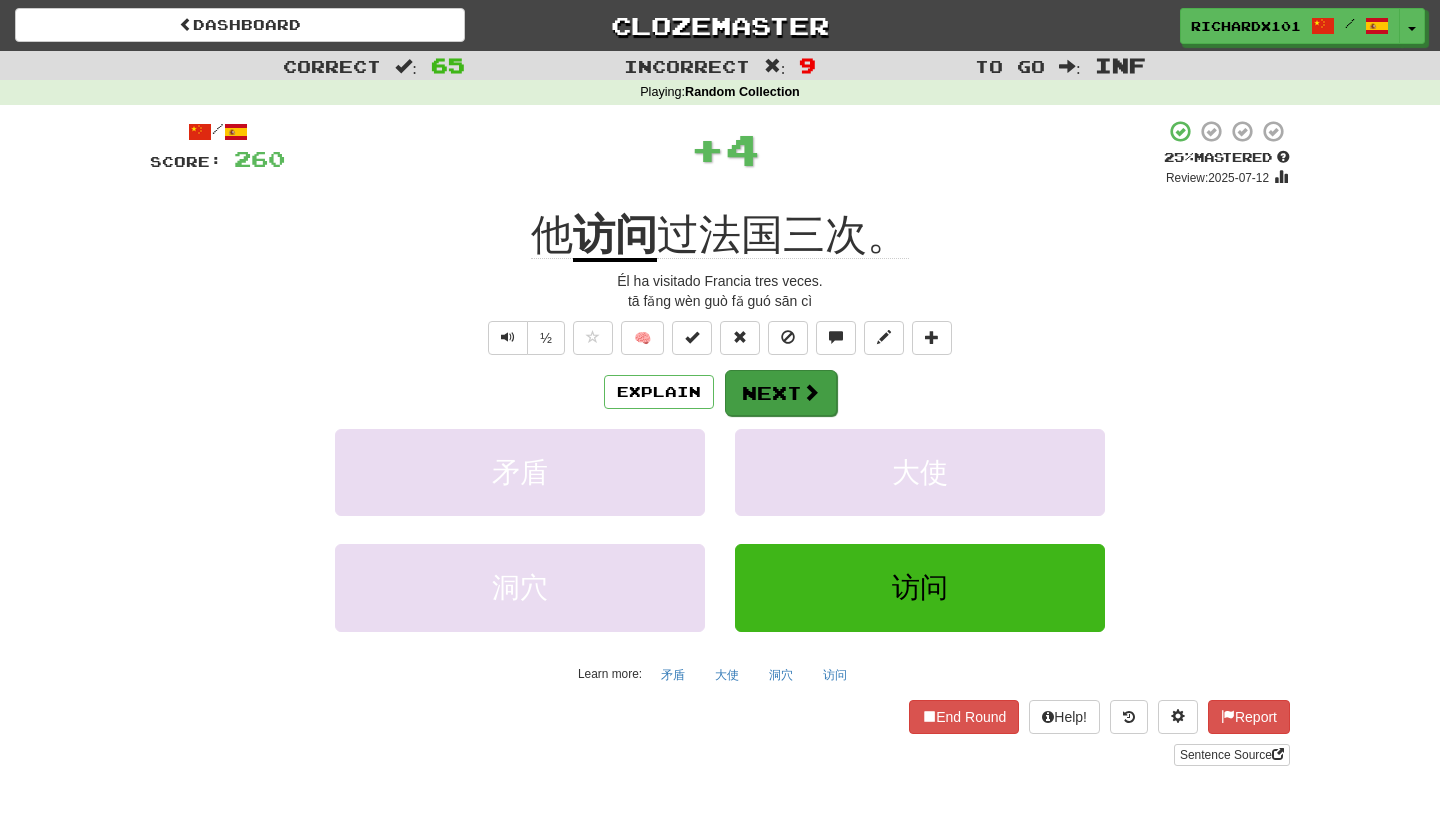 click on "Next" at bounding box center [781, 393] 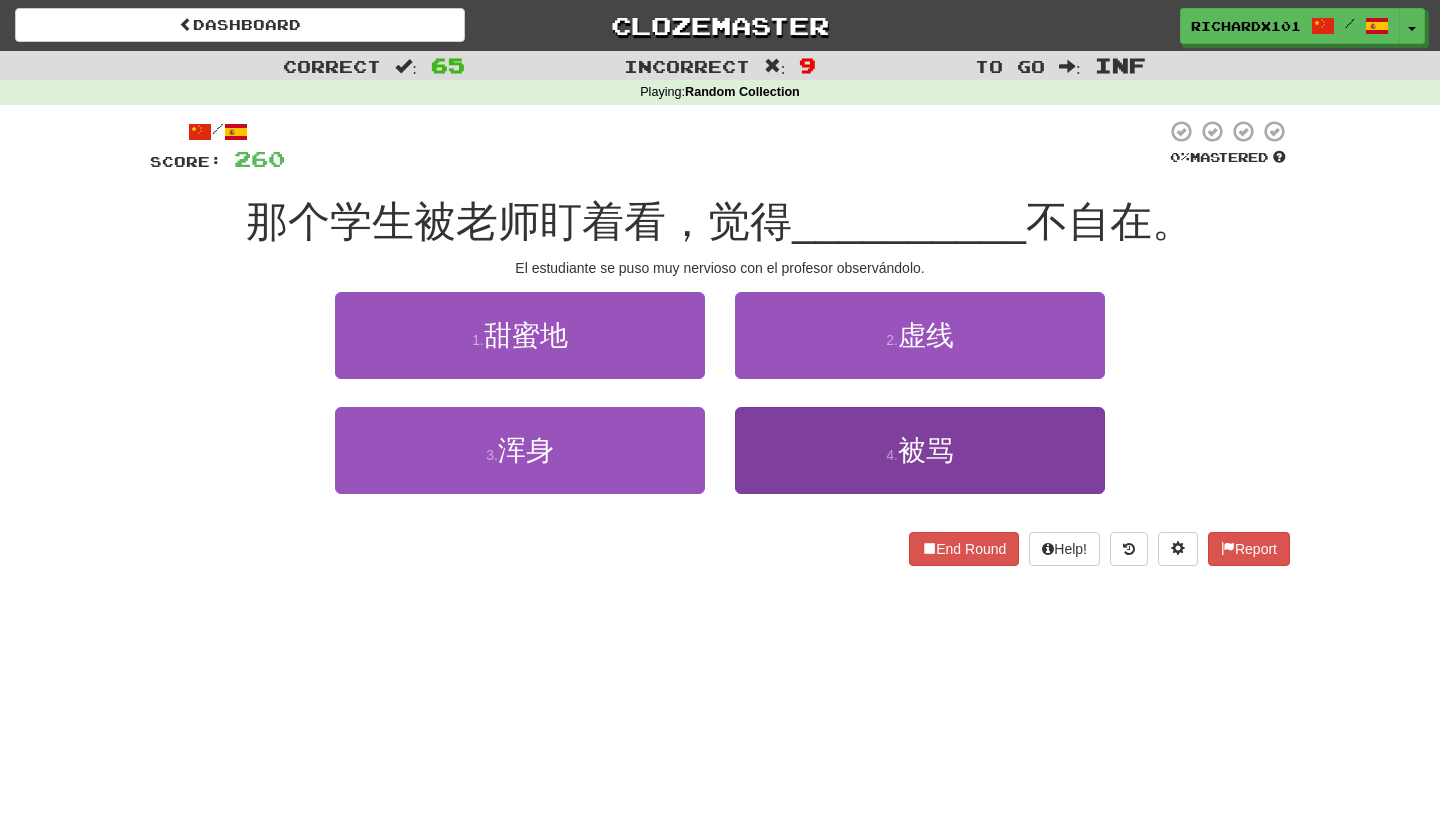 click on "4 .  被骂" at bounding box center [920, 450] 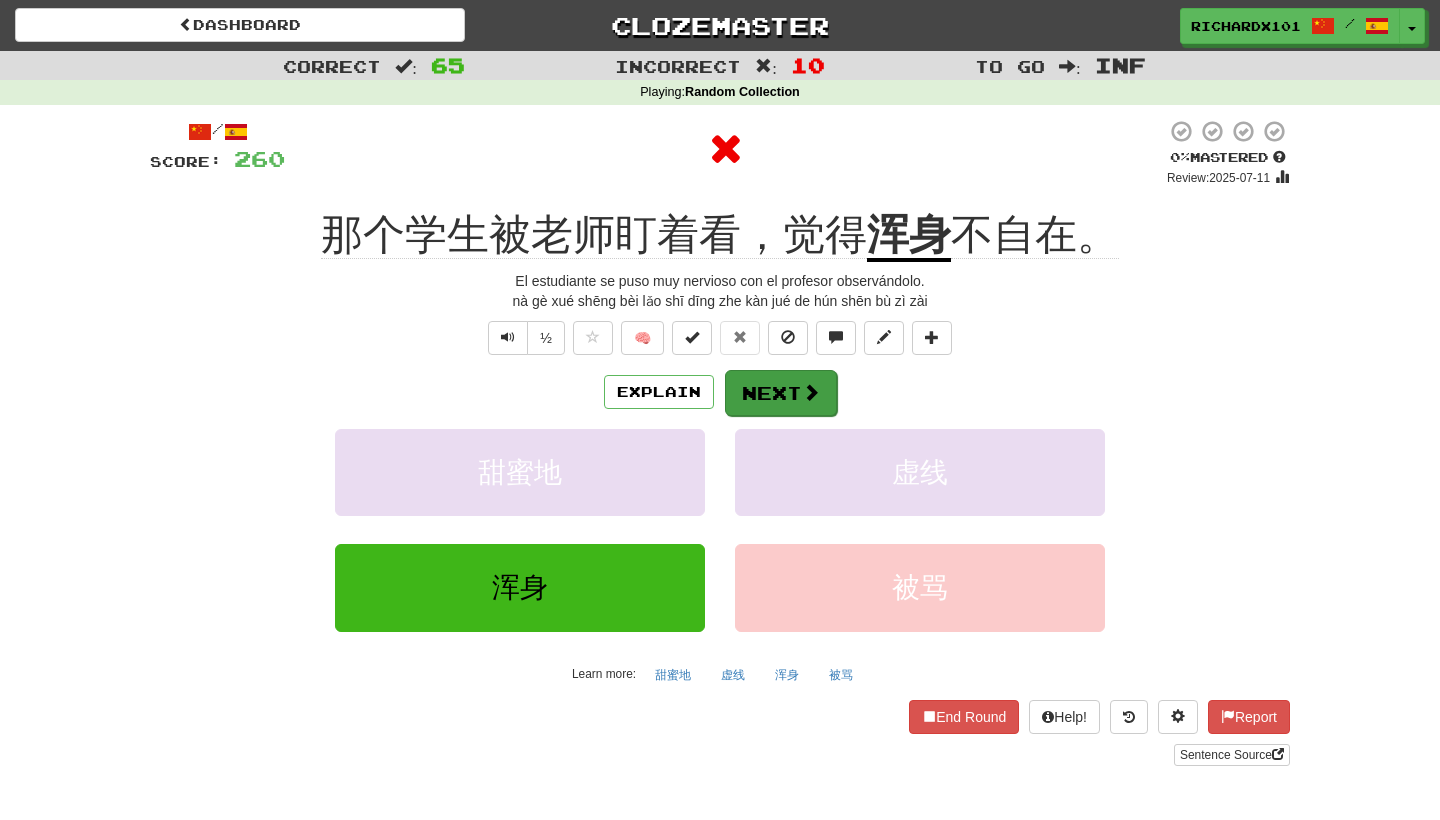 click on "Next" at bounding box center [781, 393] 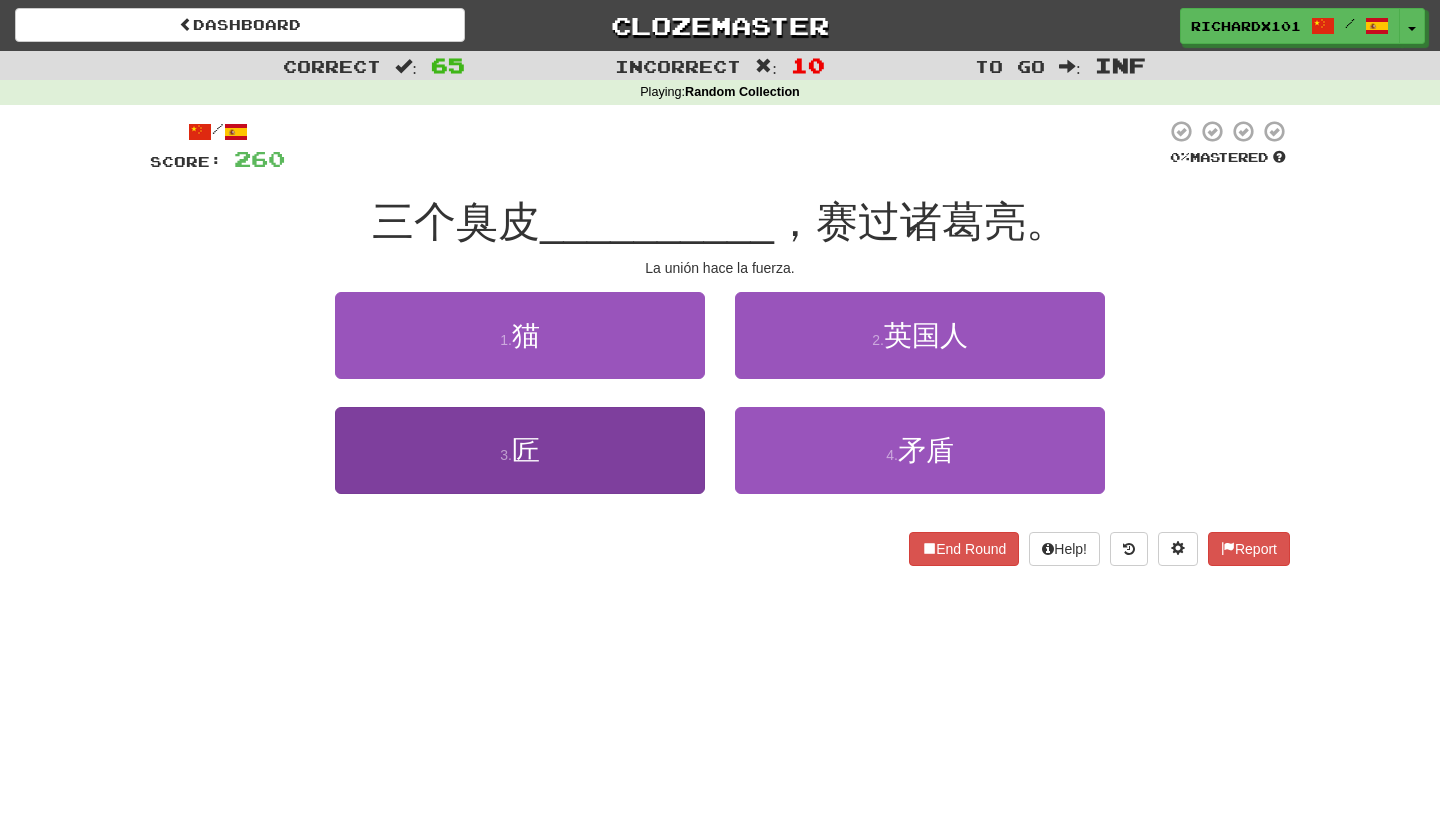 click on "3 .  匠" at bounding box center [520, 450] 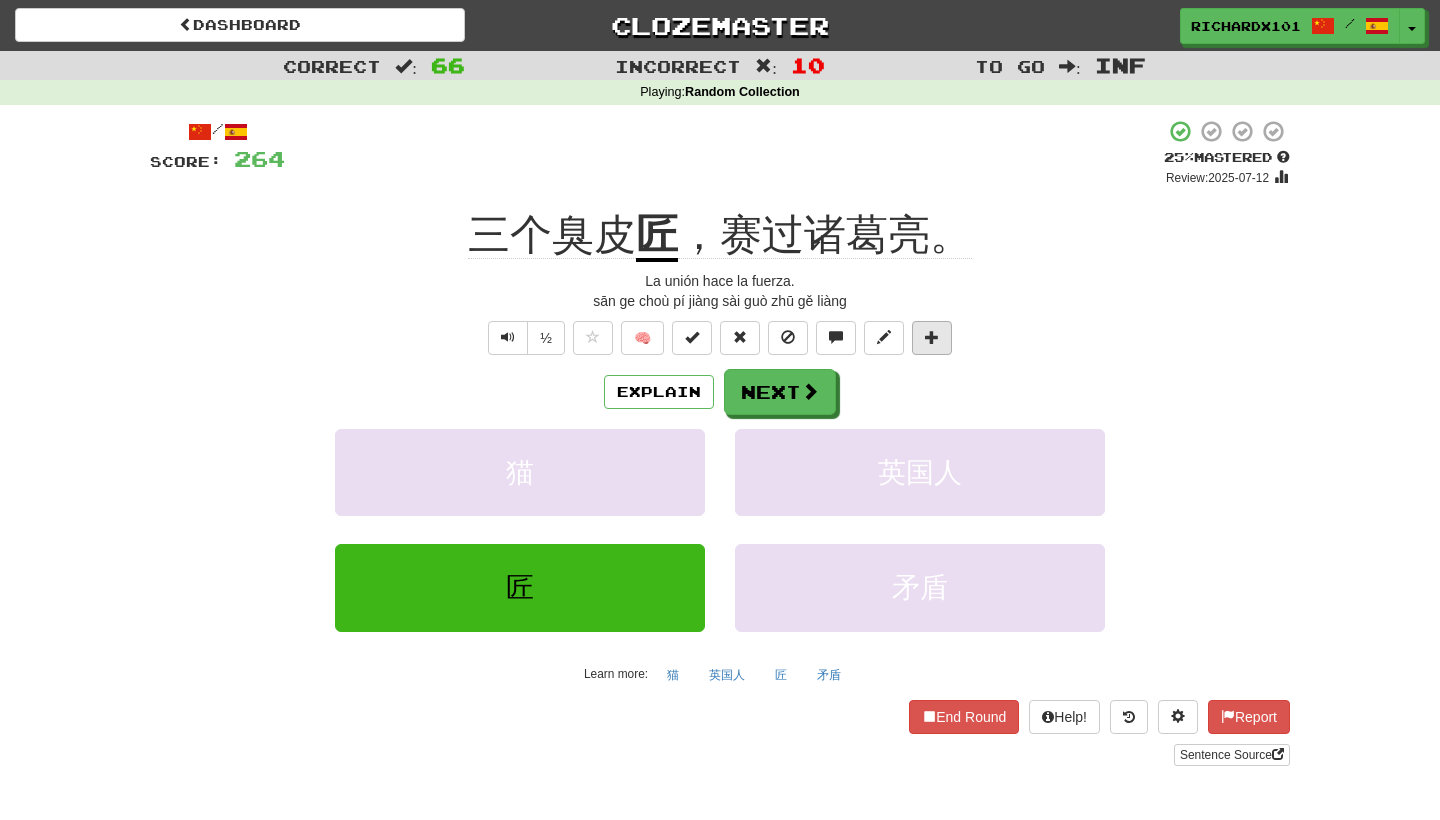 click at bounding box center [932, 338] 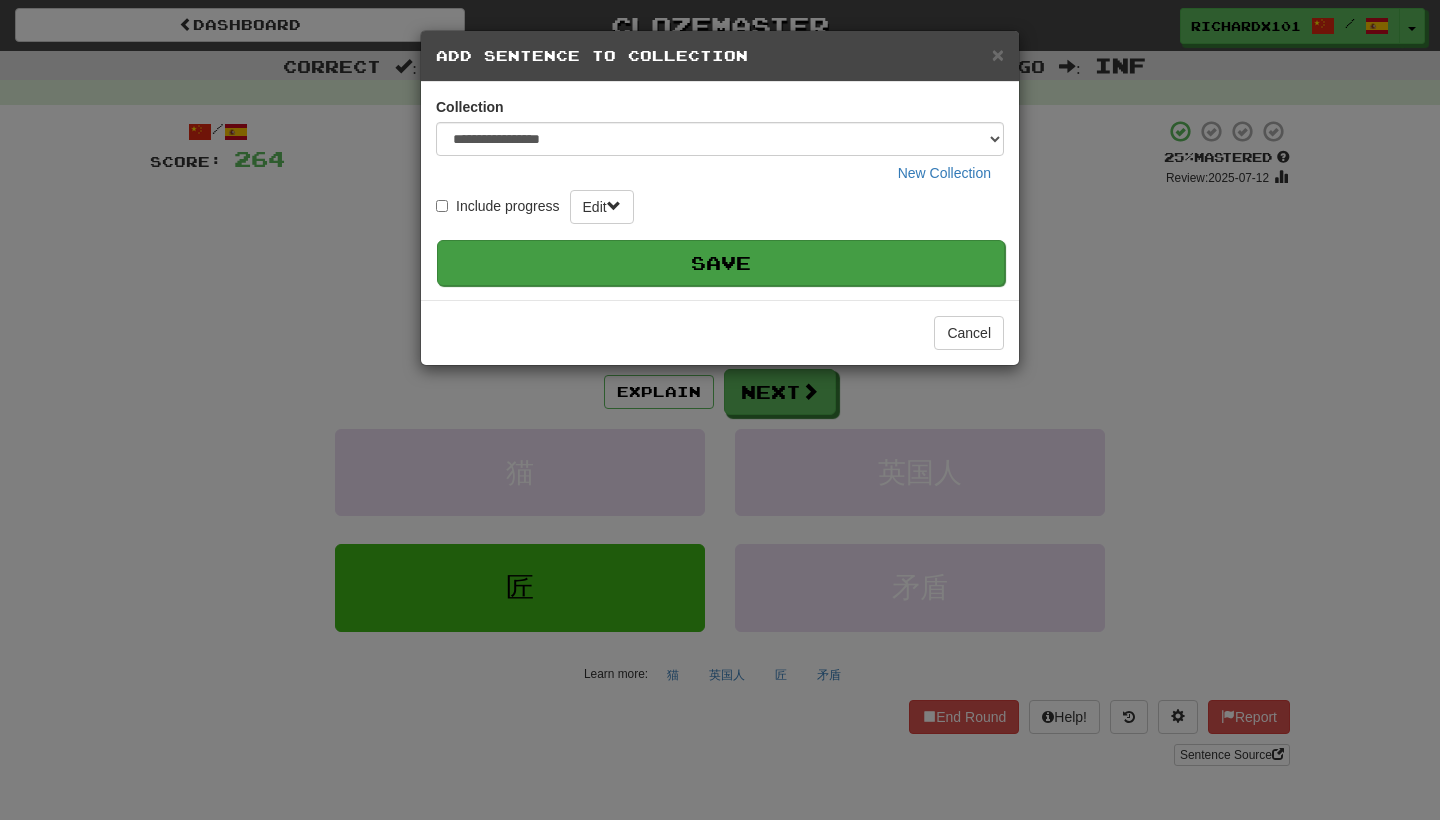 click on "Save" at bounding box center [721, 263] 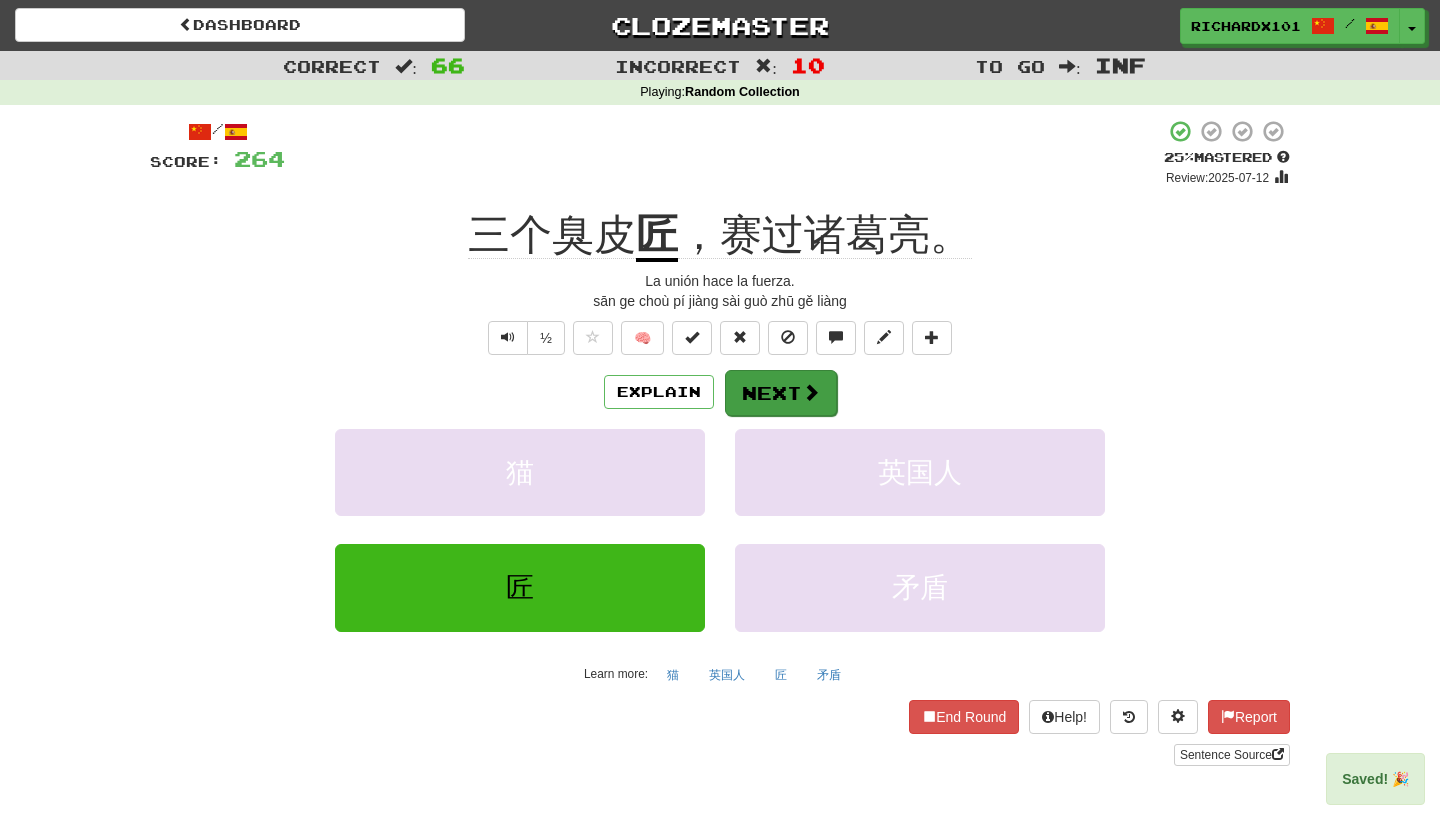 click at bounding box center (811, 392) 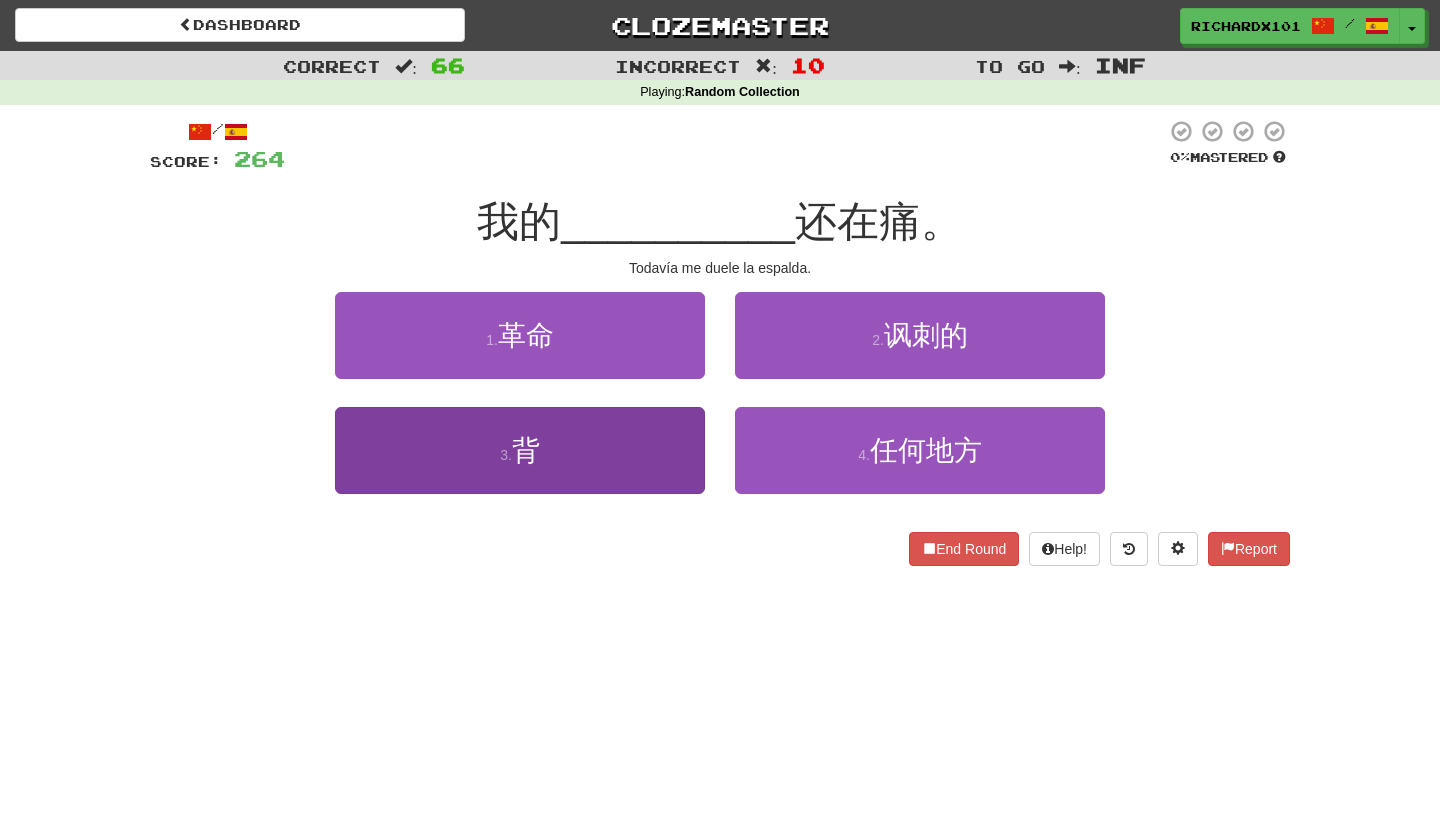 click on "3 .  背" at bounding box center [520, 450] 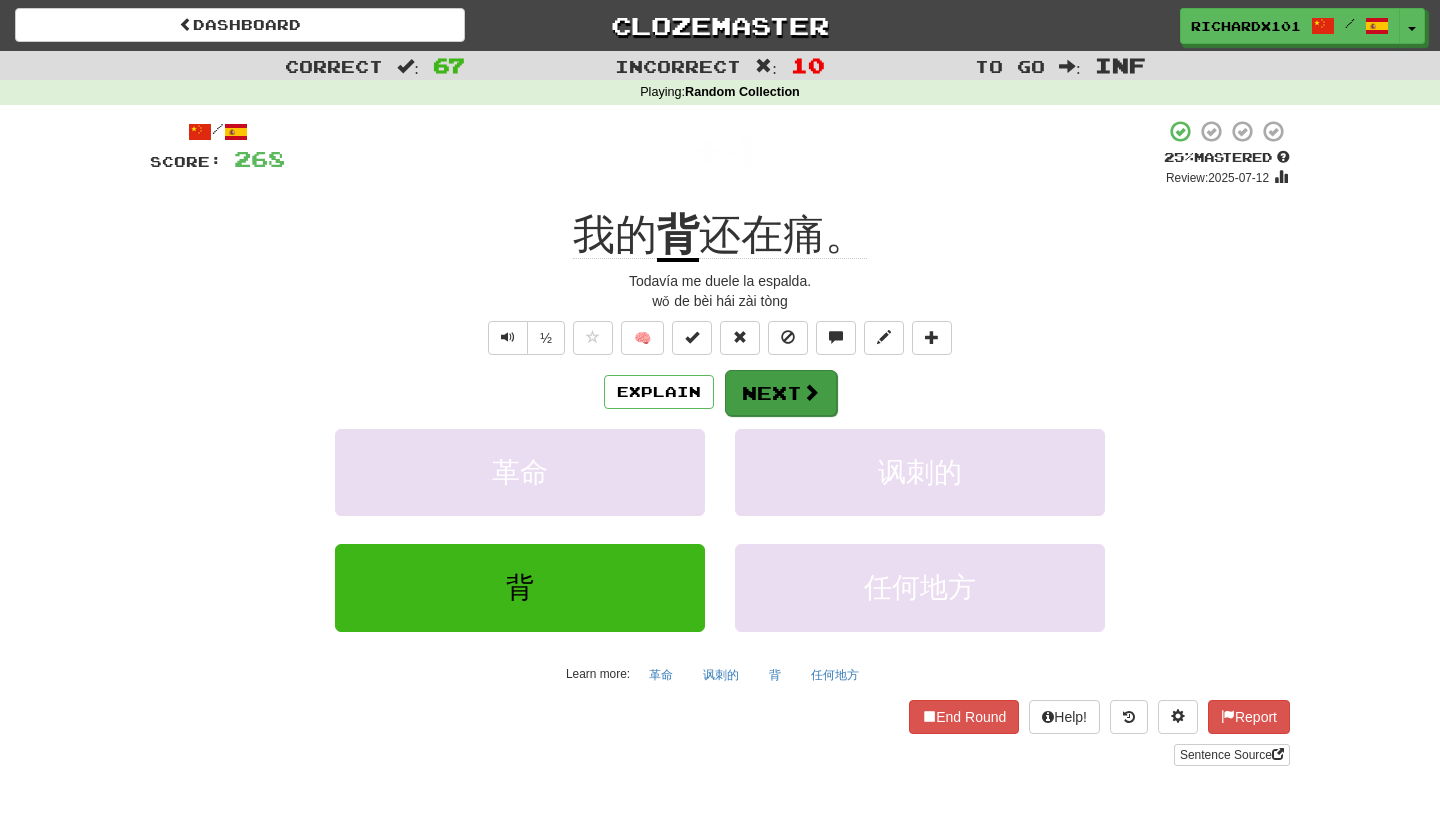 click on "Next" at bounding box center [781, 393] 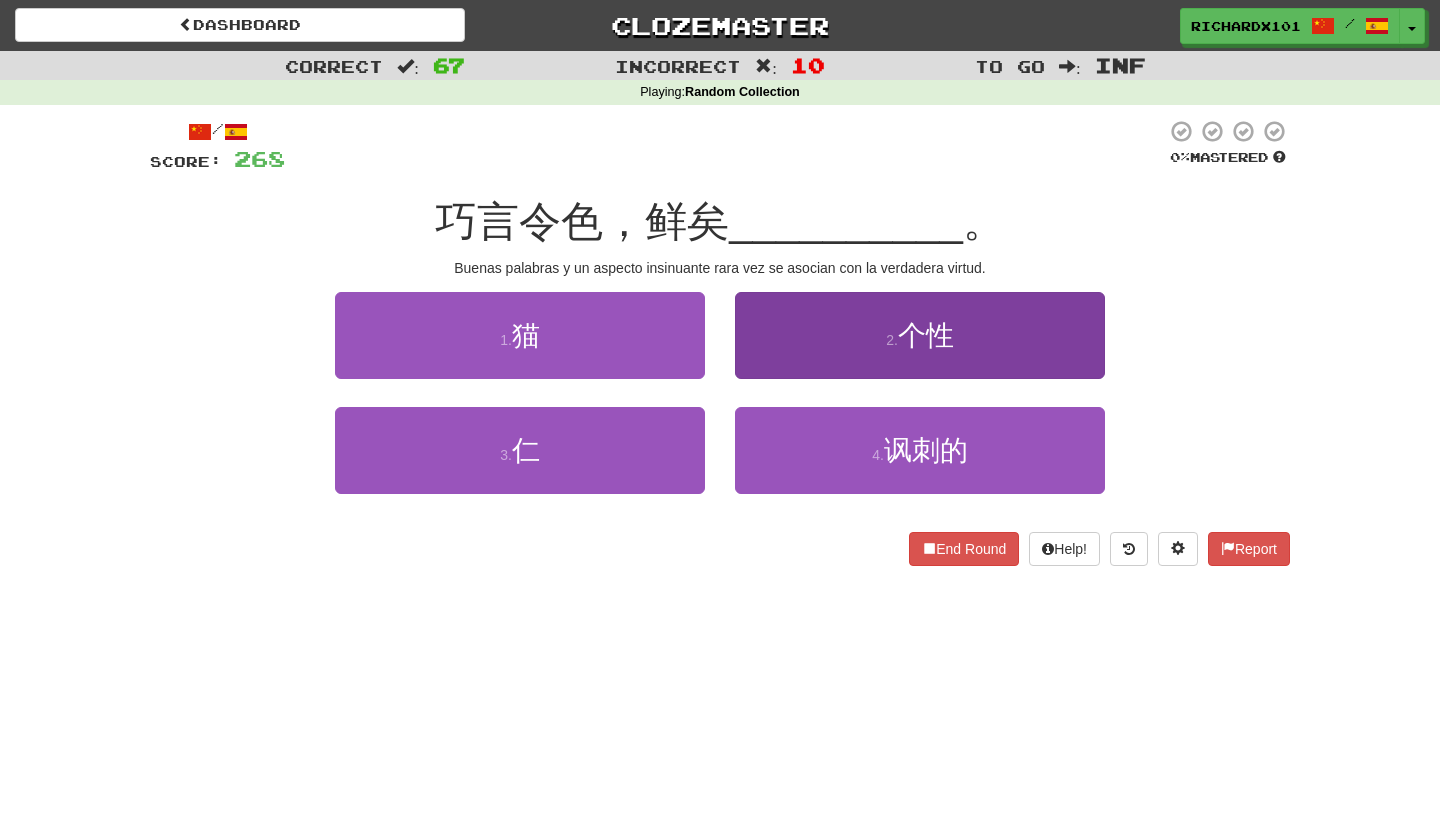 click on "2 .  个性" at bounding box center (920, 335) 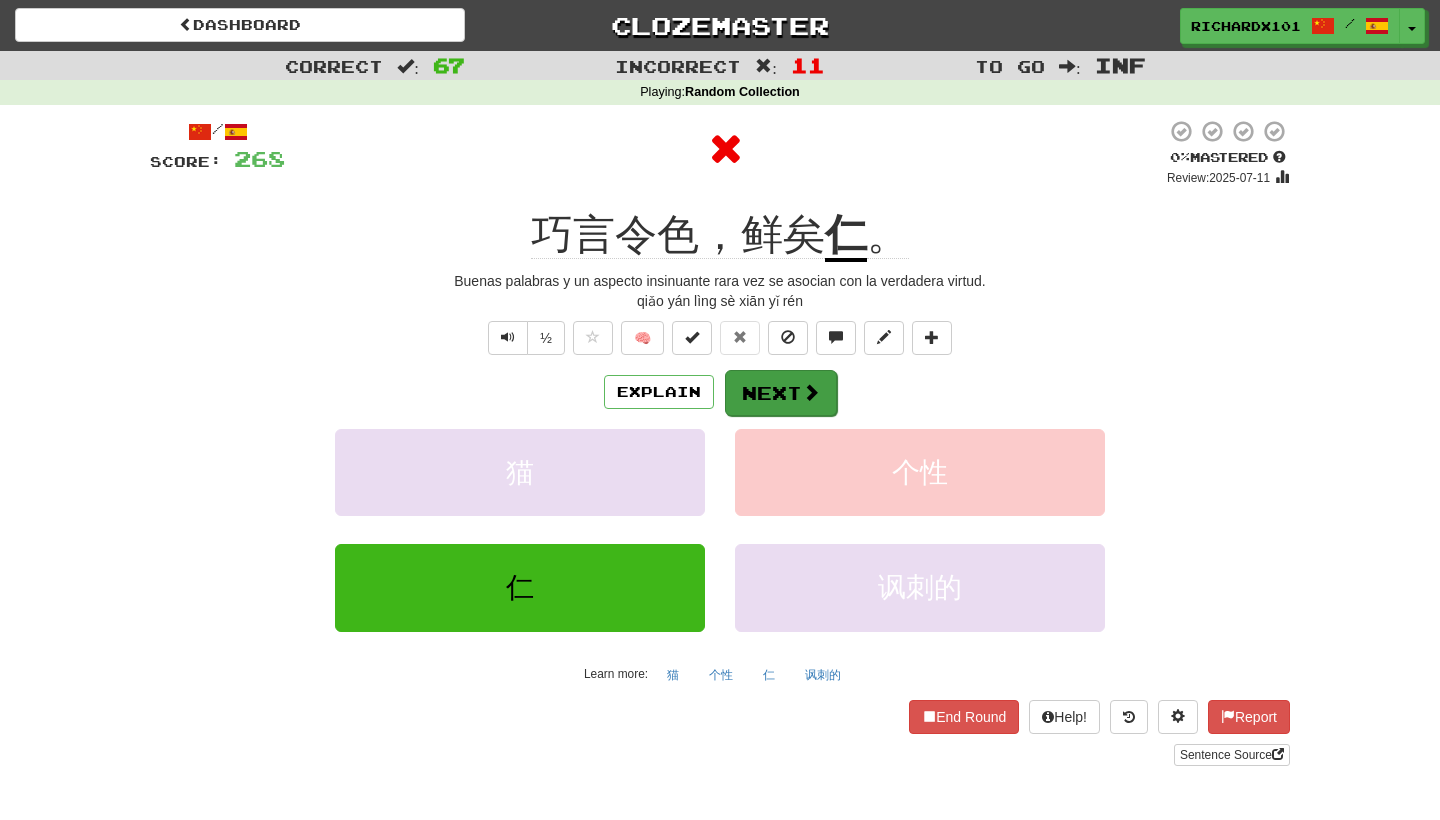 click on "Next" at bounding box center [781, 393] 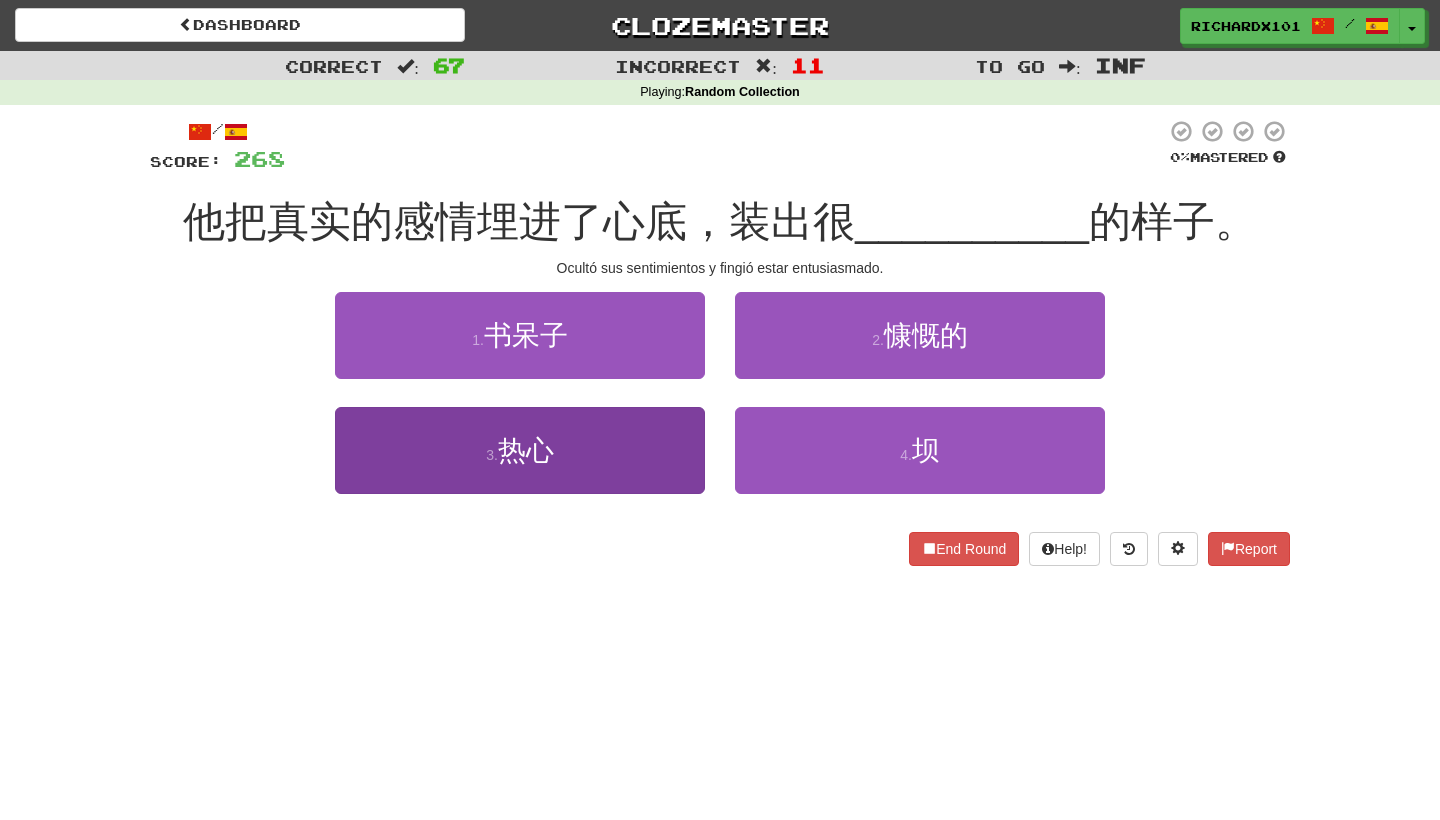 click on "3 .  热心" at bounding box center [520, 450] 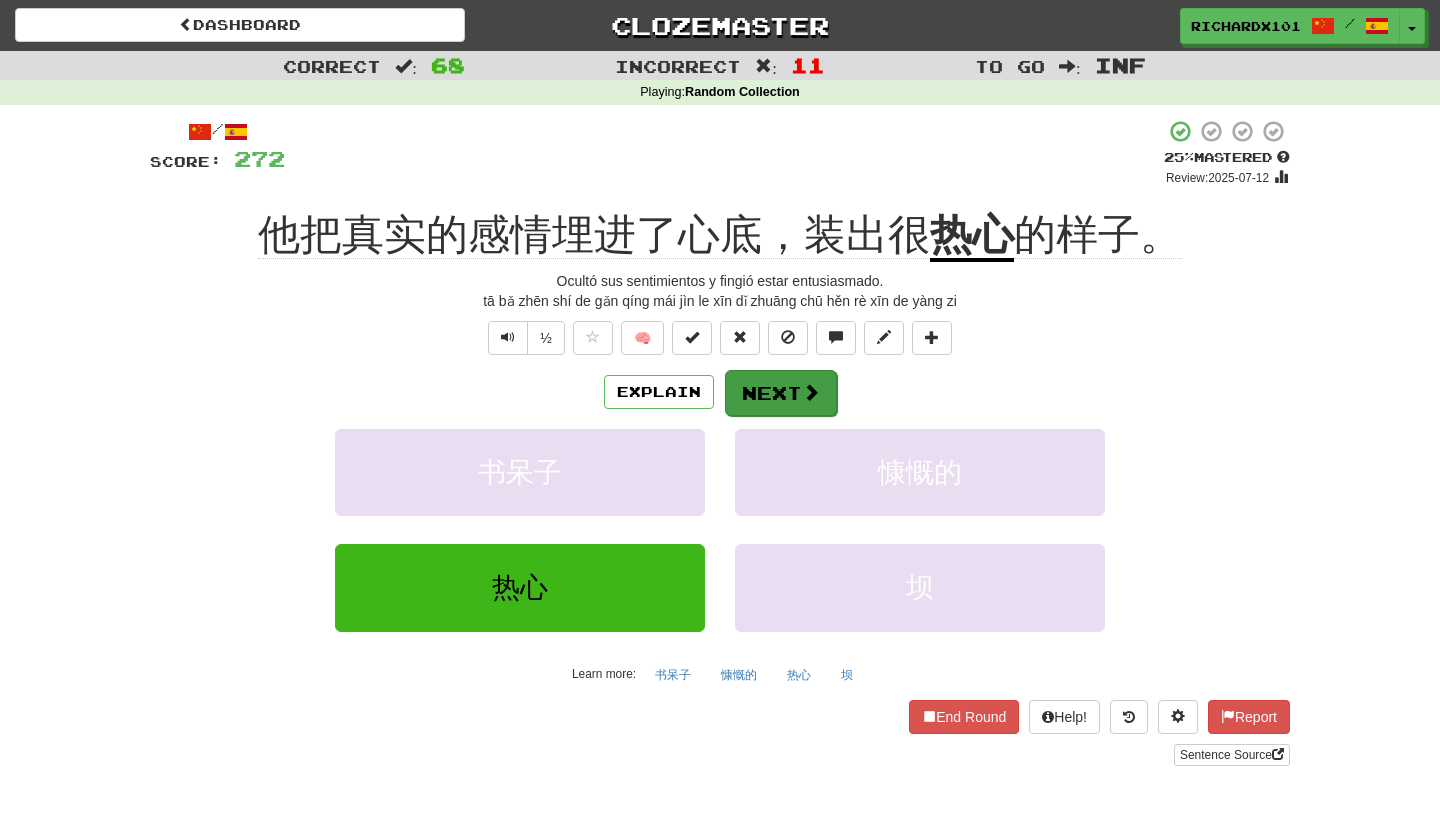 click on "Next" at bounding box center (781, 393) 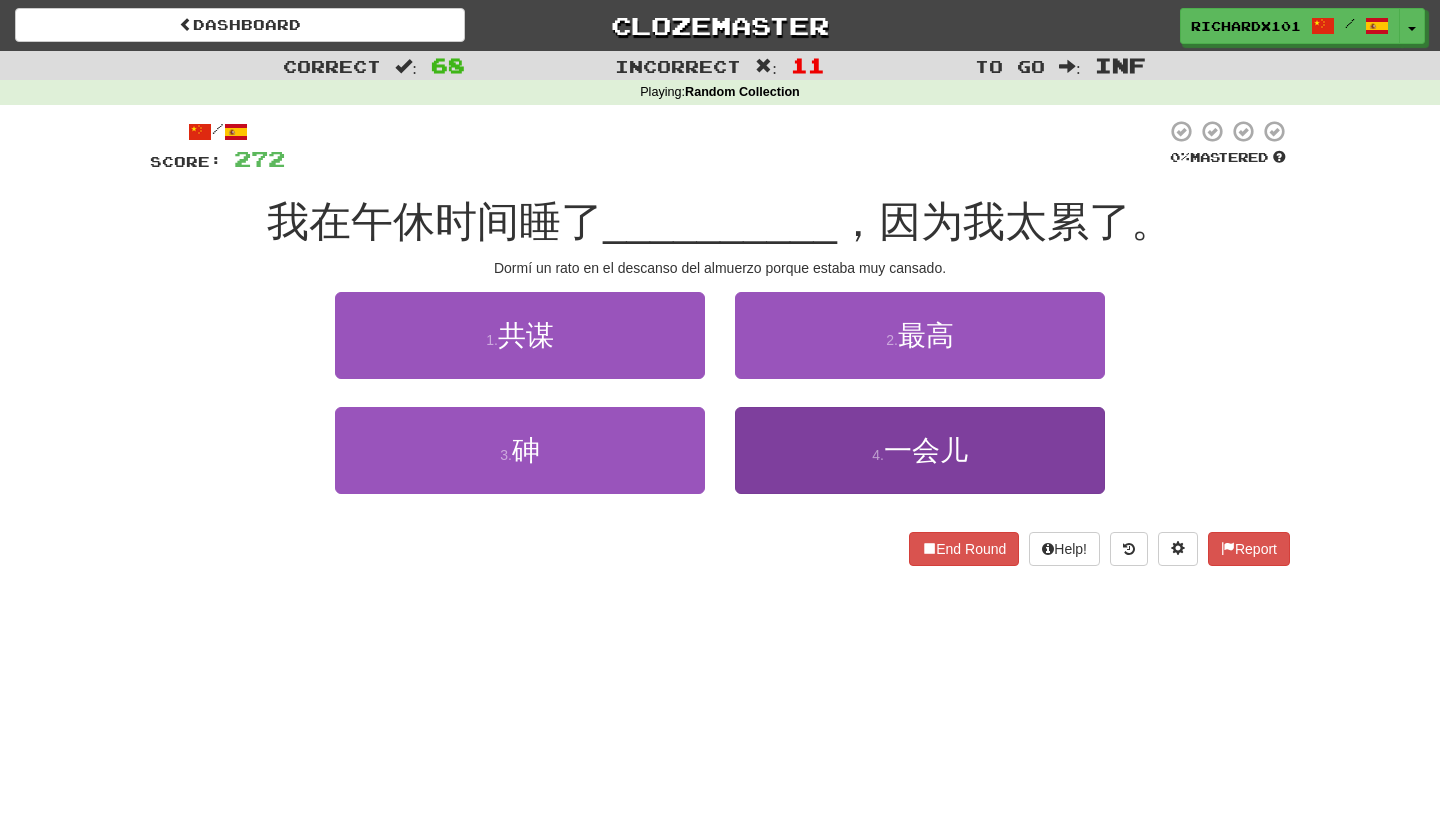 click on "4 .  一会儿" at bounding box center [920, 450] 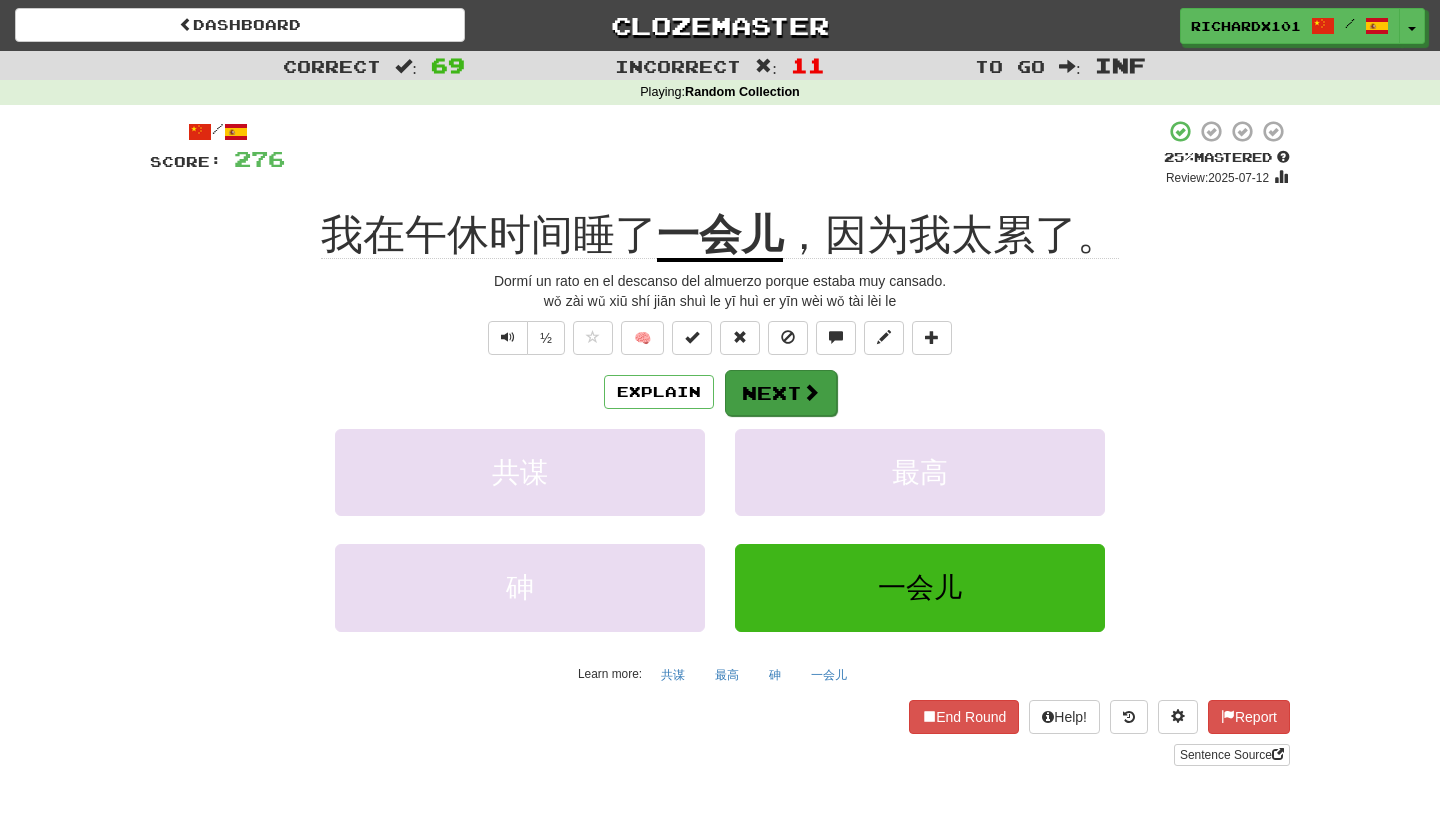 click on "Next" at bounding box center [781, 393] 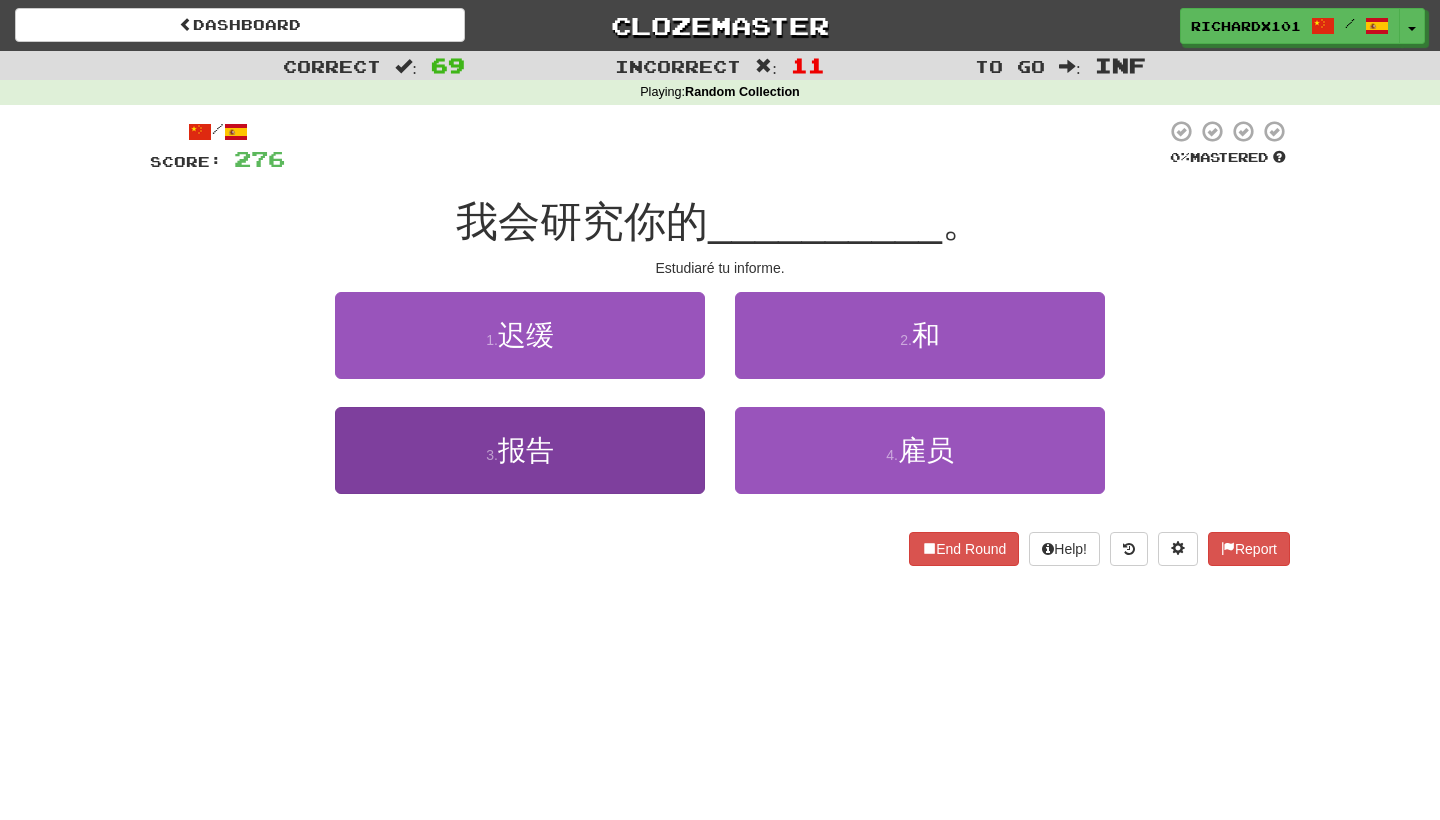 click on "3 .  报告" at bounding box center (520, 450) 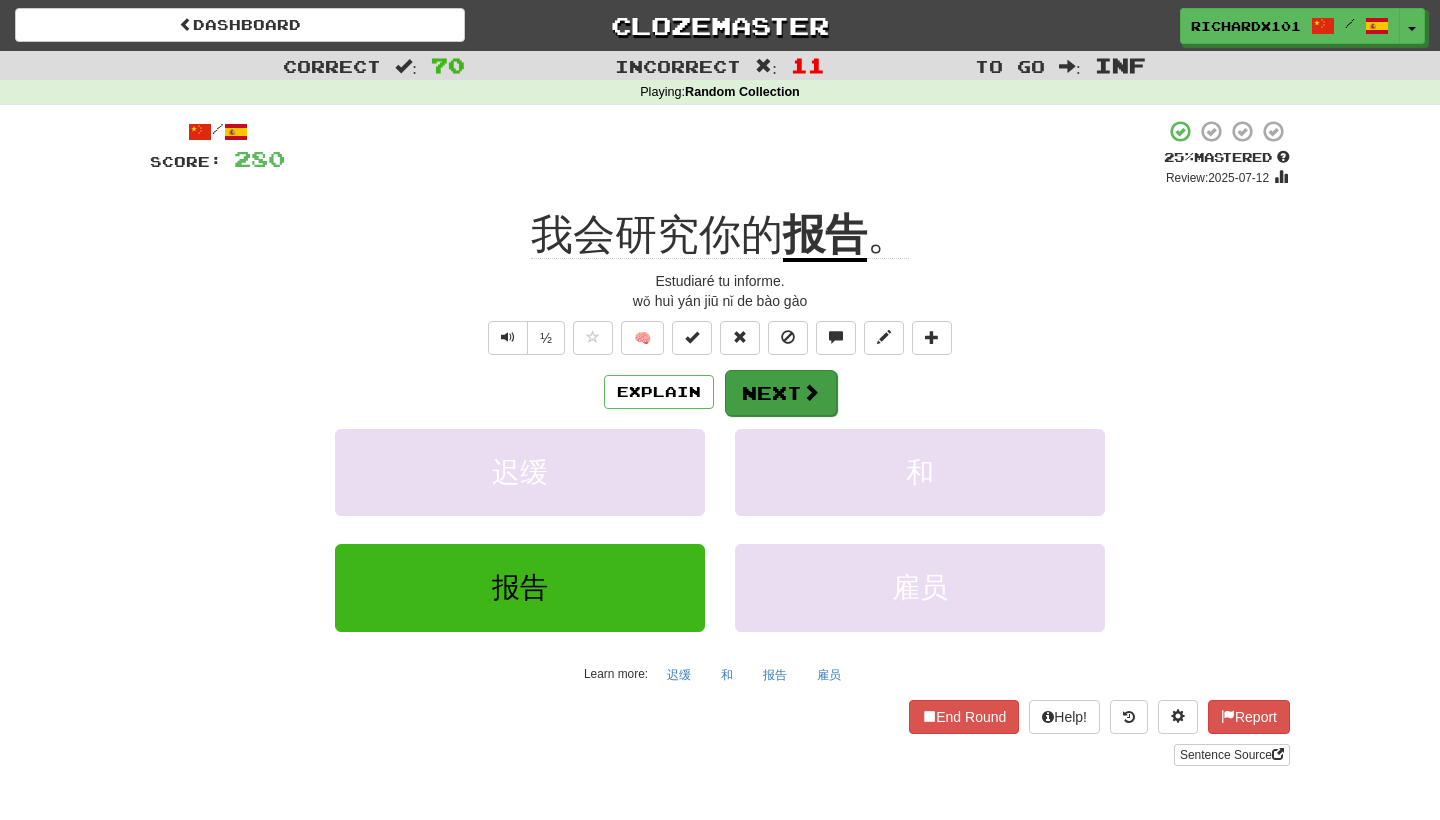 click on "Next" at bounding box center [781, 393] 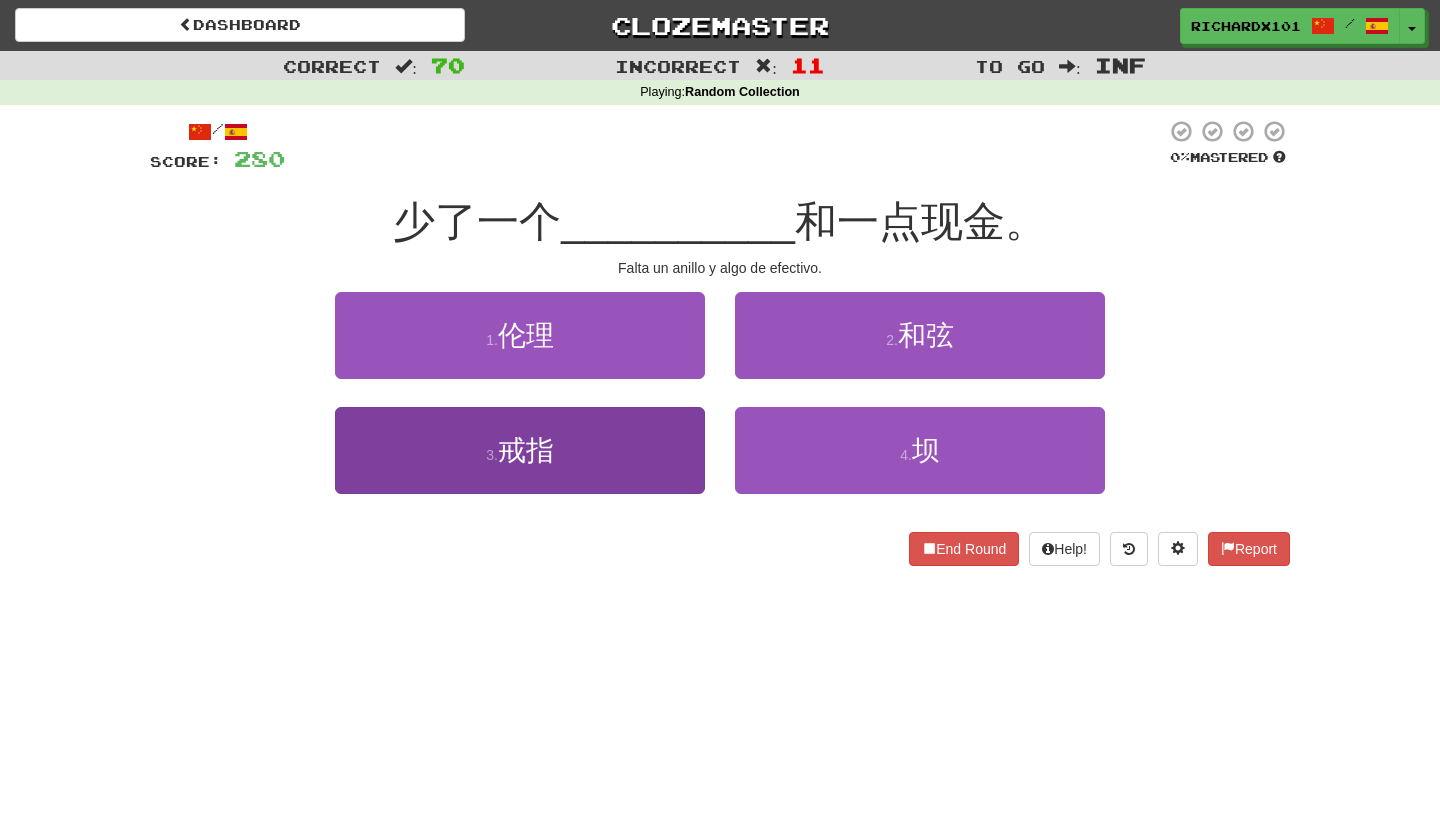 click on "3 .  戒指" at bounding box center [520, 450] 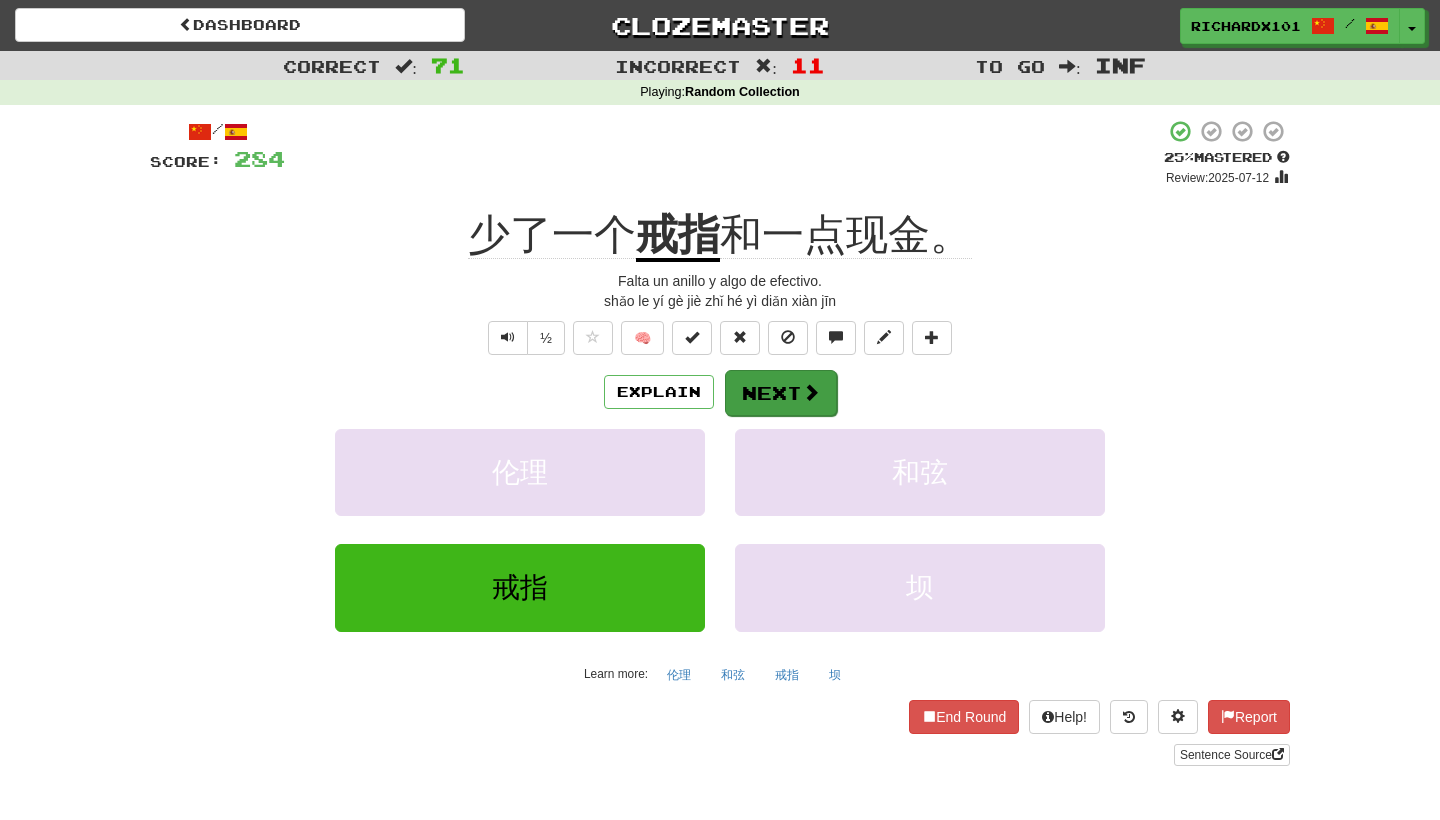 click on "Next" at bounding box center [781, 393] 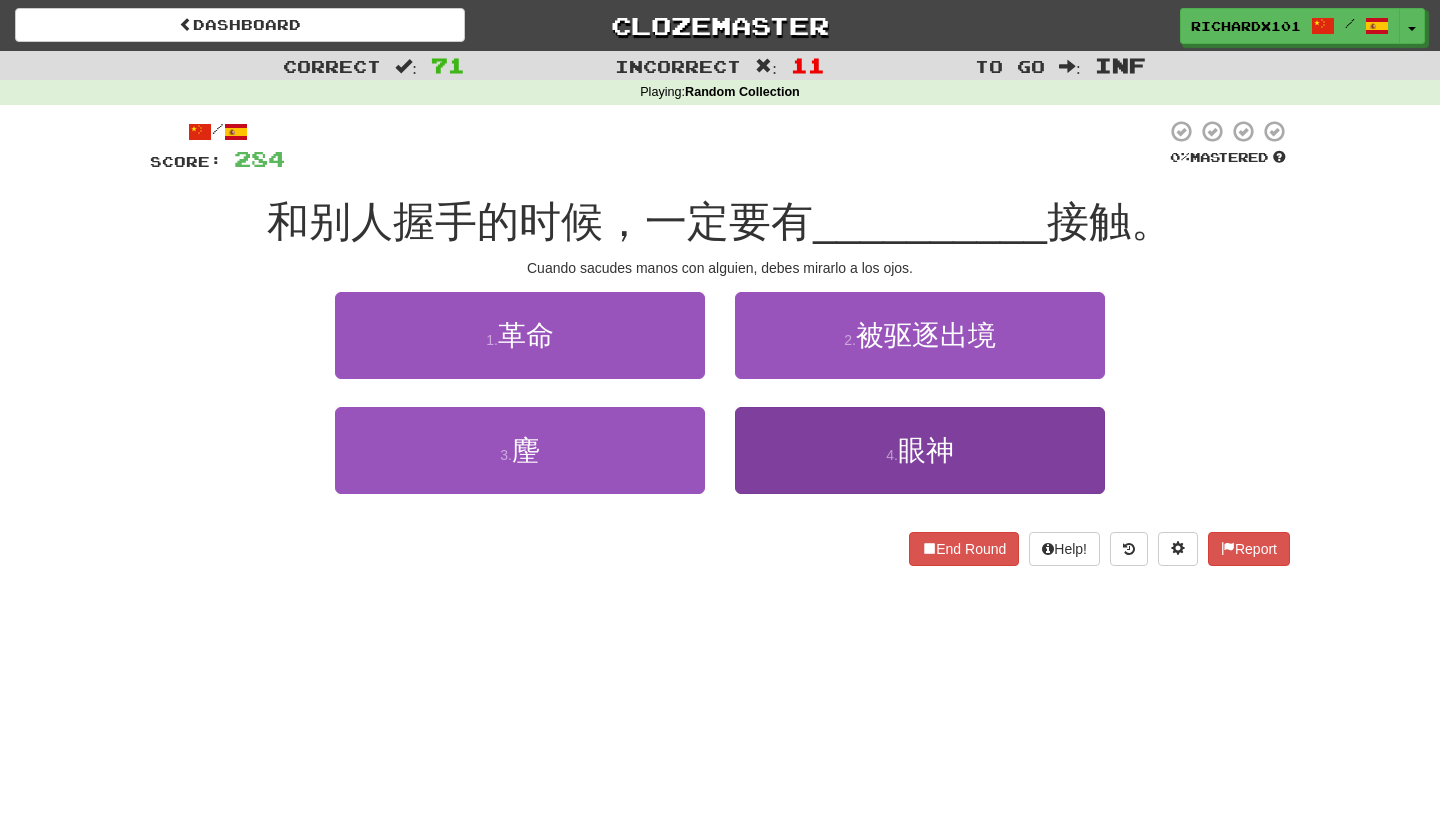click on "4 .  眼神" at bounding box center (920, 450) 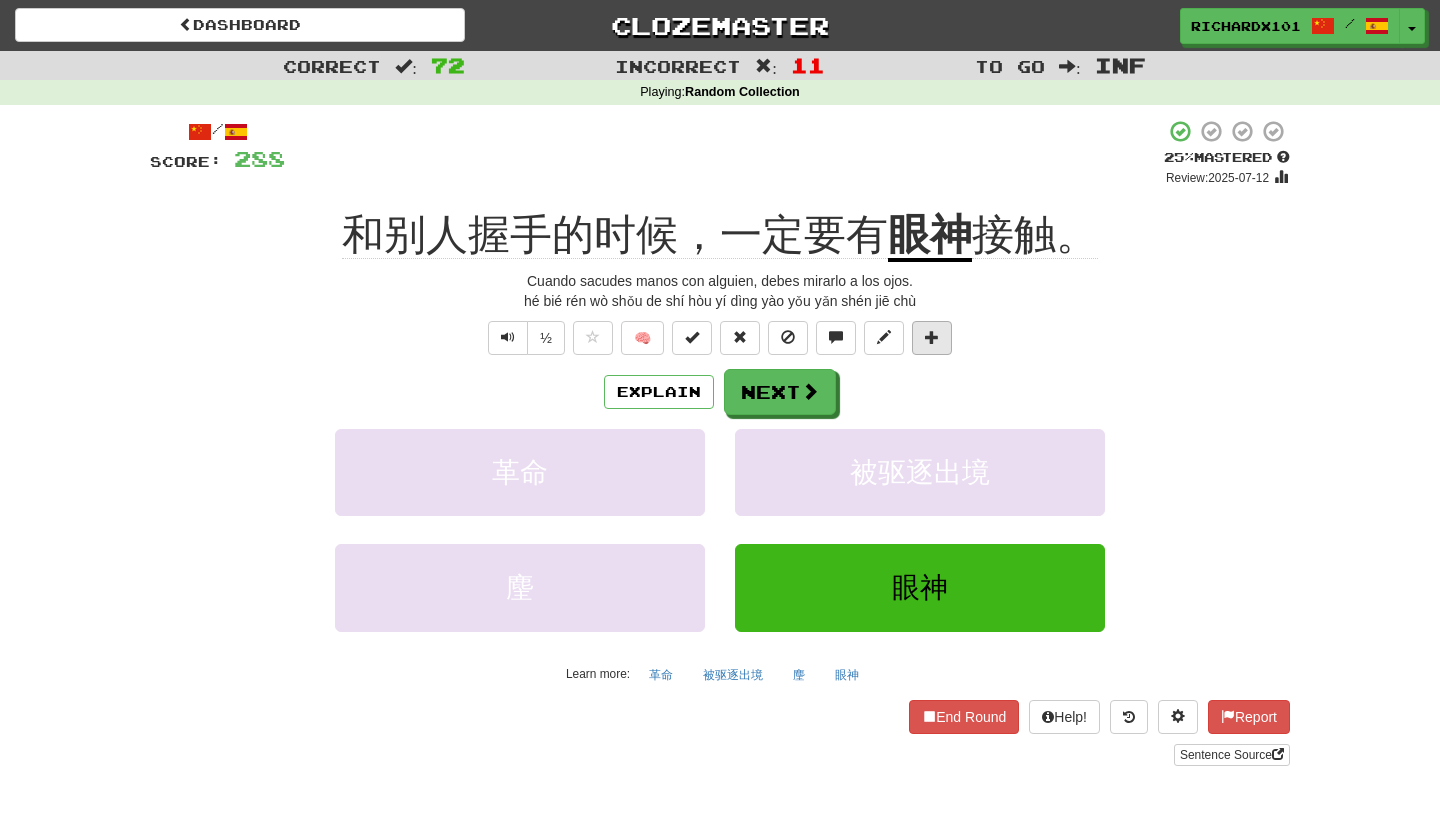 click at bounding box center (932, 338) 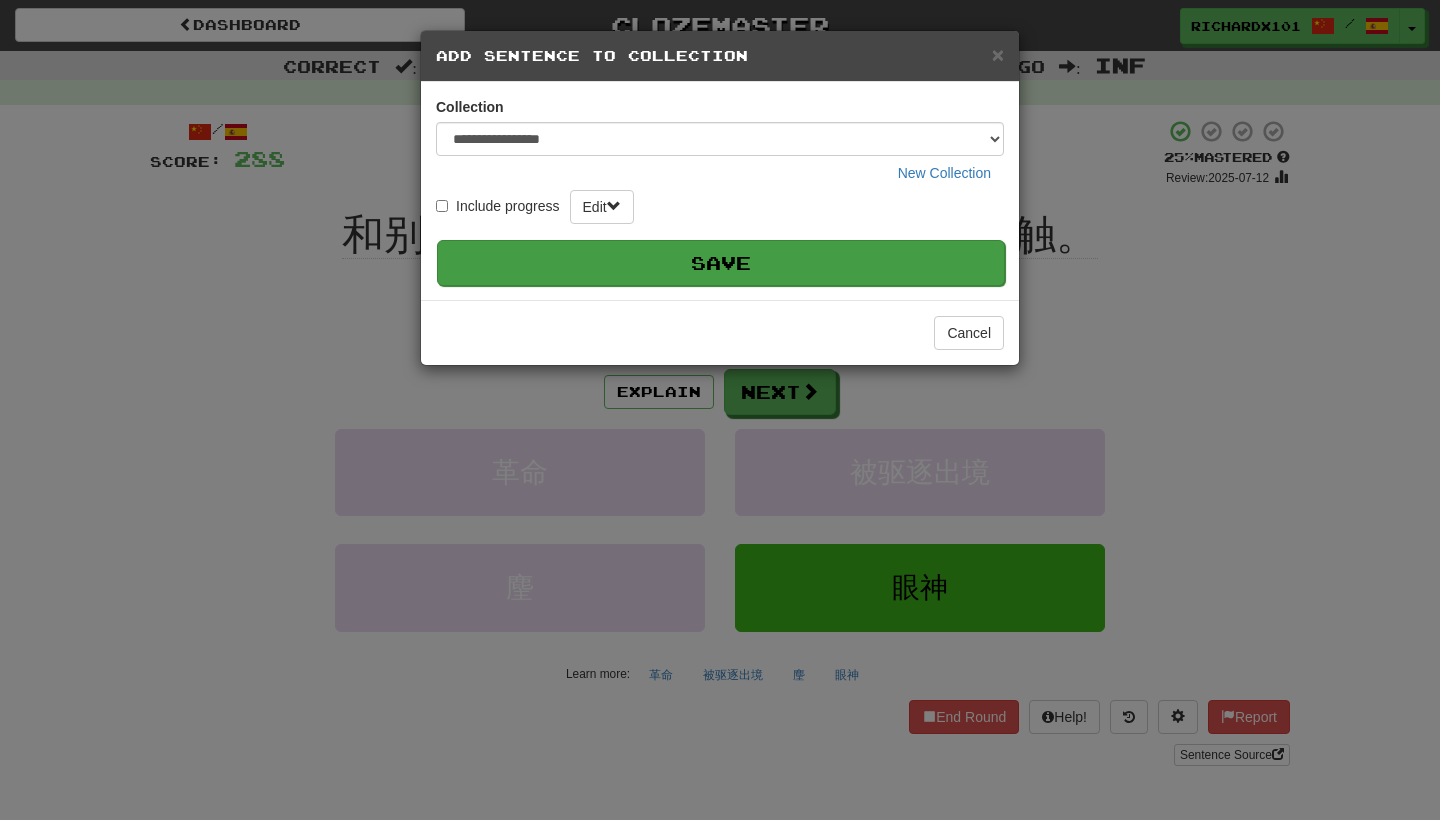 click on "Save" at bounding box center (721, 263) 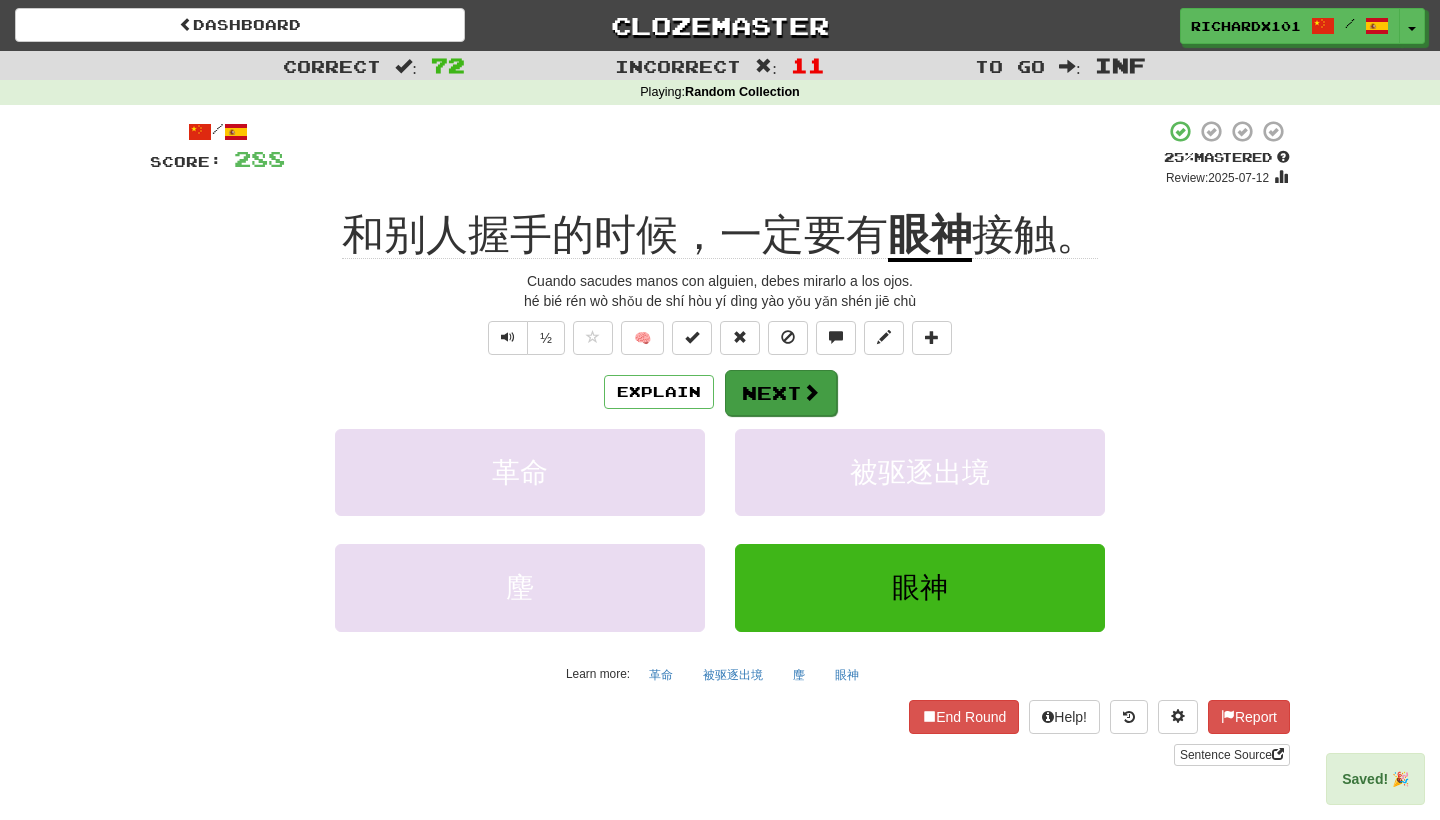 click on "Next" at bounding box center [781, 393] 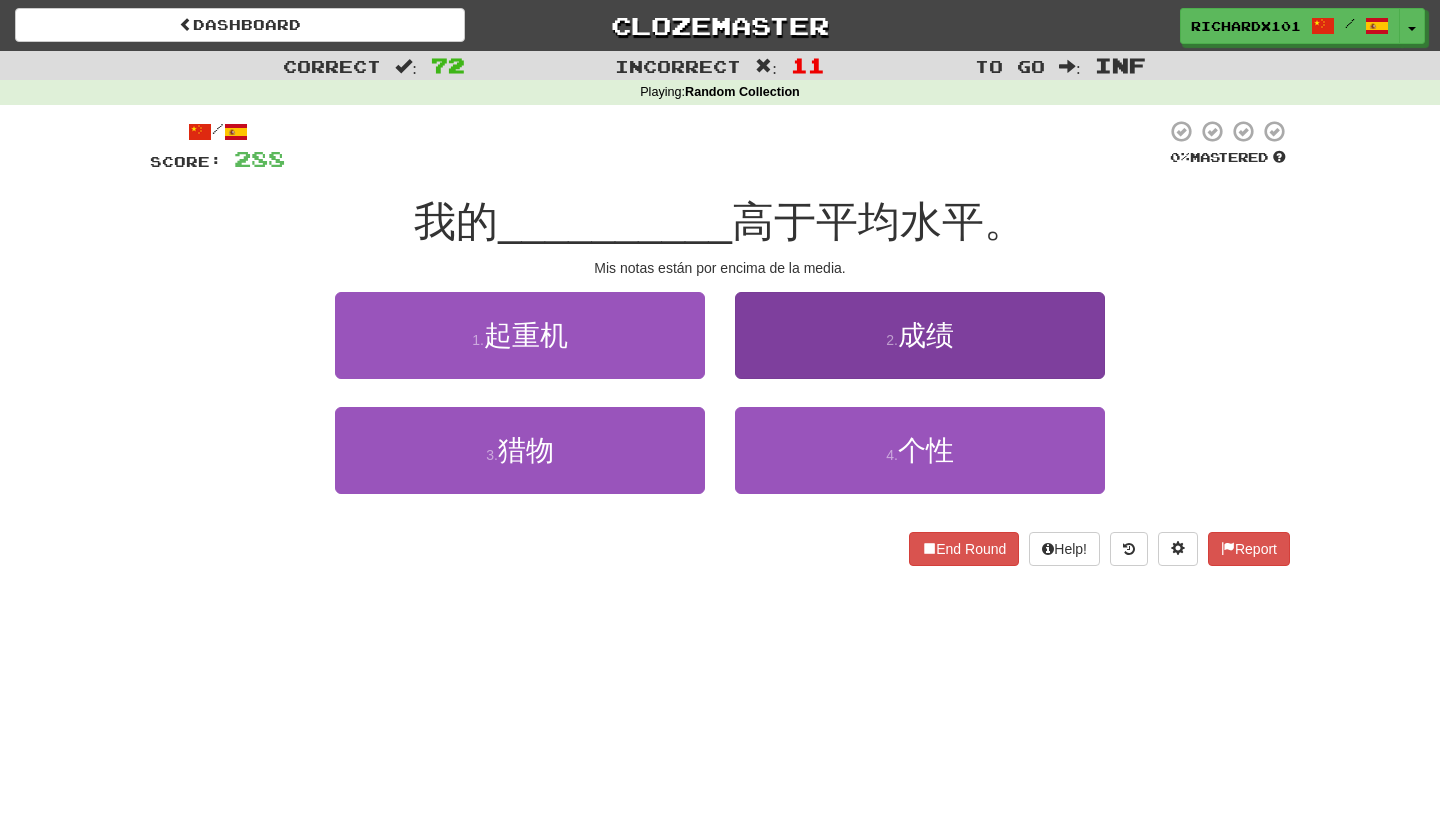 click on "2 .  成绩" at bounding box center (920, 335) 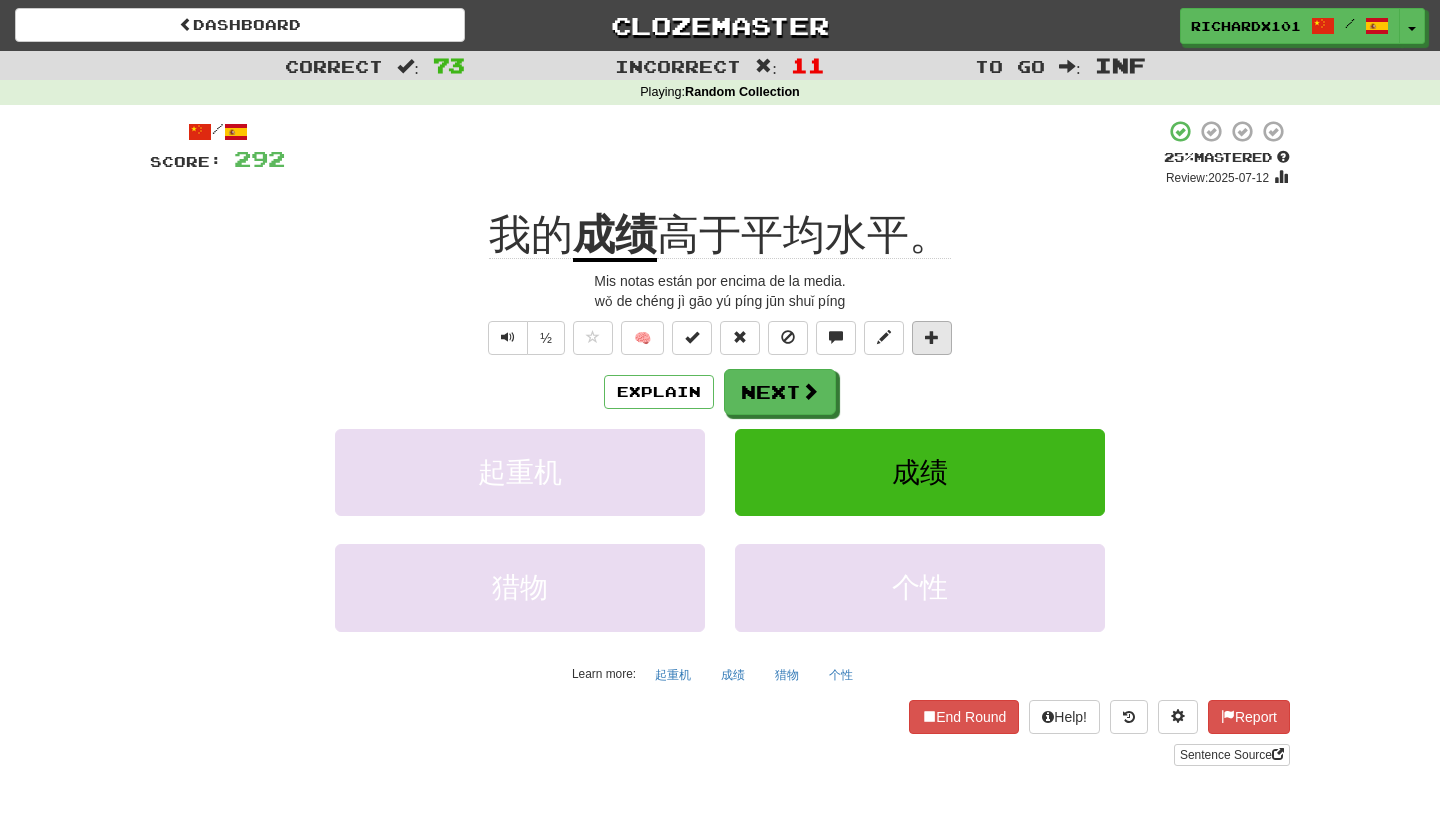 click at bounding box center [932, 338] 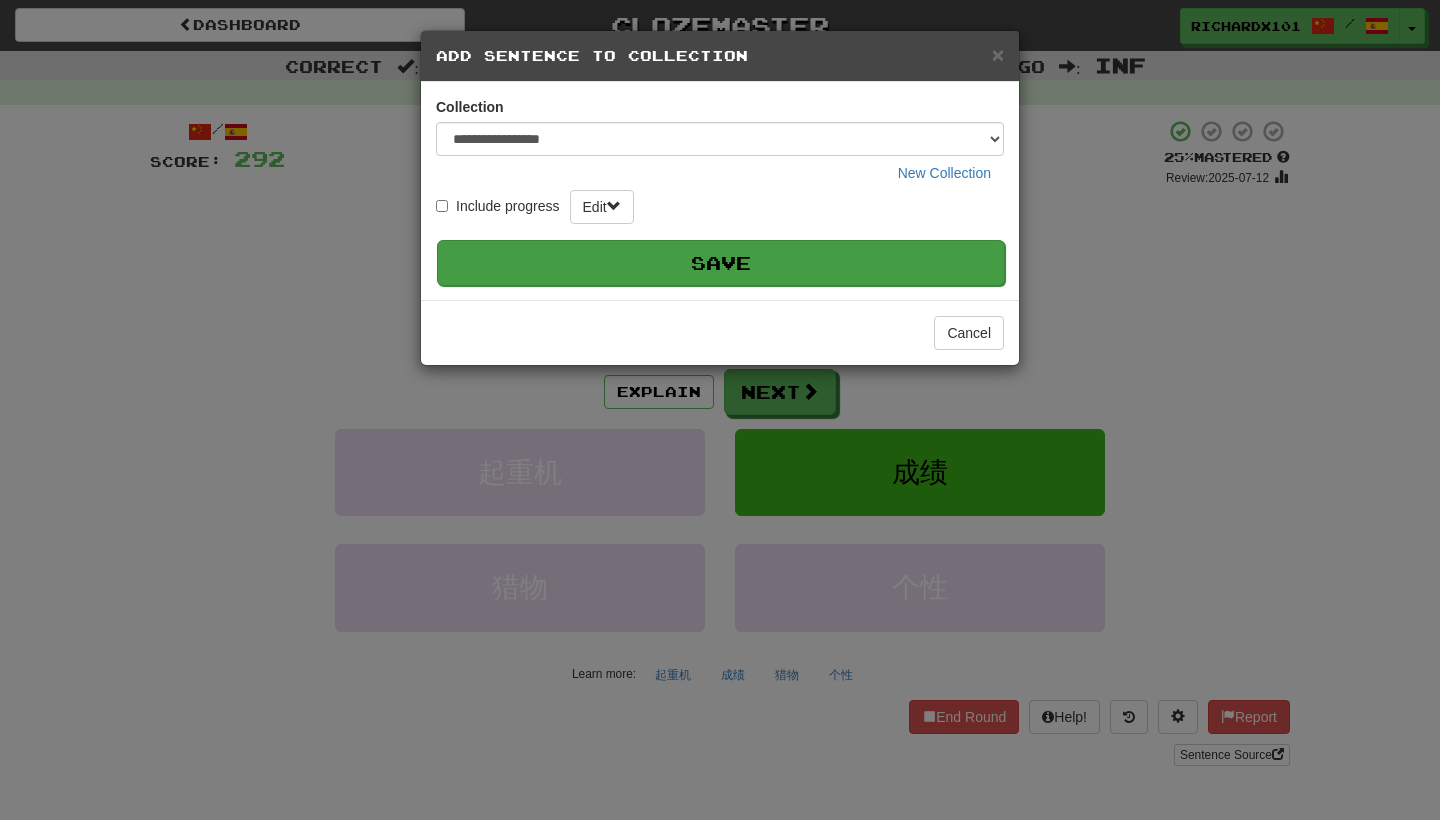 click on "Save" at bounding box center (721, 263) 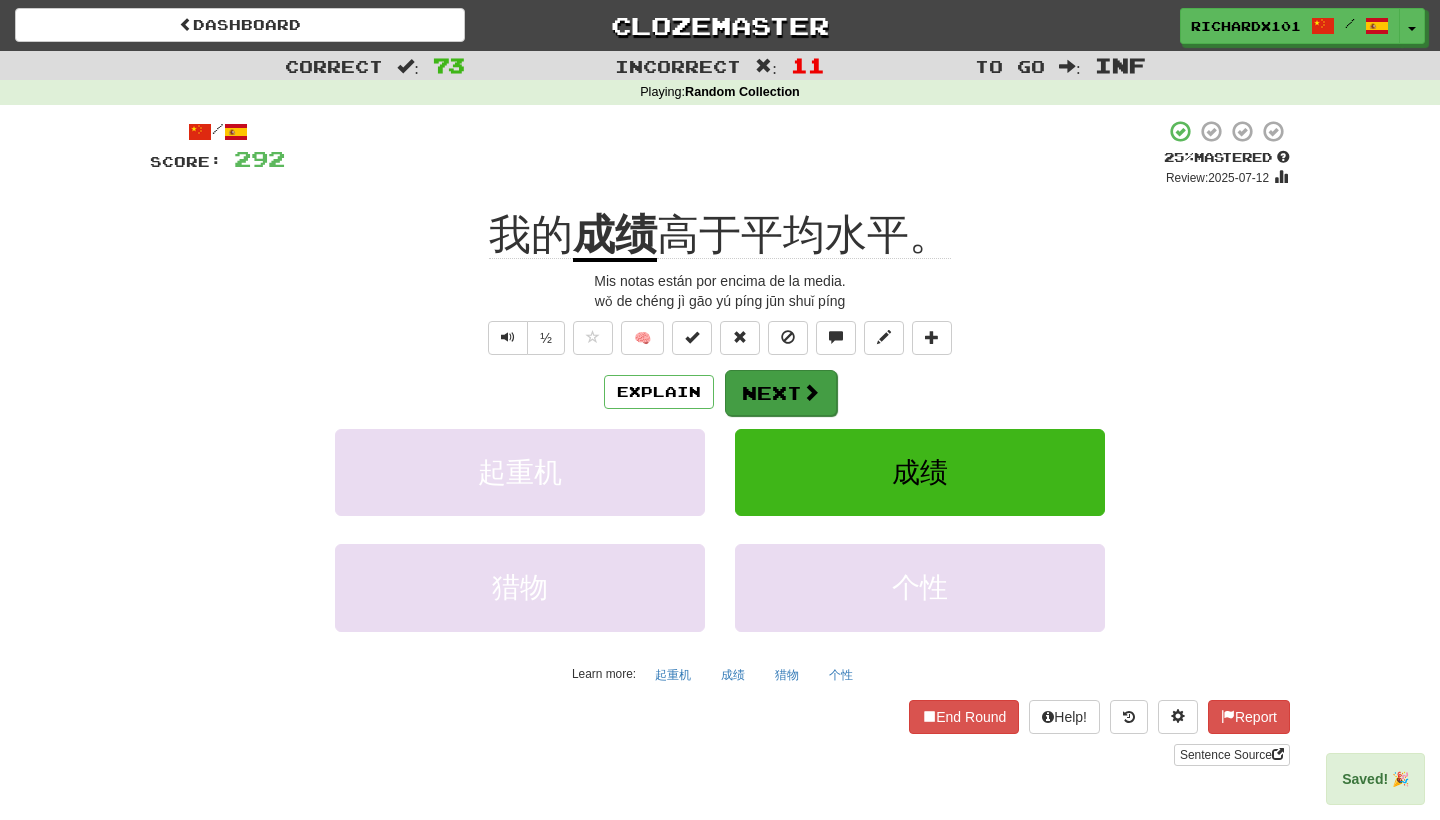 click at bounding box center (811, 392) 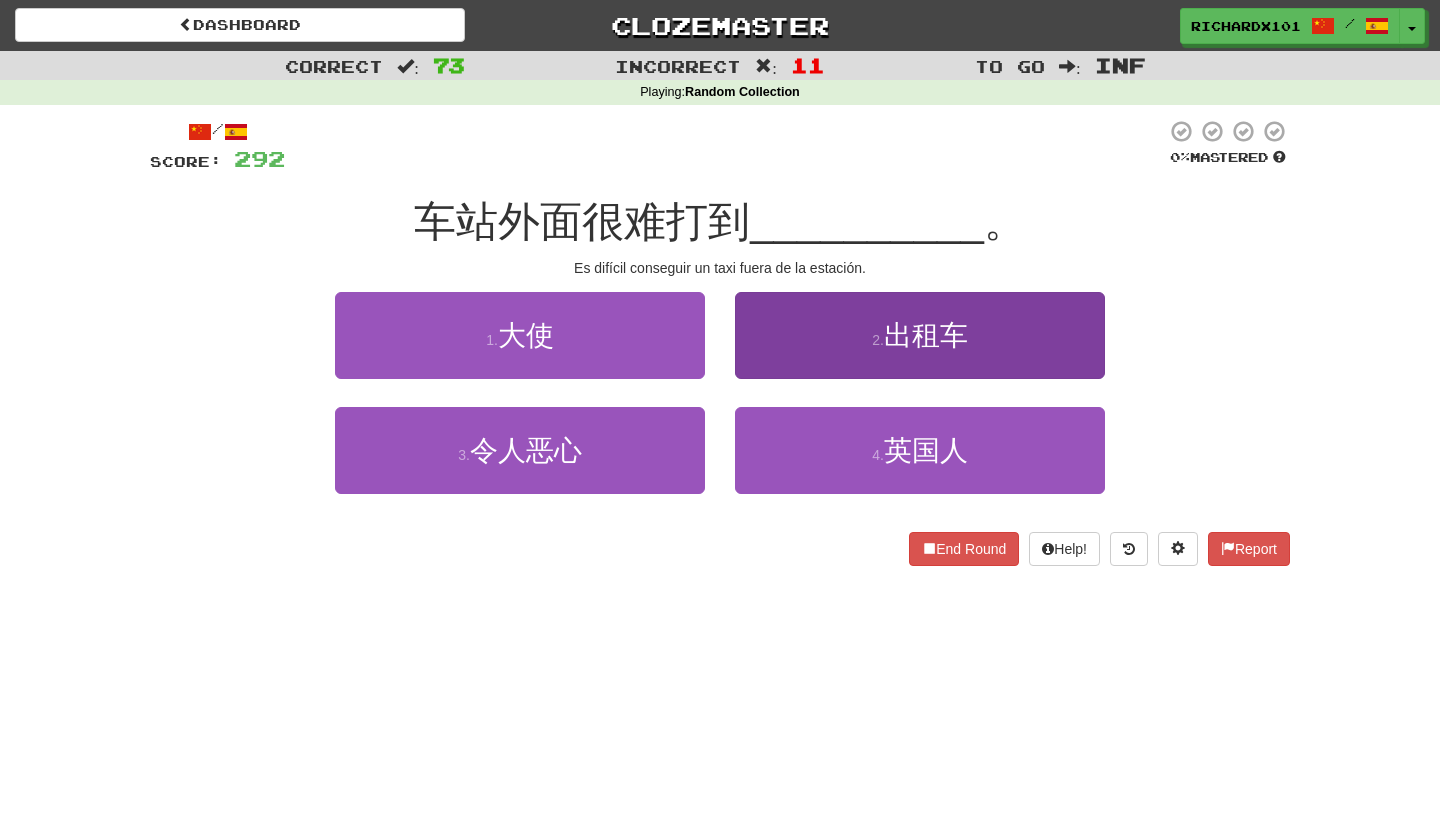 click on "2 .  出租车" at bounding box center [920, 335] 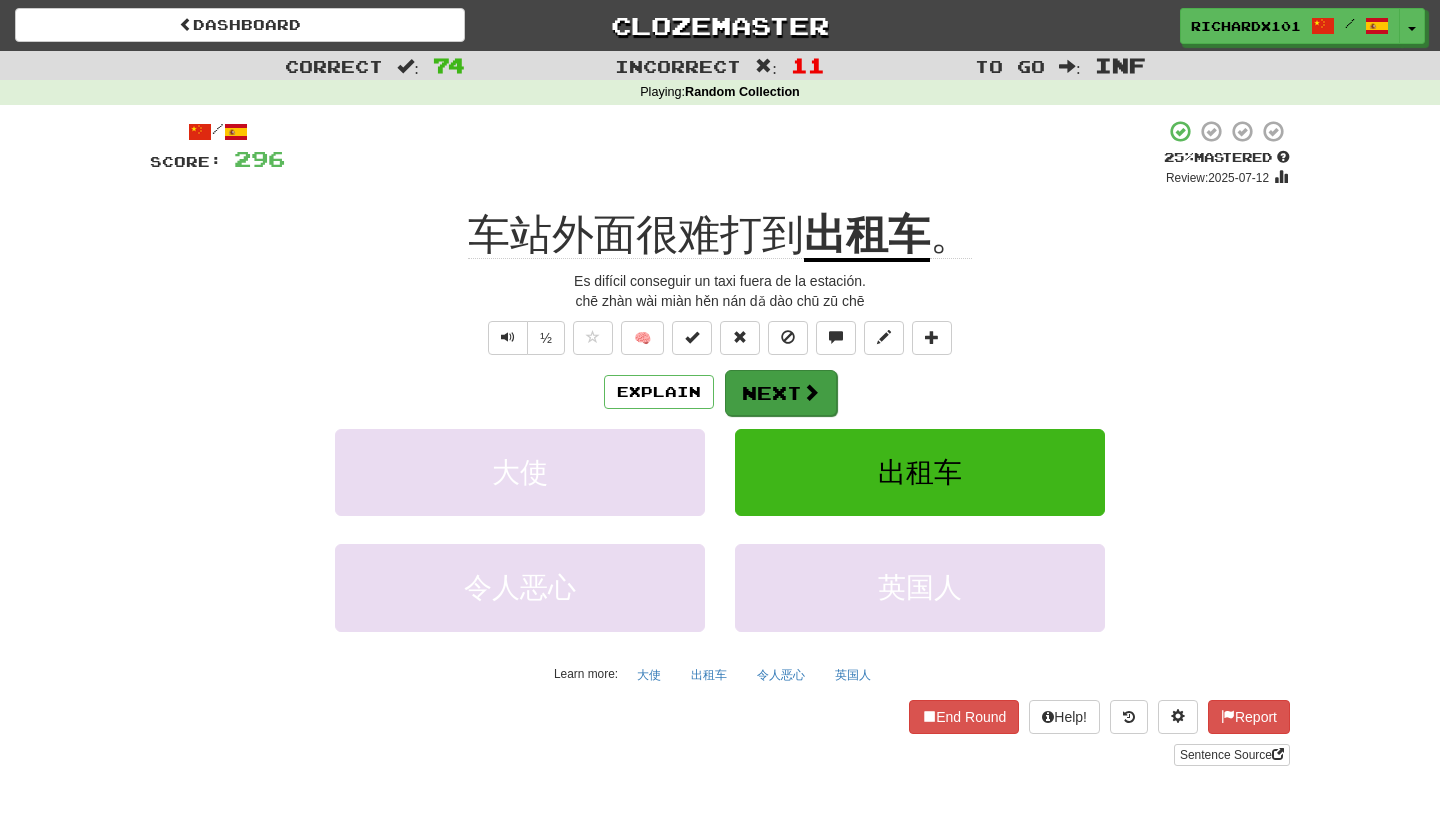 click at bounding box center [811, 392] 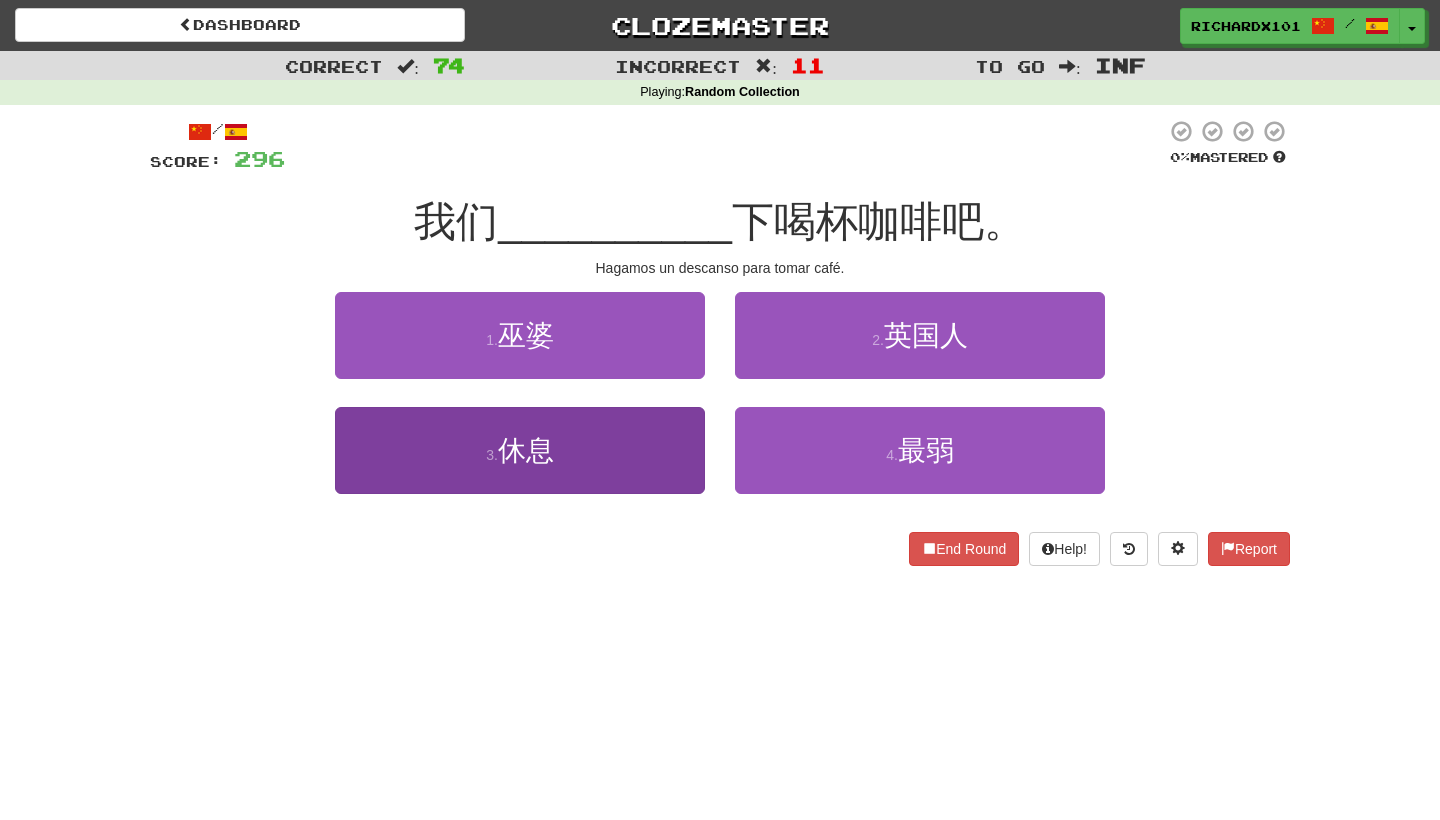 click on "3 .  休息" at bounding box center (520, 450) 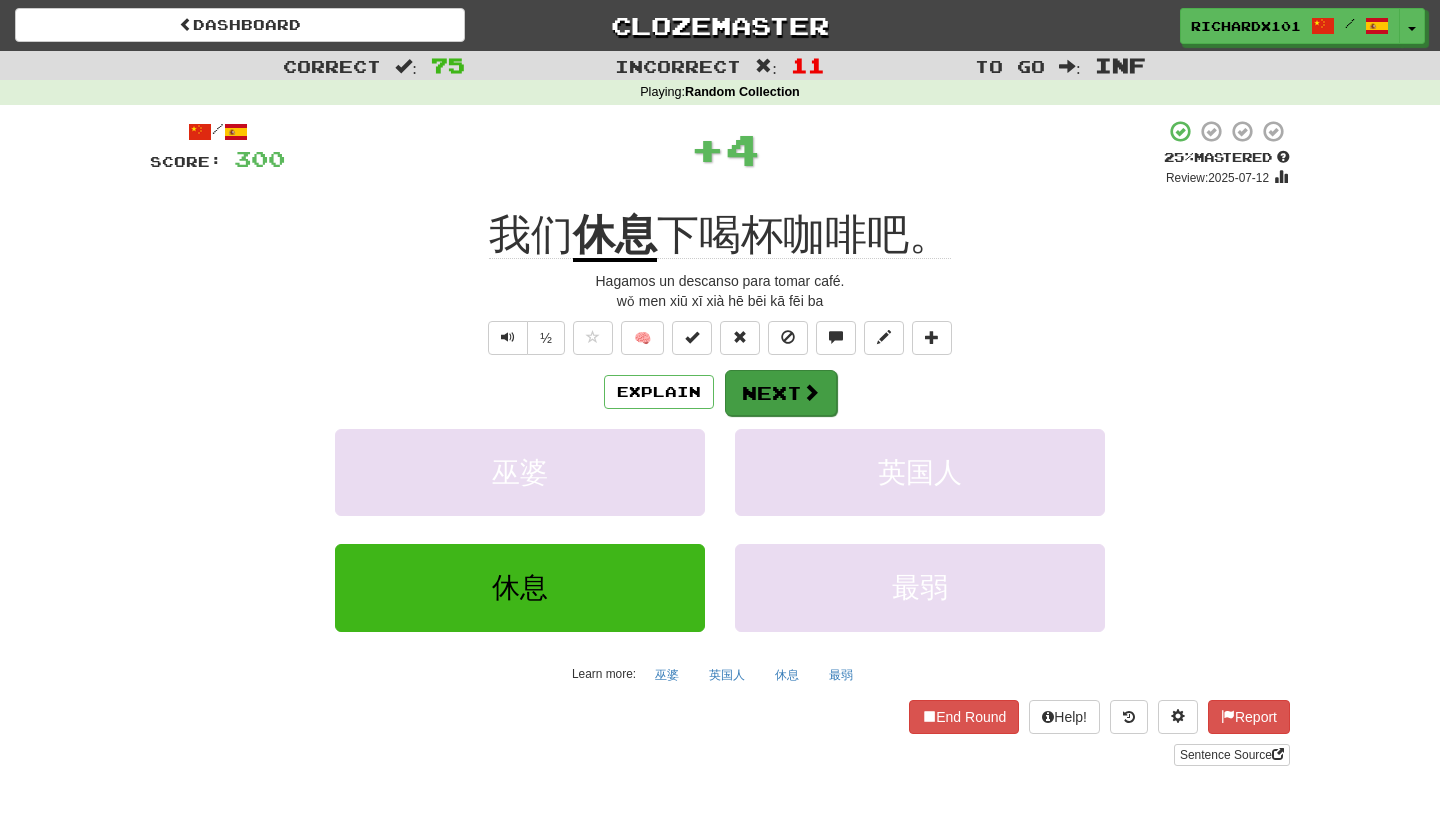 click on "Next" at bounding box center [781, 393] 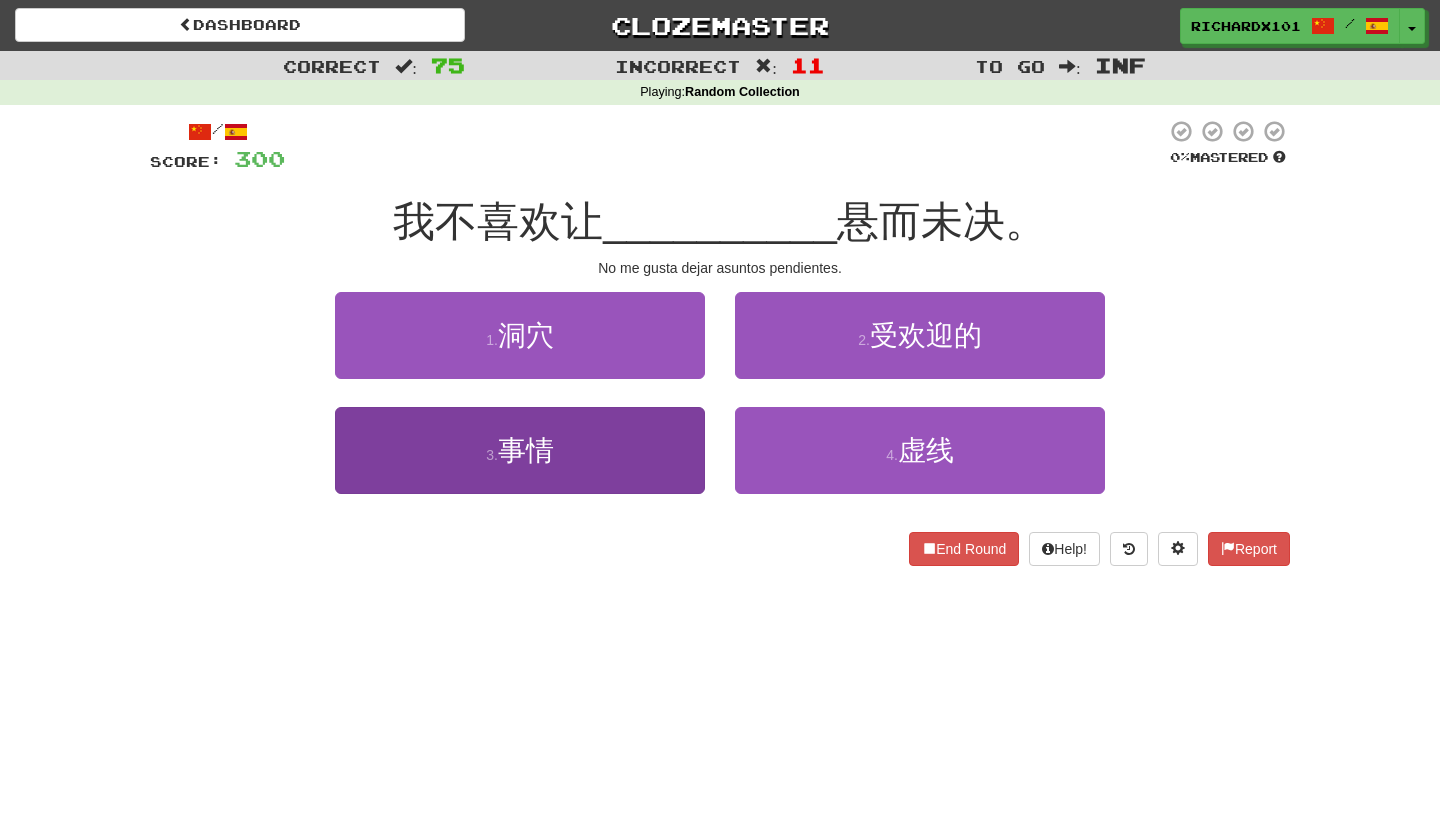 click on "3 .  事情" at bounding box center (520, 450) 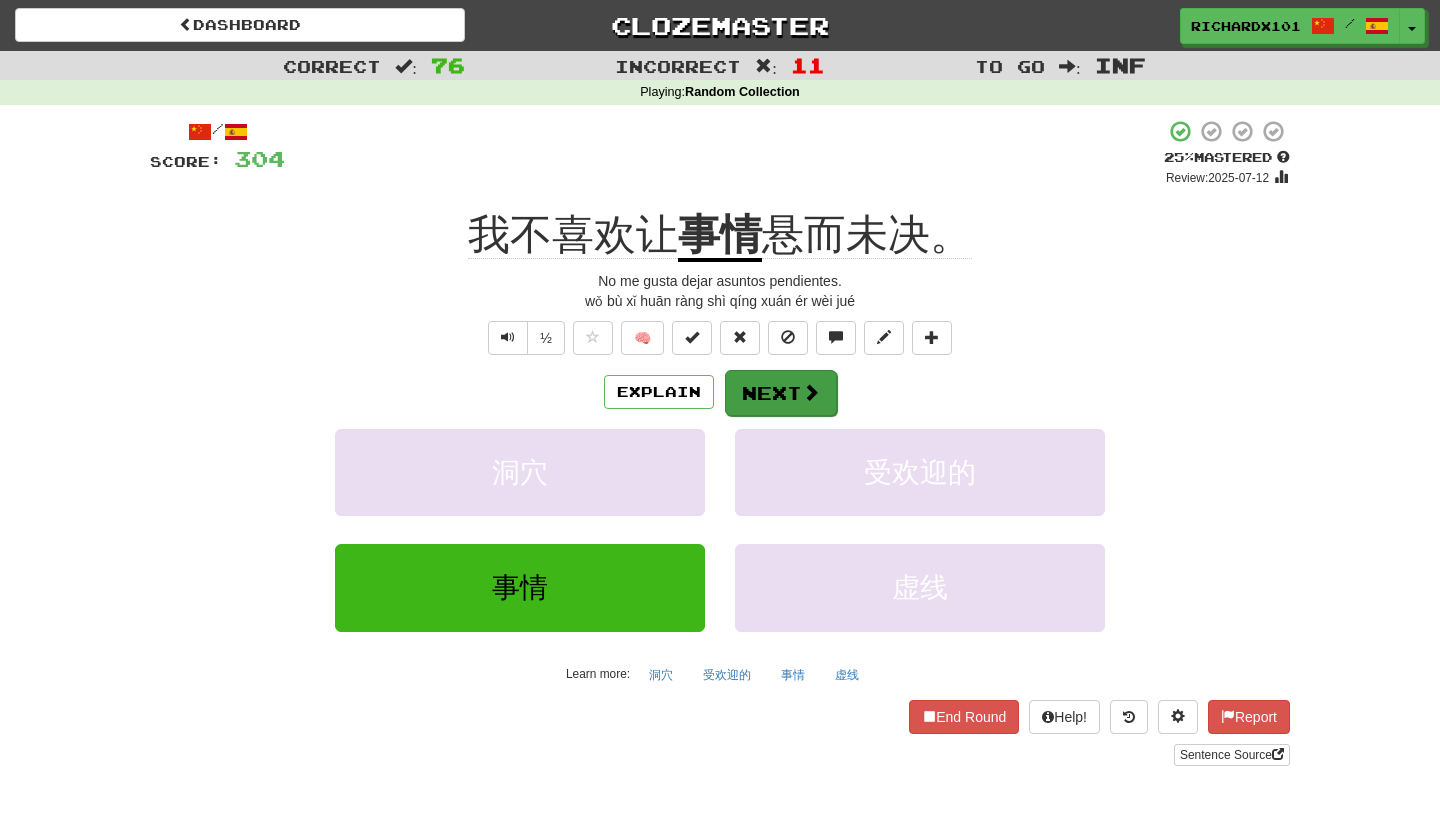 click on "Next" at bounding box center (781, 393) 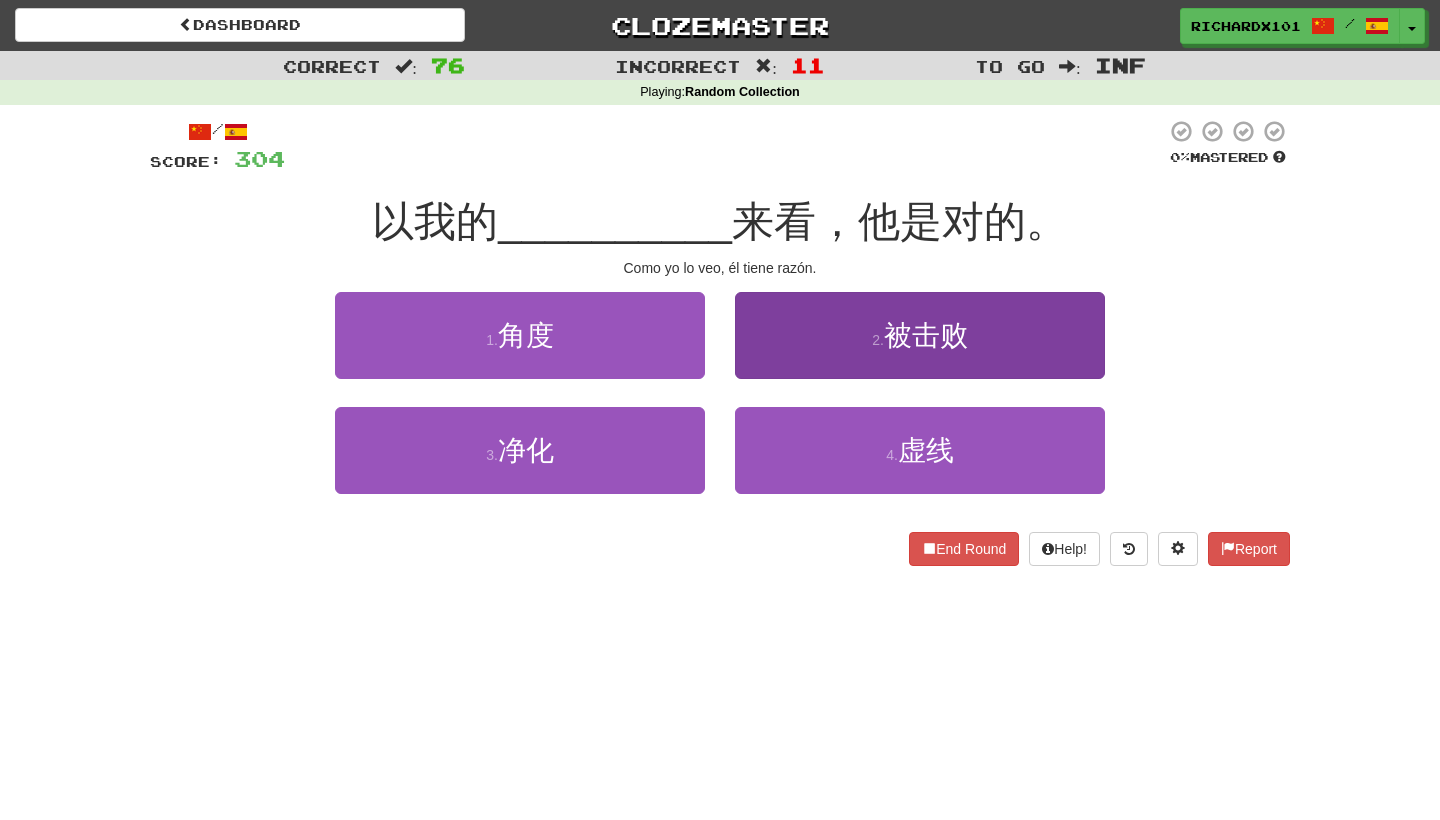 click on "2 .  被击败" at bounding box center [920, 335] 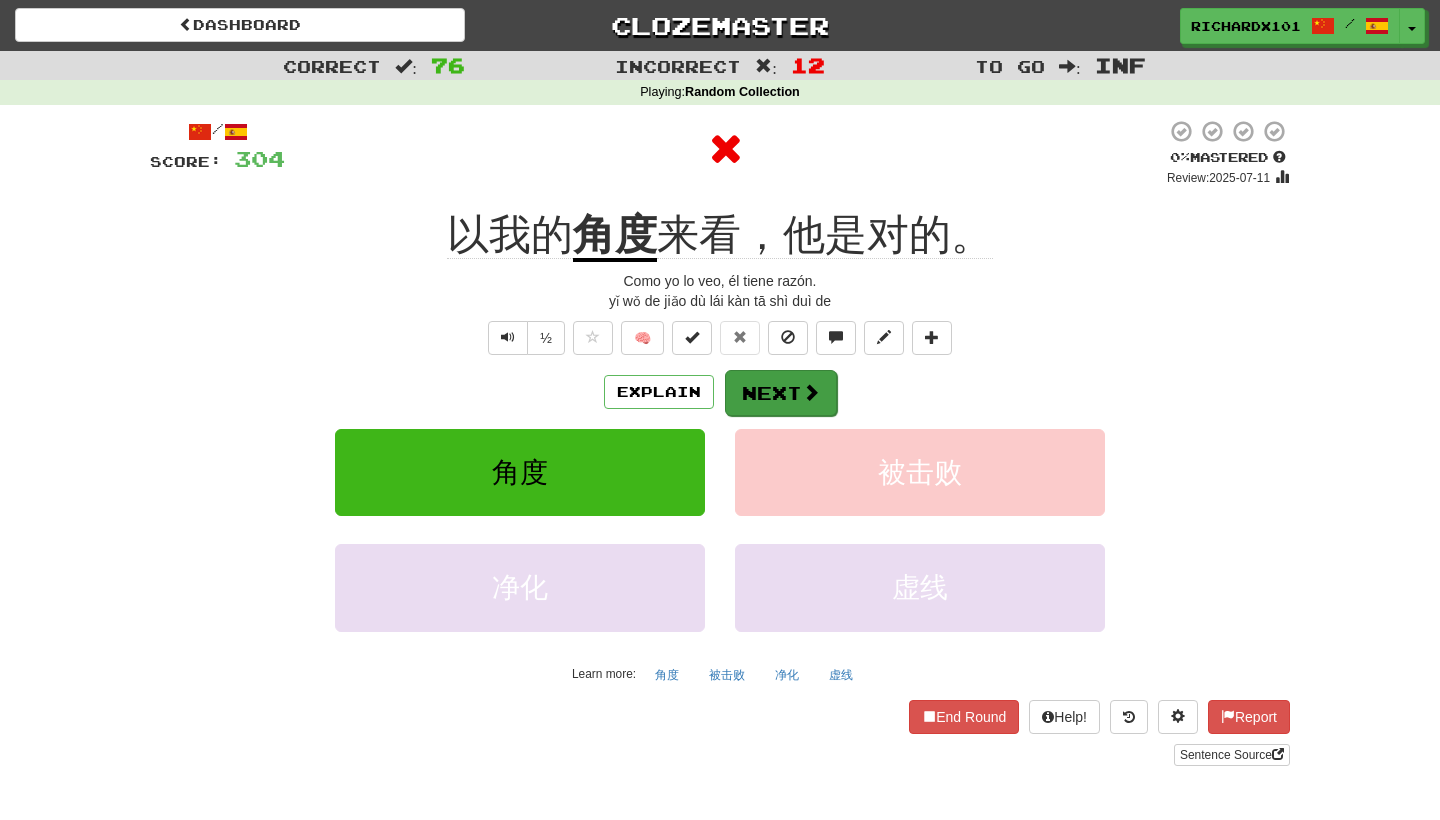 click on "Next" at bounding box center (781, 393) 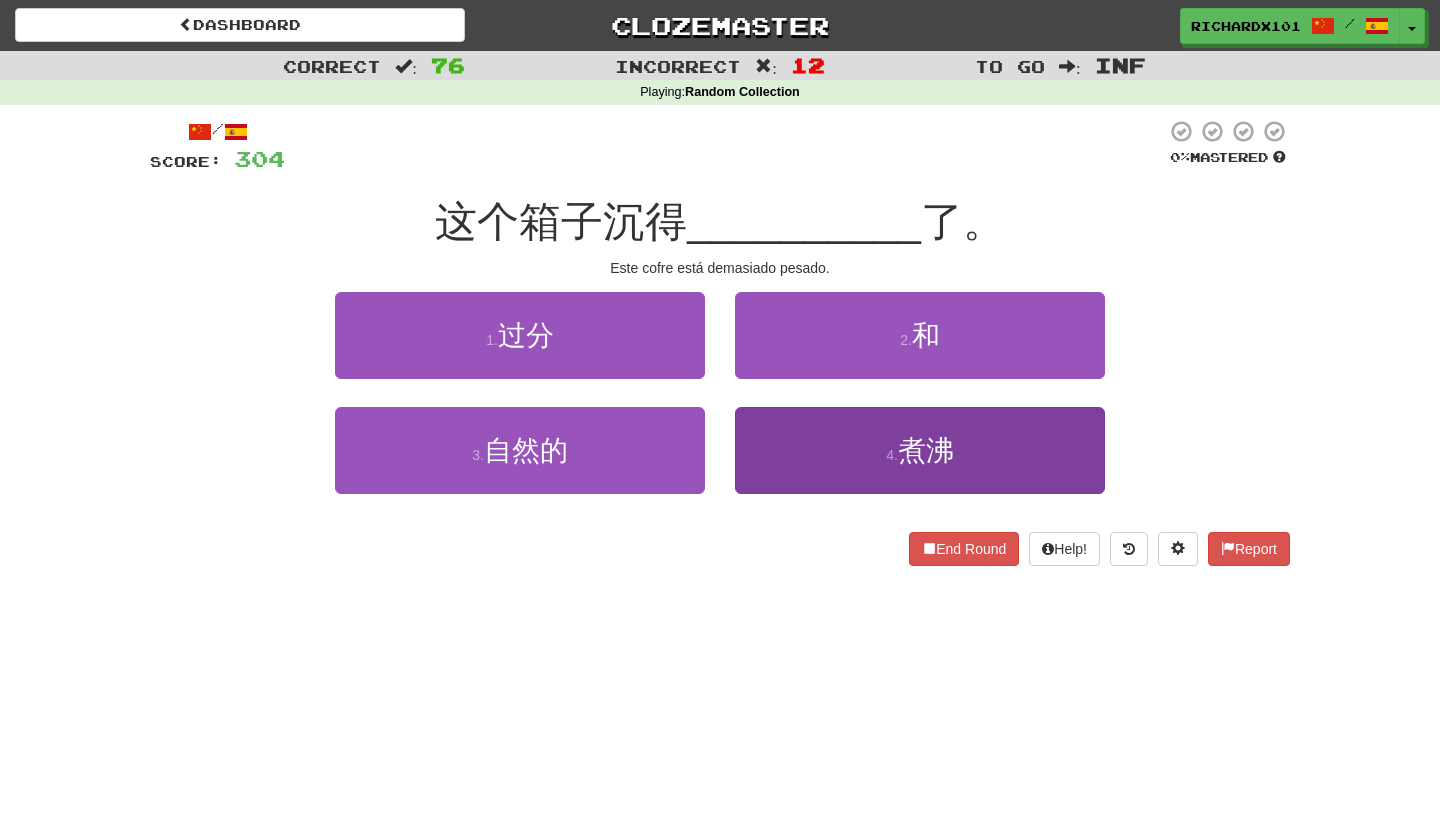click on "4 .  煮沸" at bounding box center [920, 450] 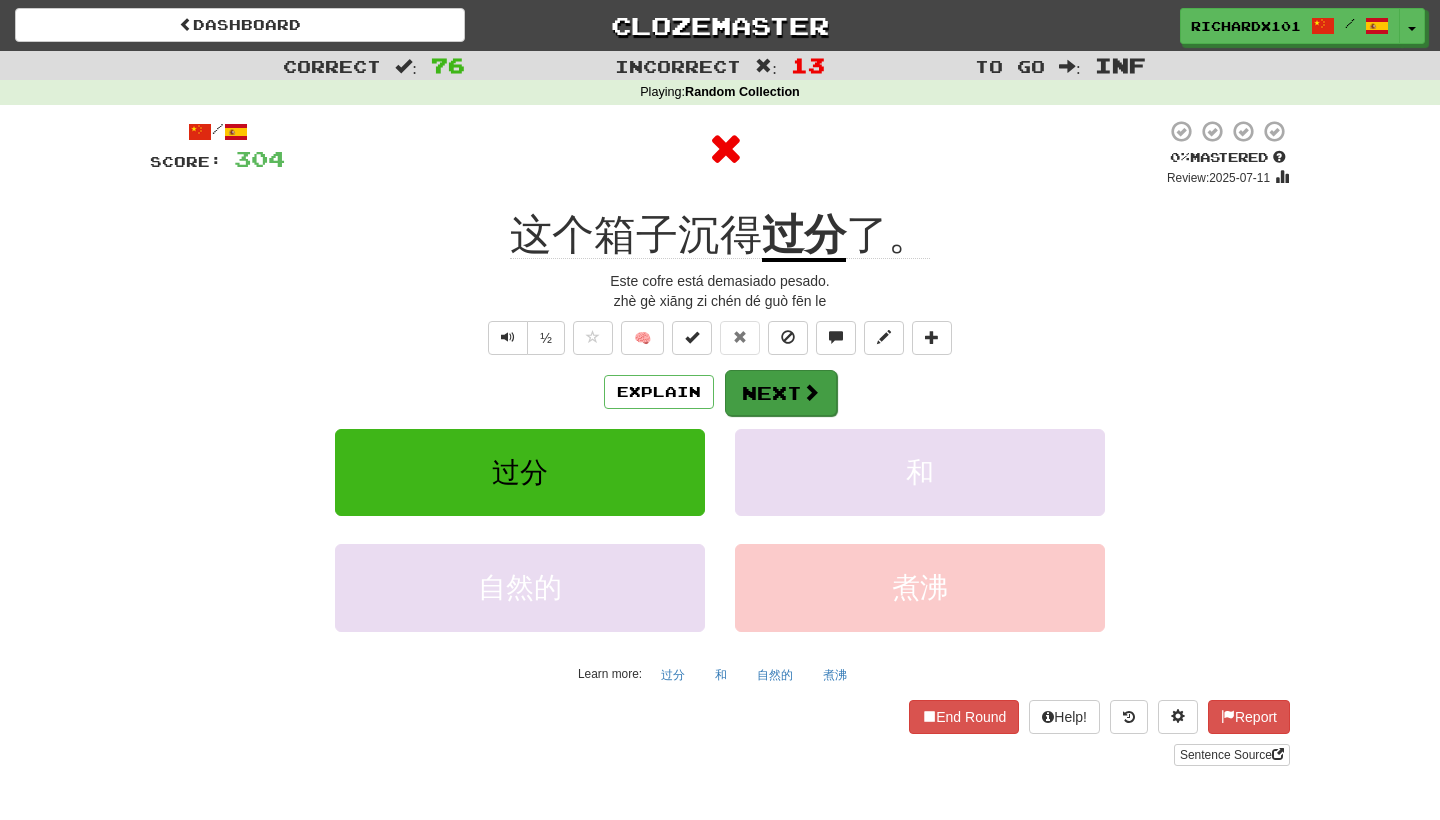 click on "Next" at bounding box center [781, 393] 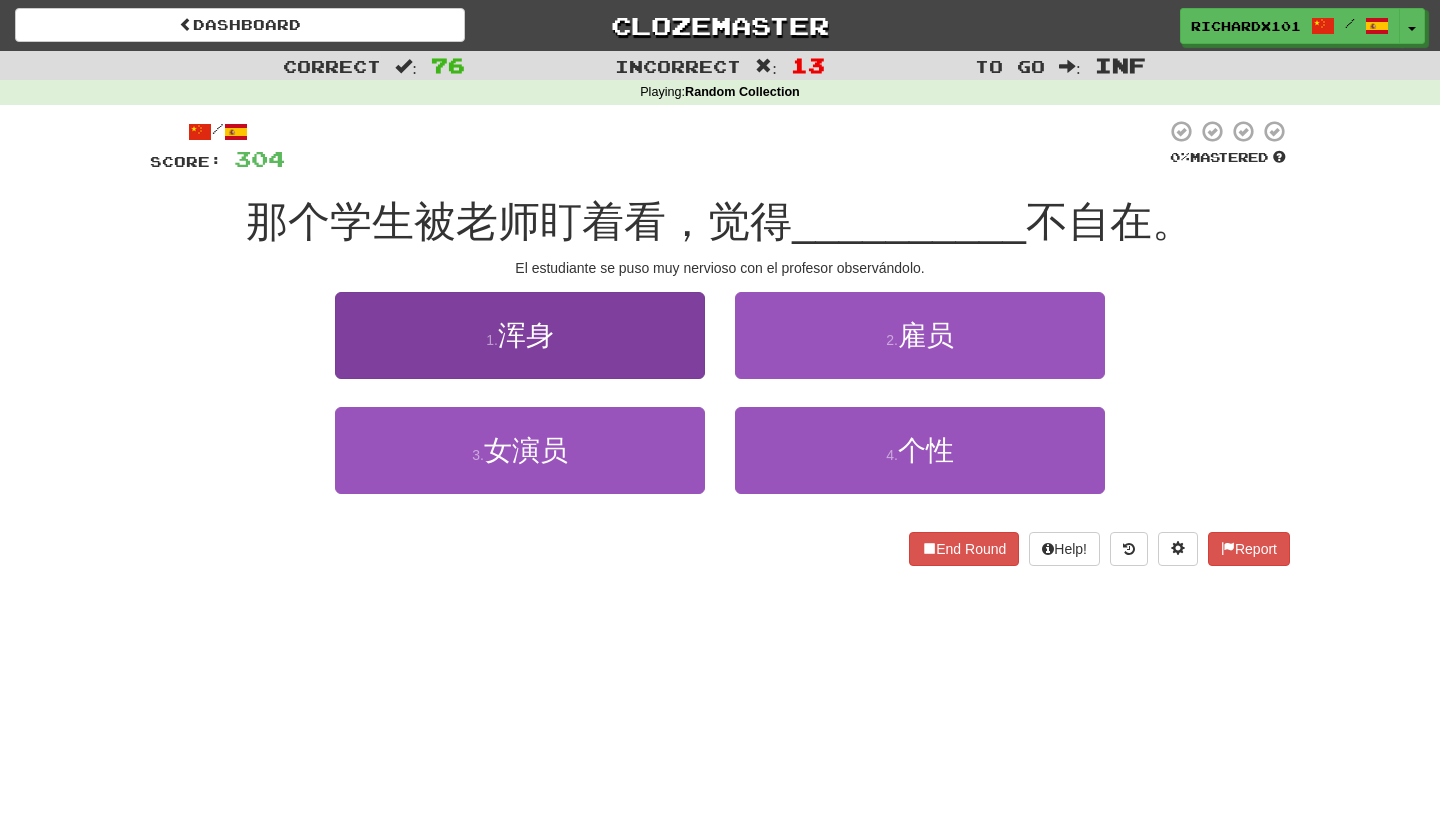 click on "1 .  浑身" at bounding box center (520, 335) 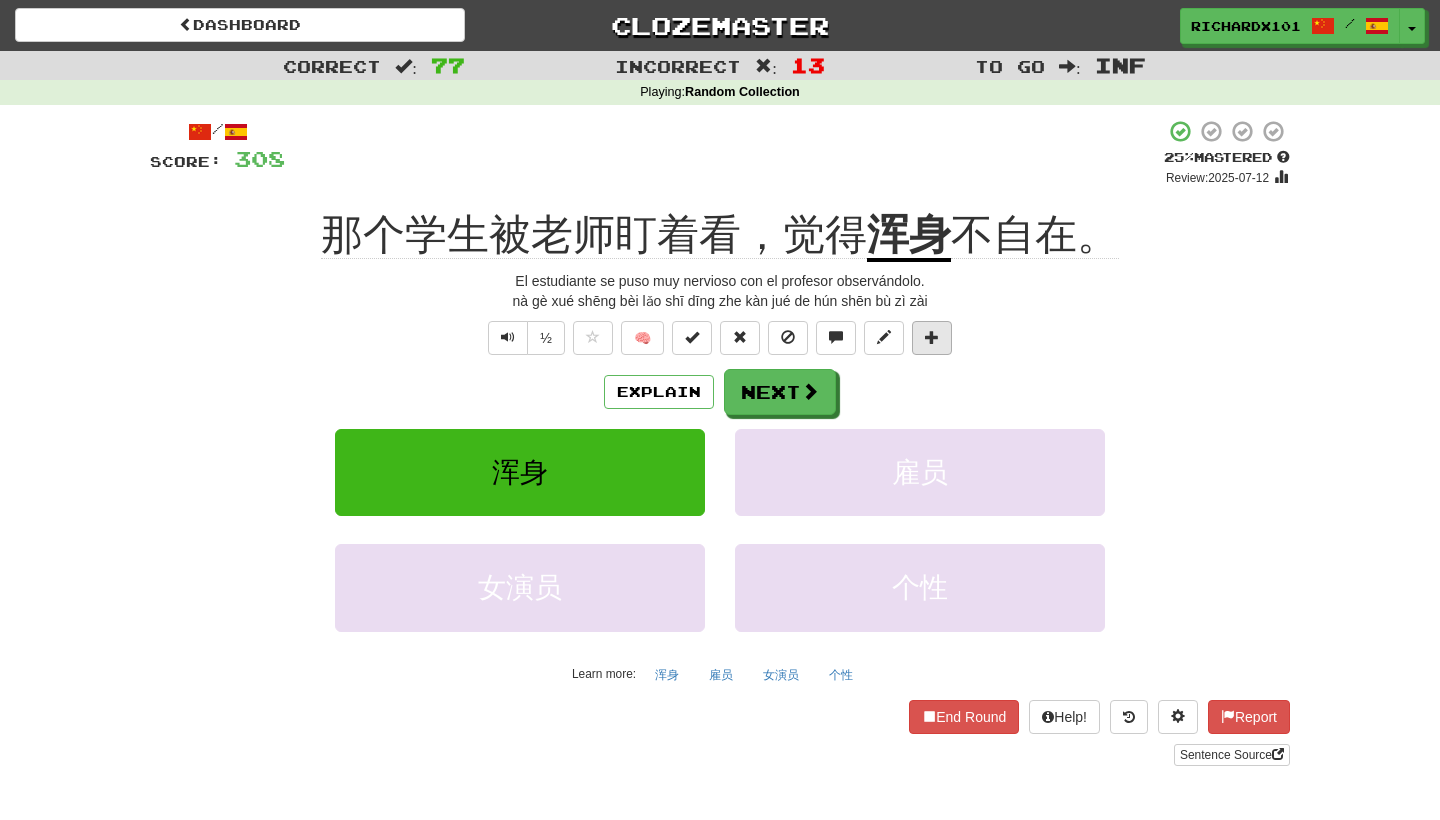 click at bounding box center (932, 338) 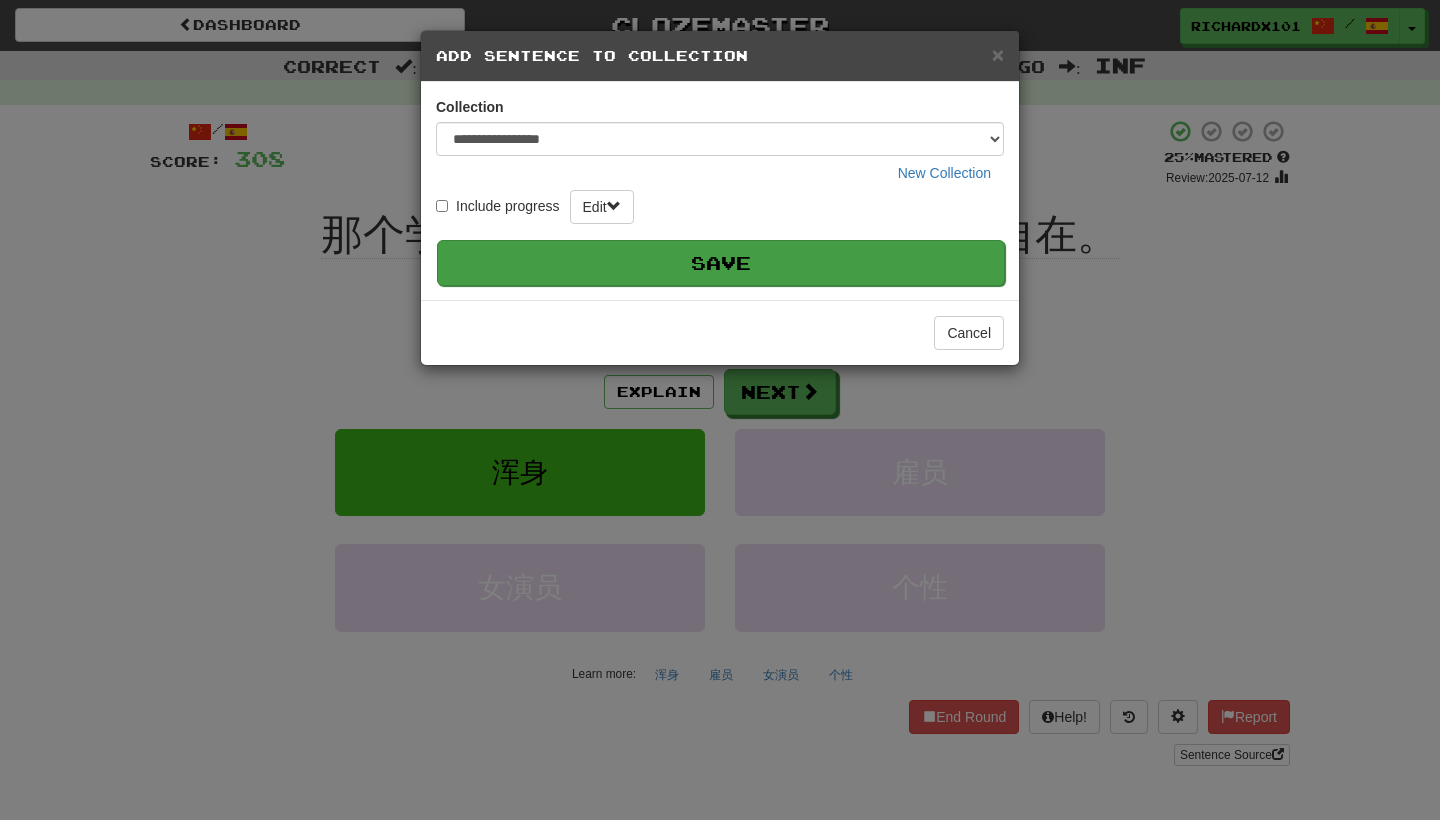 click on "Save" at bounding box center [721, 263] 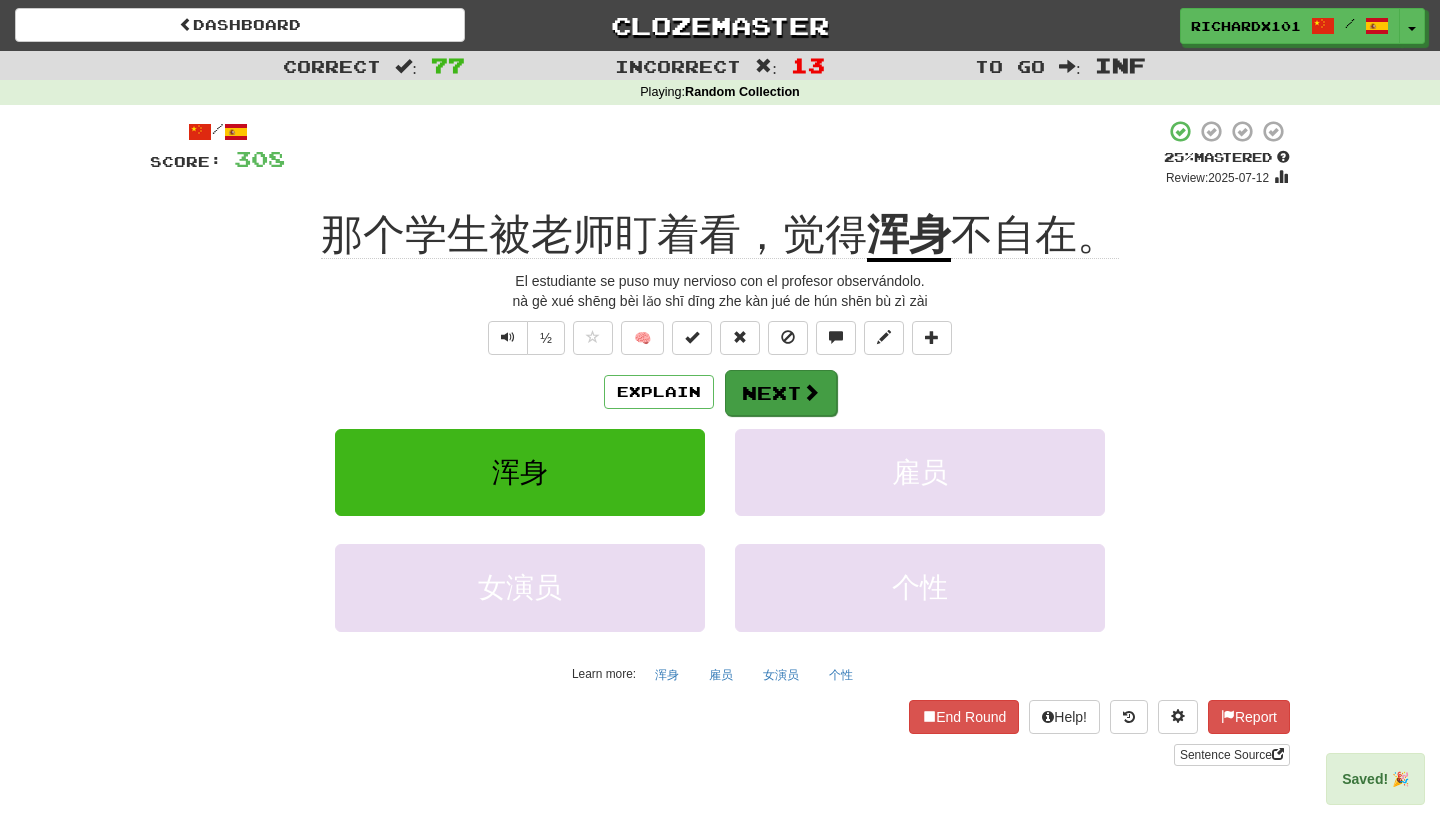 click at bounding box center [811, 392] 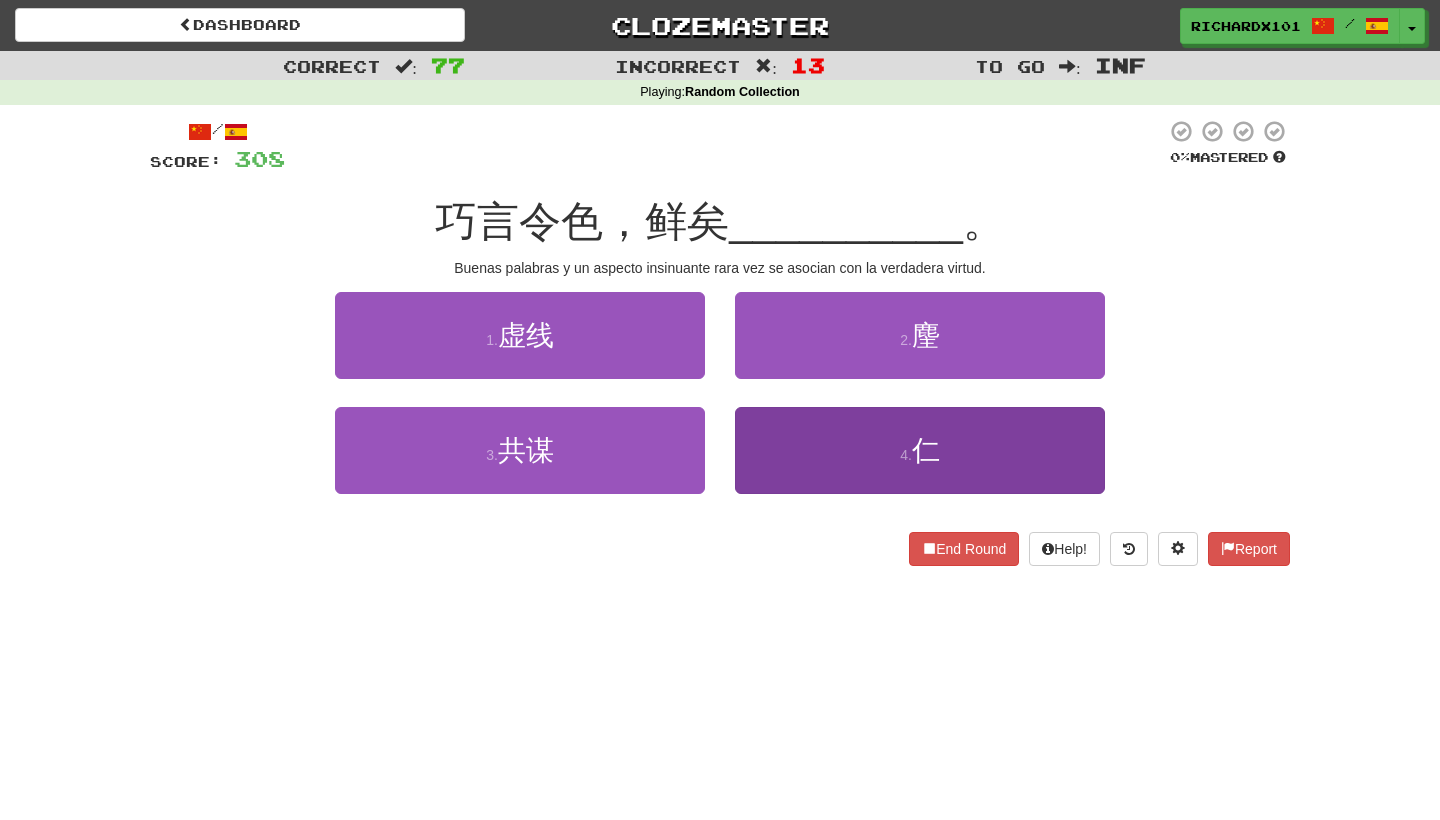 click on "4 .  仁" at bounding box center [920, 450] 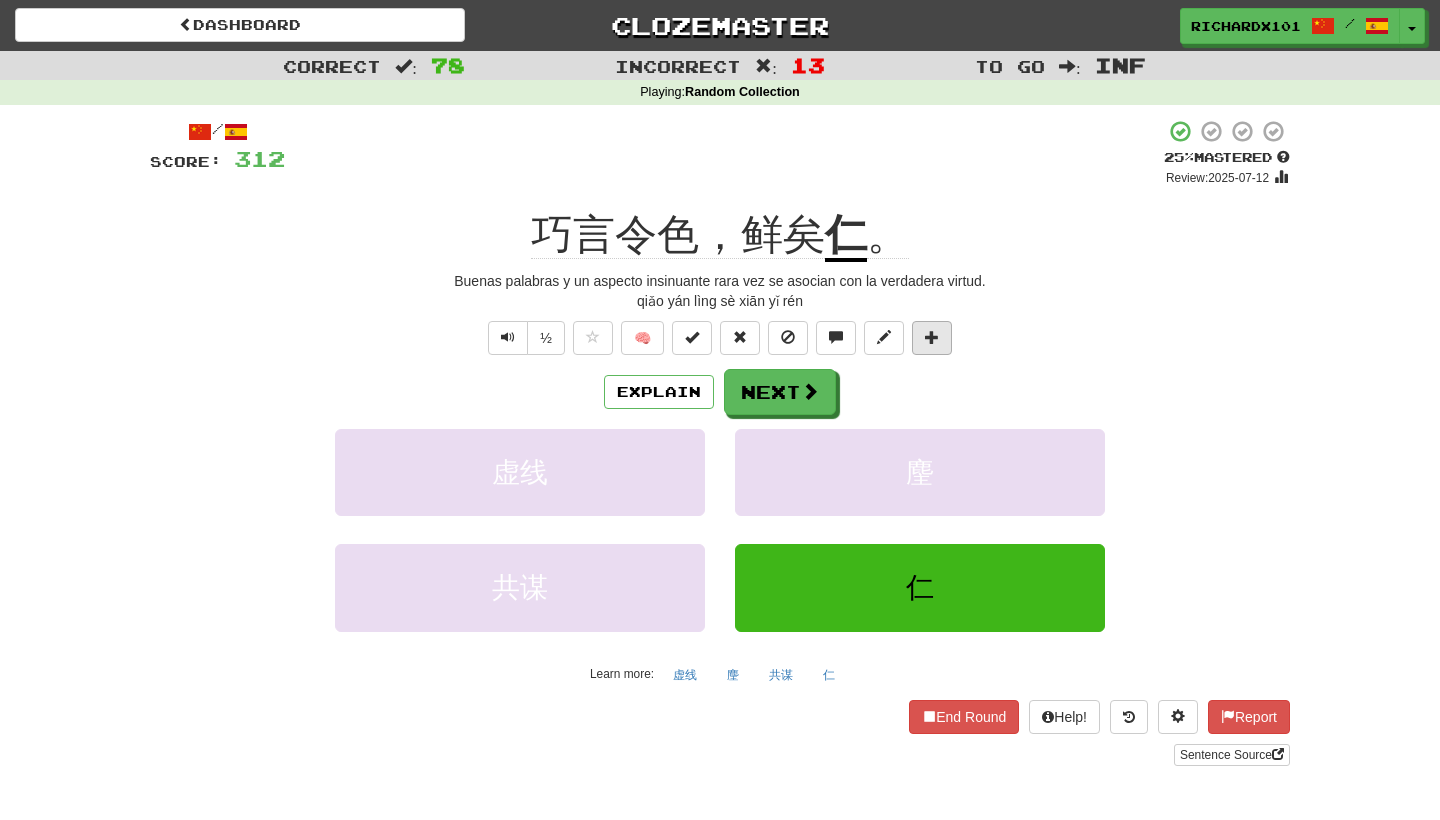 click at bounding box center [932, 337] 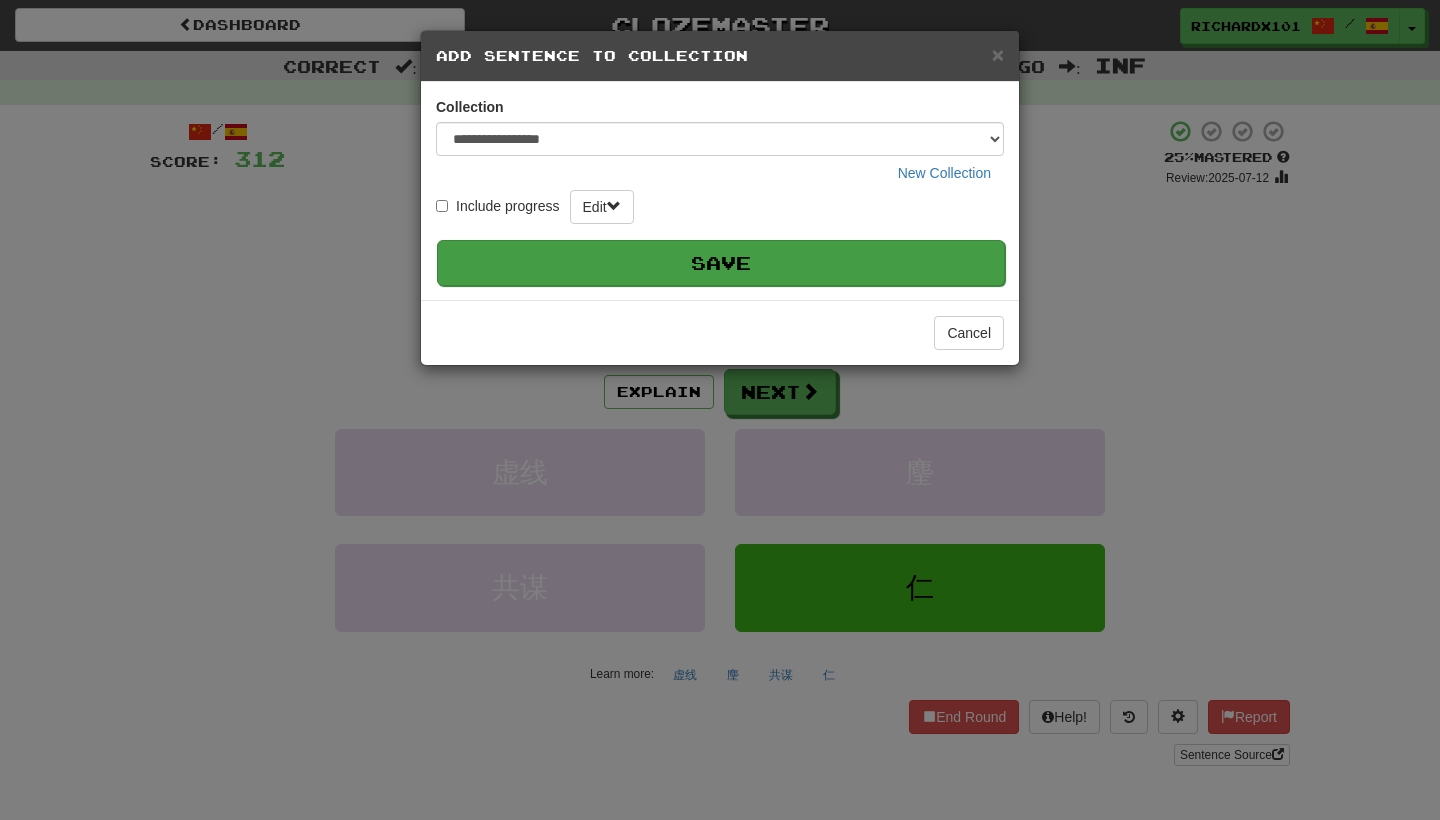 click on "Save" at bounding box center [721, 263] 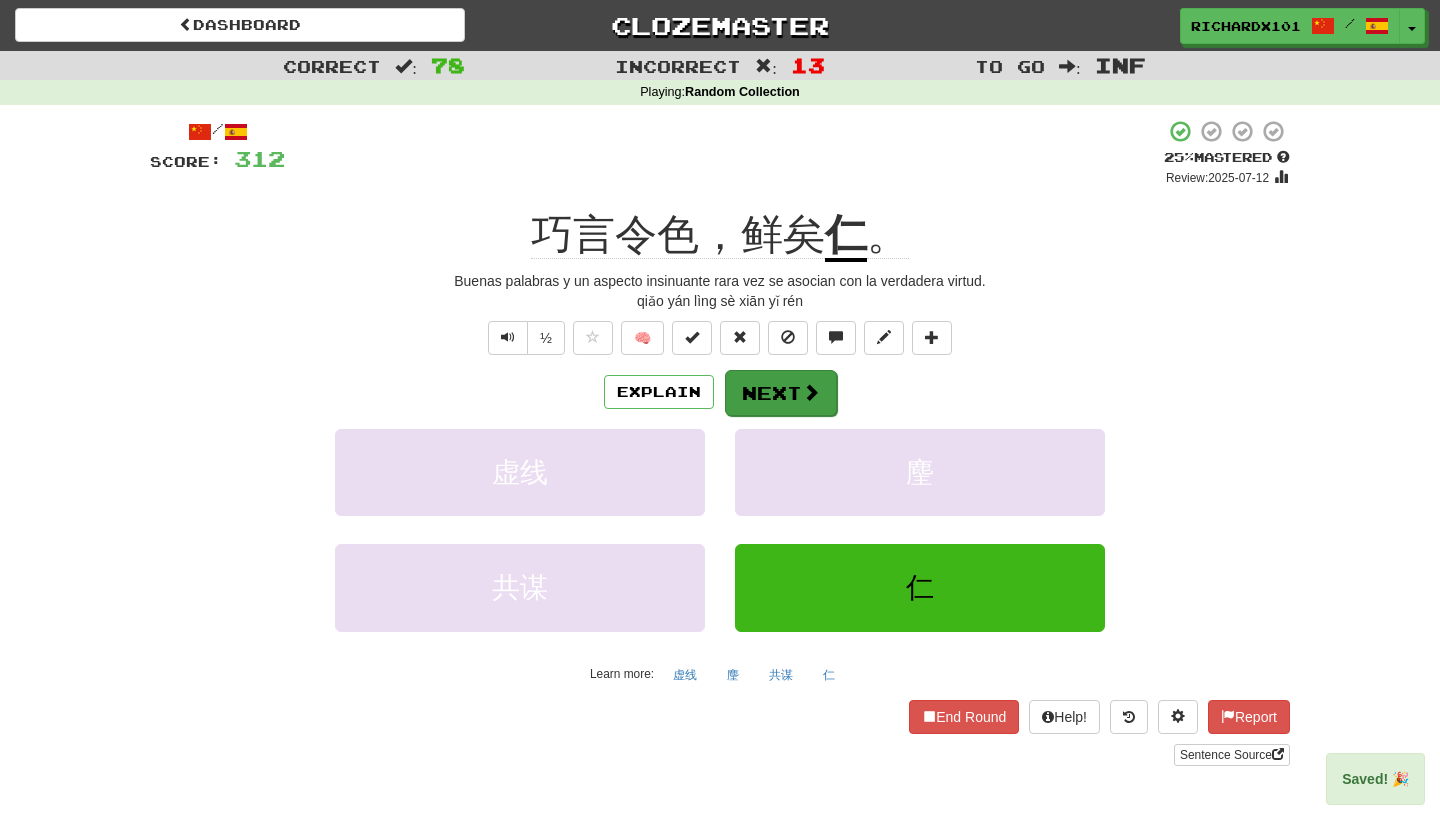 click on "Next" at bounding box center (781, 393) 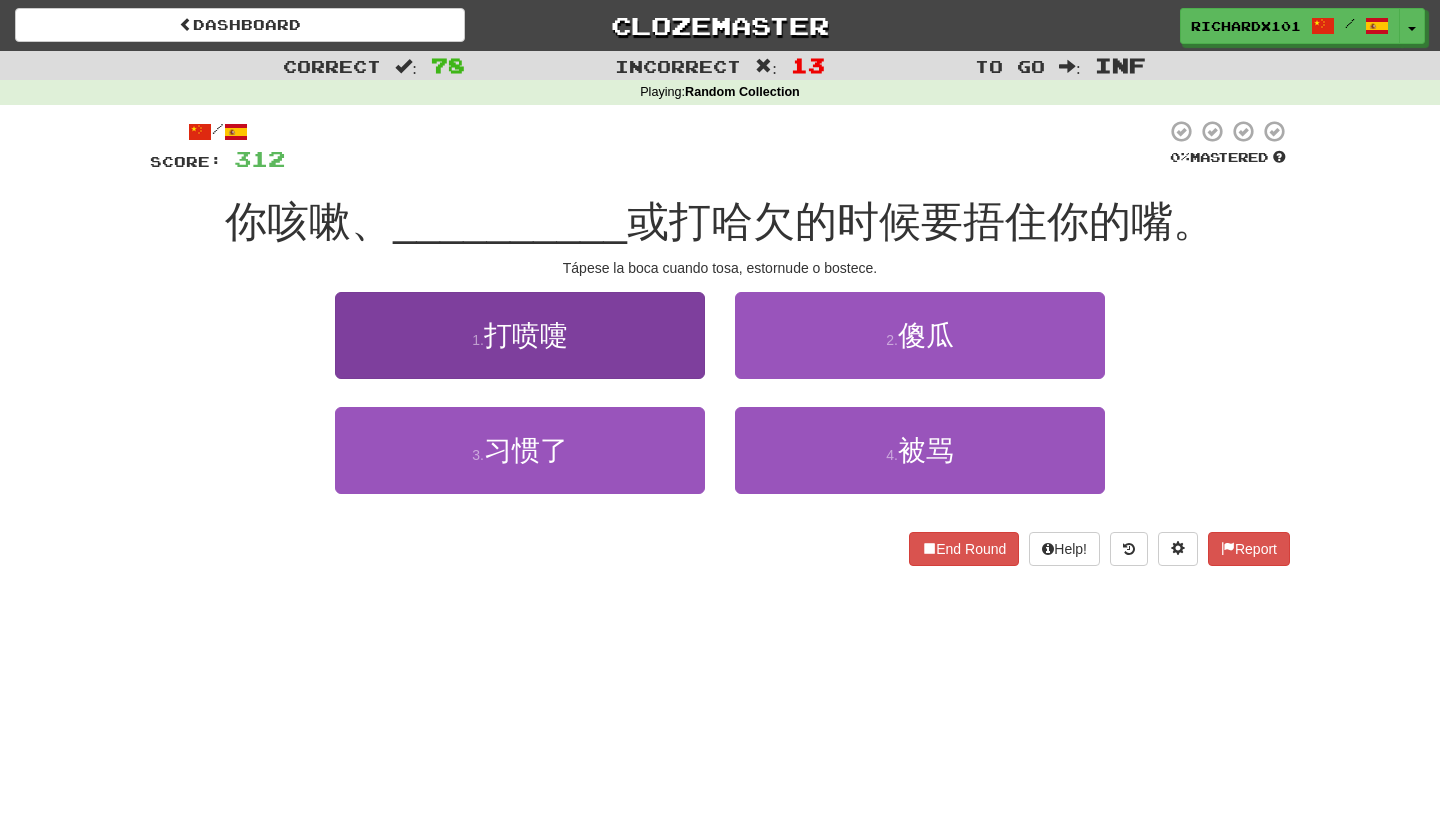 click on "1 .  打喷嚏" at bounding box center (520, 335) 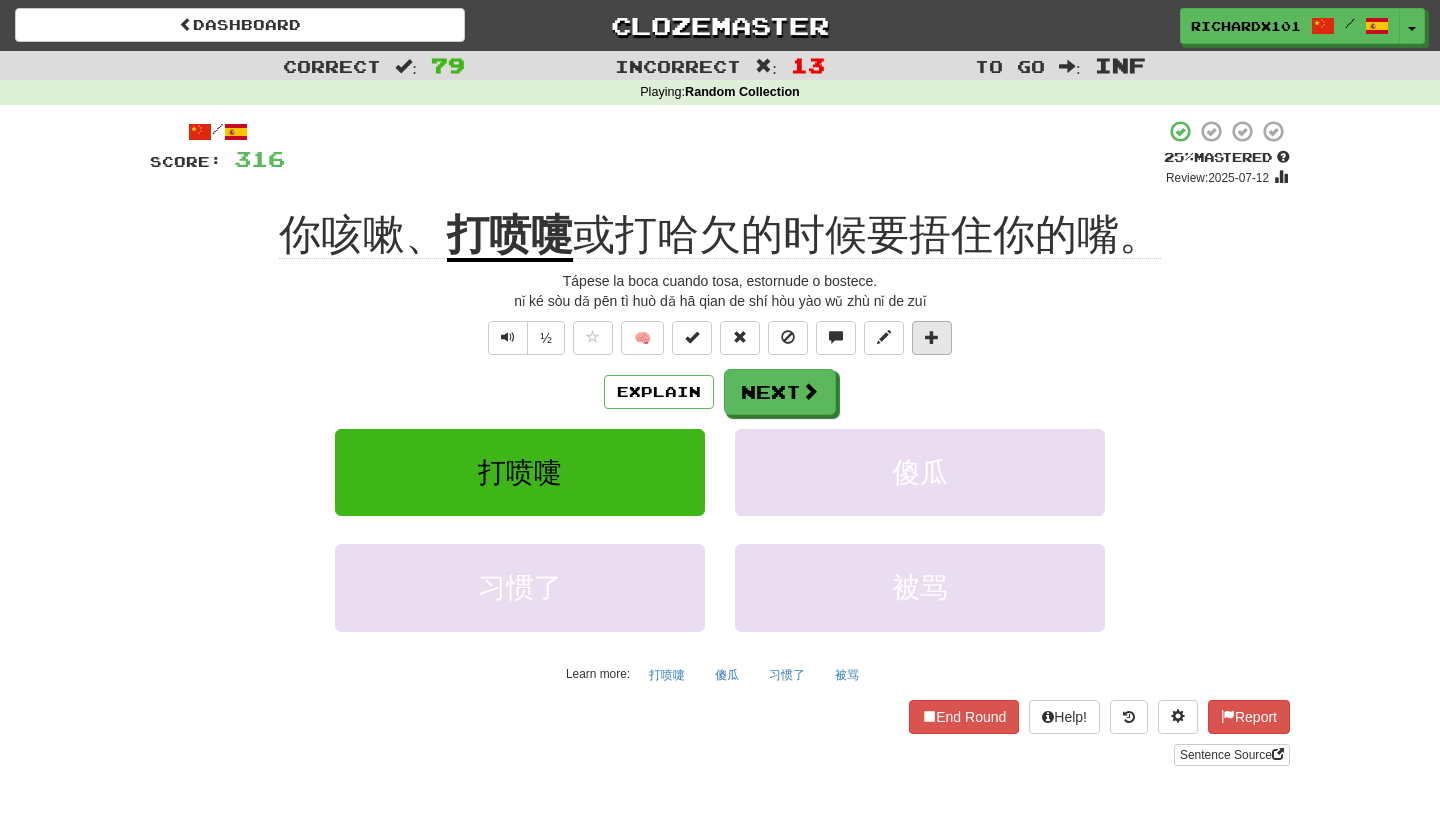 click at bounding box center (932, 337) 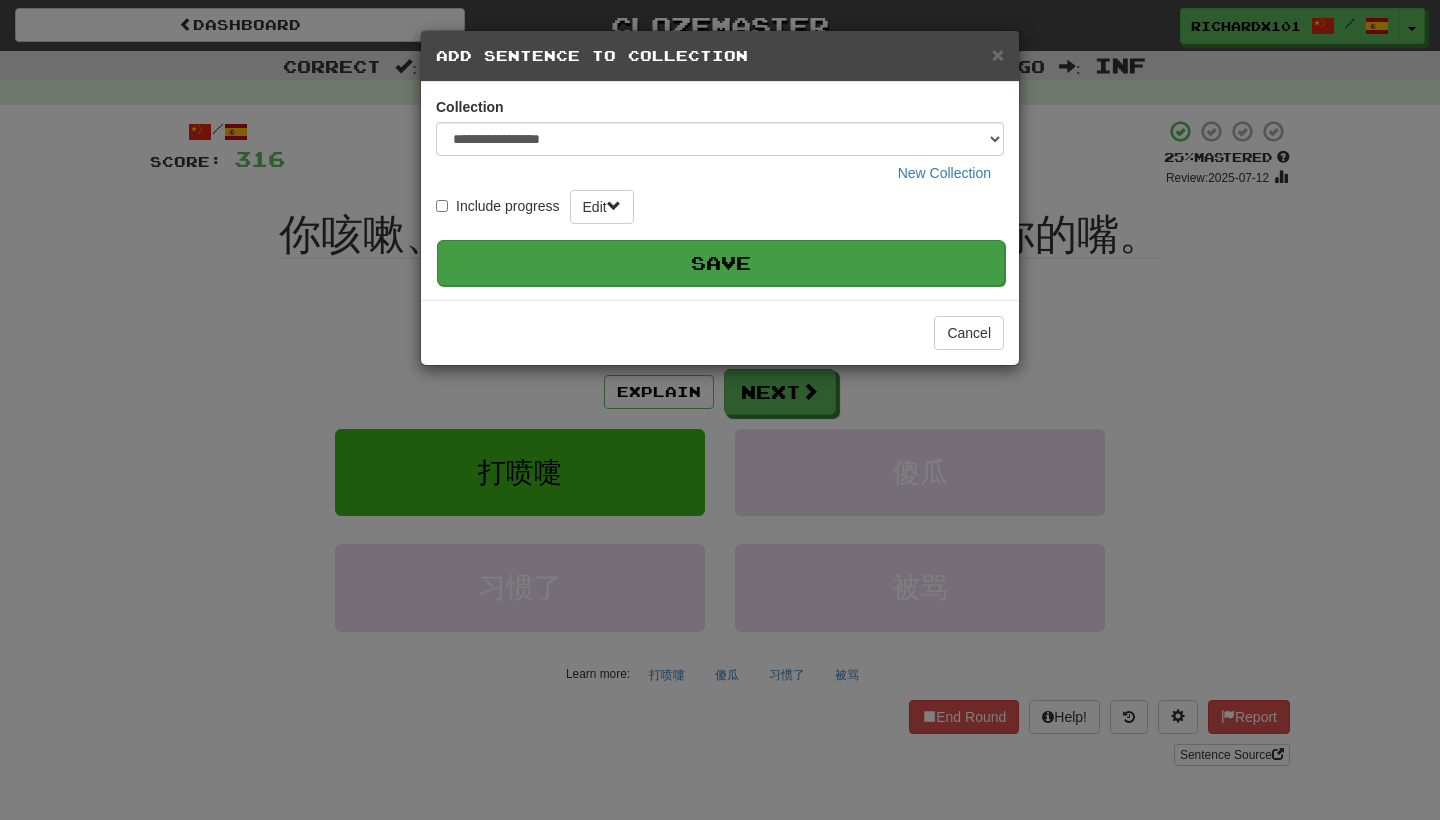 click on "Save" at bounding box center (721, 263) 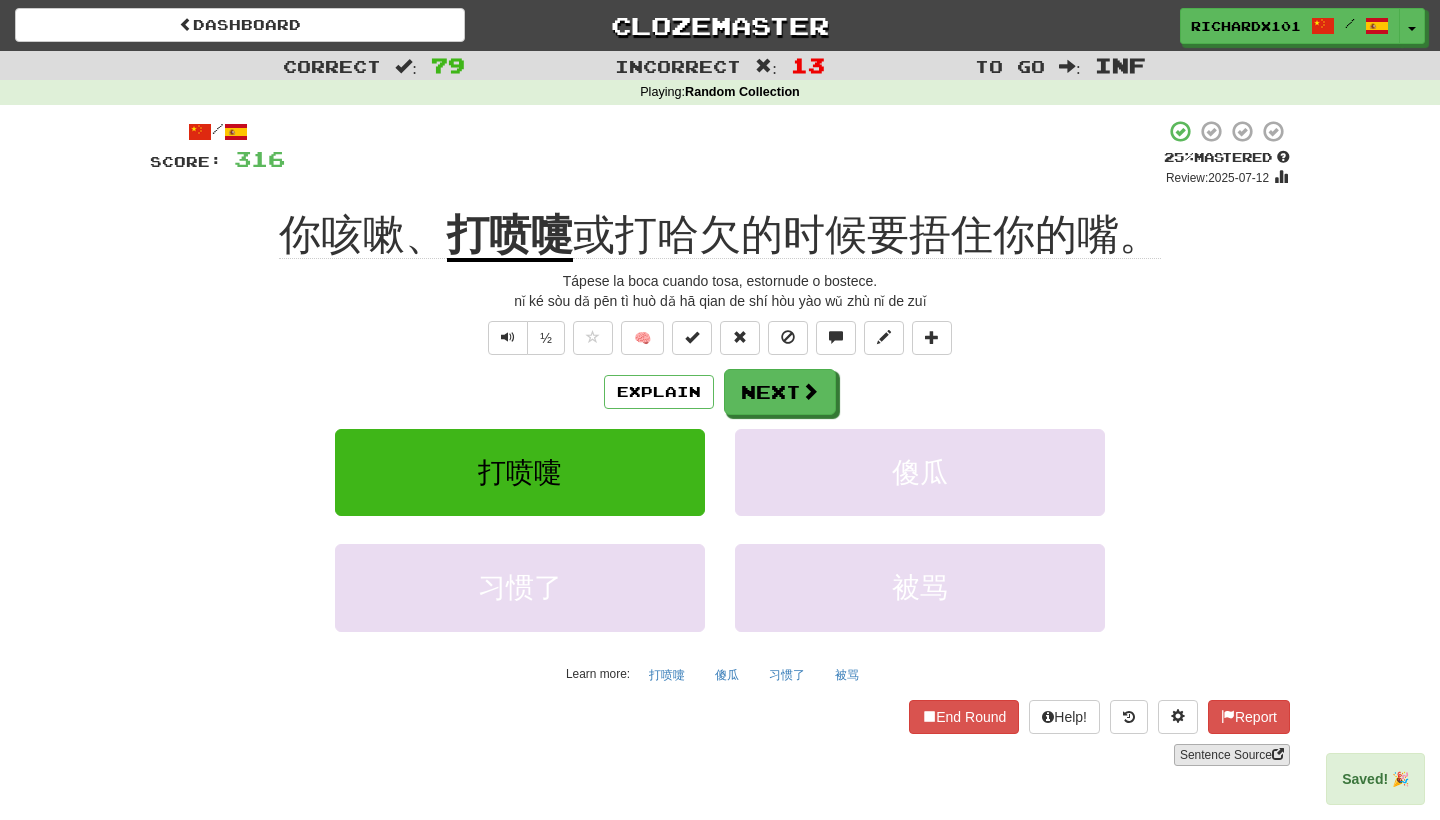 click on "Sentence Source" at bounding box center [1232, 755] 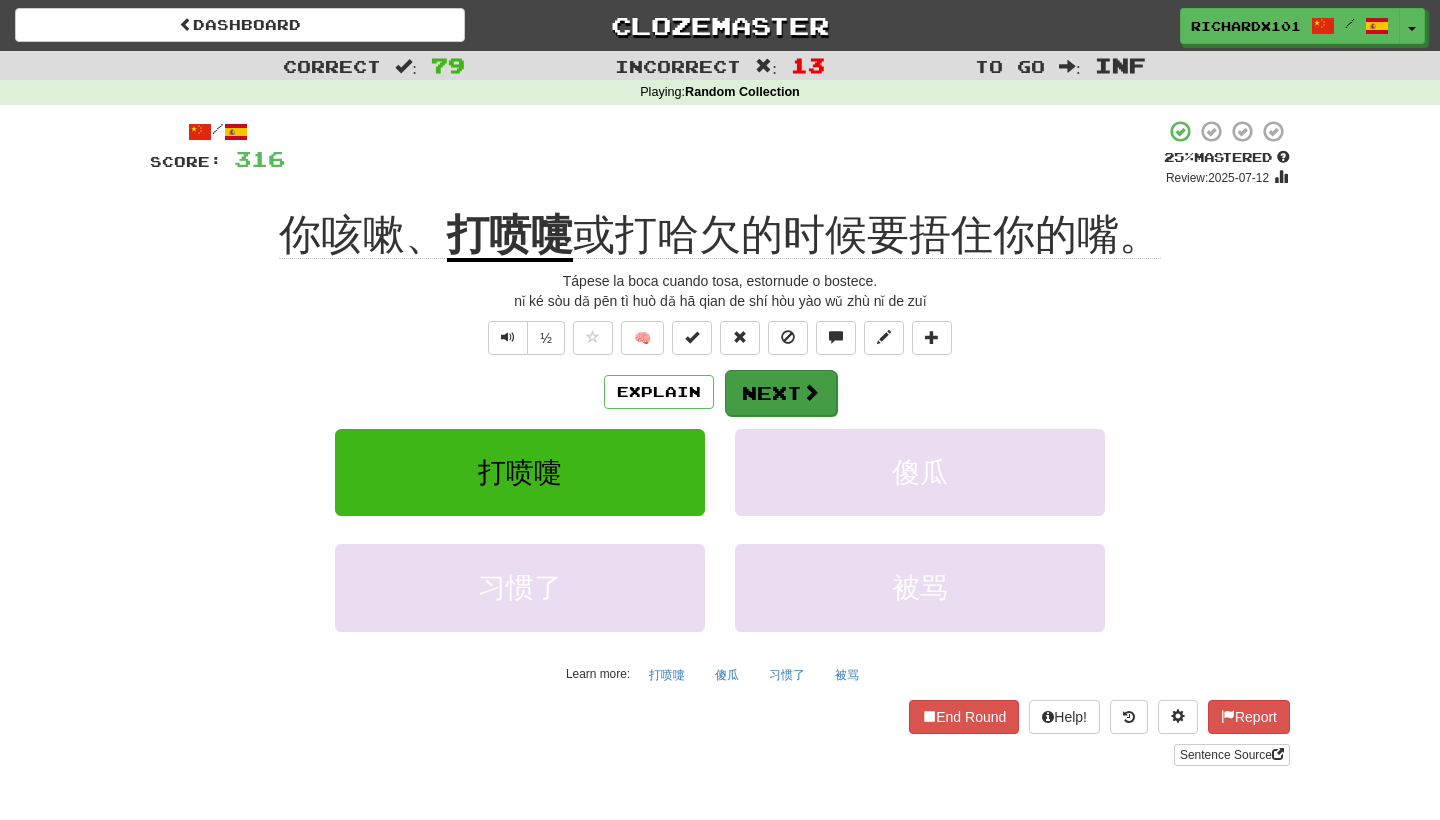 click on "Next" at bounding box center [781, 393] 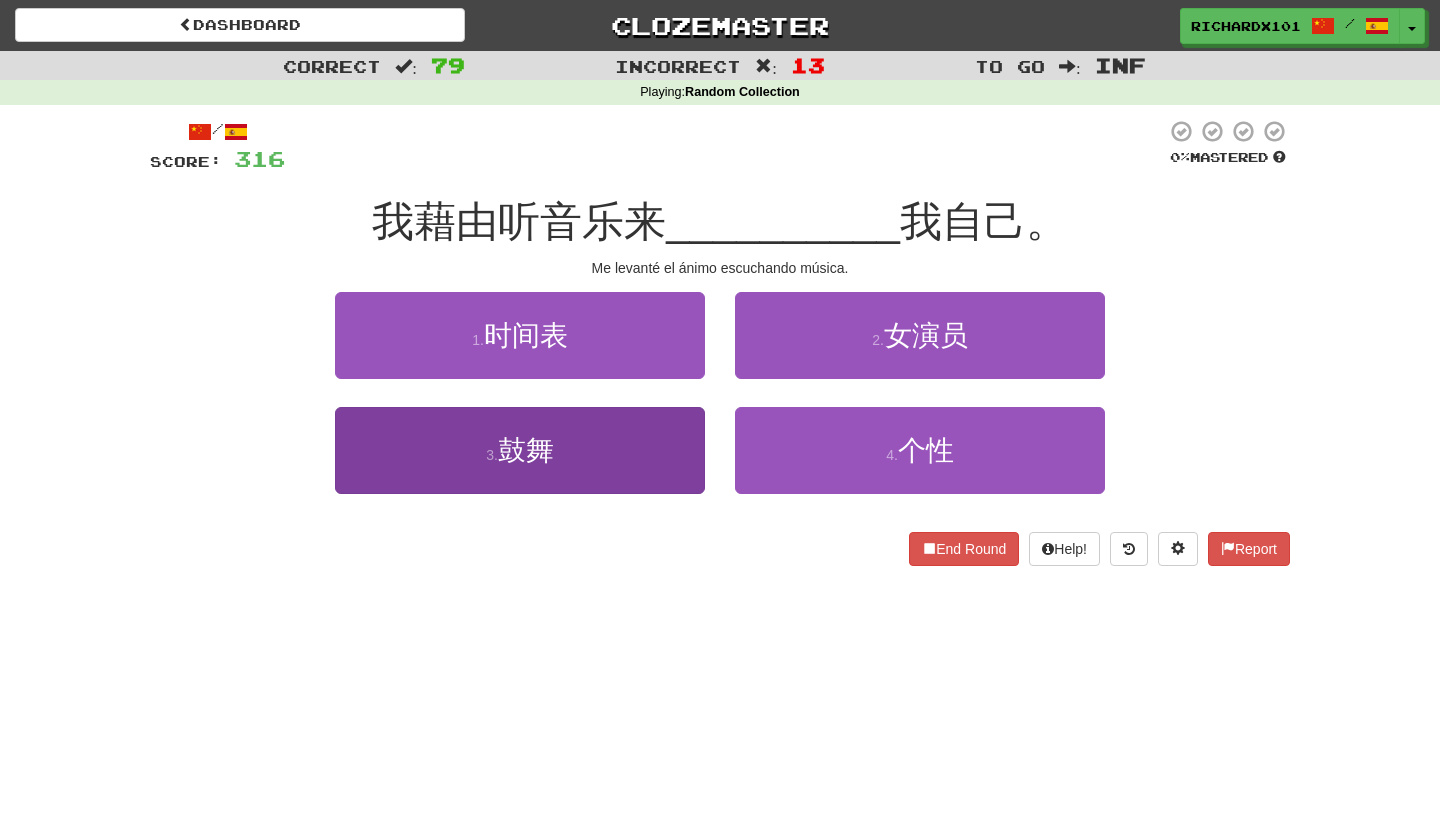 click on "3 .  鼓舞" at bounding box center [520, 450] 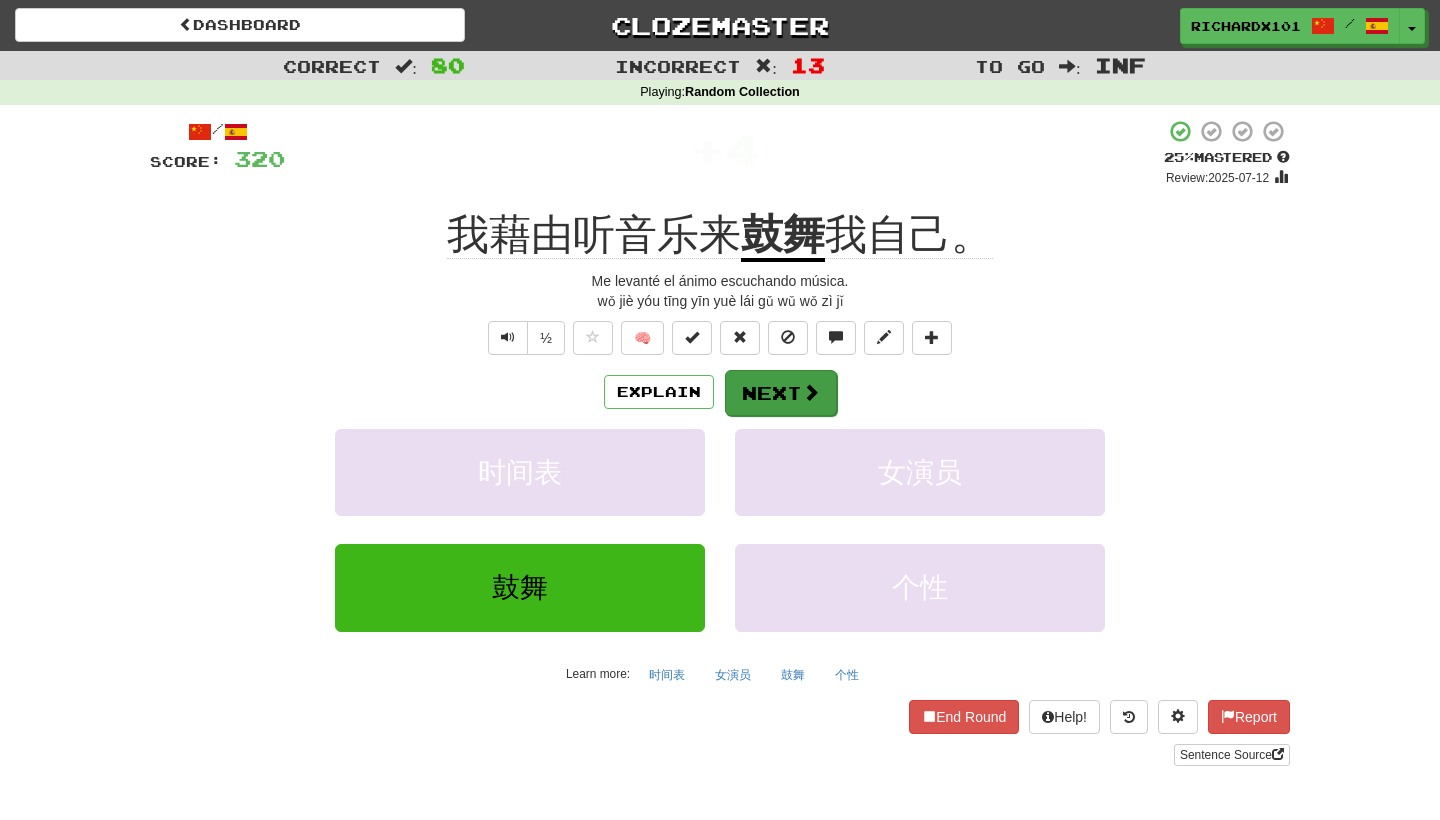 click on "Next" at bounding box center [781, 393] 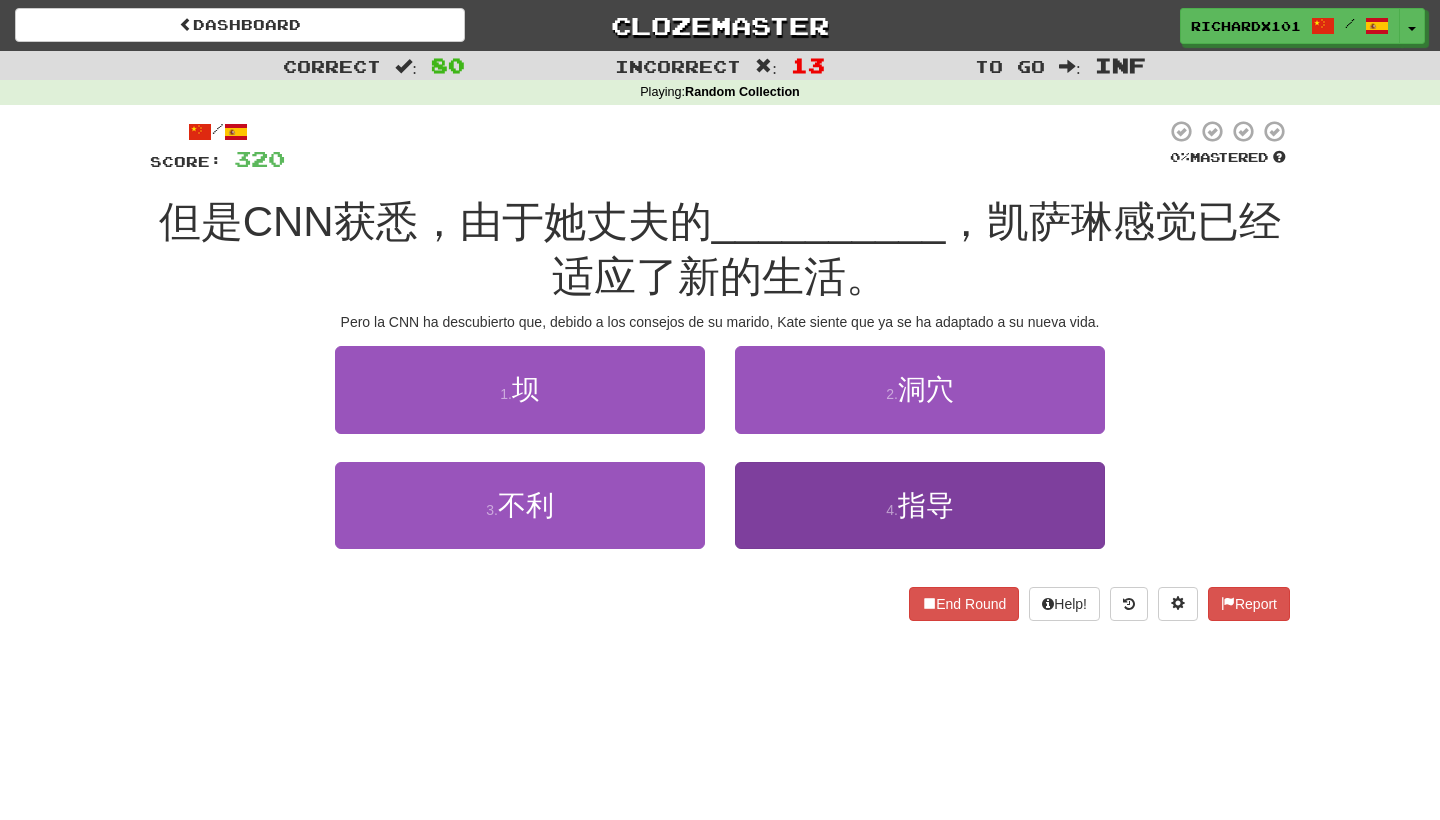 click on "4 .  指导" at bounding box center (920, 505) 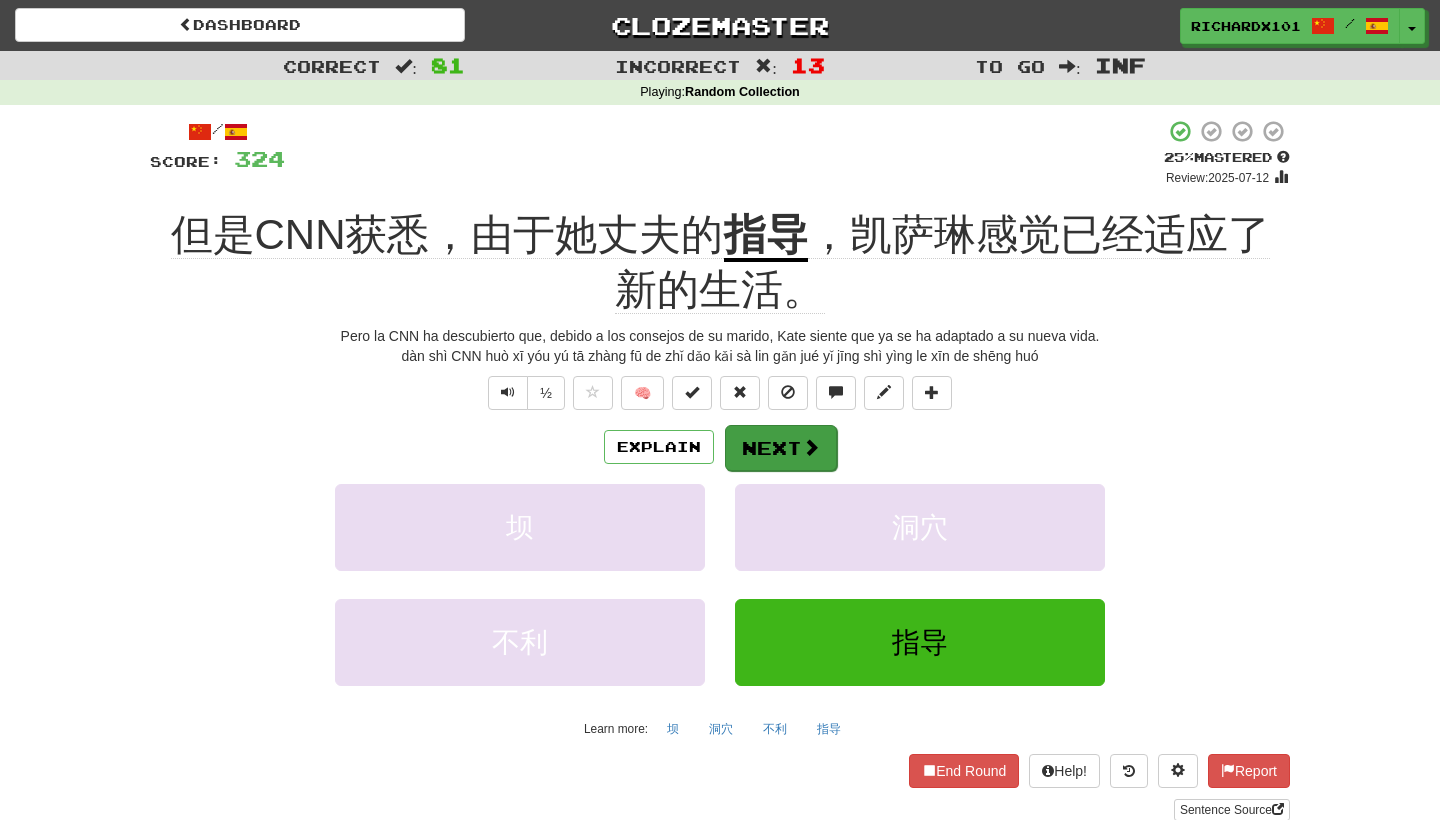 click on "Next" at bounding box center (781, 448) 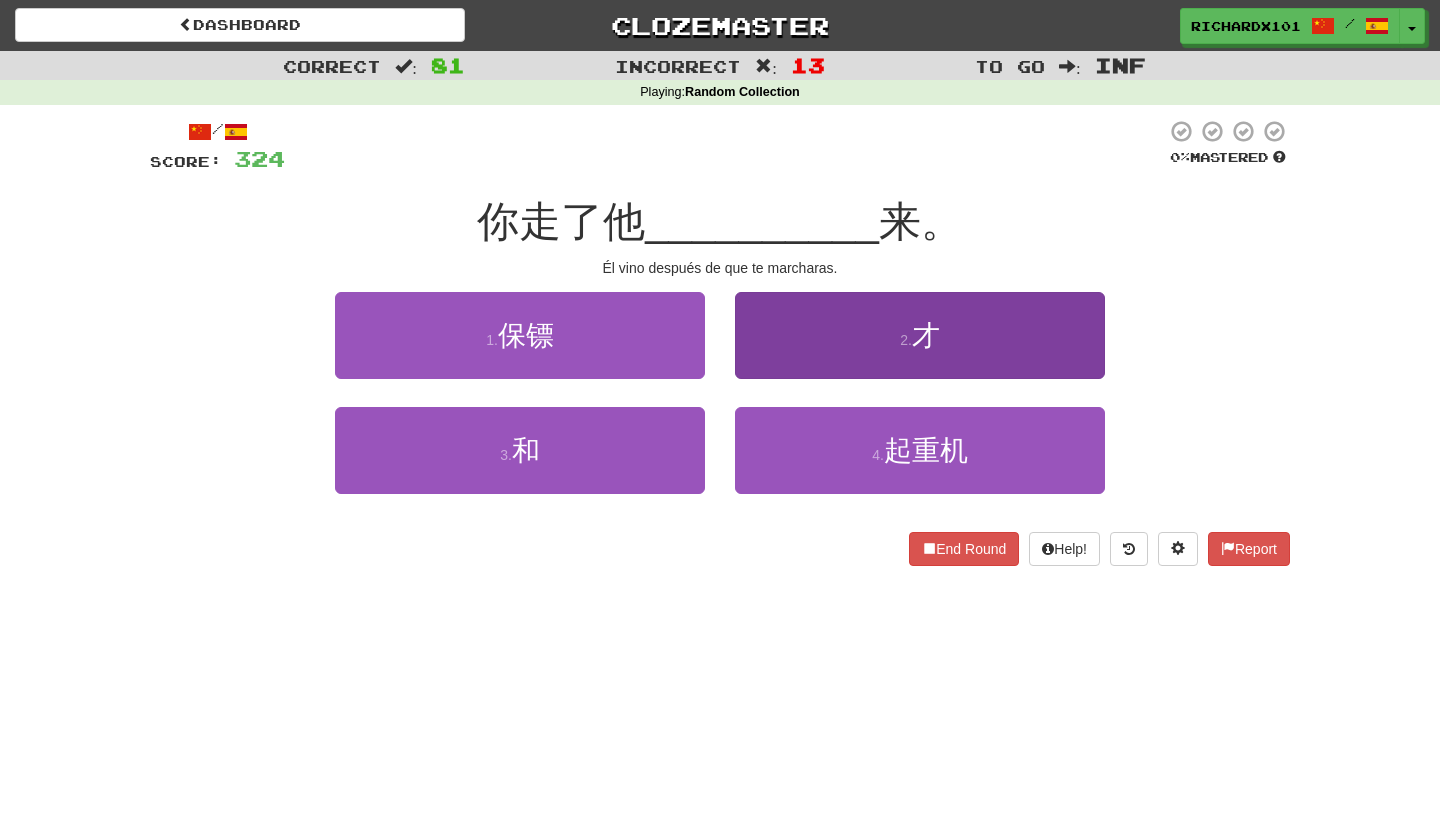click on "2 .  才" at bounding box center (920, 335) 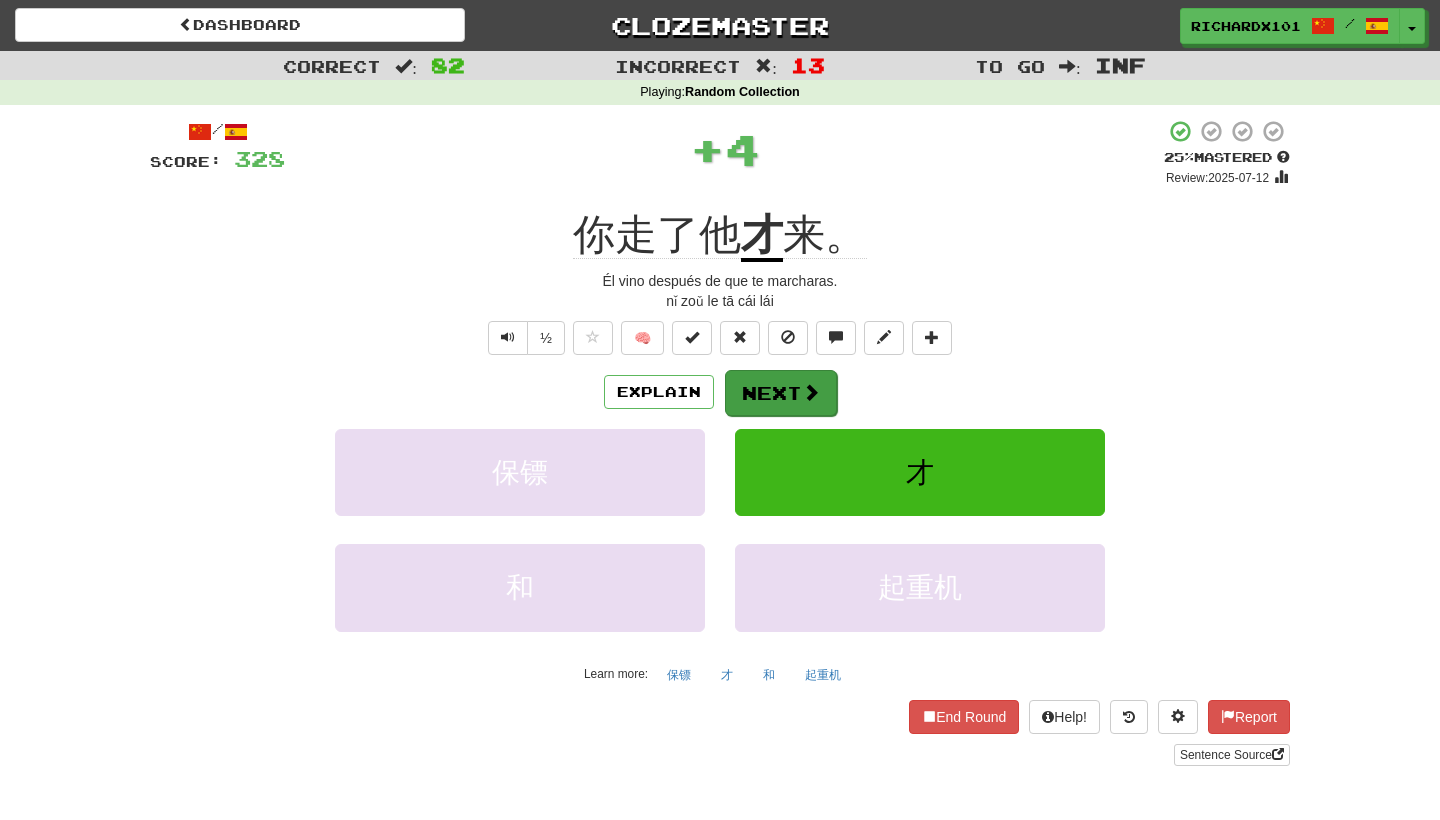 click at bounding box center [811, 392] 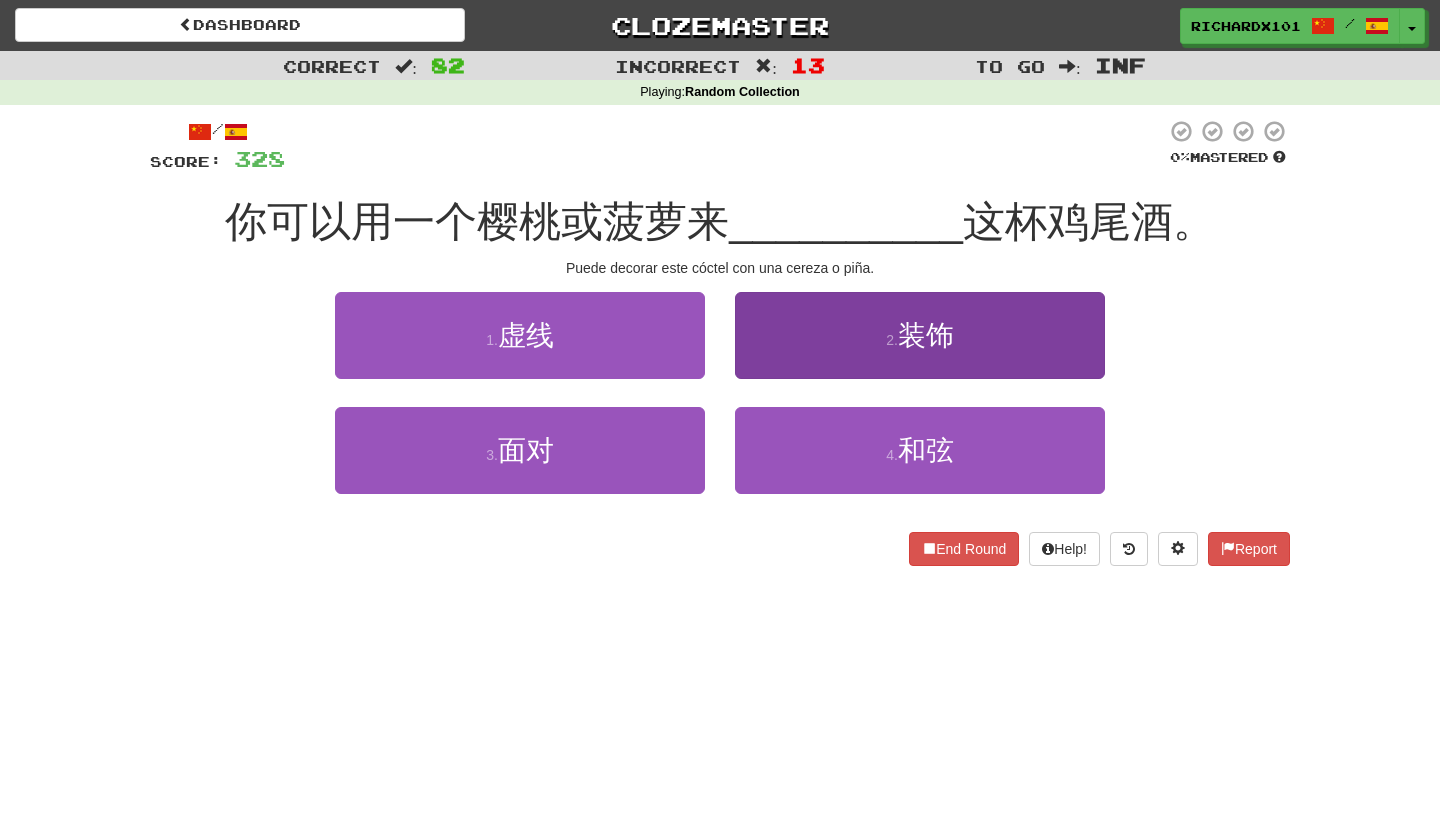 click on "2 .  装饰" at bounding box center [920, 335] 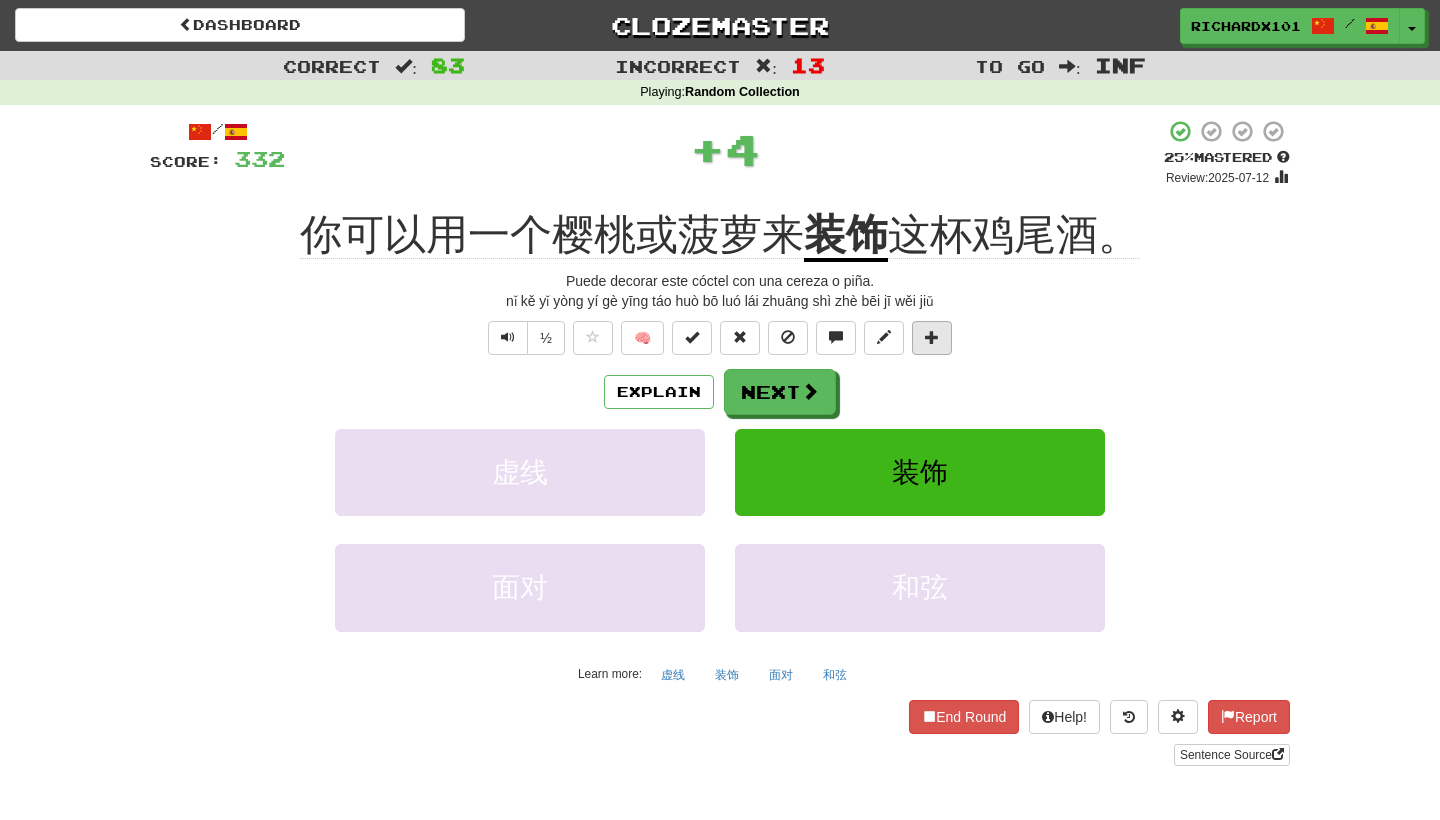 click at bounding box center (932, 337) 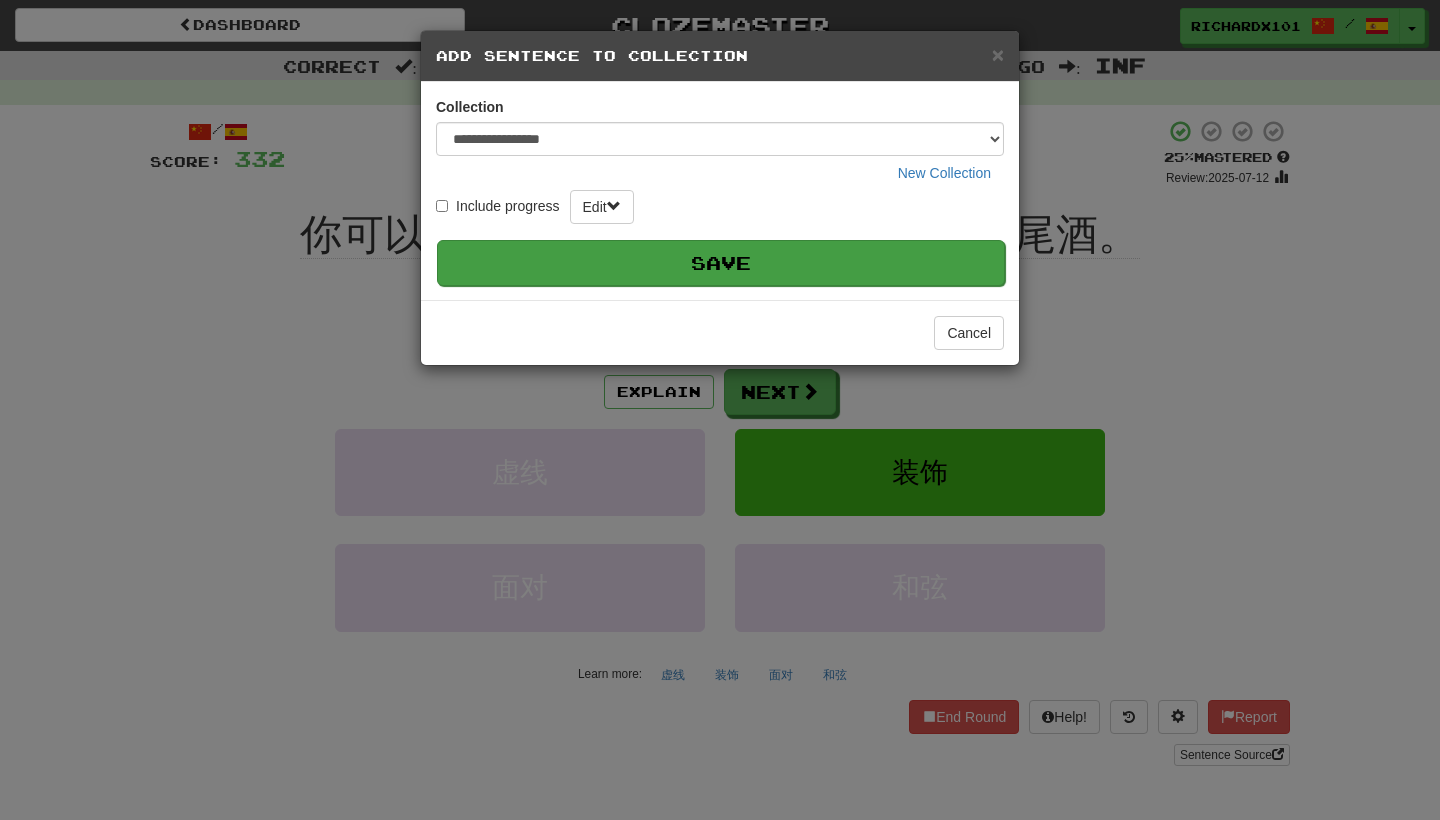 click on "Save" at bounding box center [721, 263] 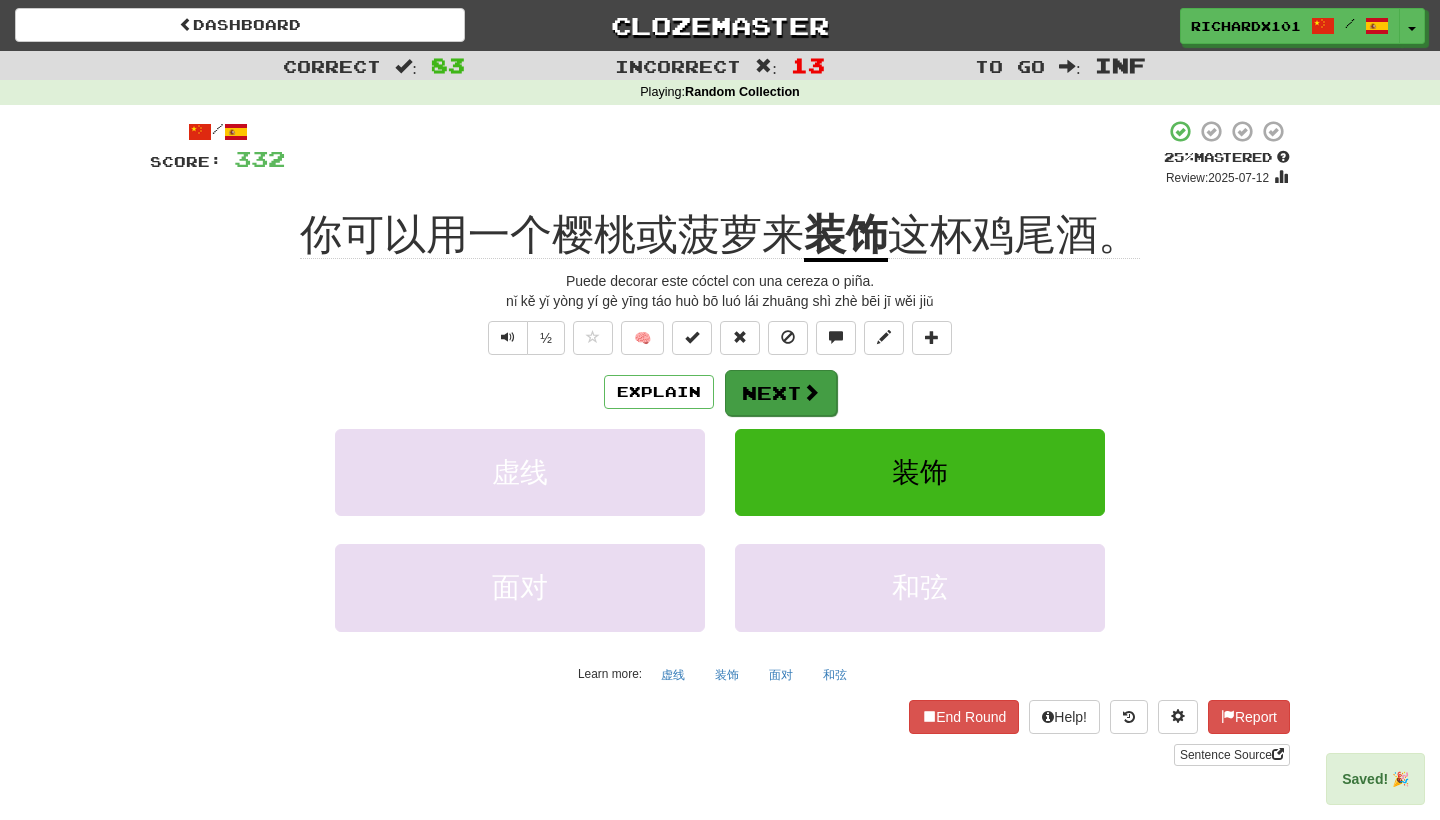 click at bounding box center [811, 392] 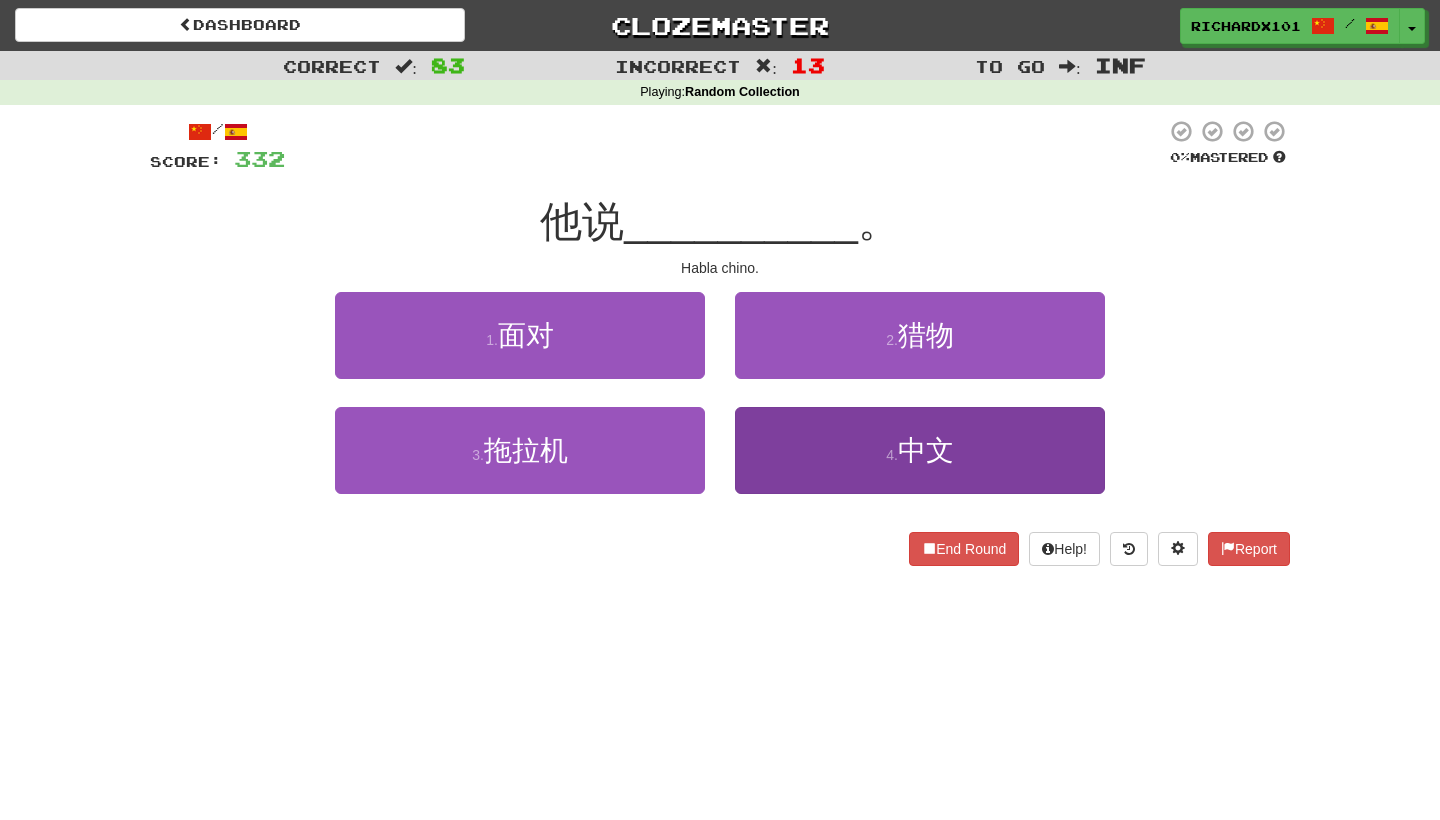 click on "4 .  中文" at bounding box center (920, 450) 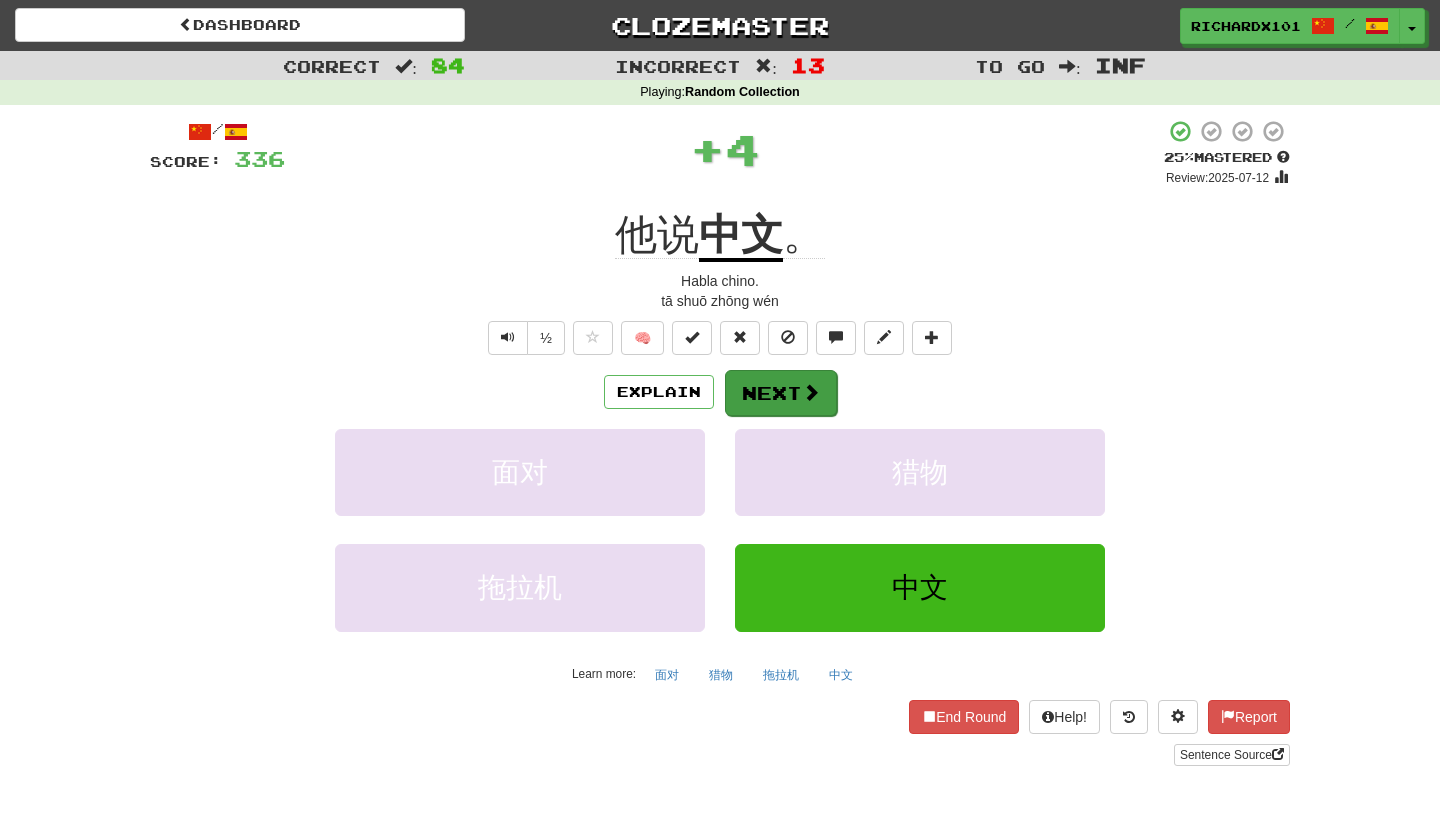 click at bounding box center [811, 392] 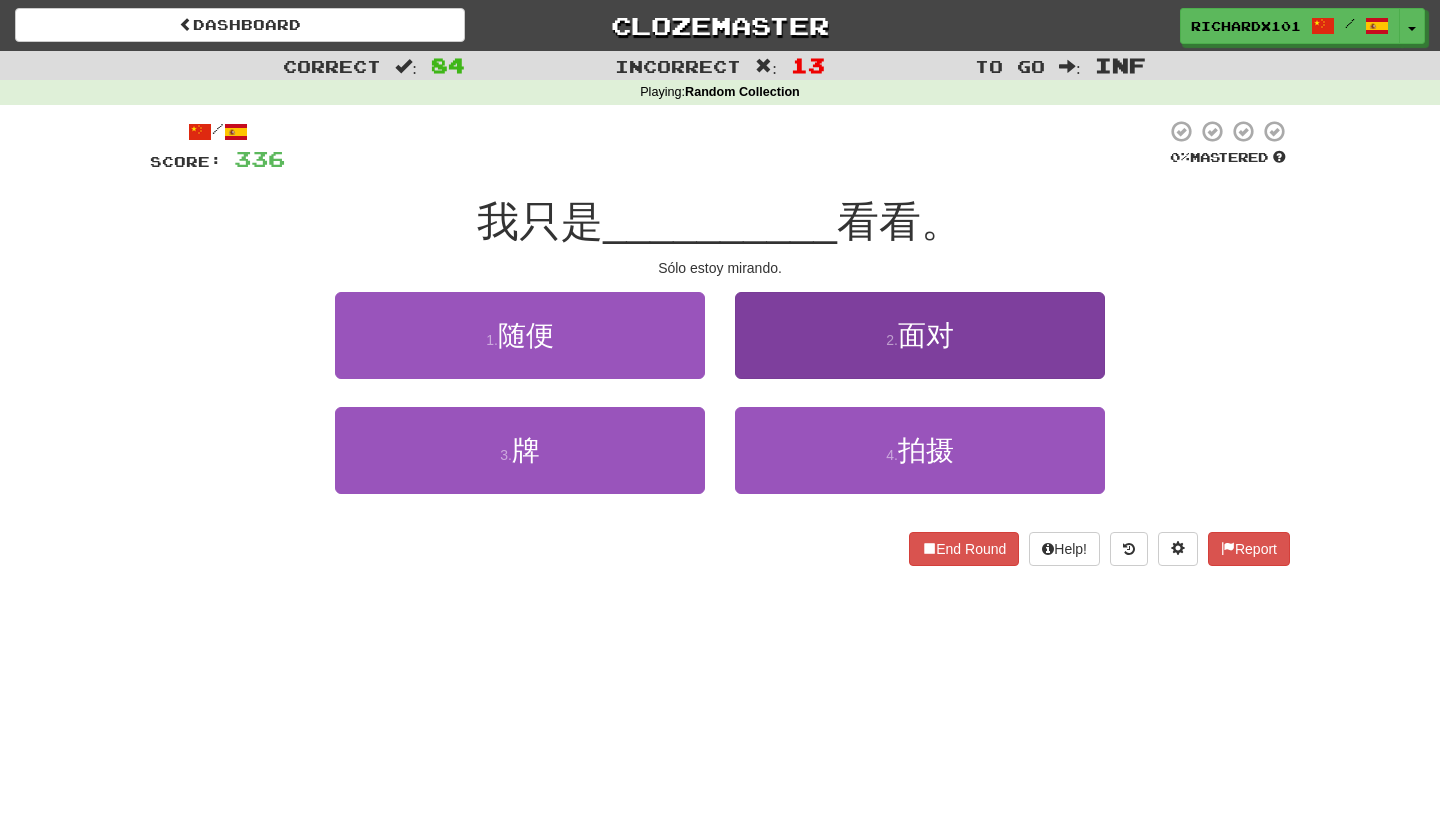 click on "2 .  面对" at bounding box center [920, 335] 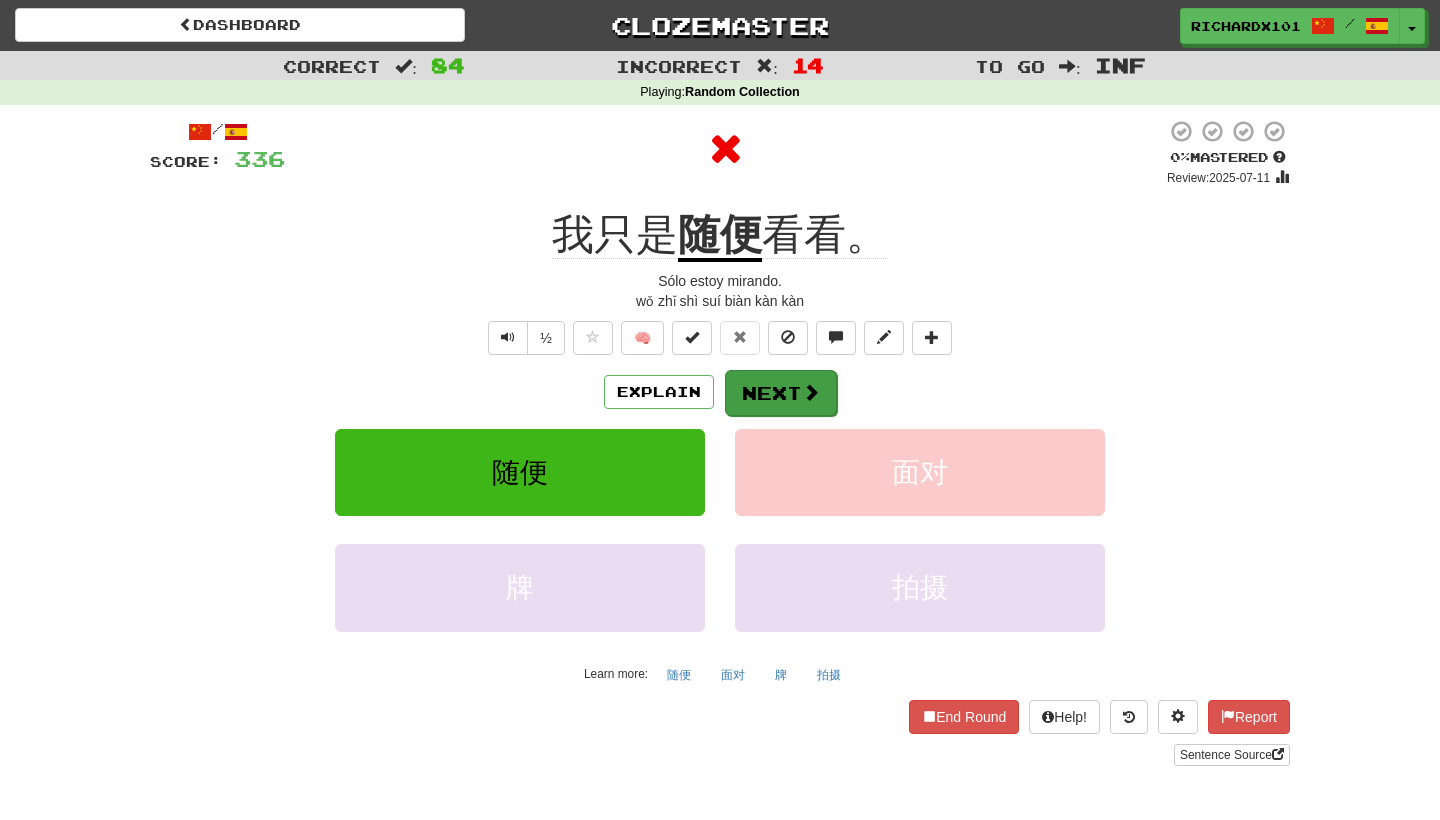 click at bounding box center [811, 392] 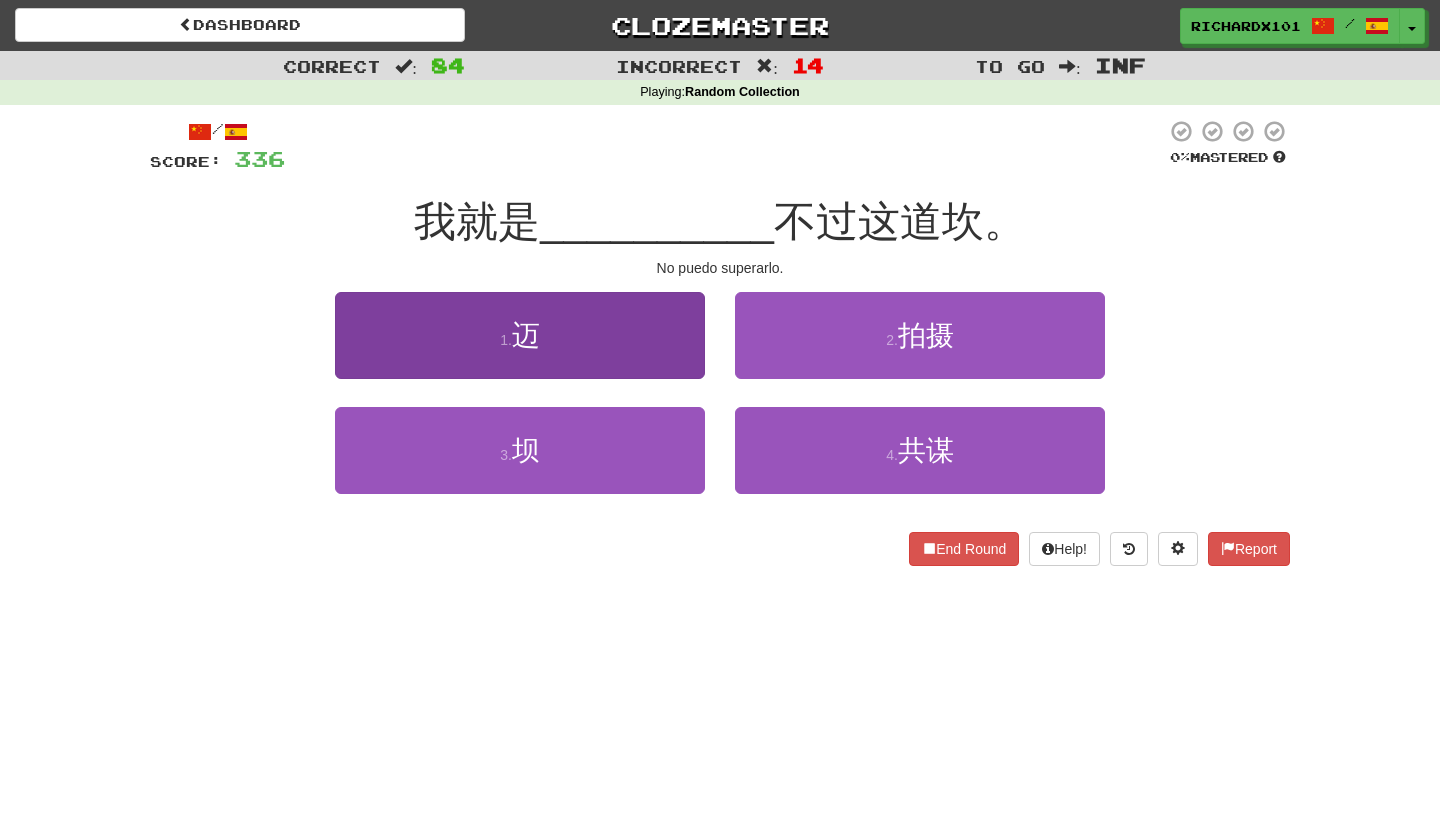 click on "1 .  迈" at bounding box center (520, 335) 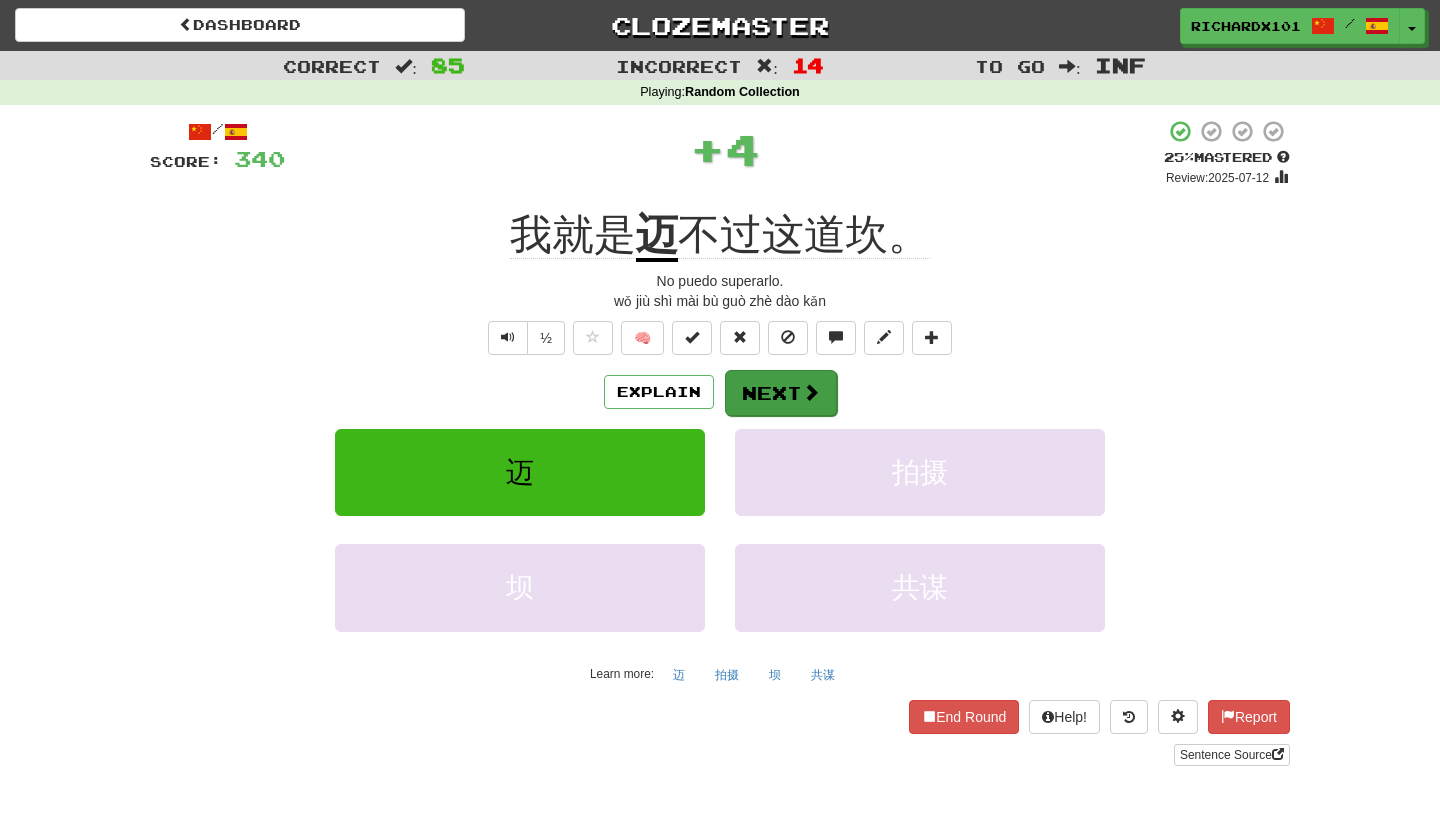 click on "Next" at bounding box center [781, 393] 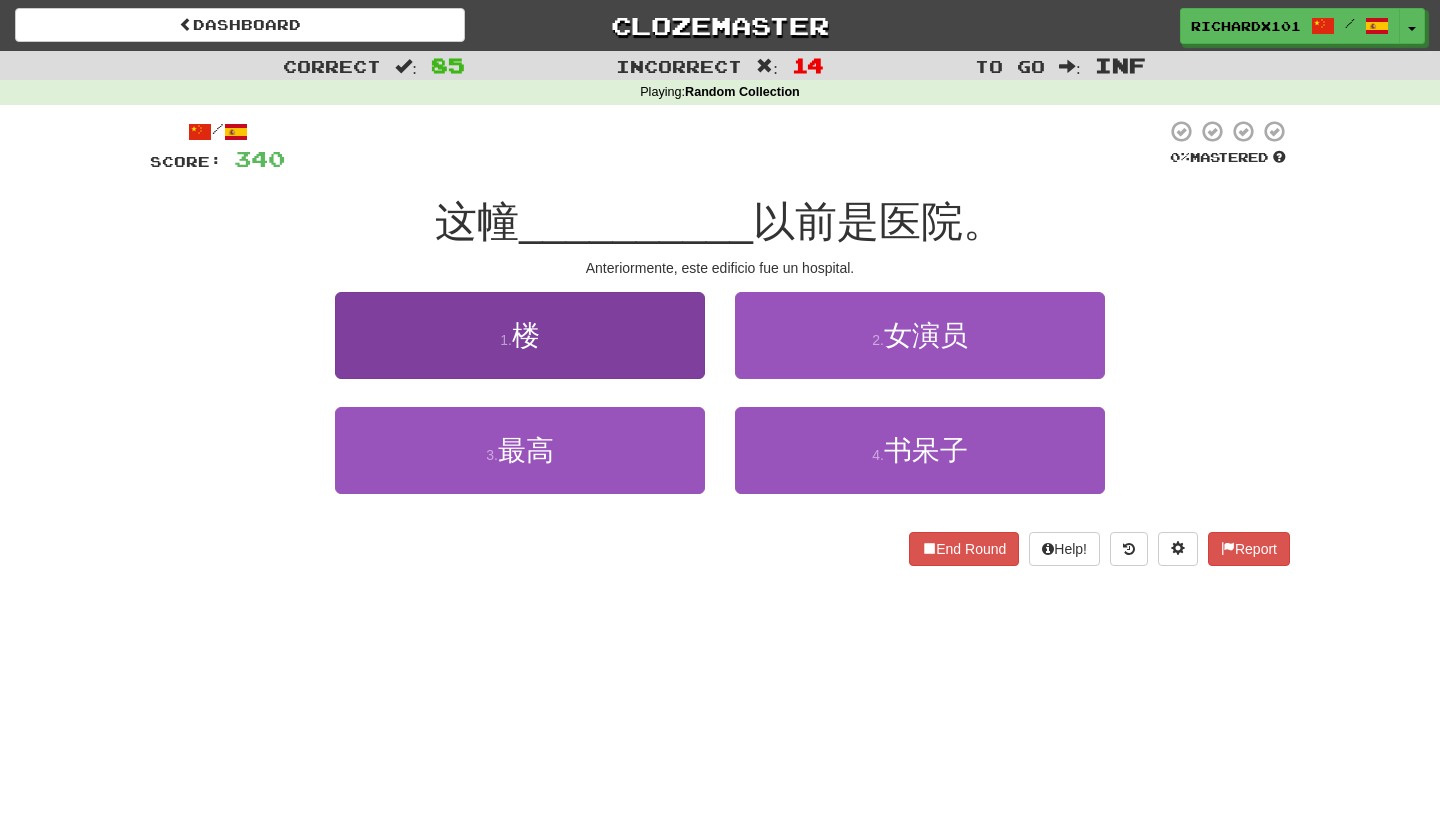 click on "1 .  楼" at bounding box center (520, 335) 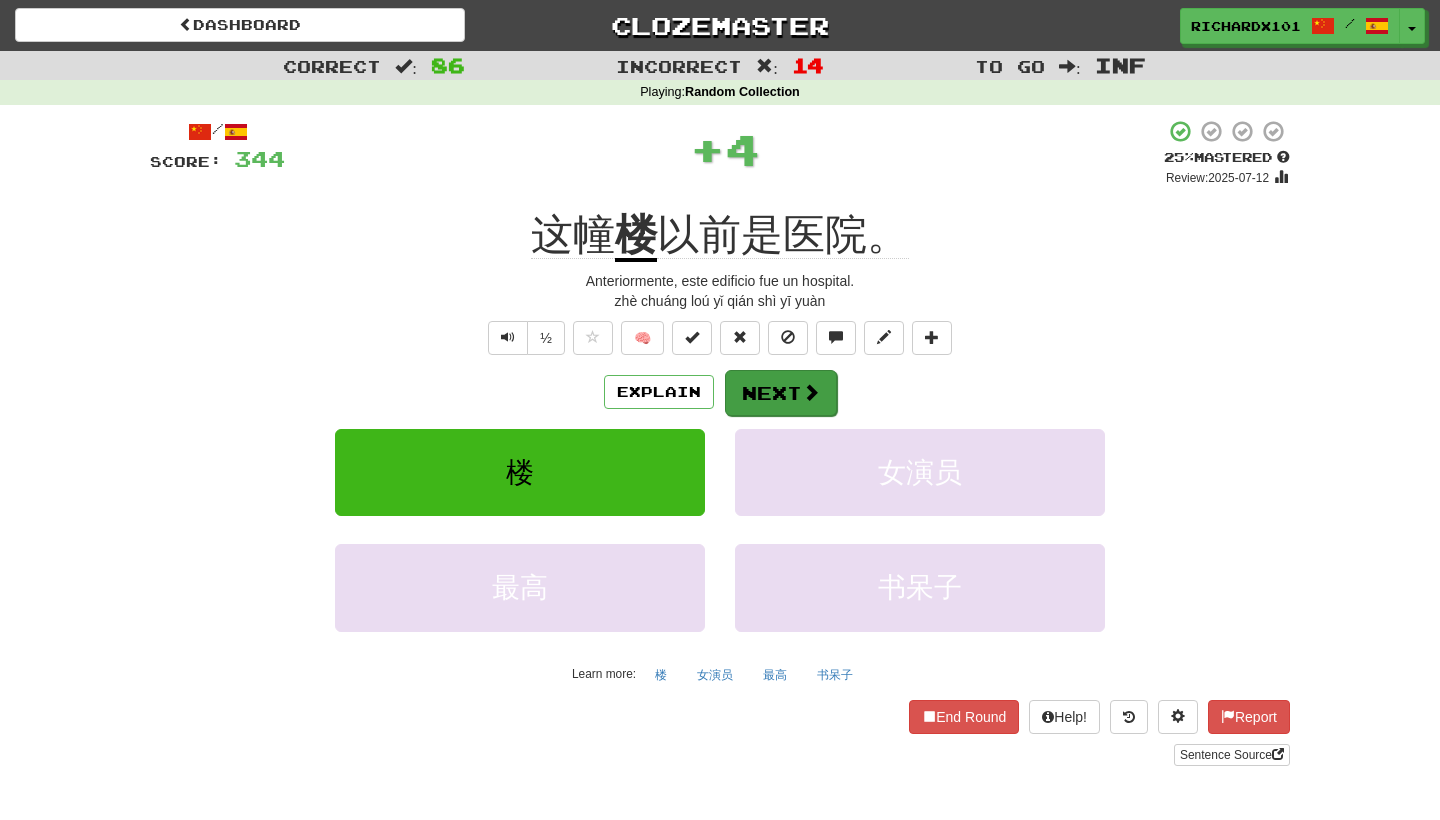 click on "Next" at bounding box center [781, 393] 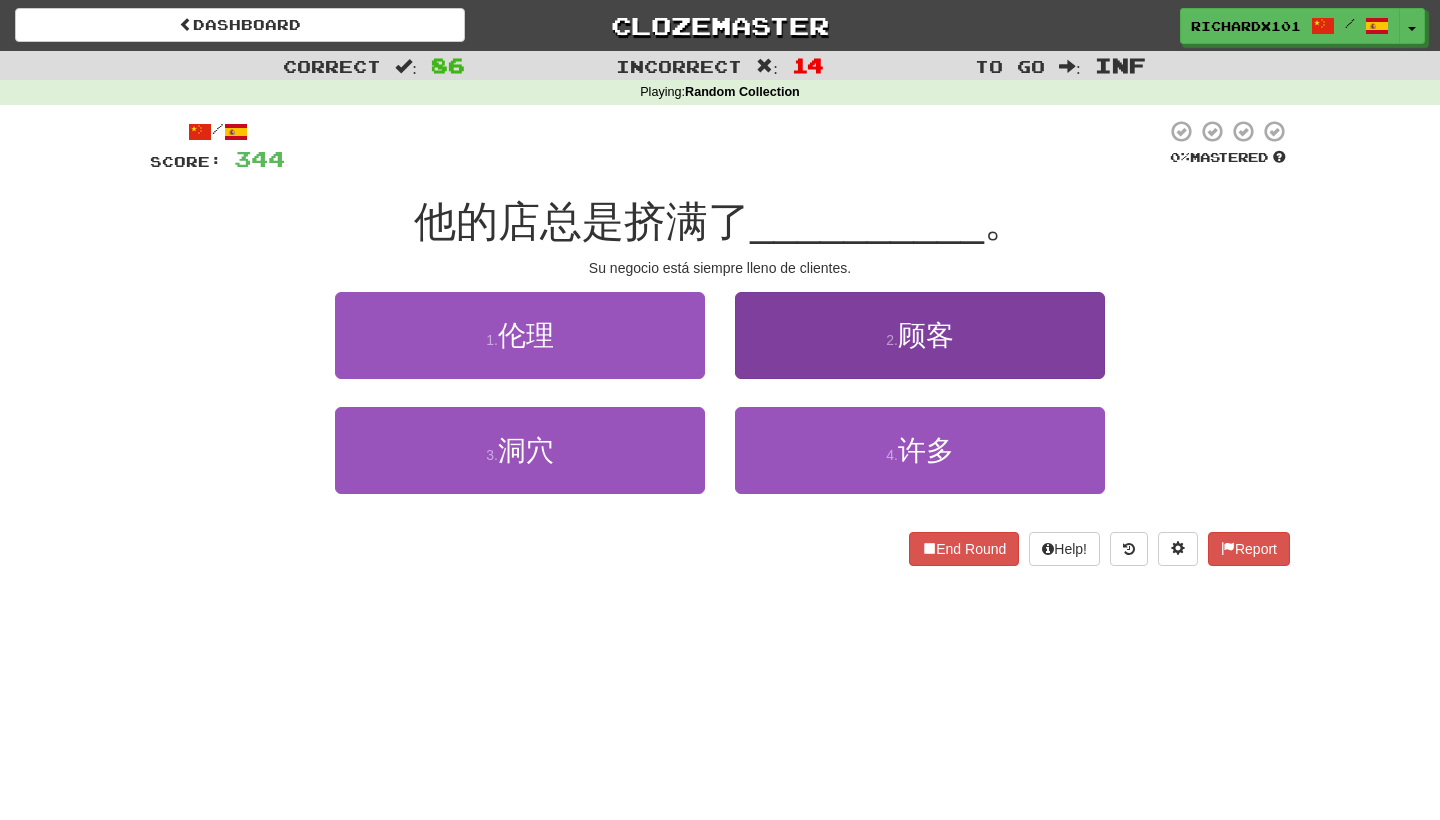 click on "2 .  顾客" at bounding box center (920, 335) 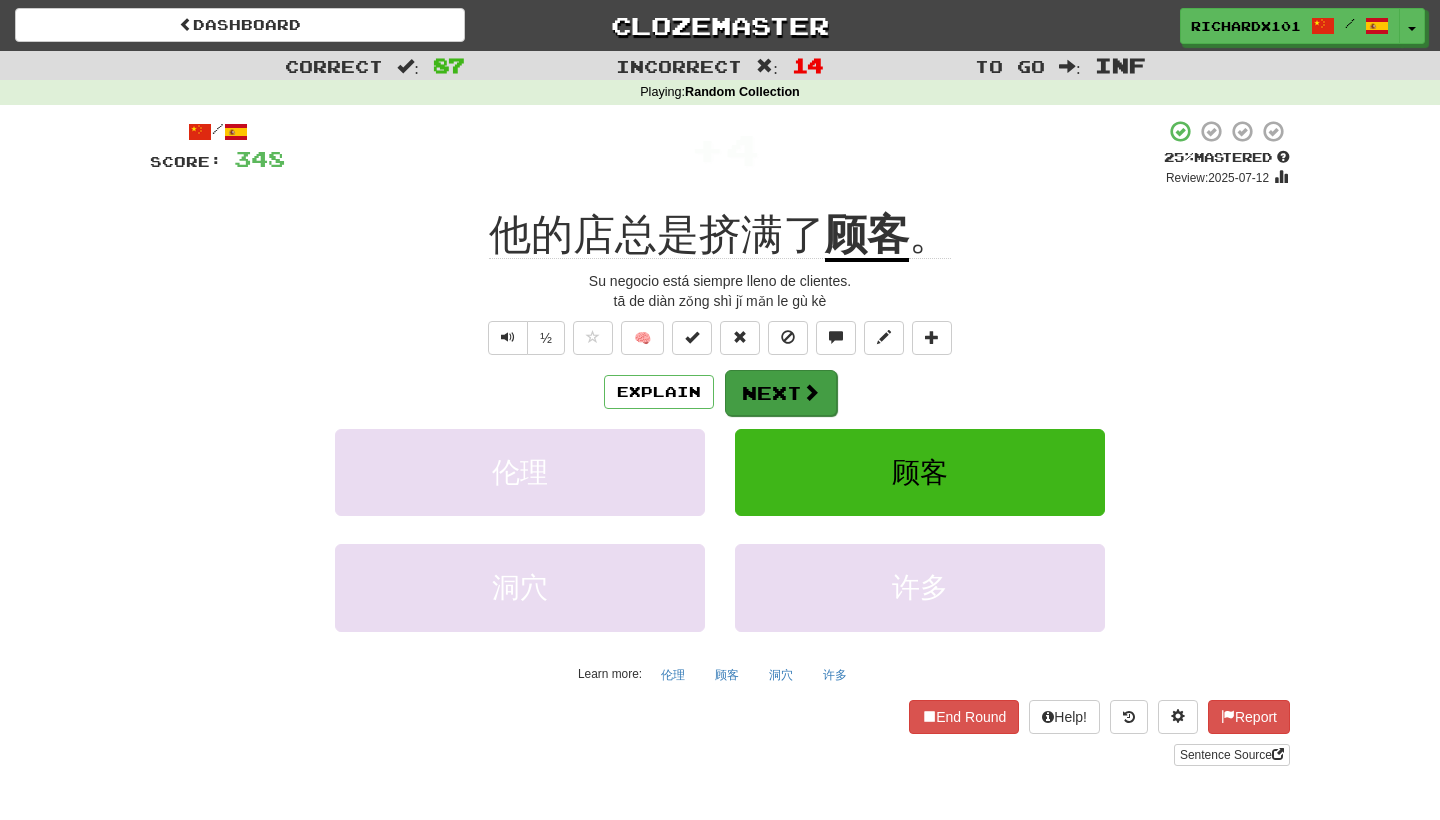 click on "Next" at bounding box center [781, 393] 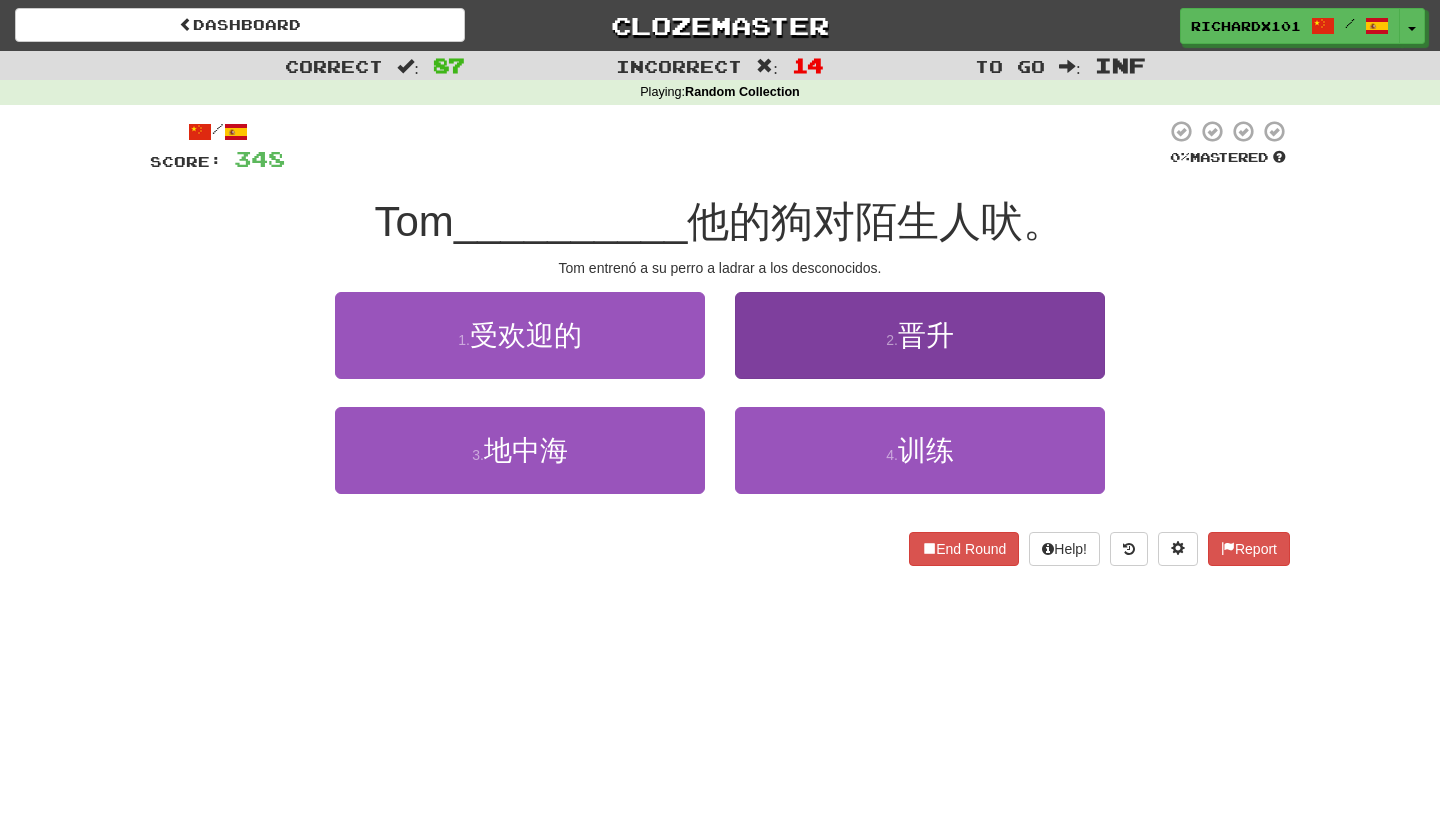 click on "2 .  晋升" at bounding box center [920, 335] 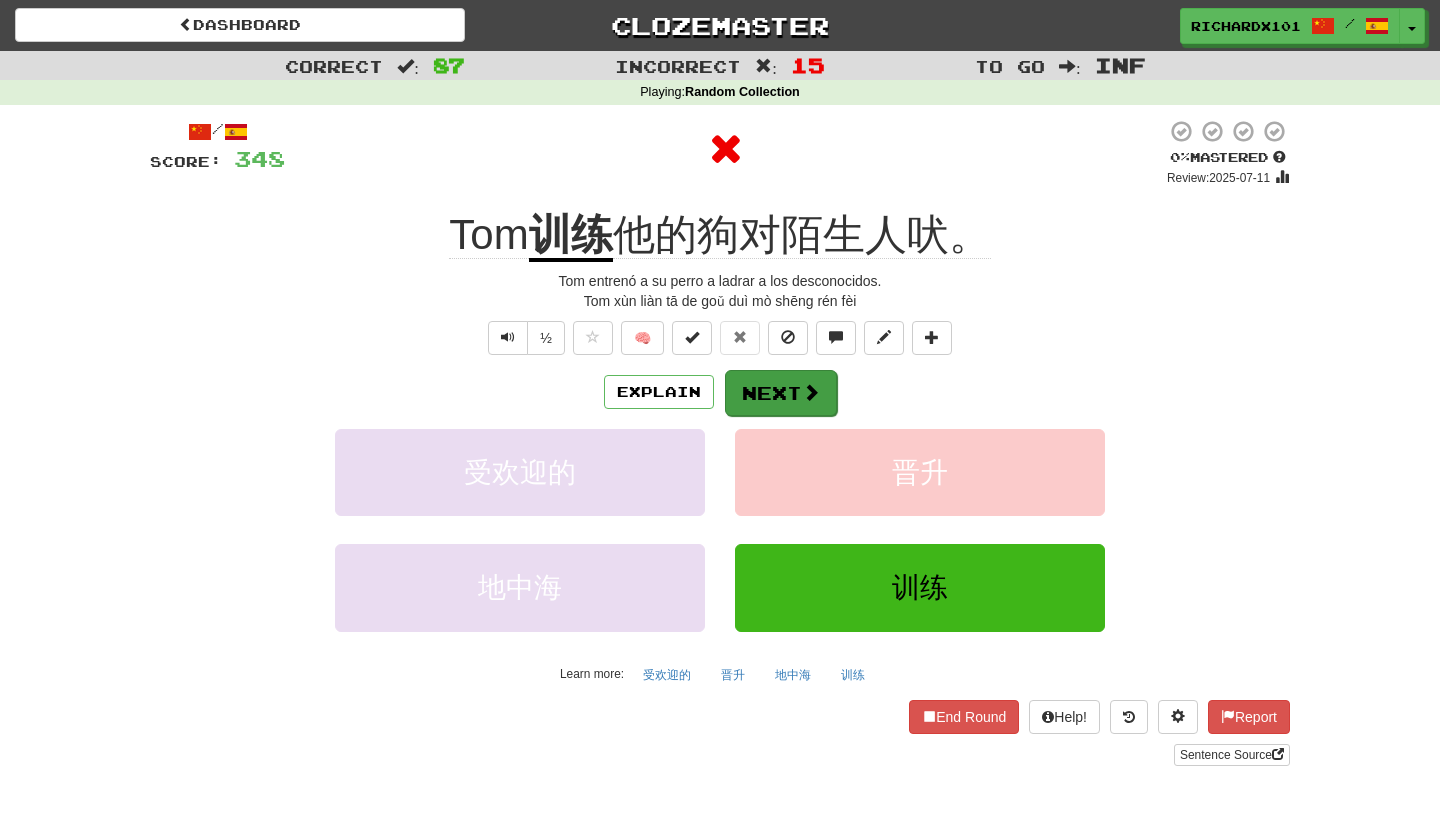 click at bounding box center [811, 392] 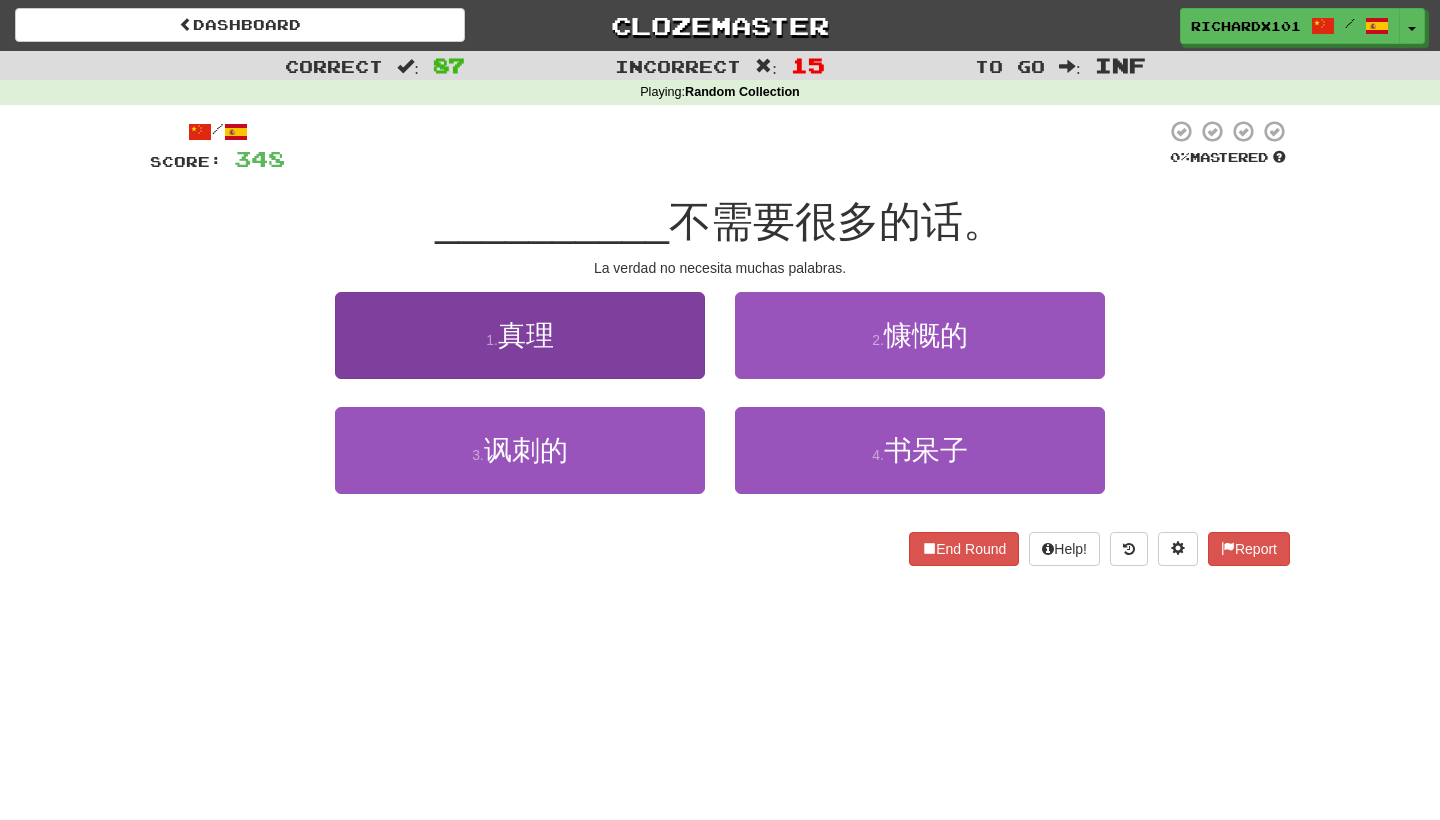 click on "1 .  真理" at bounding box center [520, 335] 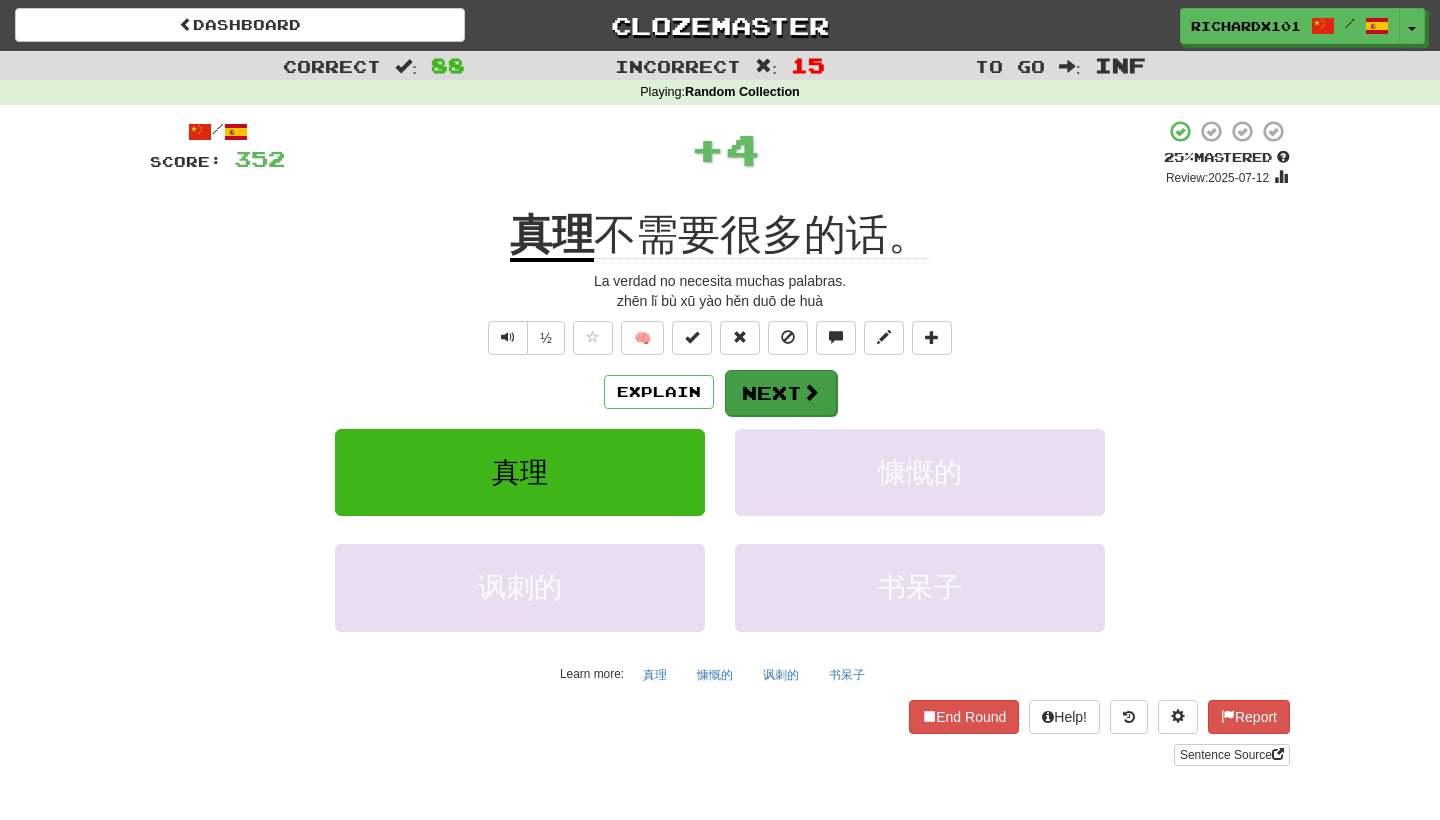 click on "Next" at bounding box center (781, 393) 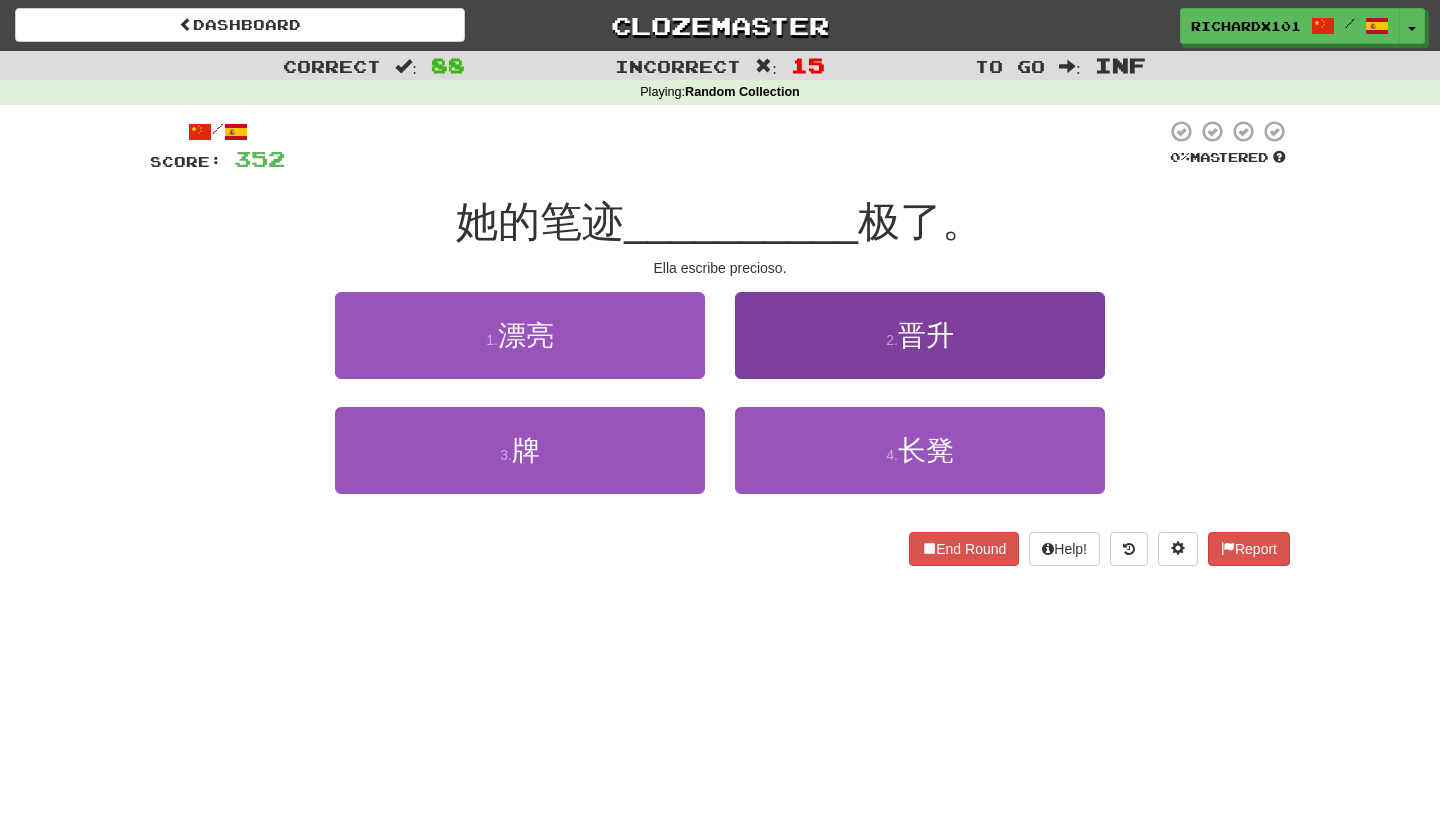 click on "2 .  晋升" at bounding box center [920, 335] 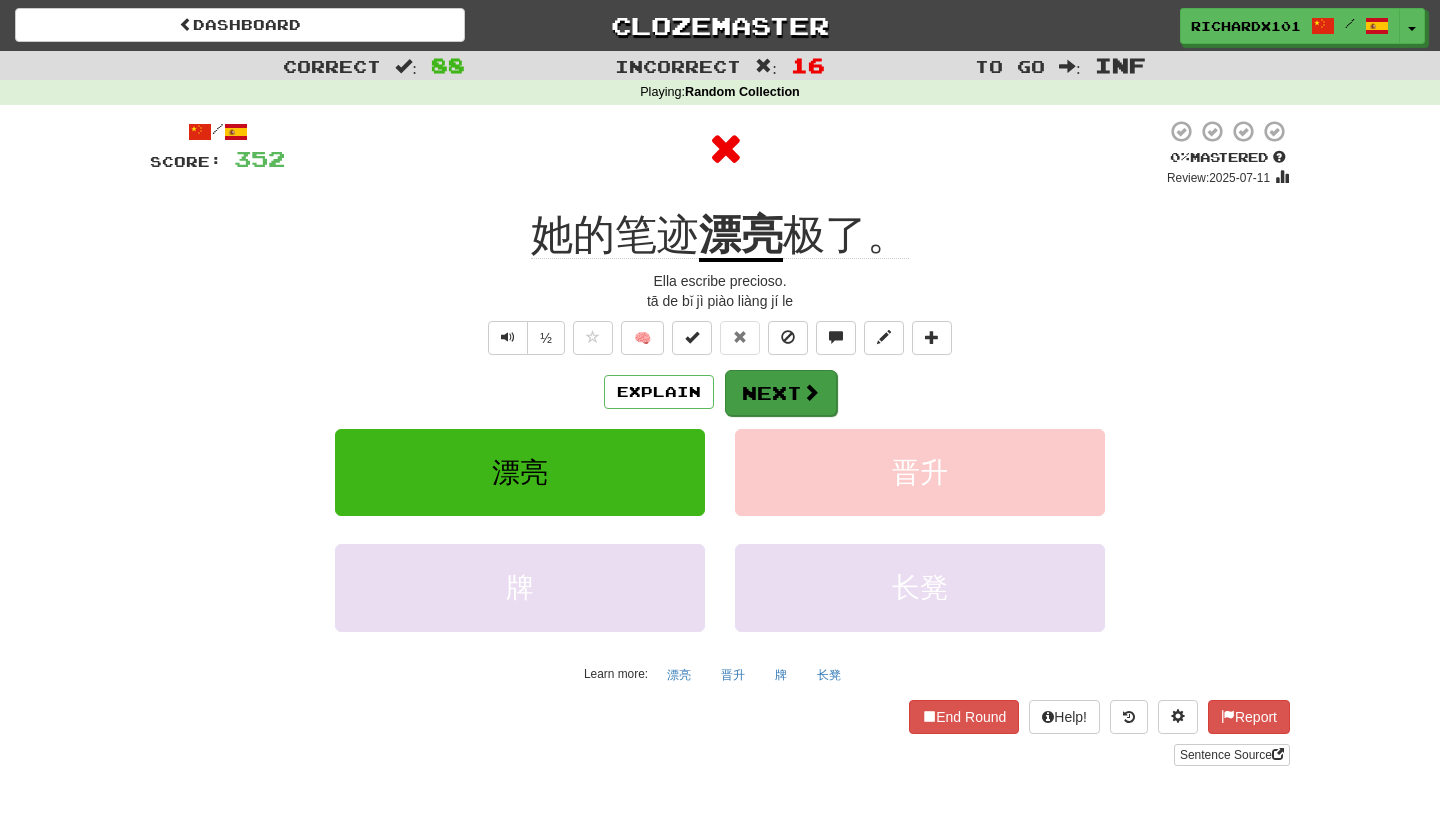 click on "Next" at bounding box center (781, 393) 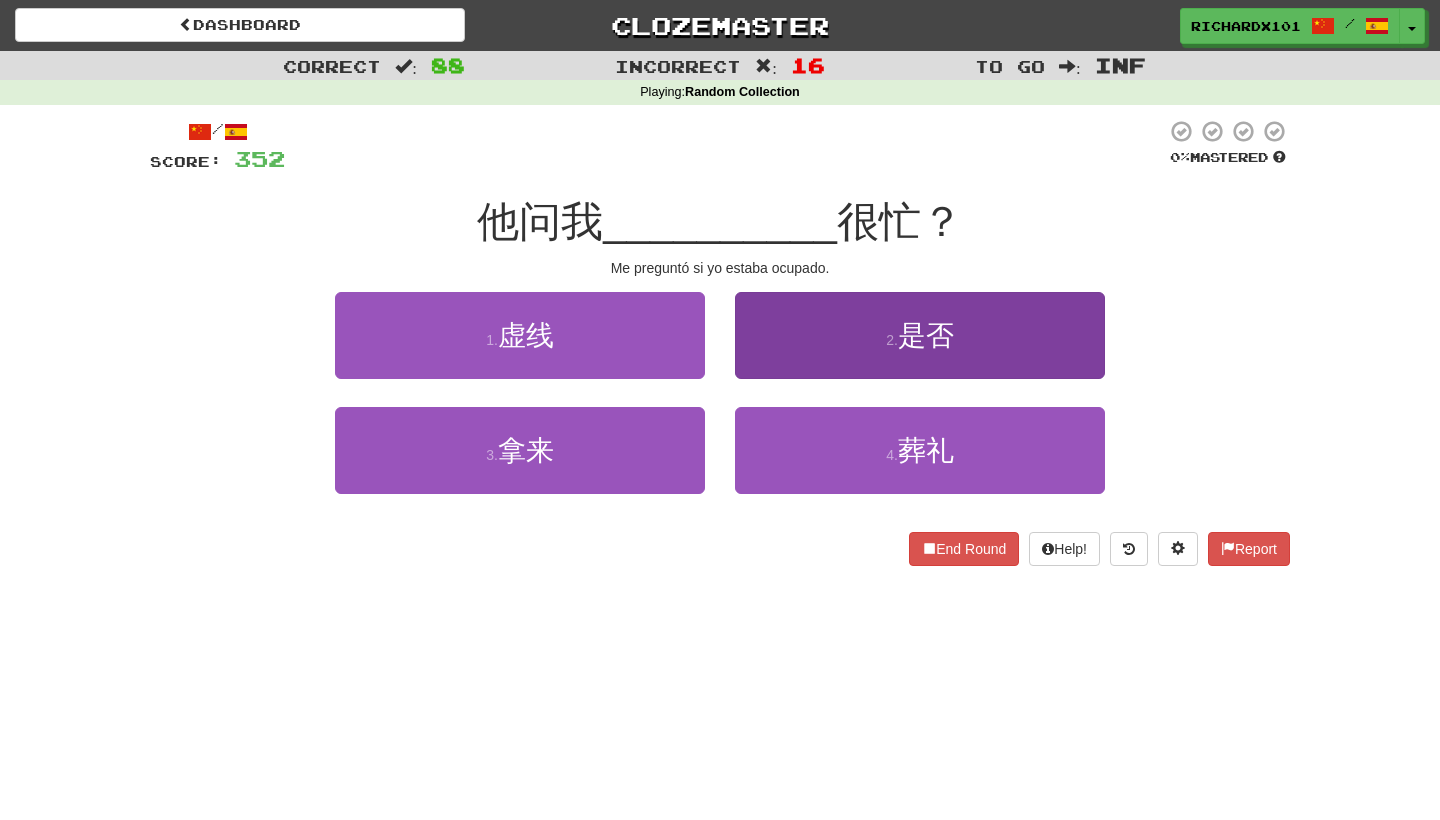 click on "2 .  是否" at bounding box center (920, 335) 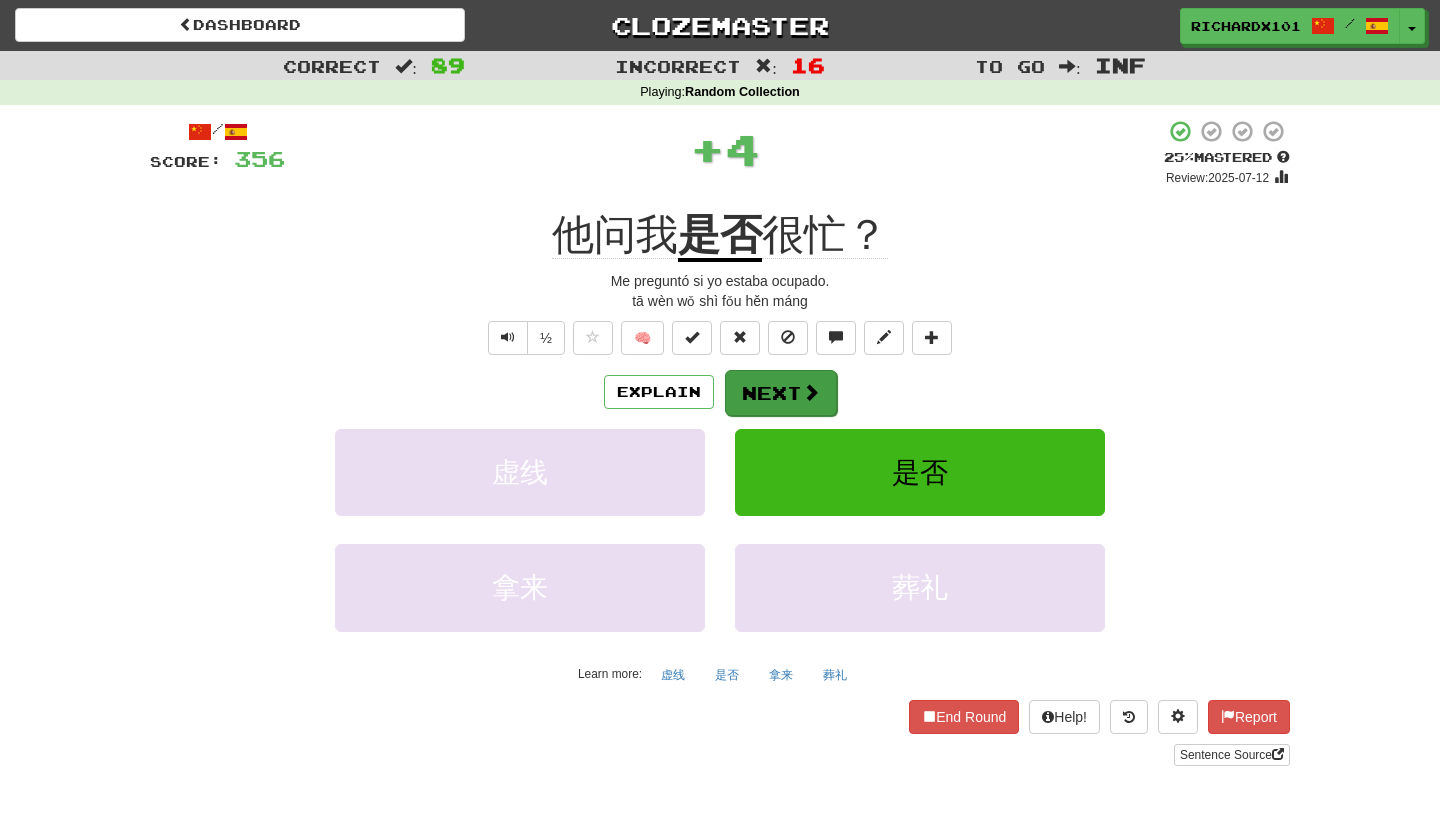click on "Next" at bounding box center (781, 393) 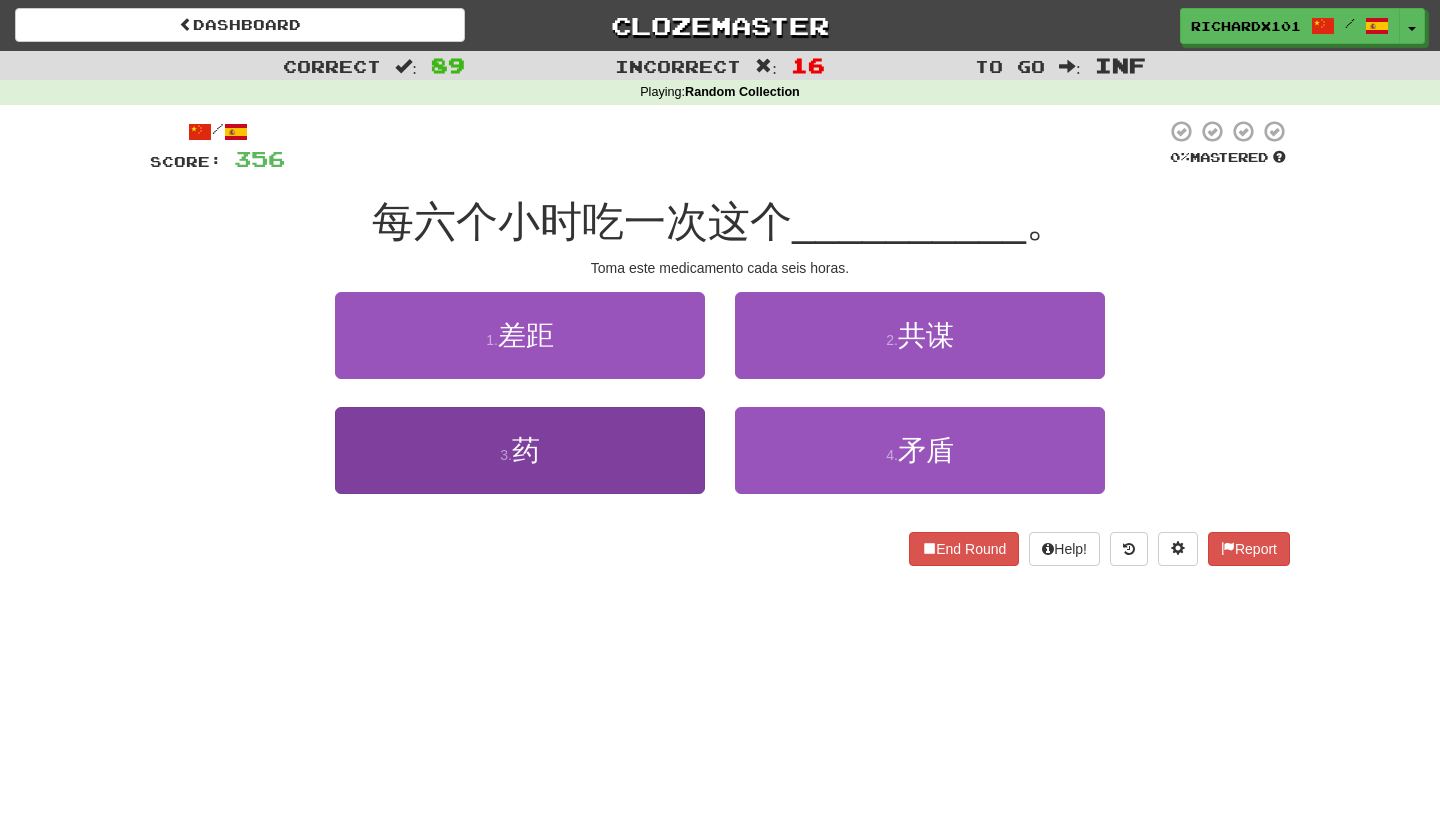 click on "3 .  药" at bounding box center [520, 450] 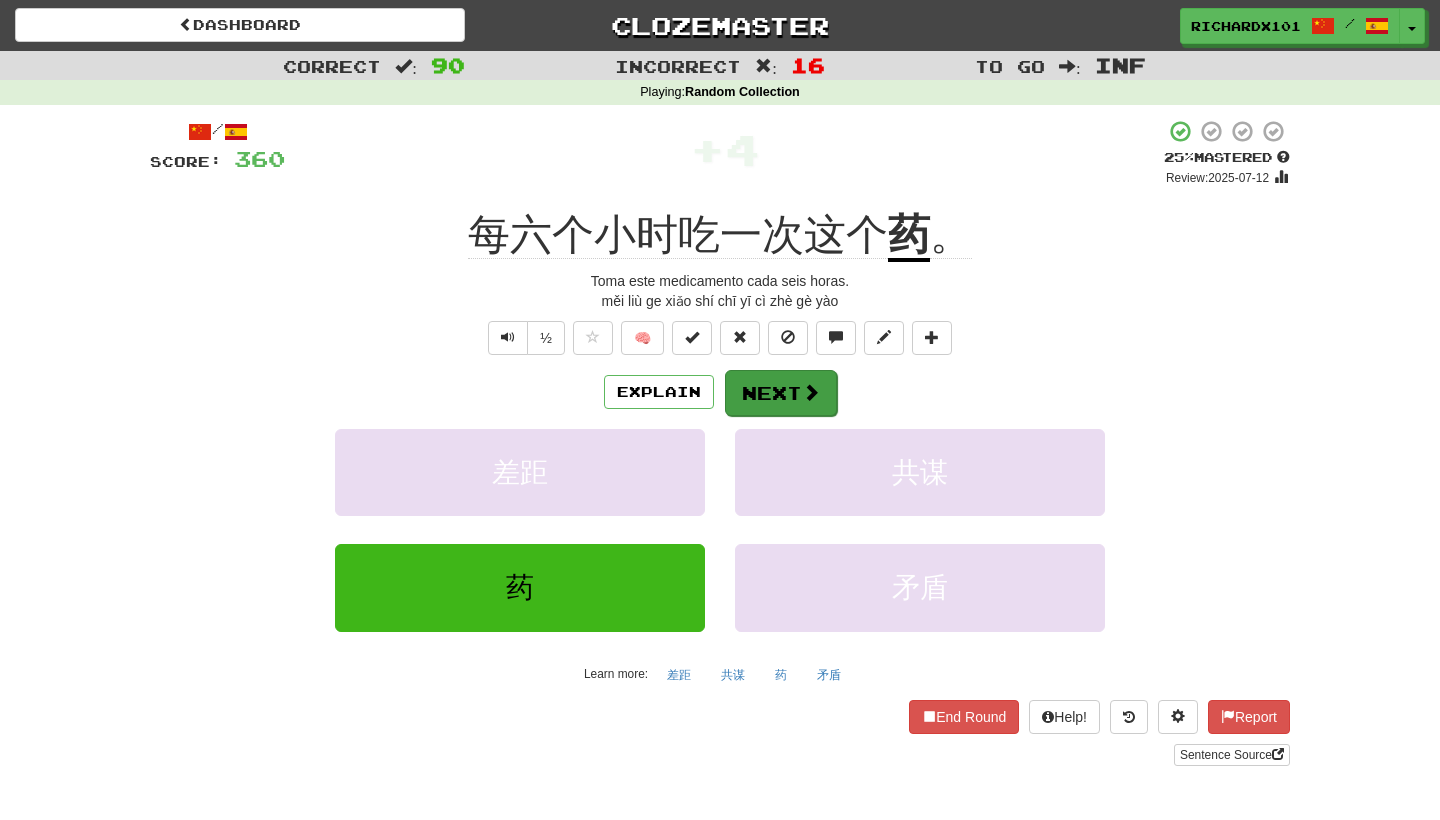click on "Next" at bounding box center [781, 393] 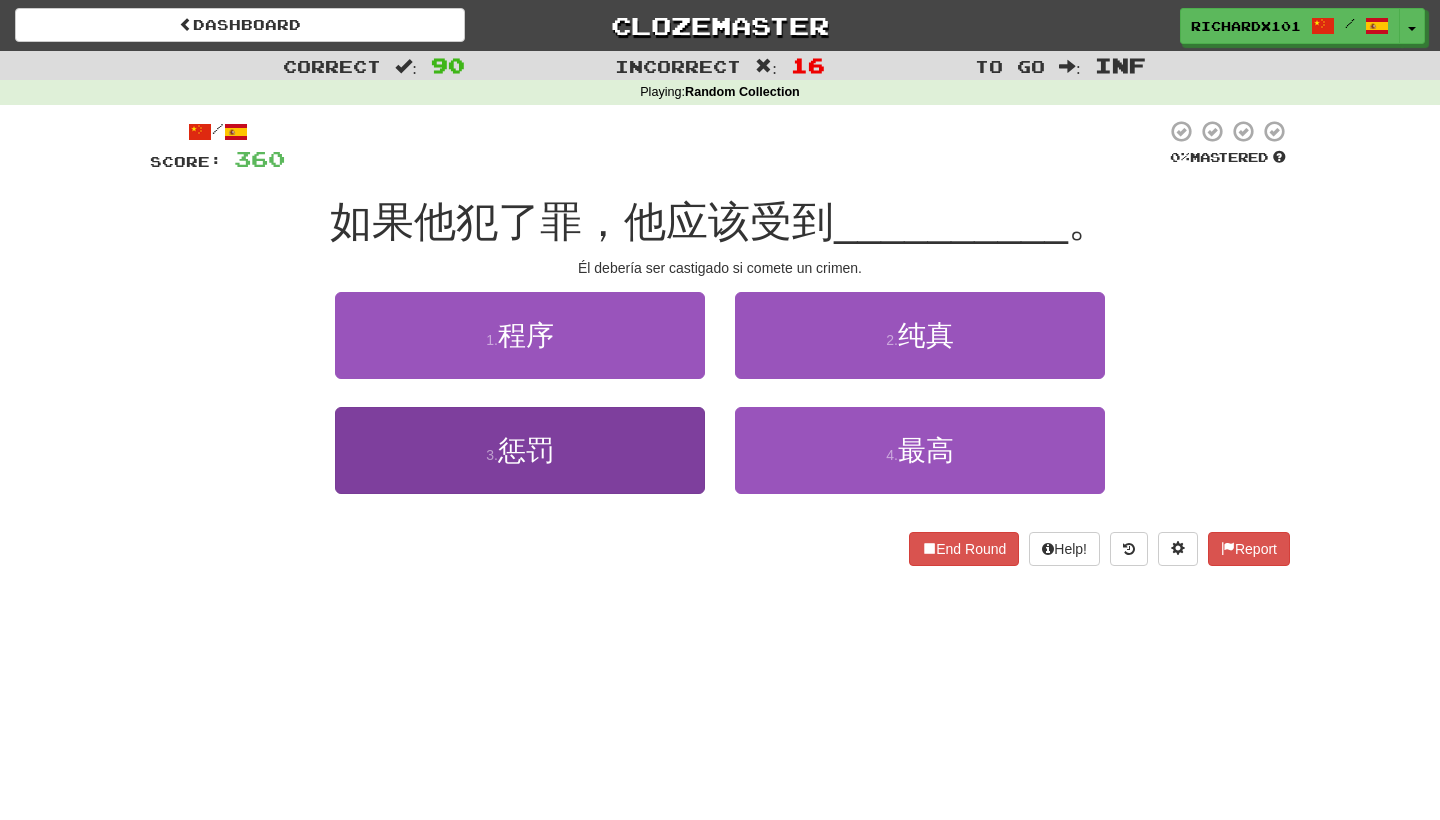 click on "3 .  惩罚" at bounding box center [520, 450] 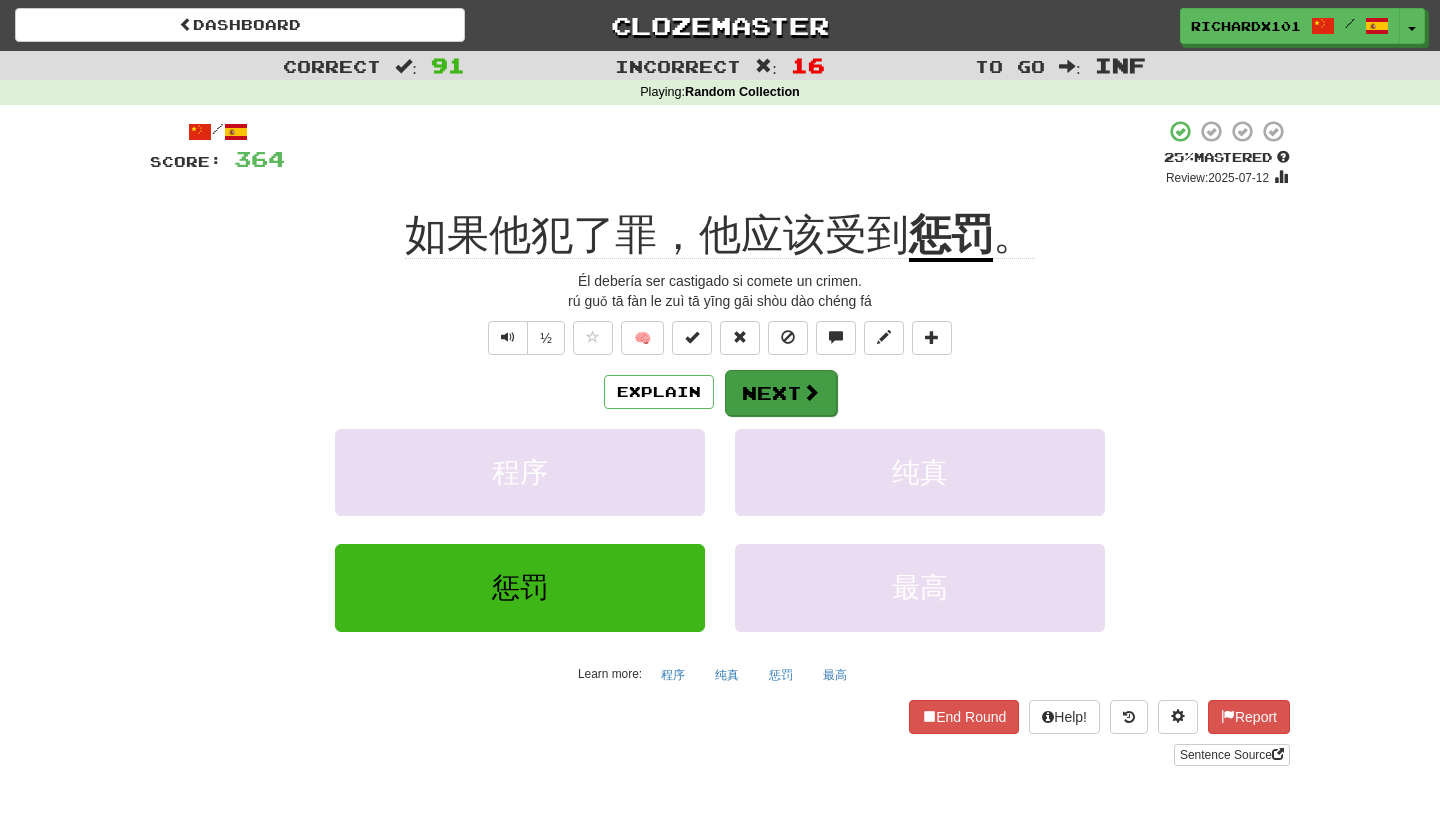 click on "Next" at bounding box center [781, 393] 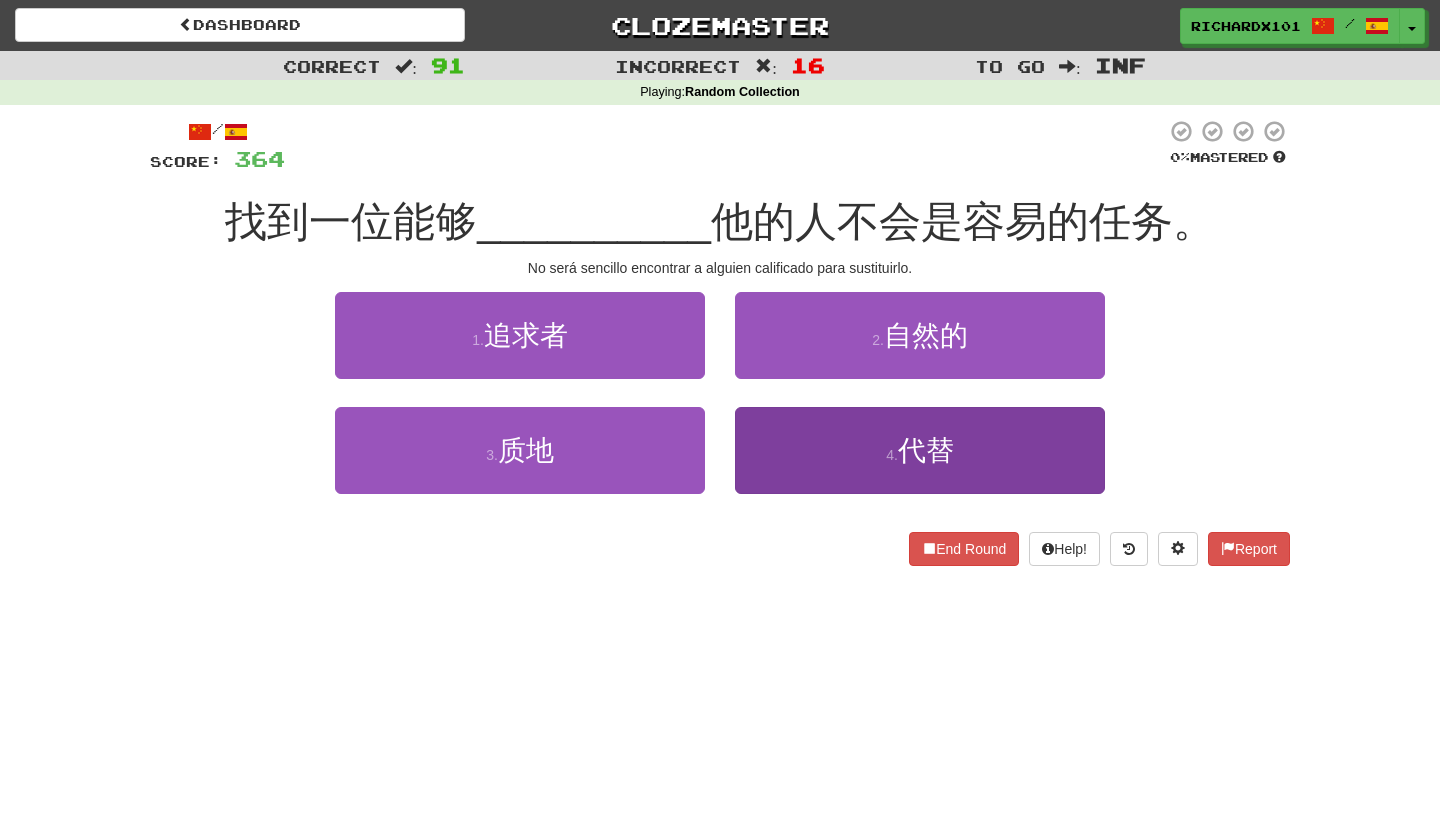 click on "4 .  代替" at bounding box center [920, 450] 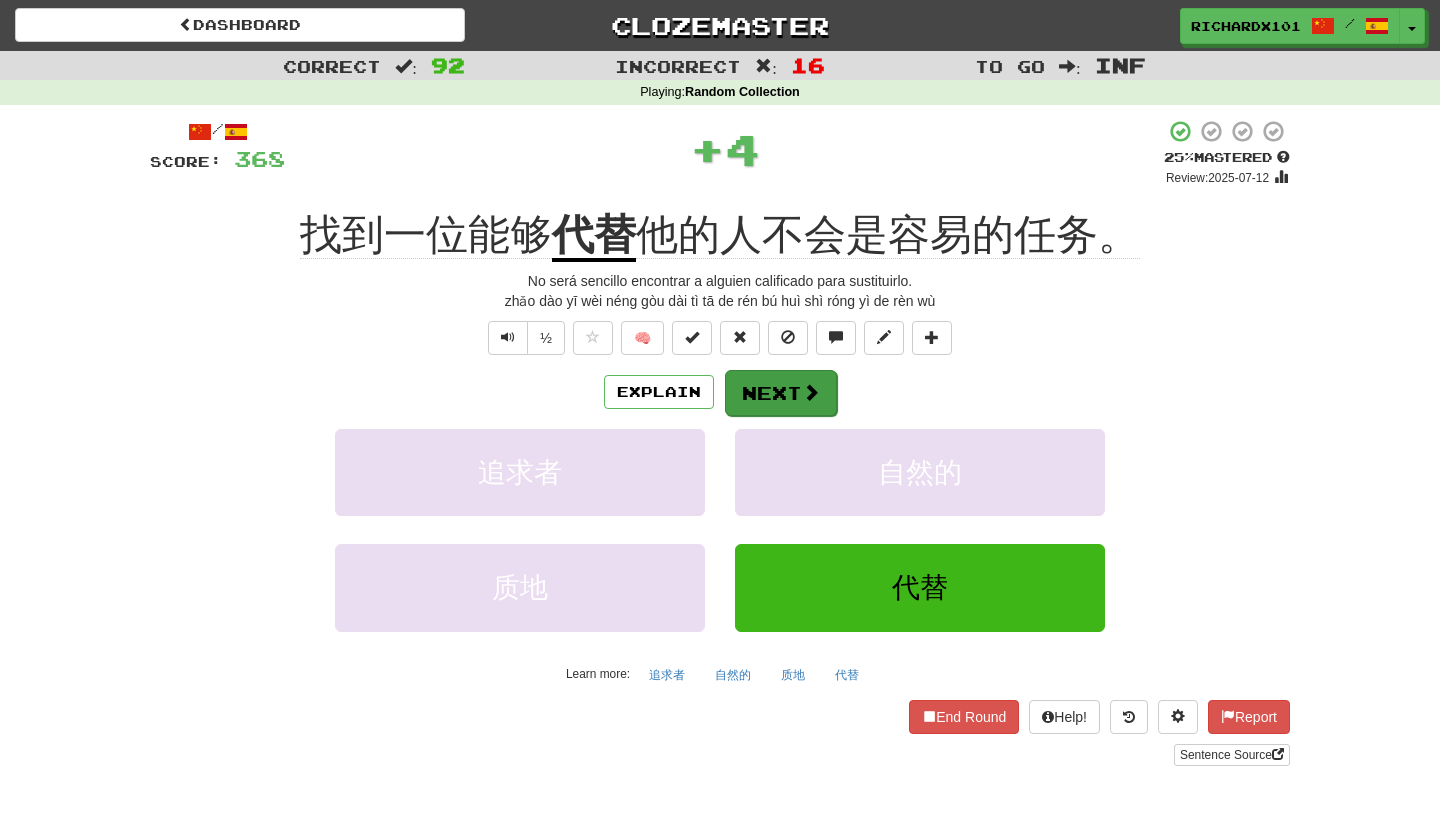 click on "Next" at bounding box center [781, 393] 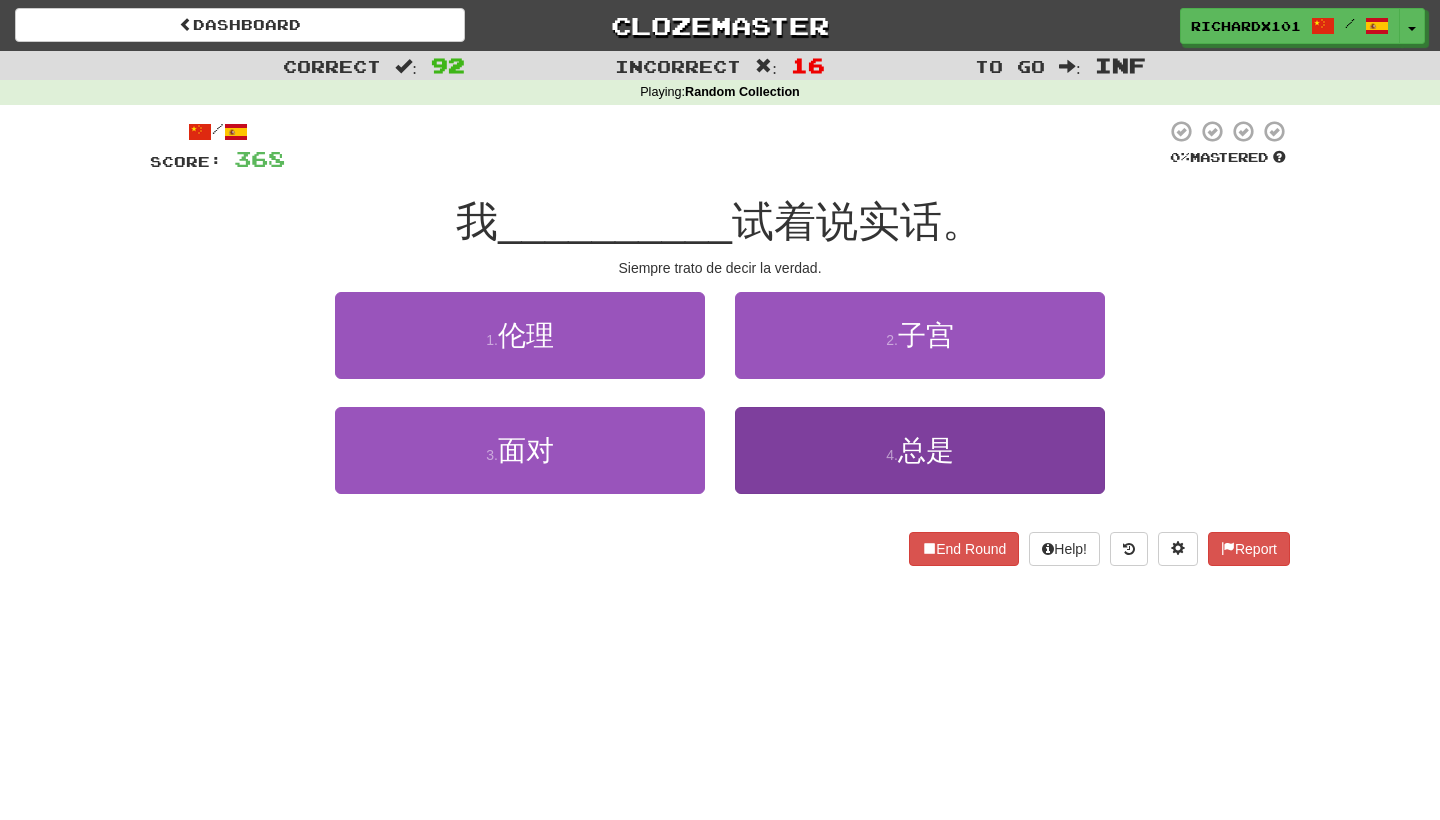 click on "4 .  总是" at bounding box center [920, 450] 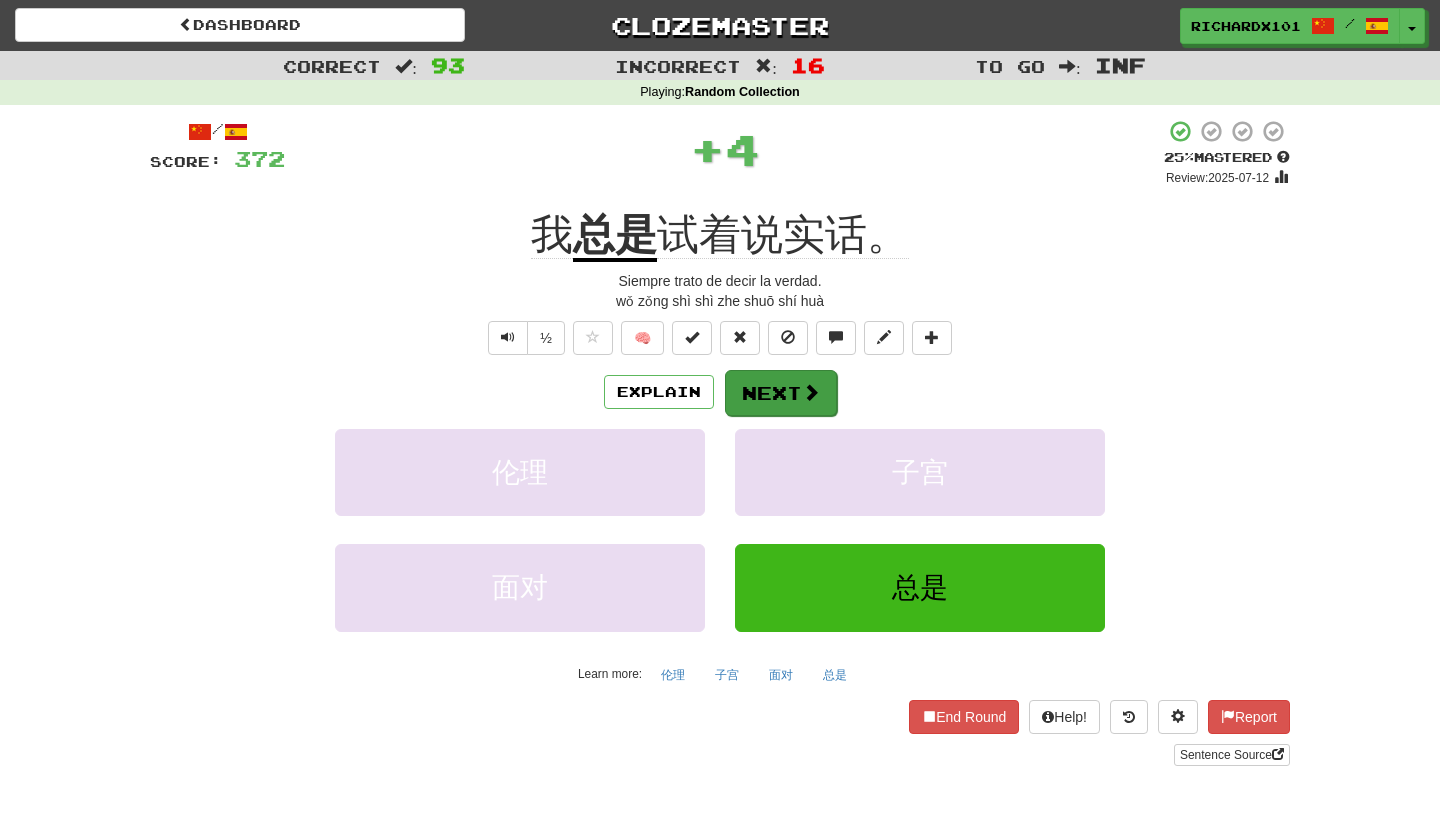 click at bounding box center (811, 392) 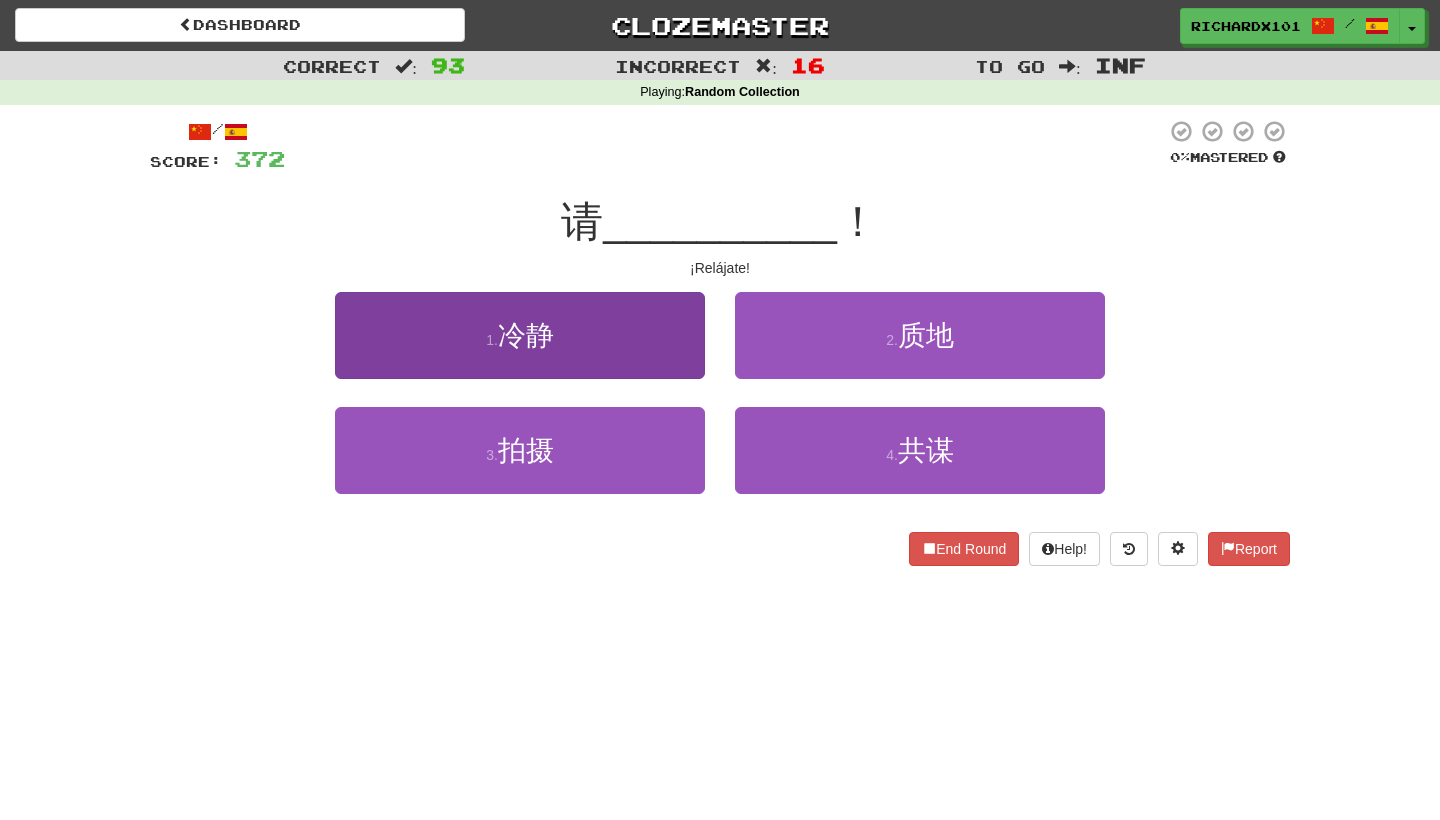 click on "1 .  冷静" at bounding box center (520, 335) 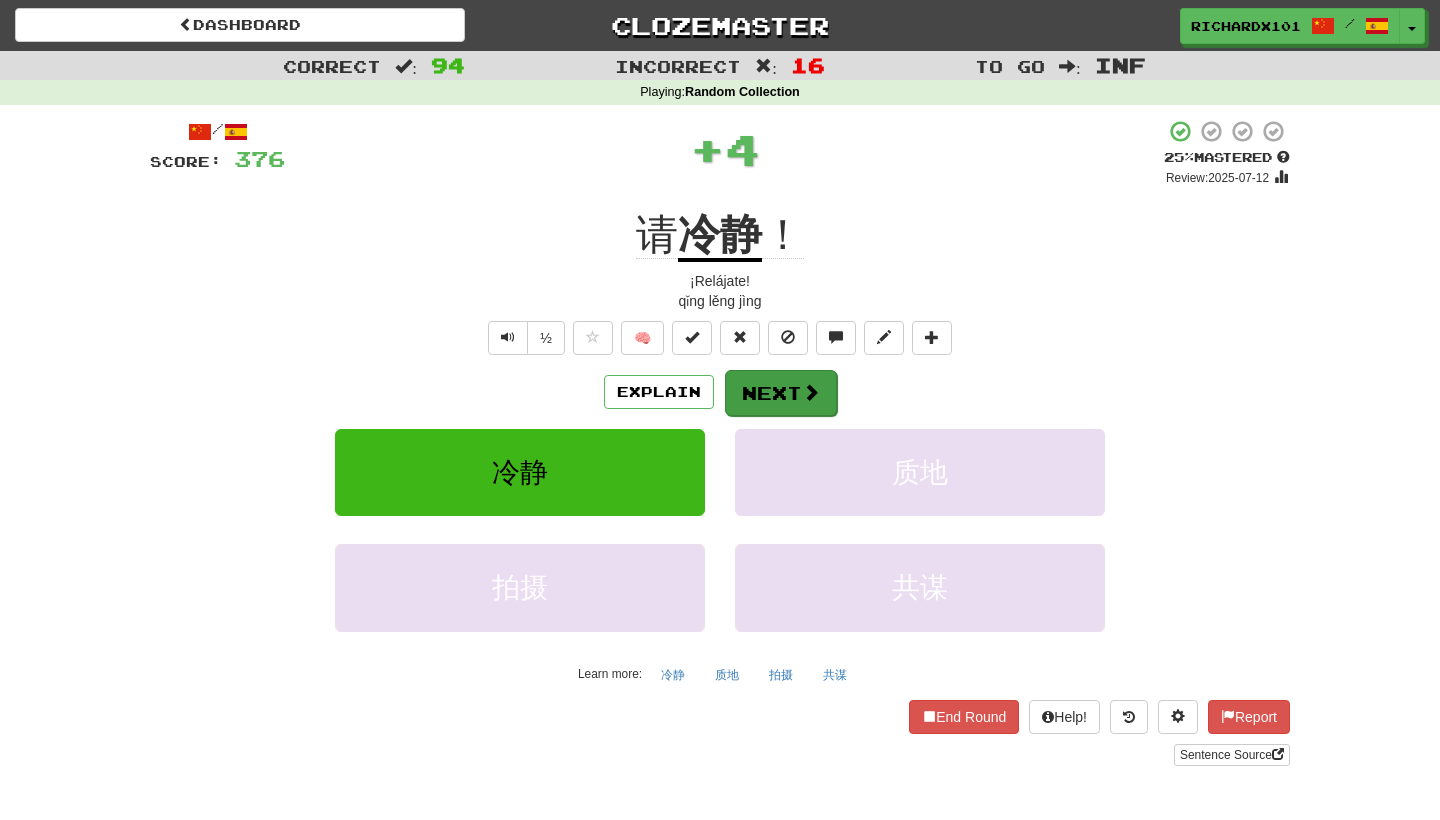 click on "Next" at bounding box center (781, 393) 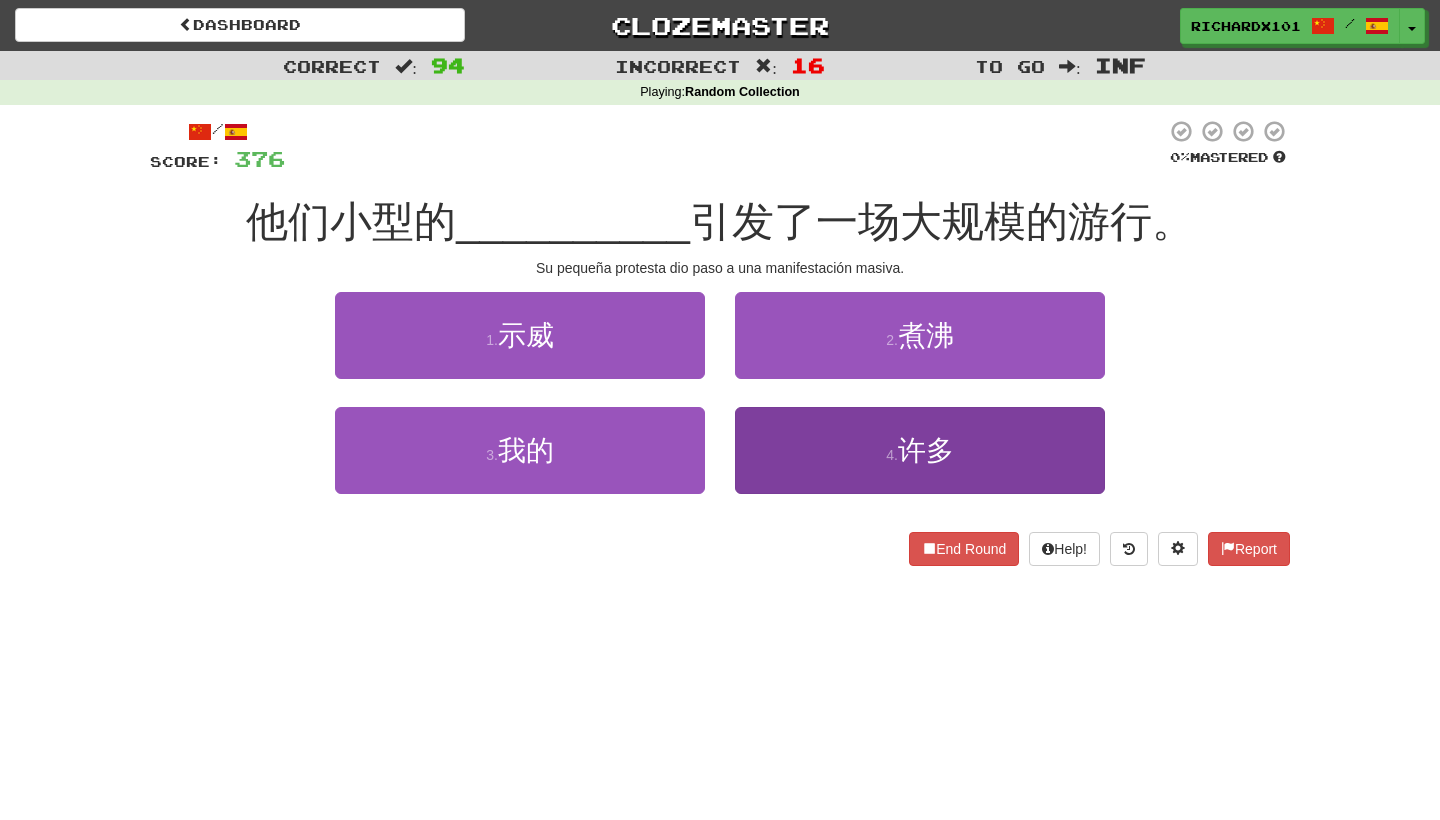 click on "4 .  许多" at bounding box center [920, 450] 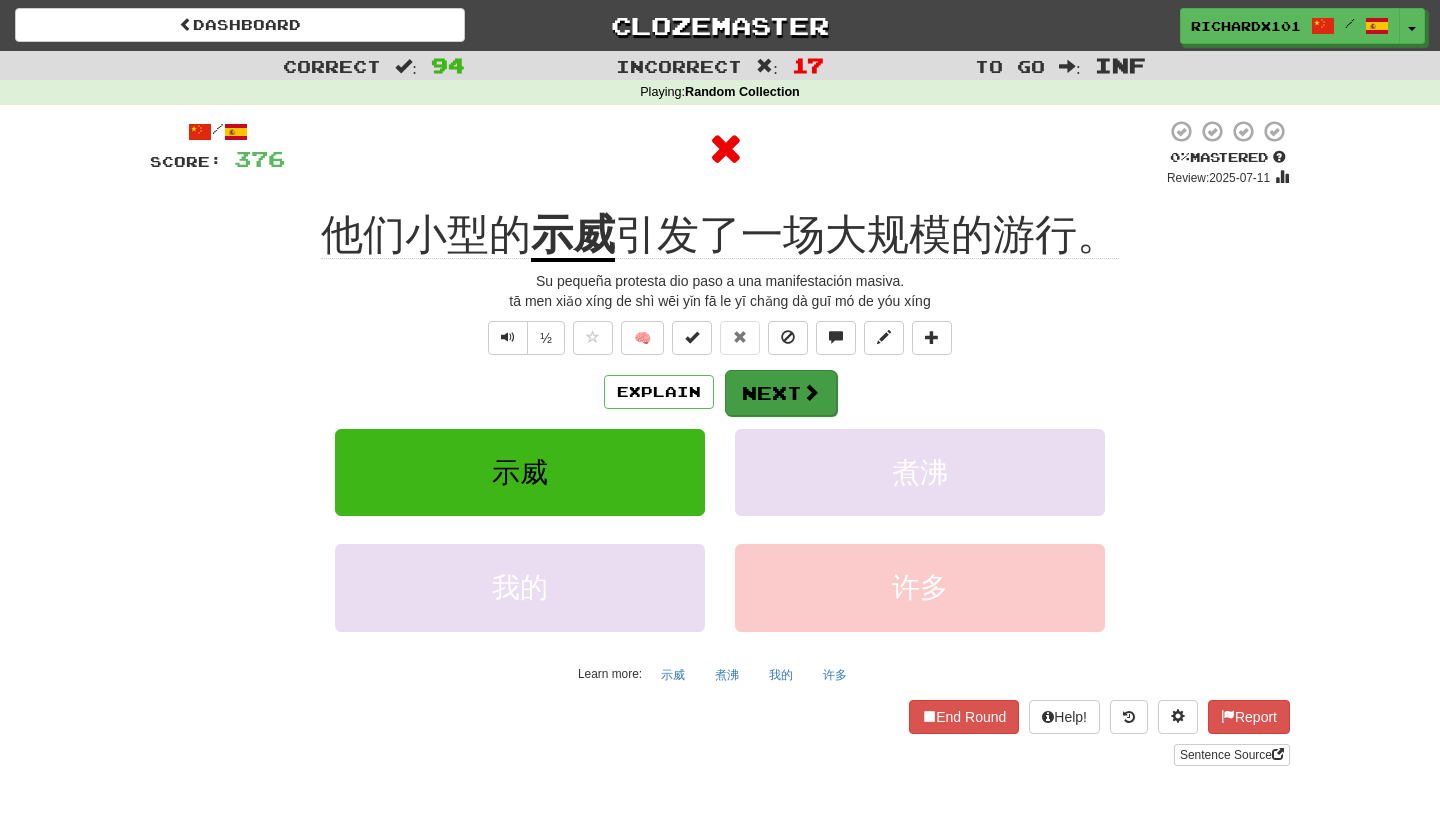click on "Next" at bounding box center [781, 393] 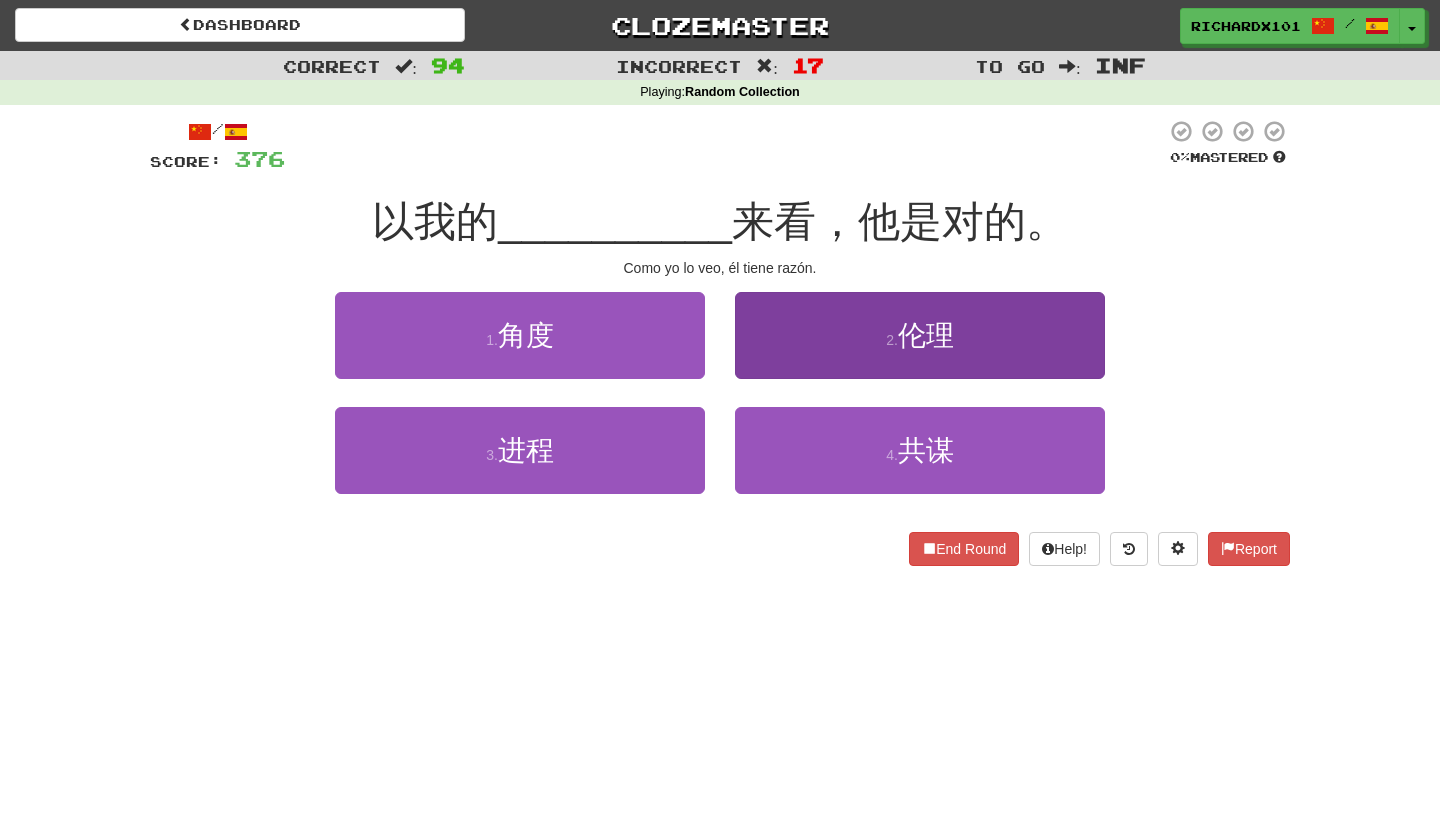 click on "2 .  伦理" at bounding box center [920, 335] 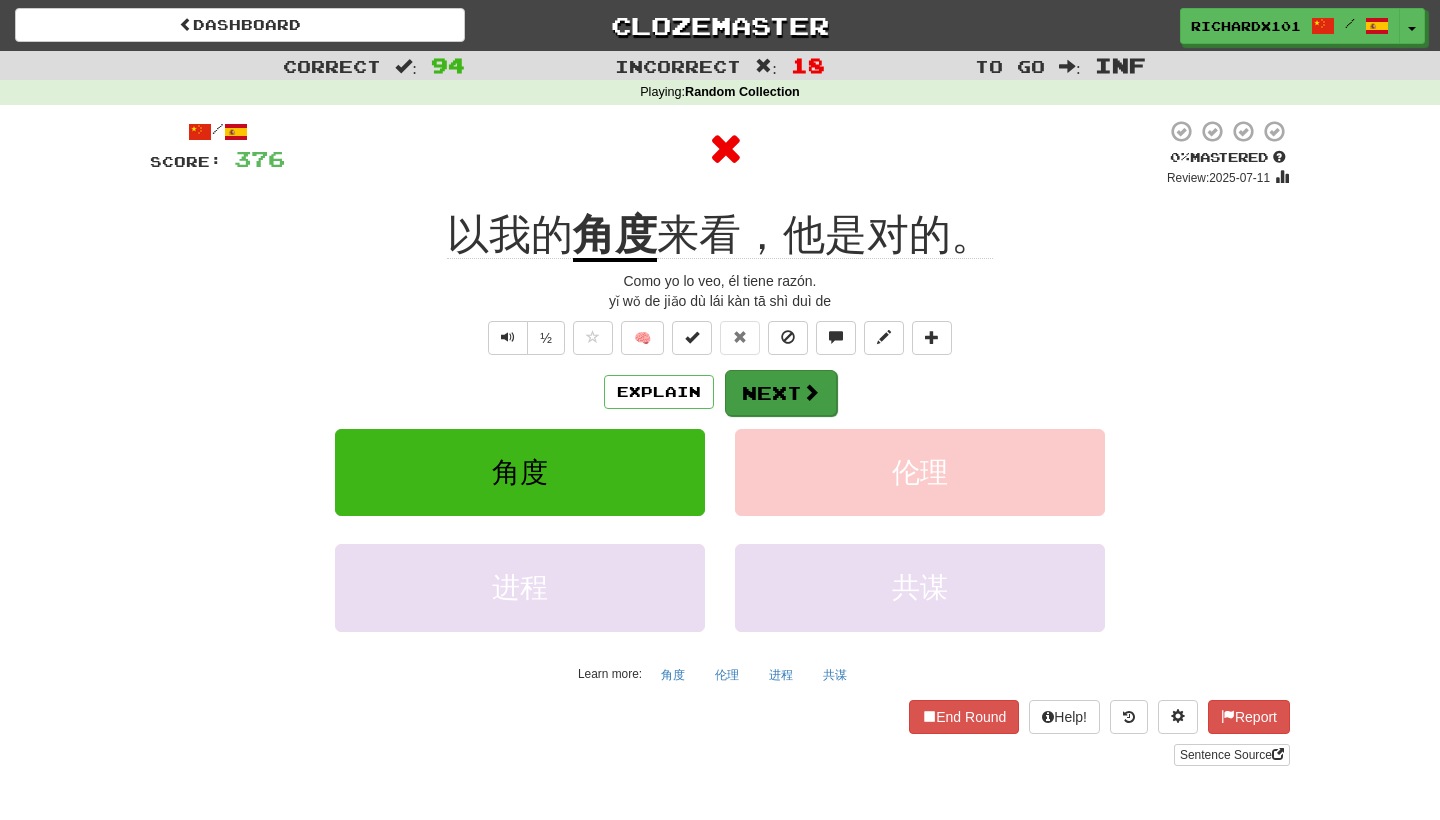 click on "Next" at bounding box center (781, 393) 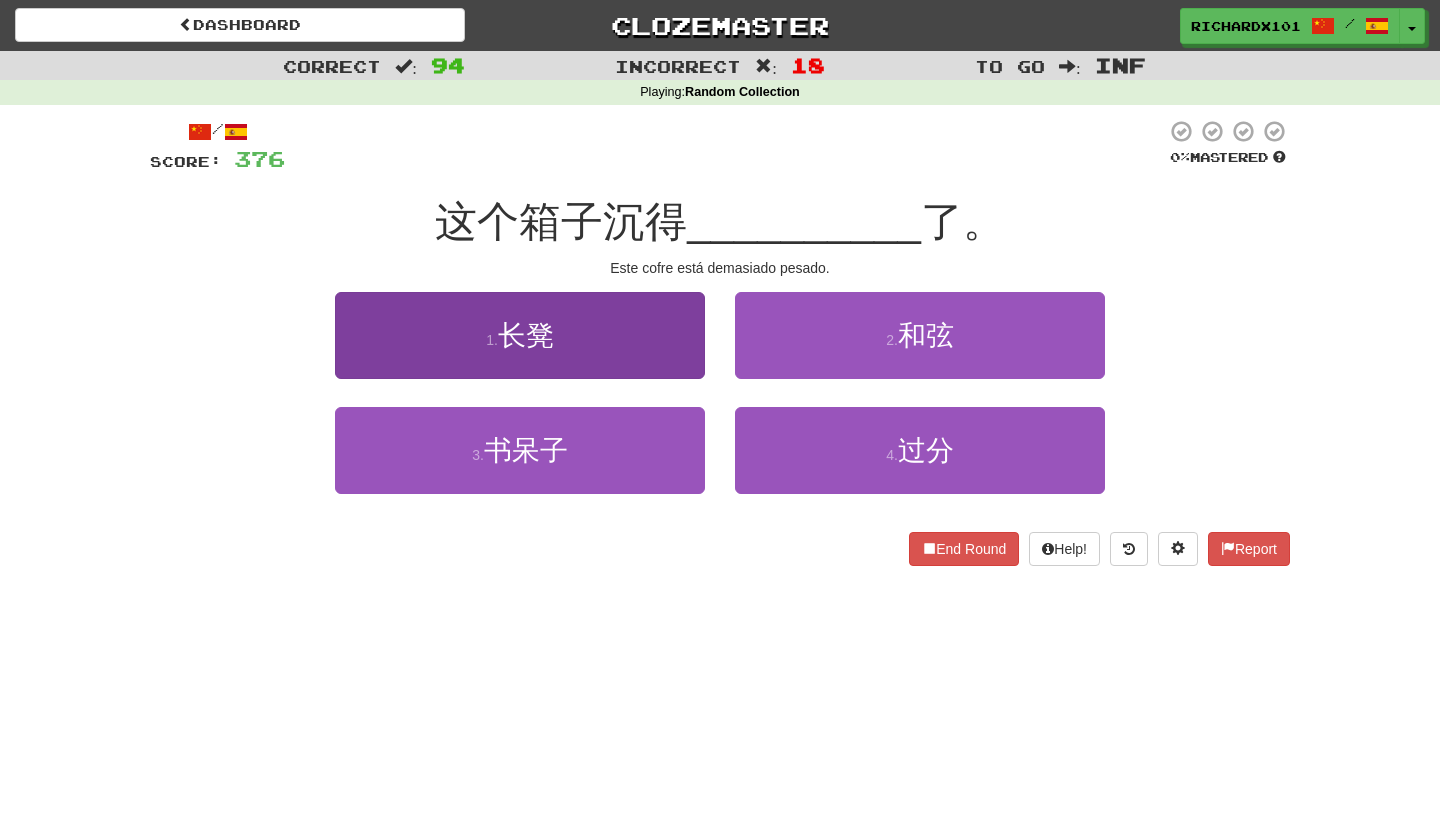 click on "1 .  长凳" at bounding box center [520, 335] 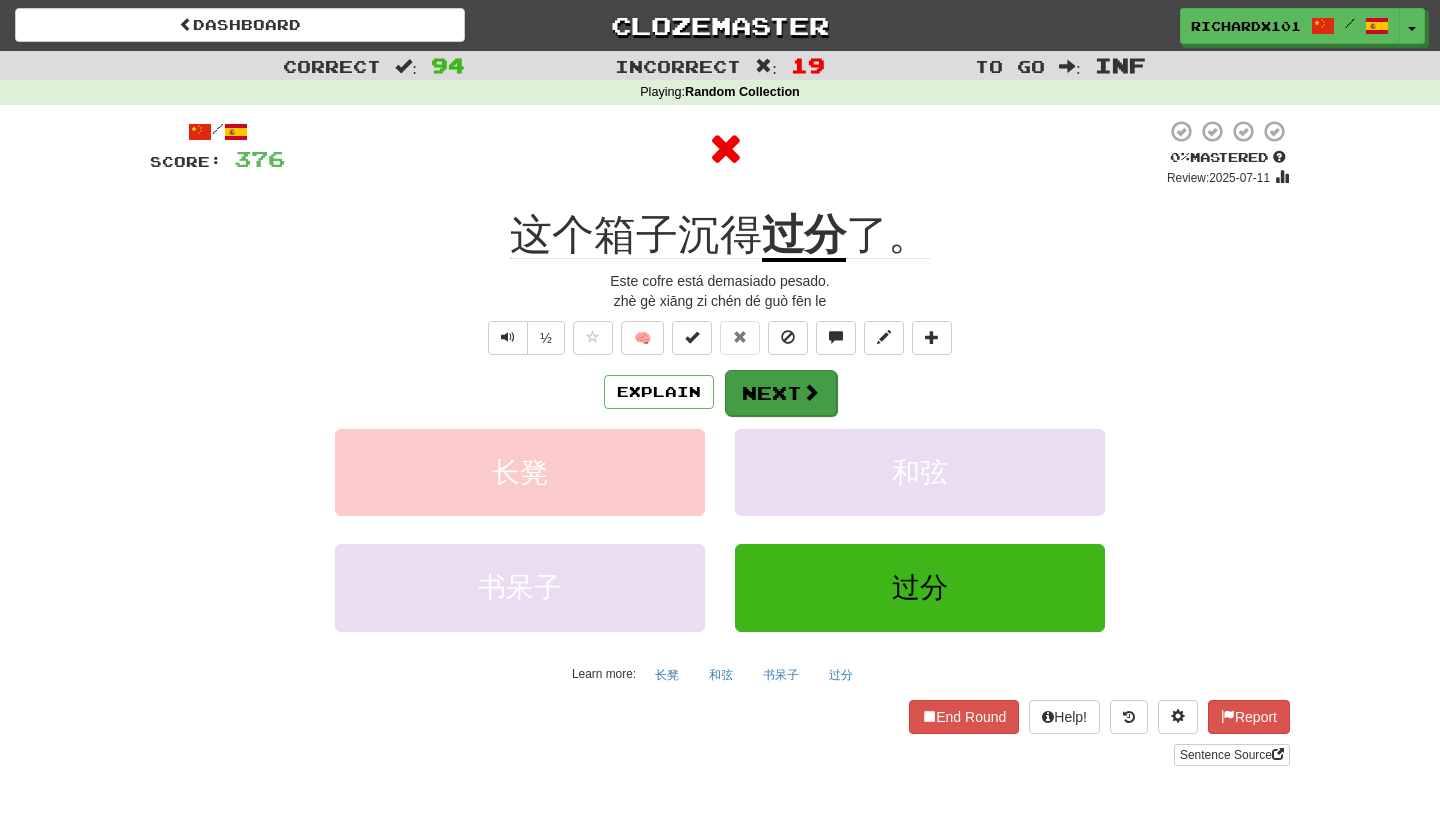 click on "Next" at bounding box center [781, 393] 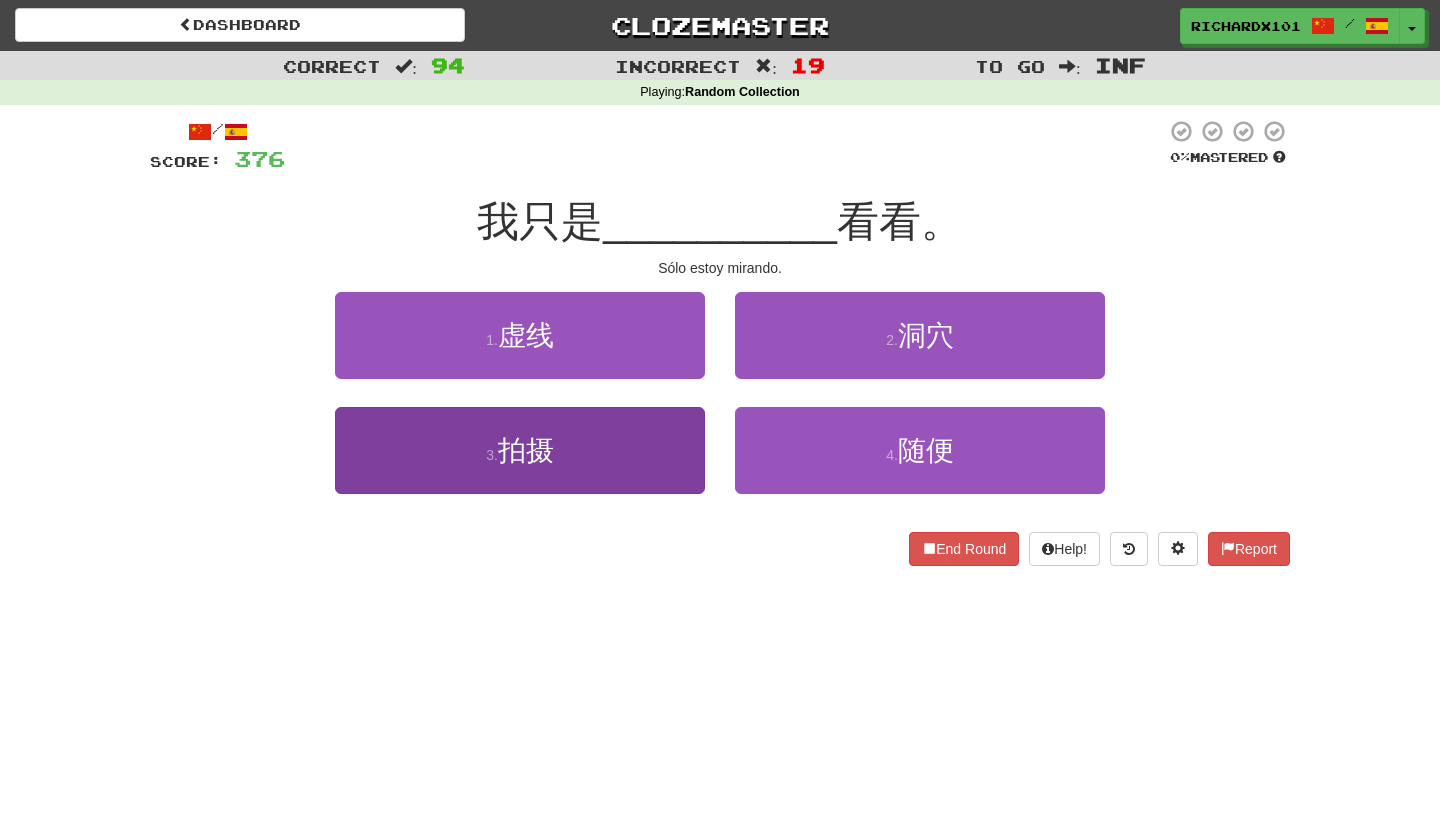 click on "3 .  拍摄" at bounding box center (520, 450) 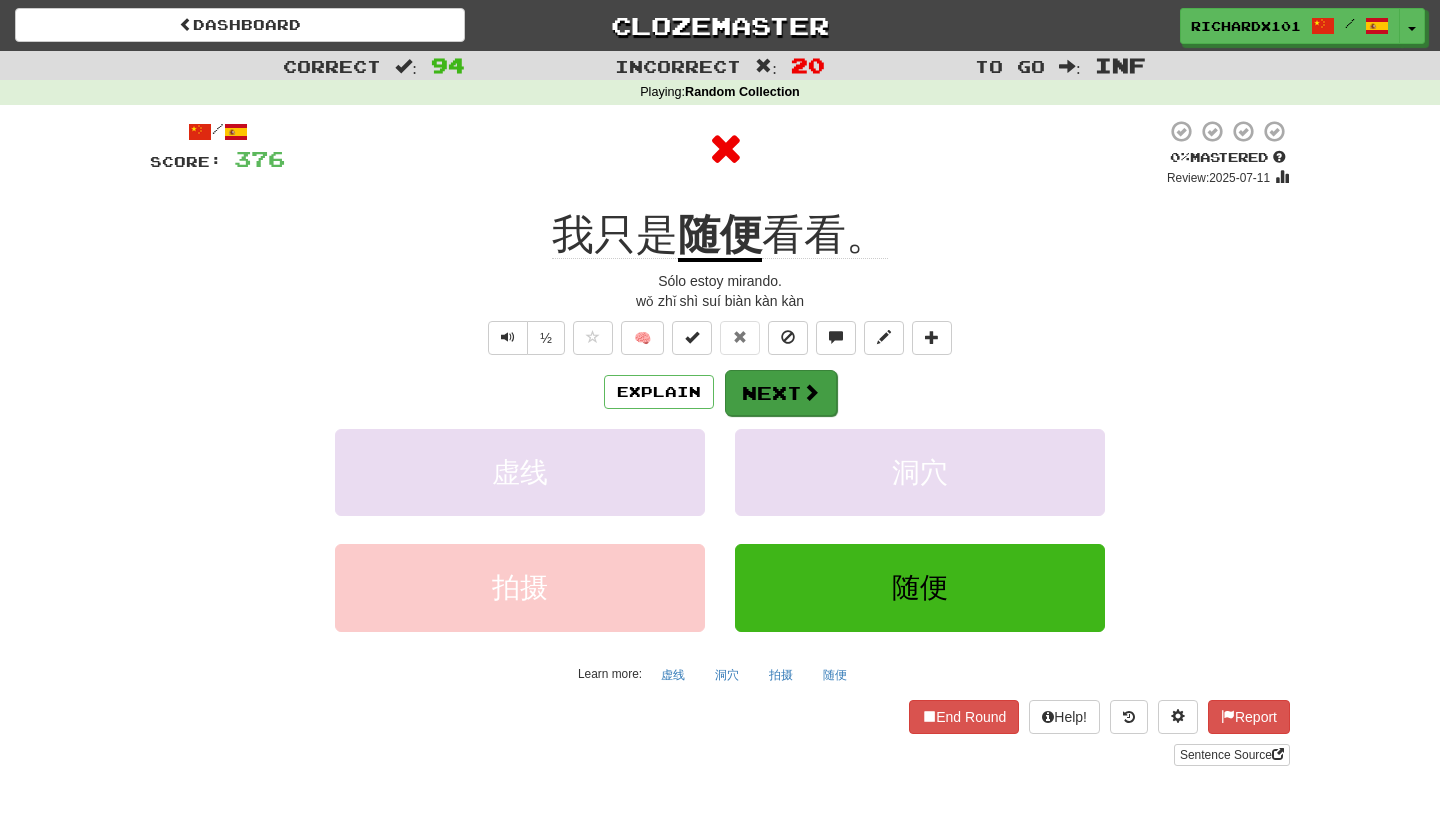 click on "Next" at bounding box center (781, 393) 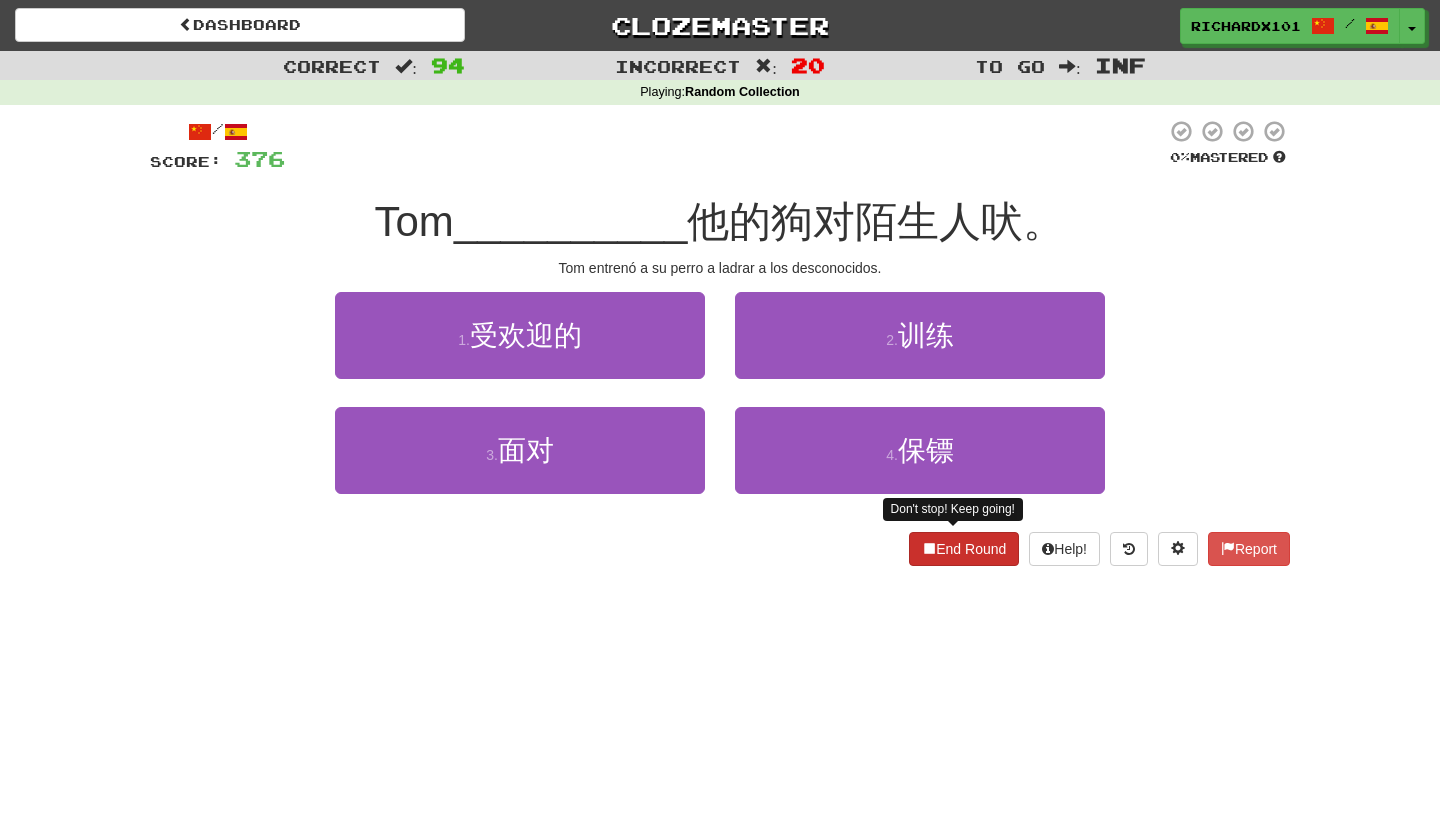 click on "End Round" at bounding box center (964, 549) 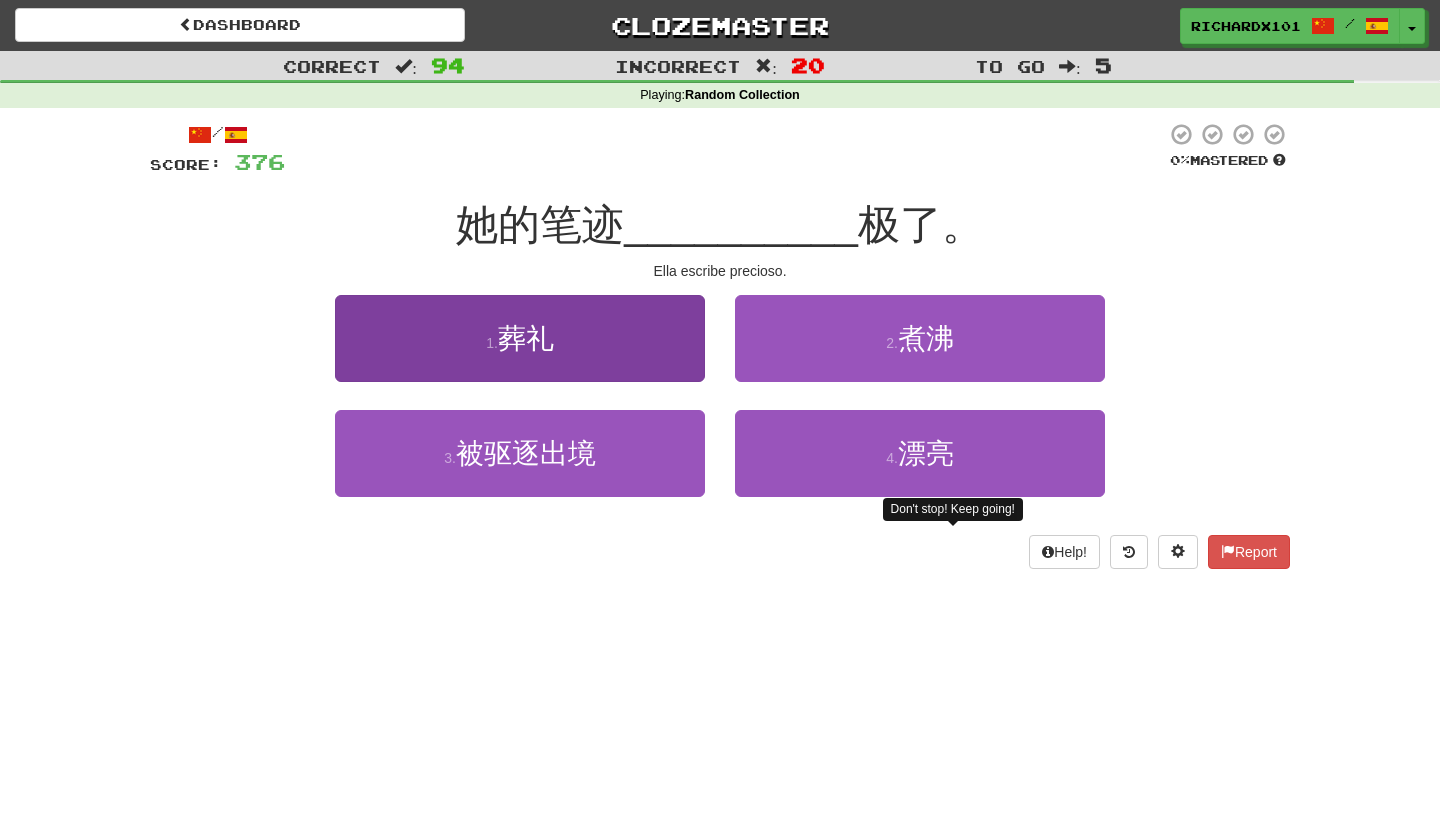 click on "1 .  葬礼" at bounding box center [520, 338] 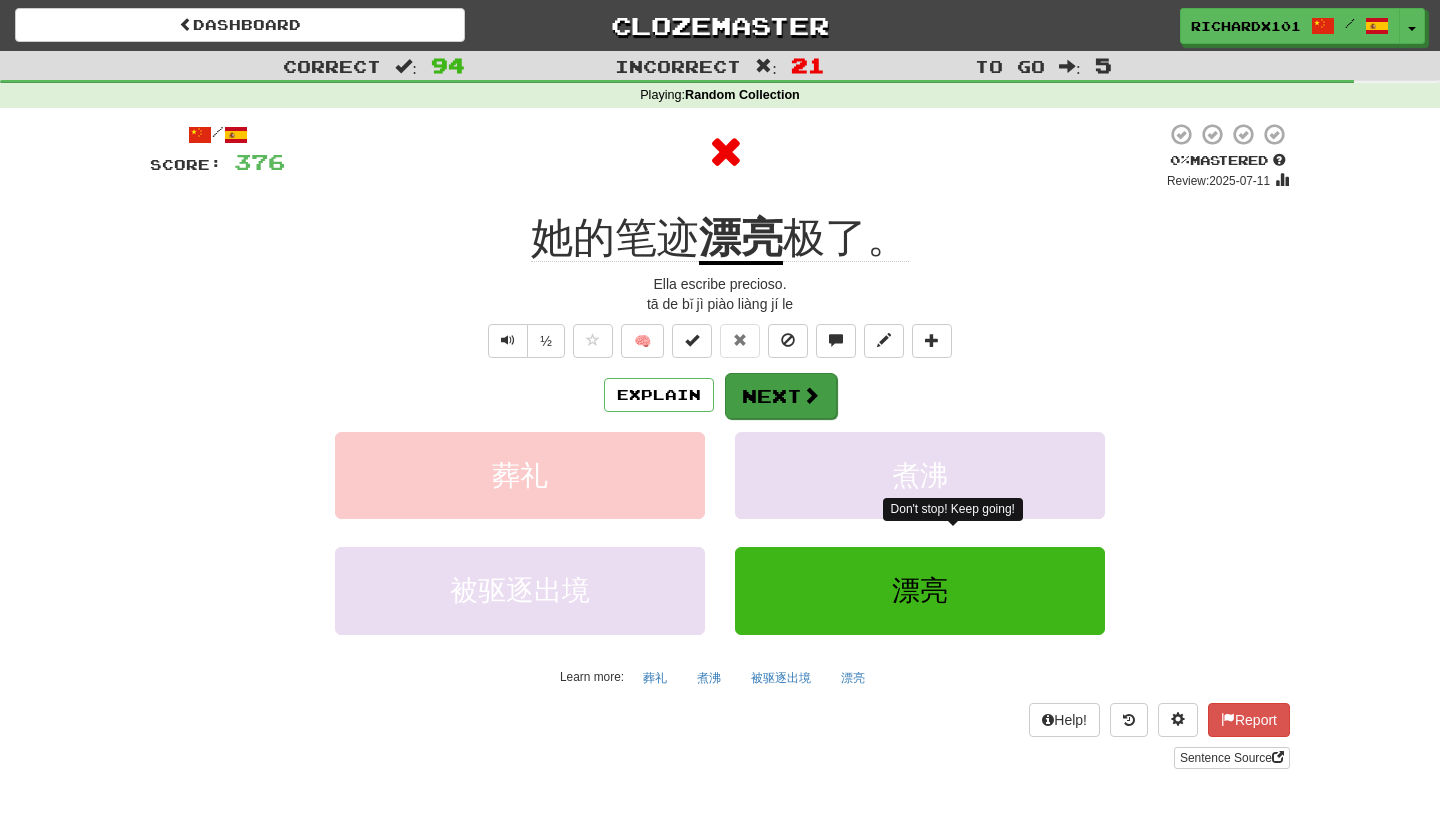 click on "Next" at bounding box center (781, 396) 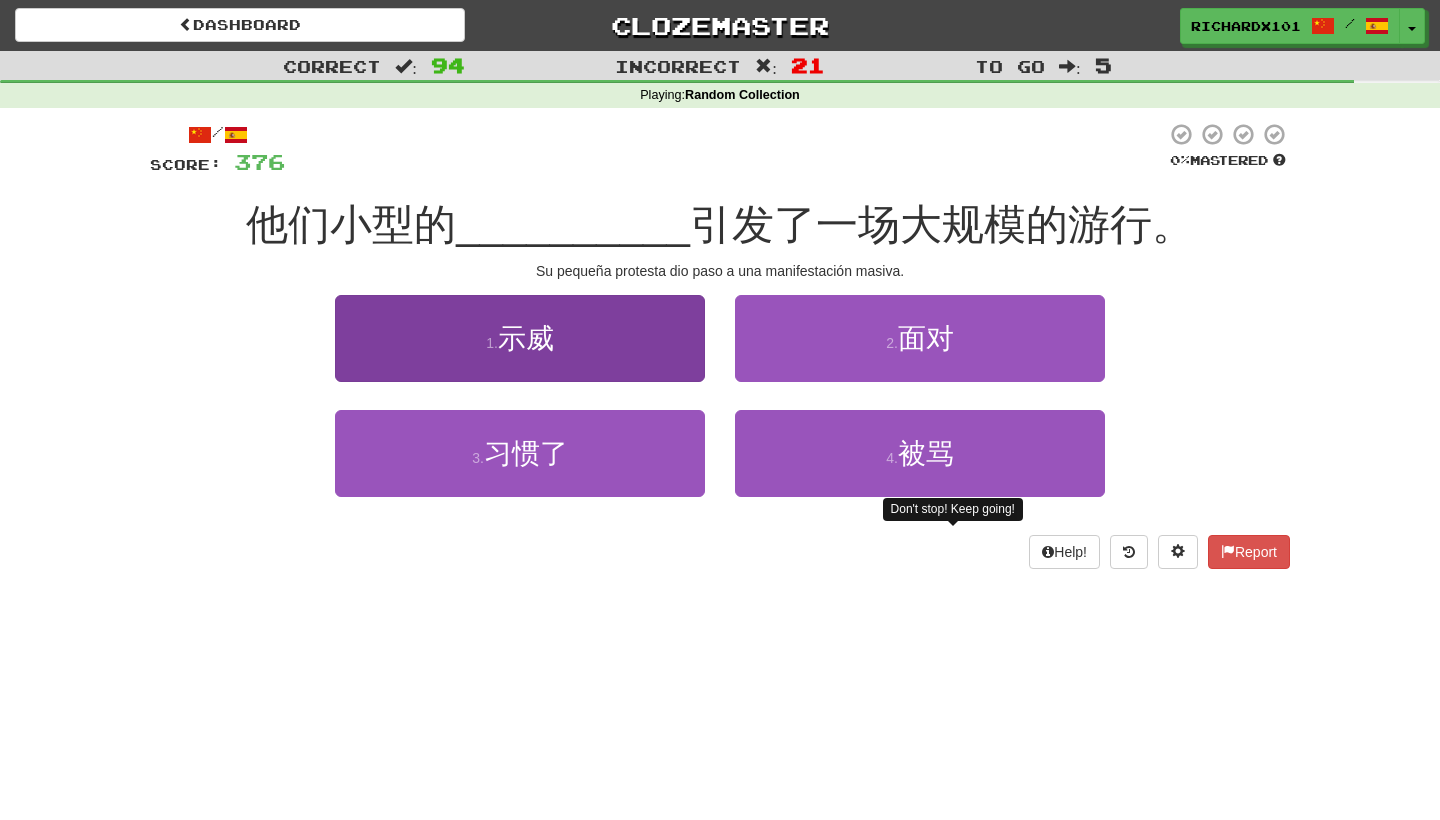 click on "1 .  示威" at bounding box center [520, 338] 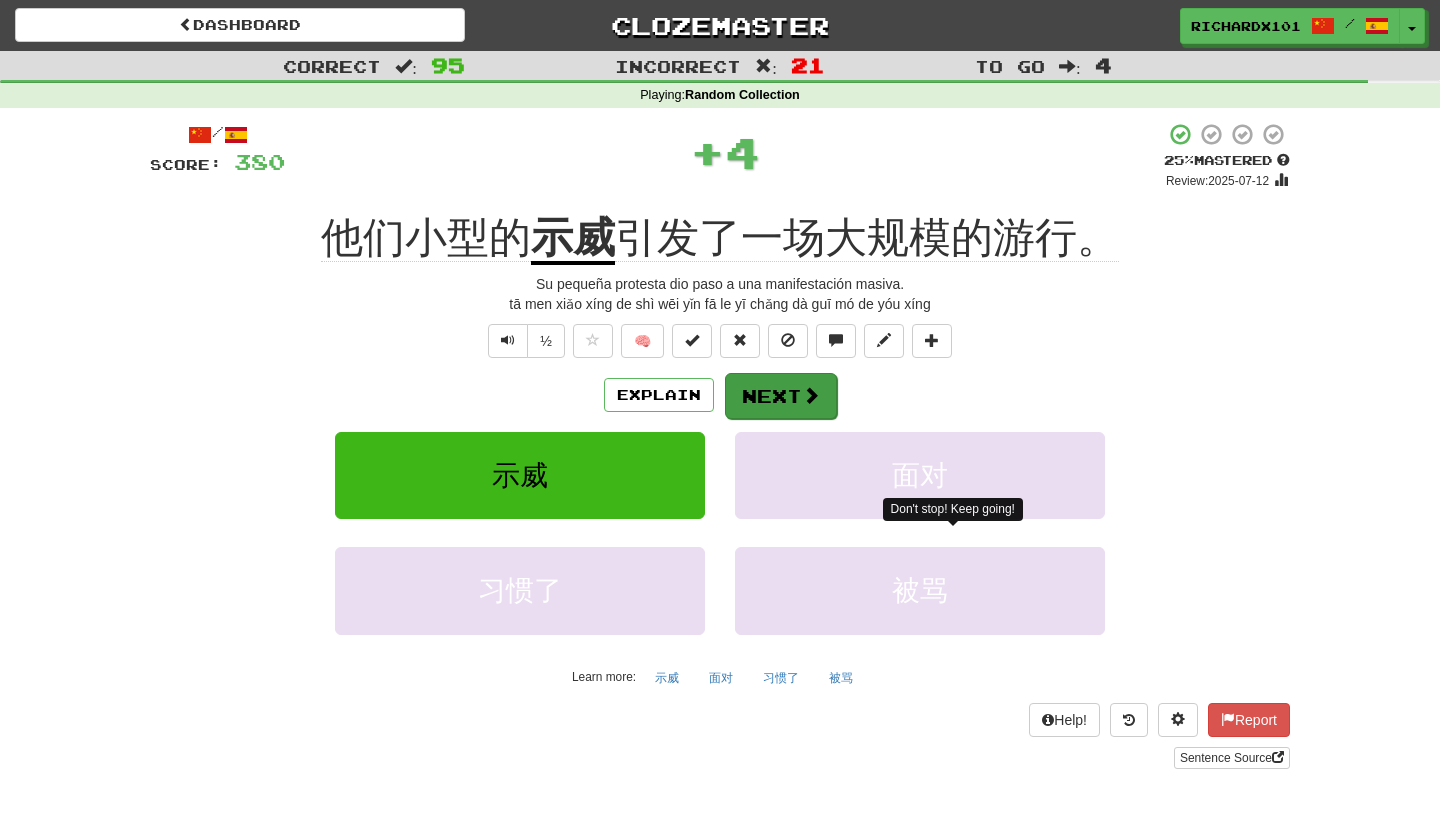 click on "Next" at bounding box center (781, 396) 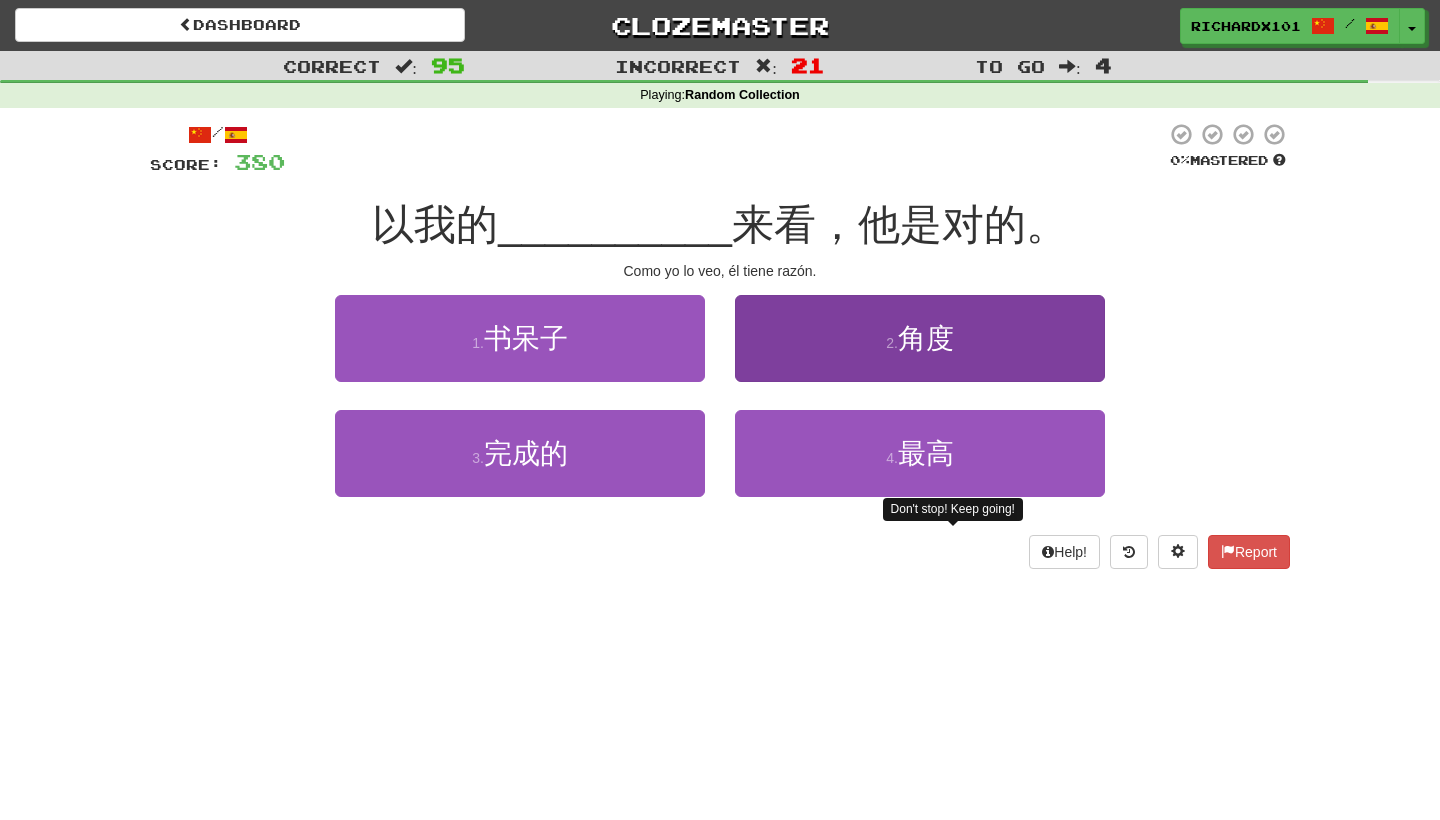 click on "2 .  角度" at bounding box center (920, 338) 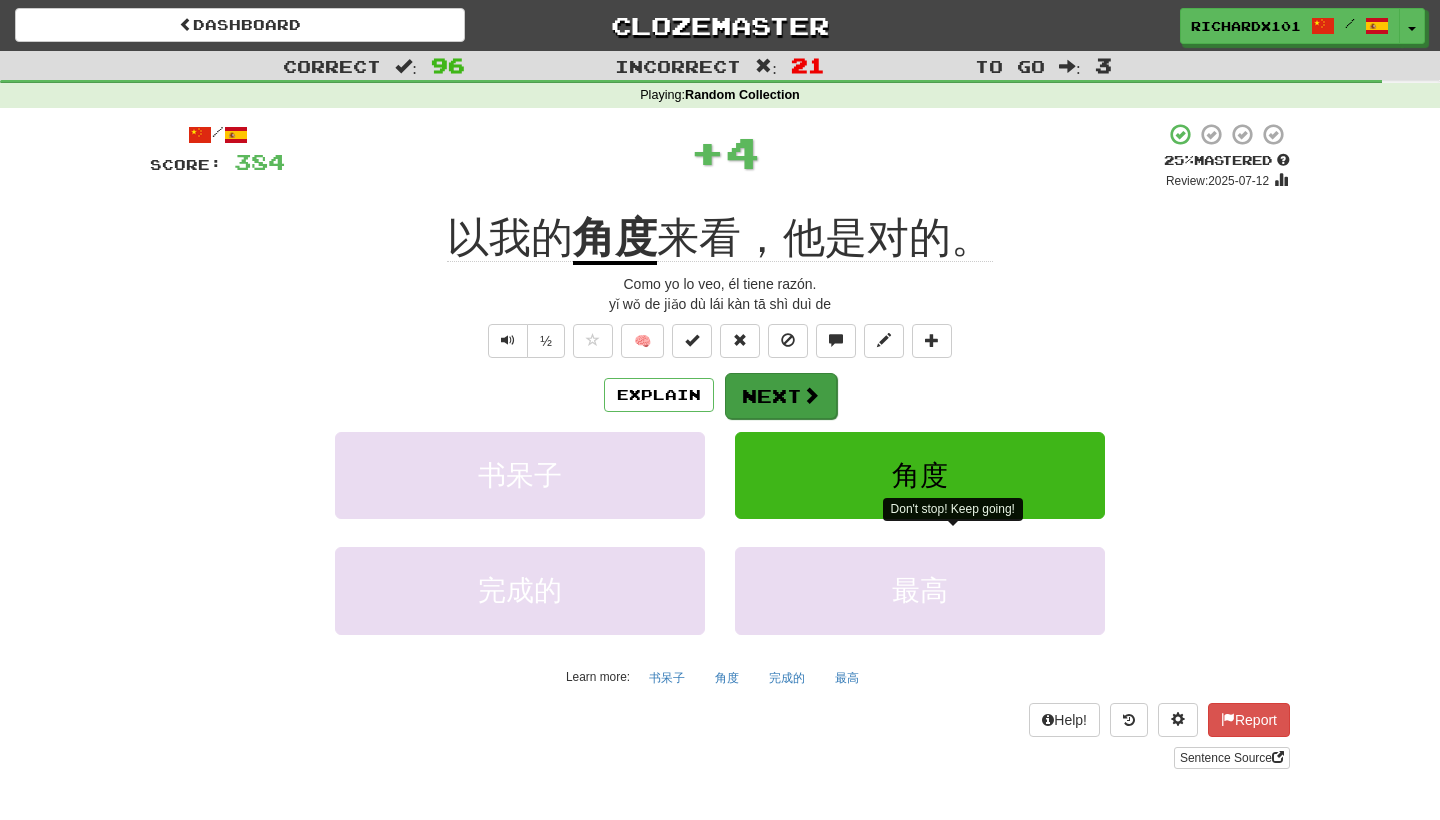click on "Next" at bounding box center (781, 396) 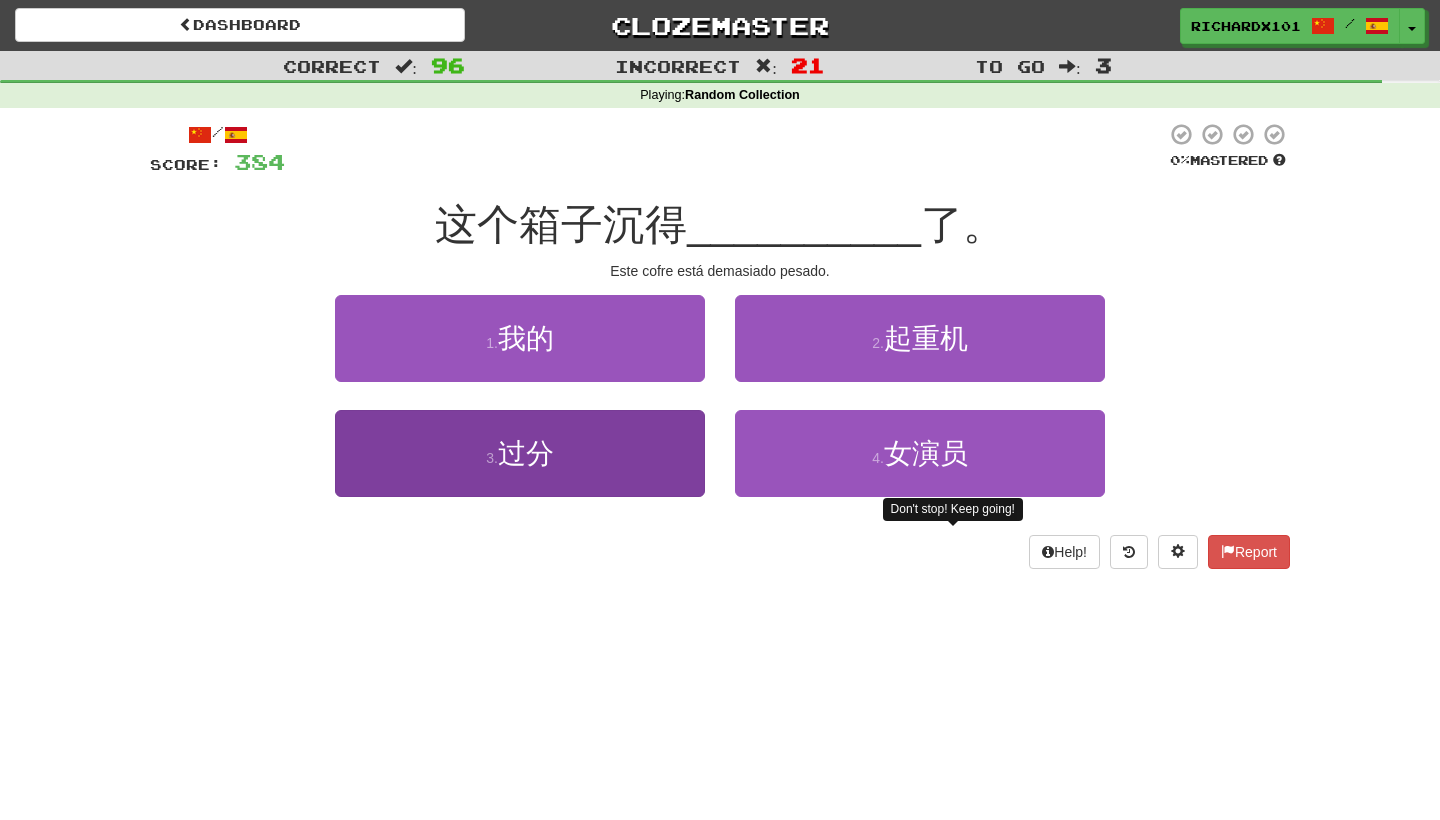 click on "3 .  过分" at bounding box center (520, 453) 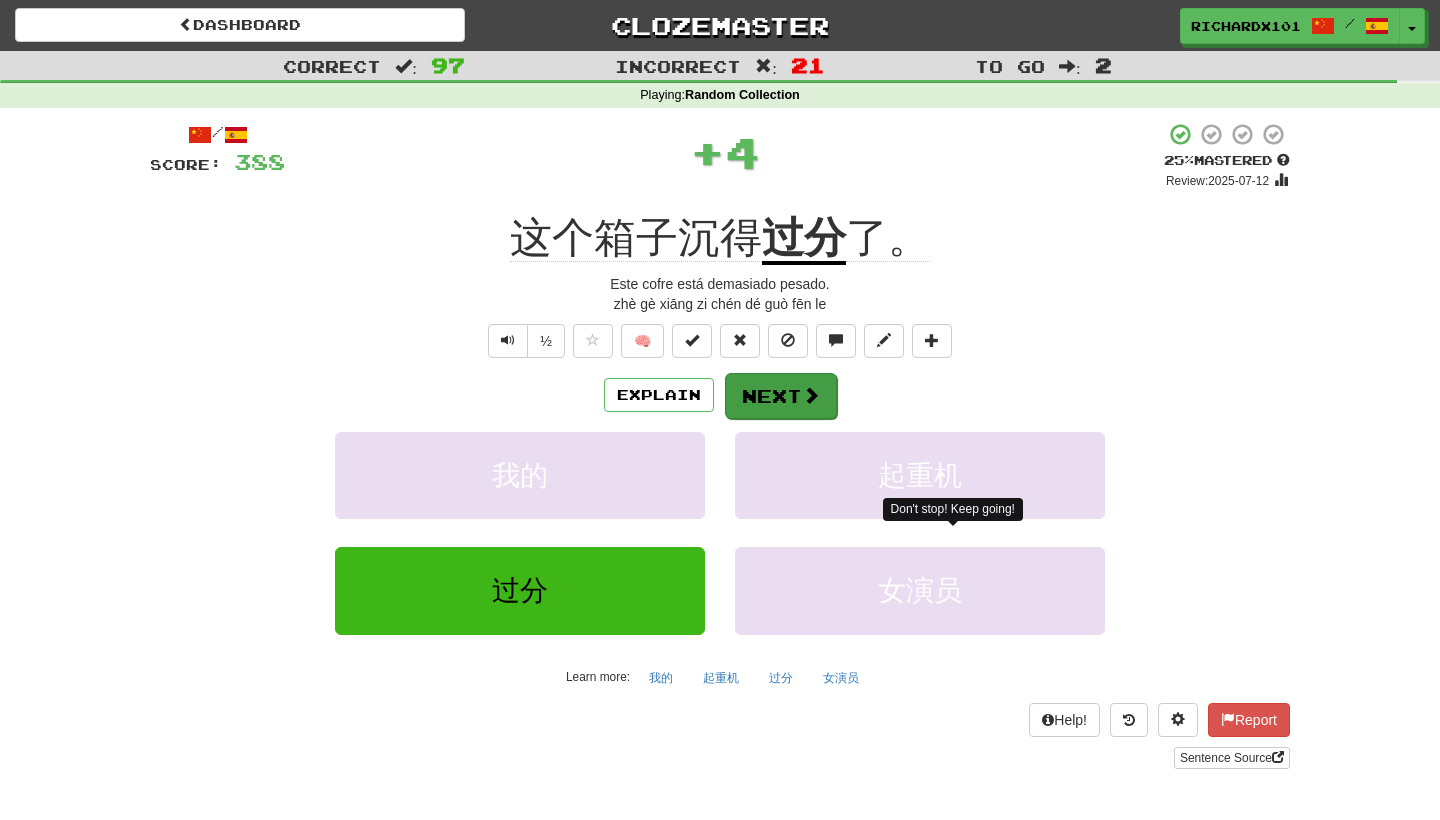 click on "Next" at bounding box center [781, 396] 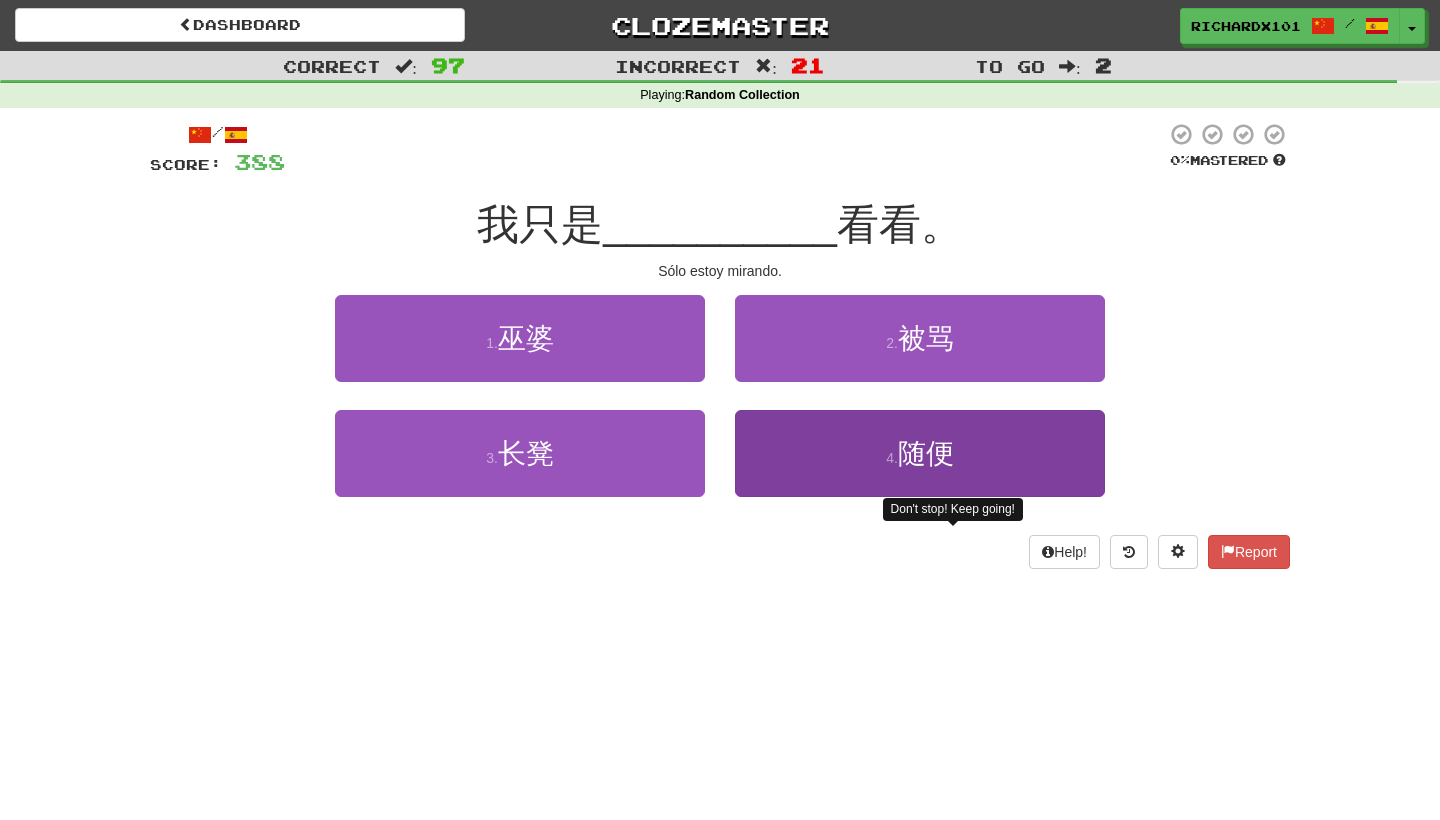 click on "4 .  随便" at bounding box center (920, 453) 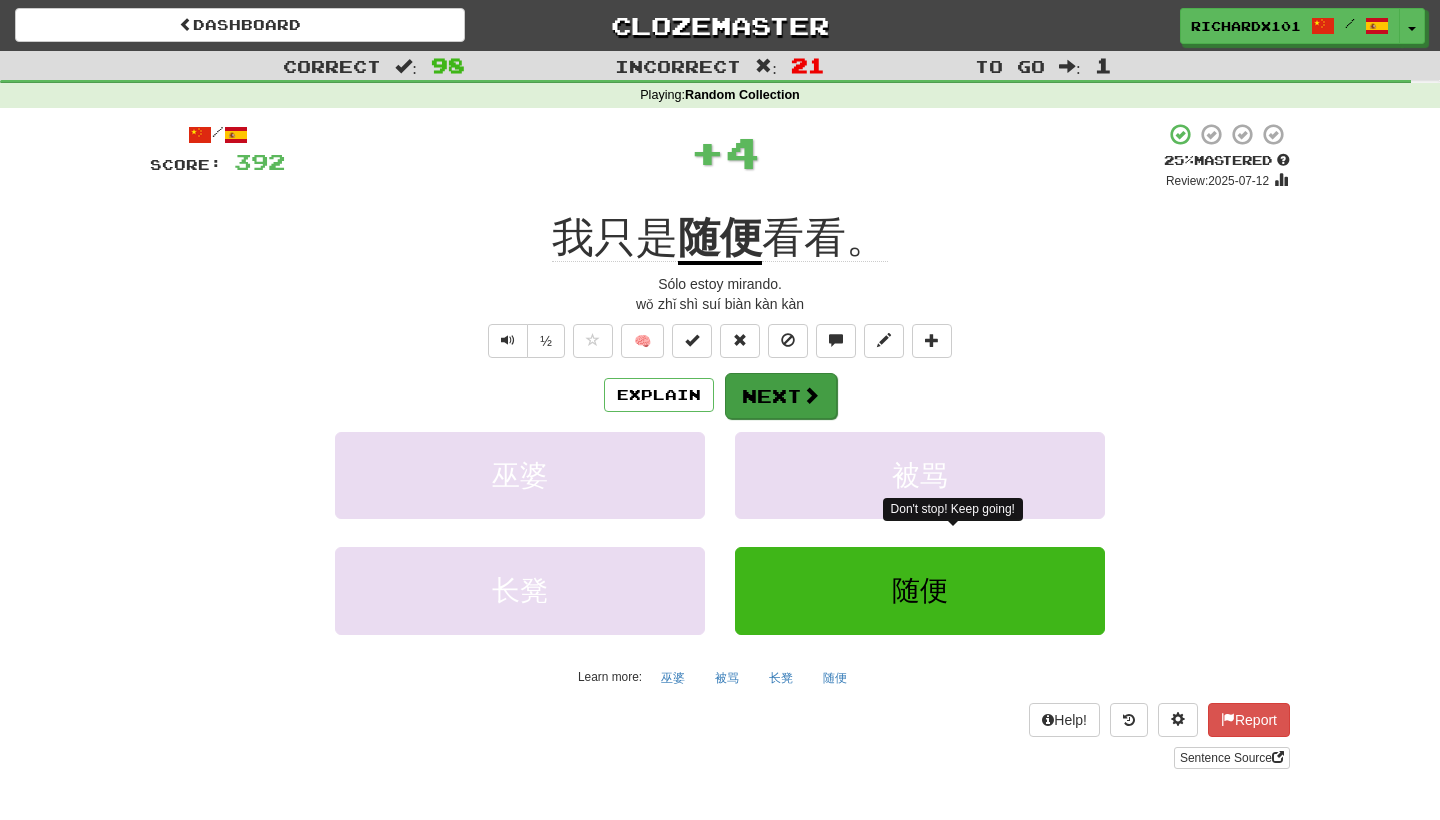 click on "Next" at bounding box center [781, 396] 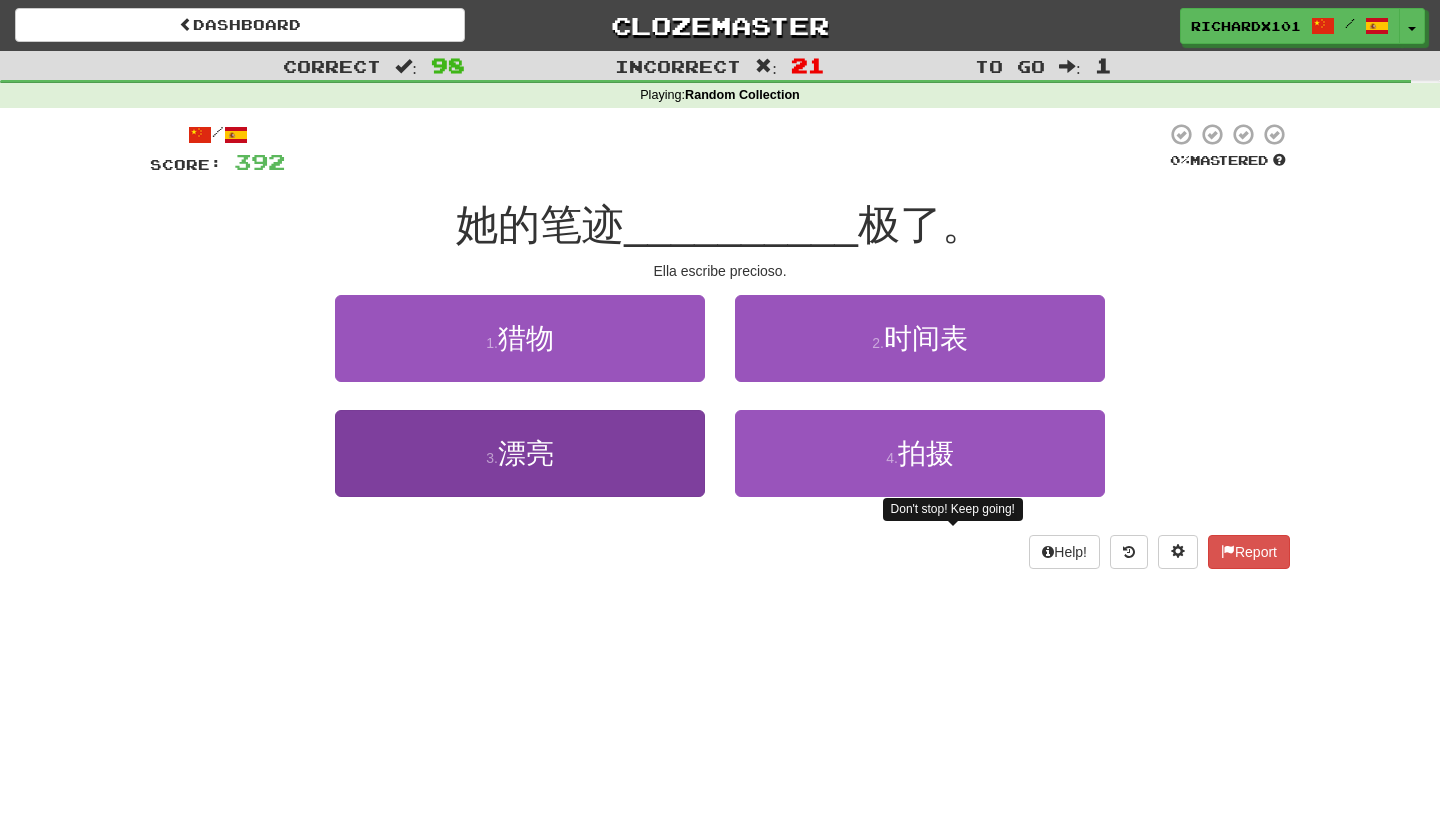 click on "3 .  漂亮" at bounding box center [520, 453] 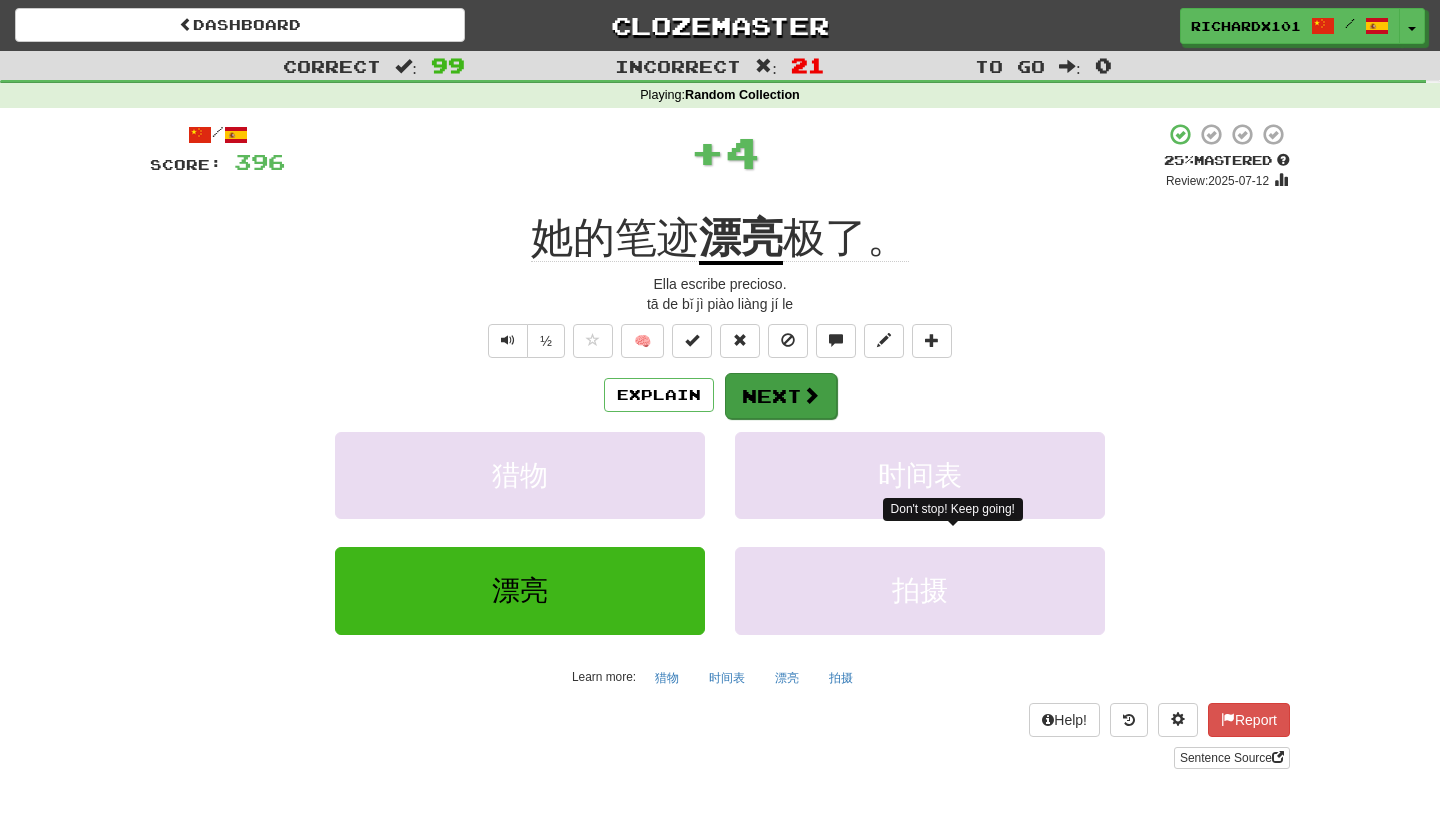 click on "Next" at bounding box center [781, 396] 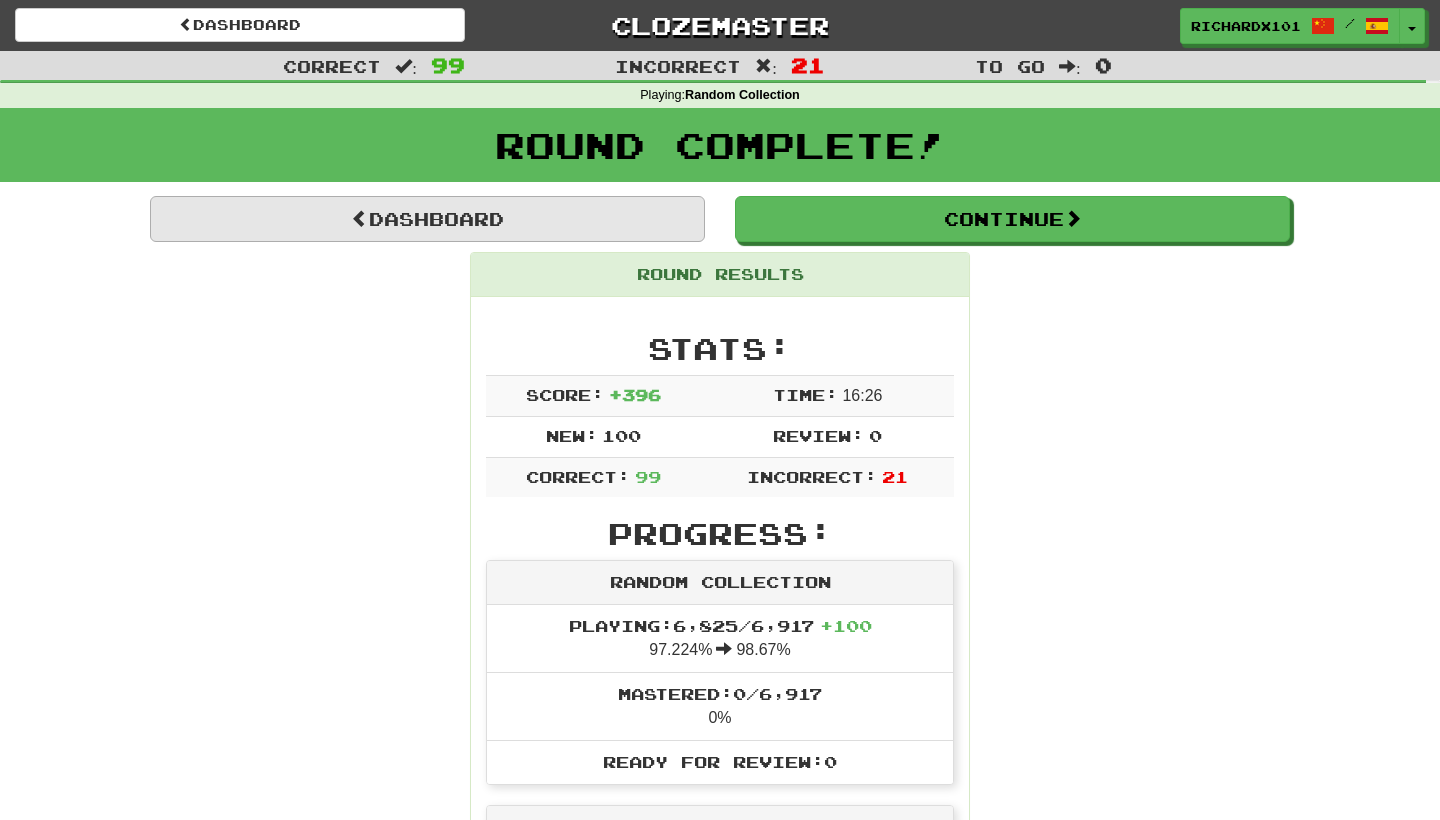 click on "Dashboard" at bounding box center [427, 219] 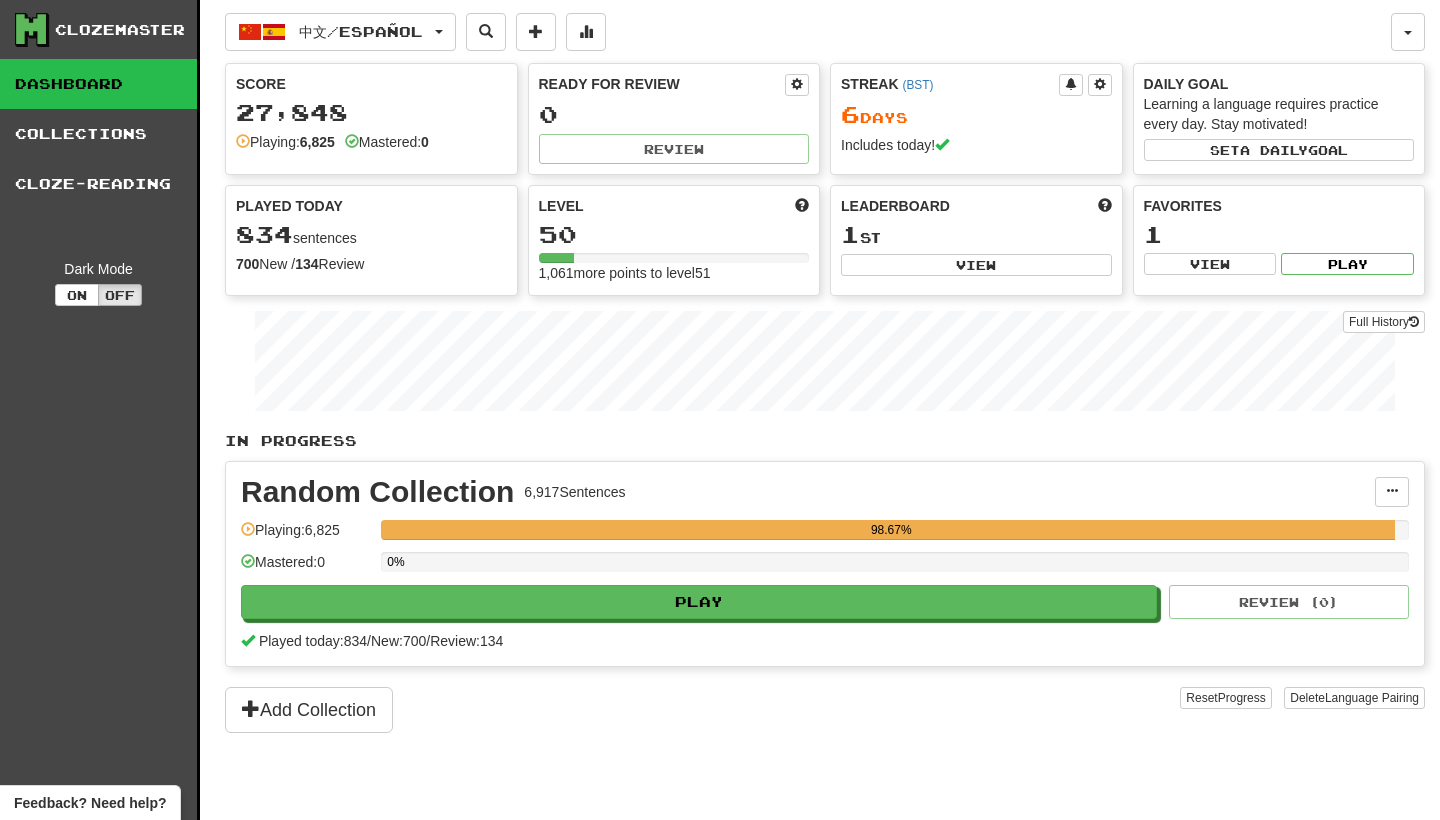 scroll, scrollTop: 0, scrollLeft: 0, axis: both 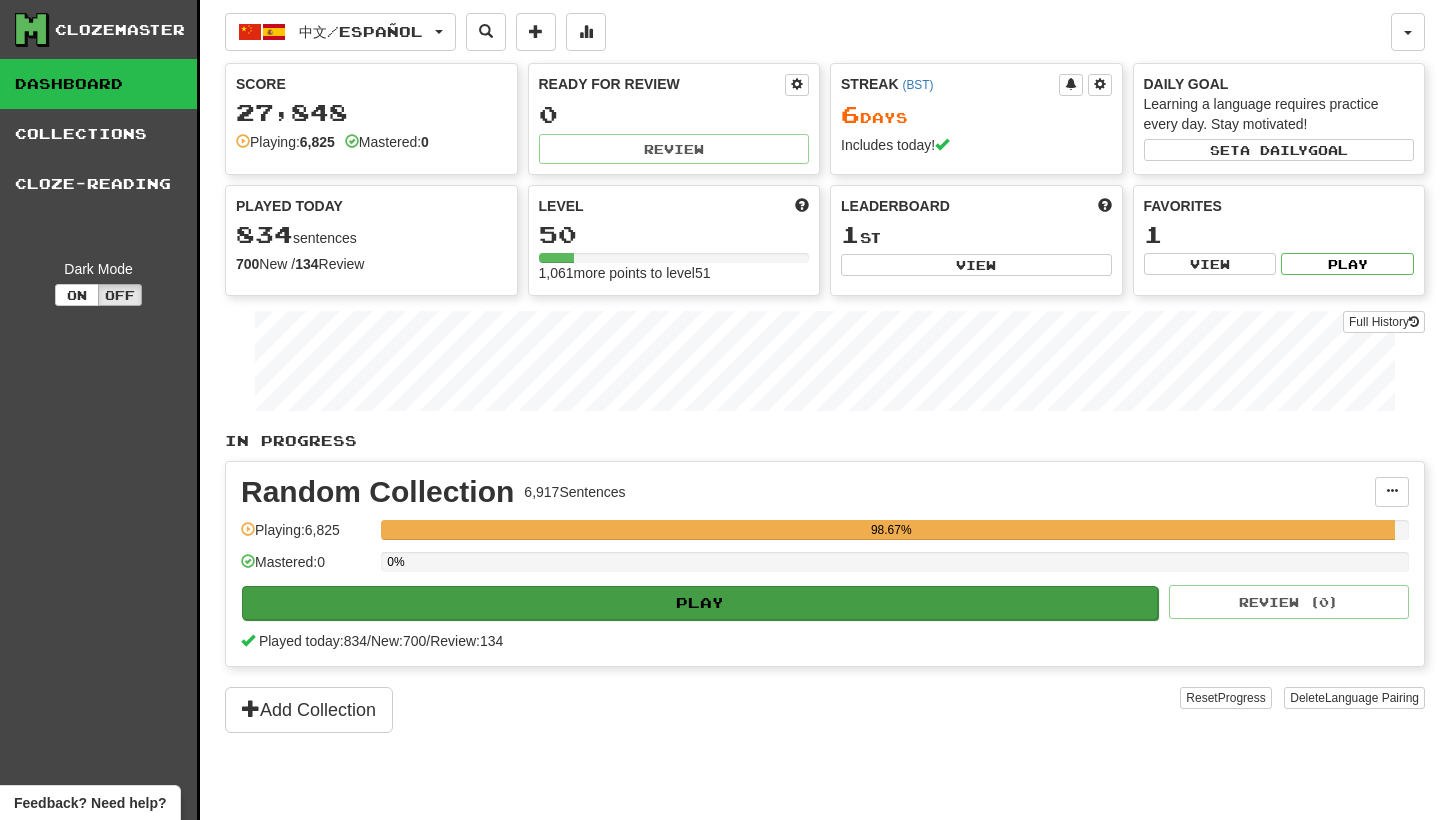 click on "Play" at bounding box center [700, 603] 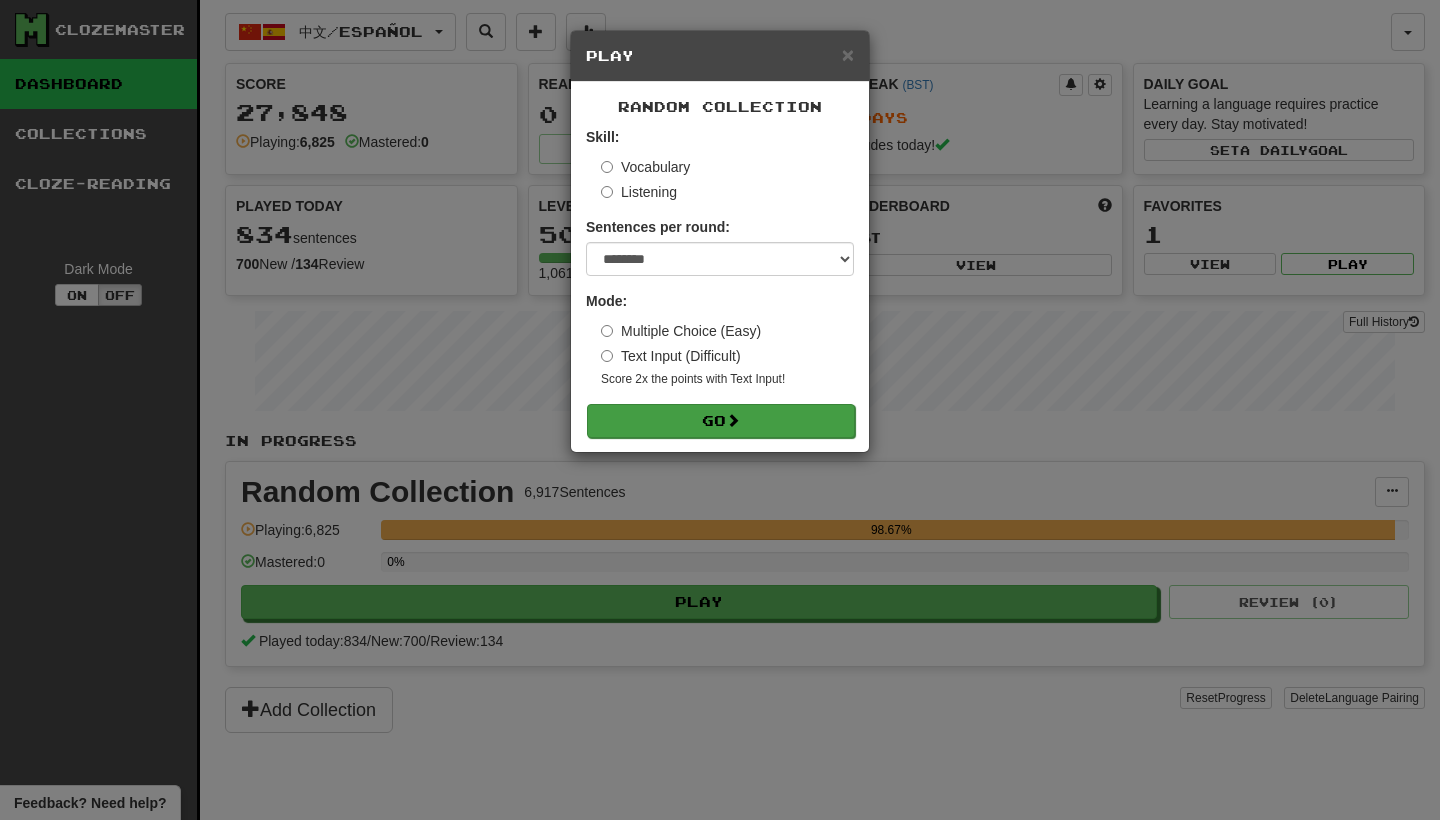 click on "Go" at bounding box center (721, 421) 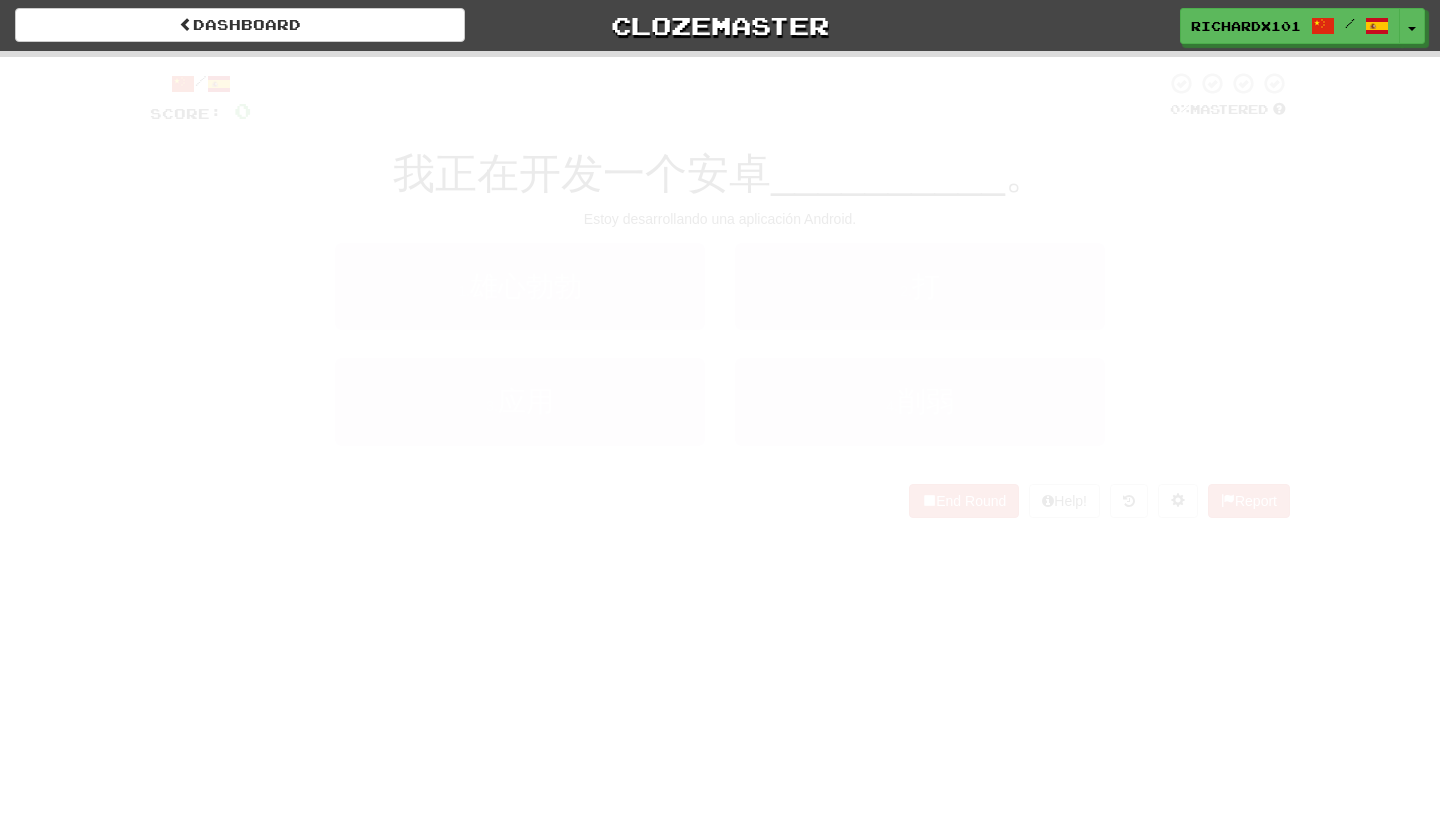 scroll, scrollTop: 0, scrollLeft: 0, axis: both 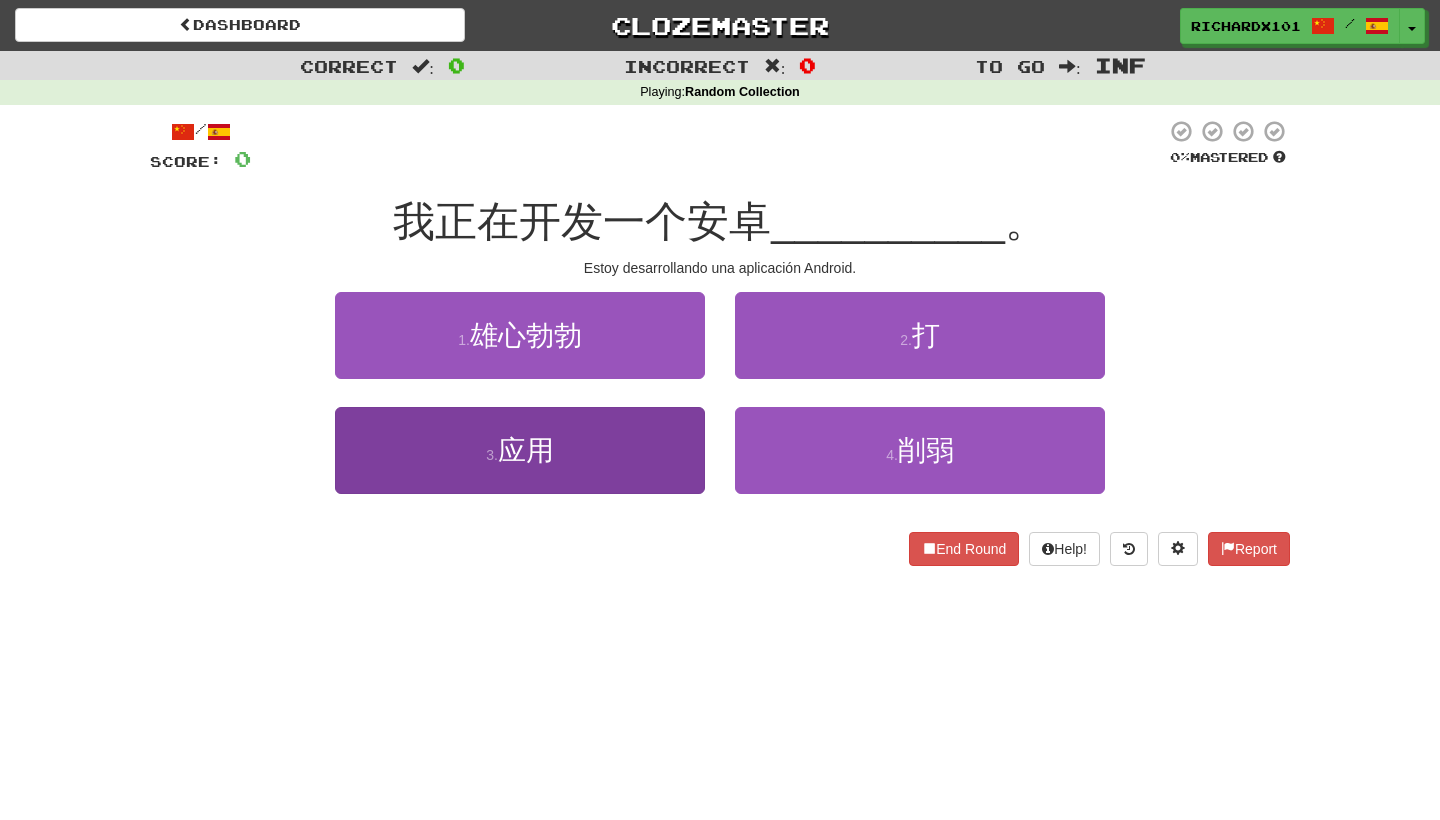 click on "3 .  应用" at bounding box center (520, 450) 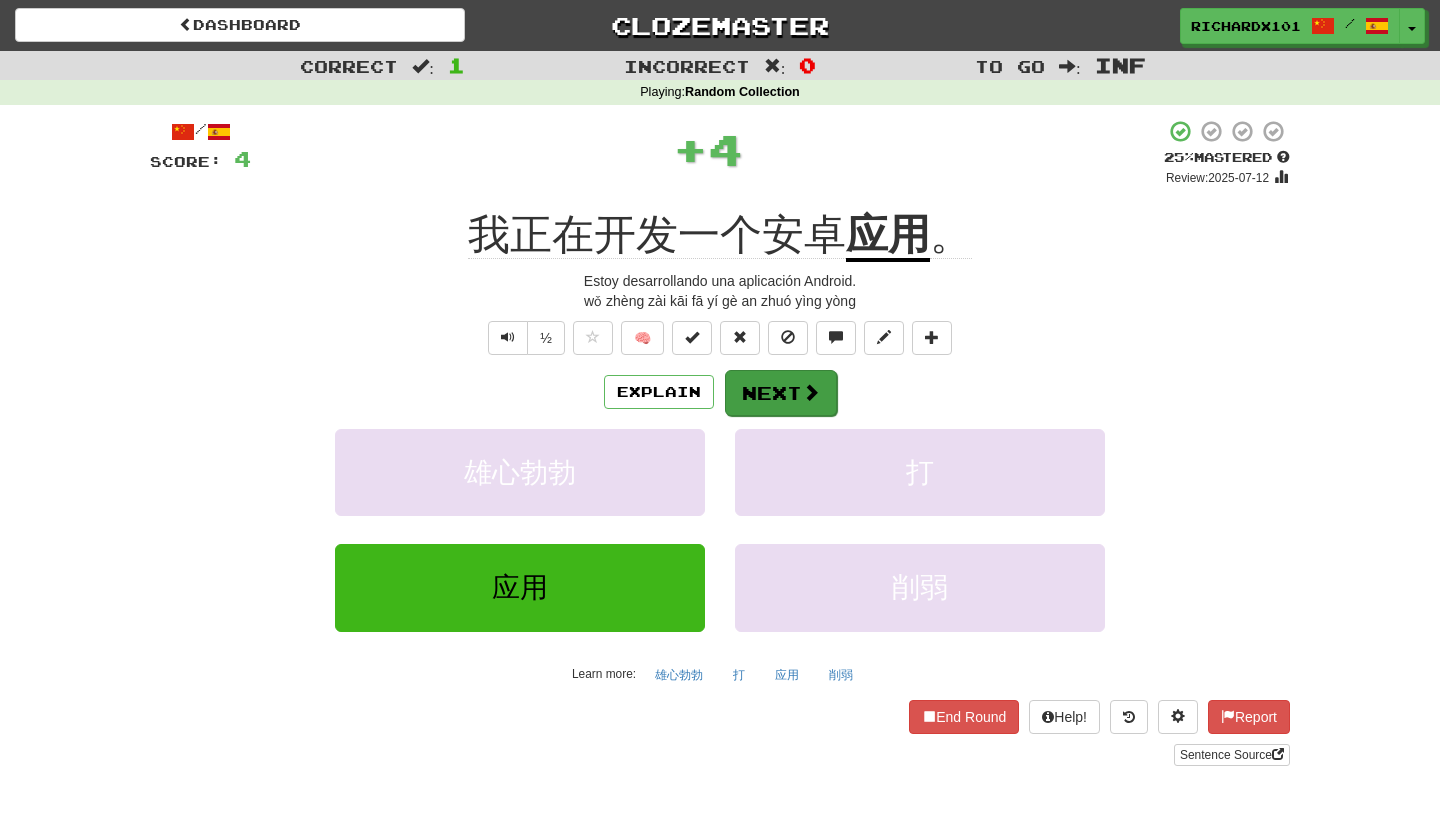 click on "Next" at bounding box center [781, 393] 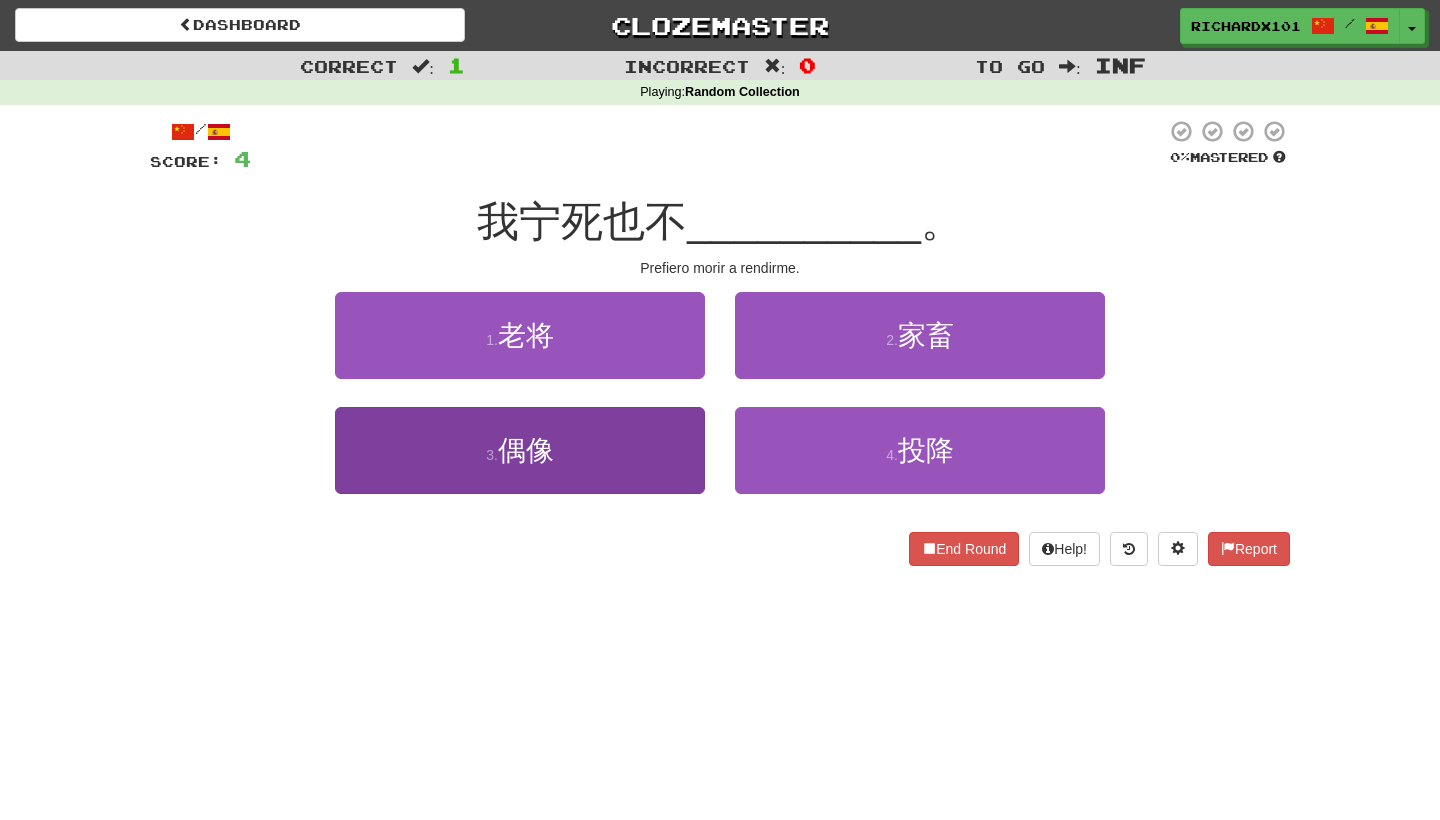 click on "3 .  偶像" at bounding box center [520, 450] 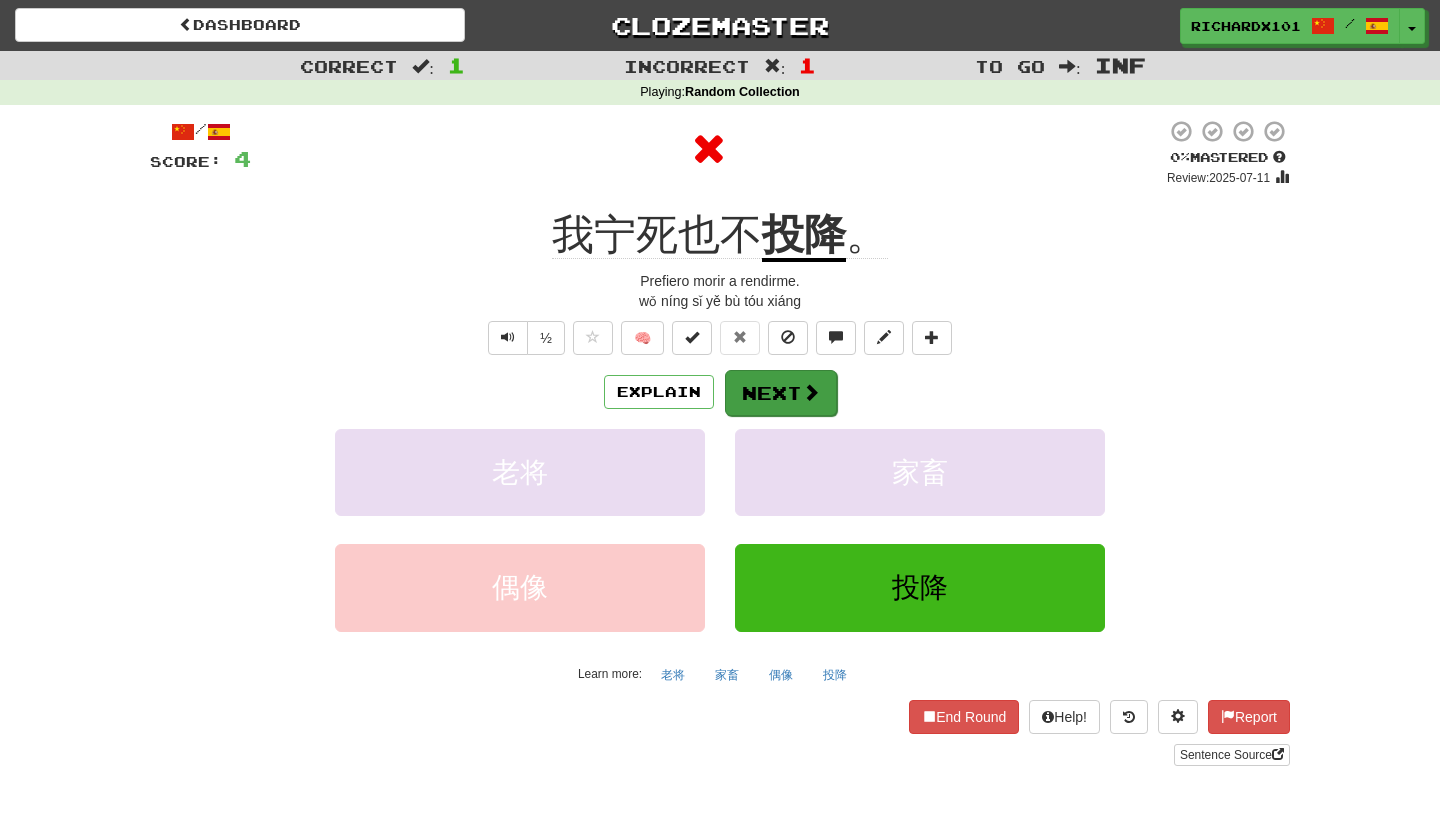 click on "Next" at bounding box center (781, 393) 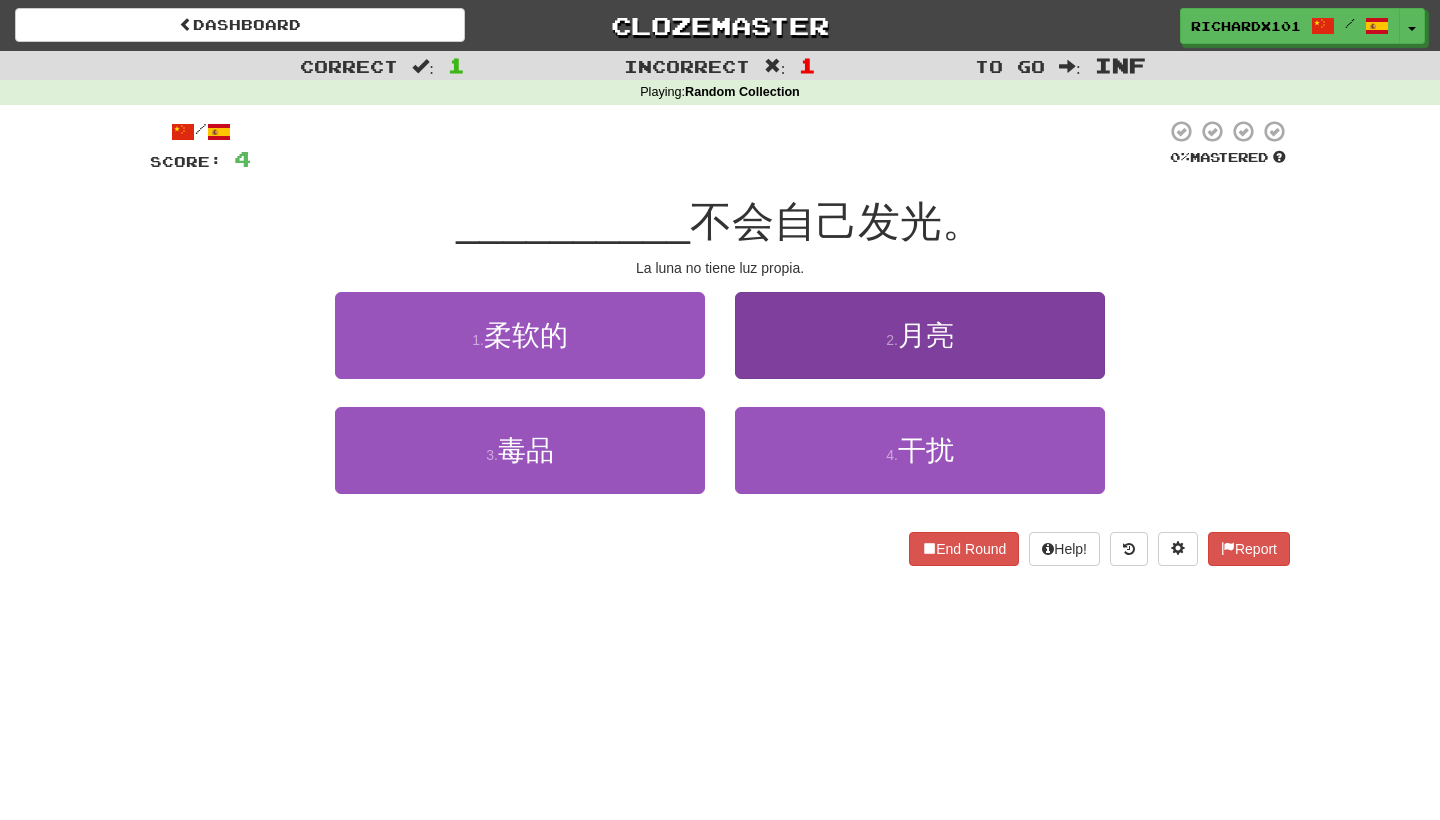 click on "2 .  月亮" at bounding box center [920, 335] 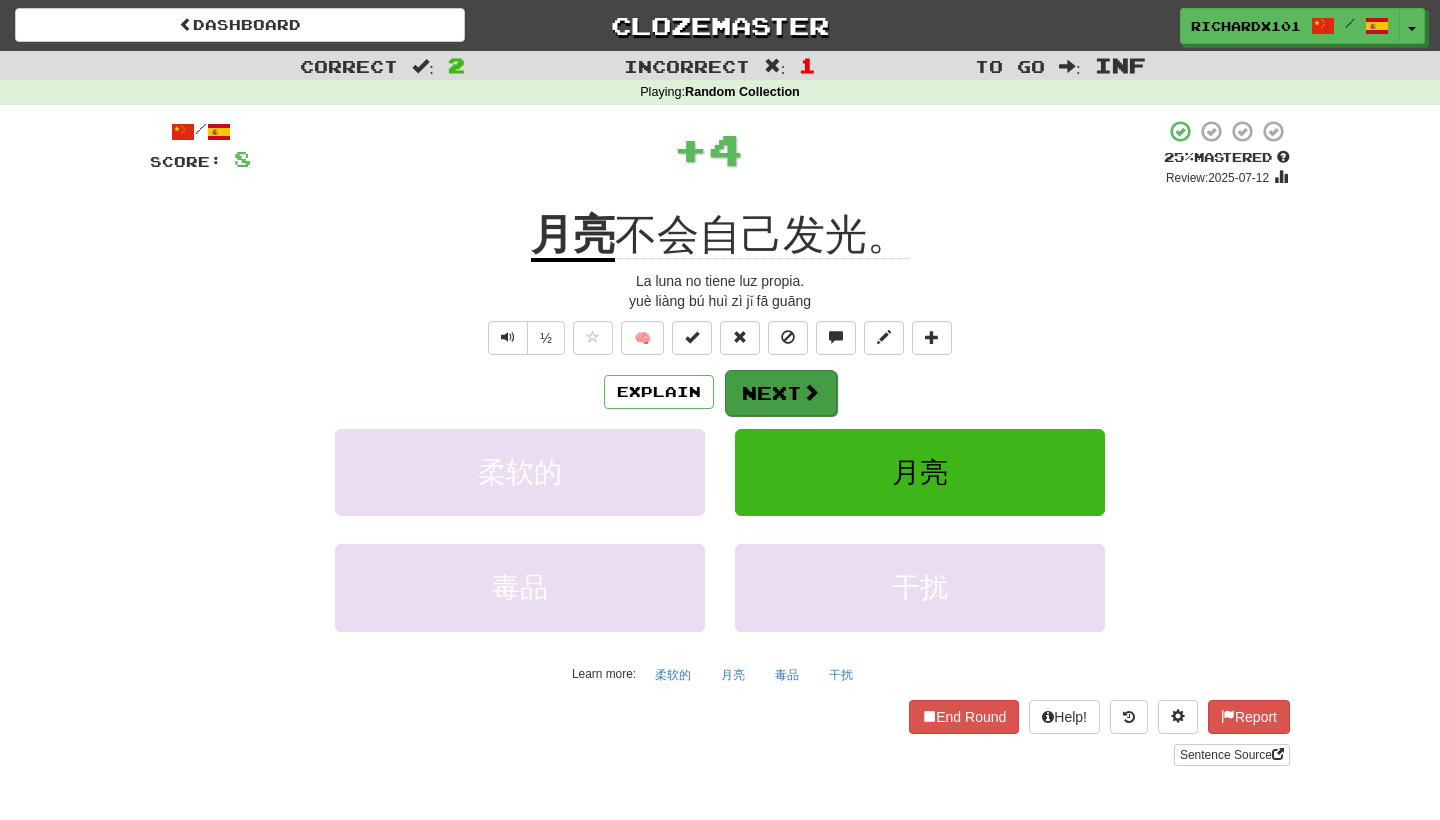 click on "Next" at bounding box center (781, 393) 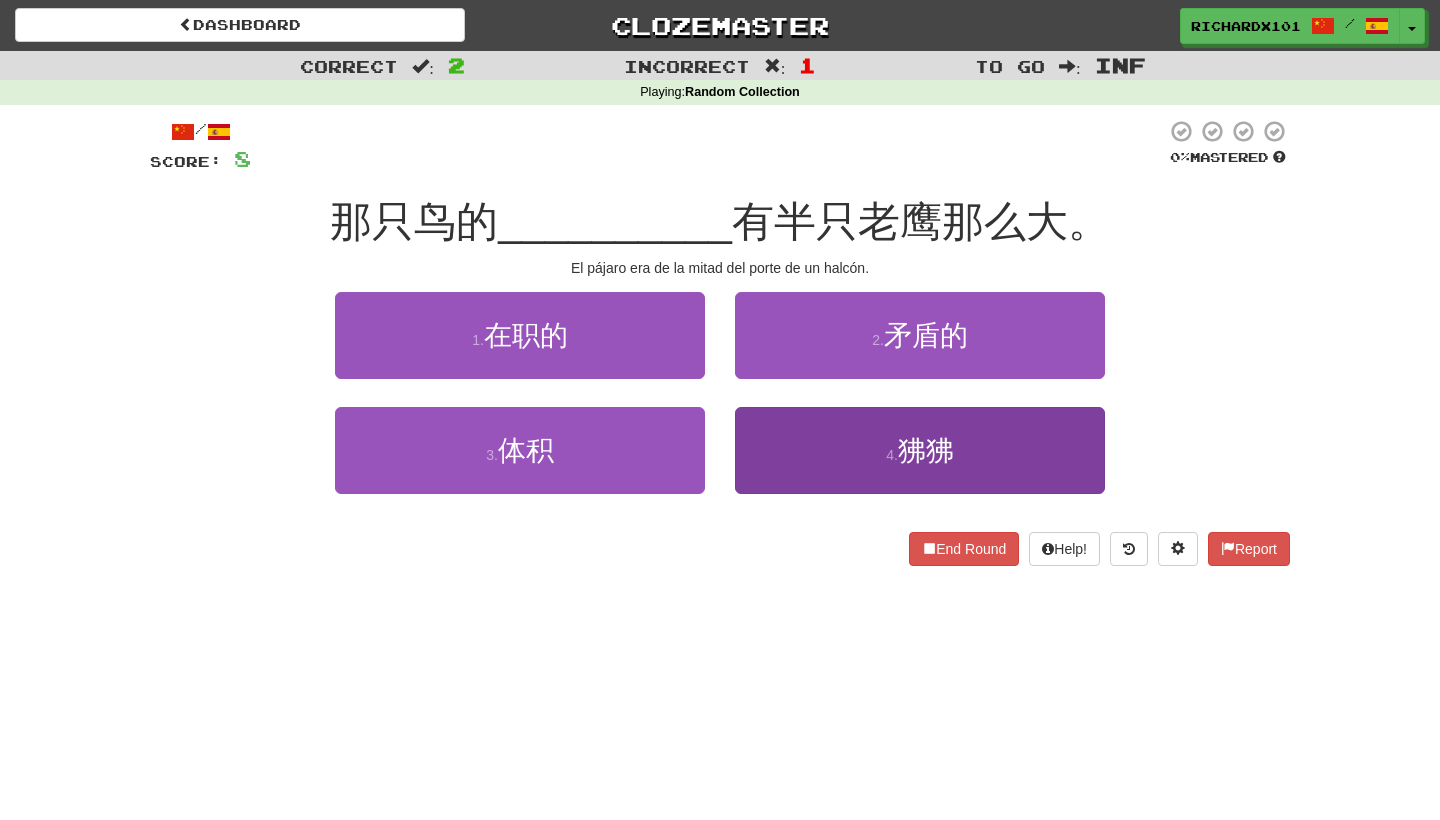 click on "4 .  狒狒" at bounding box center (920, 450) 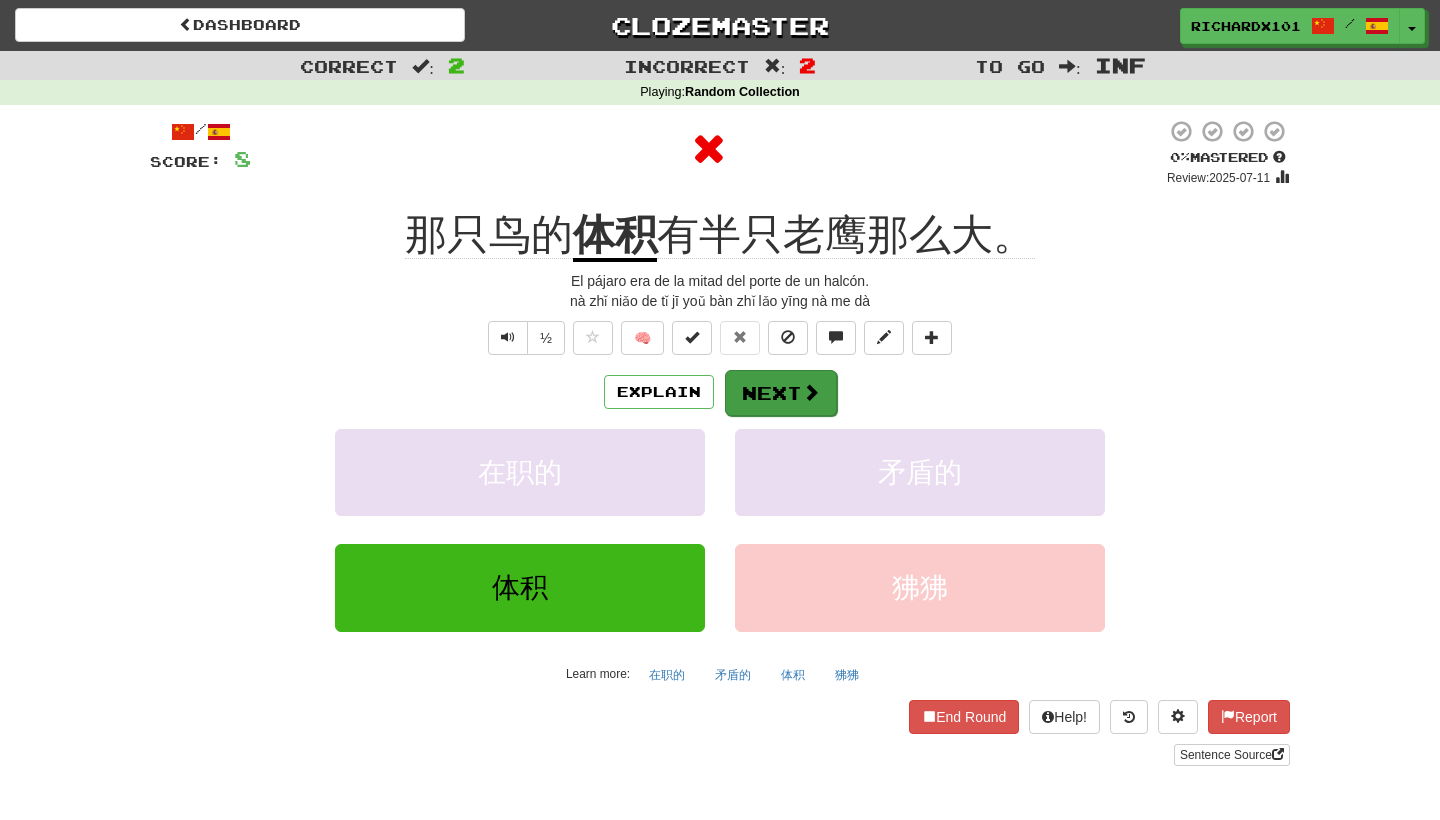 click at bounding box center [811, 392] 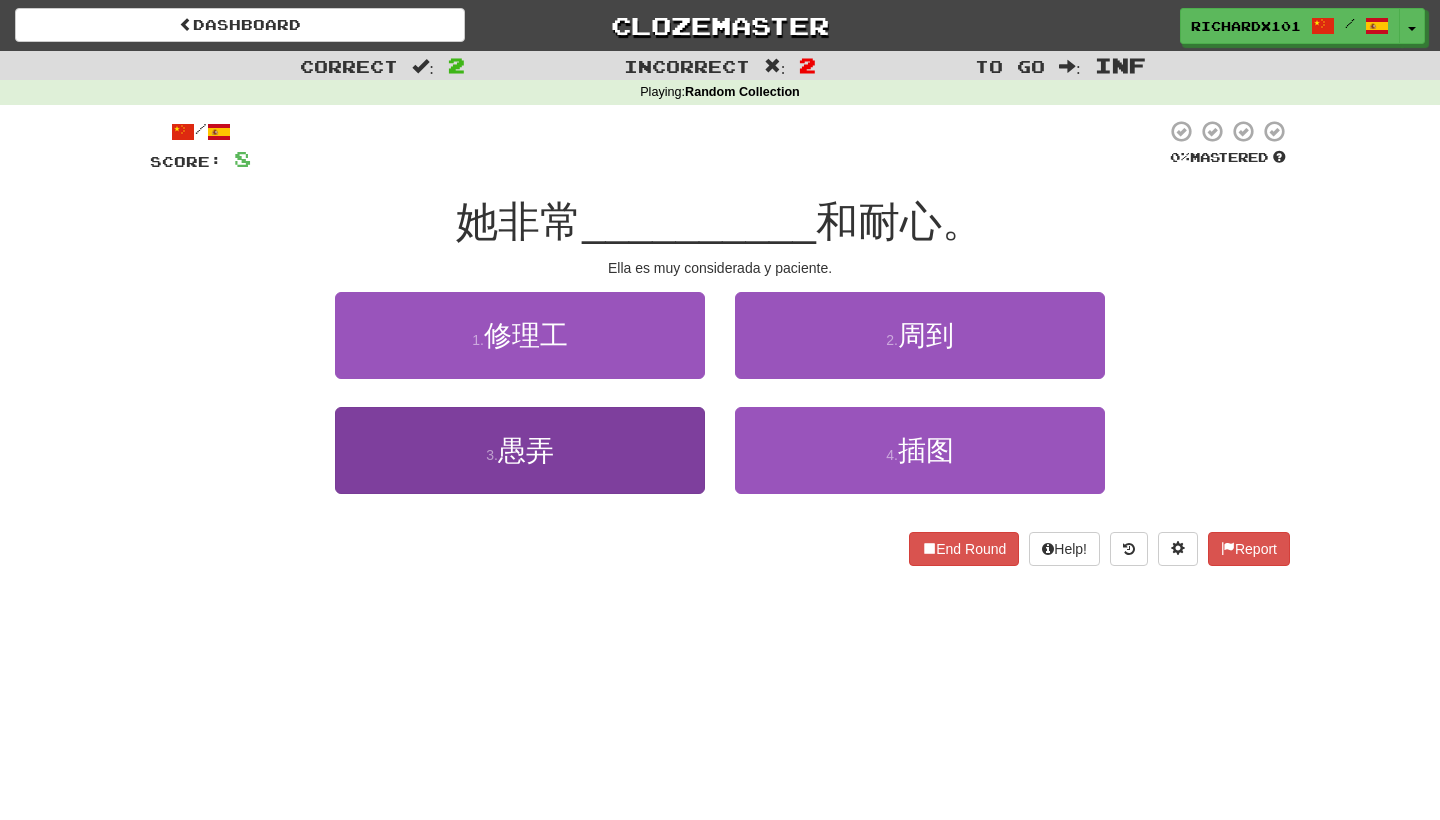 click on "3 .  愚弄" at bounding box center [520, 450] 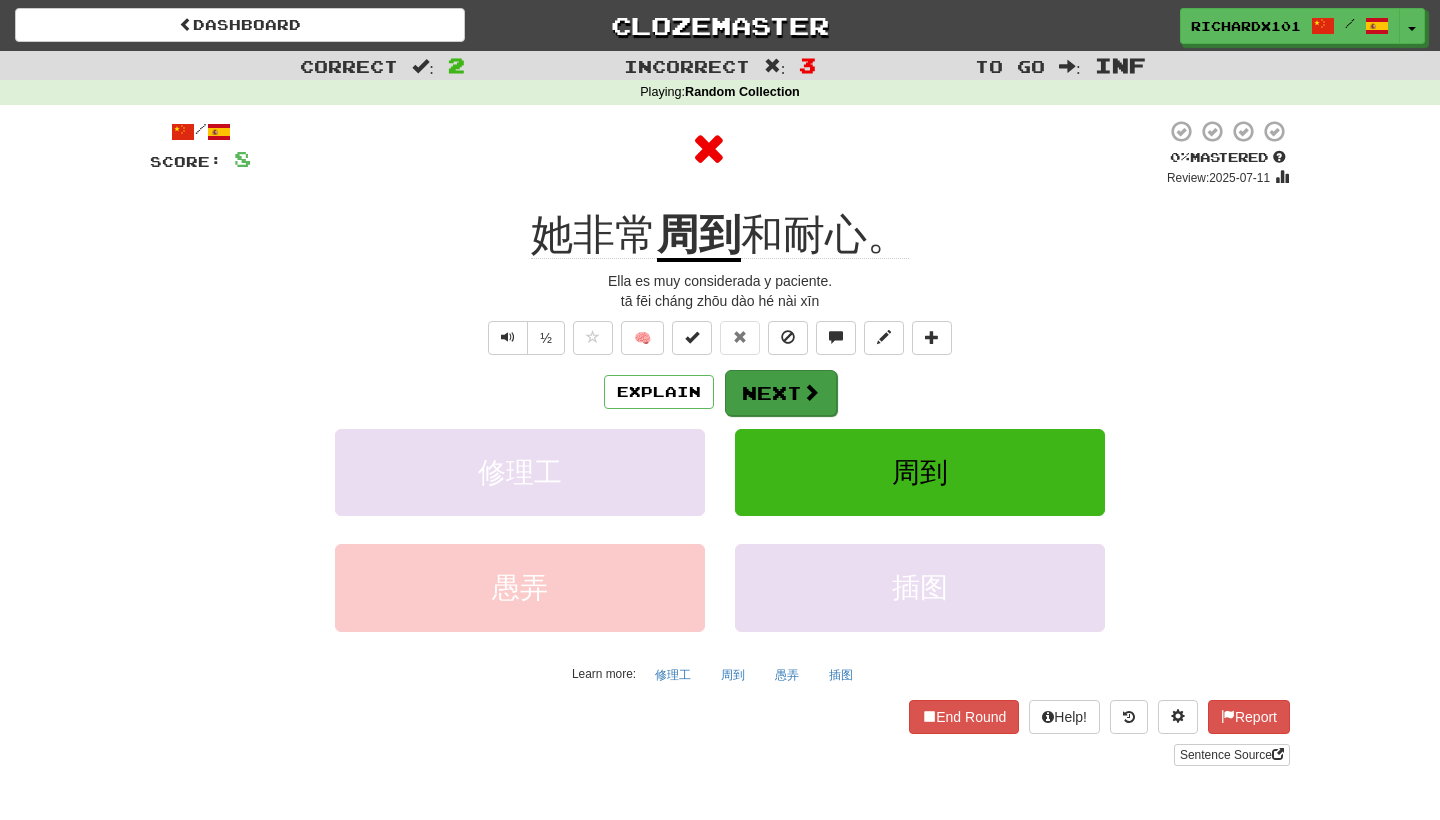 click on "Next" at bounding box center [781, 393] 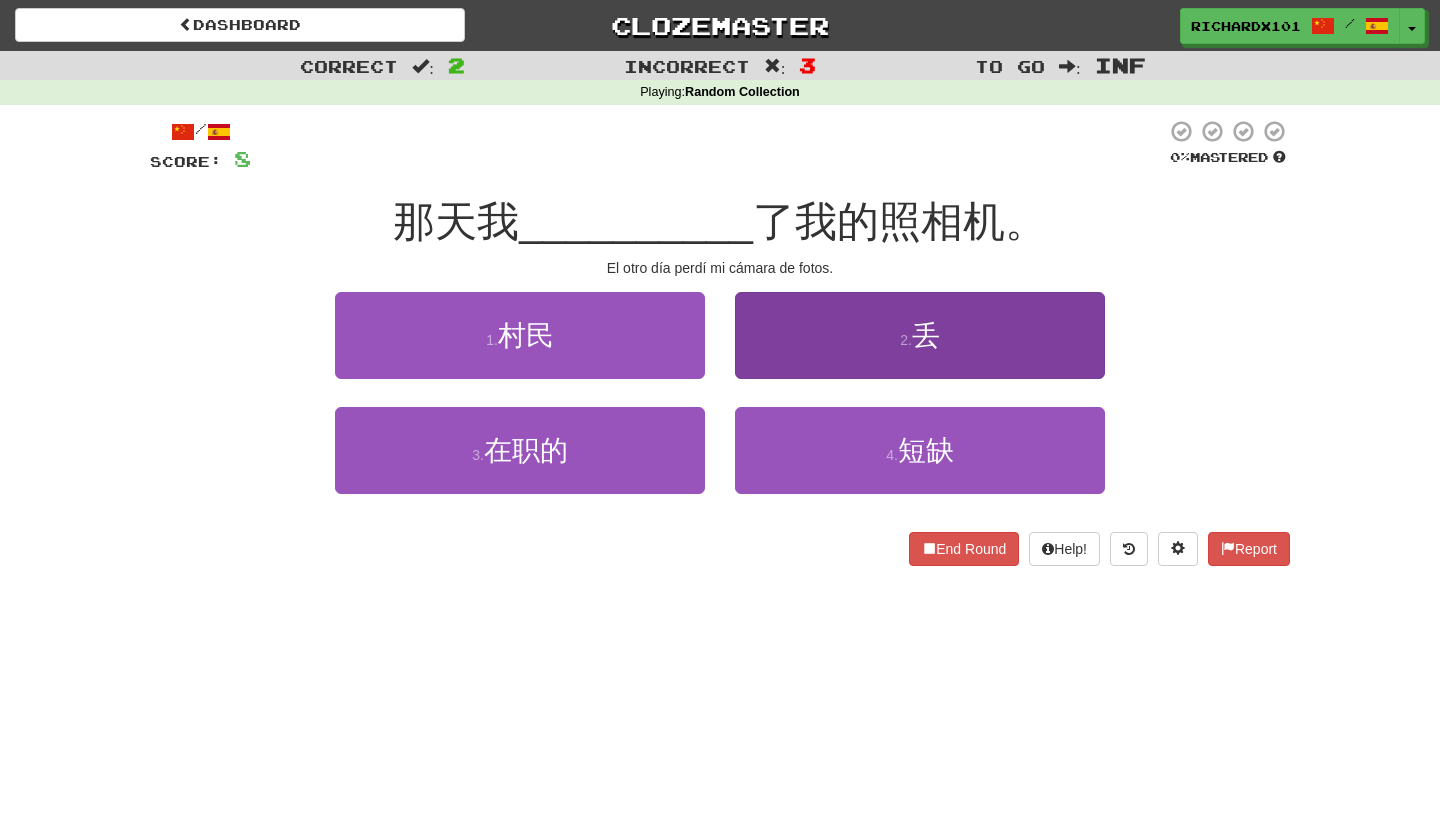 click on "2 .  丢" at bounding box center [920, 335] 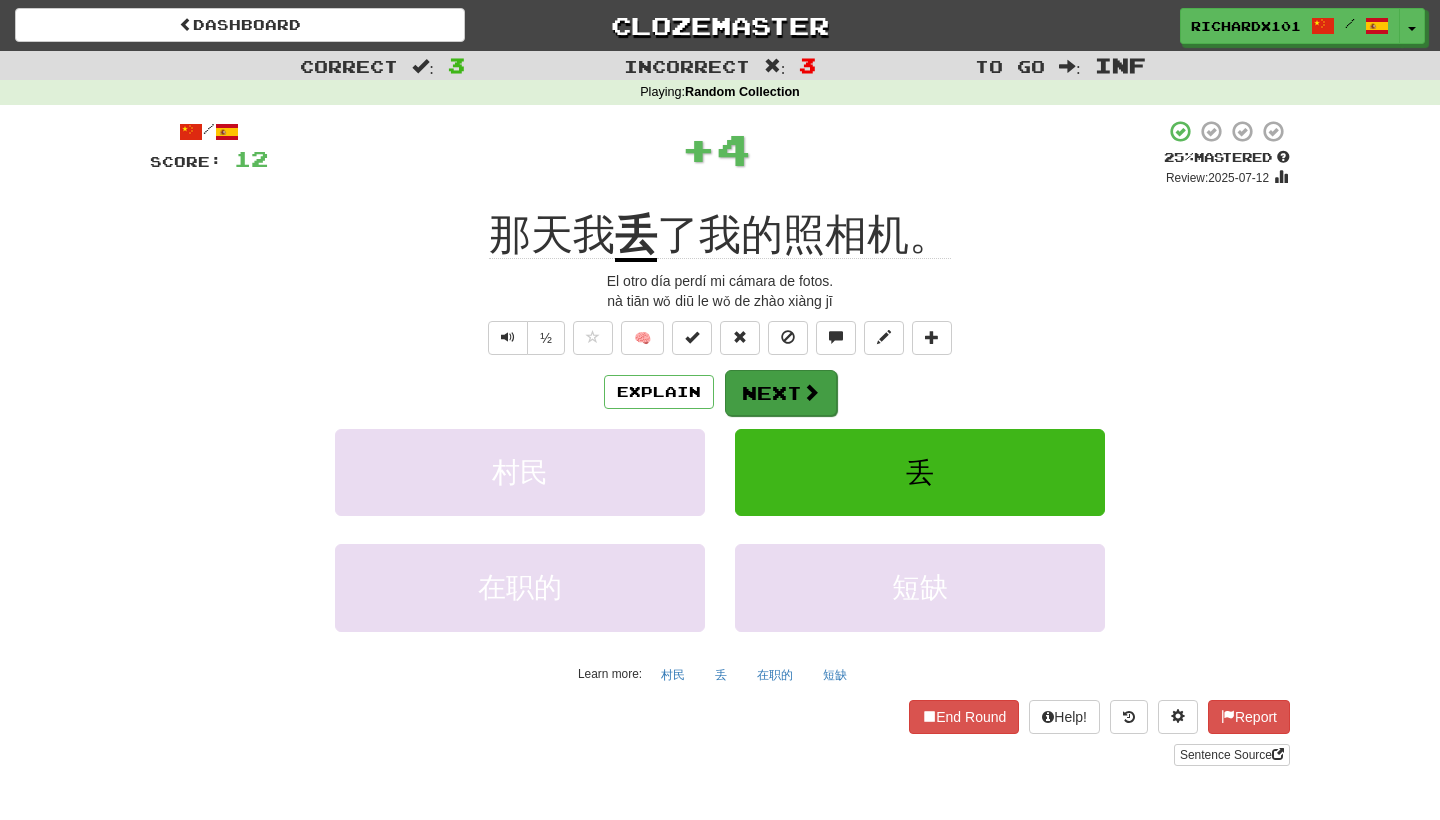 click on "Next" at bounding box center (781, 393) 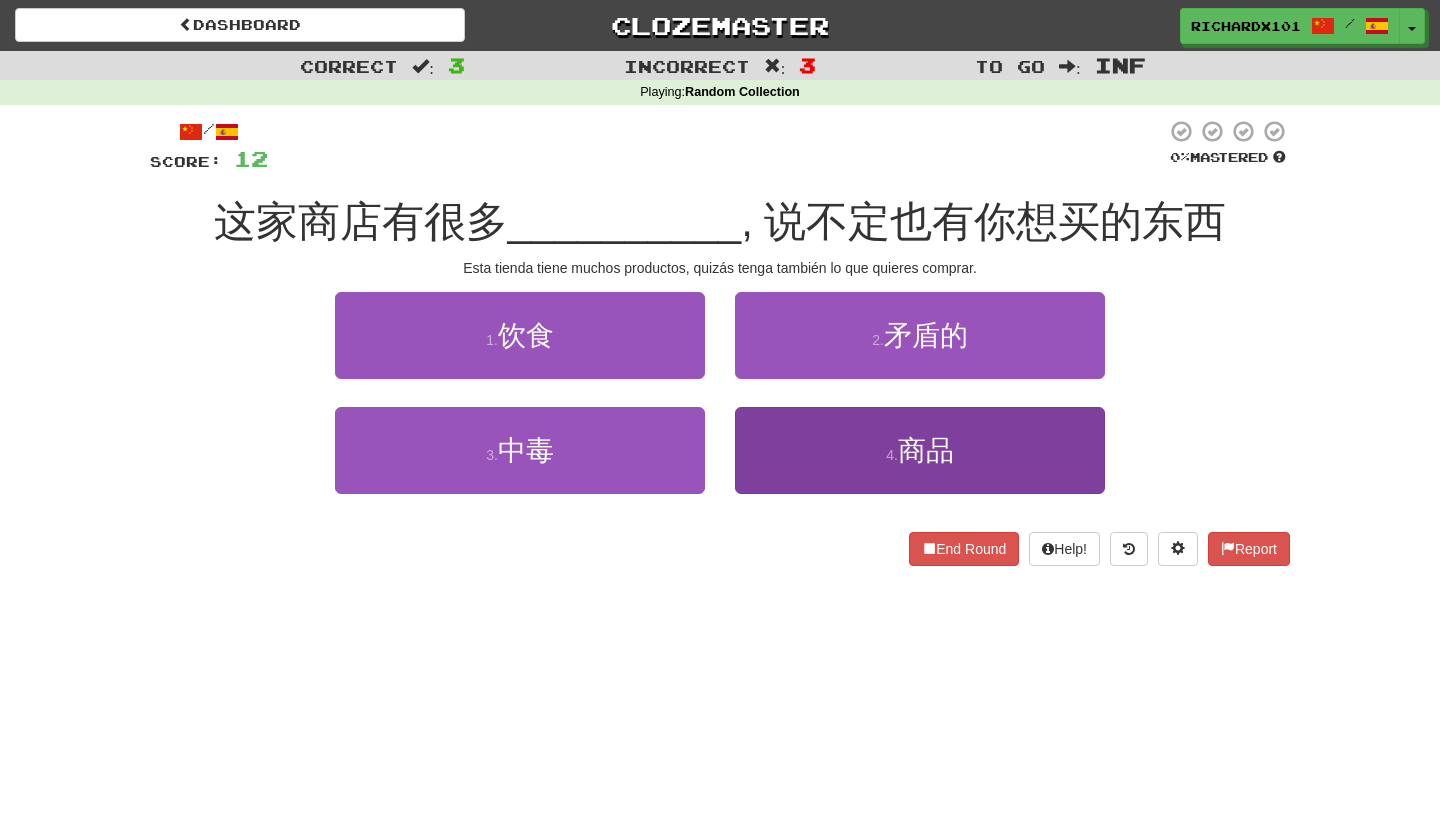 click on "4 .  商品" at bounding box center (920, 450) 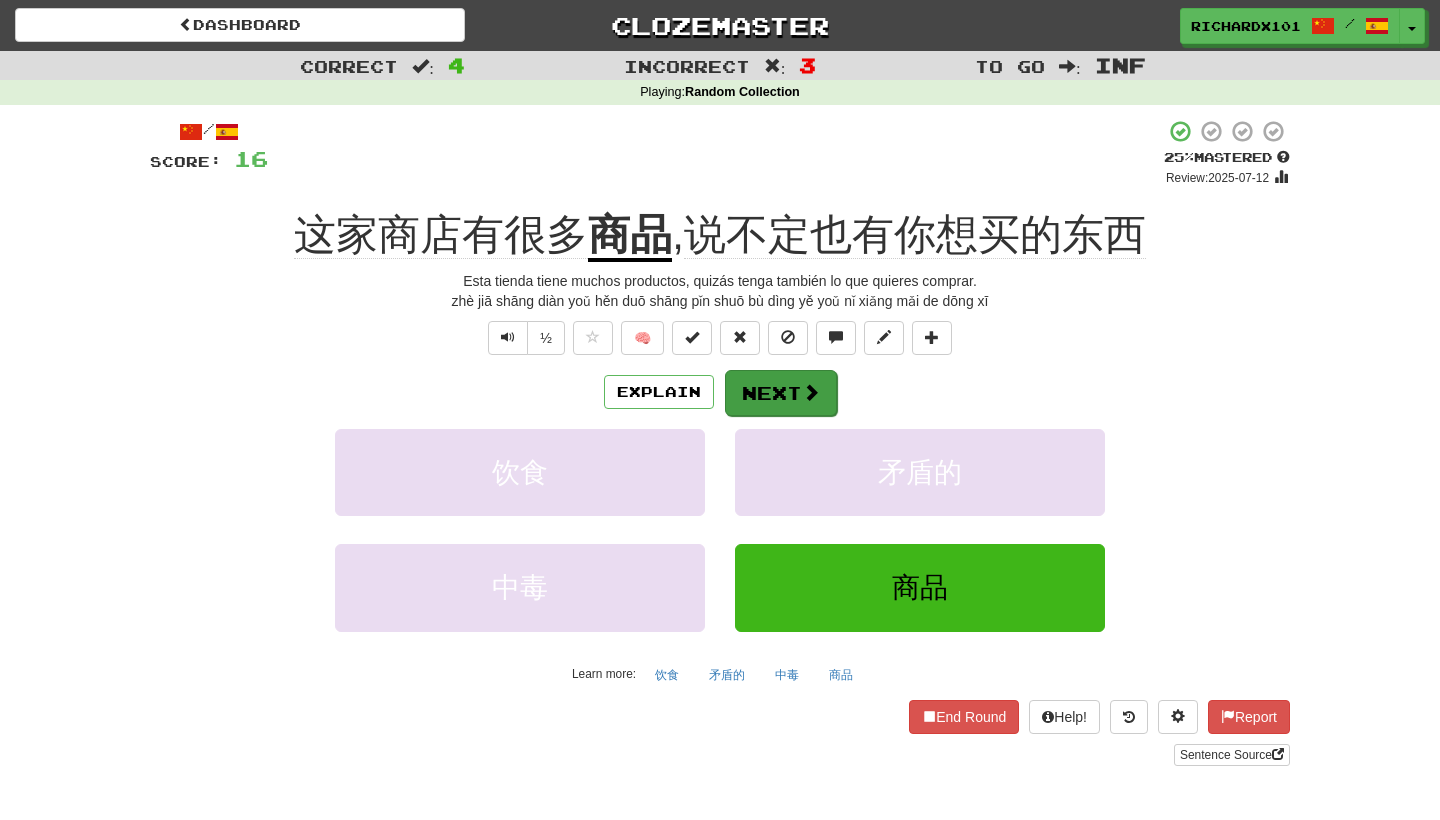 click on "Next" at bounding box center [781, 393] 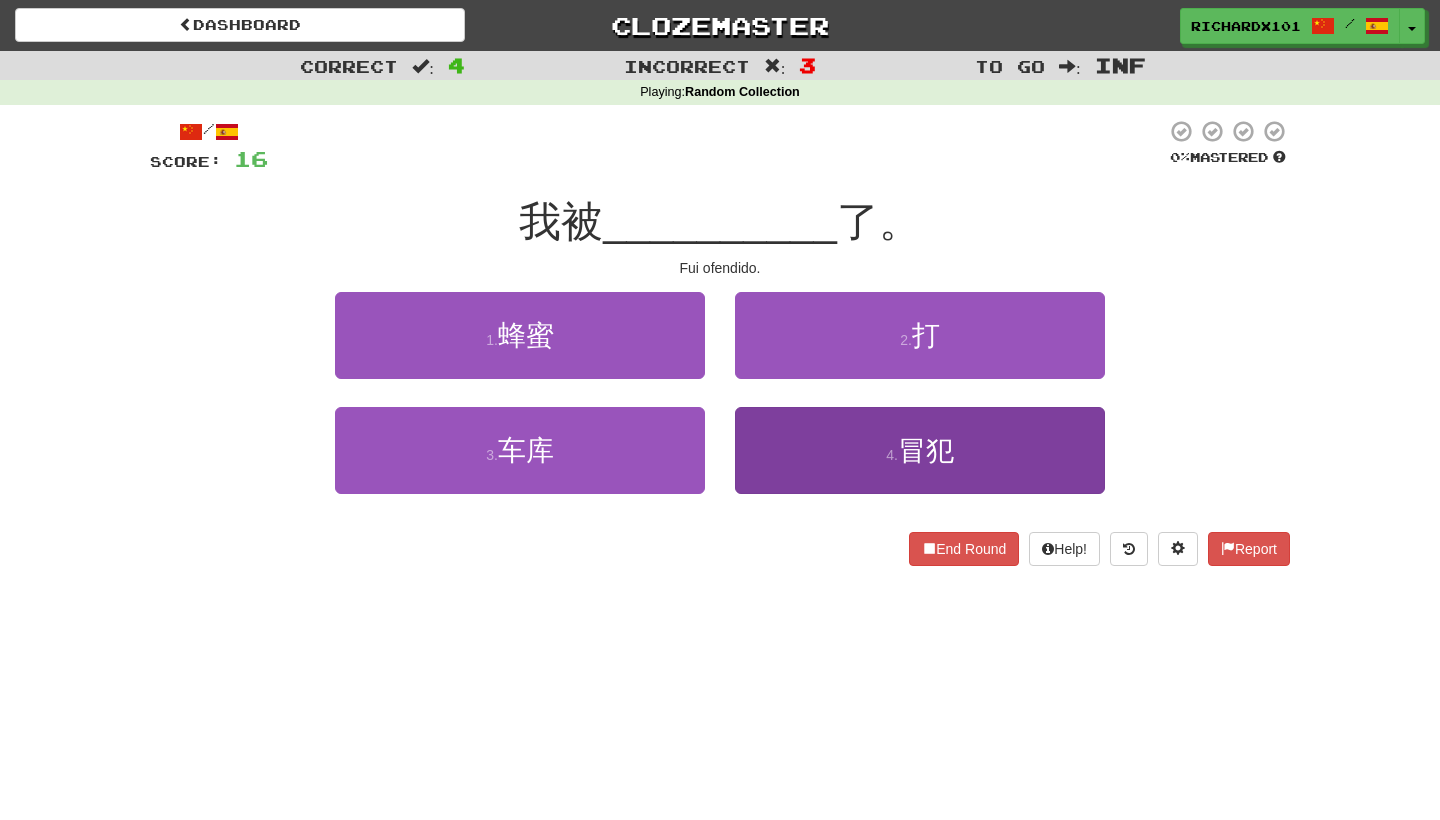click on "4 .  冒犯" at bounding box center [920, 450] 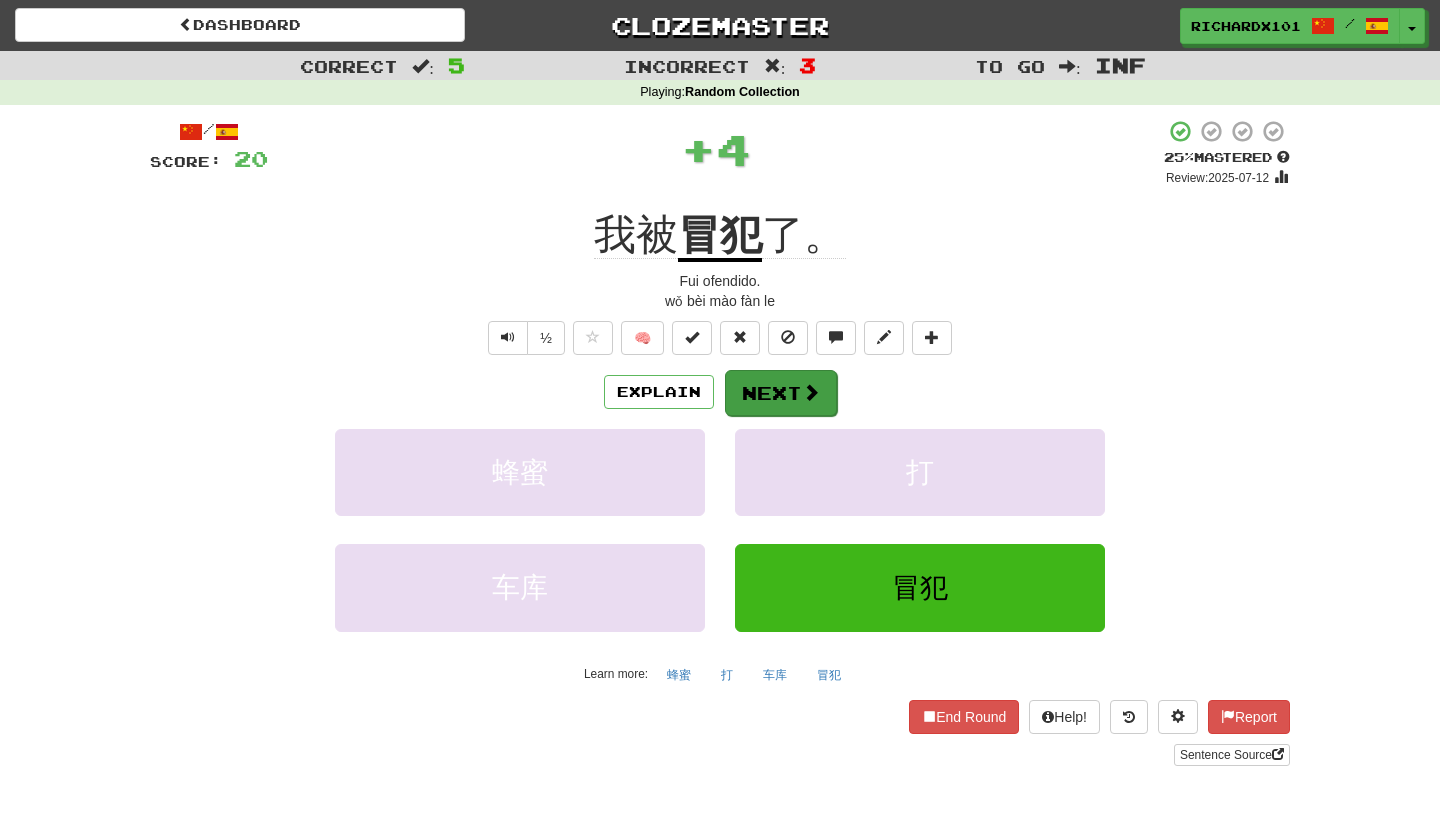 click at bounding box center (811, 392) 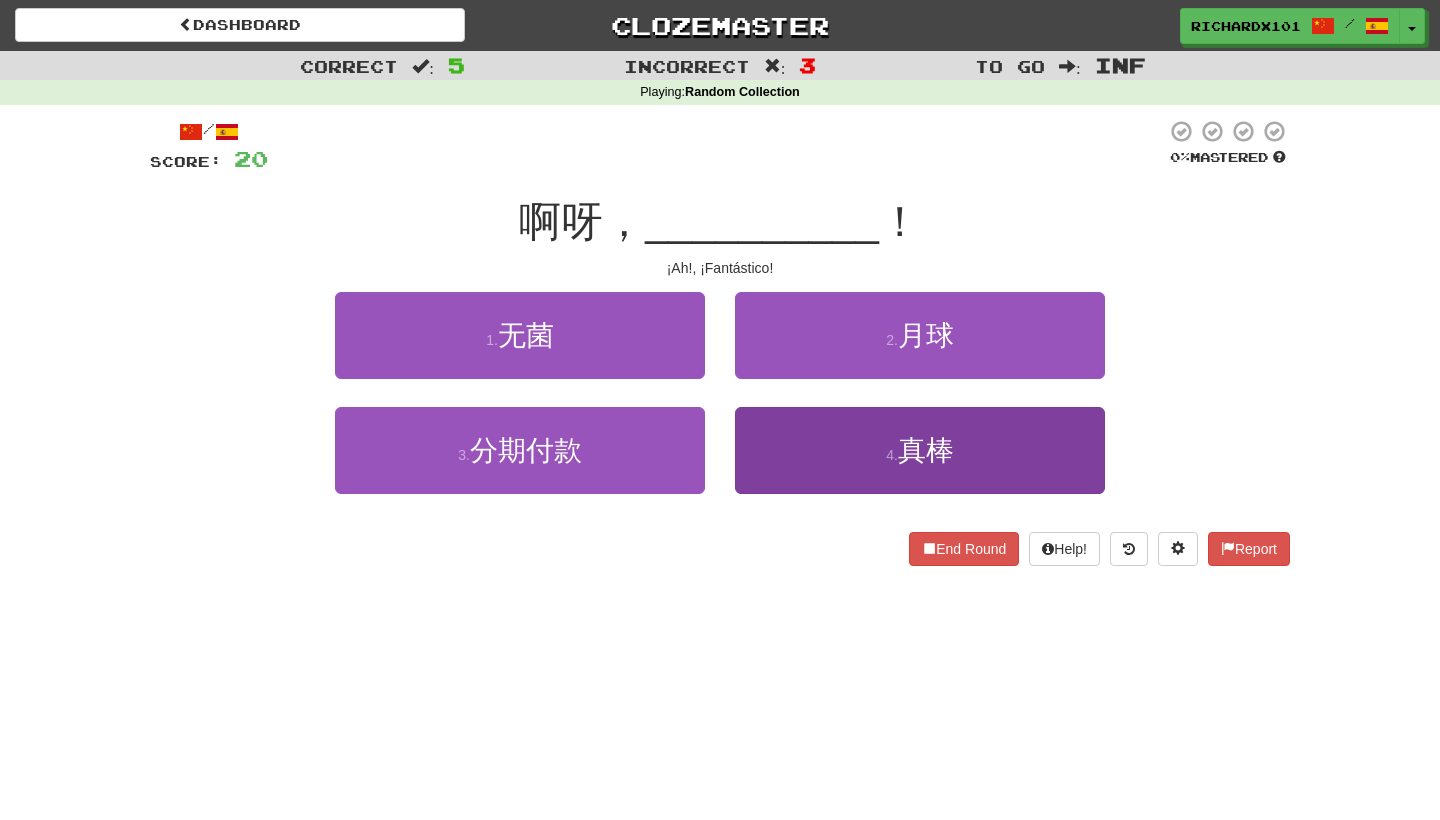 click on "4 .  真棒" at bounding box center [920, 450] 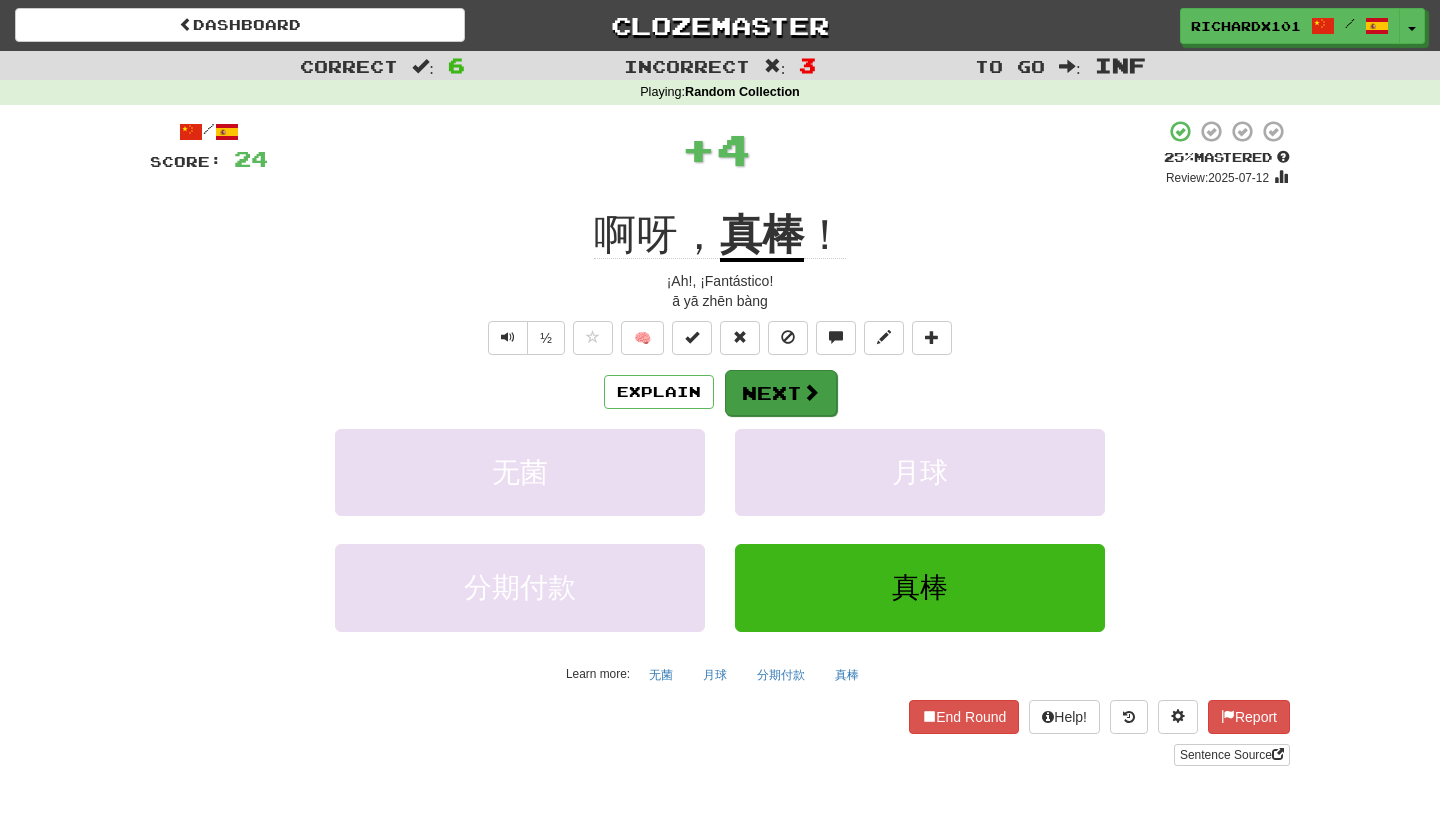 click at bounding box center (811, 392) 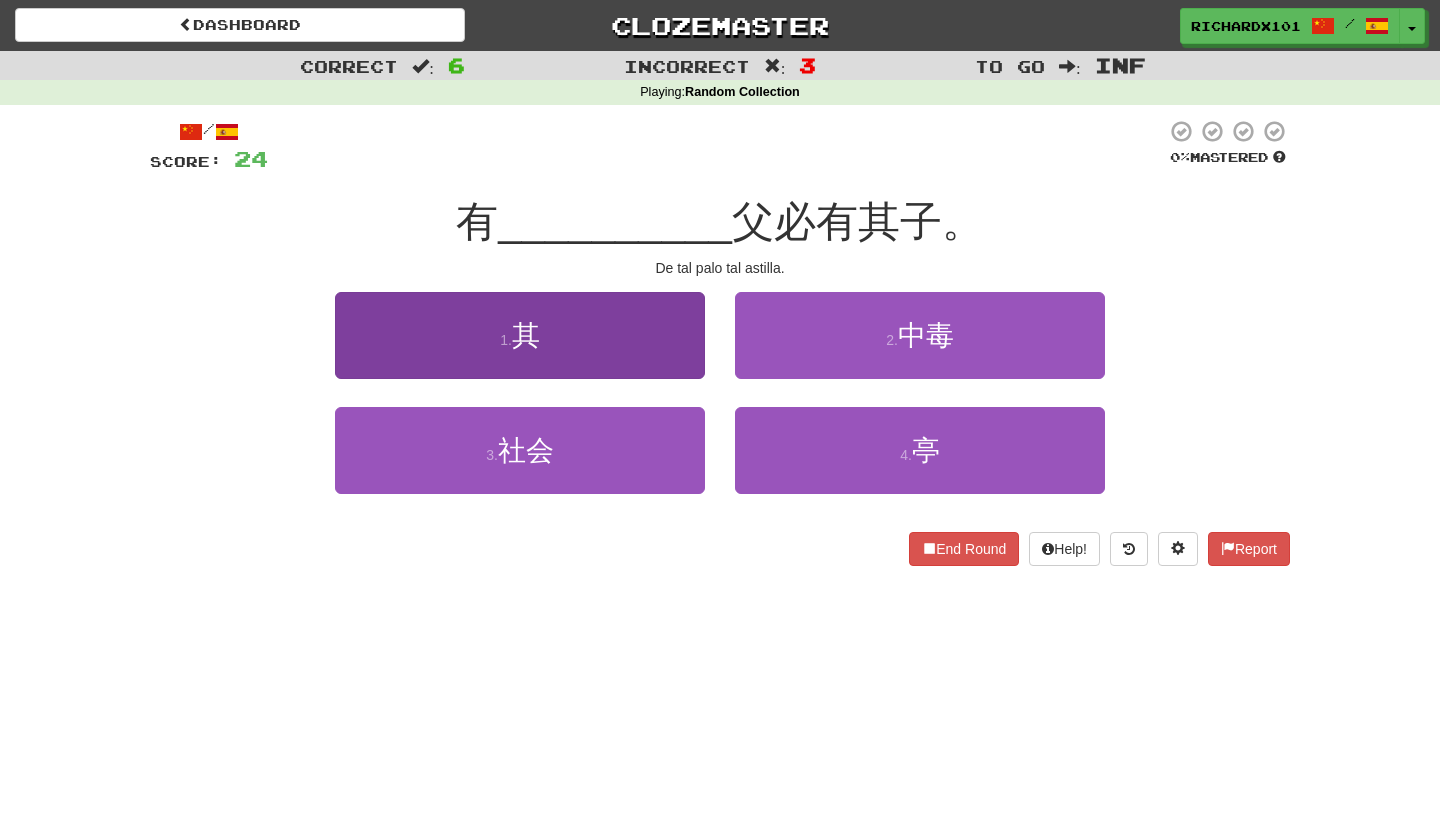 click on "1 .  其" at bounding box center [520, 335] 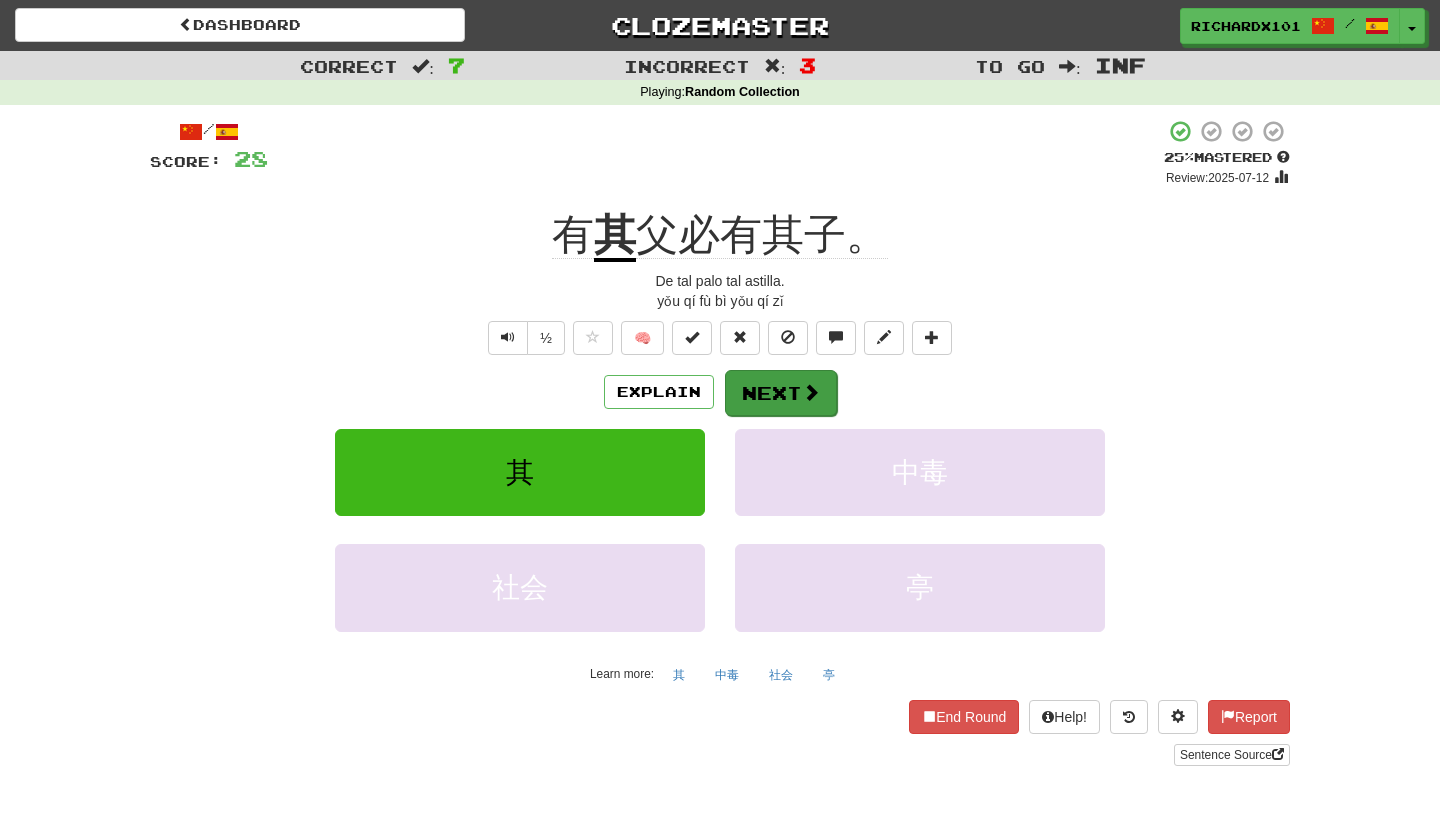 click on "Next" at bounding box center [781, 393] 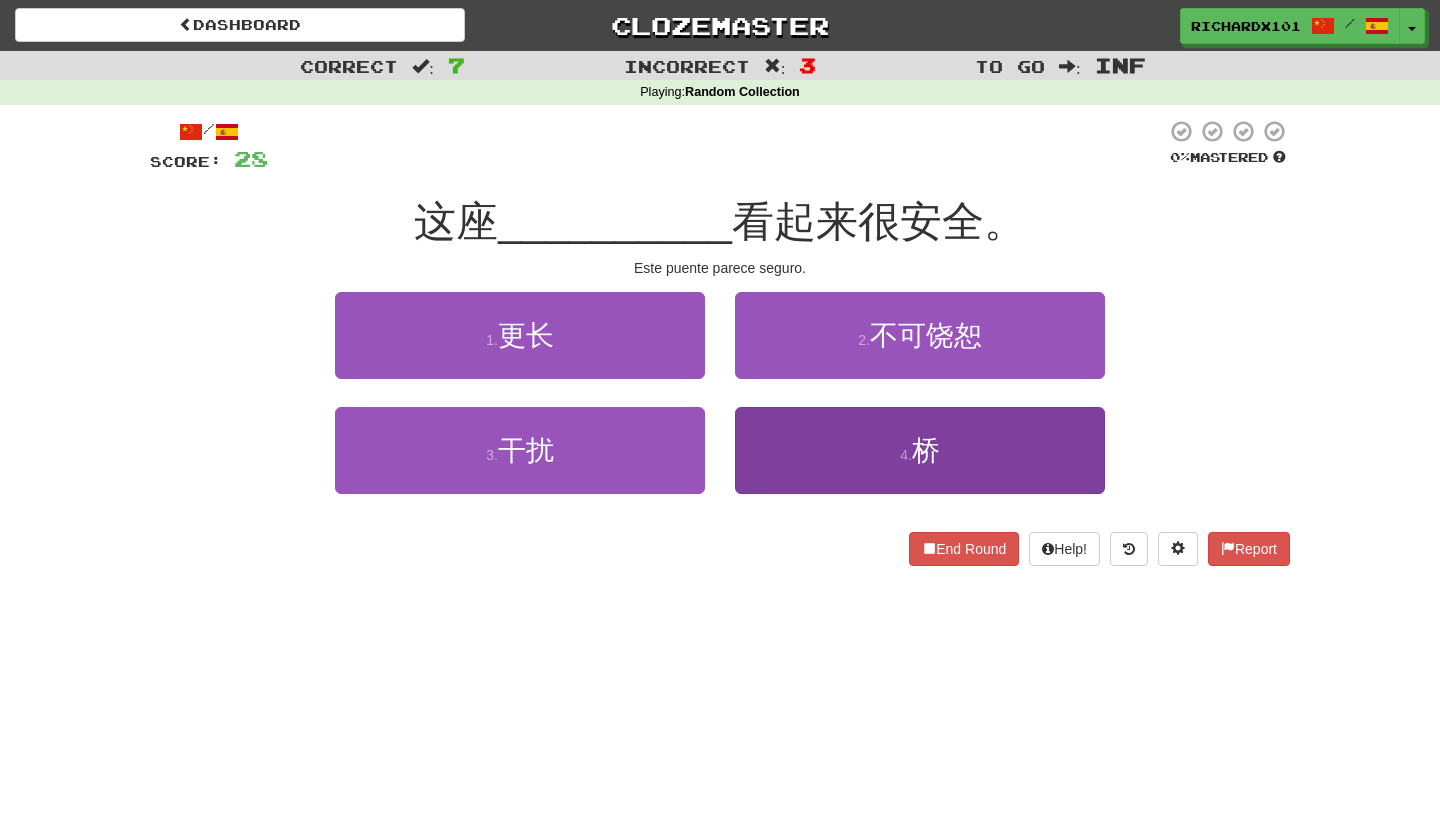 click on "4 .  桥" at bounding box center (920, 450) 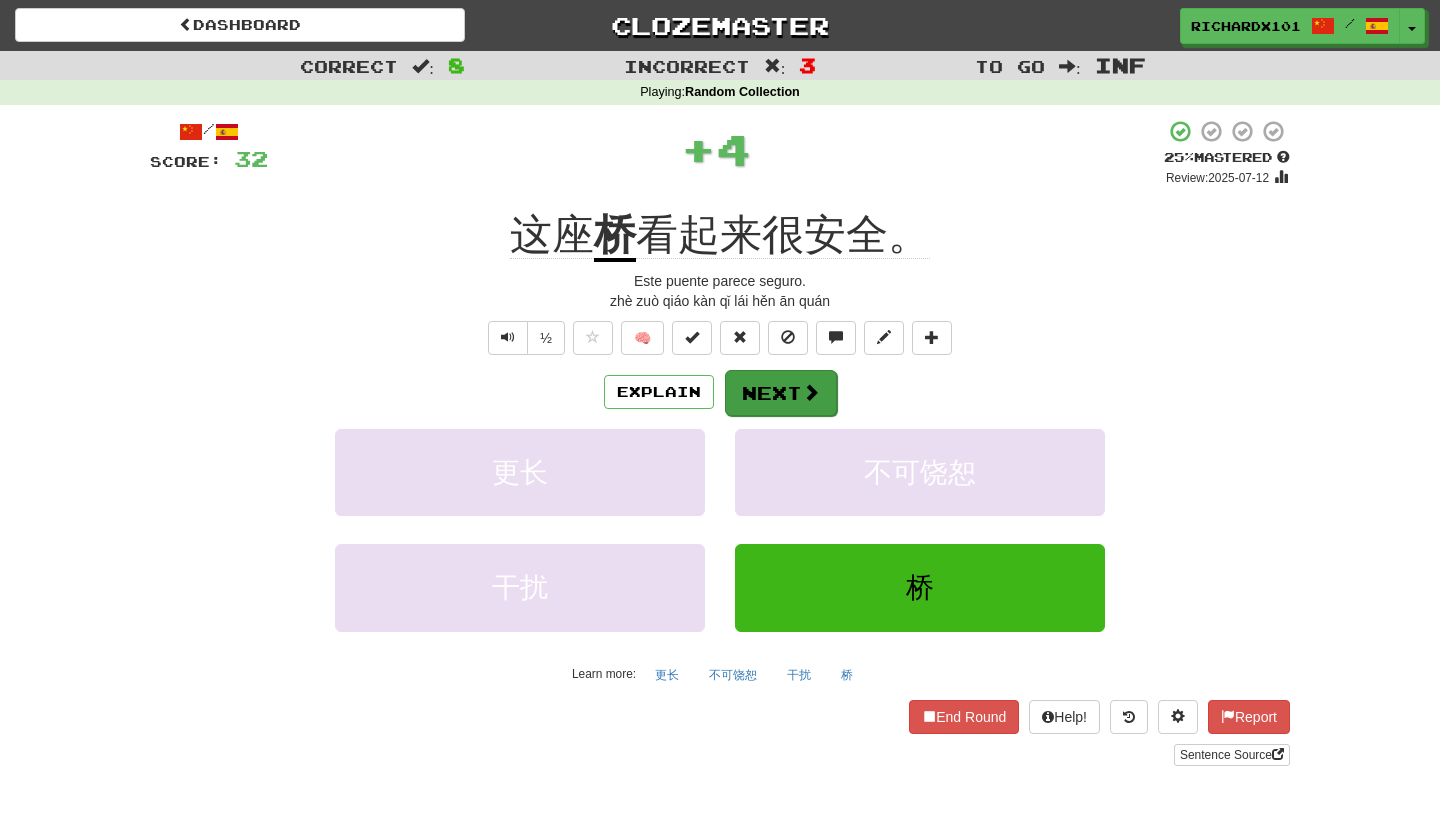 click on "Next" at bounding box center (781, 393) 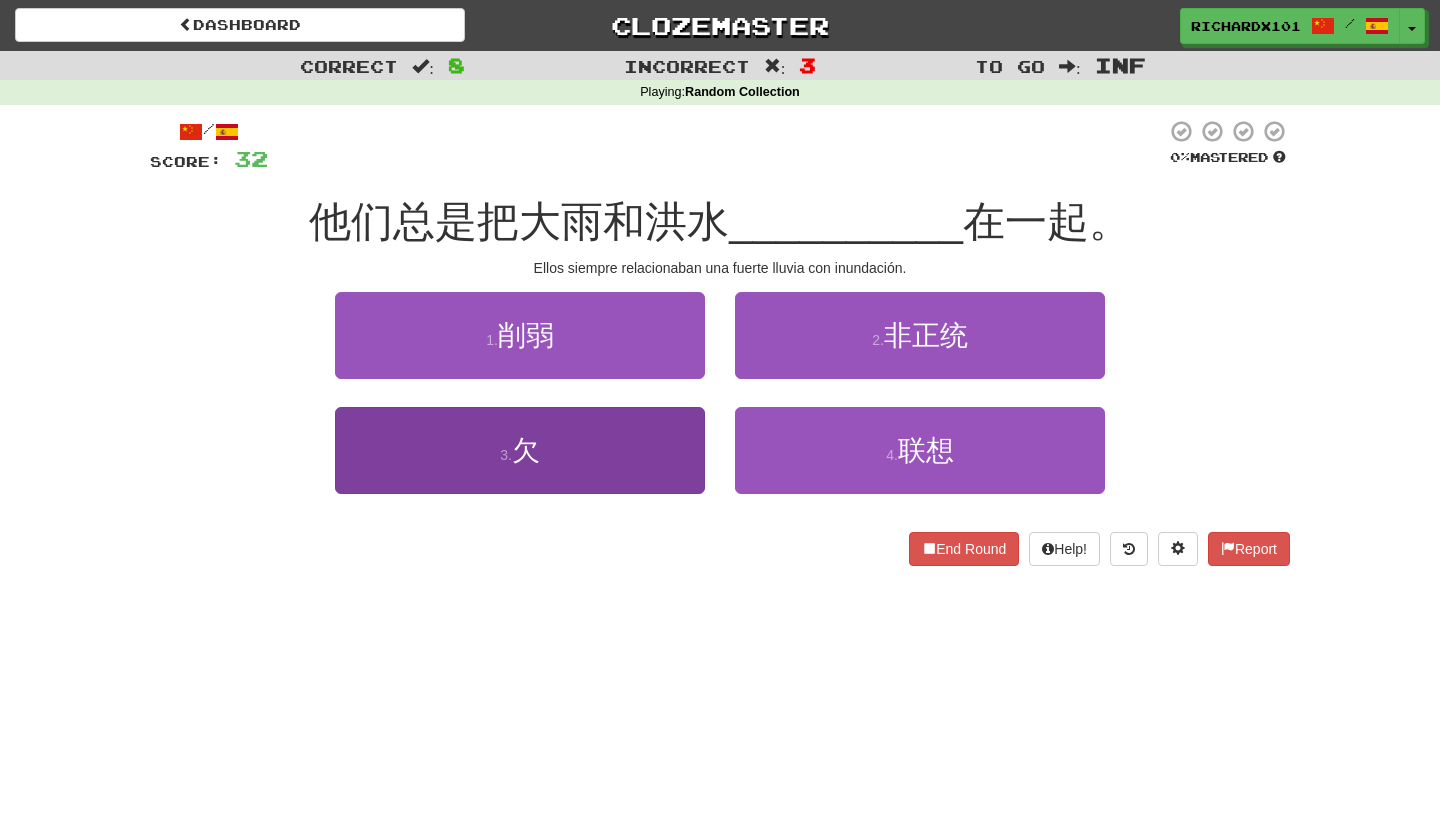 click on "3 .  欠" at bounding box center [520, 450] 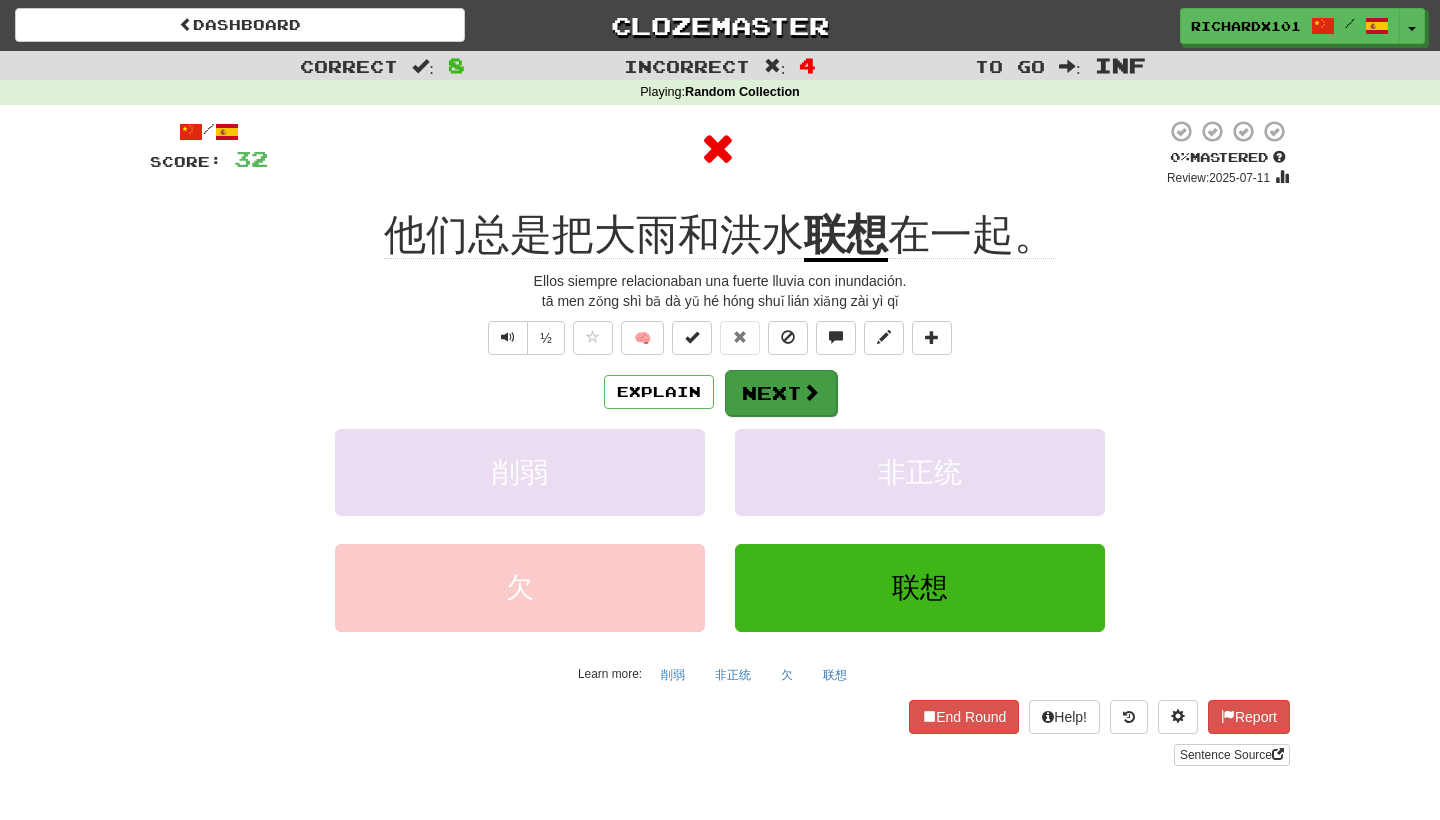 click on "Next" at bounding box center [781, 393] 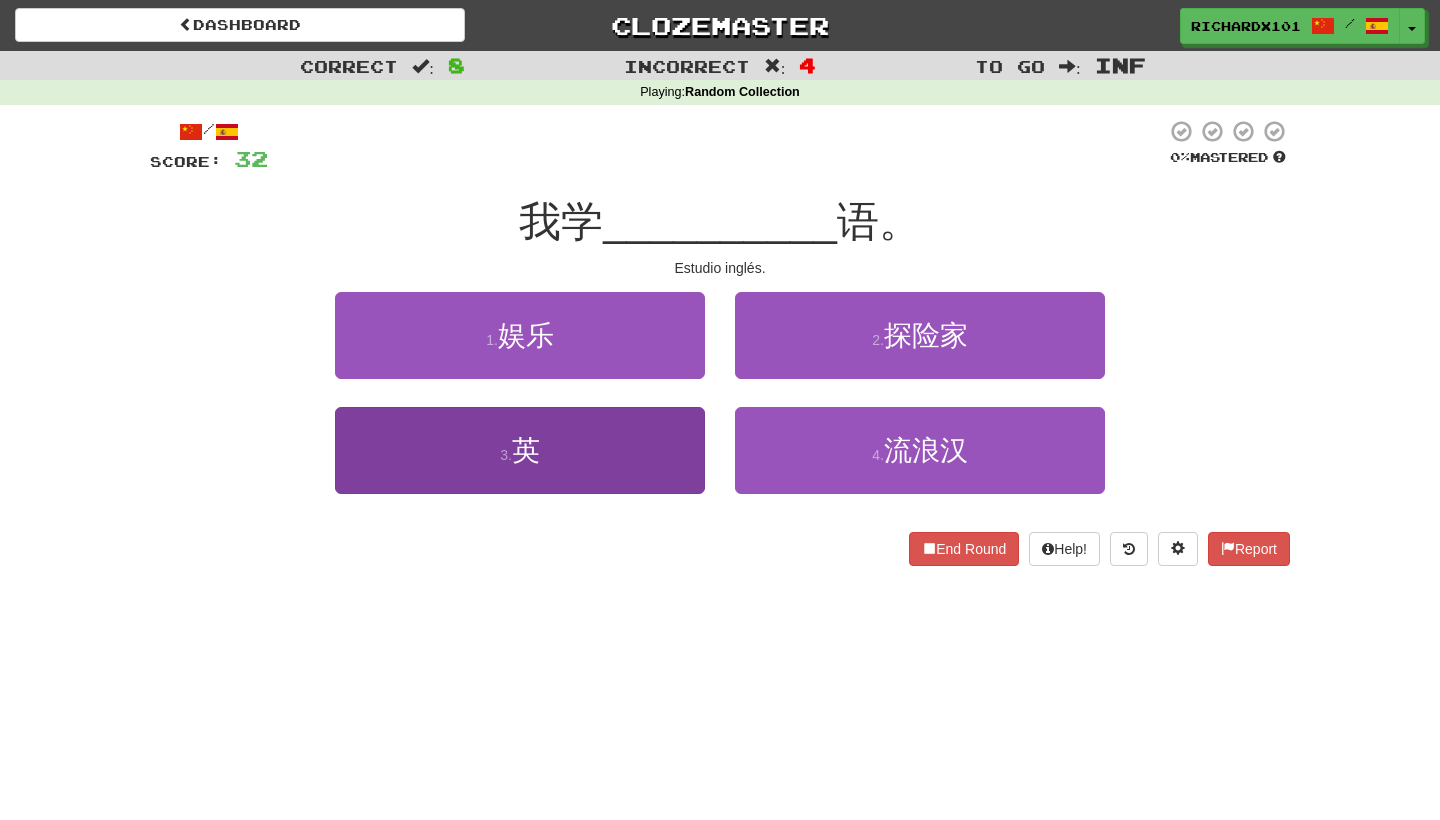 click on "3 .  英" at bounding box center [520, 450] 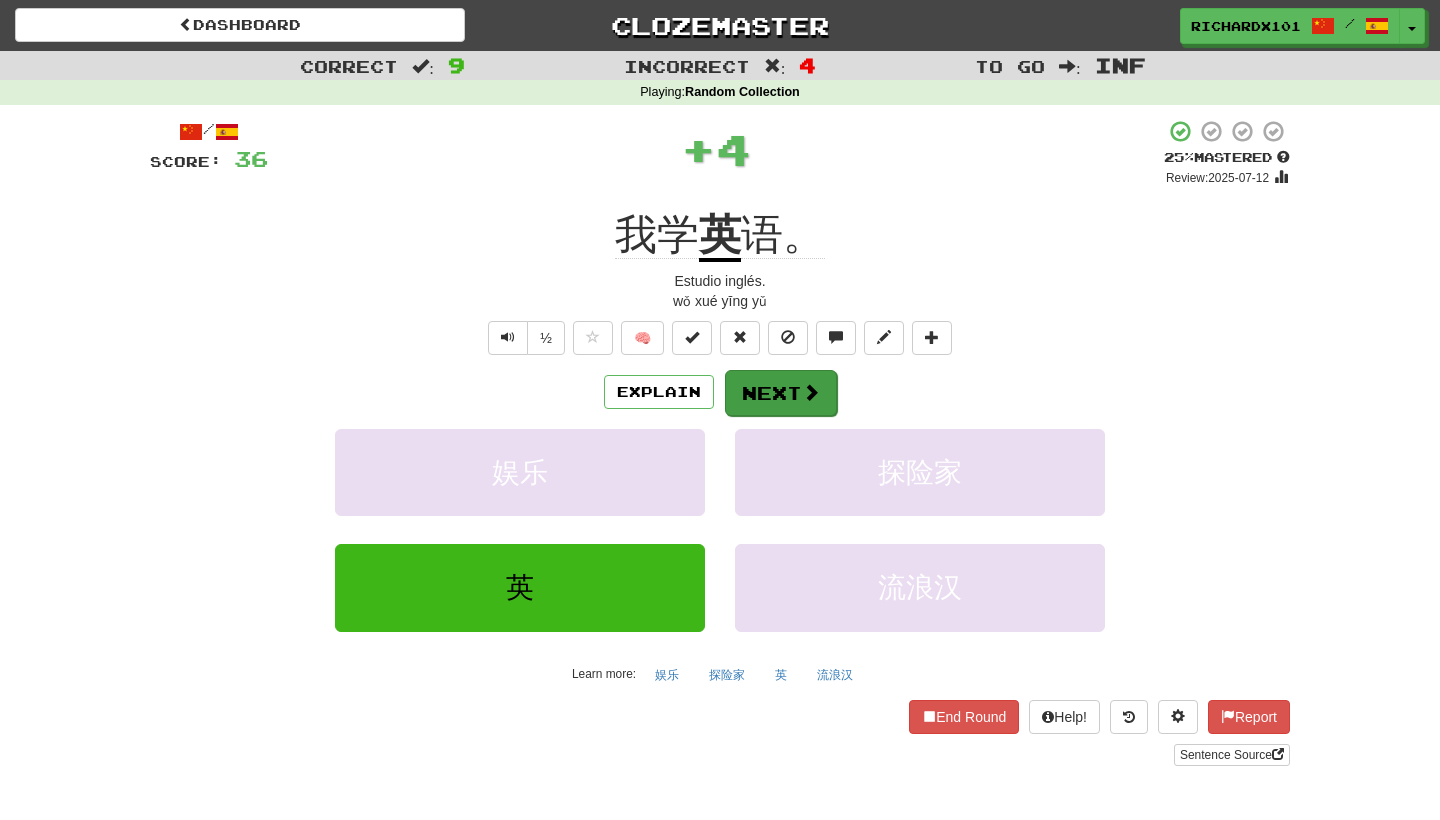 click on "Next" at bounding box center [781, 393] 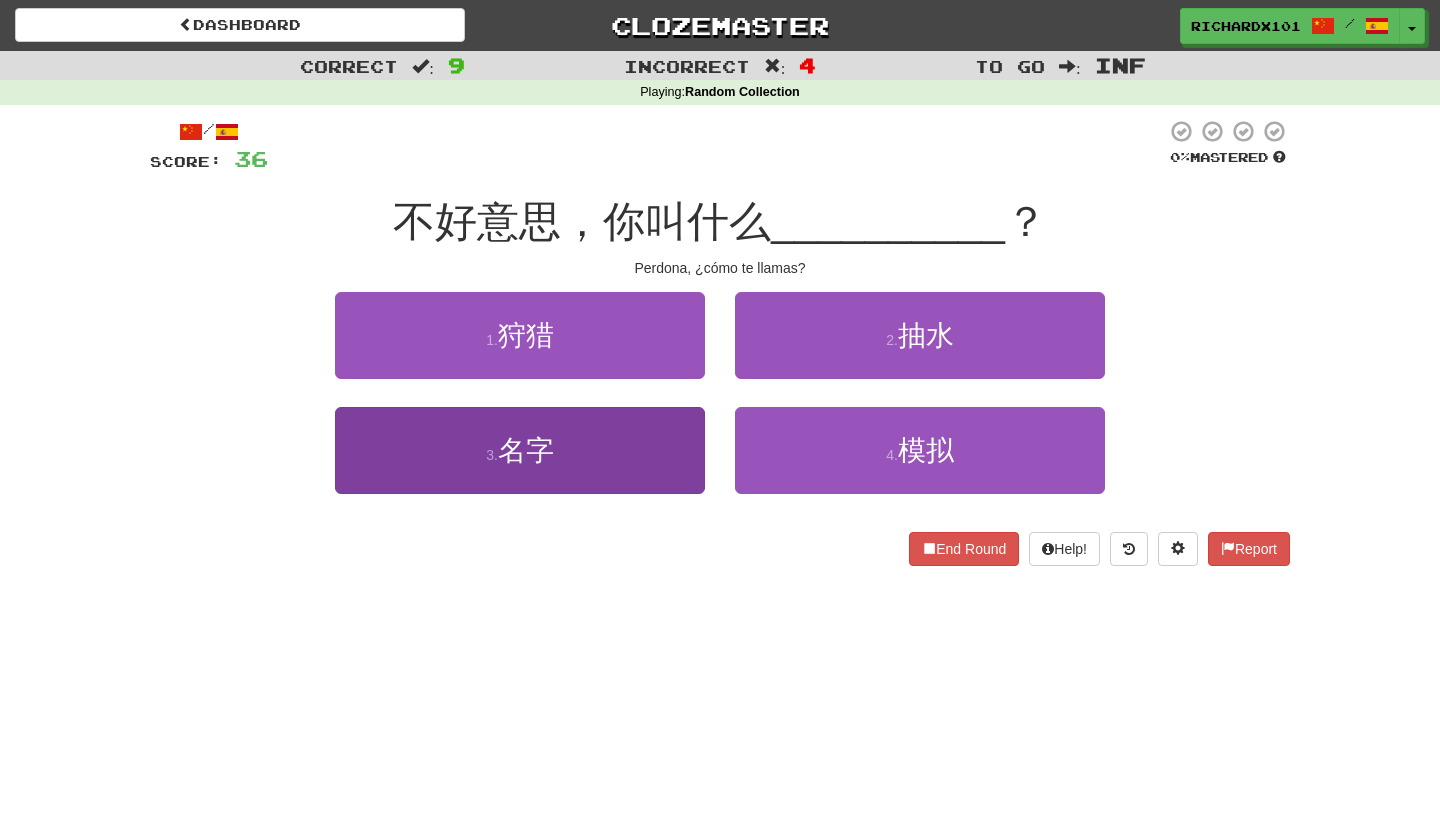 click on "3 .  名字" at bounding box center [520, 450] 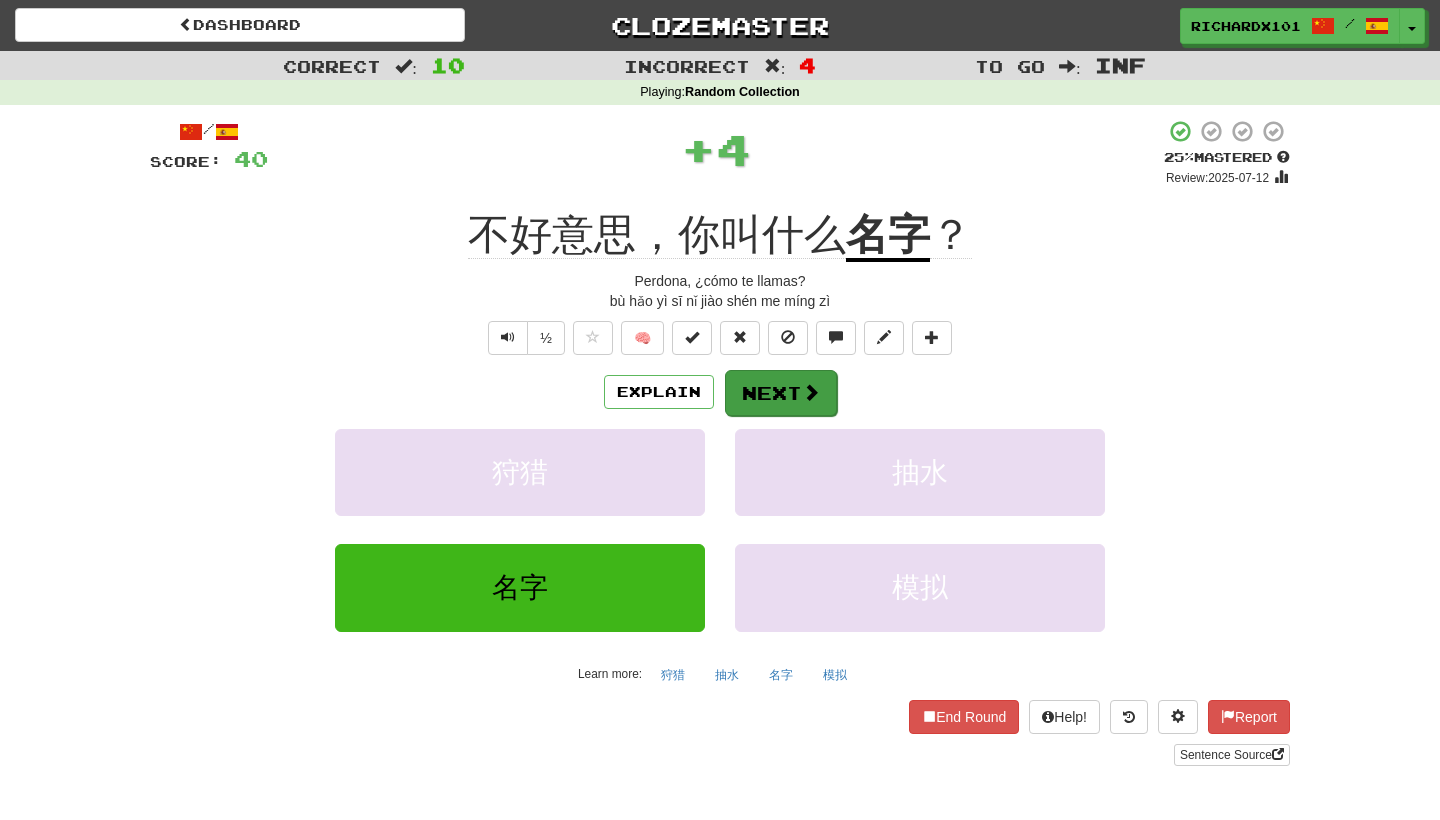 click on "Next" at bounding box center [781, 393] 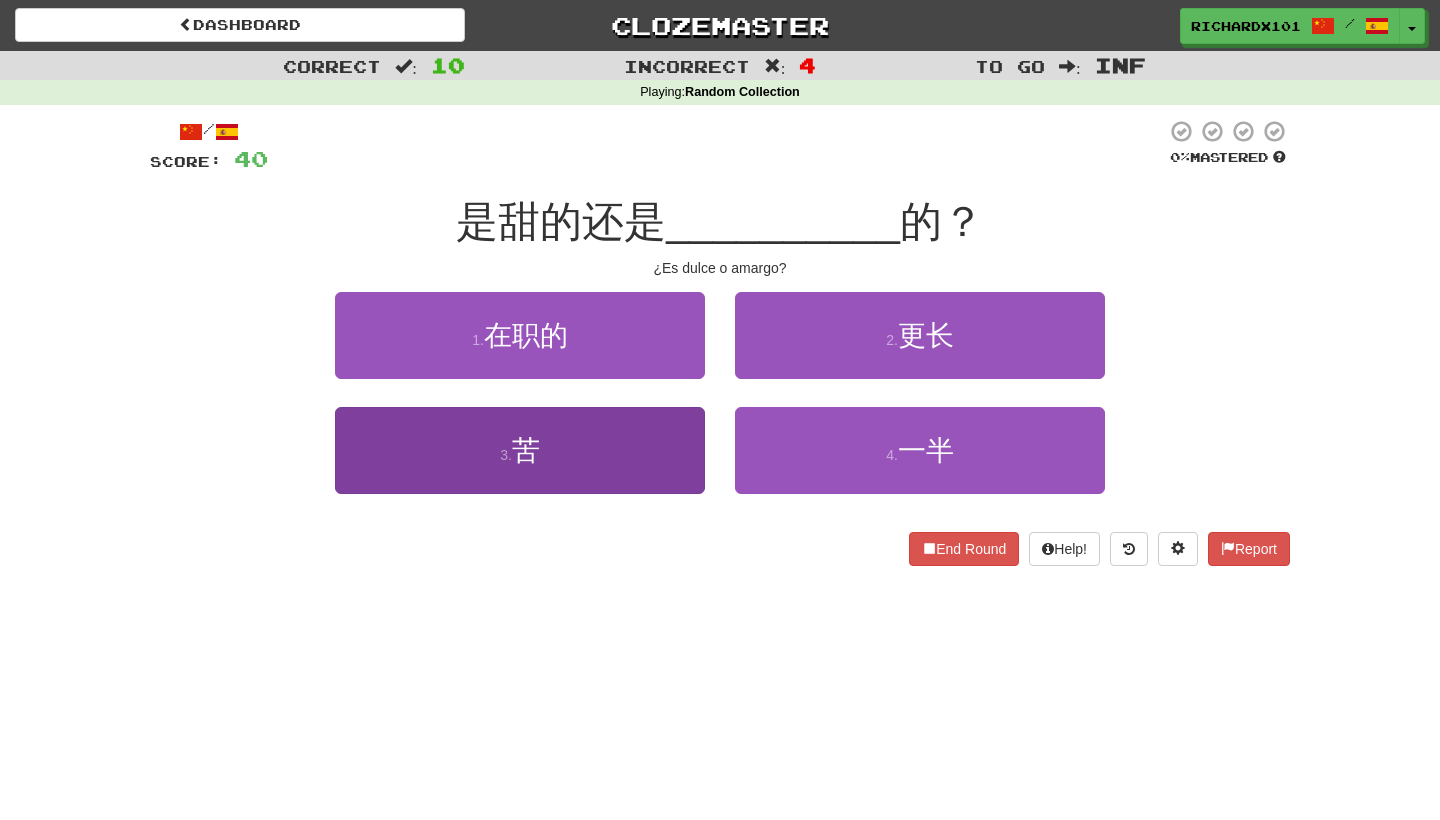 click on "3 .  苦" at bounding box center [520, 450] 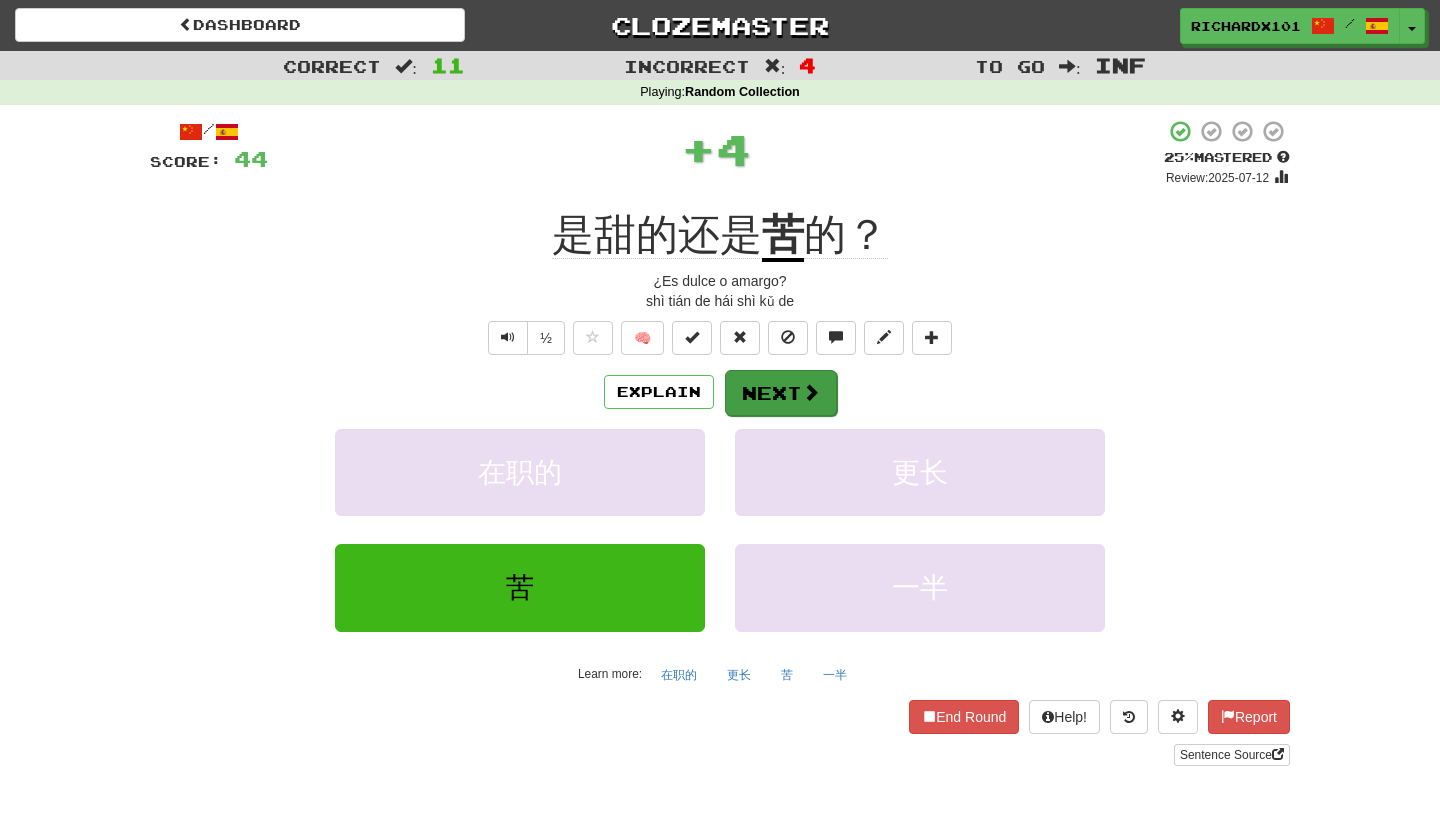 click on "Next" at bounding box center [781, 393] 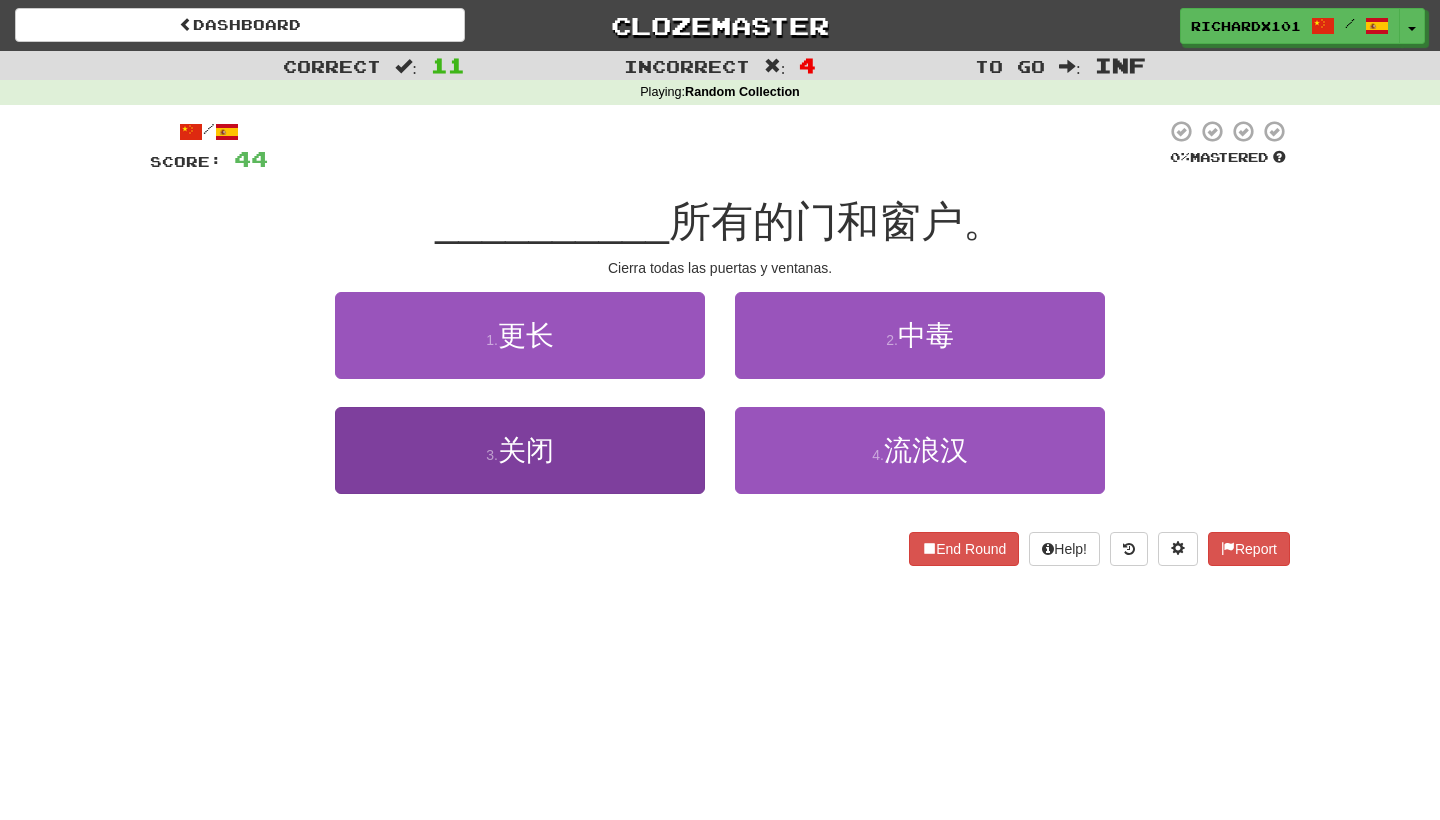 click on "3 .  关闭" at bounding box center (520, 450) 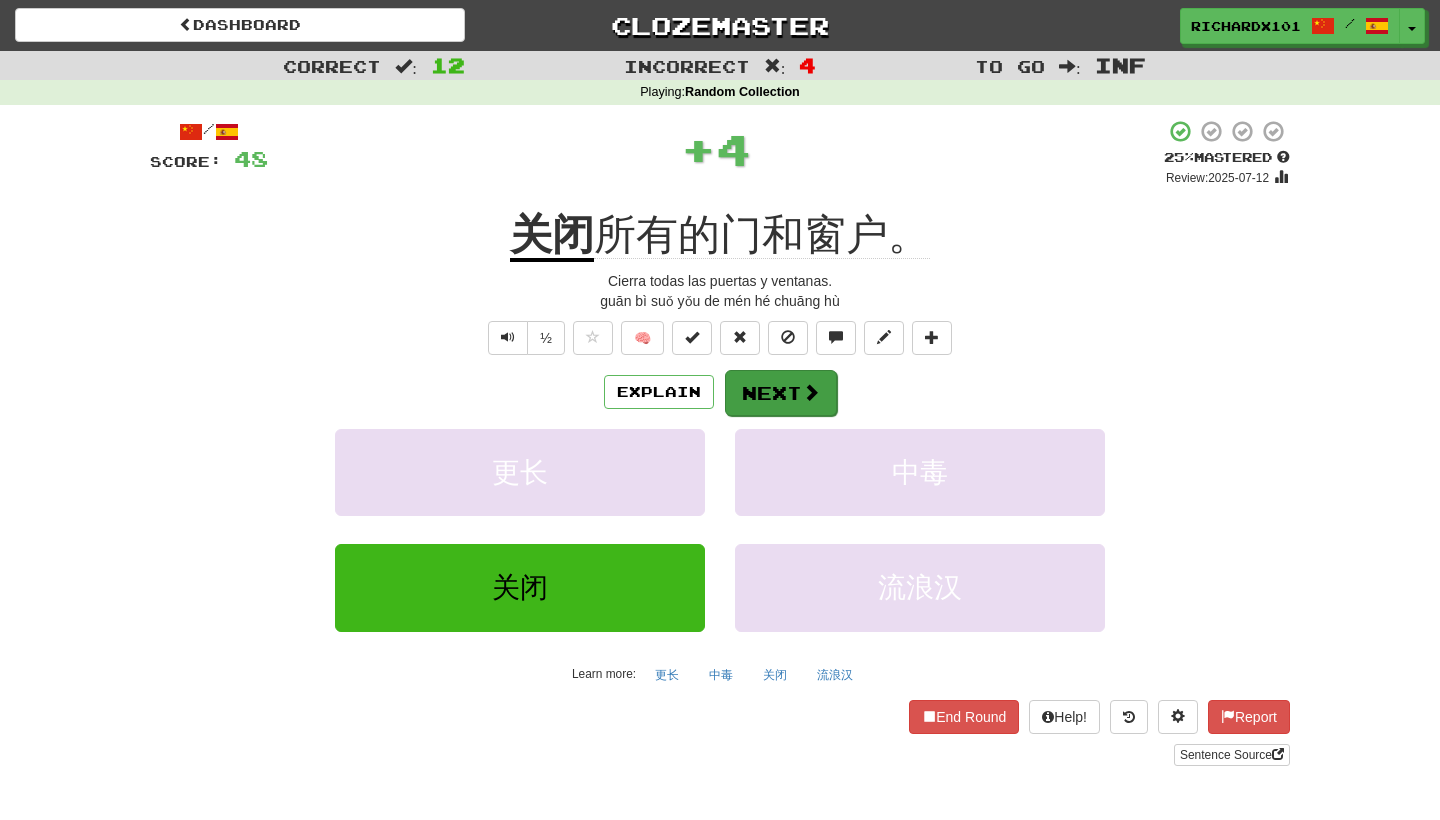 click on "Next" at bounding box center [781, 393] 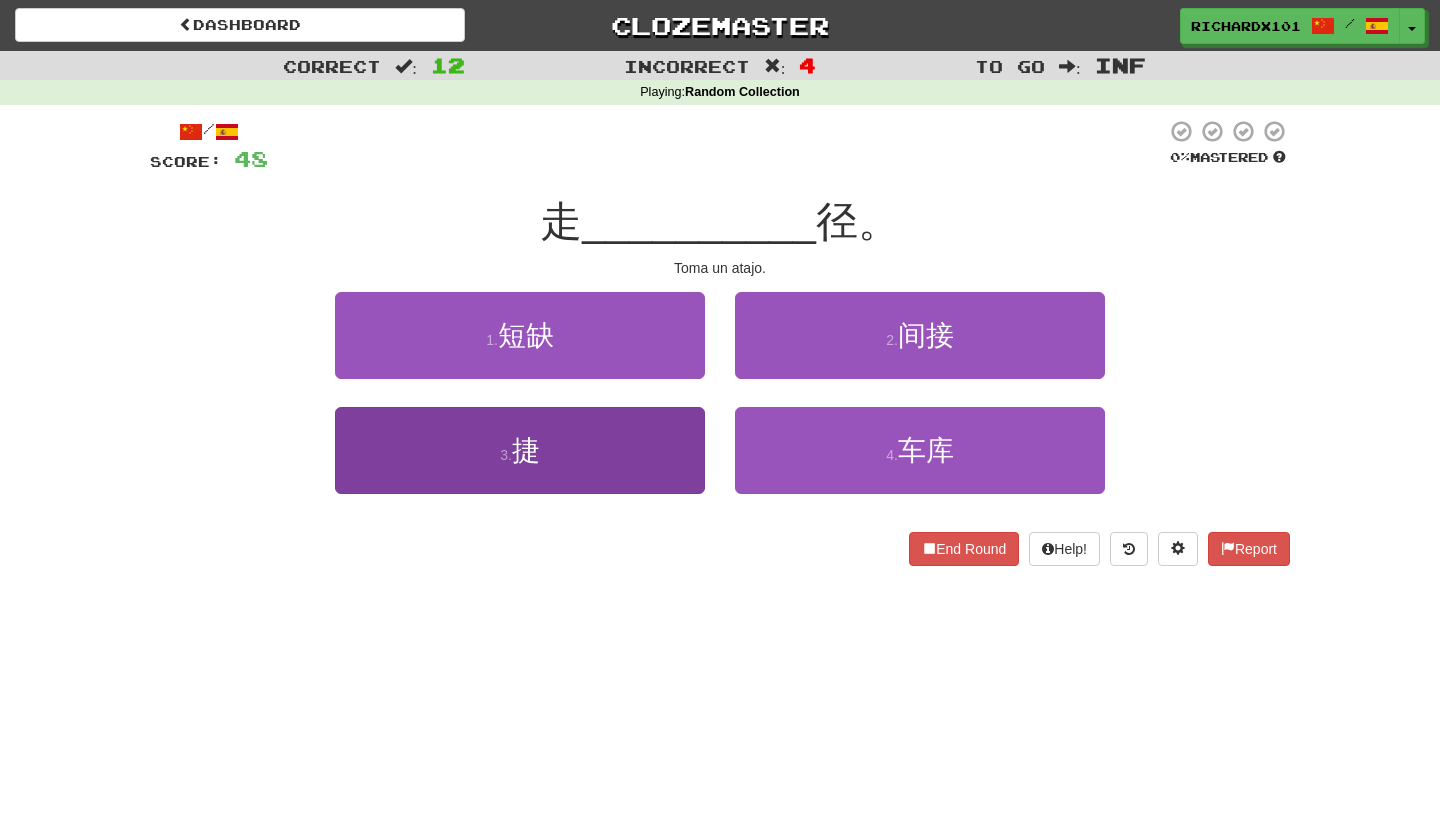click on "3 .  捷" at bounding box center [520, 450] 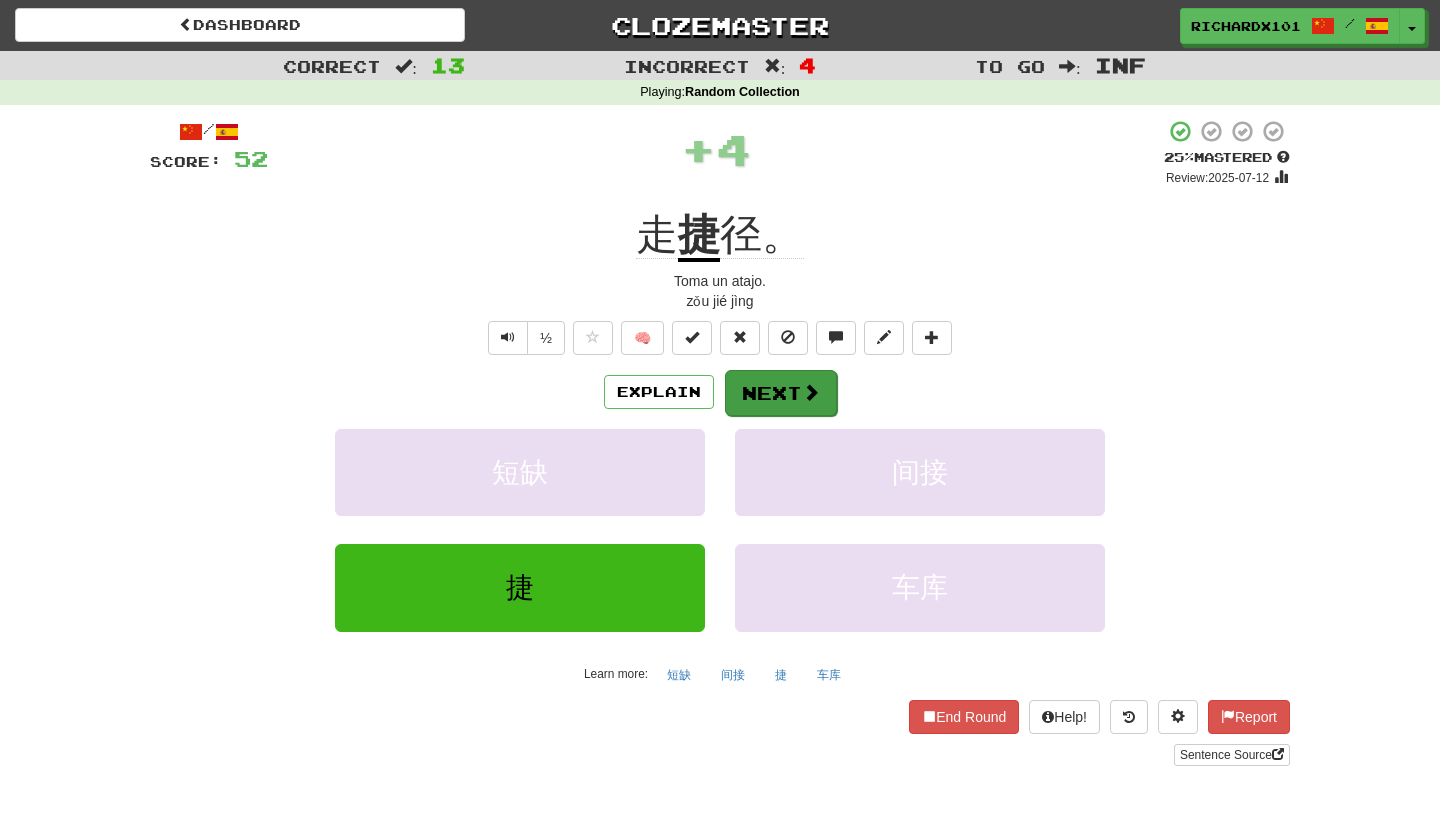 click on "Next" at bounding box center [781, 393] 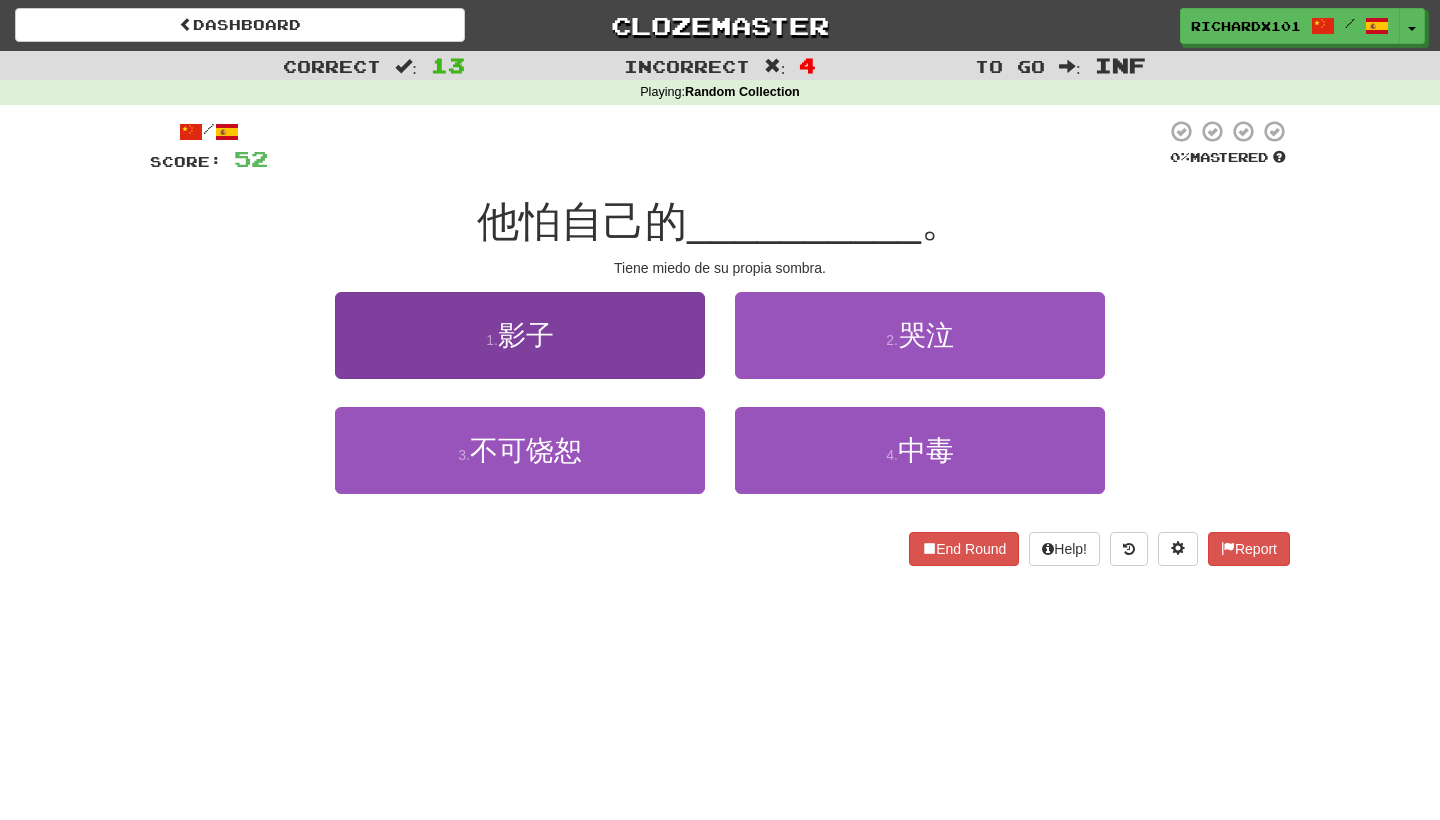 click on "1 .  影子" at bounding box center [520, 335] 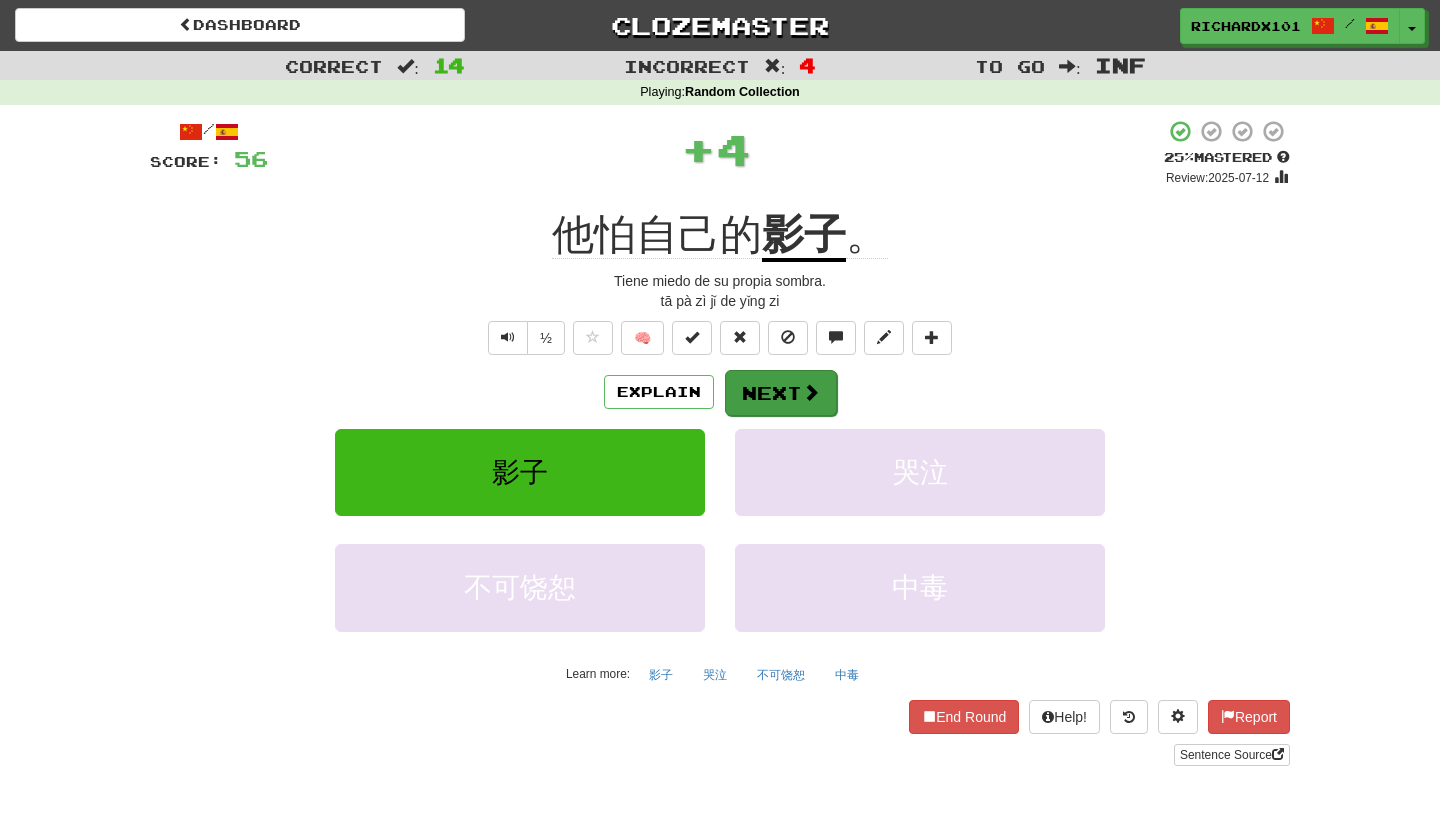 click on "Next" at bounding box center (781, 393) 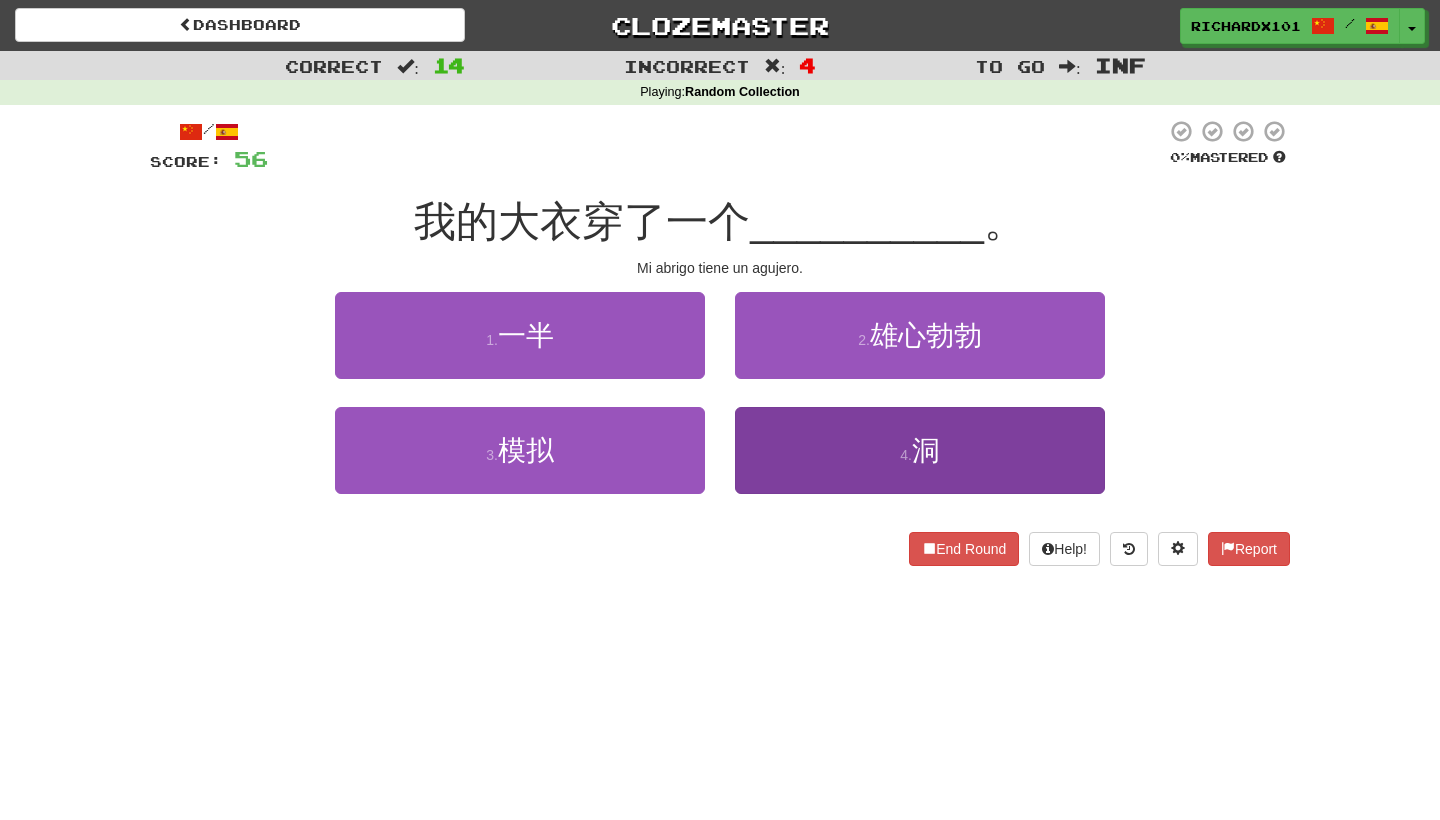 click on "4 .  洞" at bounding box center [920, 450] 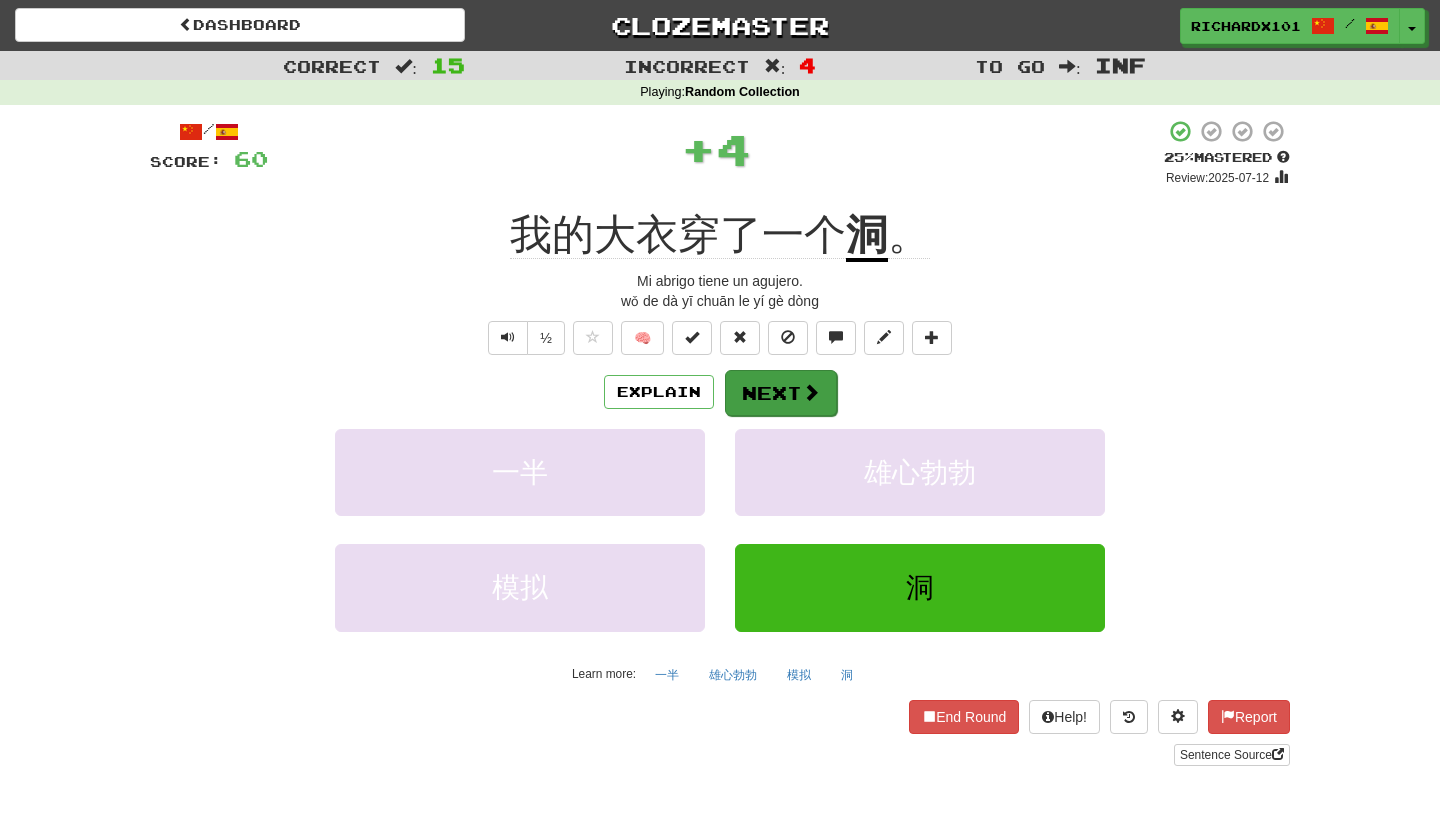 click on "Next" at bounding box center [781, 393] 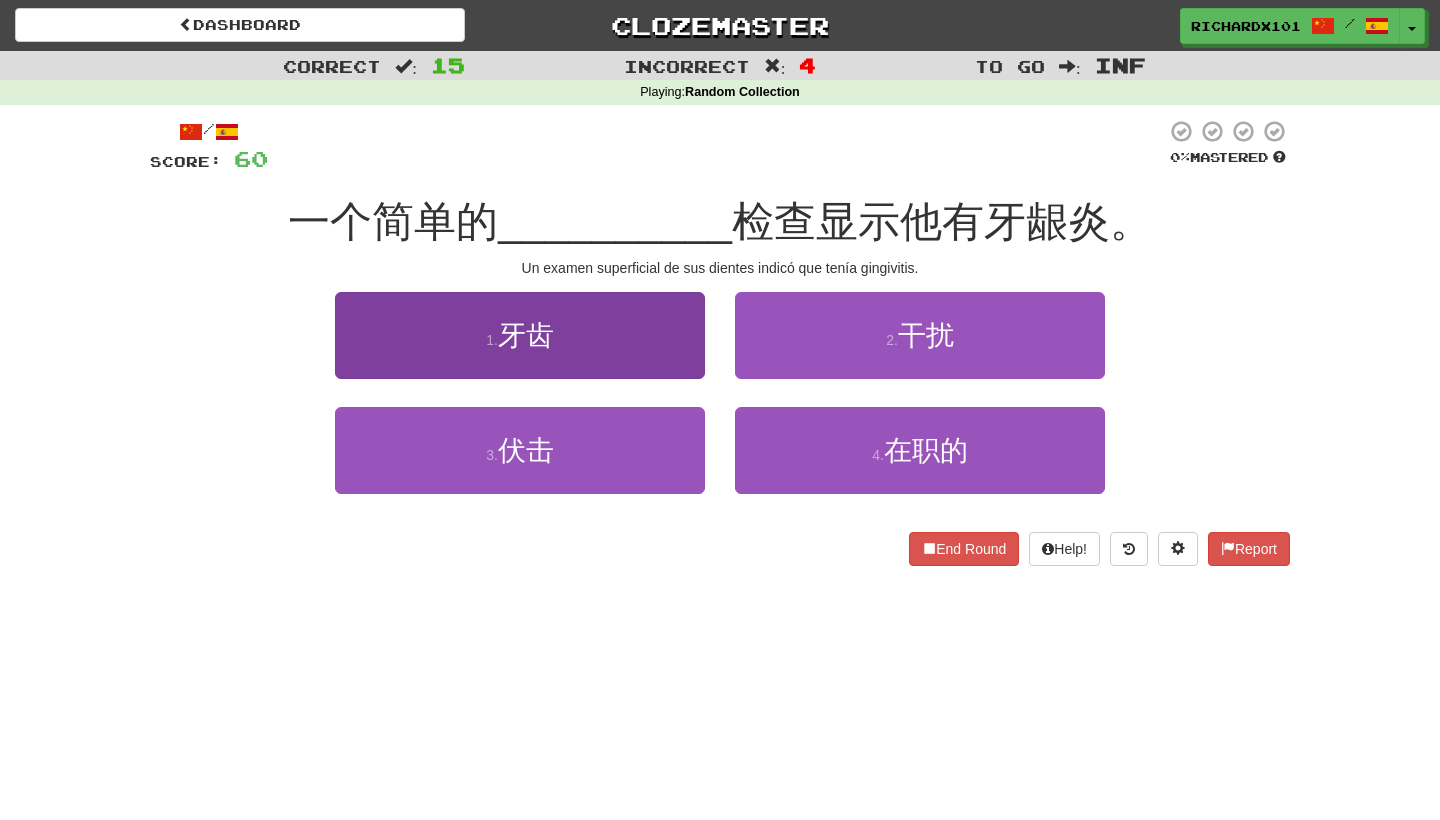 click on "1 .  牙齿" at bounding box center (520, 335) 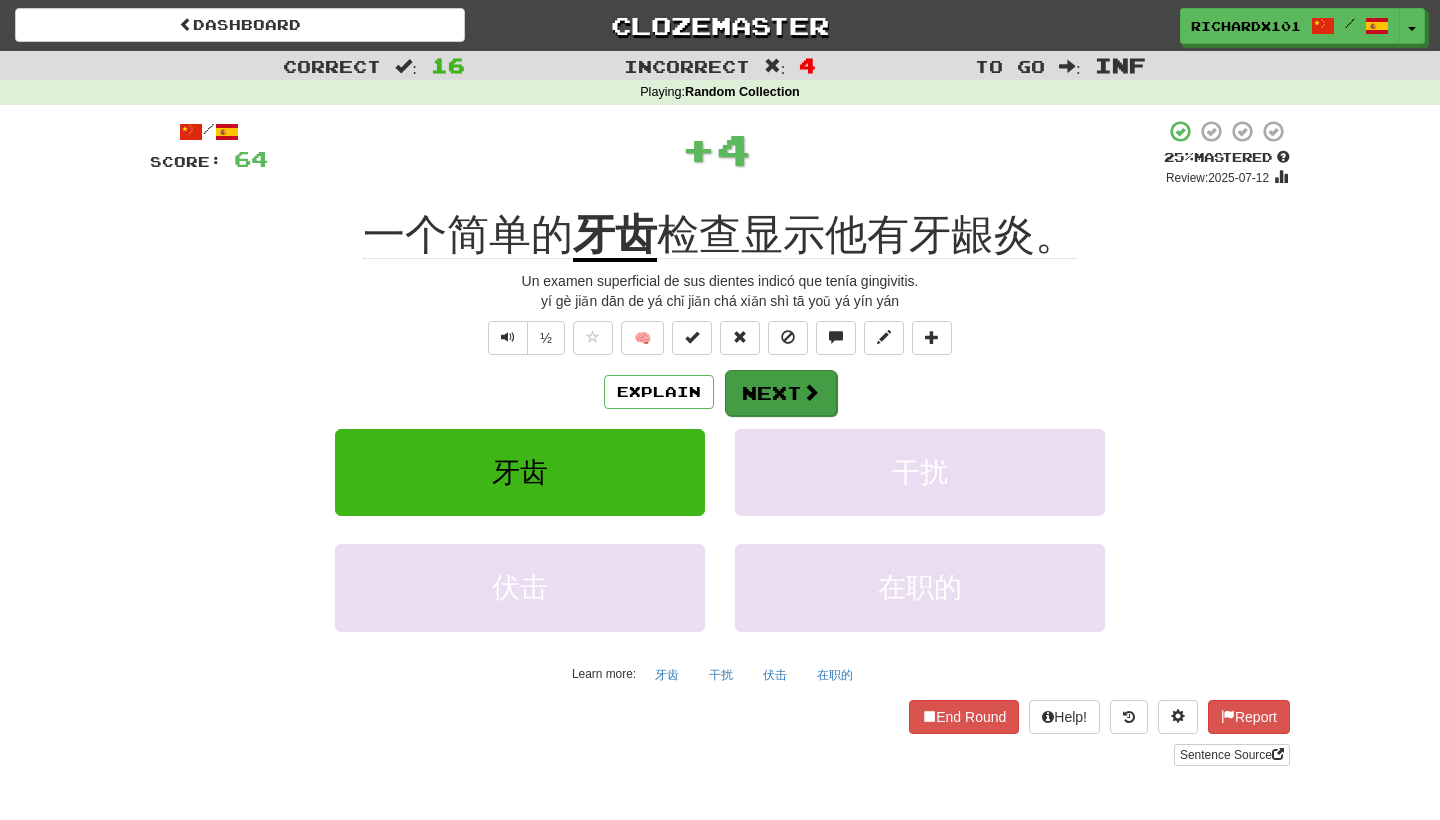 click on "Next" at bounding box center (781, 393) 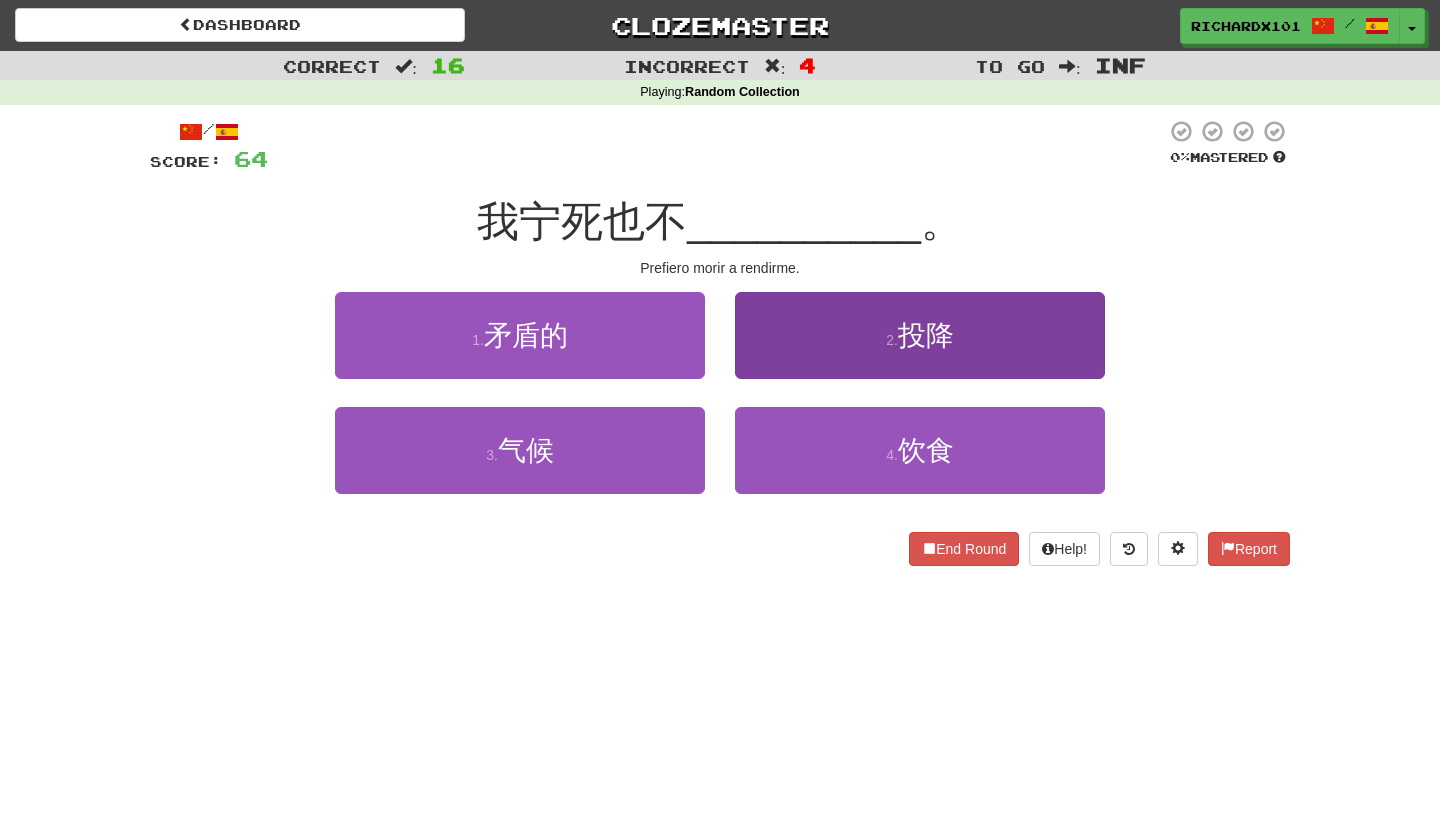 click on "2 .  投降" at bounding box center [920, 335] 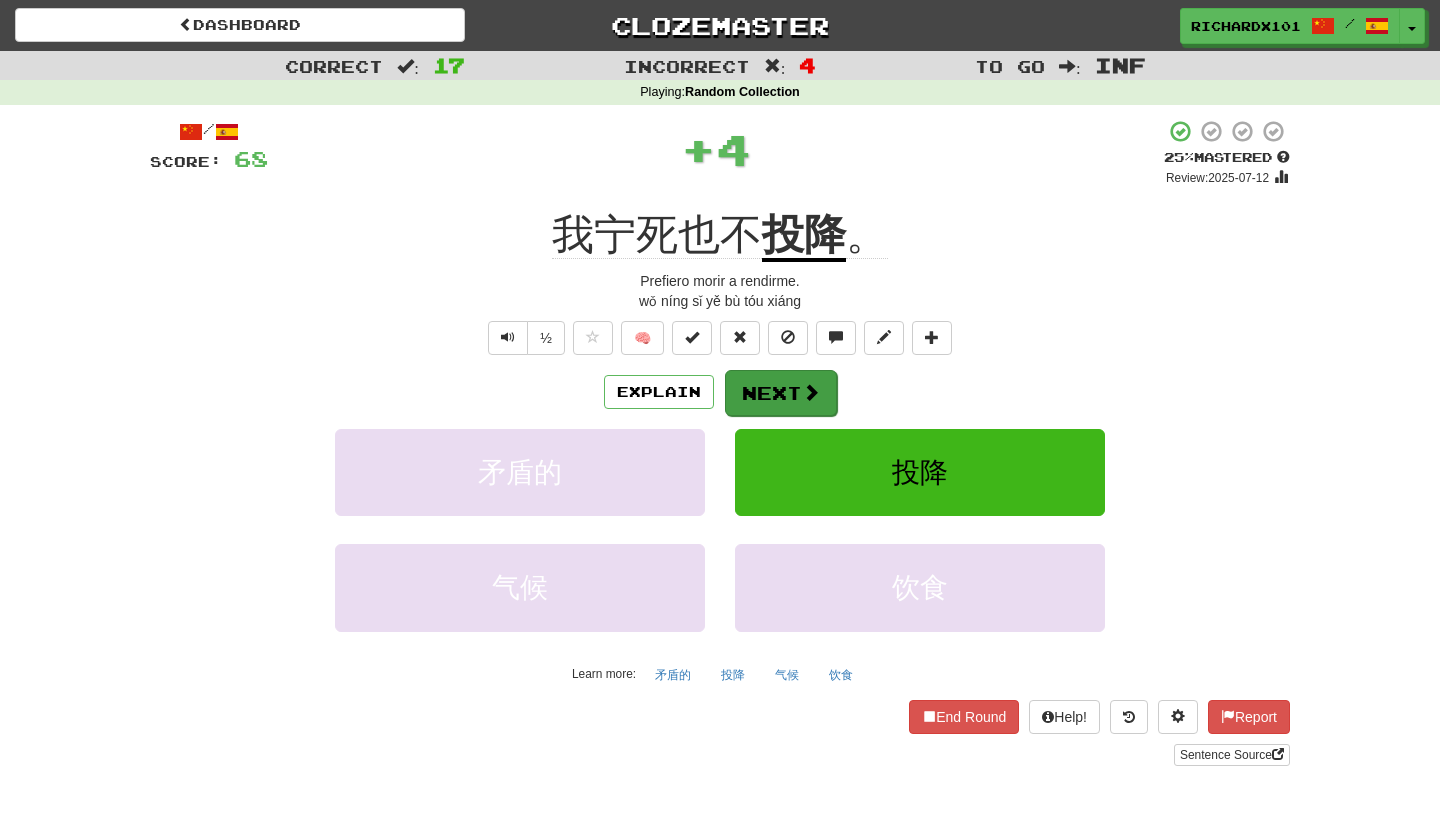 click on "Next" at bounding box center (781, 393) 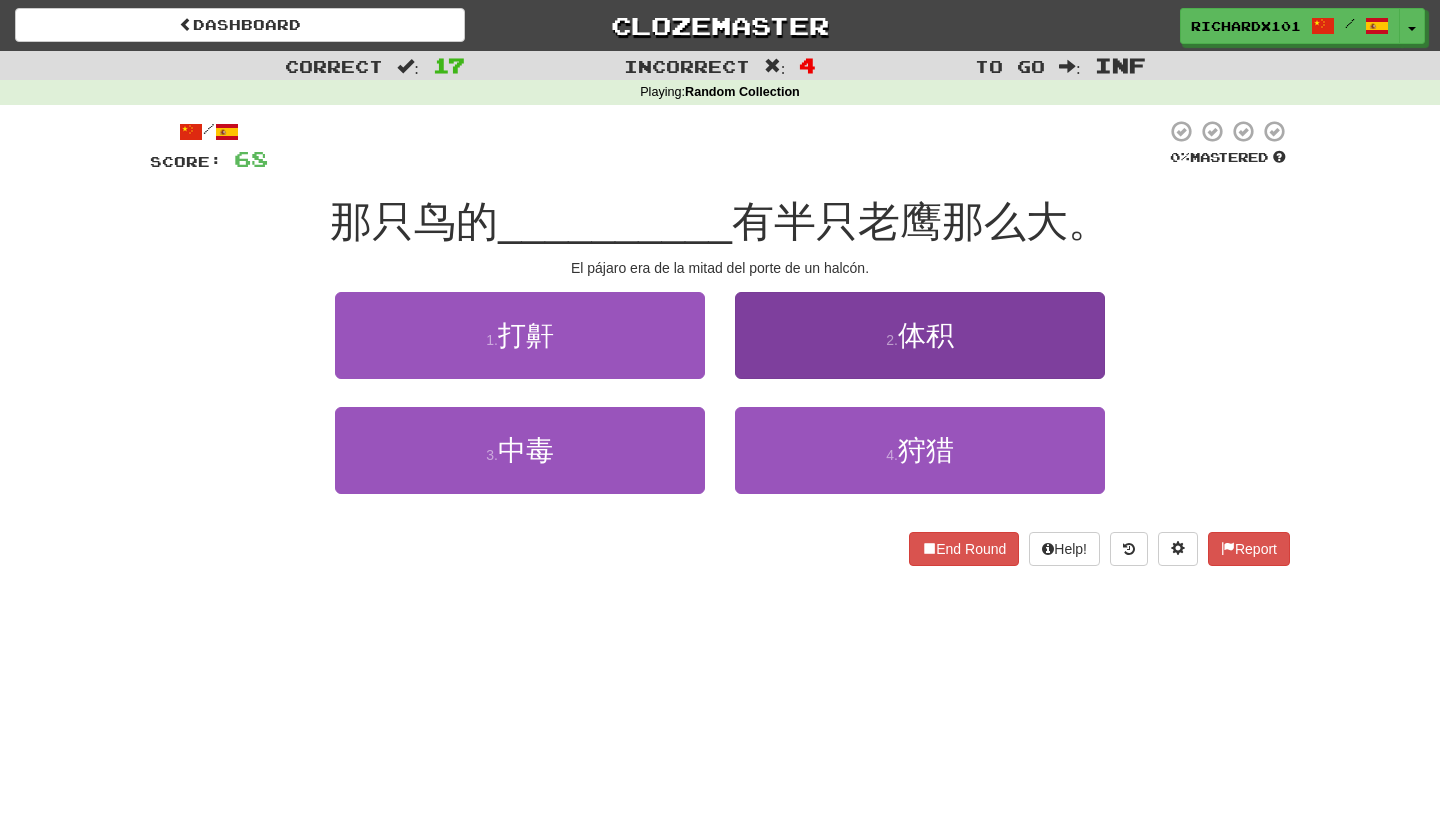 click on "2 .  体积" at bounding box center [920, 335] 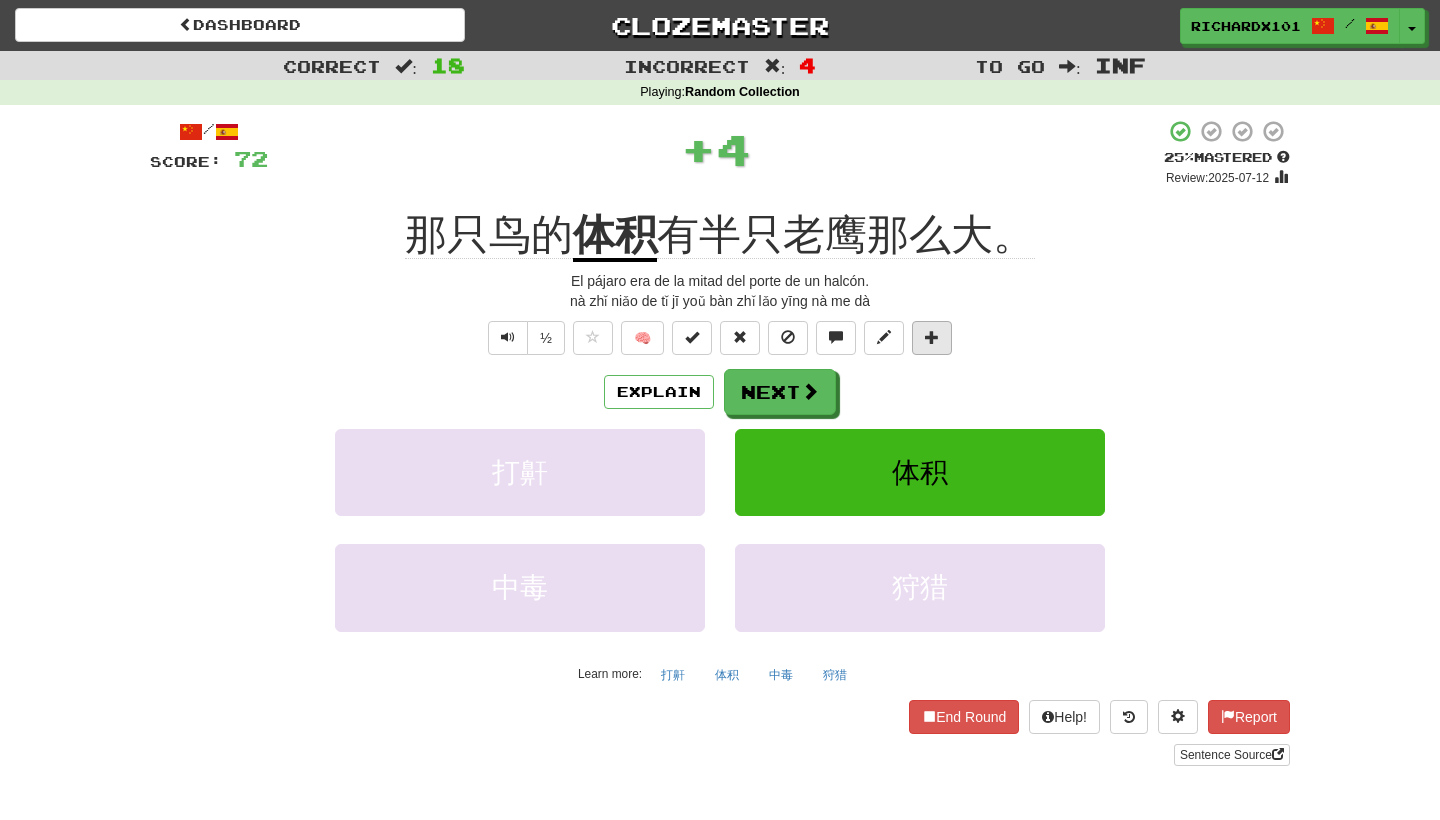 click at bounding box center [932, 338] 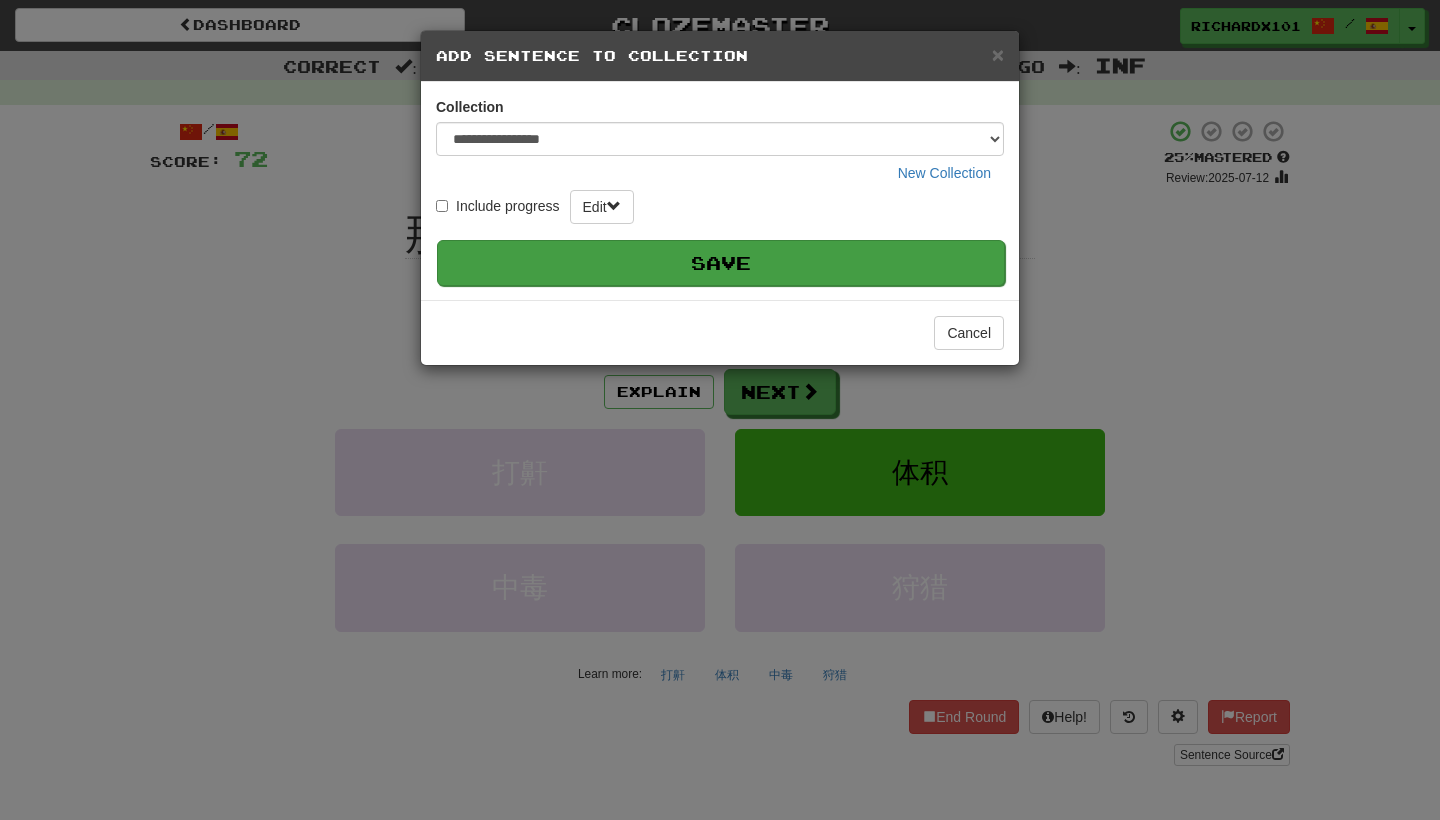 click on "Save" at bounding box center [721, 263] 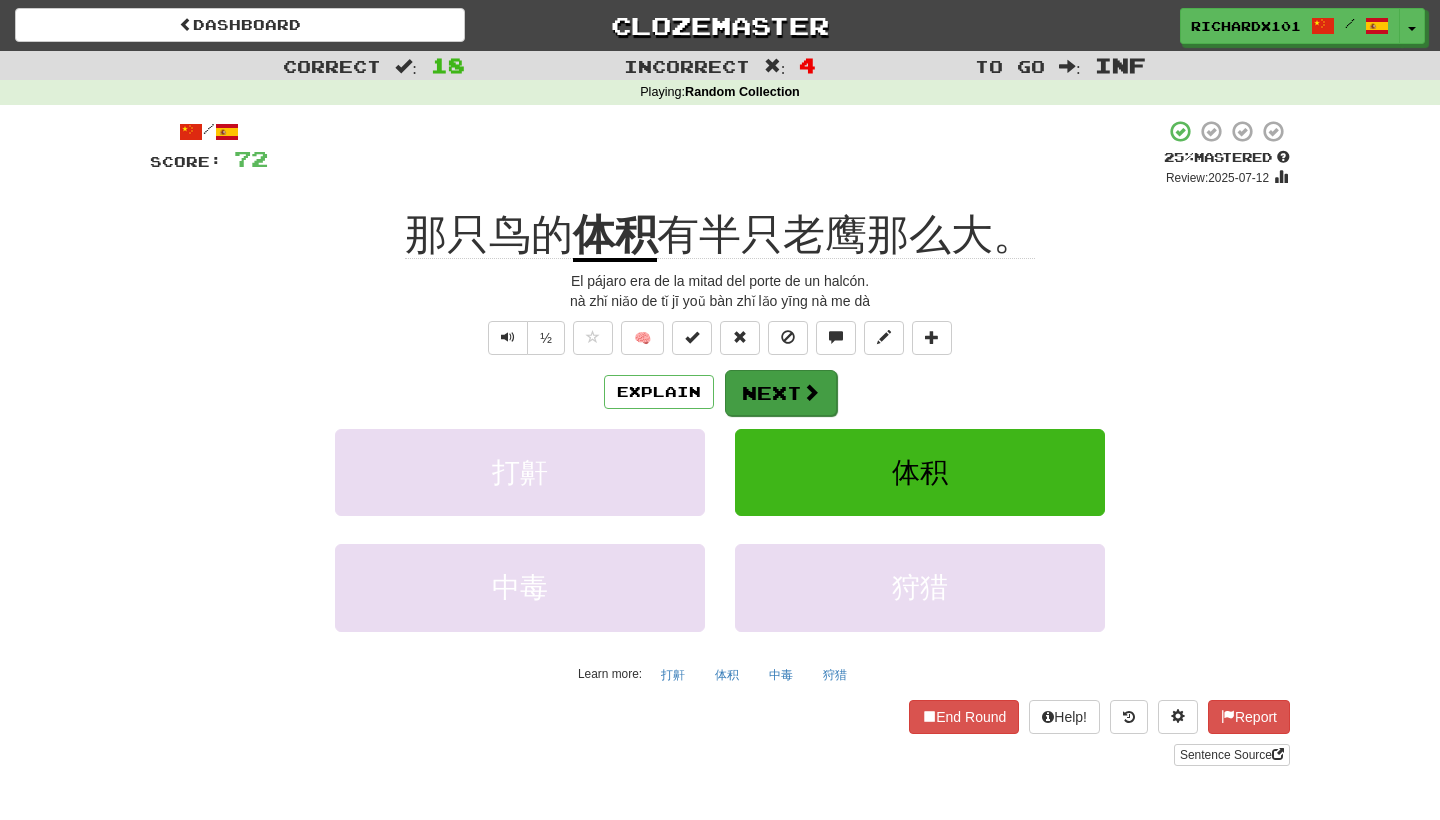 click at bounding box center [811, 392] 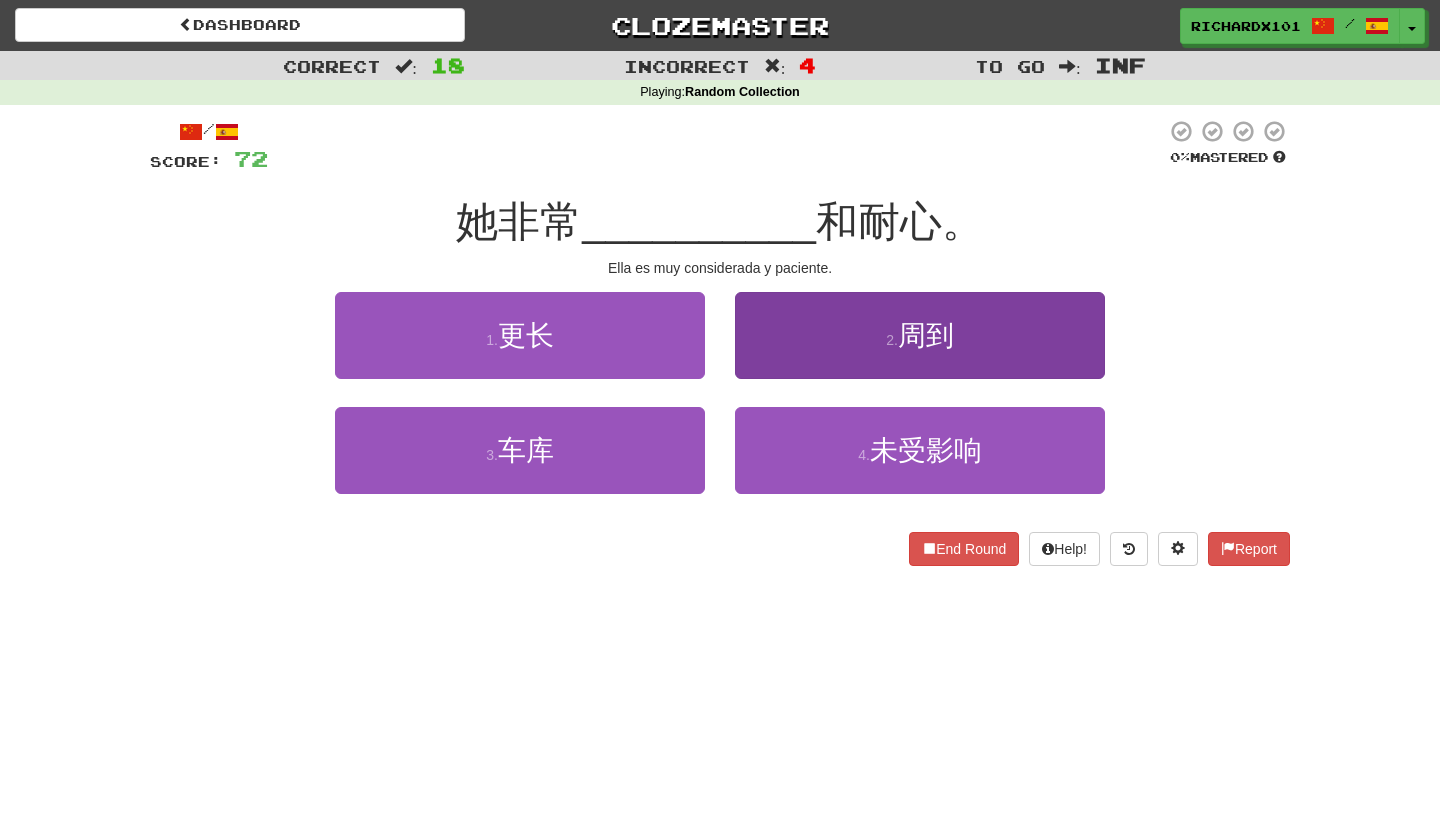 click on "2 .  周到" at bounding box center [920, 335] 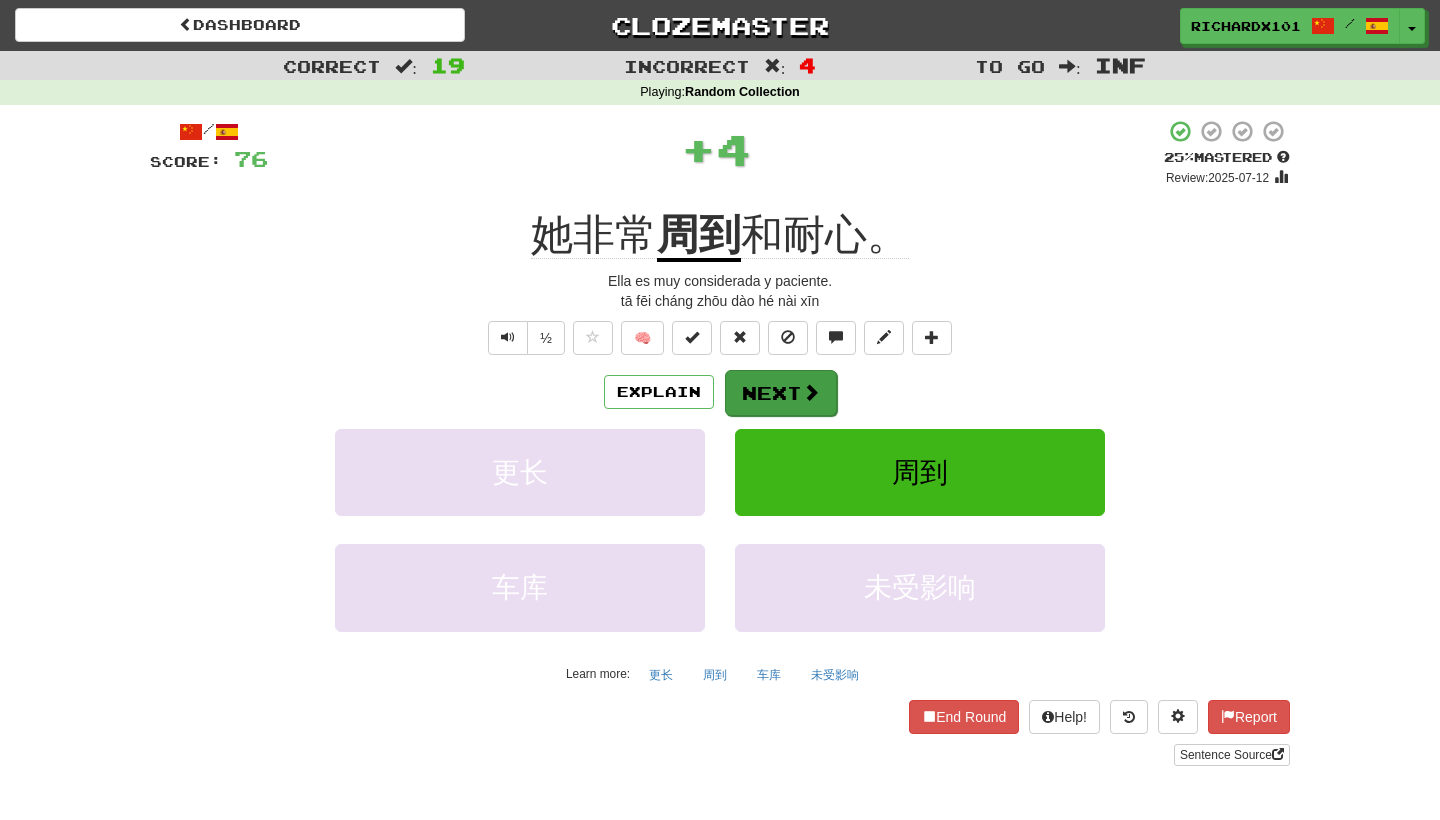 click on "Next" at bounding box center (781, 393) 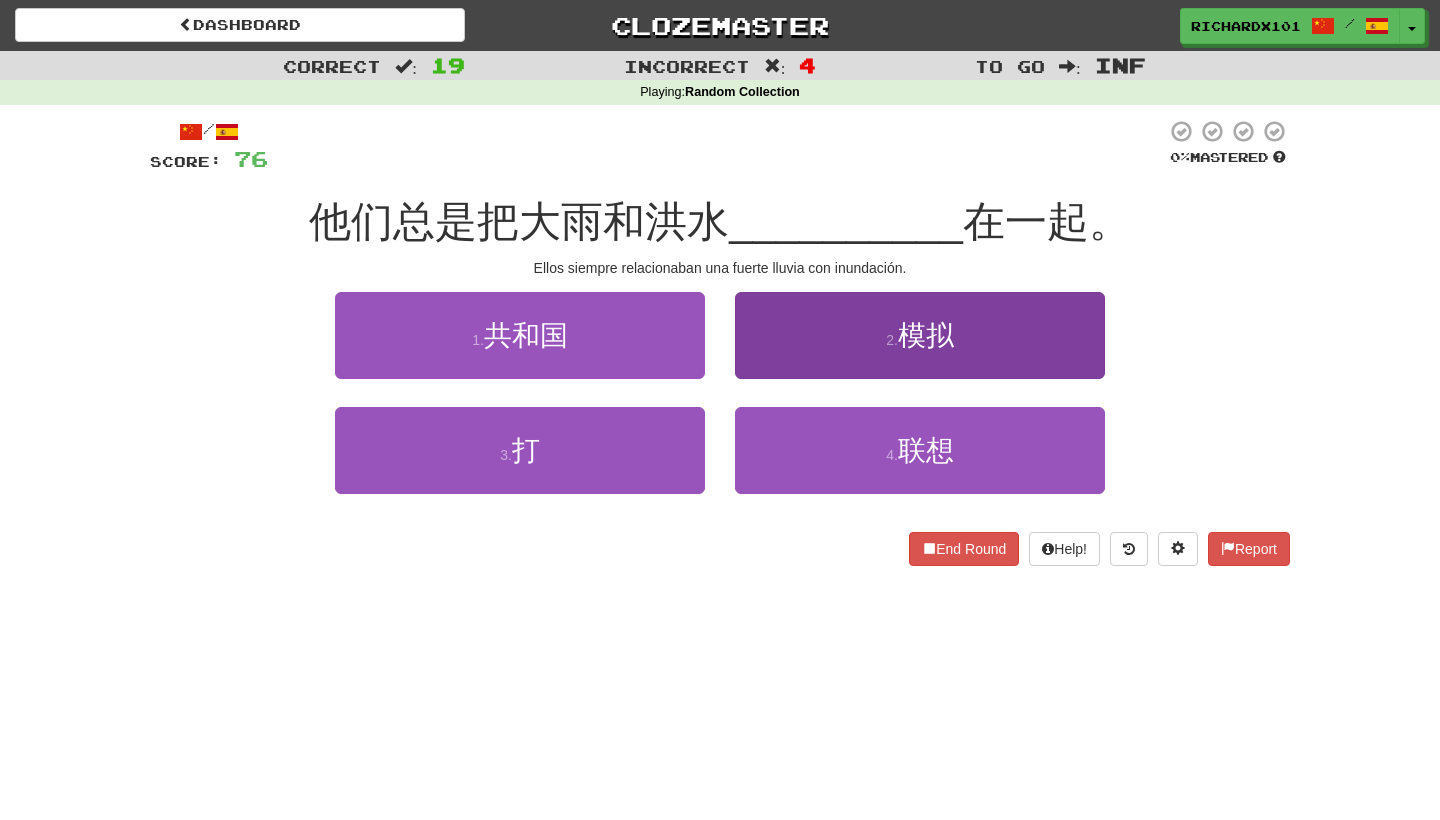 click on "2 .  模拟" at bounding box center [920, 335] 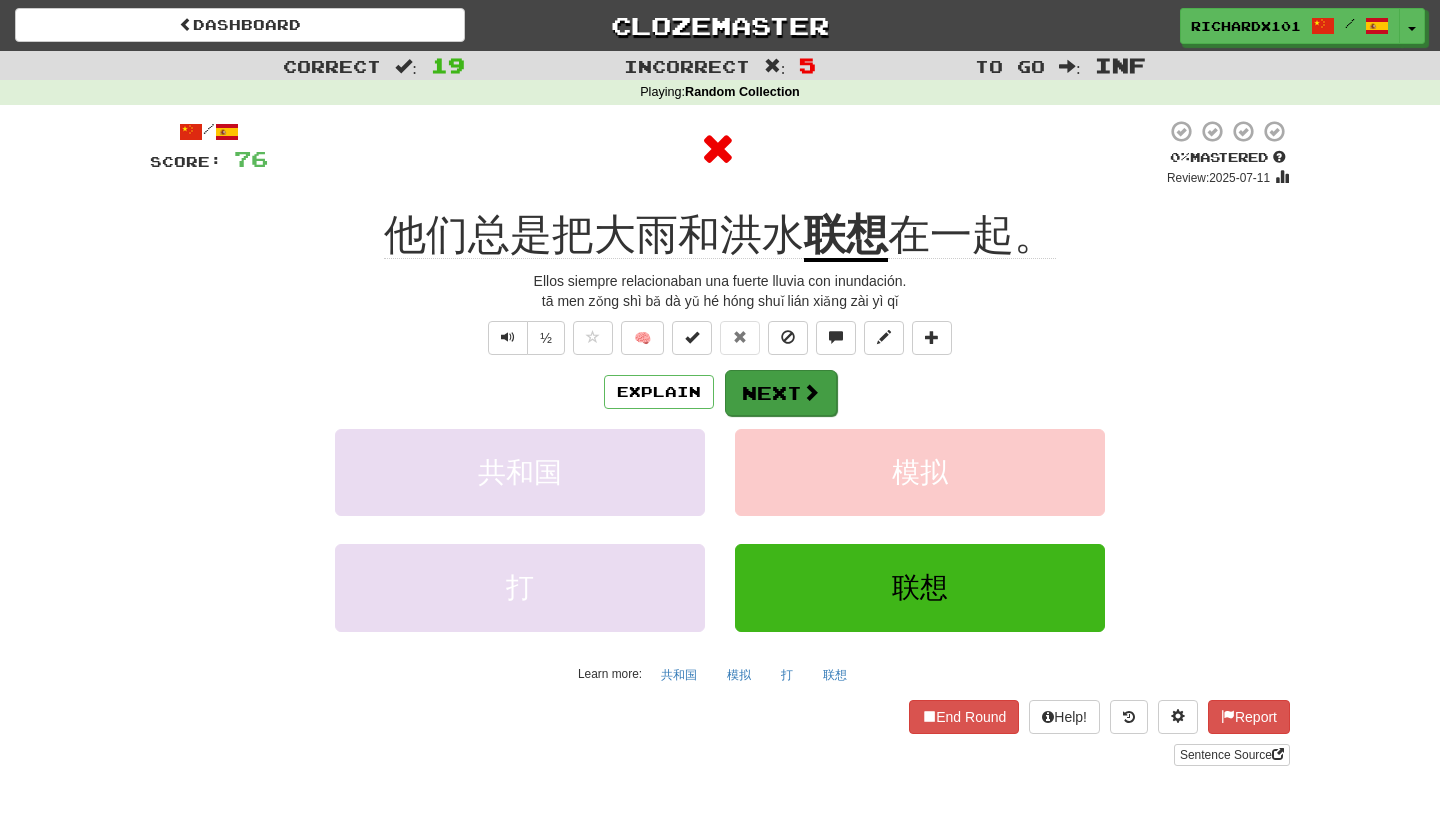 click on "Next" at bounding box center [781, 393] 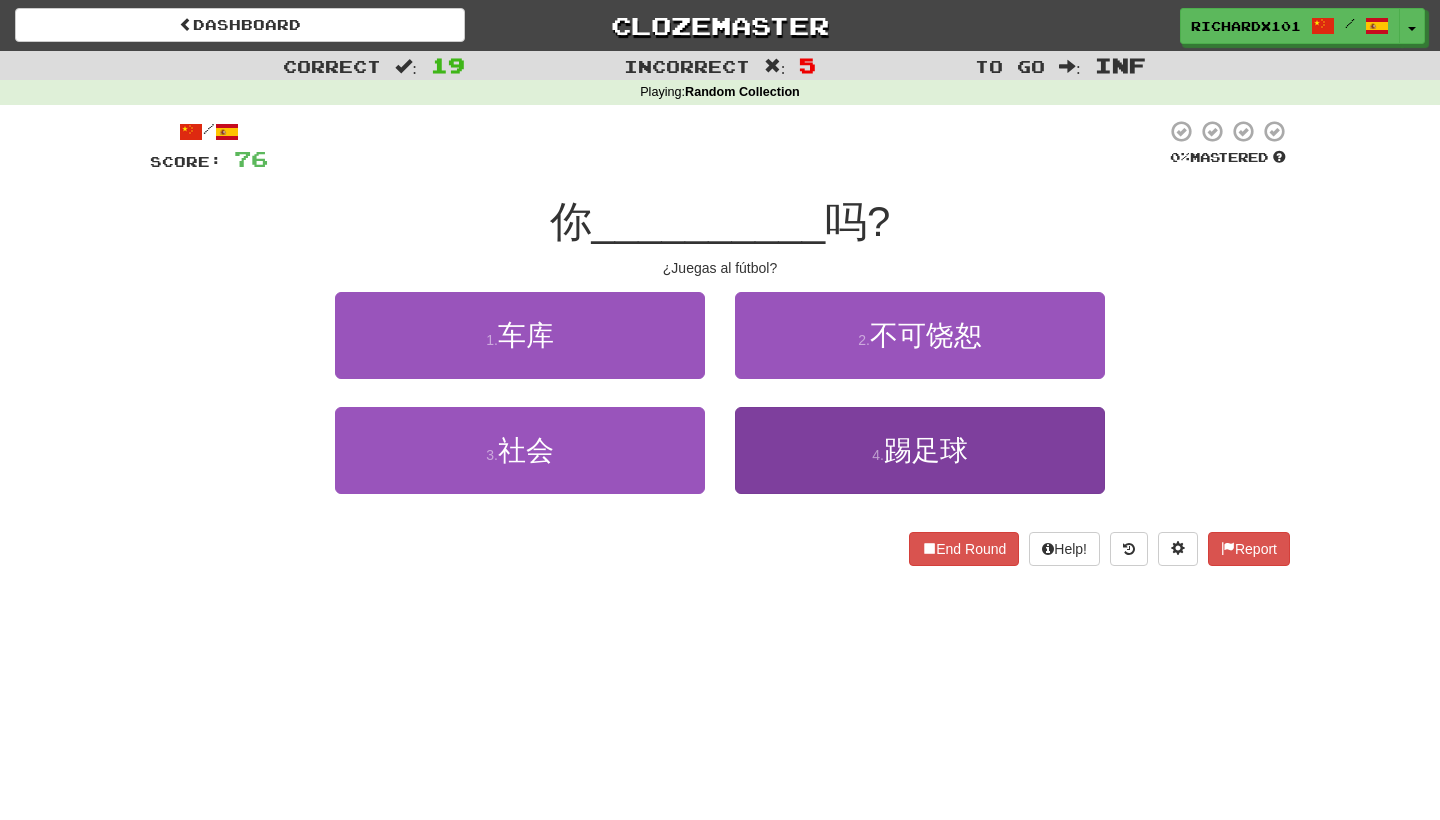click on "4 .  踢足球" at bounding box center (920, 450) 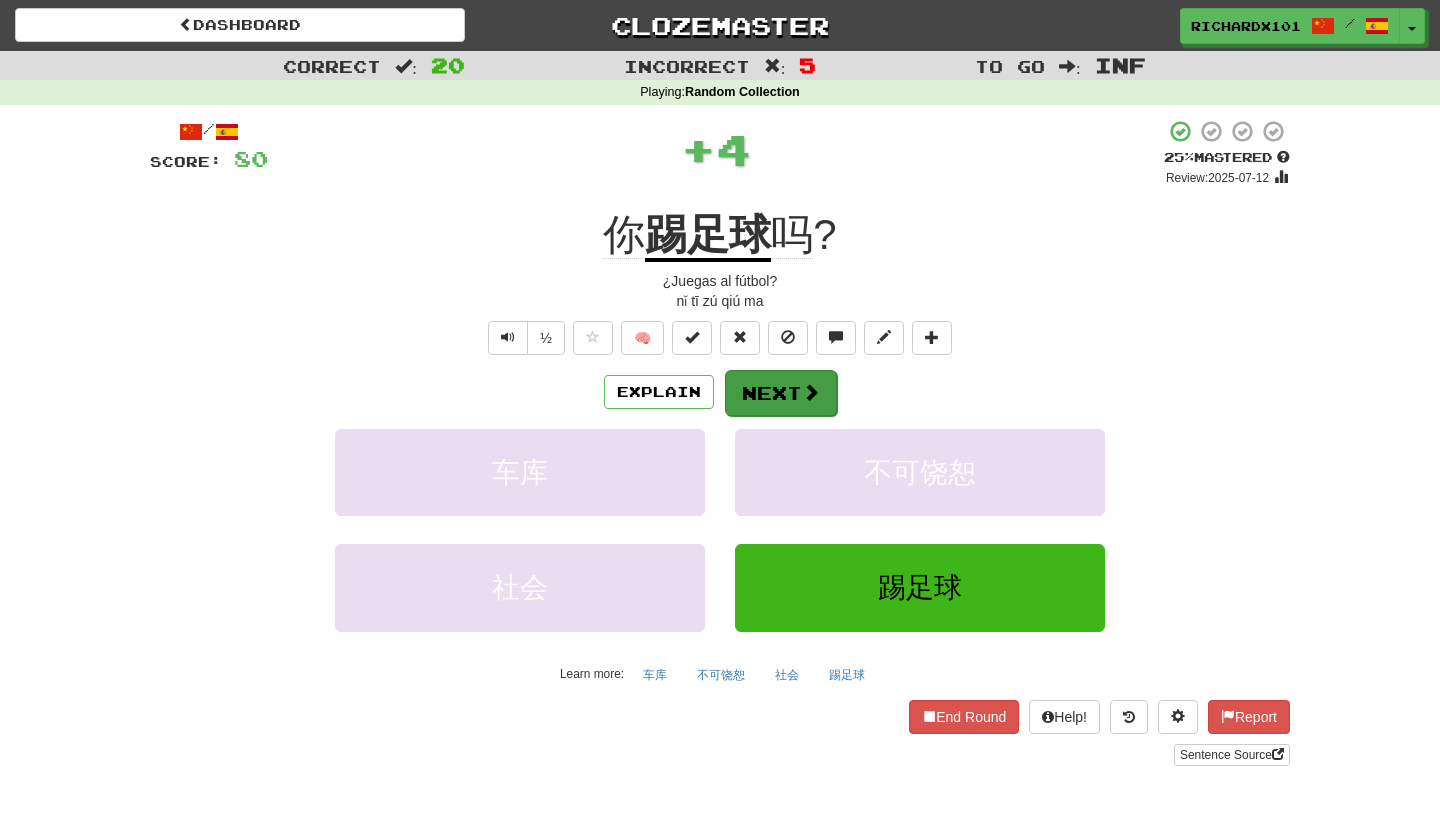 click on "Next" at bounding box center (781, 393) 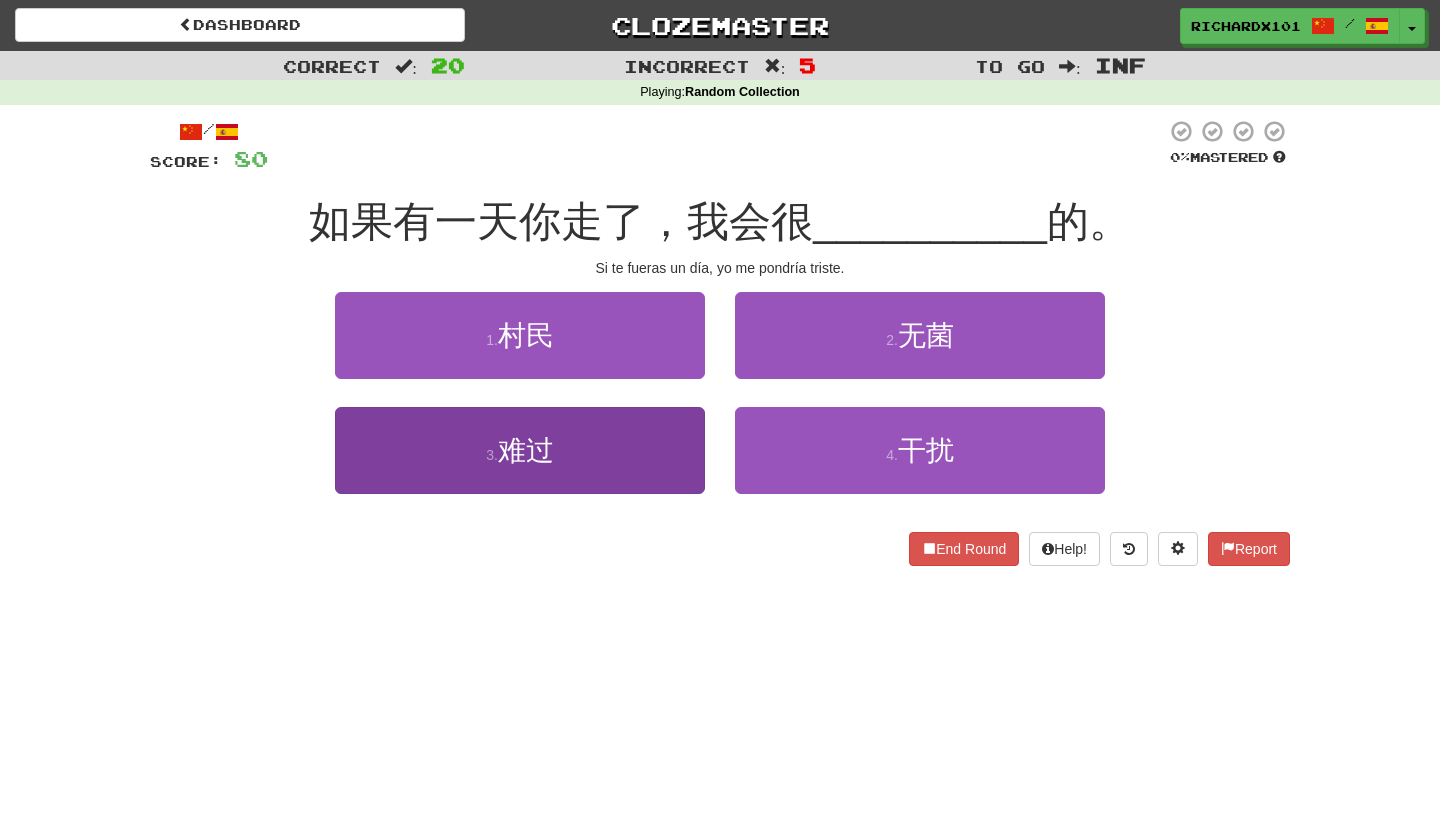 click on "3 .  难过" at bounding box center (520, 450) 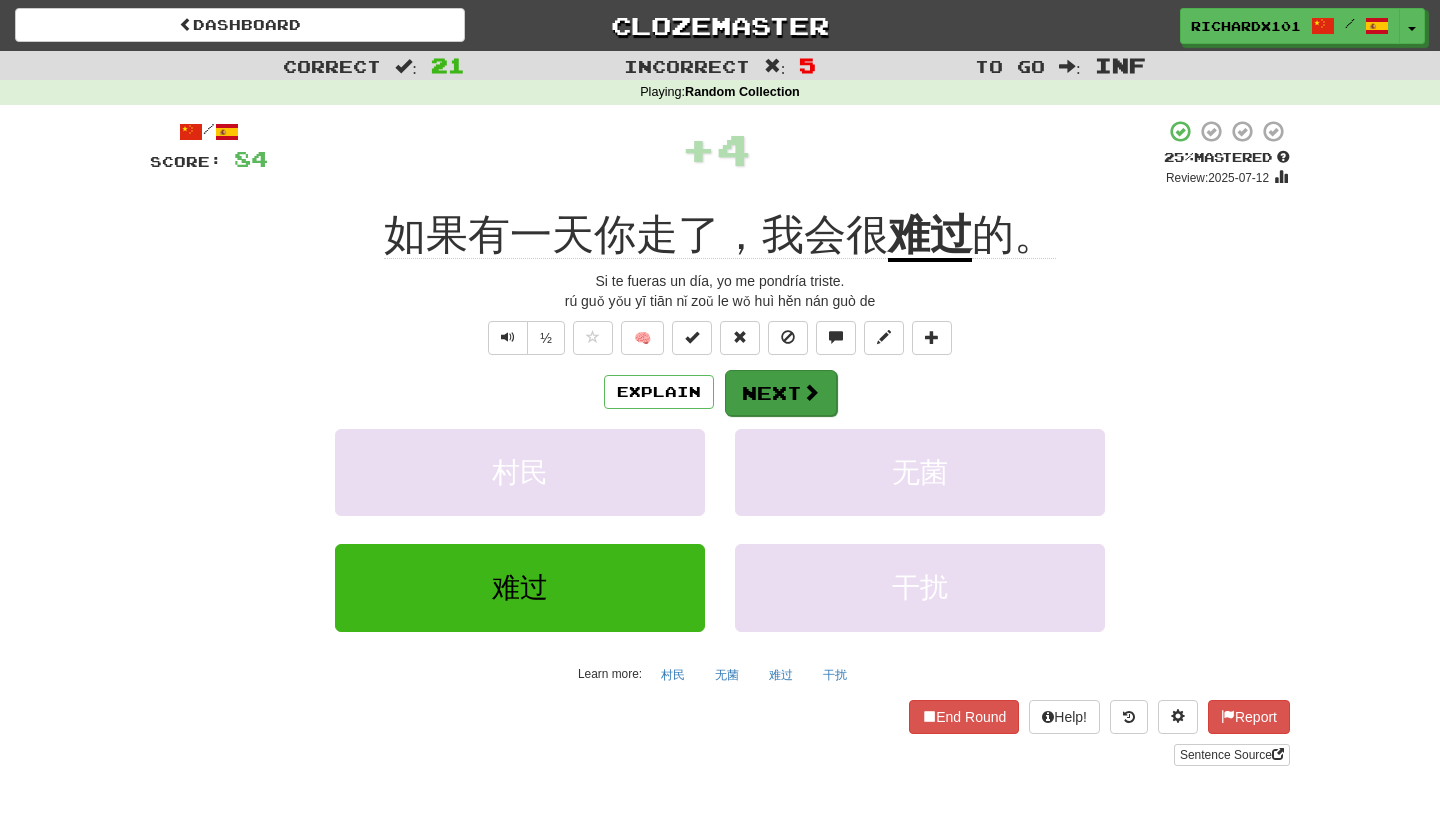 click on "Next" at bounding box center (781, 393) 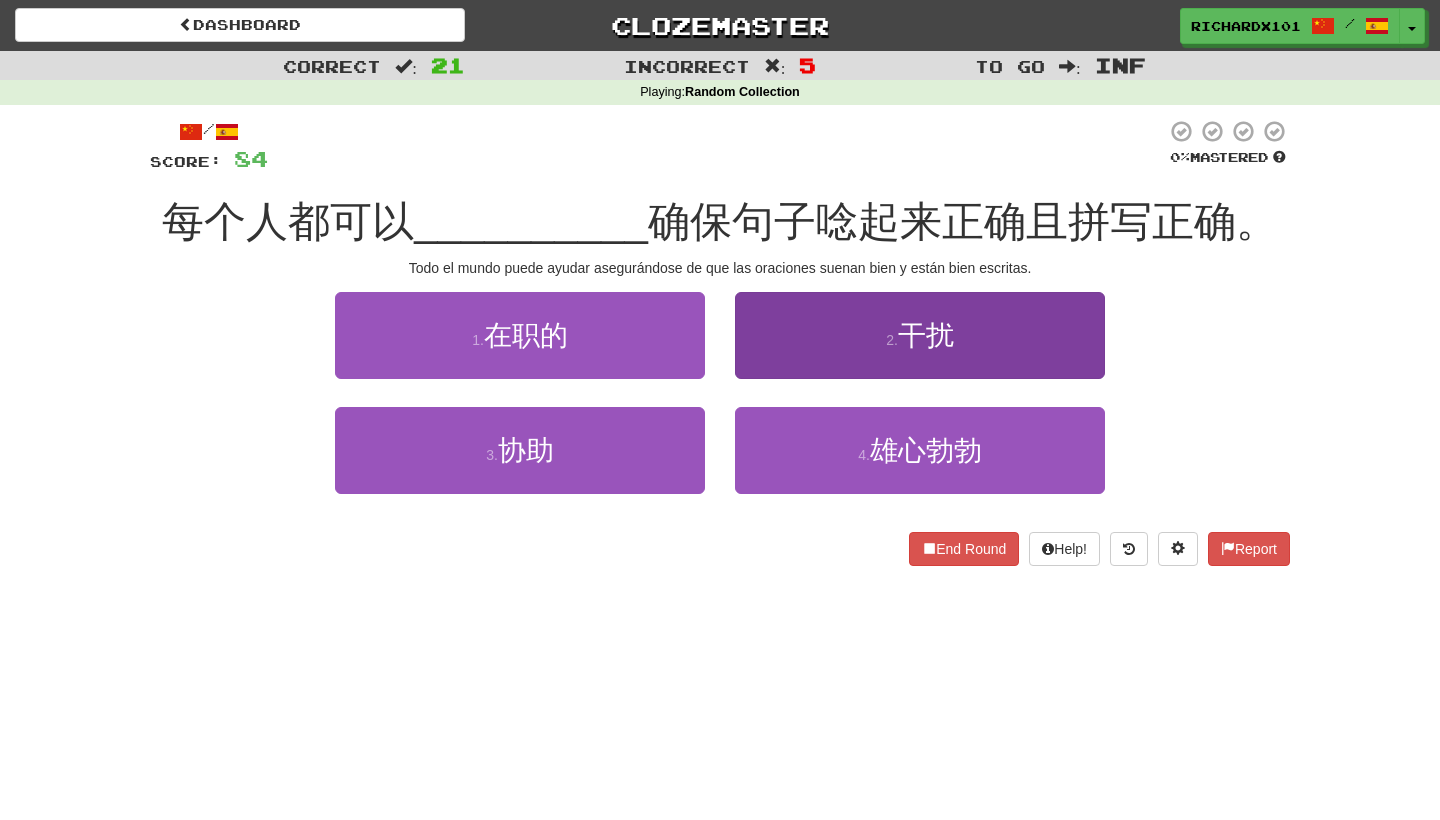 click on "2 .  干扰" at bounding box center [920, 335] 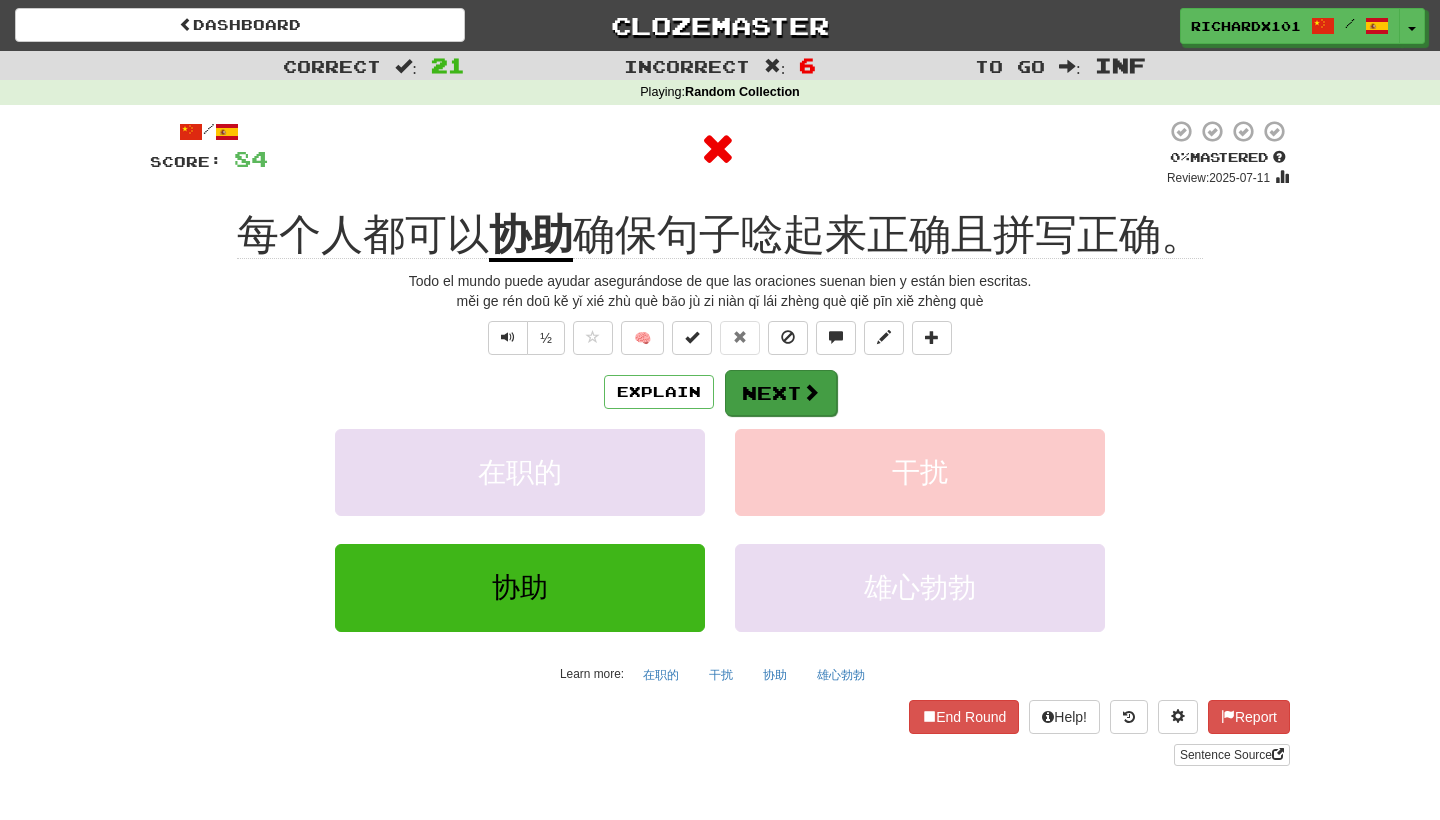 click on "Next" at bounding box center (781, 393) 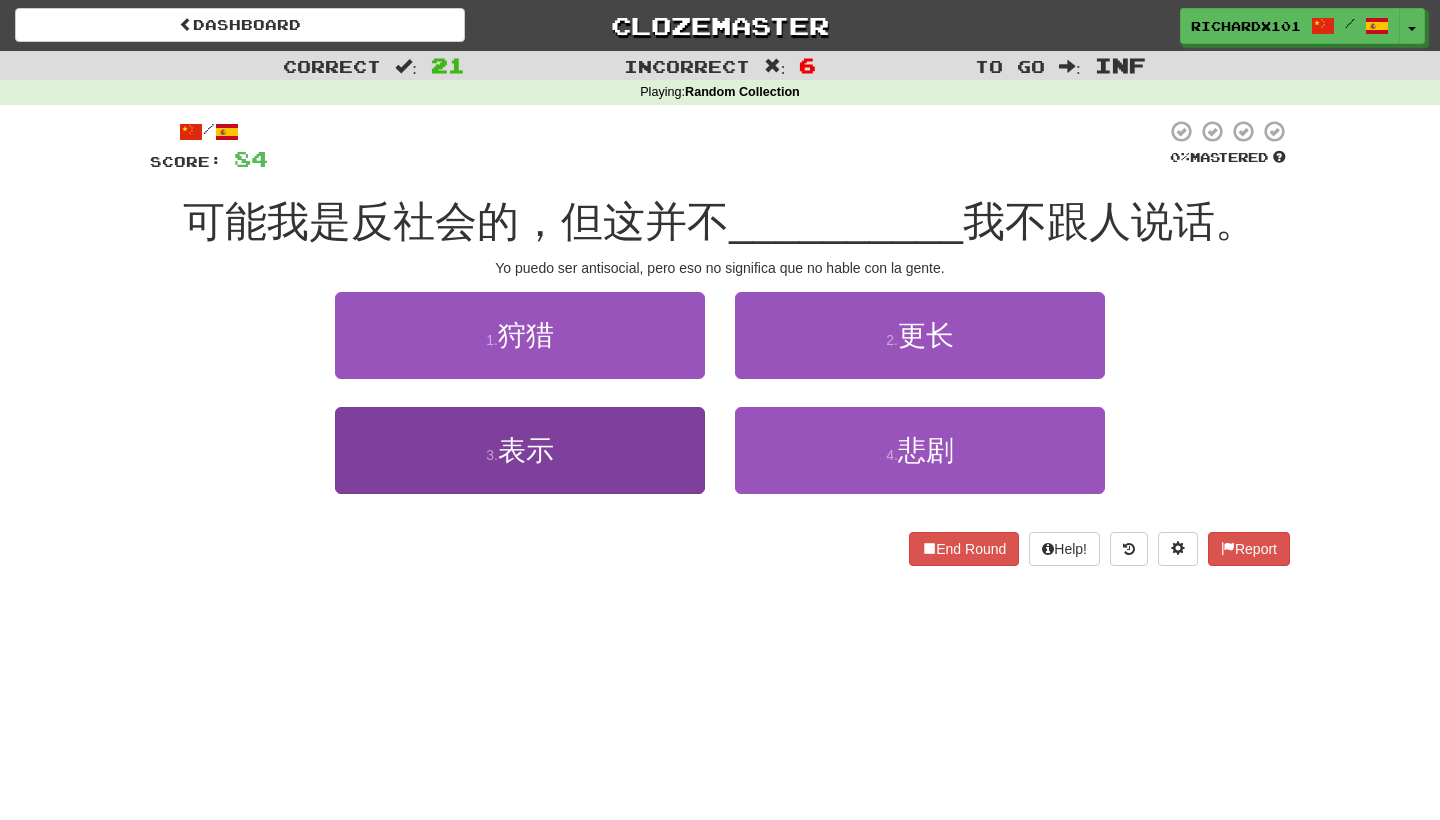 click on "3 .  表示" at bounding box center [520, 450] 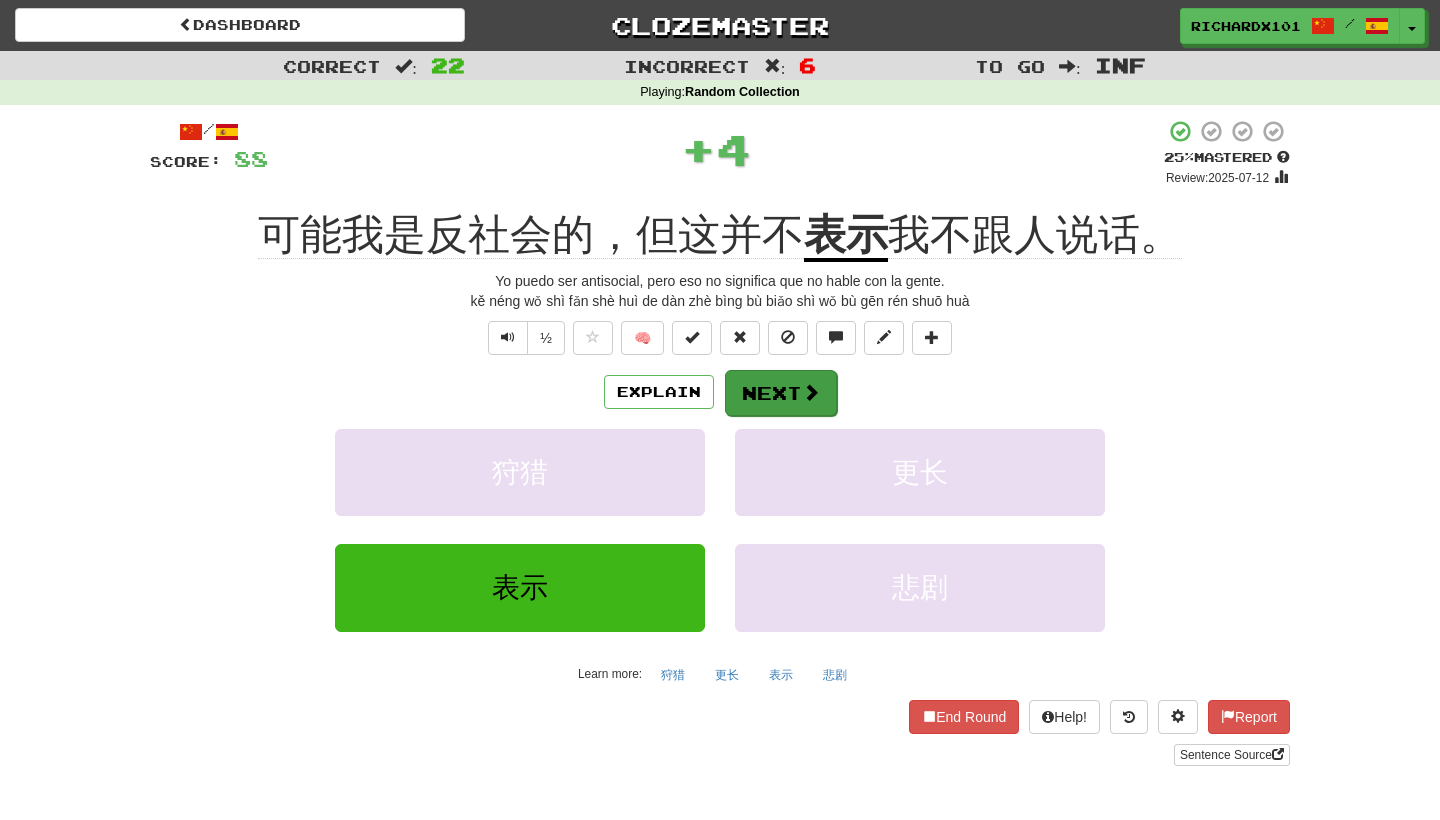 click on "Next" at bounding box center (781, 393) 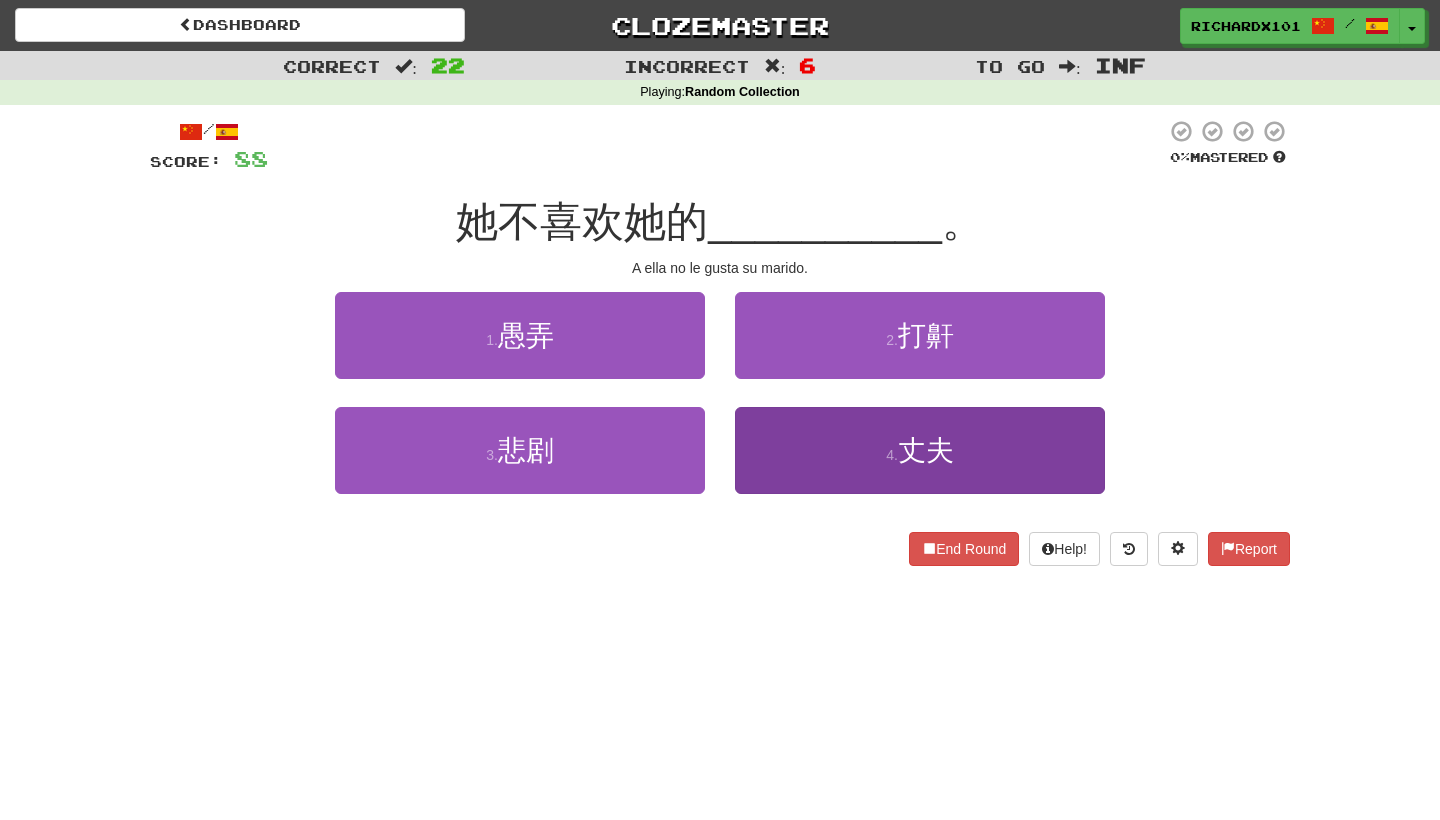 click on "4 .  丈夫" at bounding box center (920, 450) 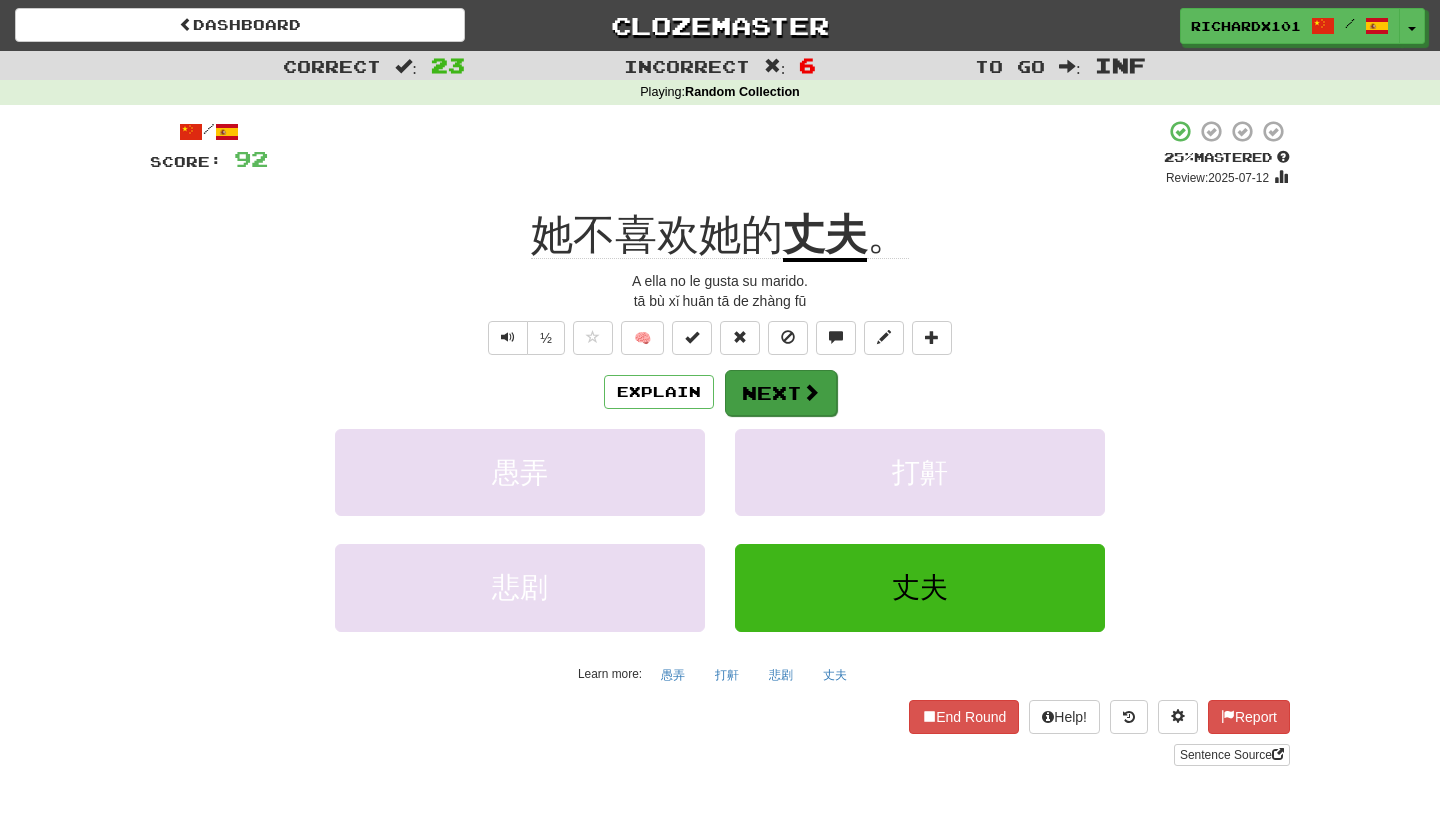 click on "Next" at bounding box center [781, 393] 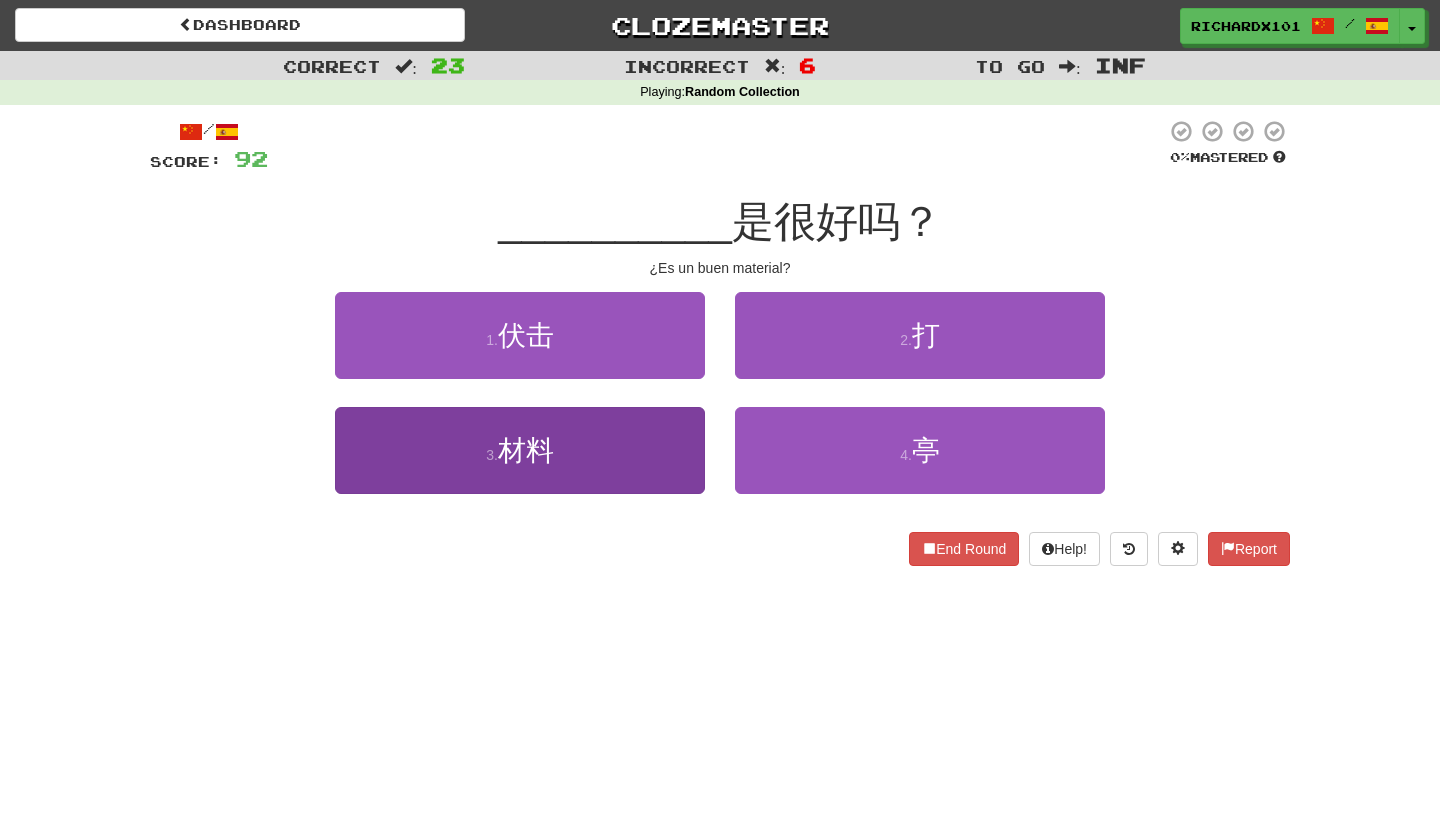 click on "3 .  材料" at bounding box center [520, 450] 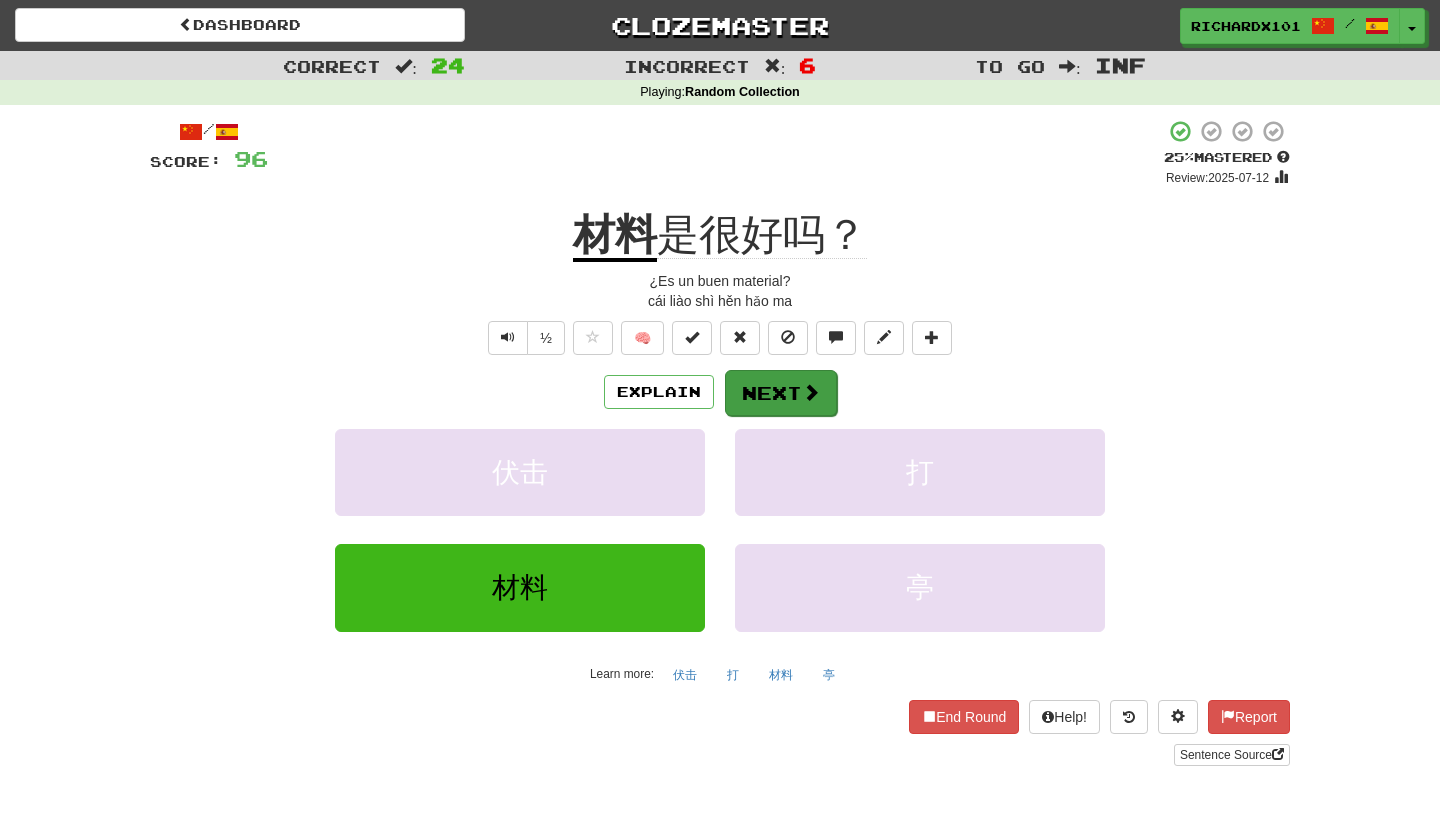 click on "Next" at bounding box center (781, 393) 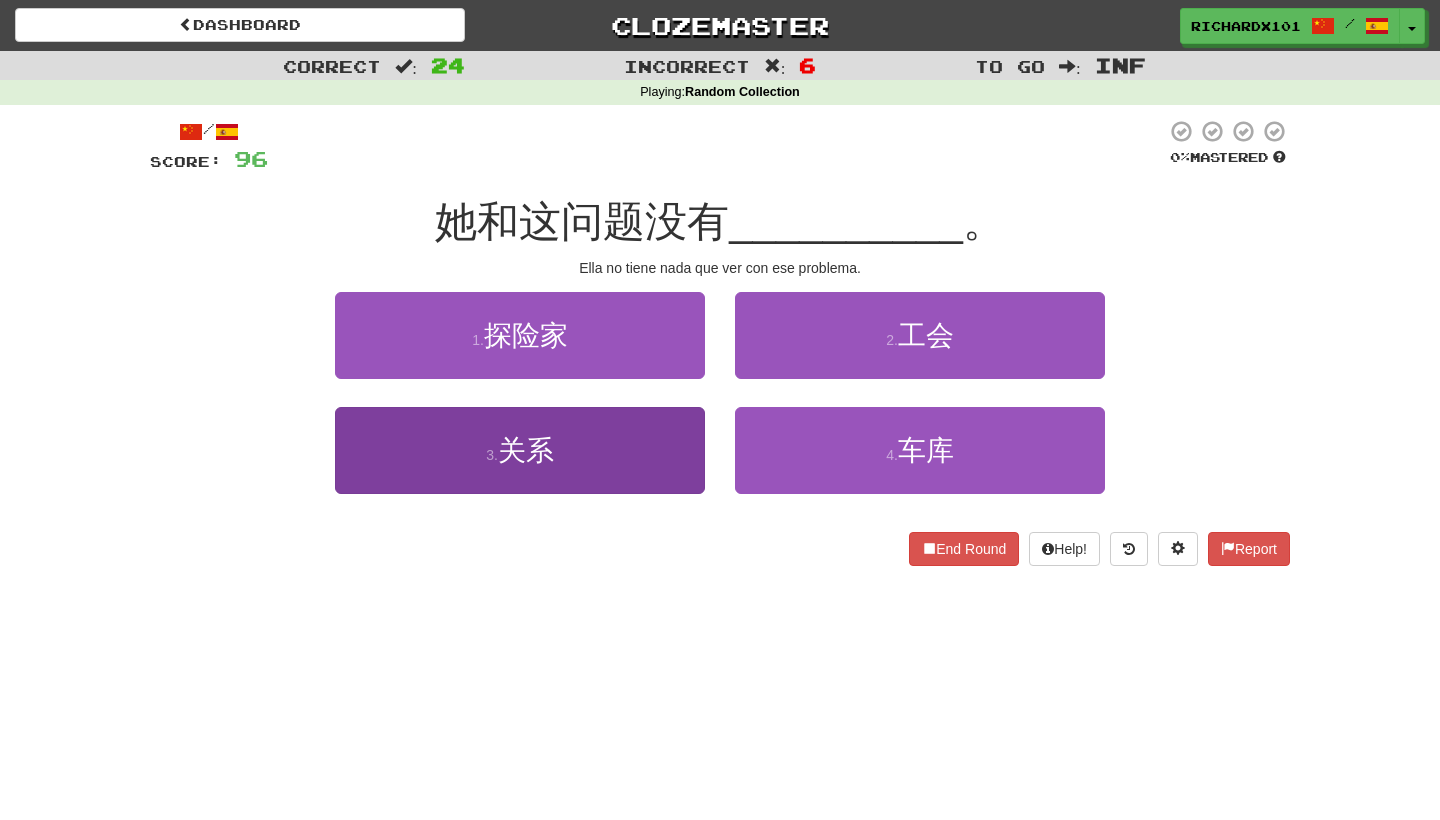click on "3 .  关系" at bounding box center [520, 450] 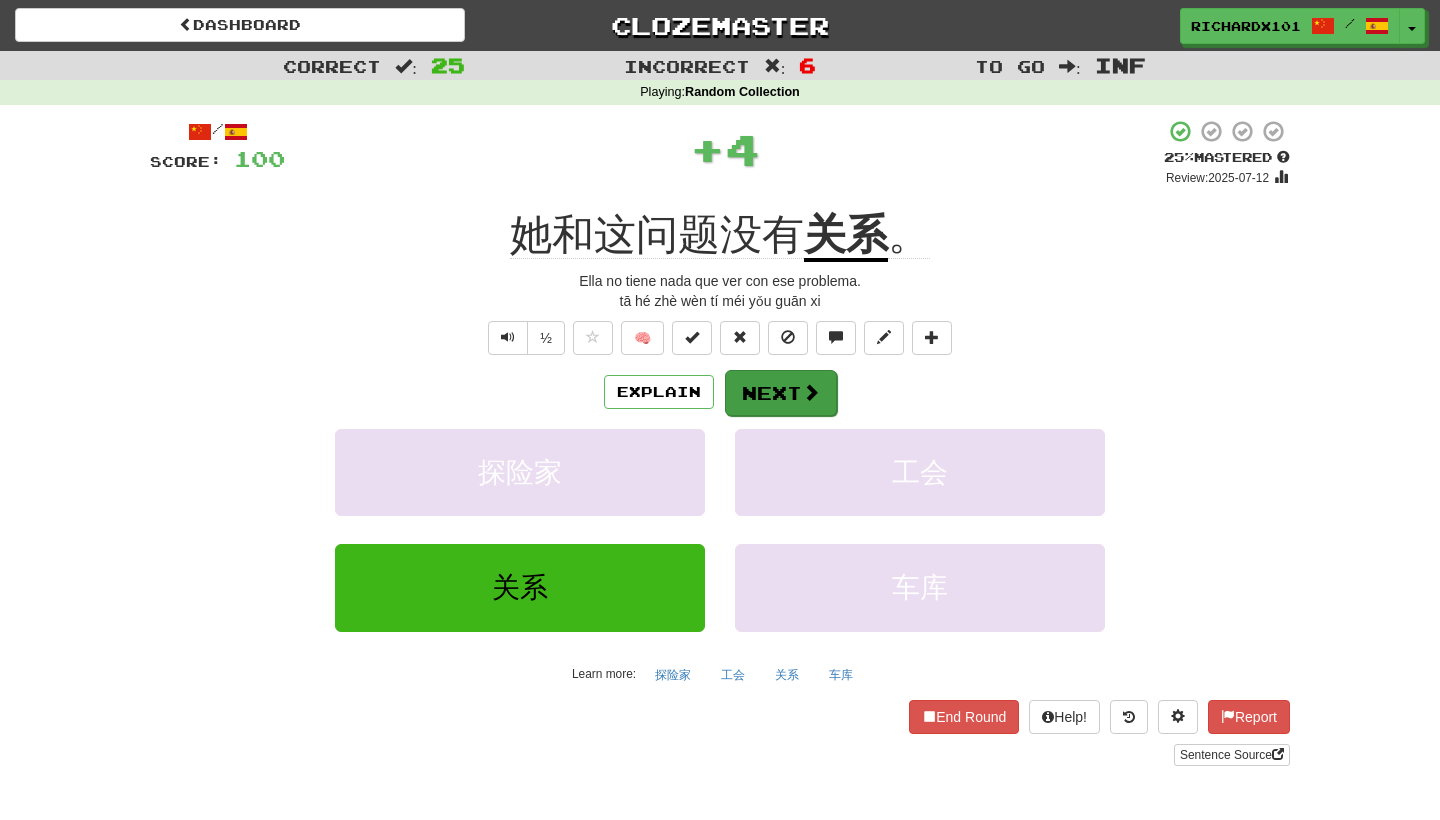 click on "Next" at bounding box center (781, 393) 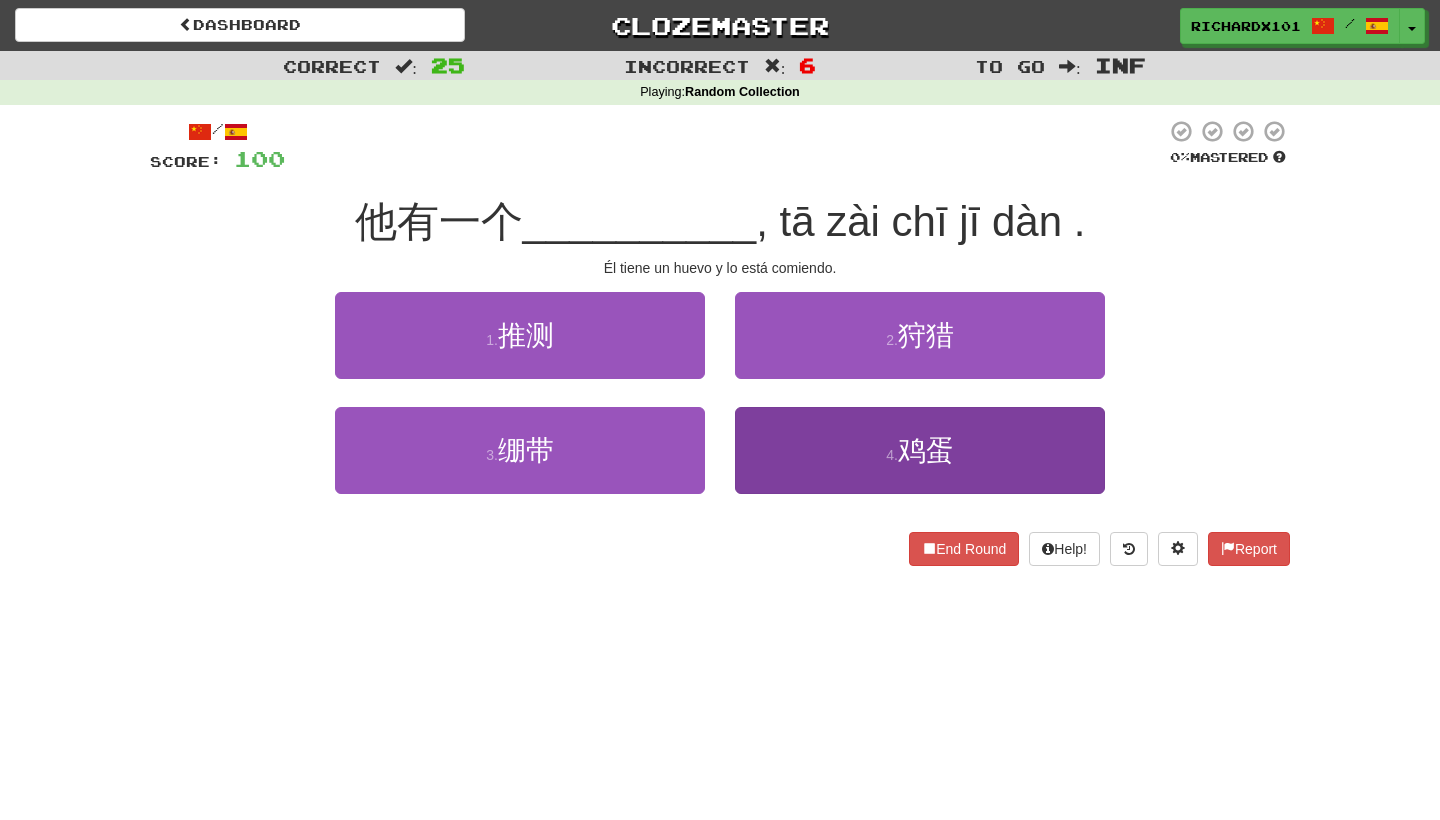 click on "4 .  鸡蛋" at bounding box center (920, 450) 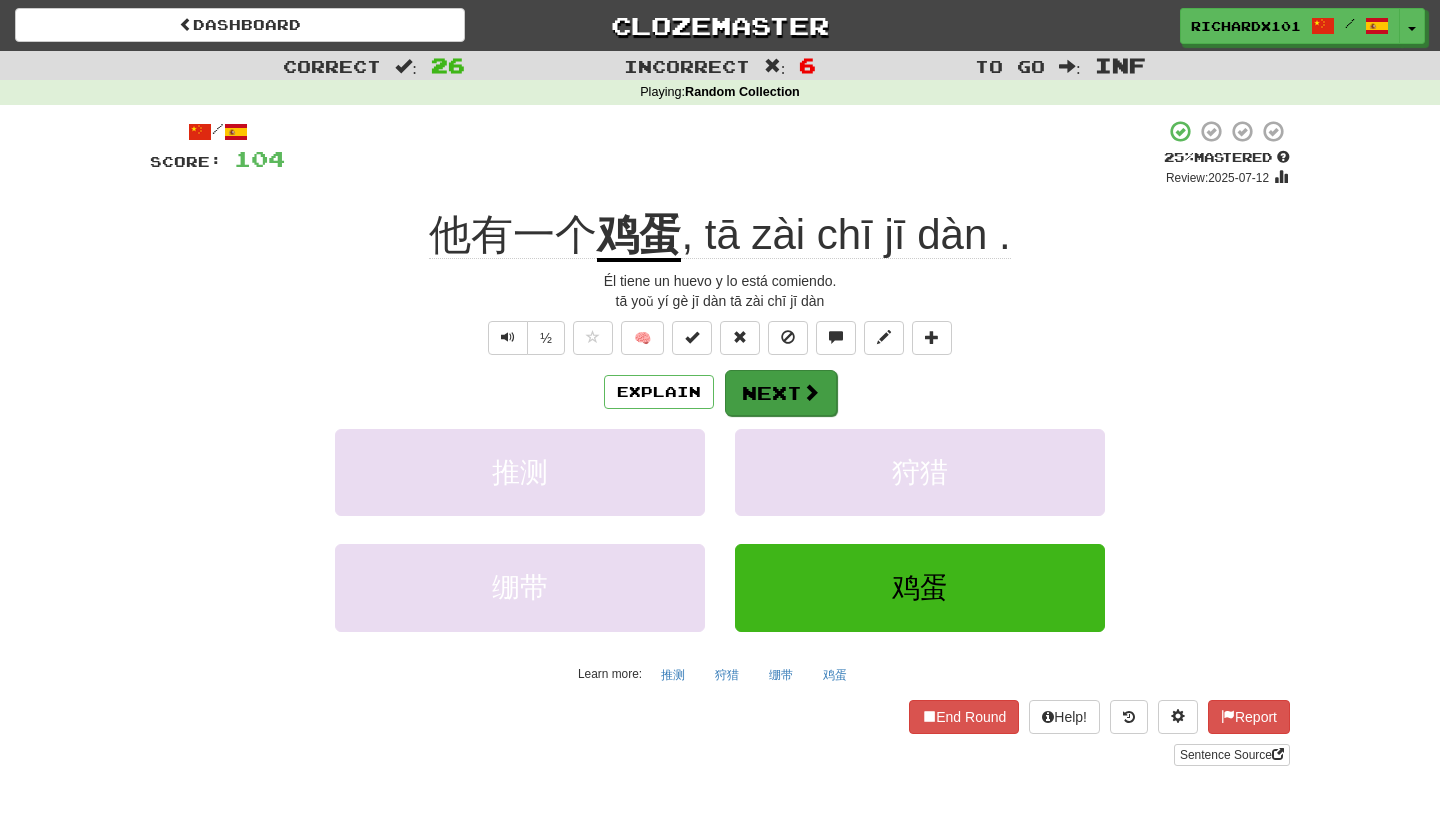 click on "Next" at bounding box center (781, 393) 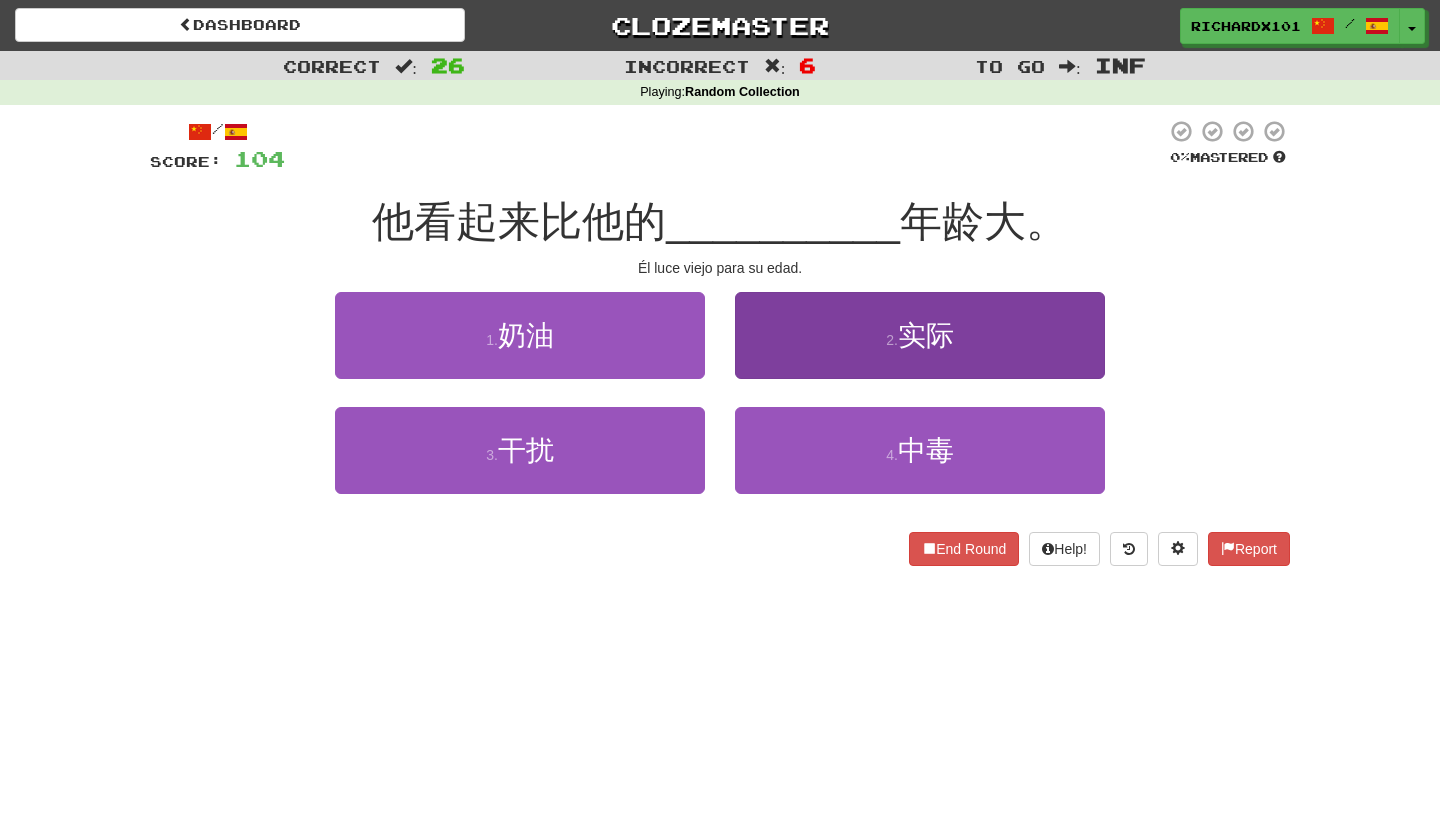 click on "2 .  实际" at bounding box center [920, 335] 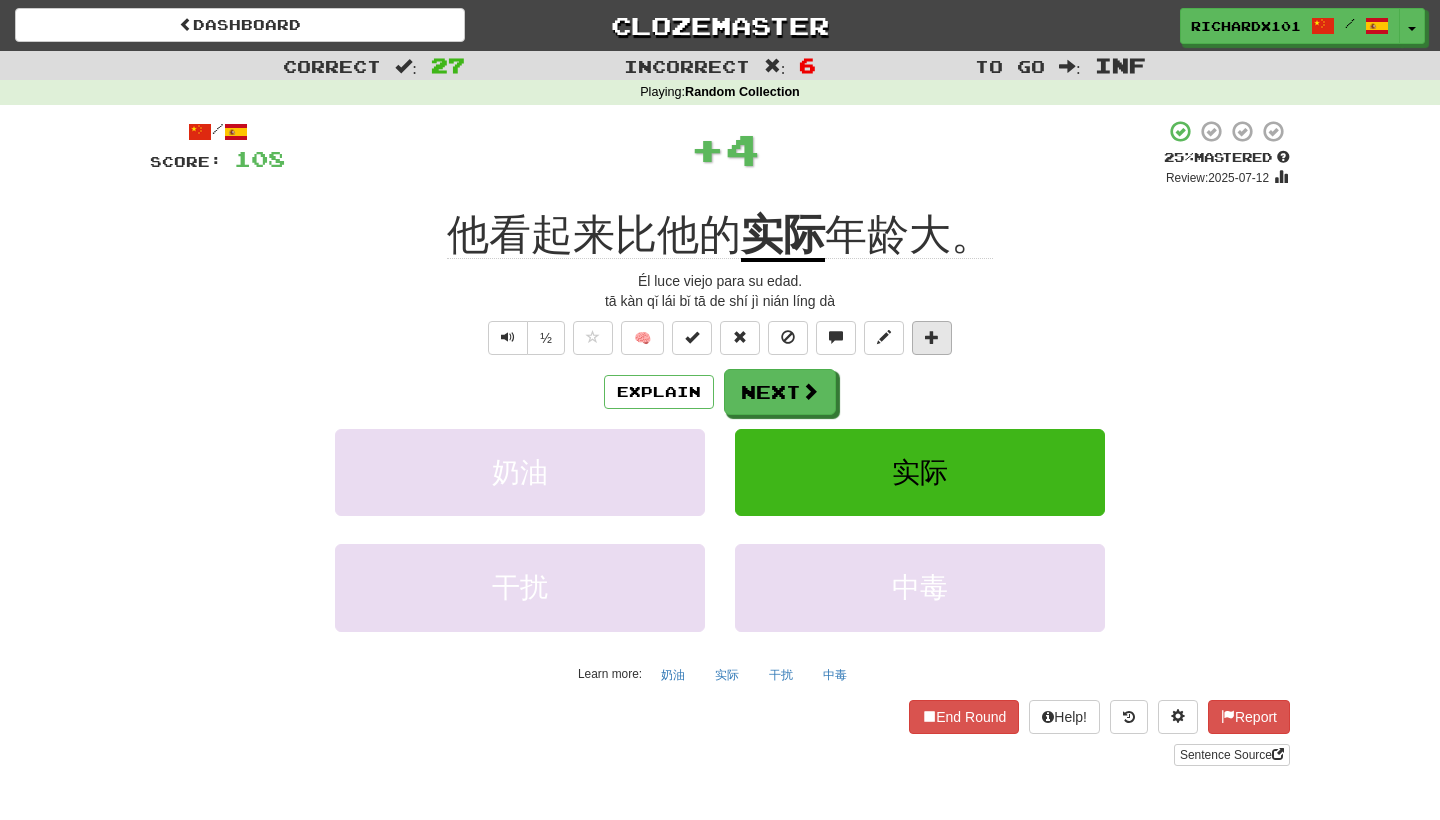 click at bounding box center [932, 338] 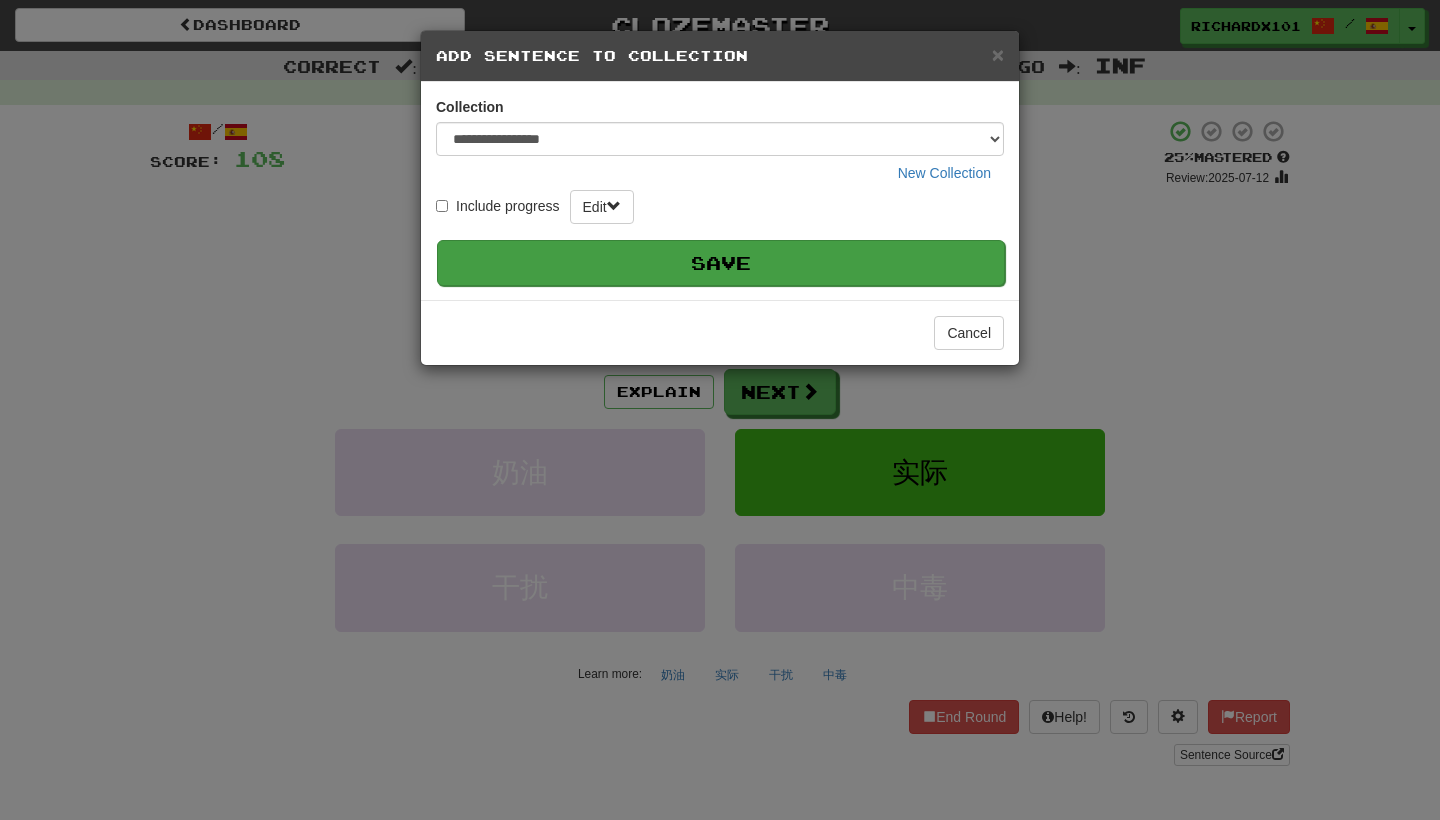 click on "Save" at bounding box center (721, 263) 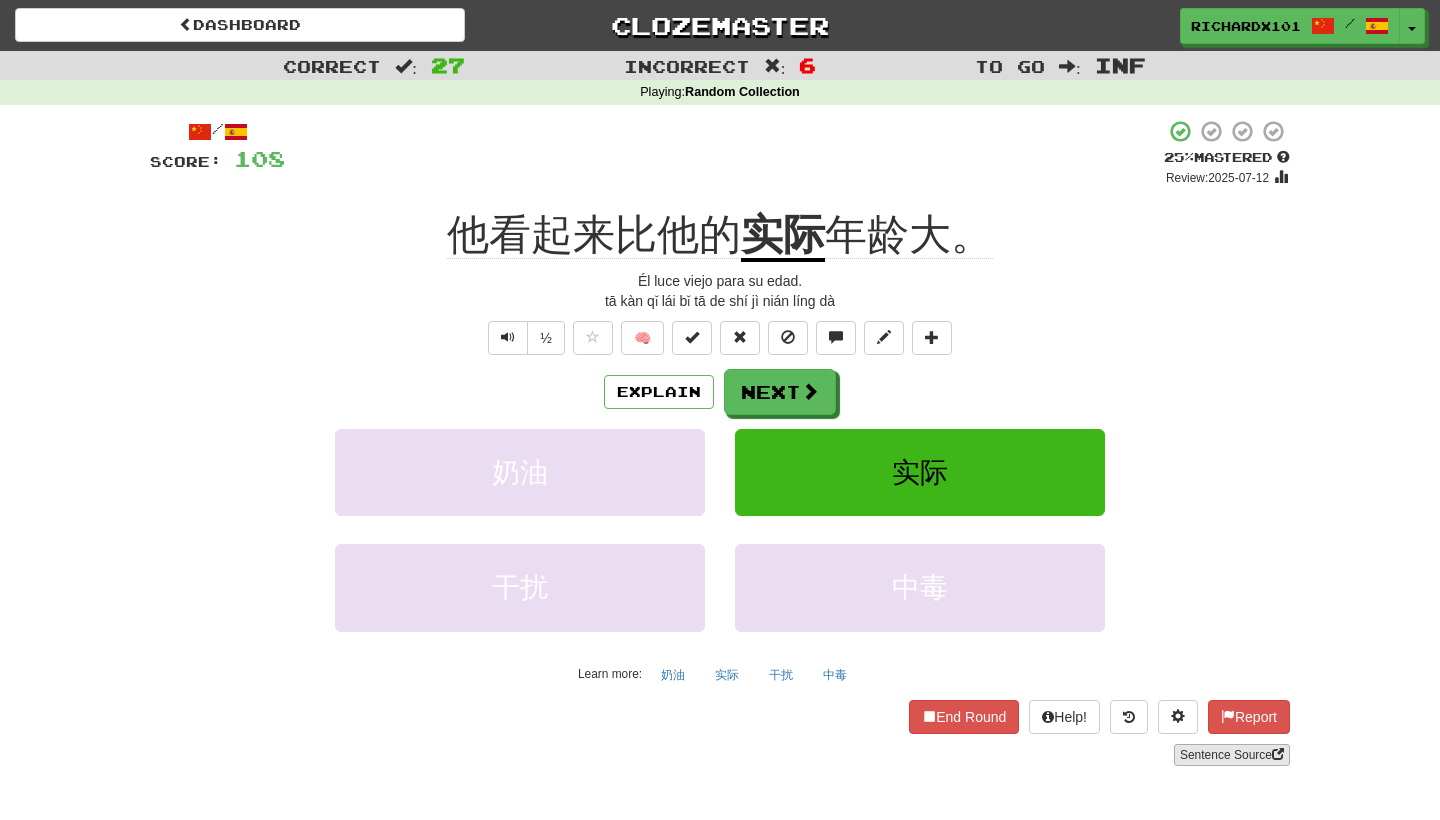 click on "Sentence Source" at bounding box center [1232, 755] 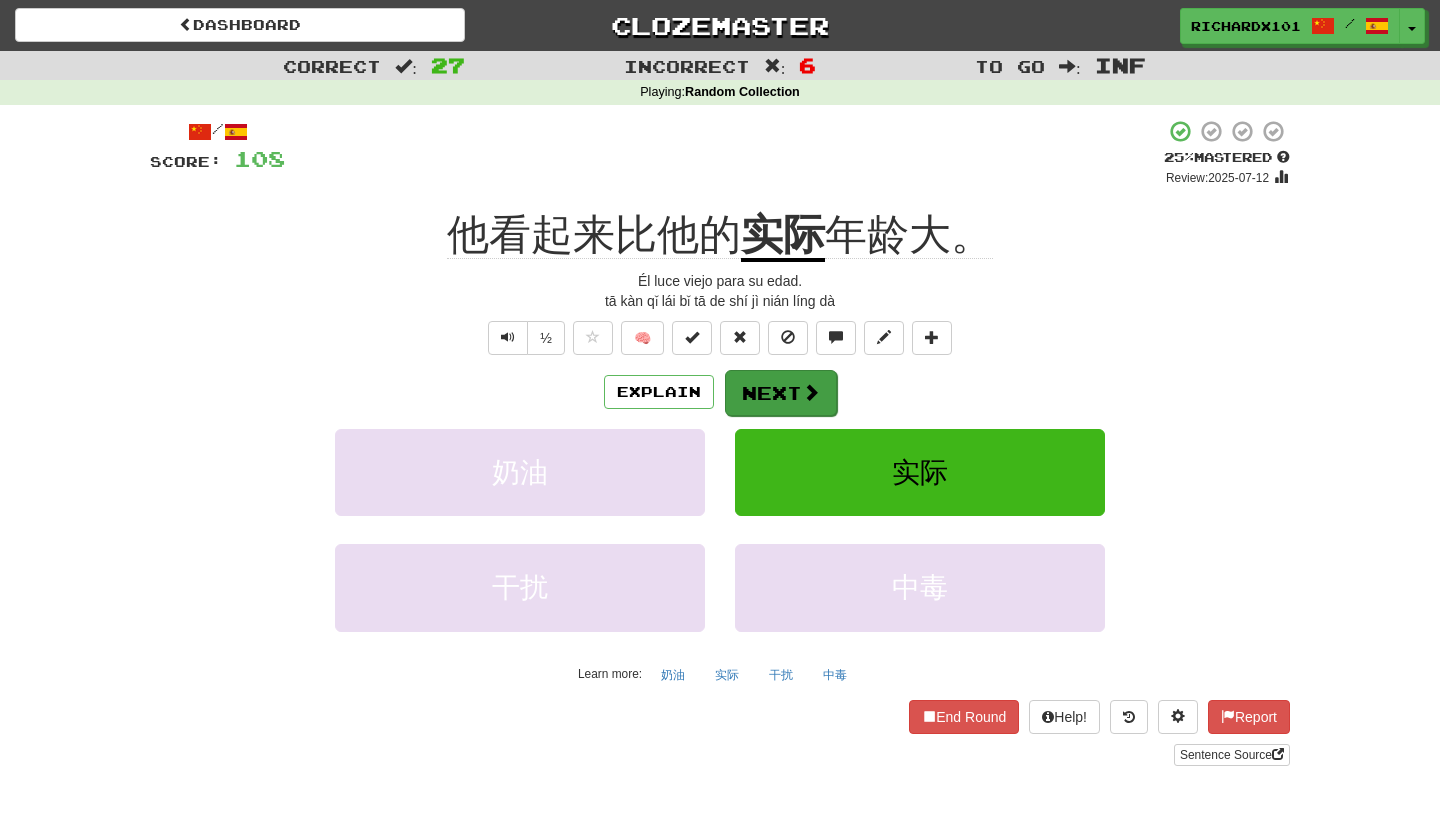 click on "Next" at bounding box center [781, 393] 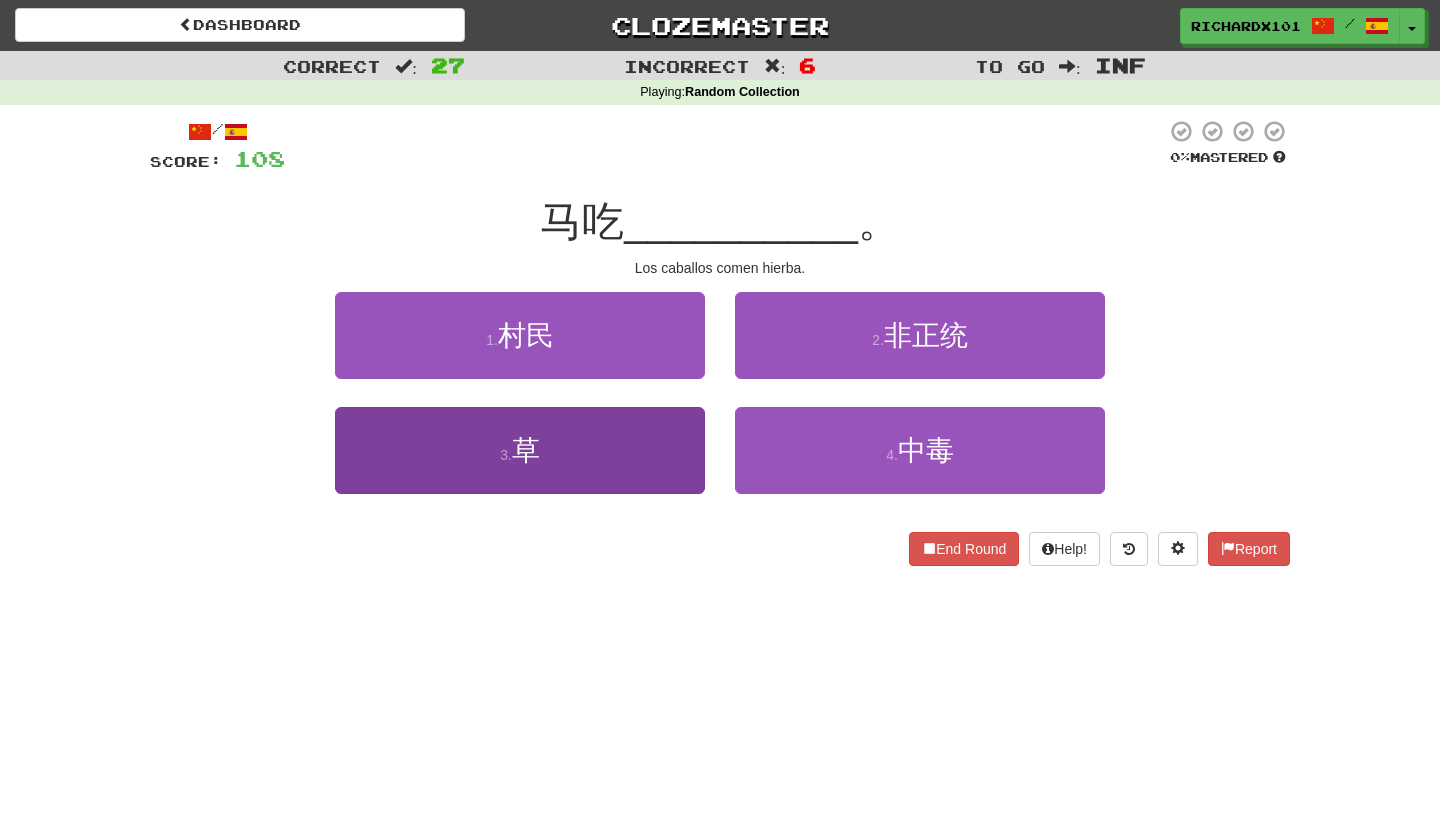 click on "3 .  草" at bounding box center (520, 450) 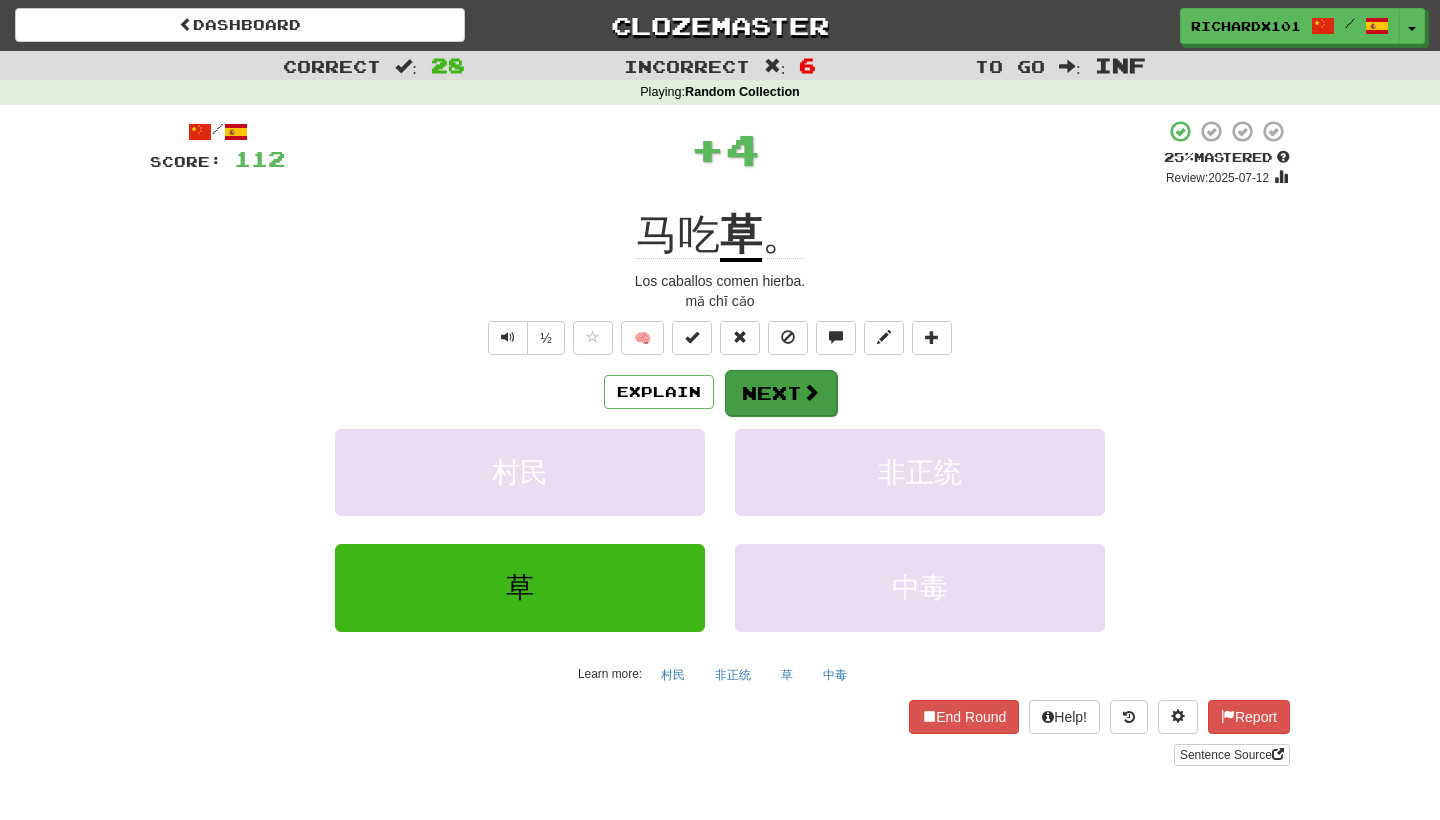 click on "Next" at bounding box center [781, 393] 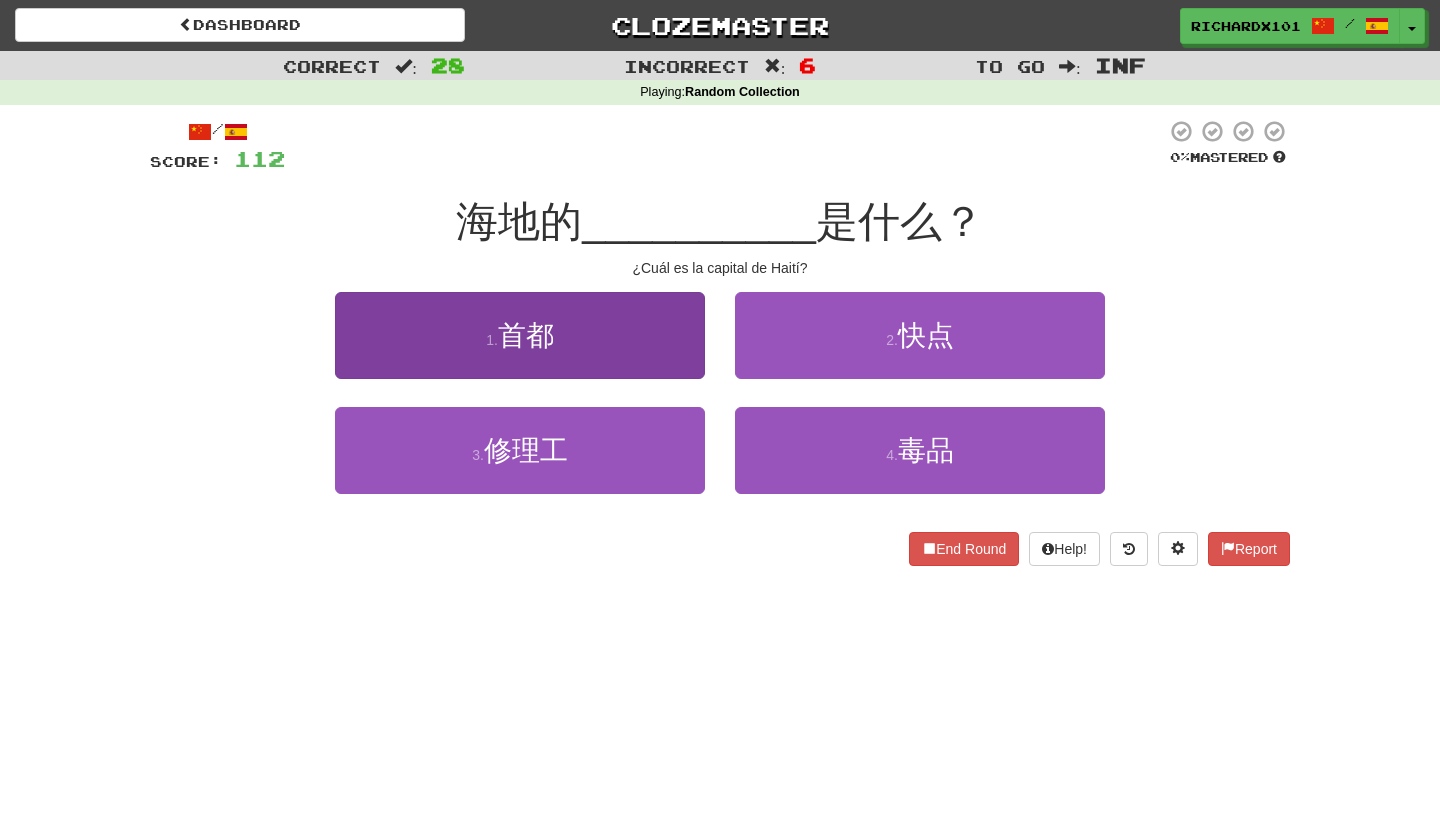 click on "1 .  首都" at bounding box center (520, 335) 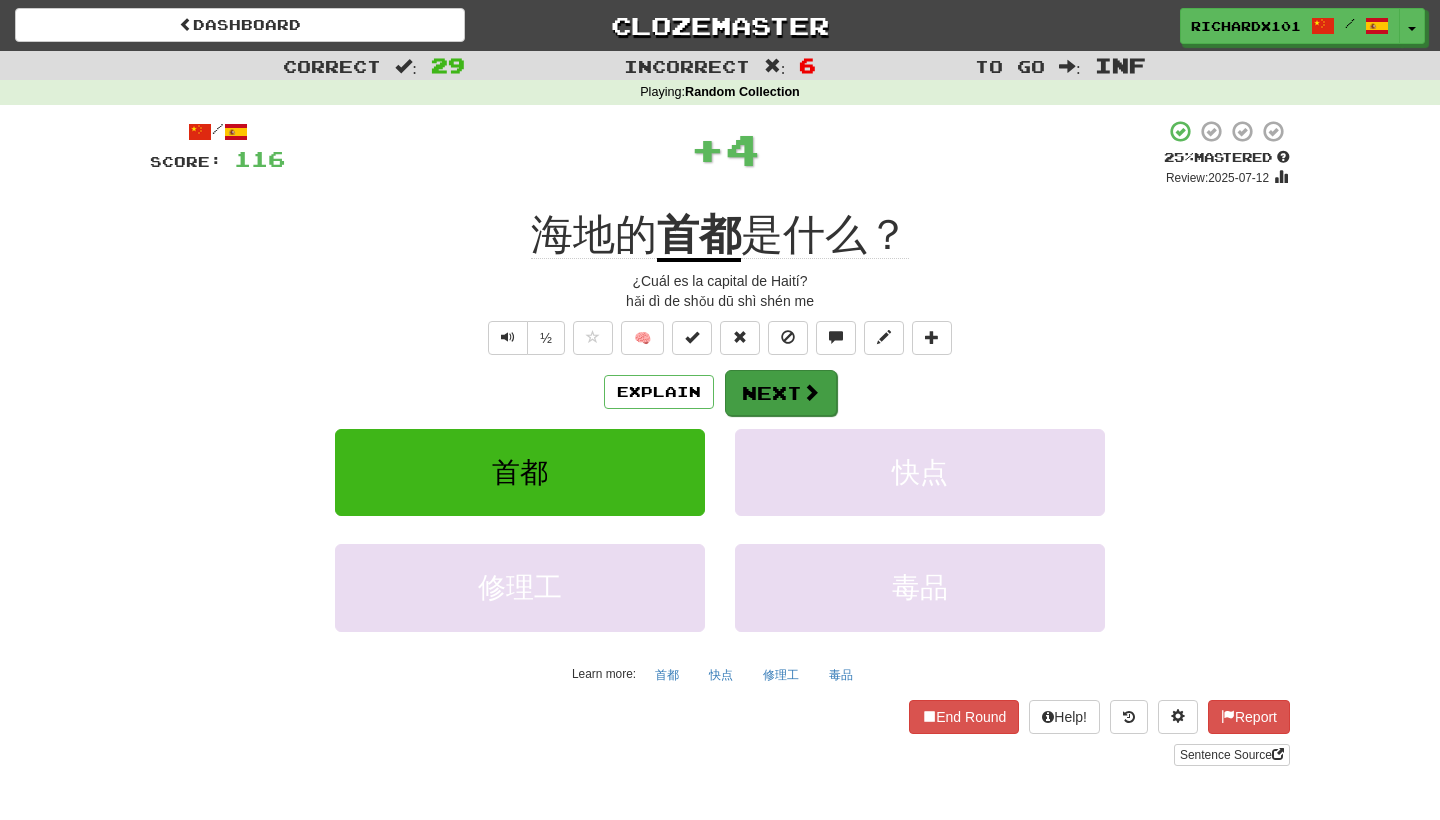 click on "Next" at bounding box center [781, 393] 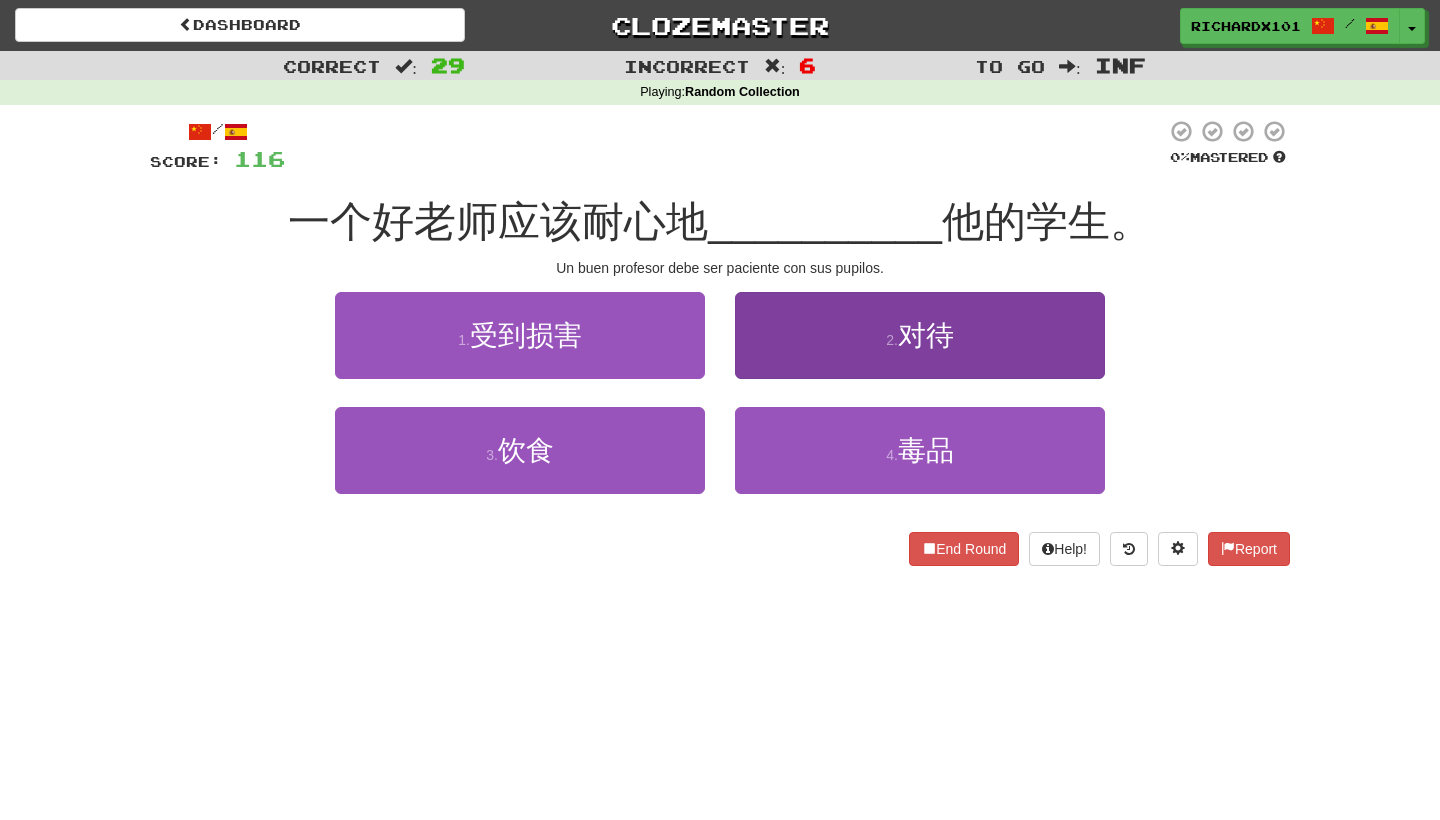 click on "2 .  对待" at bounding box center [920, 335] 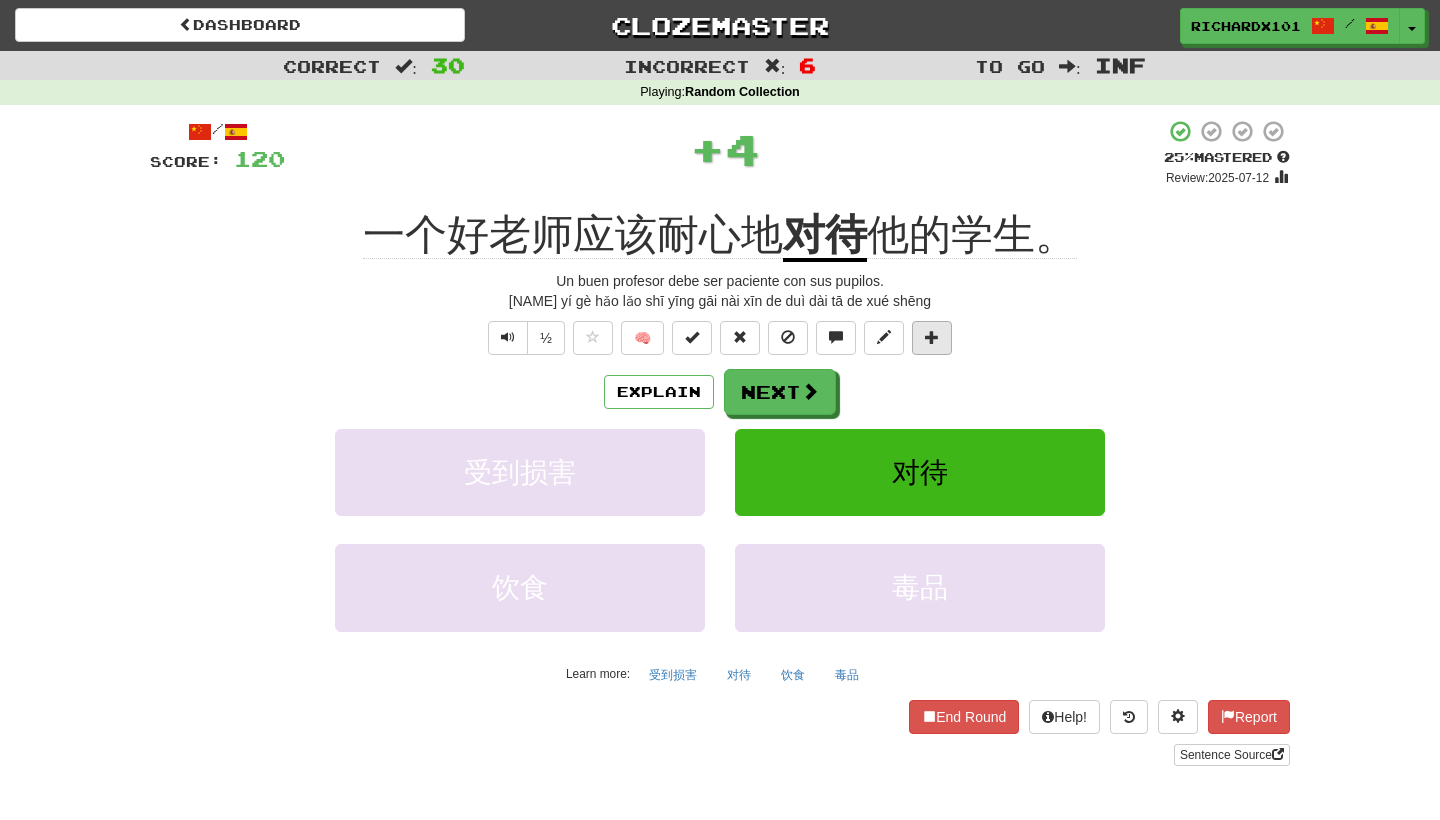 click at bounding box center (932, 338) 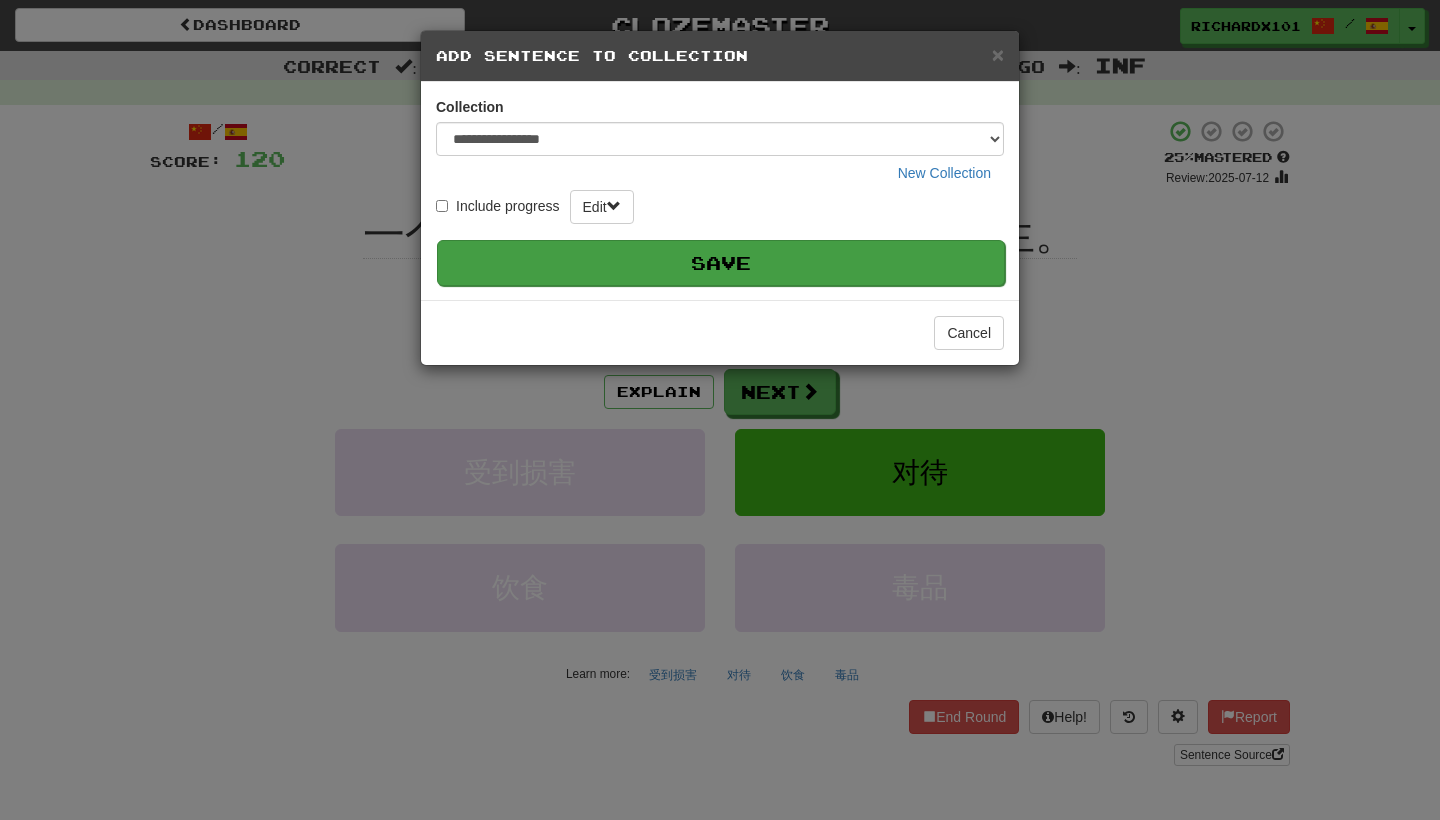 click on "Save" at bounding box center (721, 263) 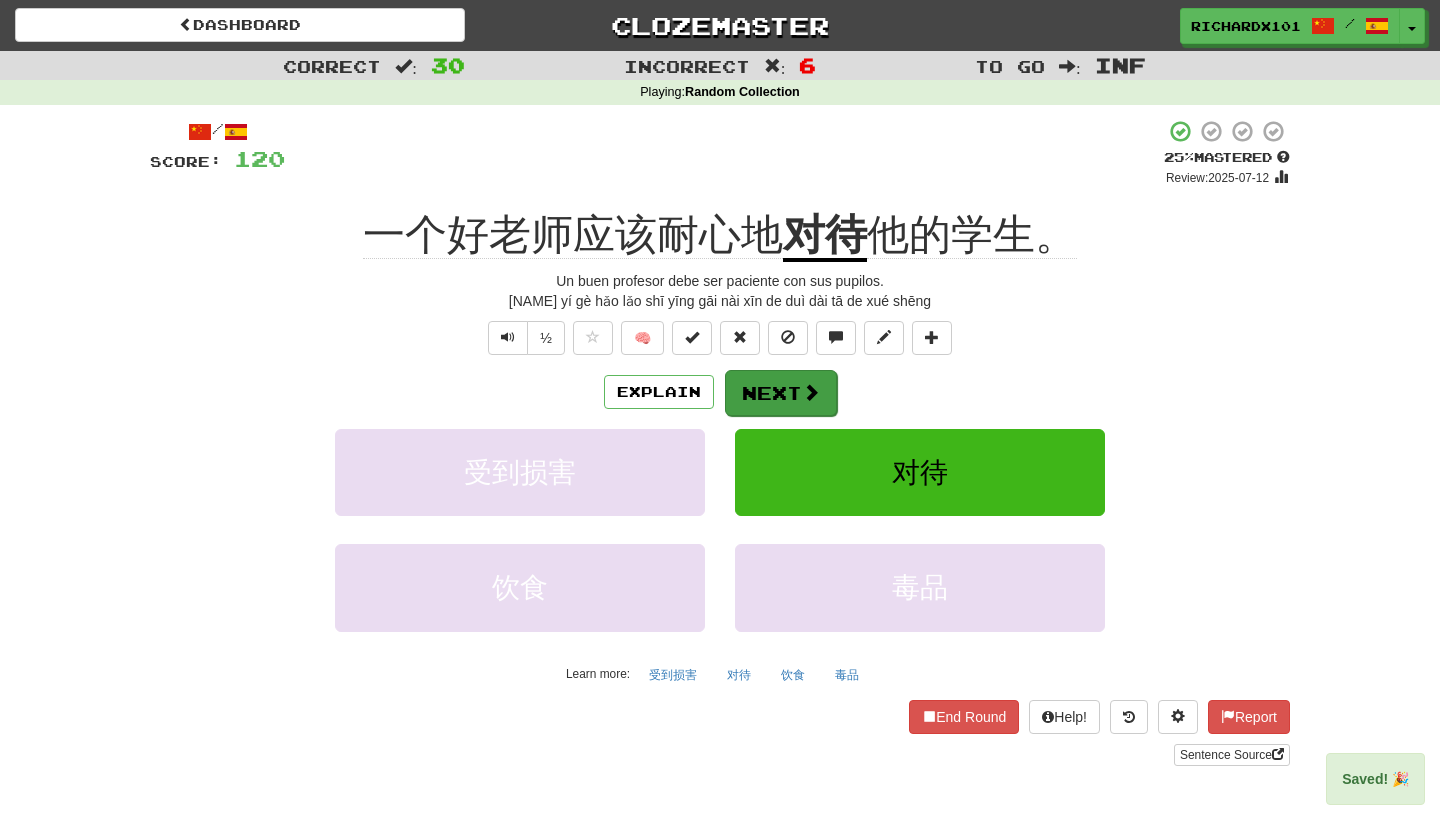 click on "Next" at bounding box center [781, 393] 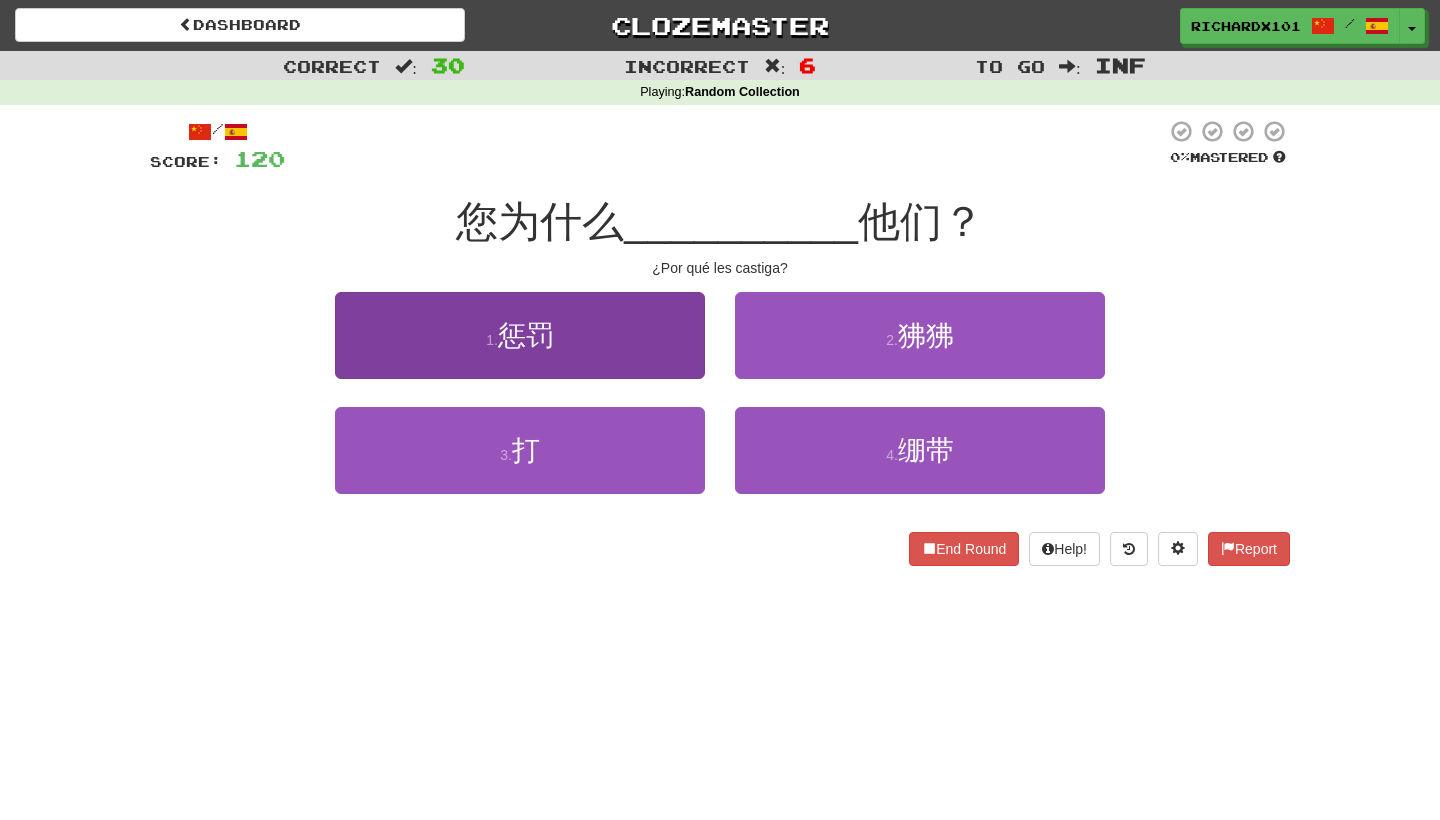 click on "1 .  惩罚" at bounding box center [520, 335] 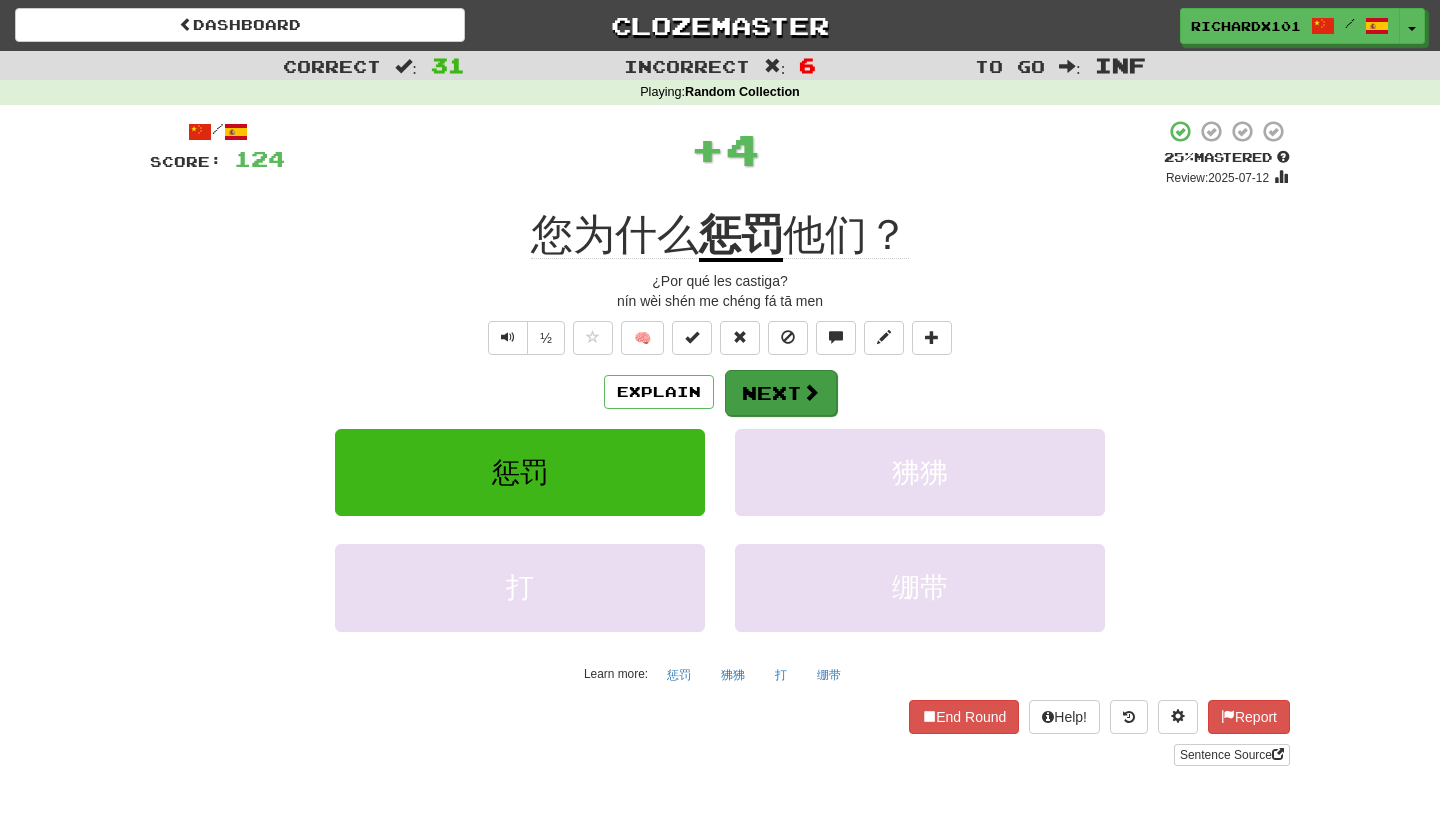 click on "Next" at bounding box center [781, 393] 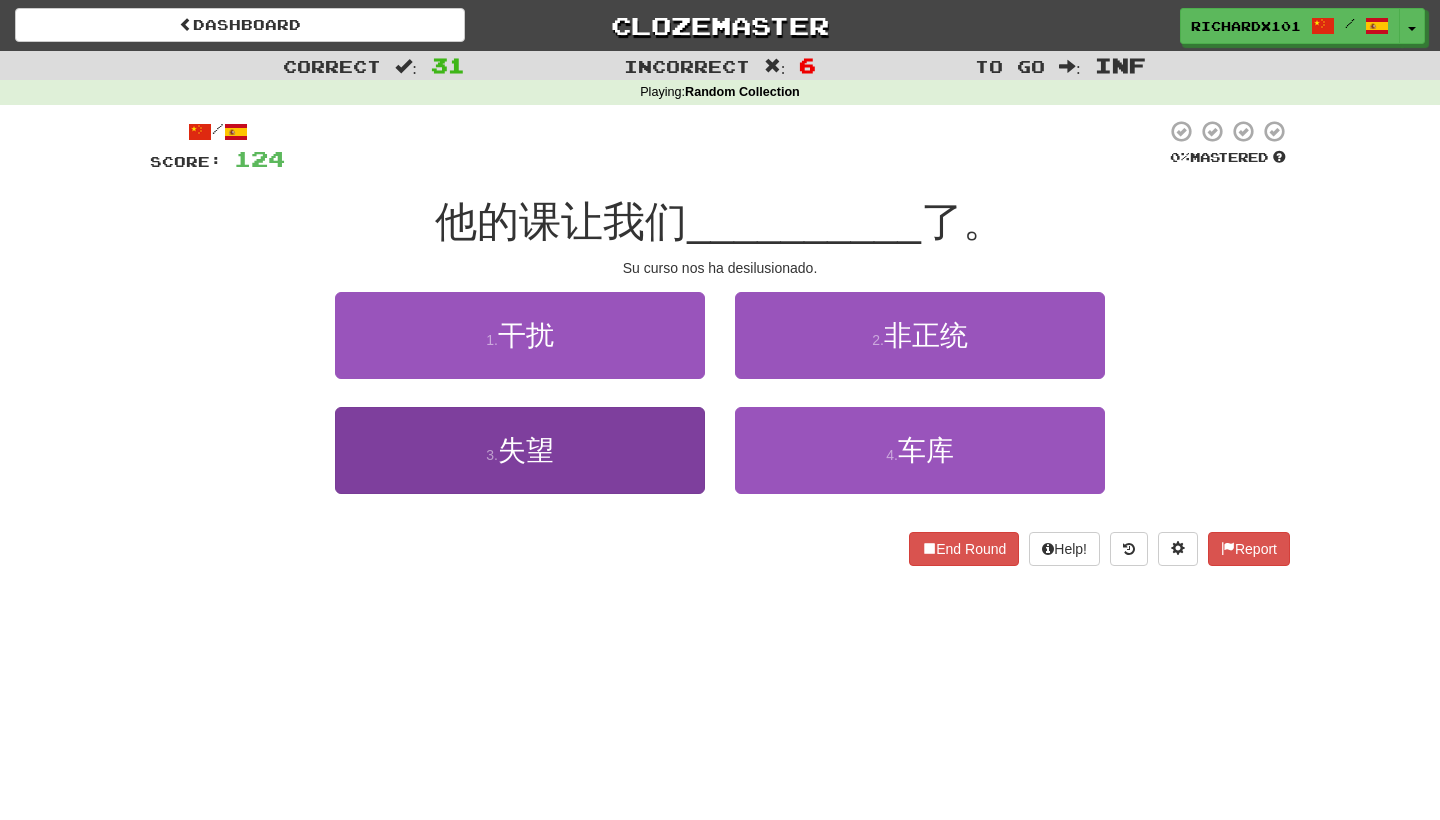 click on "3 .  失望" at bounding box center [520, 450] 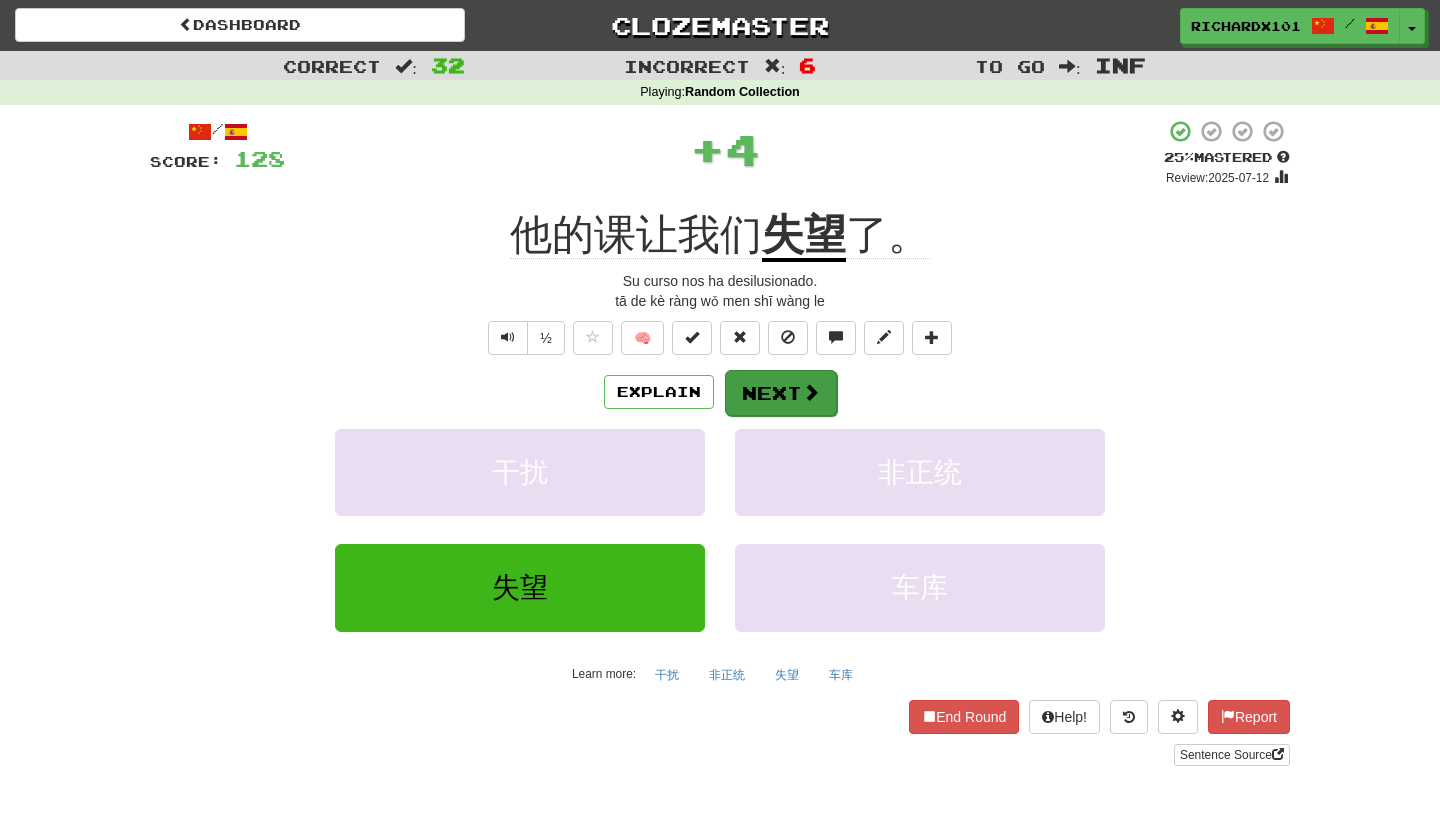 click on "Next" at bounding box center [781, 393] 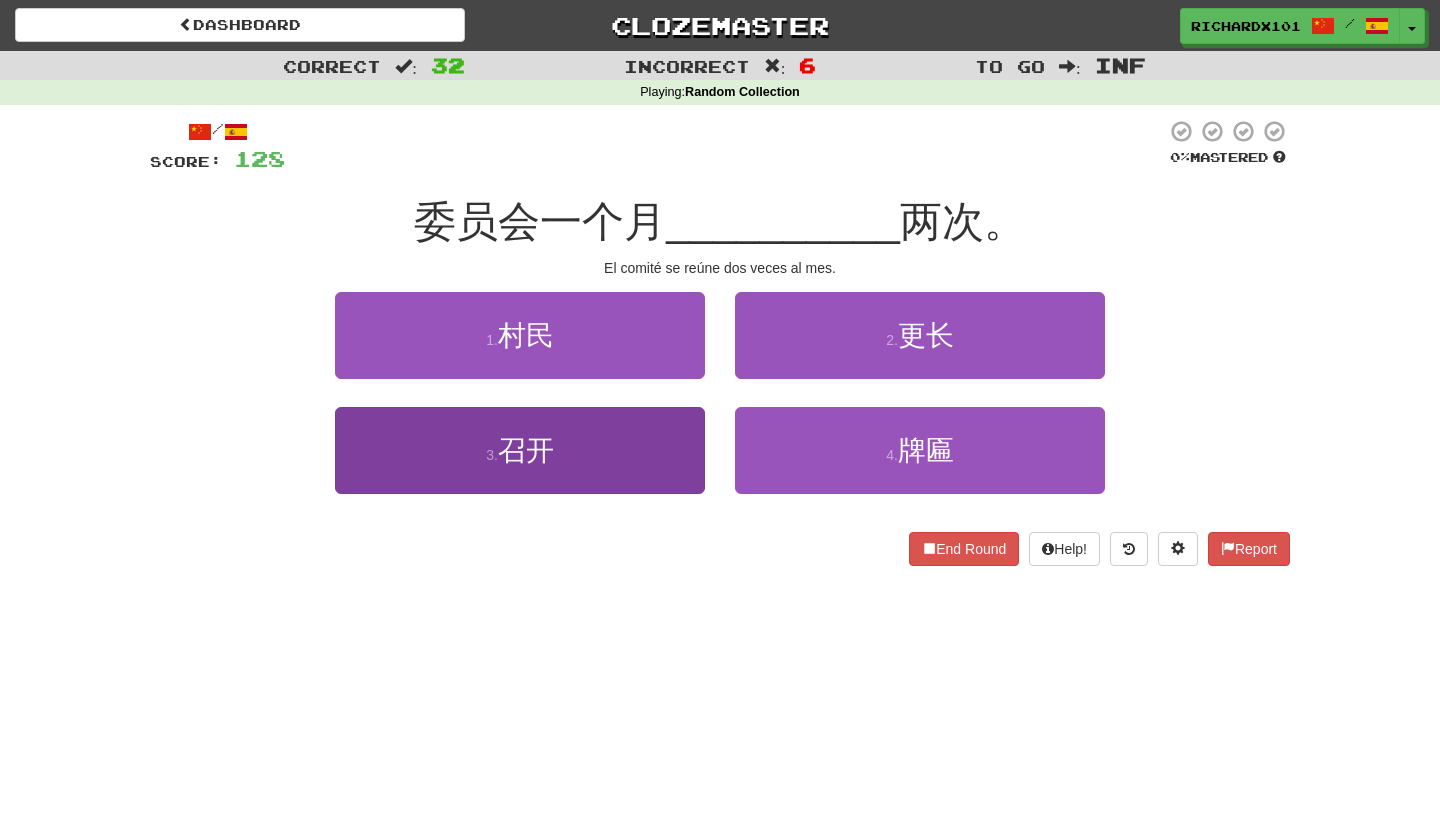 click on "3 .  召开" at bounding box center [520, 450] 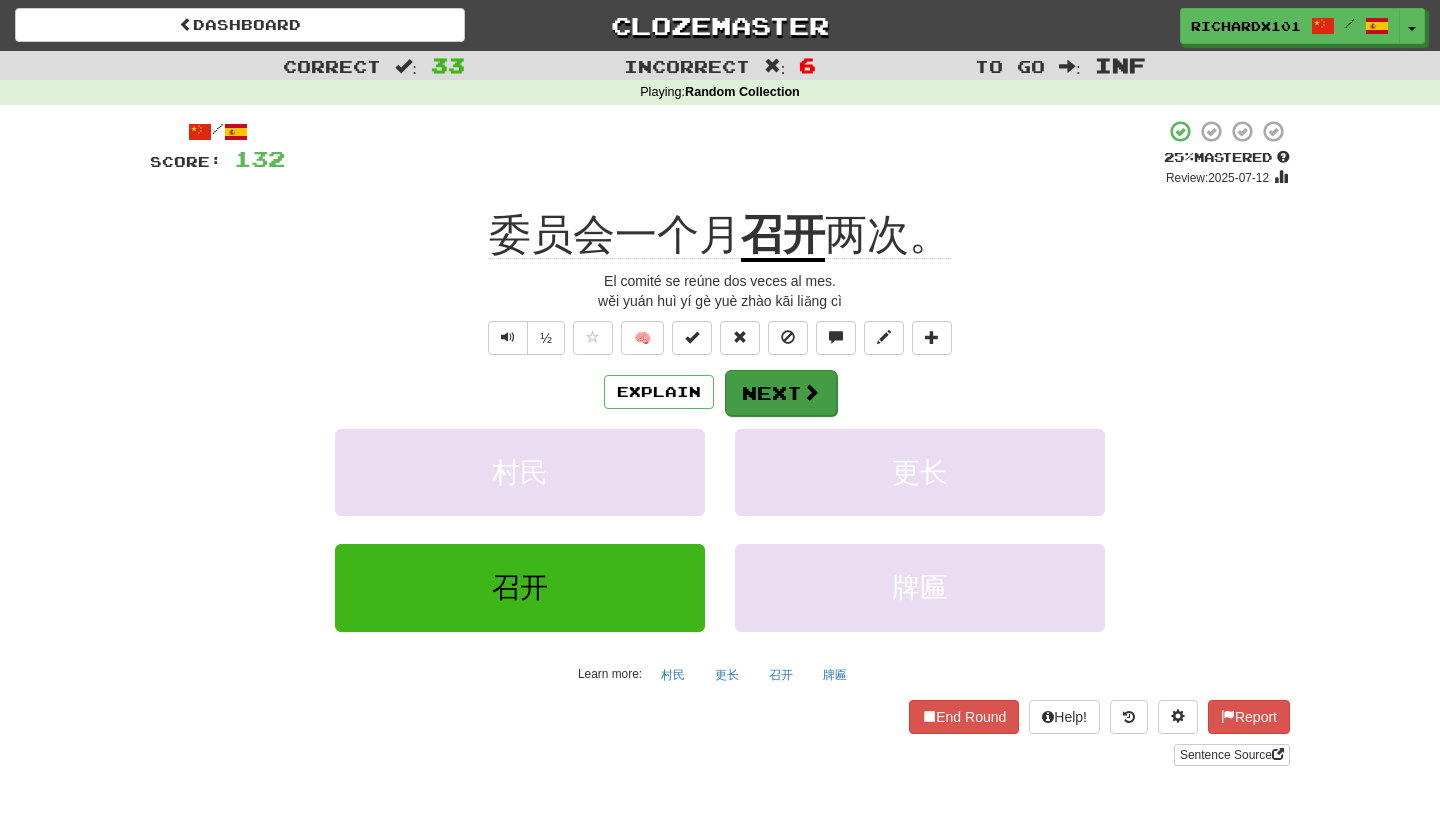 click on "Next" at bounding box center (781, 393) 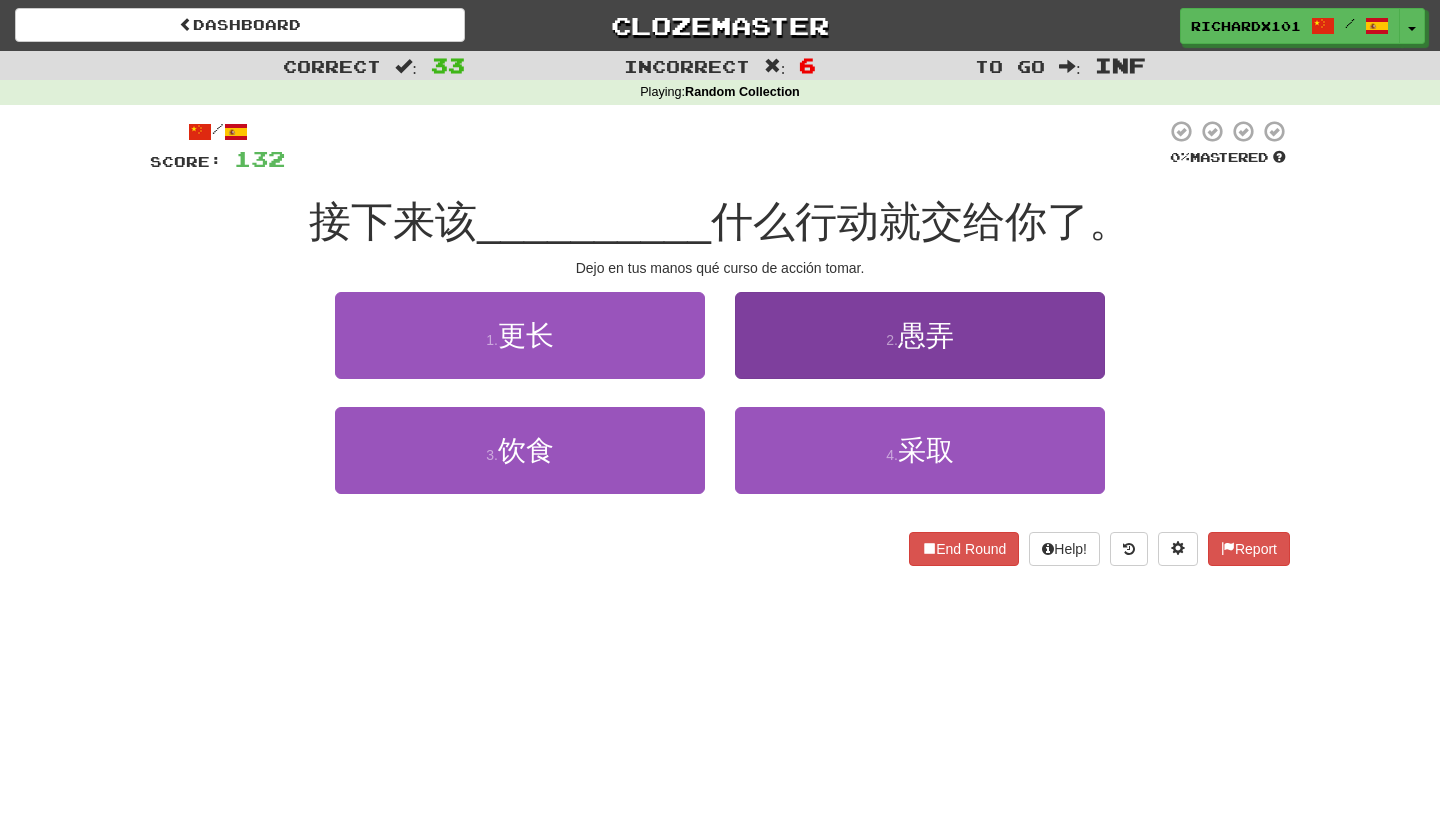 click on "2 .  愚弄" at bounding box center (920, 335) 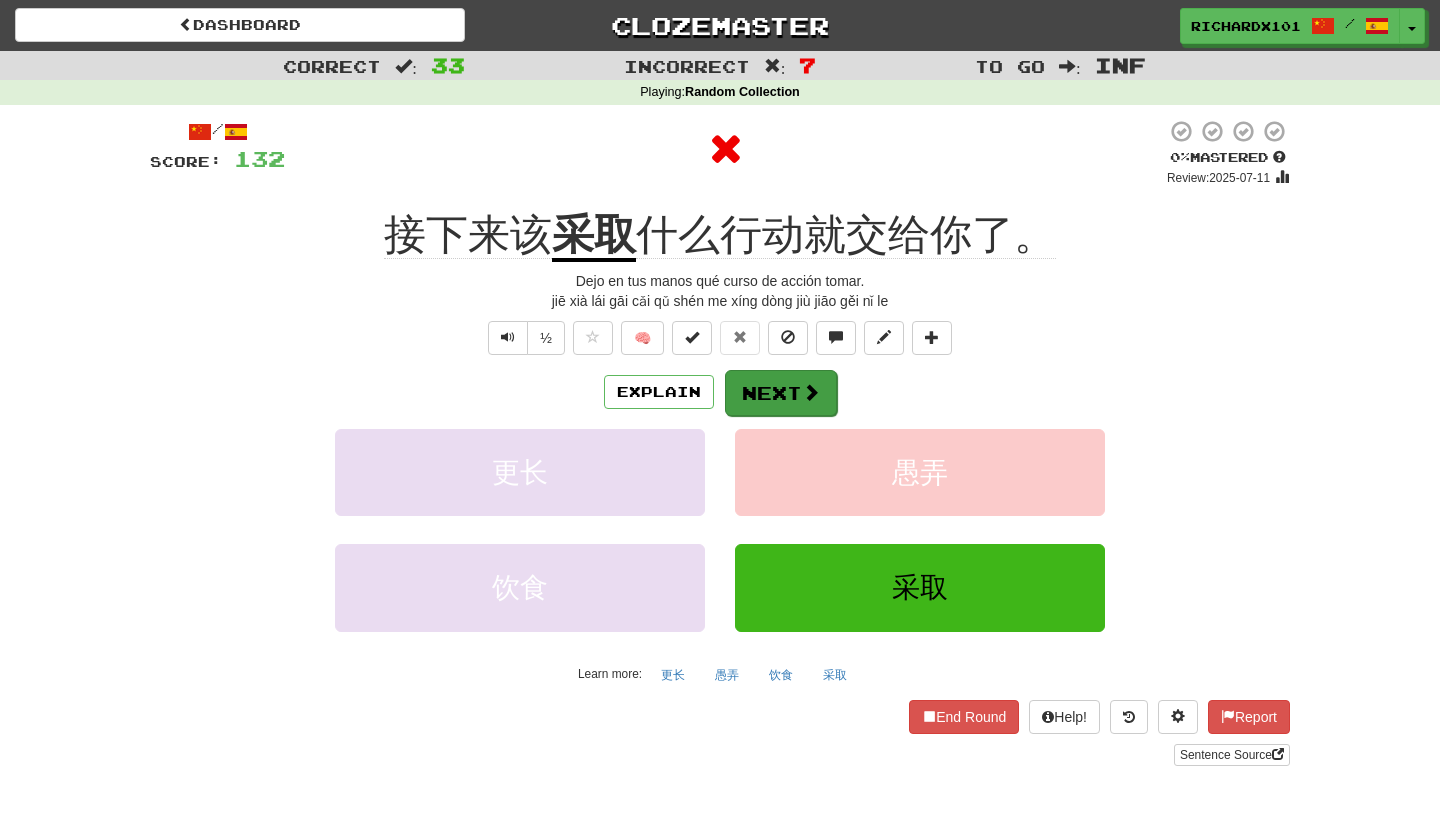 click on "Next" at bounding box center [781, 393] 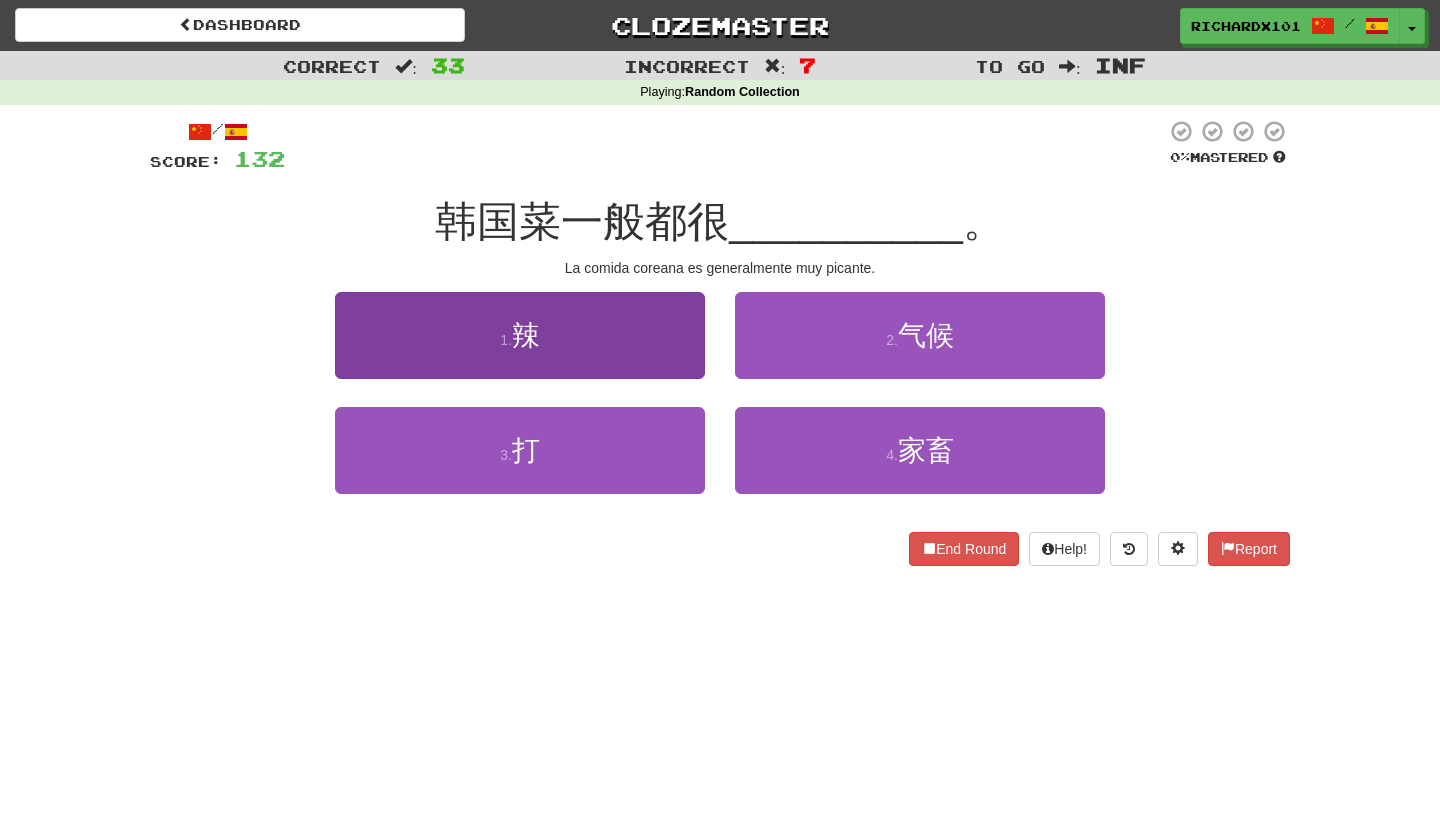 click on "1 .  辣" at bounding box center [520, 335] 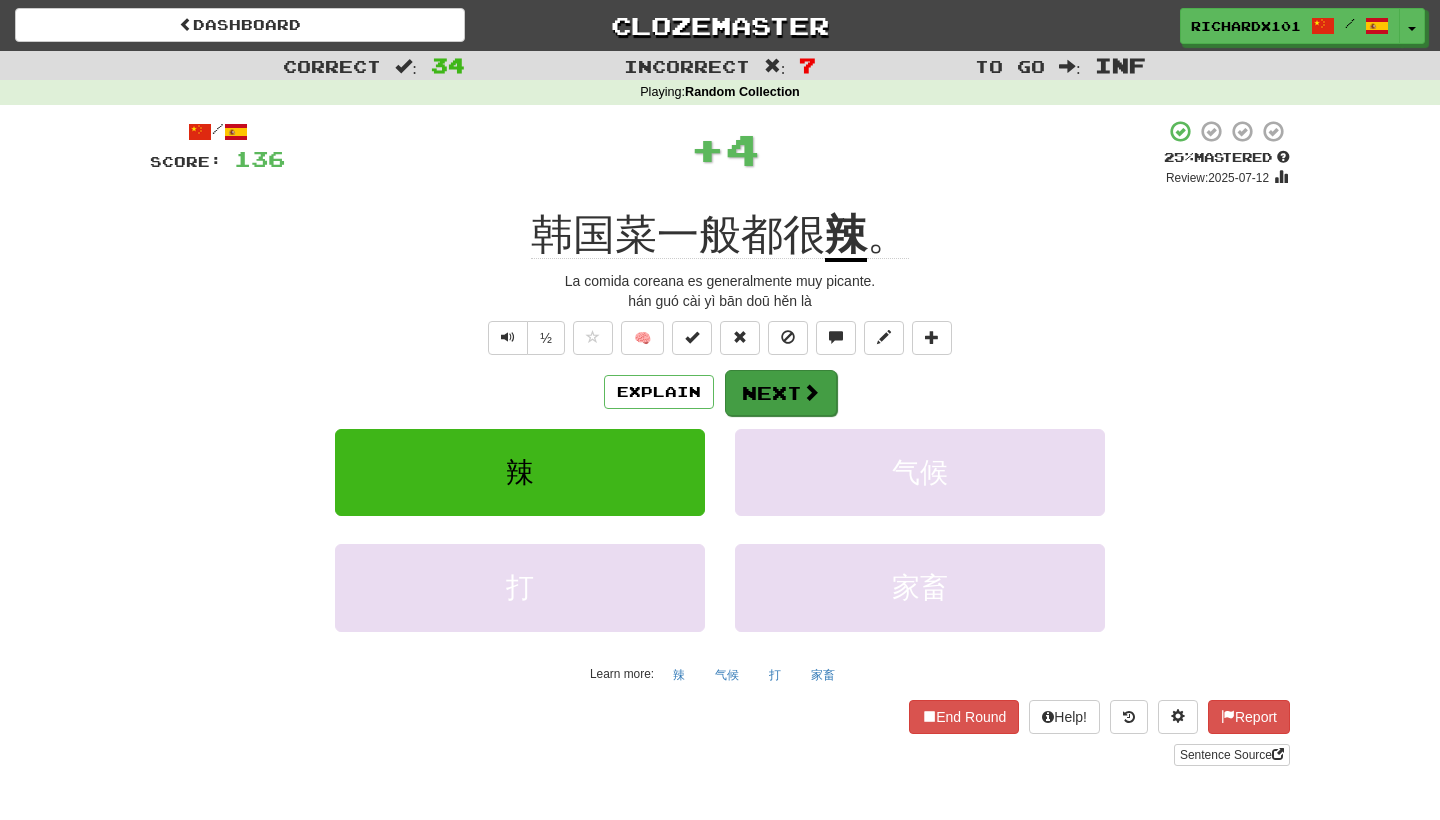 click on "Next" at bounding box center (781, 393) 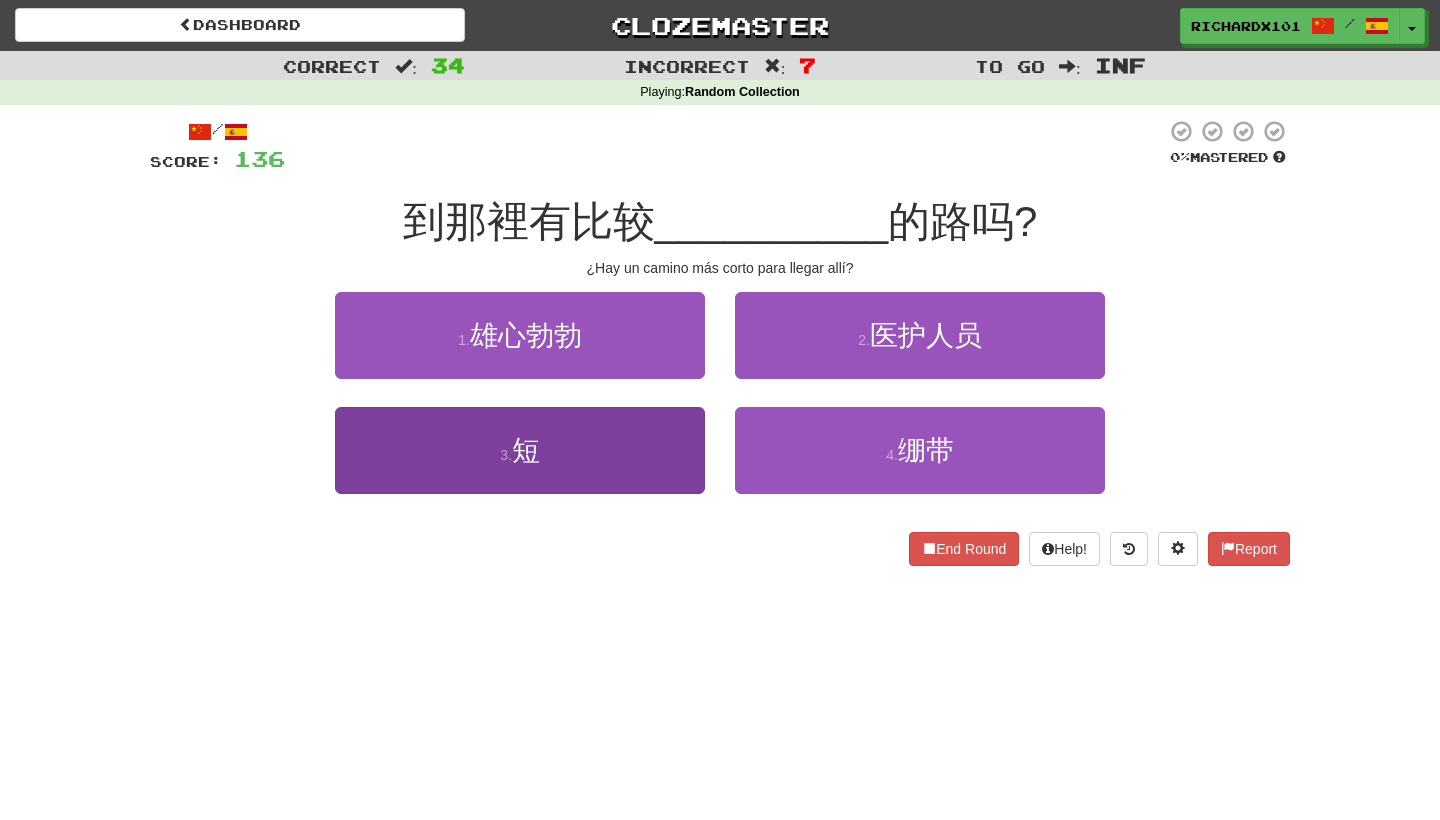 click on "3 .  短" at bounding box center (520, 450) 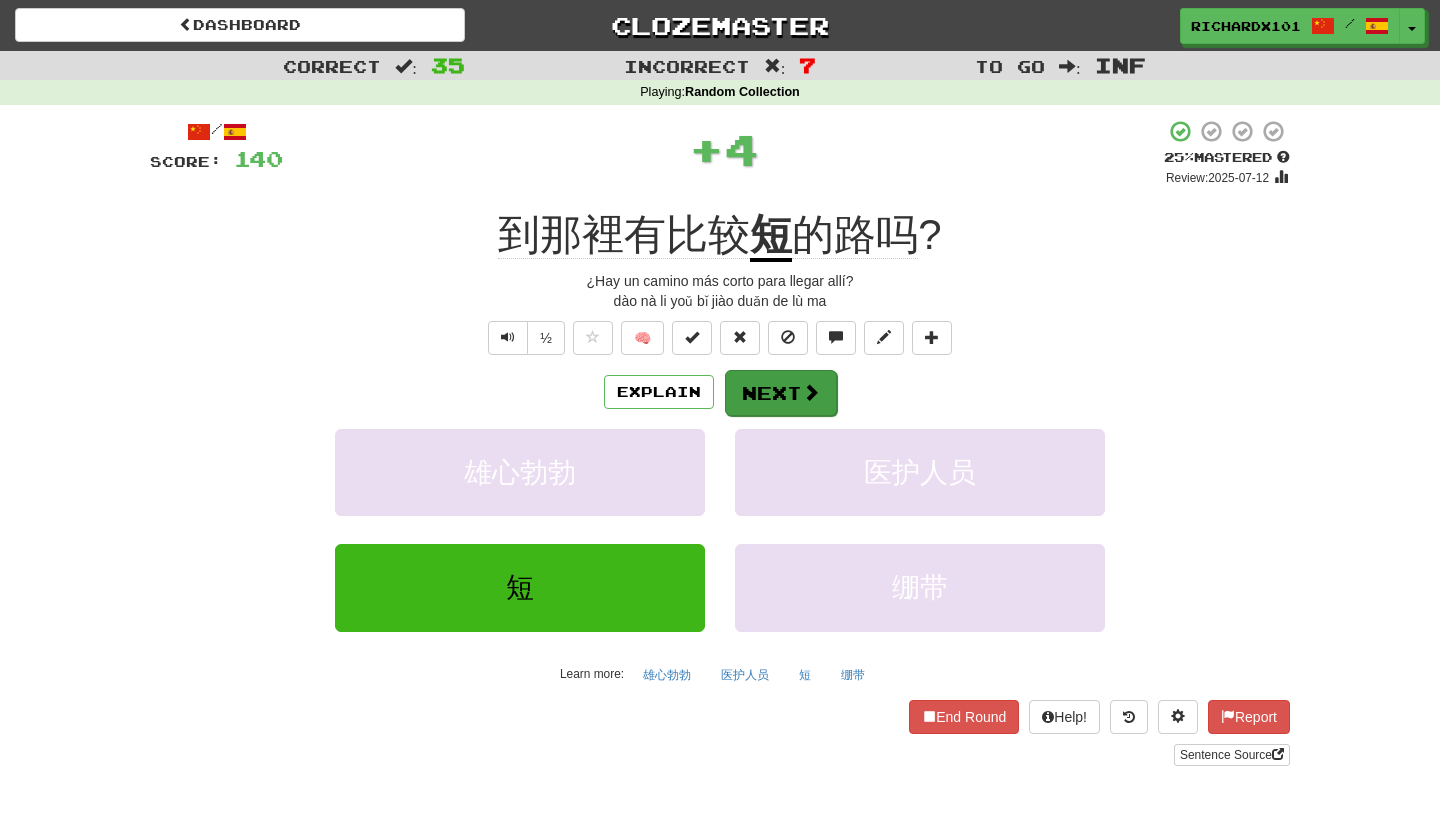 click on "Next" at bounding box center [781, 393] 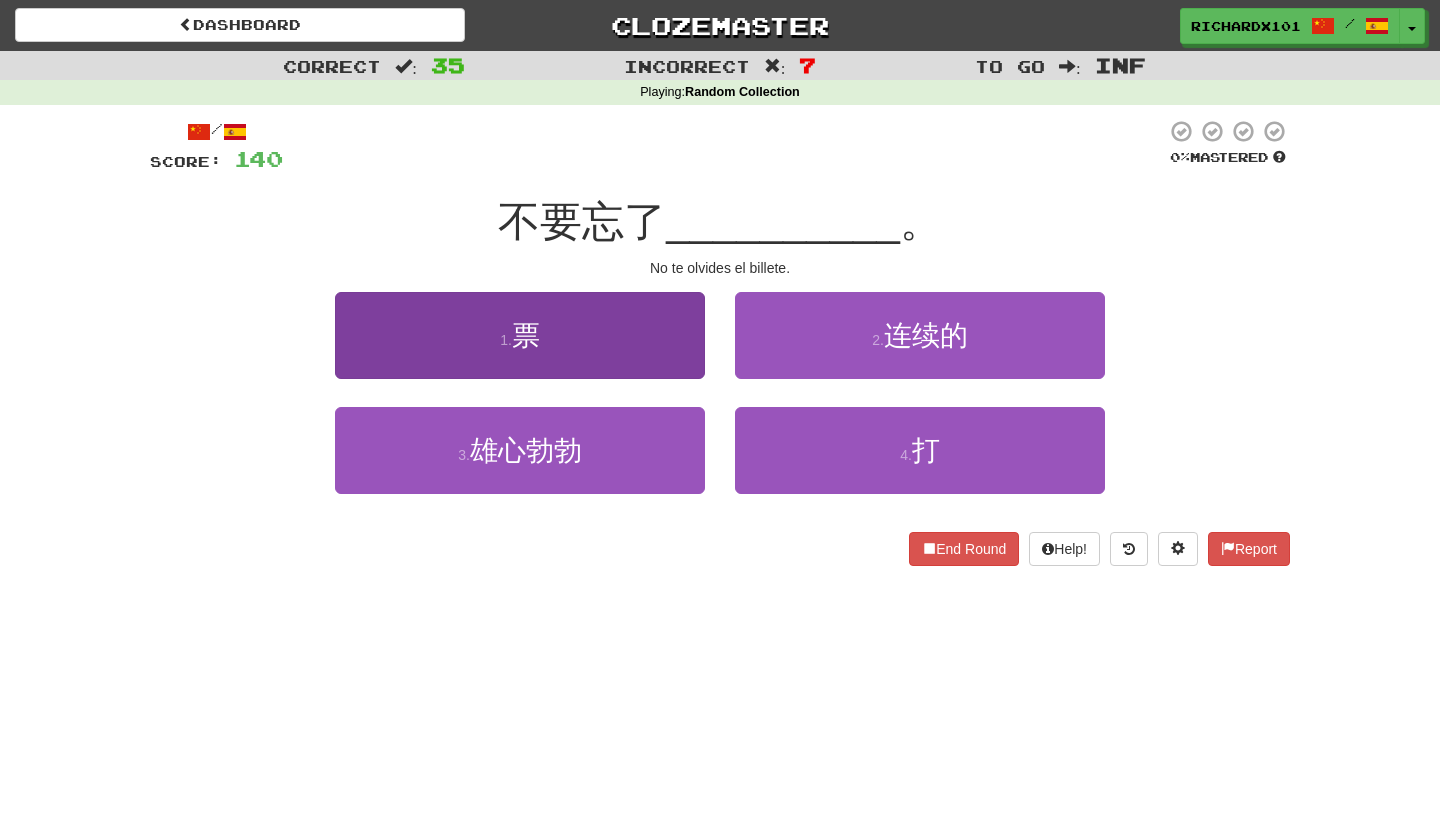 click on "1 .  票" at bounding box center (520, 335) 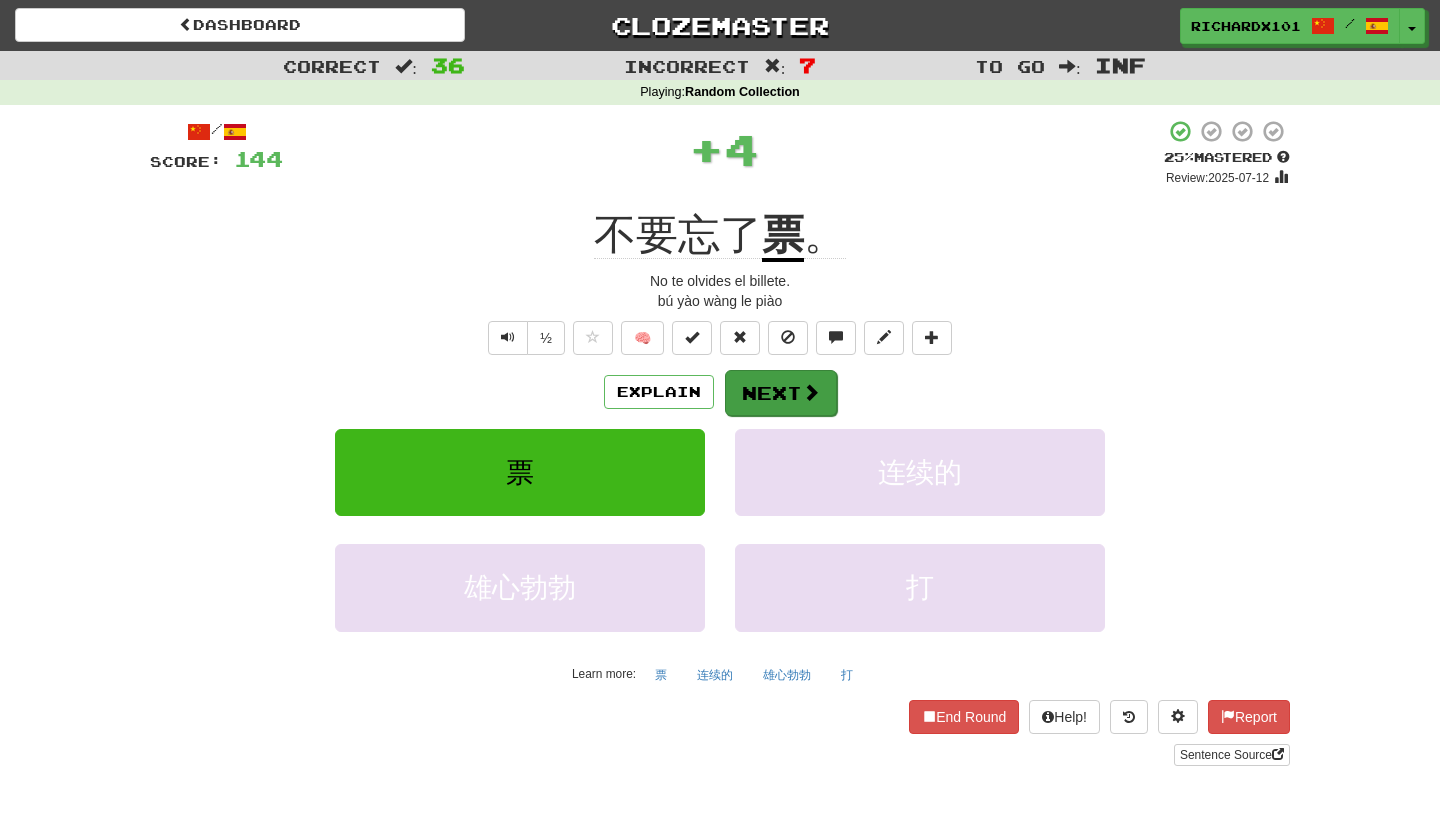click on "Next" at bounding box center [781, 393] 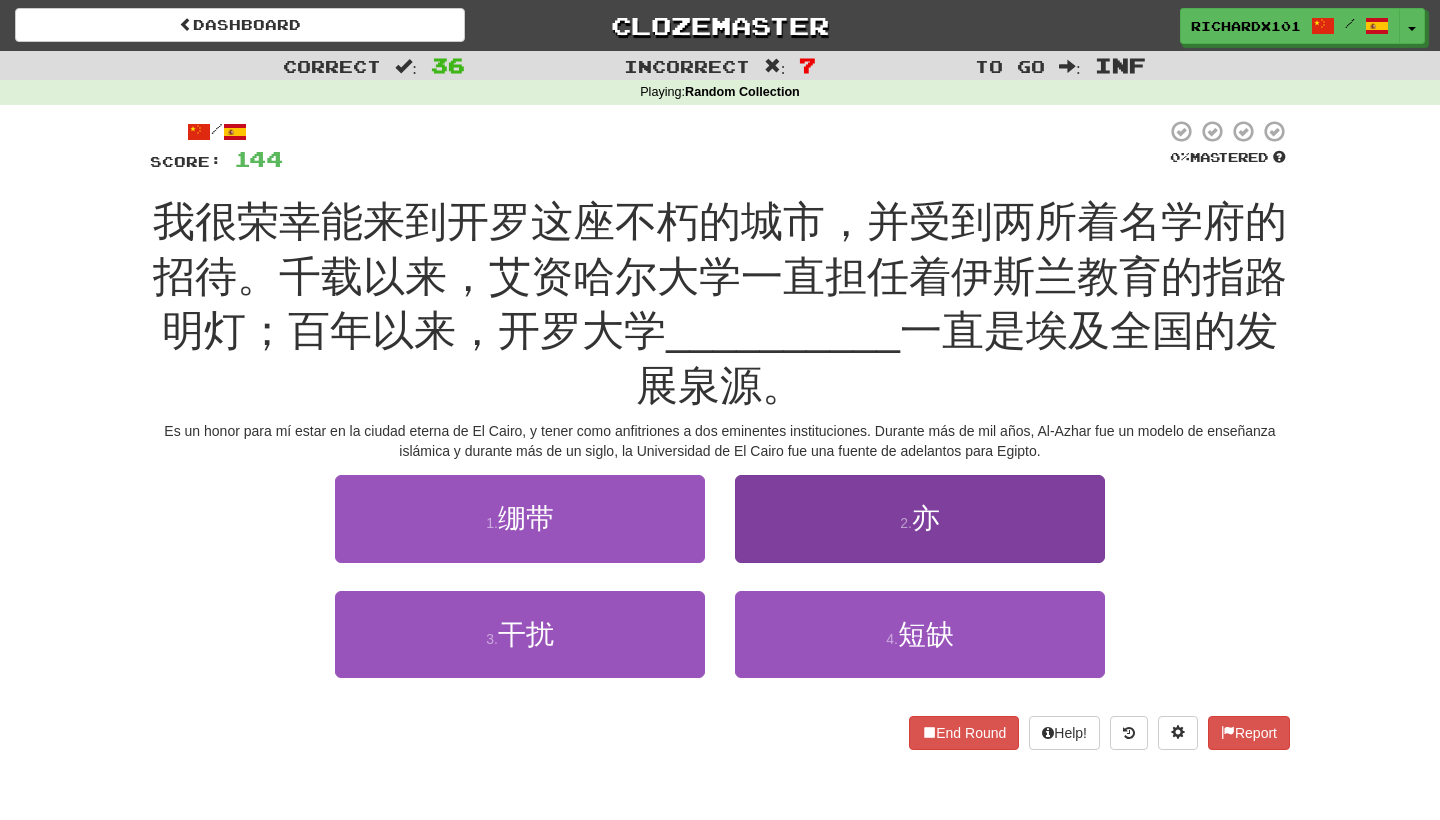 click on "2 .  亦" at bounding box center (920, 518) 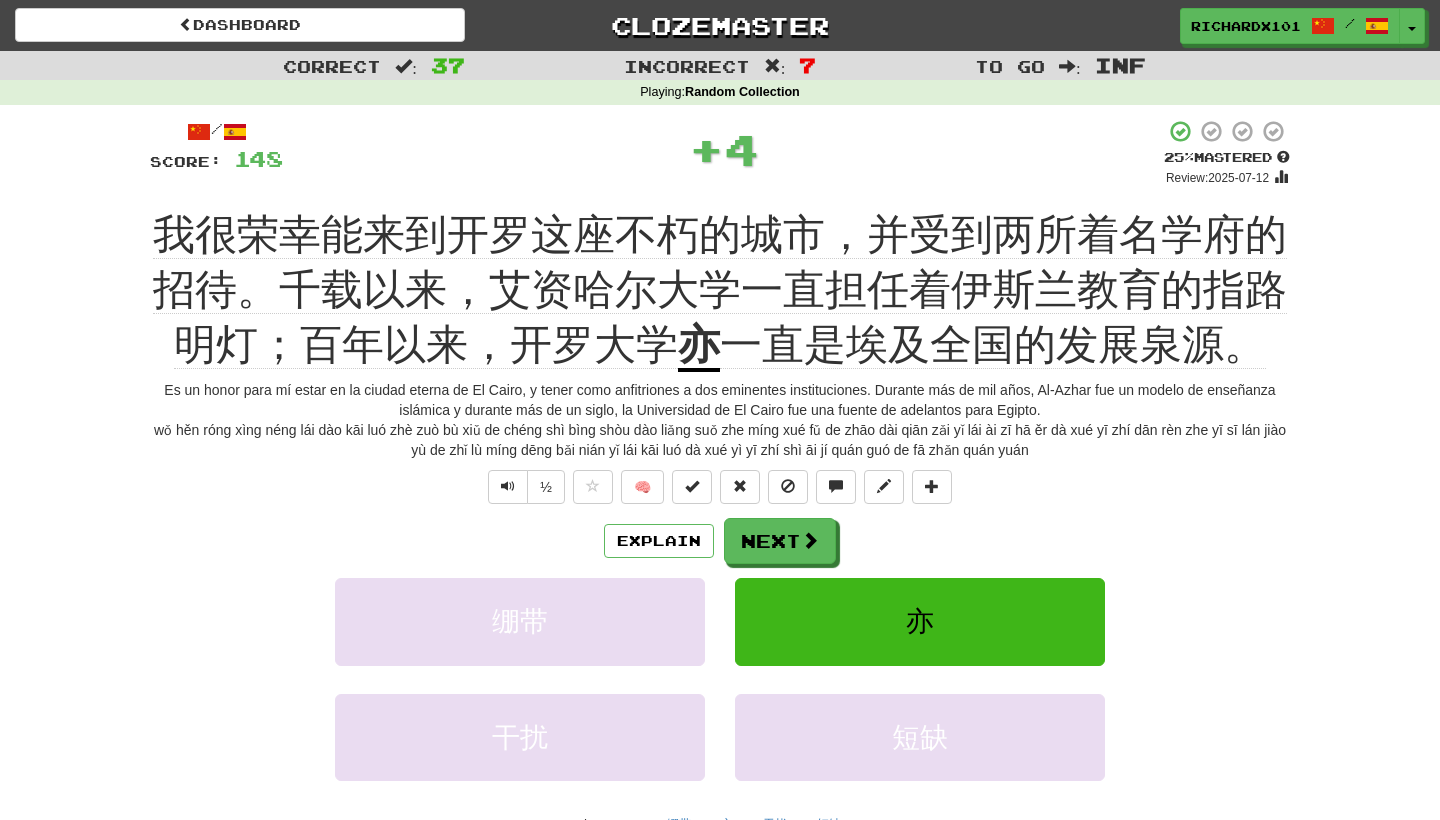 click on "Next" at bounding box center (780, 541) 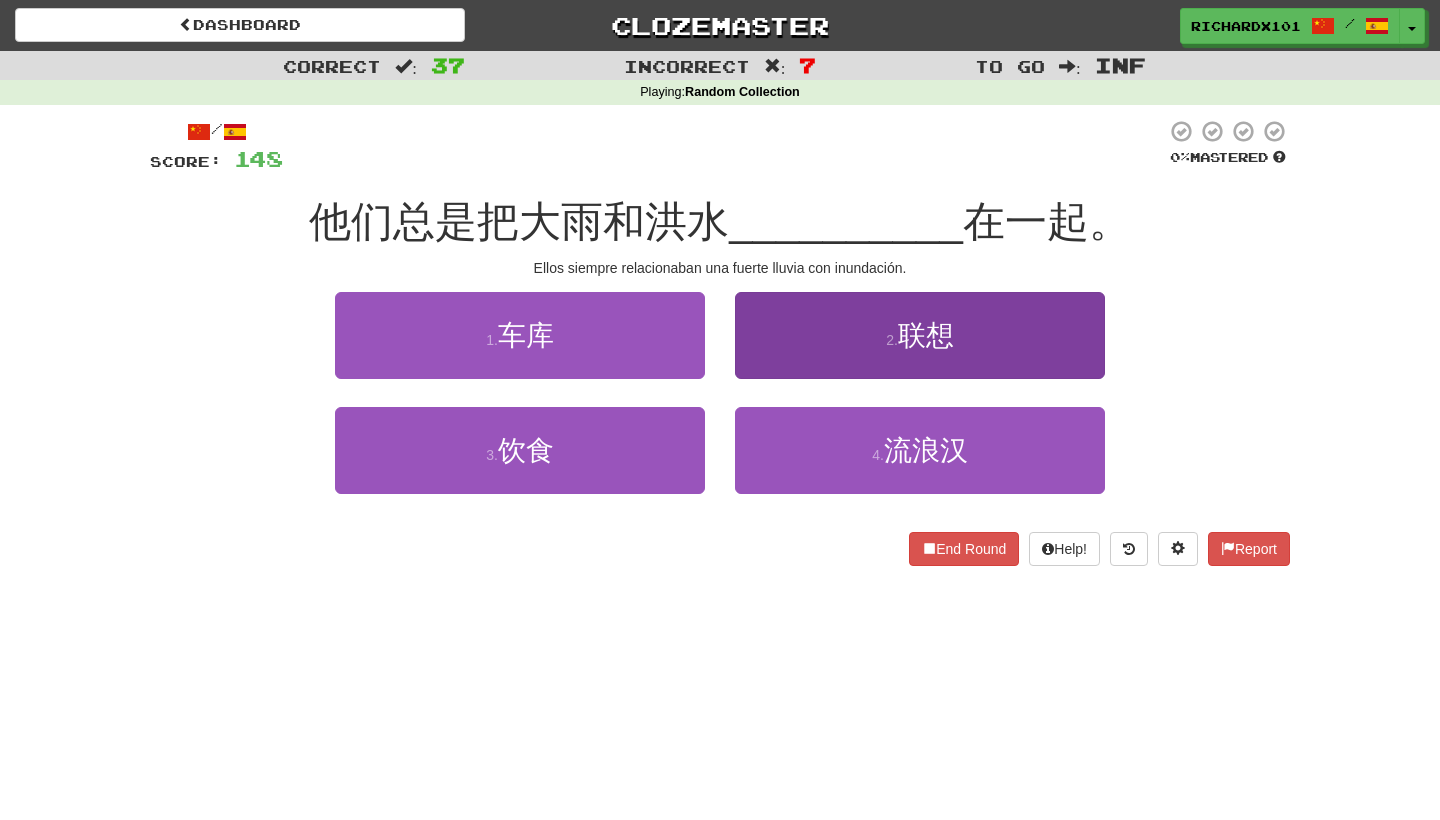 click on "2 .  联想" at bounding box center (920, 335) 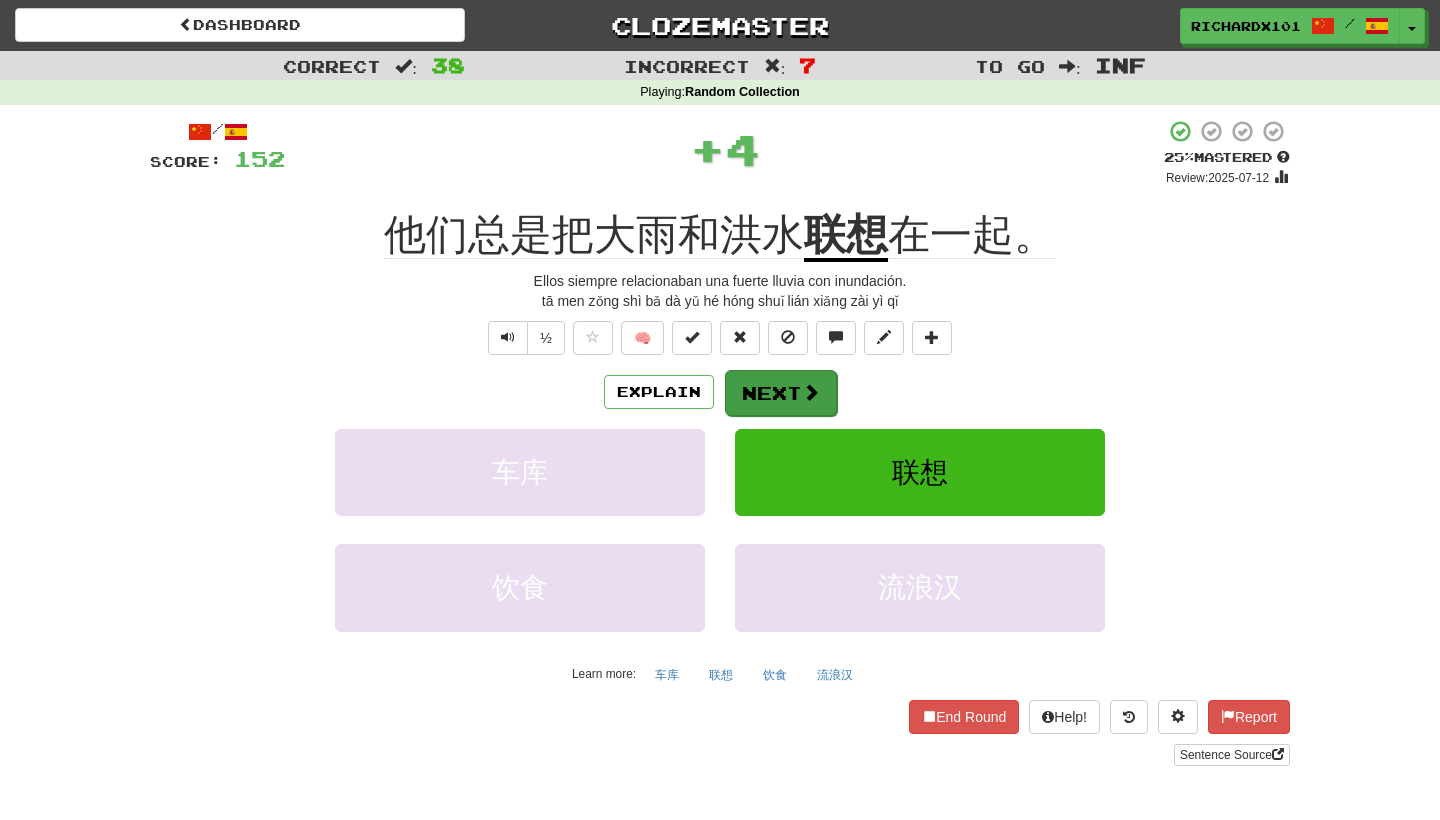 click on "Next" at bounding box center [781, 393] 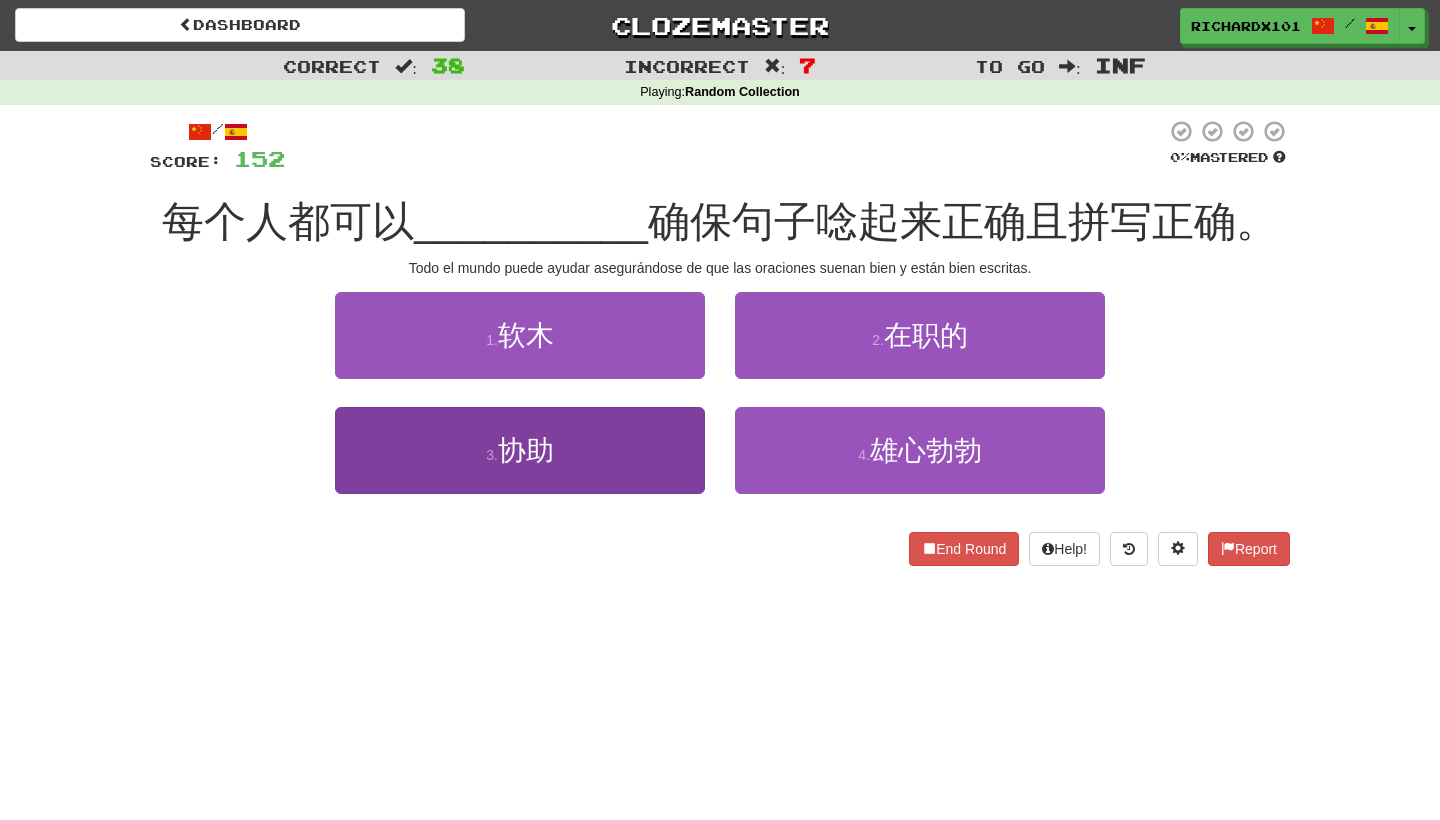click on "3 .  协助" at bounding box center [520, 450] 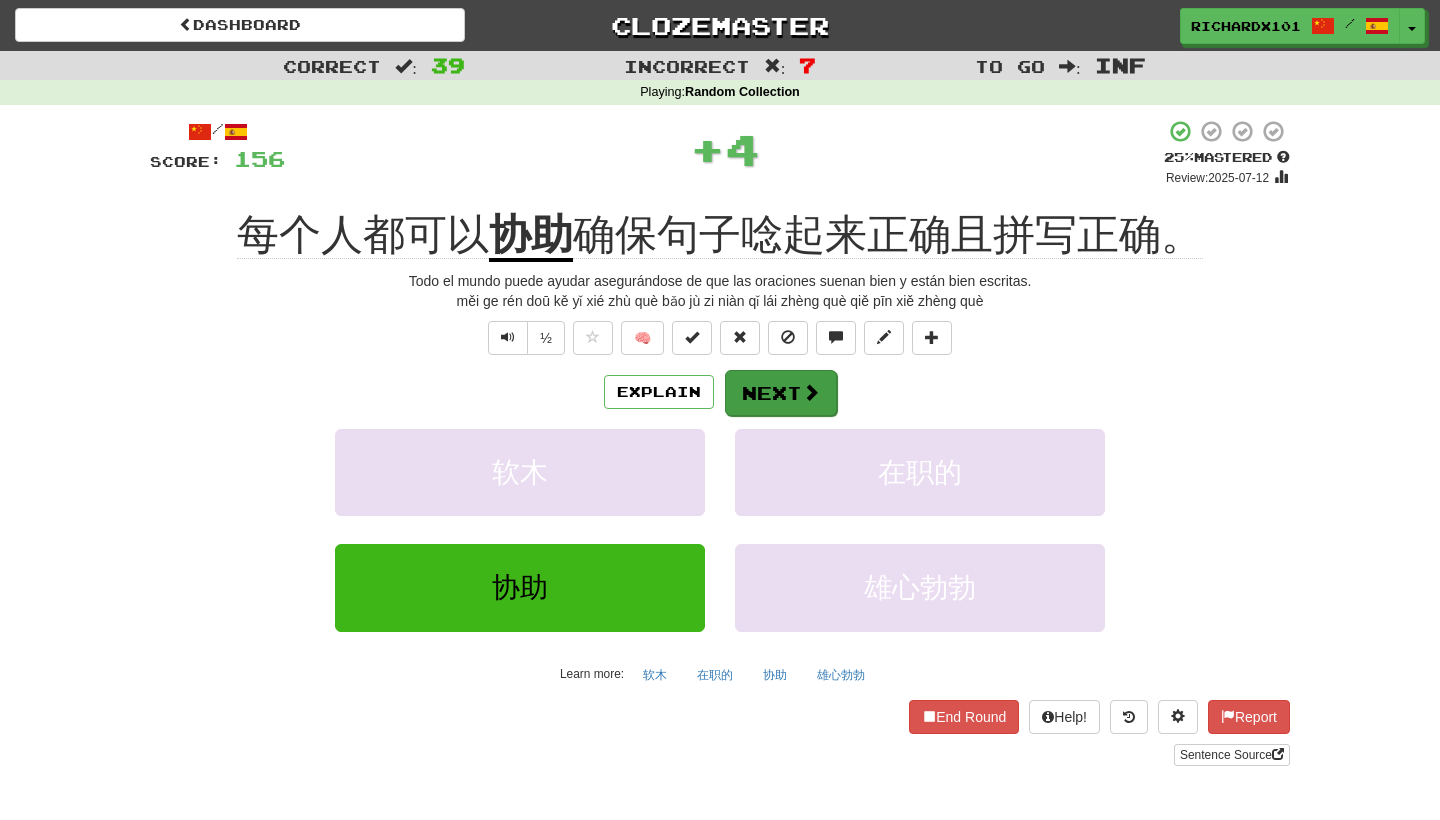 click on "Next" at bounding box center (781, 393) 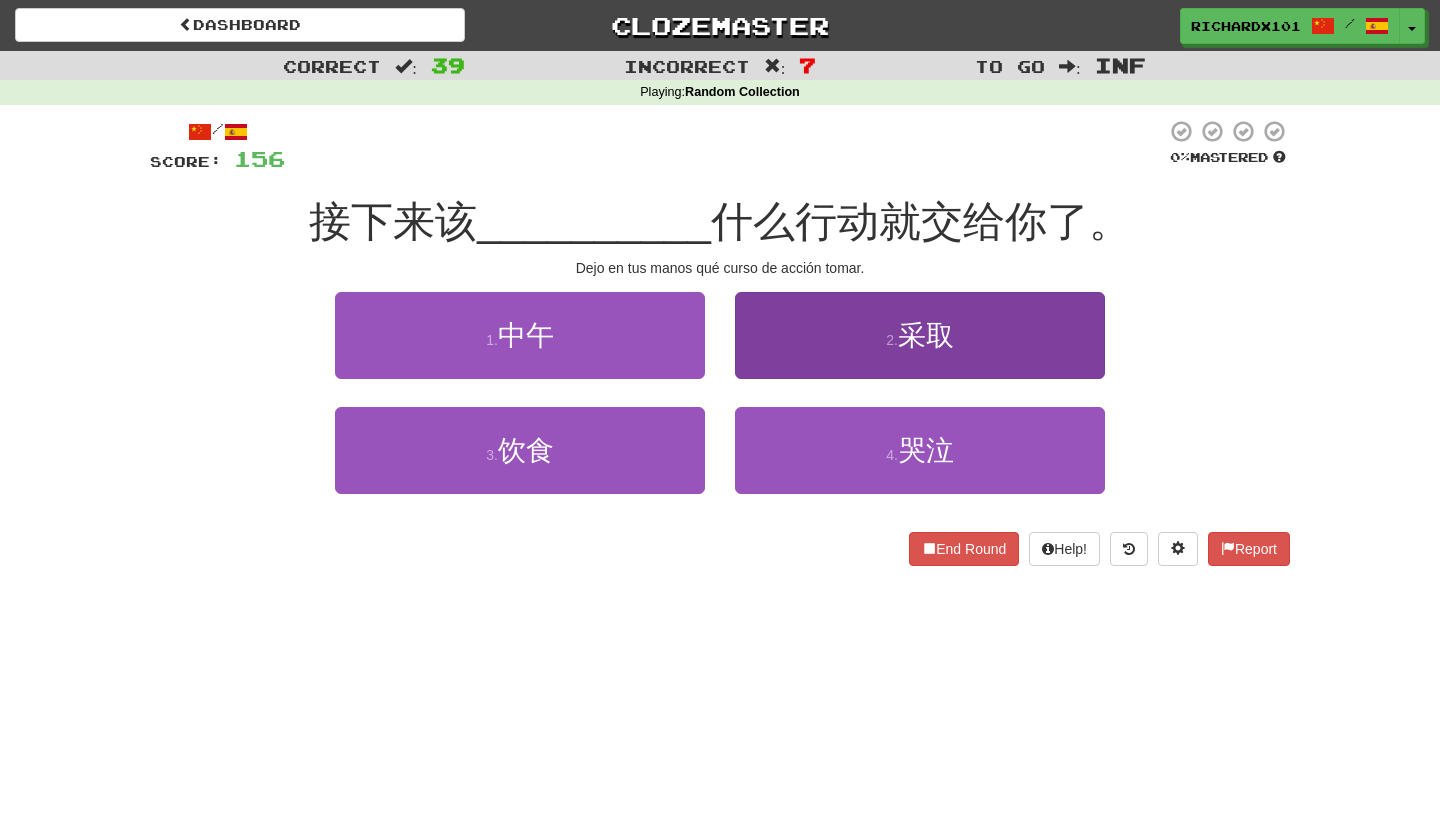 click on "2 .  采取" at bounding box center (920, 335) 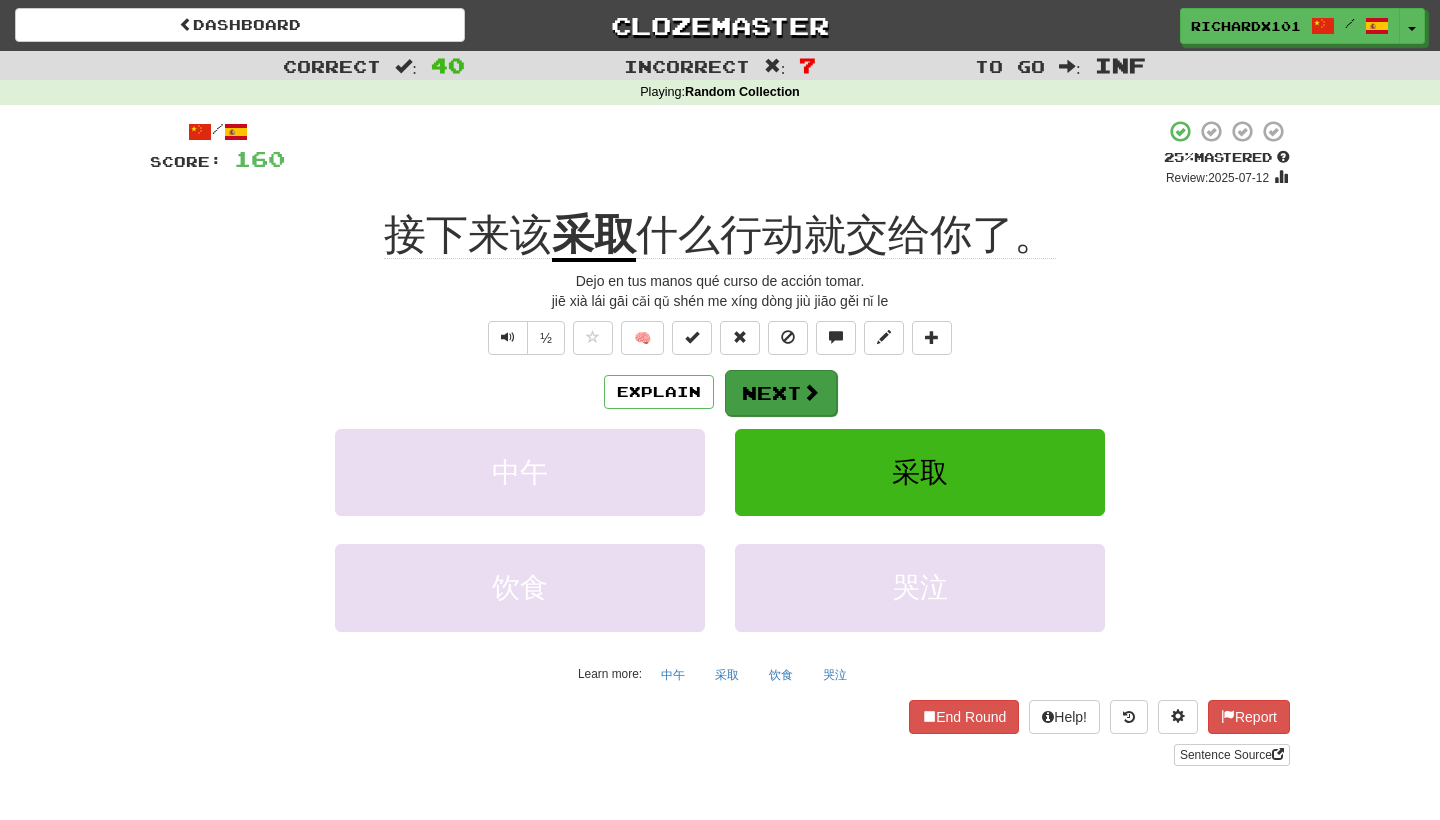 click on "Next" at bounding box center [781, 393] 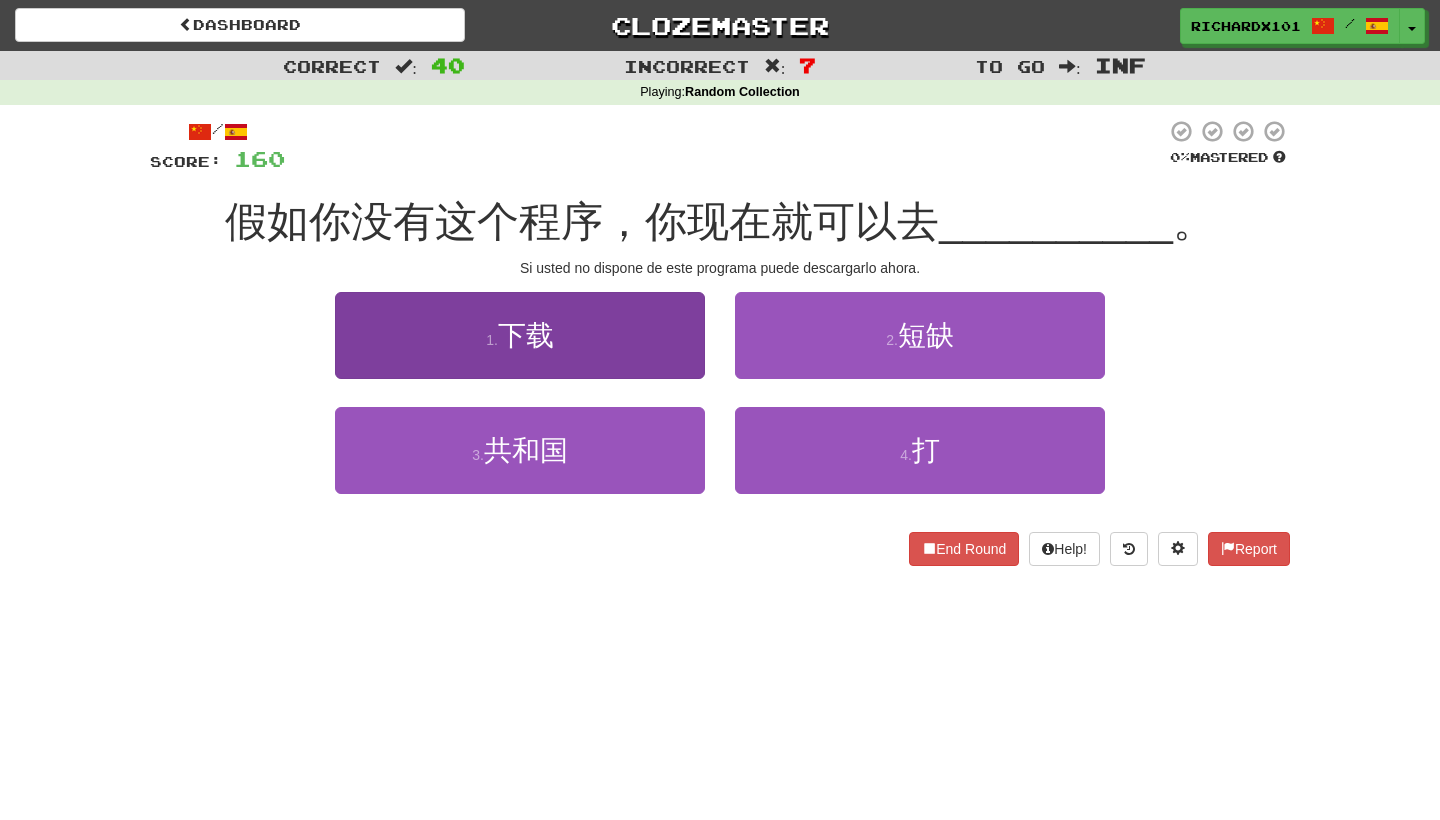 click on "1 .  下载" at bounding box center [520, 335] 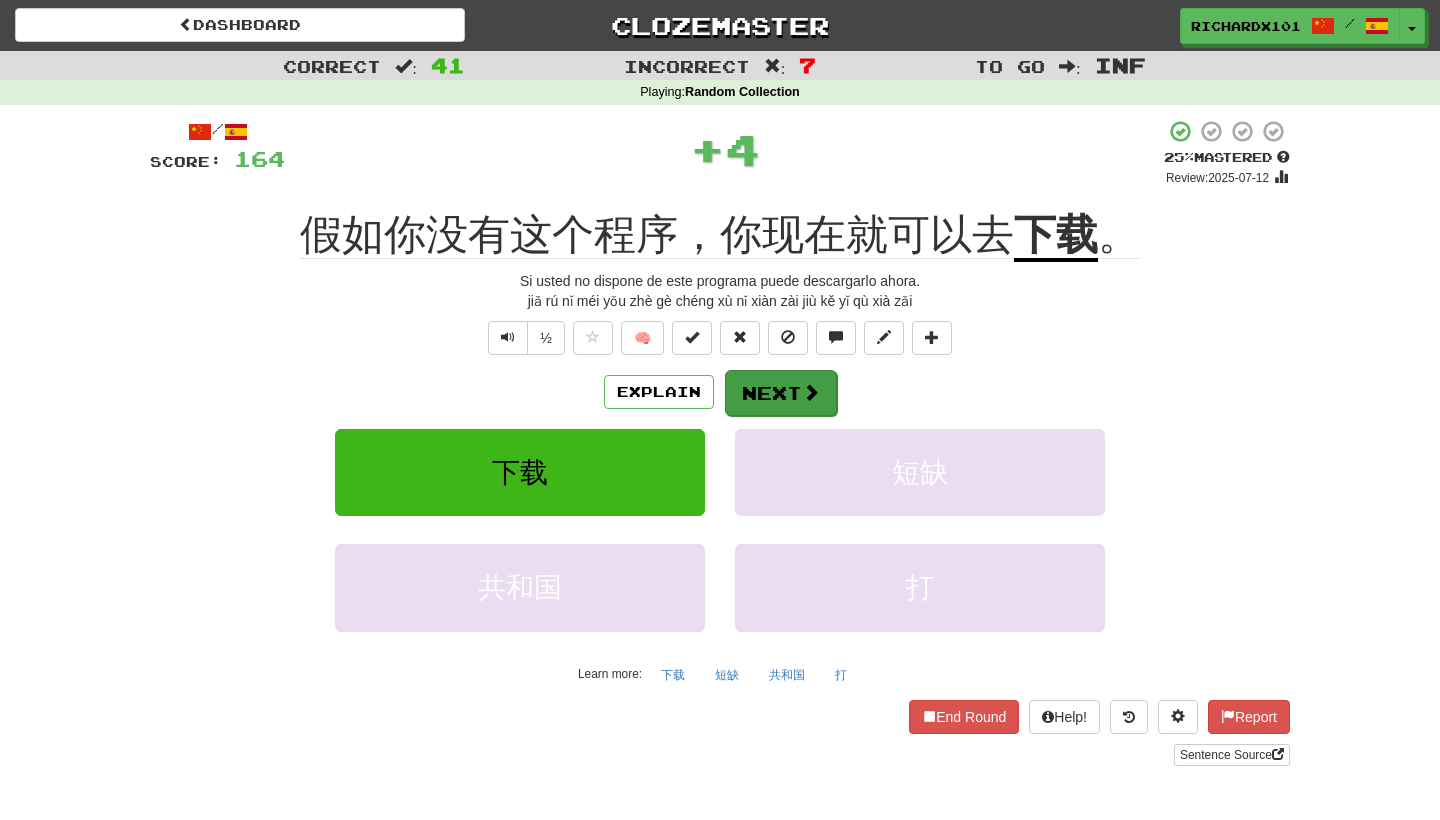 click on "Next" at bounding box center [781, 393] 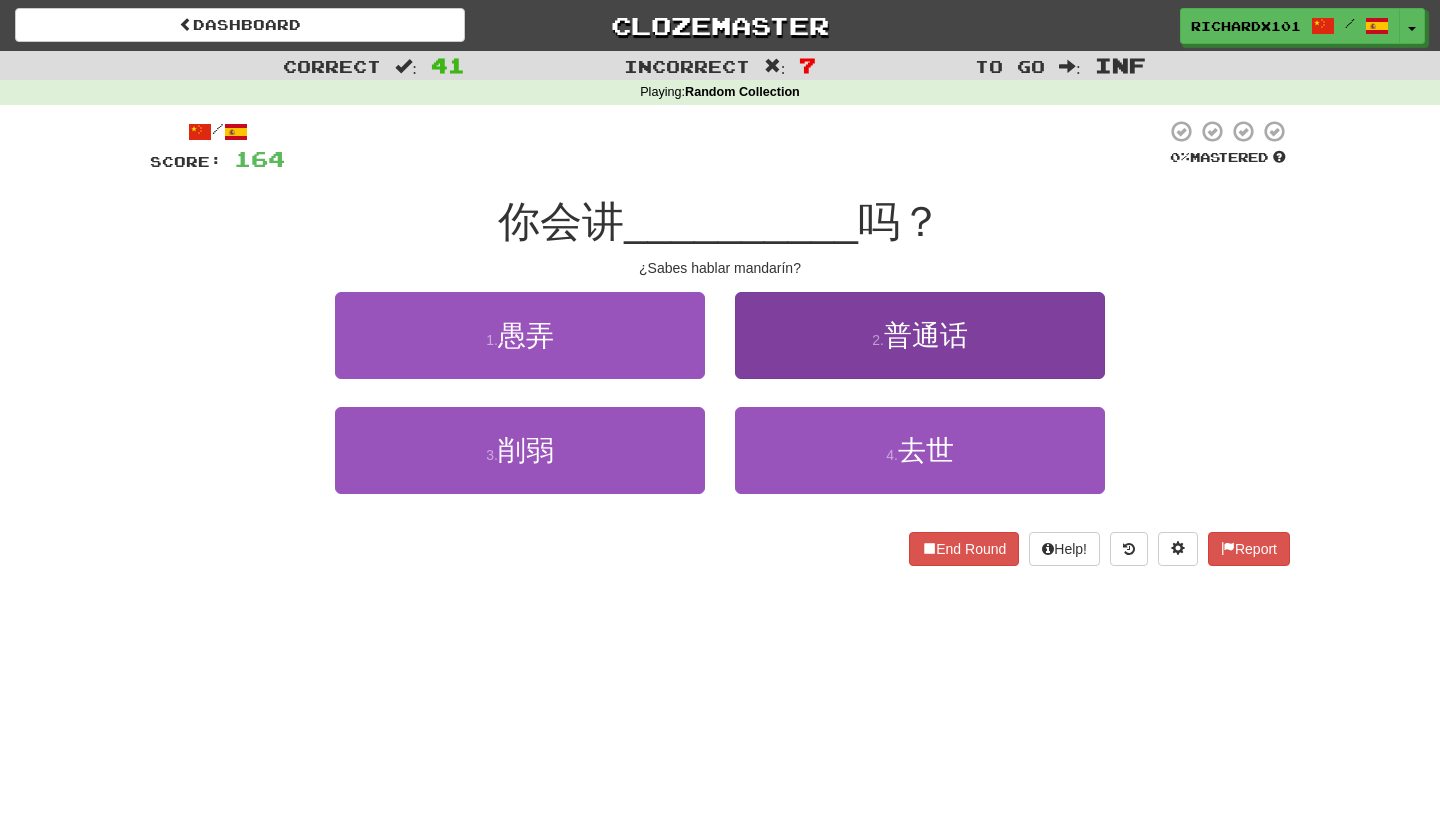 click on "2 .  普通话" at bounding box center (920, 335) 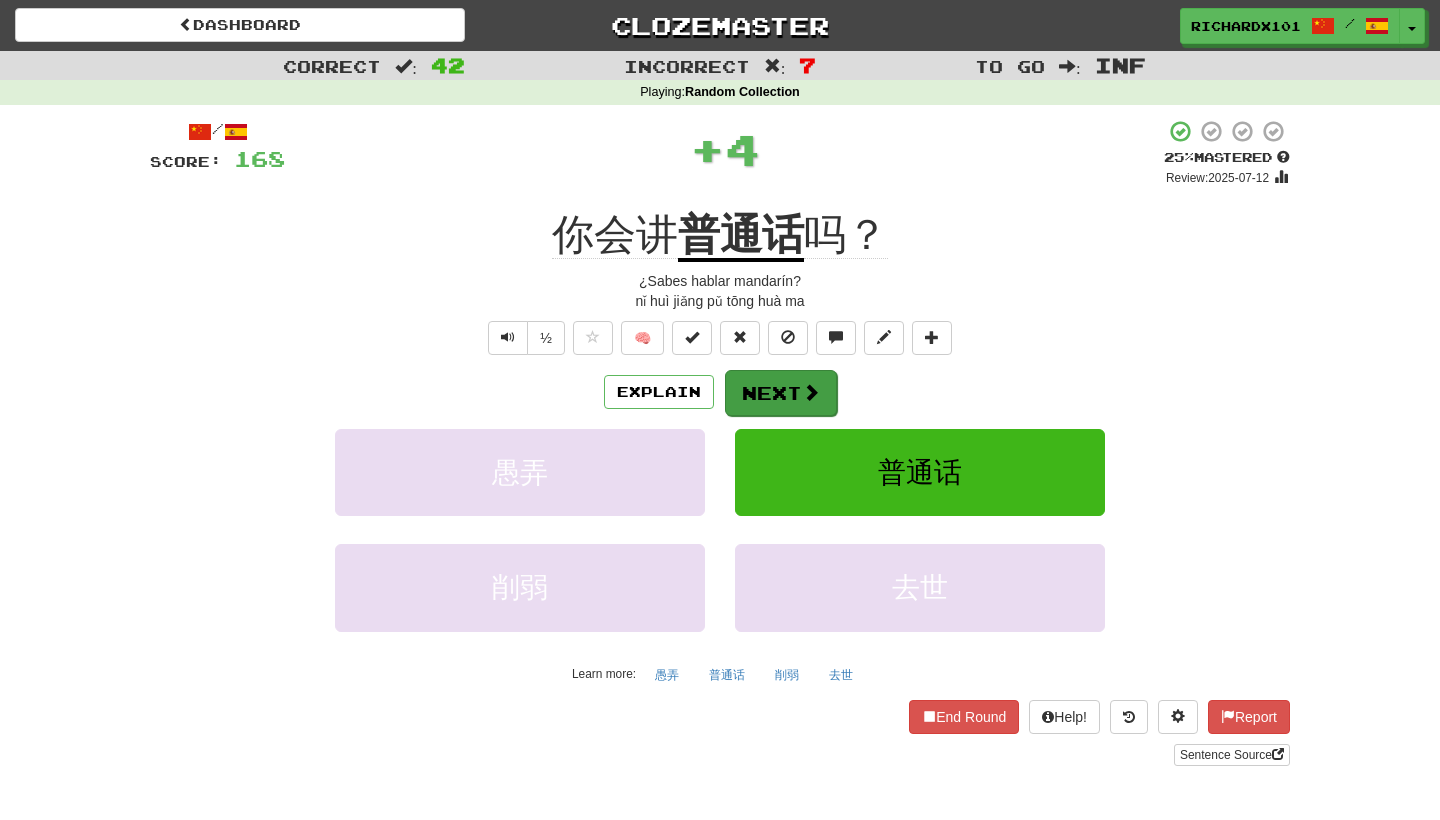 click on "Next" at bounding box center (781, 393) 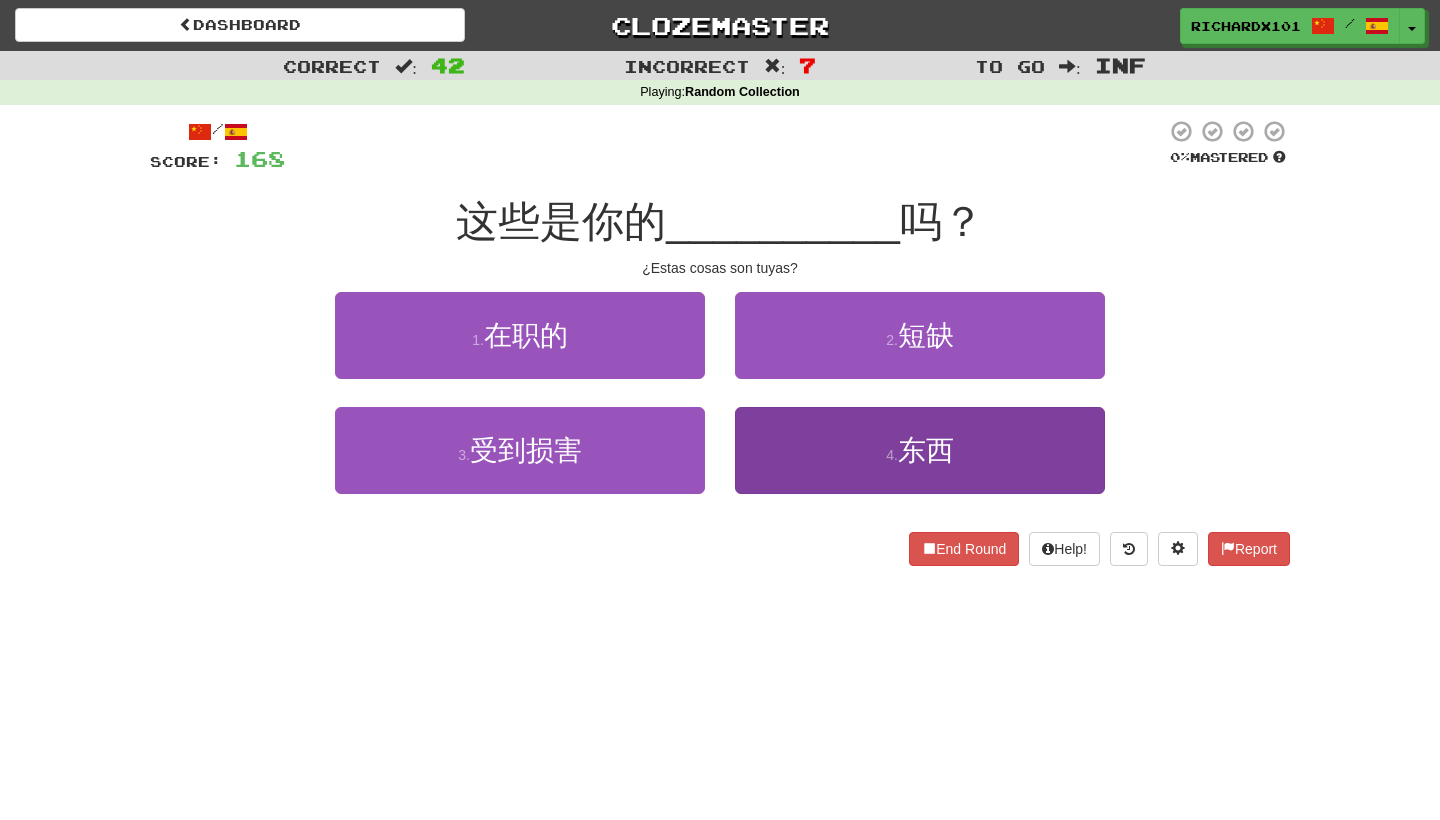 click on "4 .  东西" at bounding box center [920, 450] 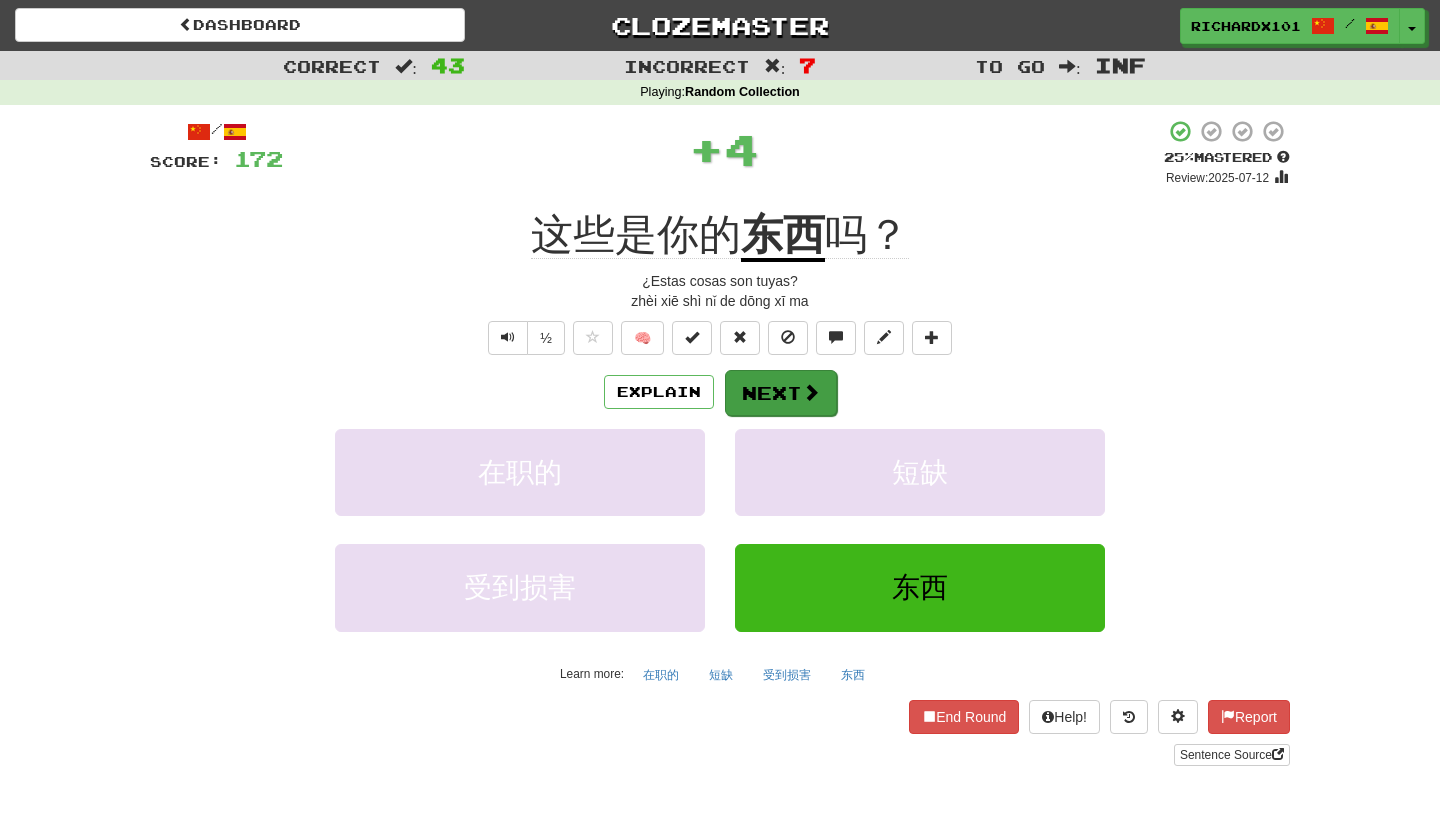 click at bounding box center (811, 392) 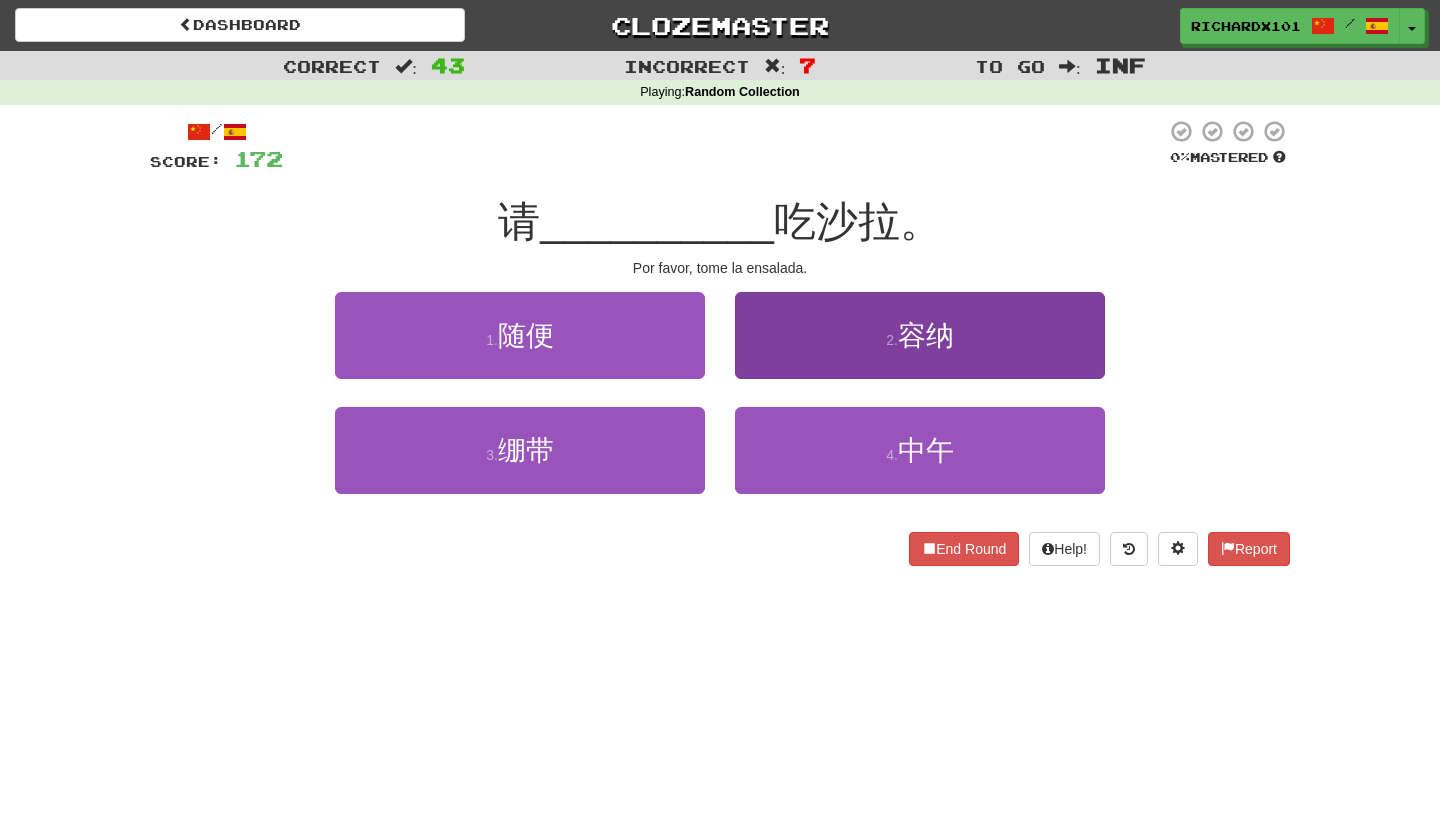 click on "2 .  容纳" at bounding box center [920, 335] 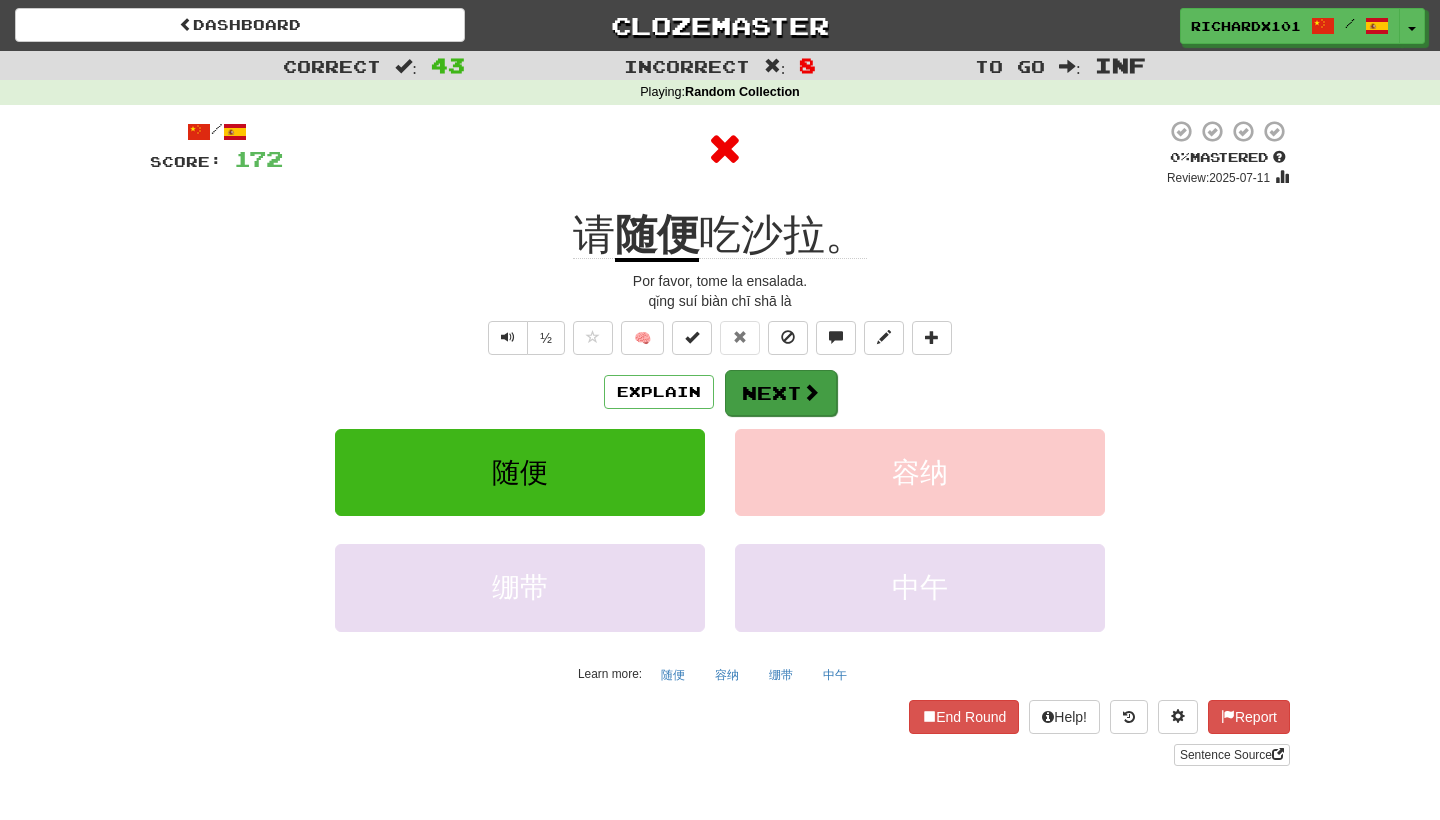 click at bounding box center [811, 392] 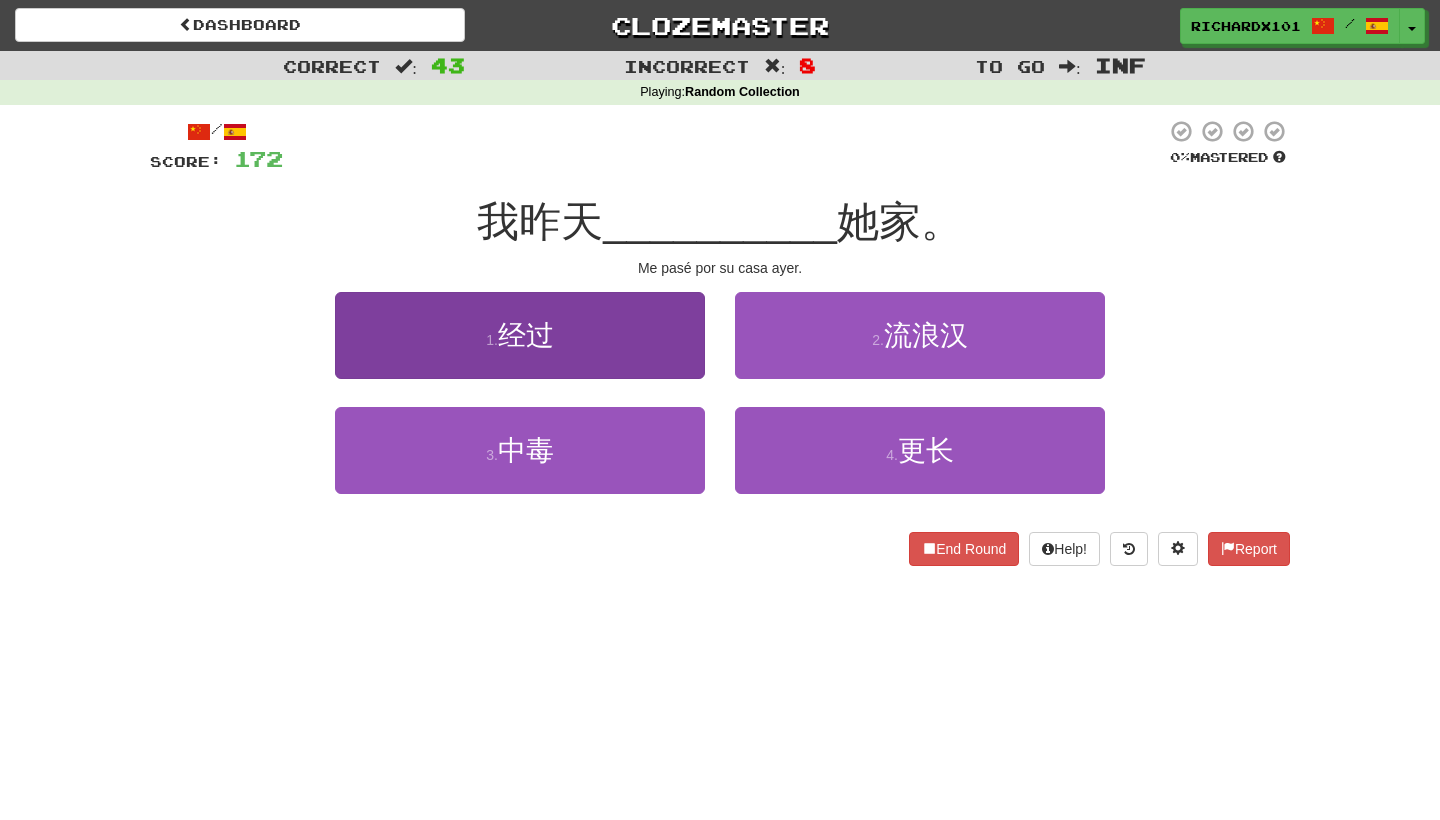 click on "1 .  经过" at bounding box center (520, 335) 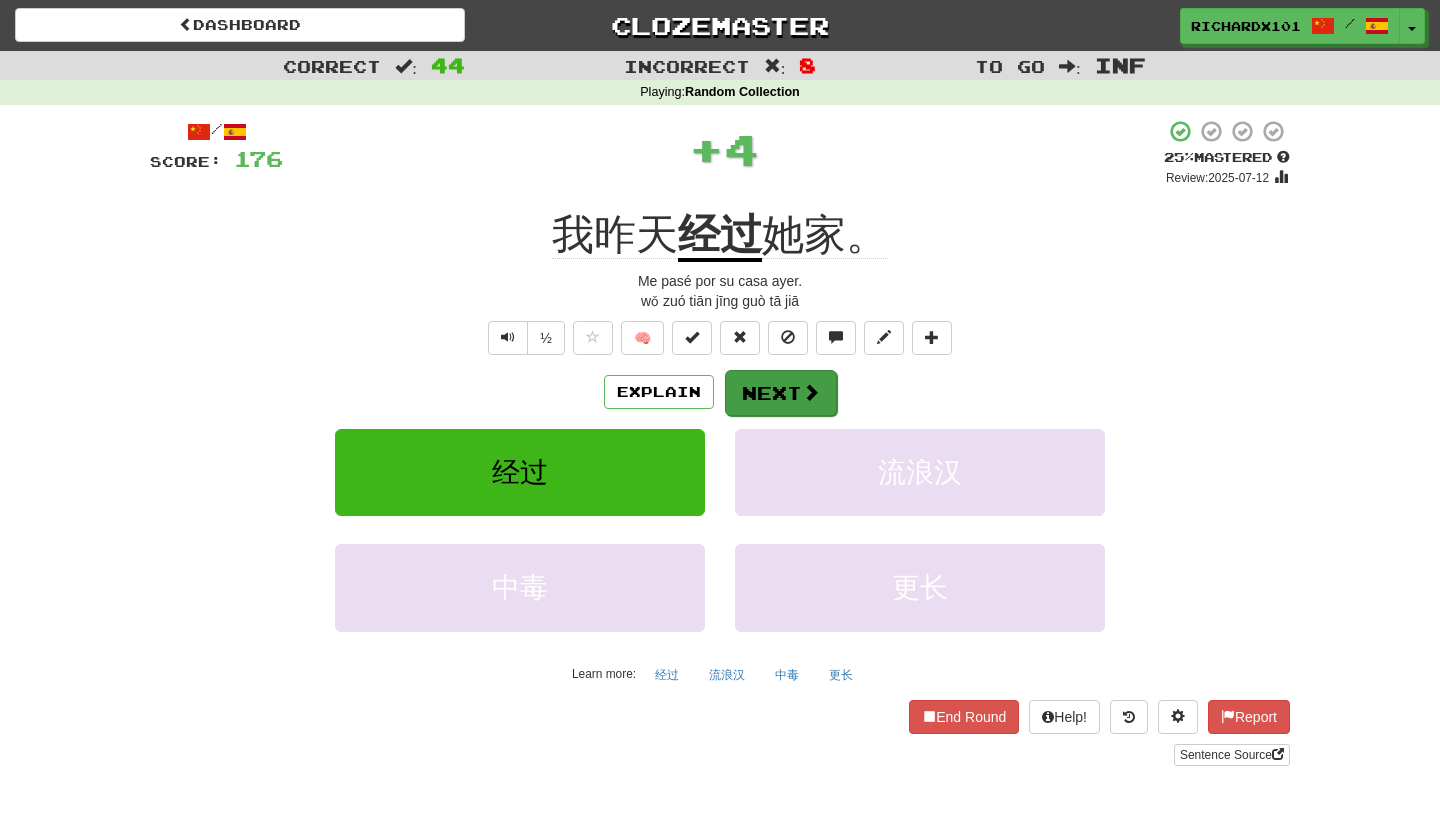 click on "Next" at bounding box center (781, 393) 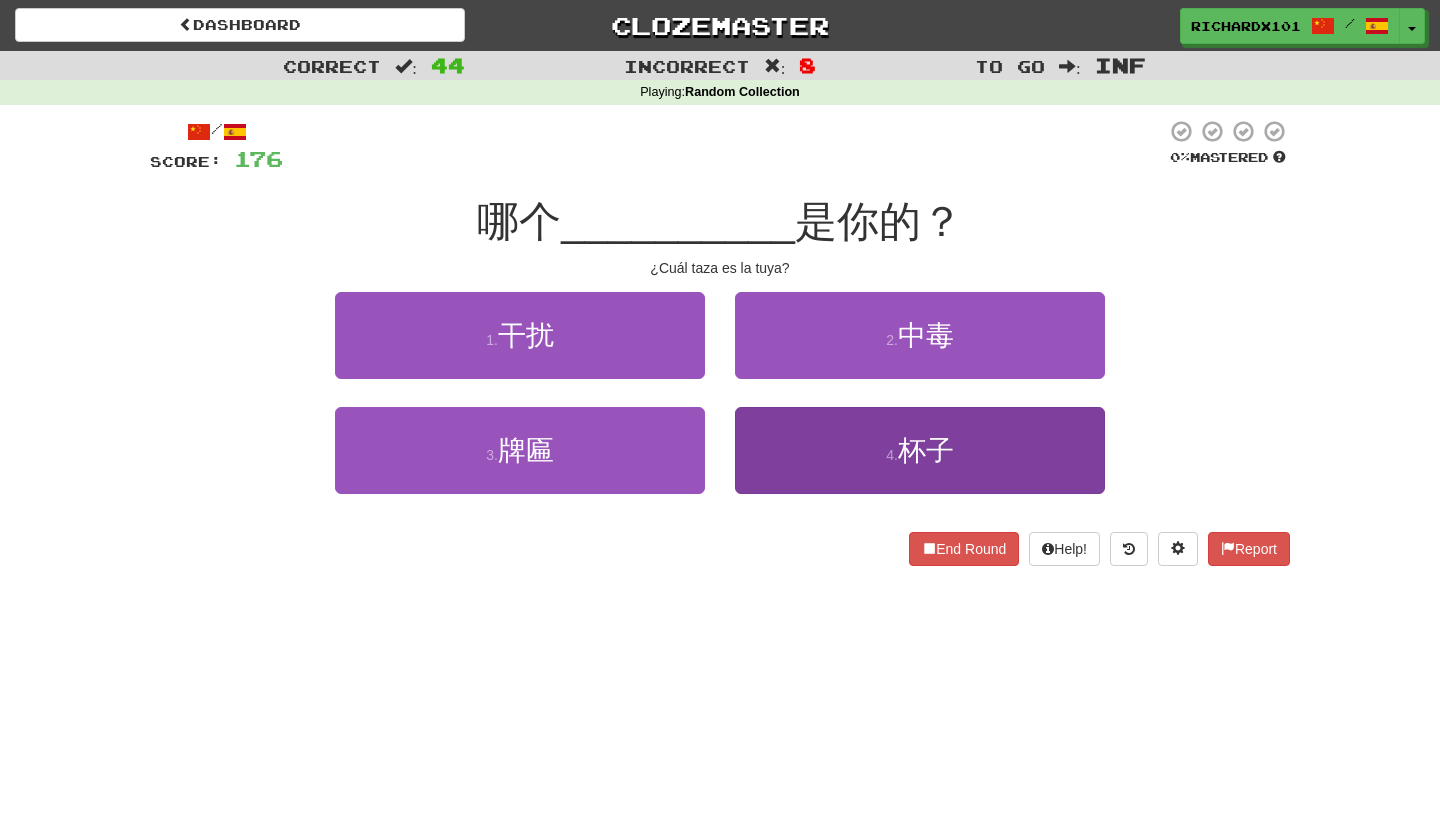 click on "4 .  杯子" at bounding box center (920, 450) 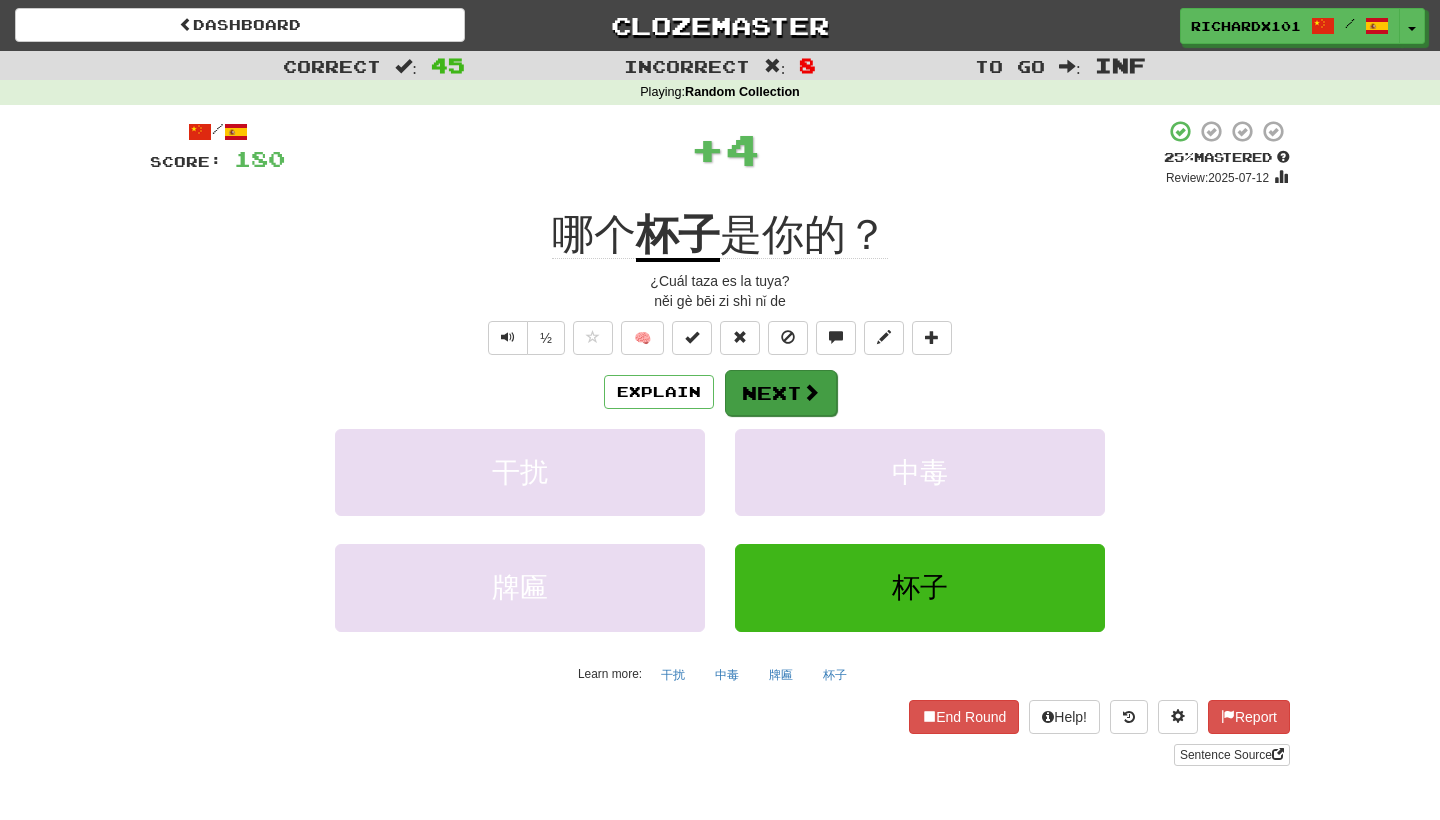 click on "Next" at bounding box center (781, 393) 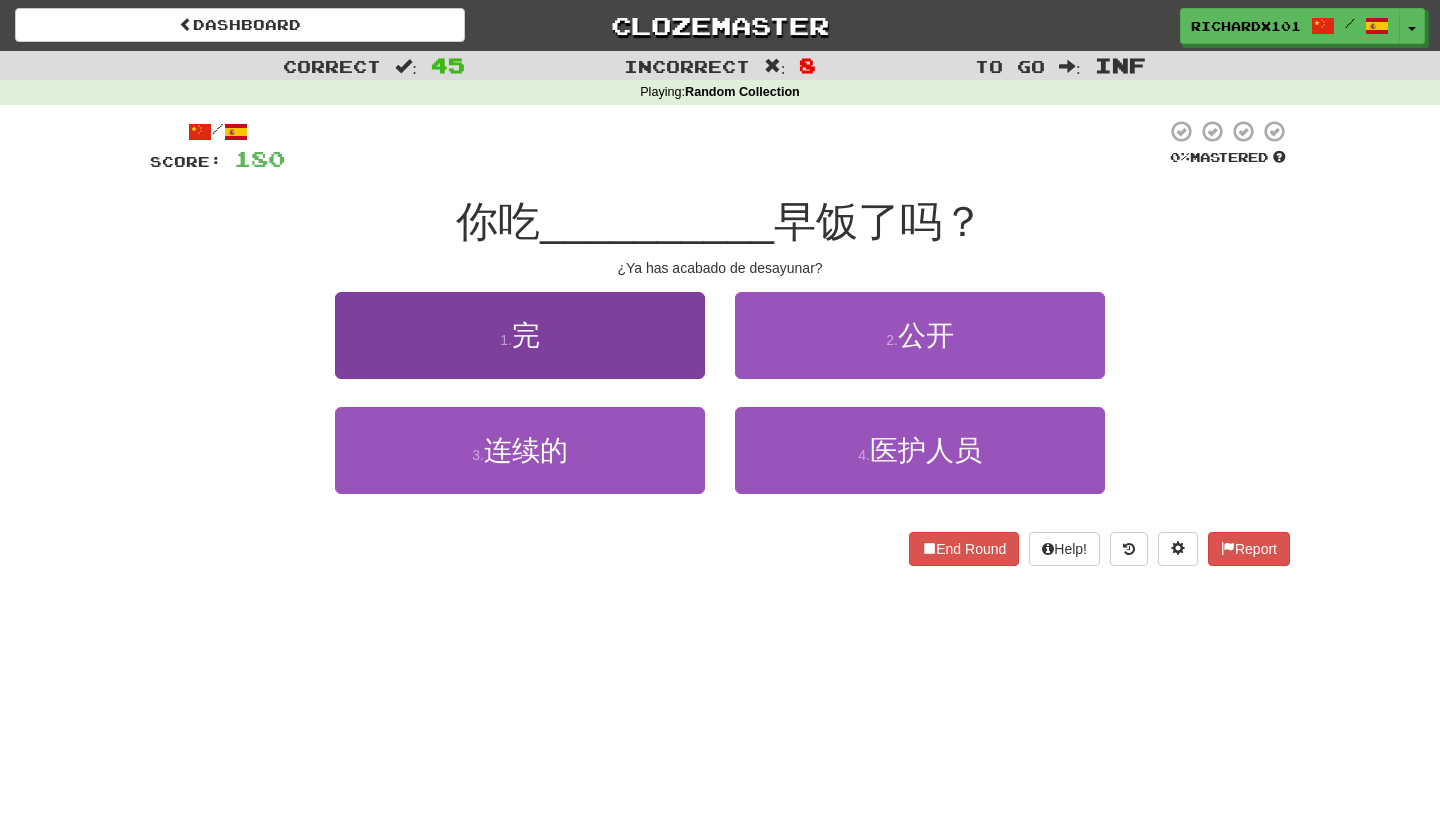 click on "1 .  完" at bounding box center [520, 335] 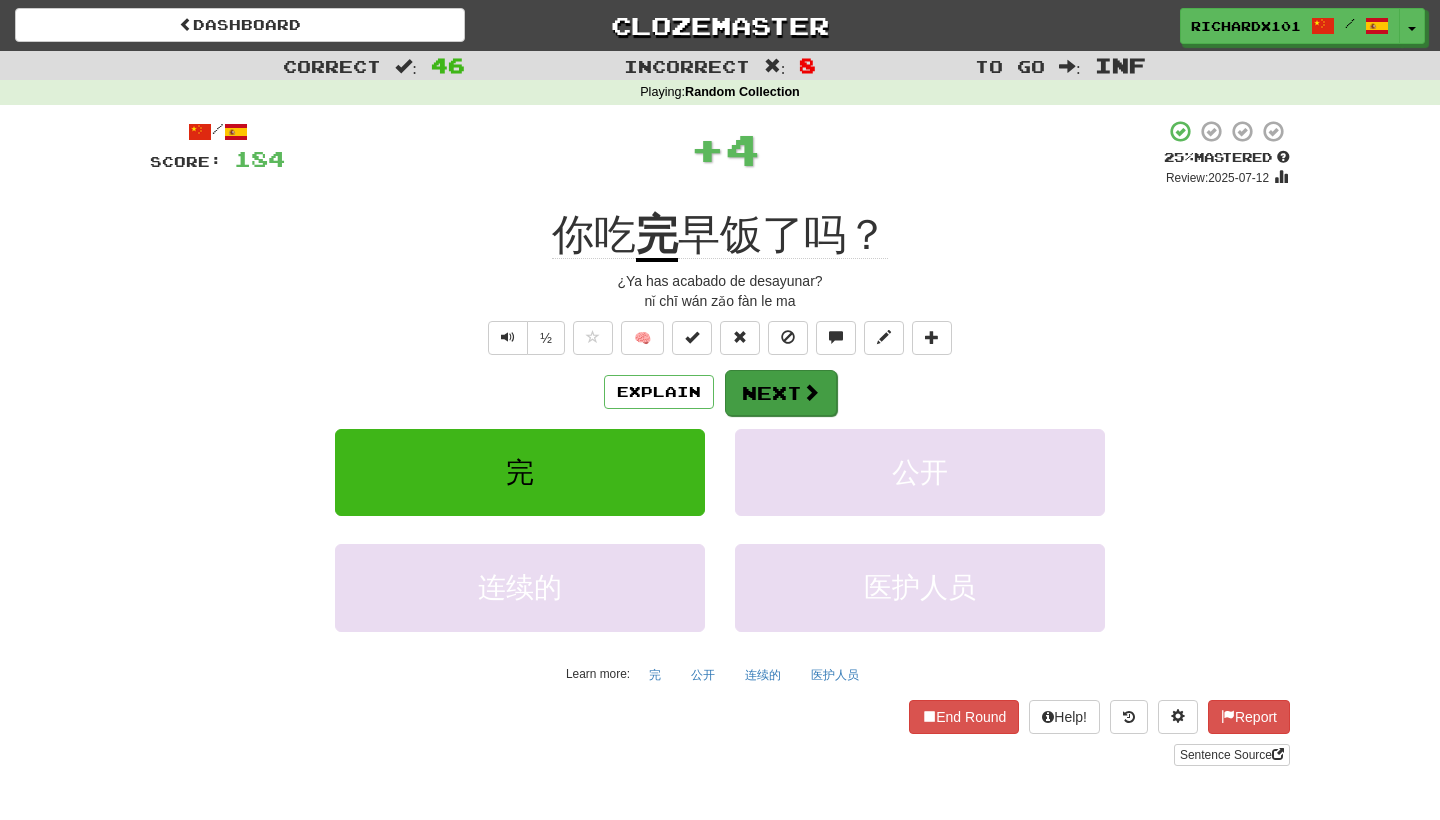 click on "Next" at bounding box center (781, 393) 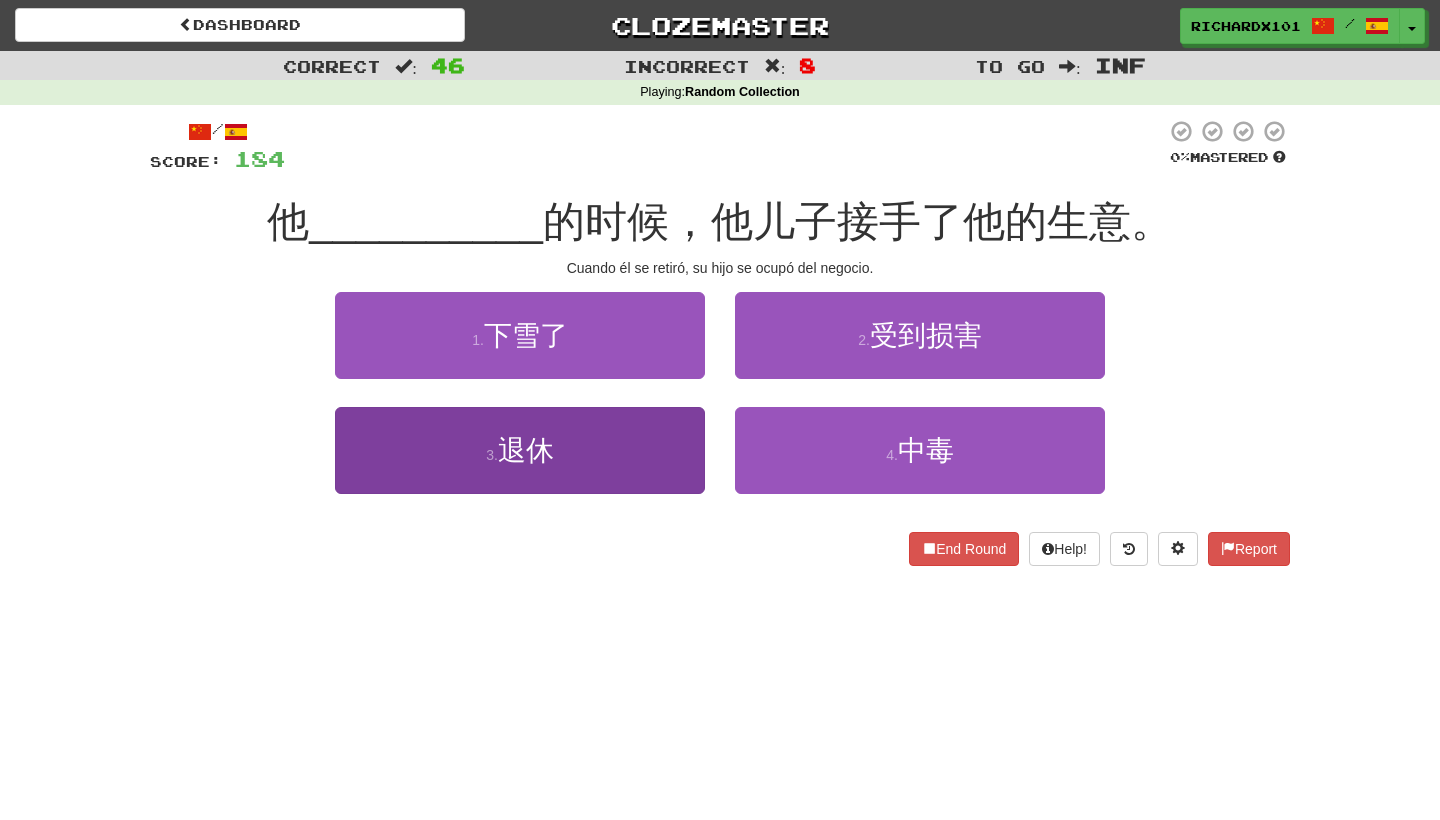 click on "3 .  退休" at bounding box center (520, 450) 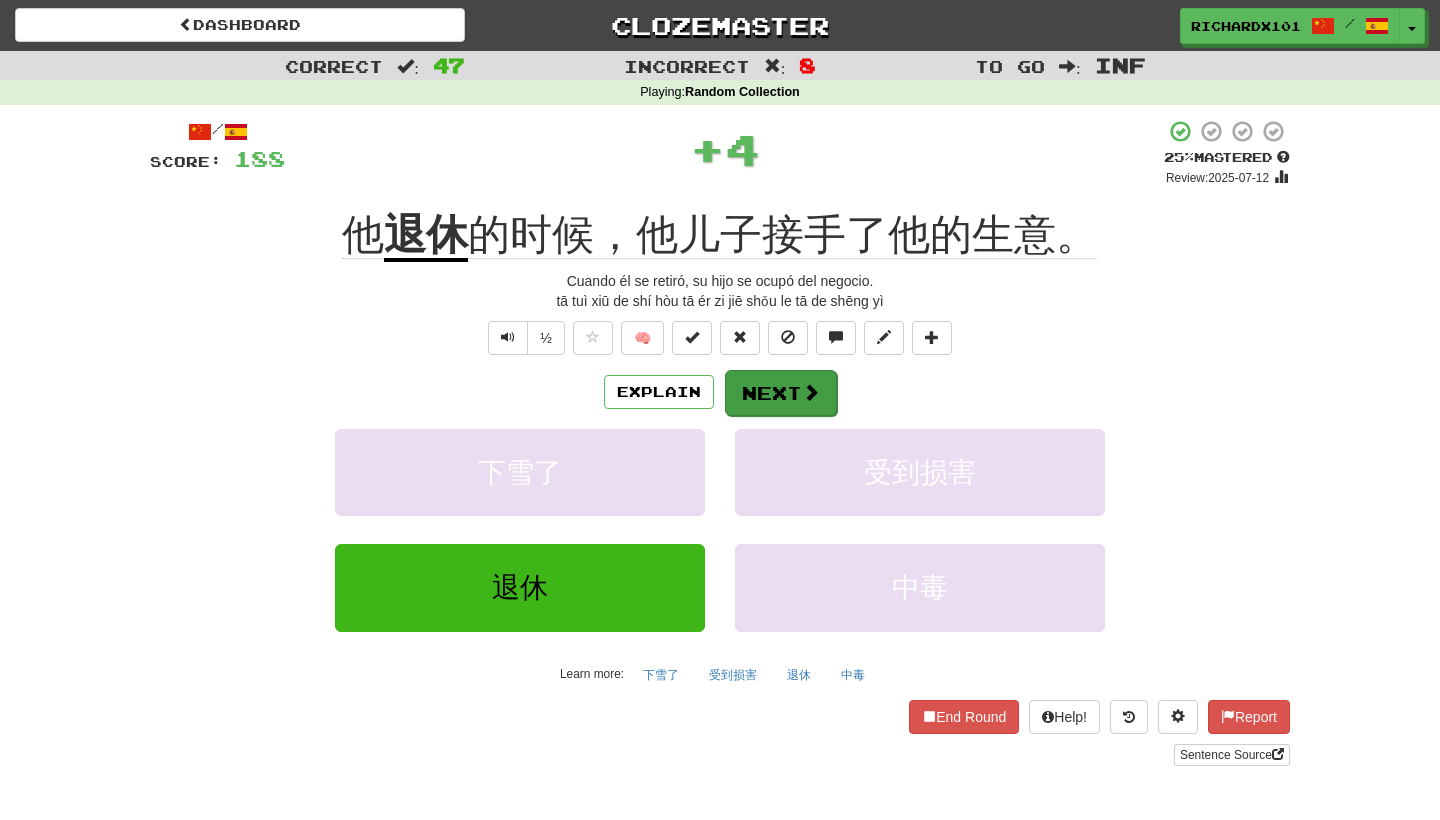 click on "Next" at bounding box center [781, 393] 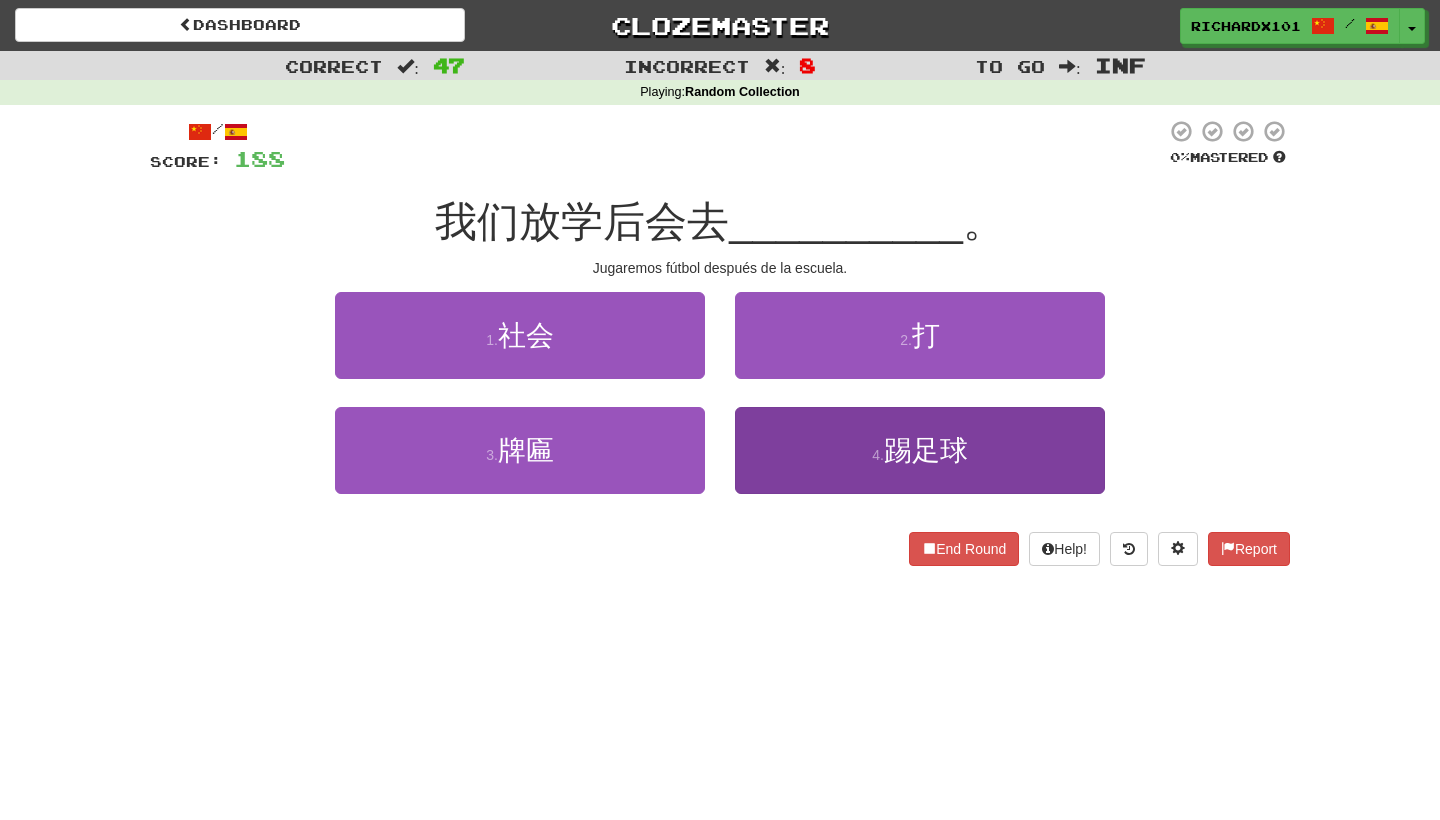 click on "4 .  踢足球" at bounding box center [920, 450] 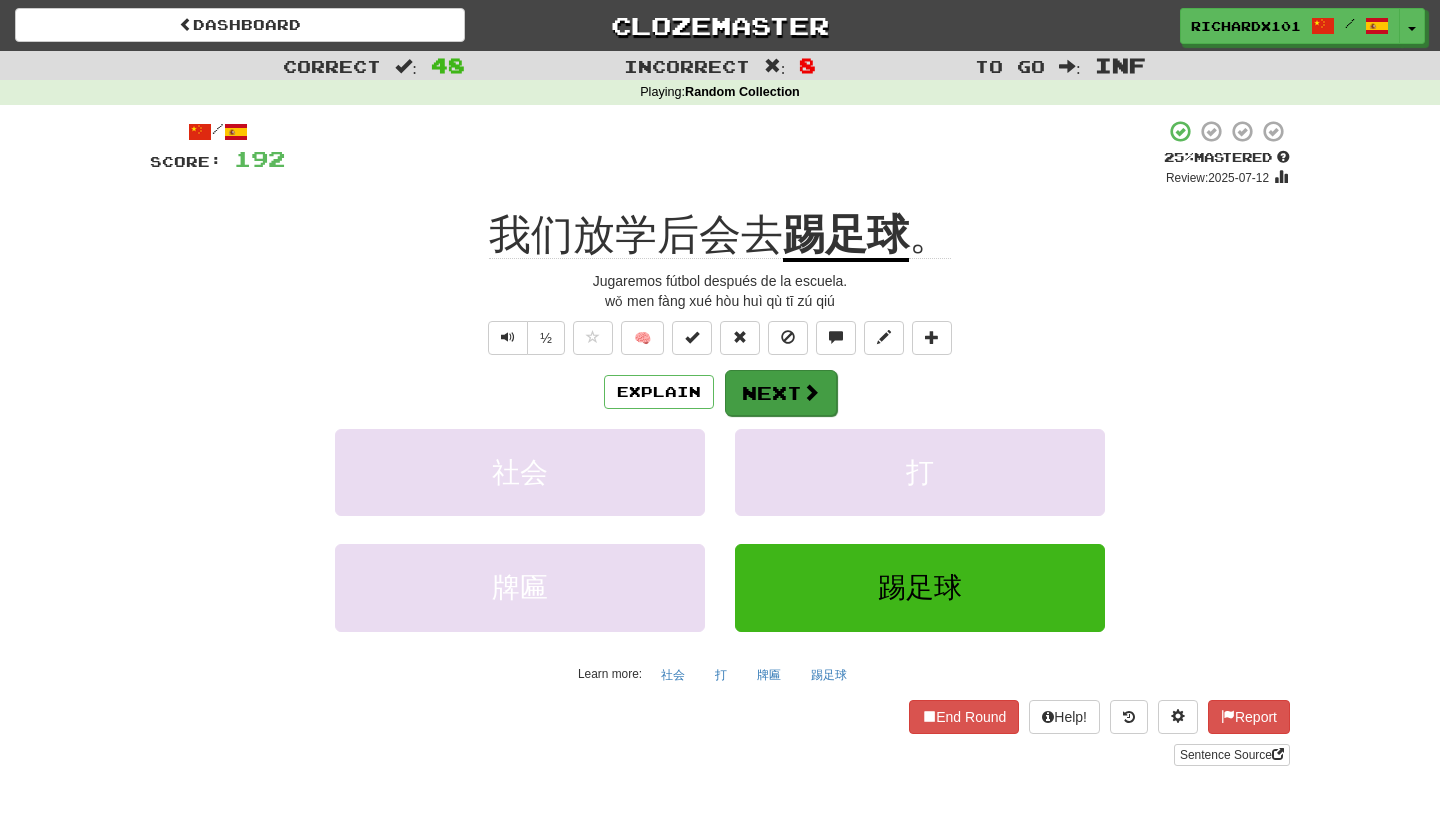 click on "Next" at bounding box center [781, 393] 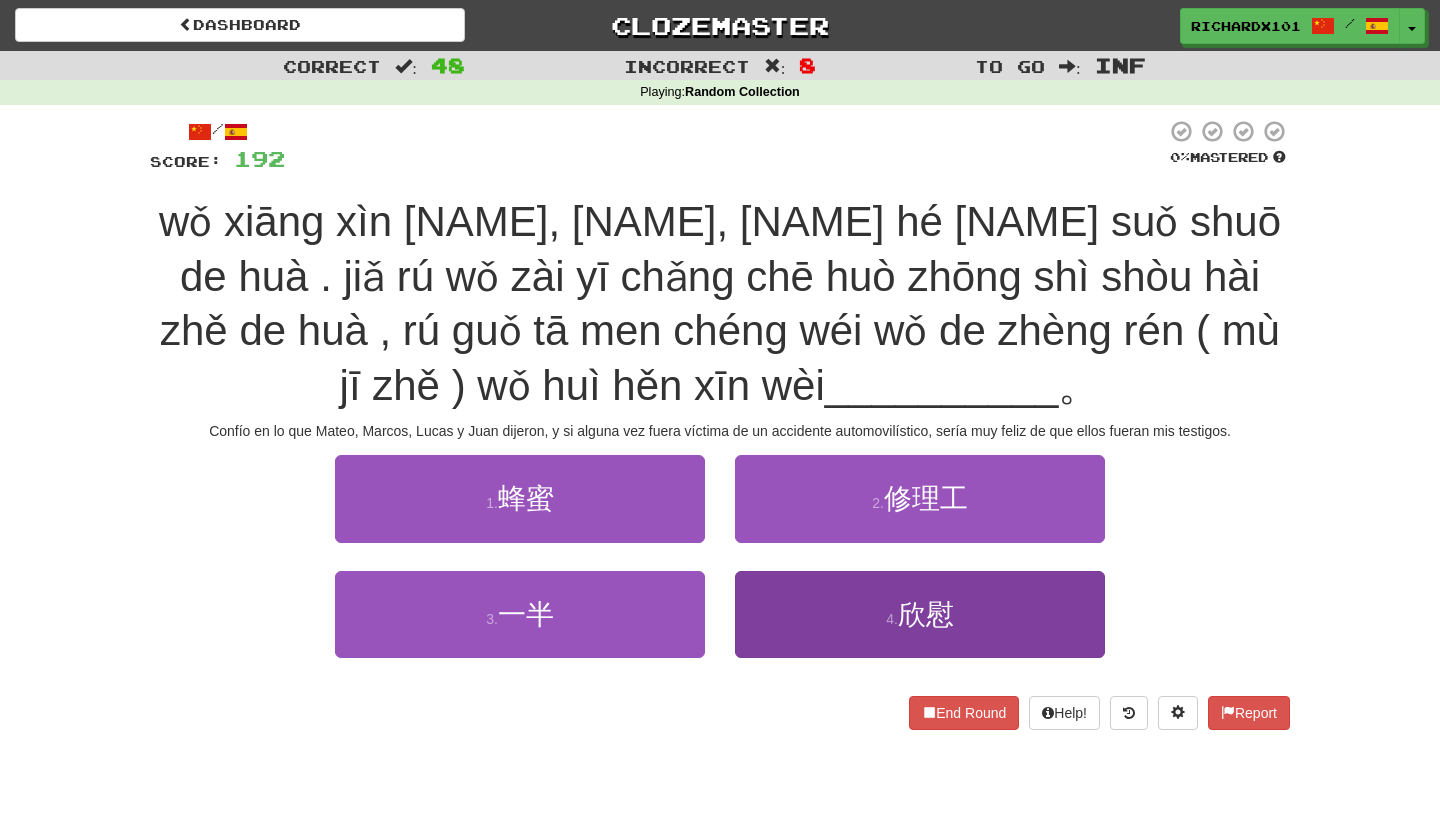 click on "4 .  欣慰" at bounding box center [920, 614] 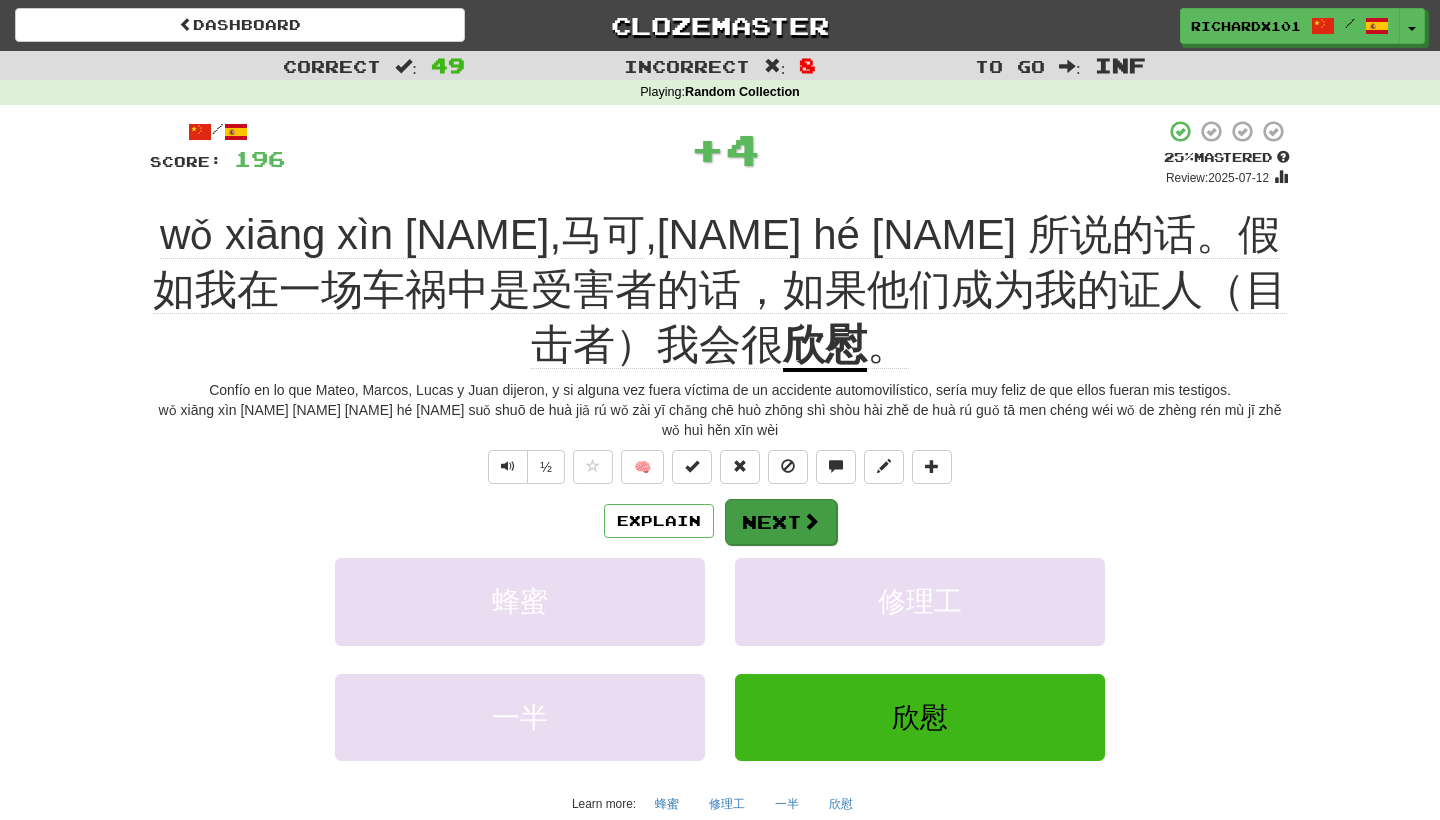 click on "Next" at bounding box center [781, 522] 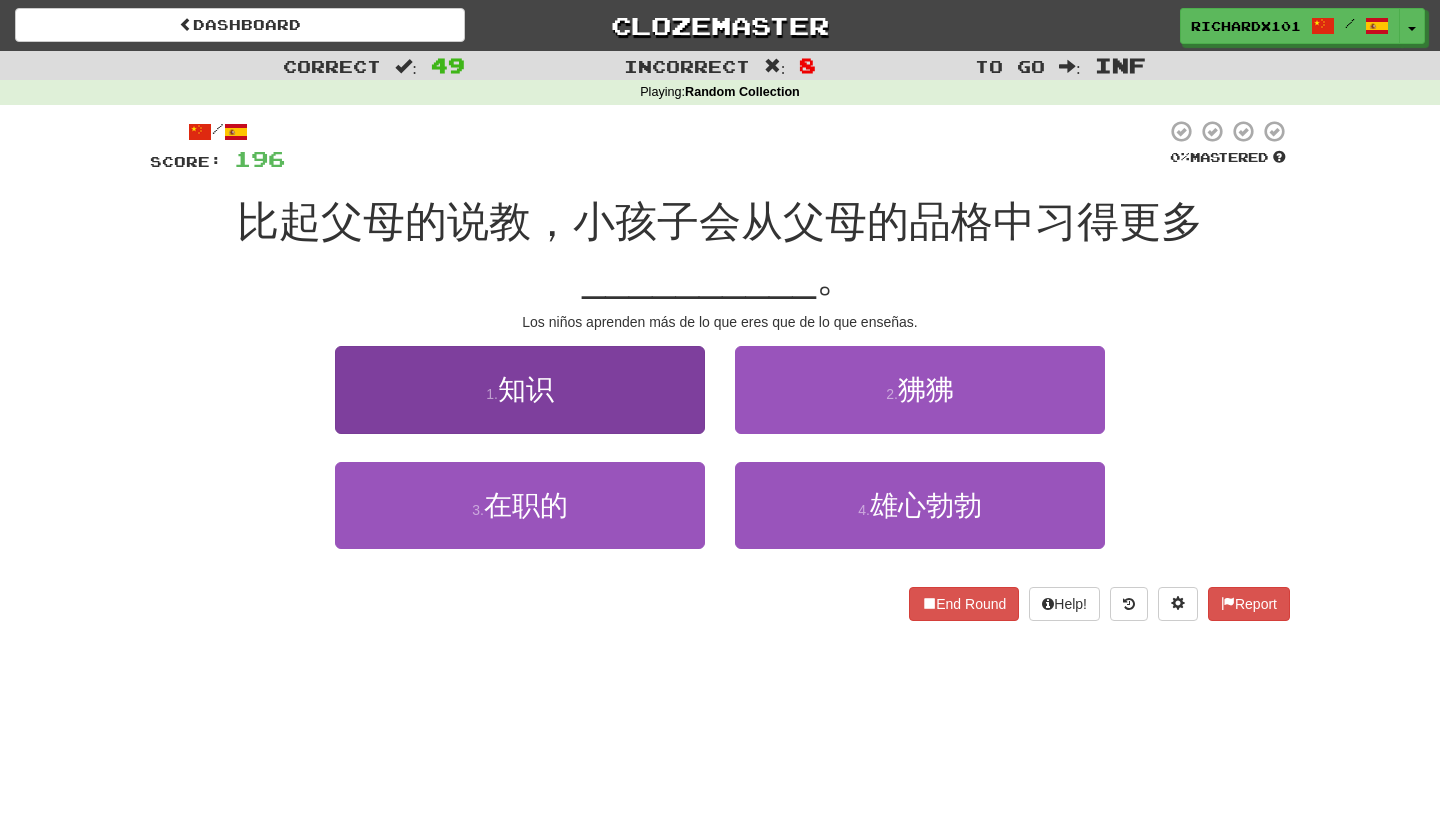 click on "1 .  知识" at bounding box center [520, 389] 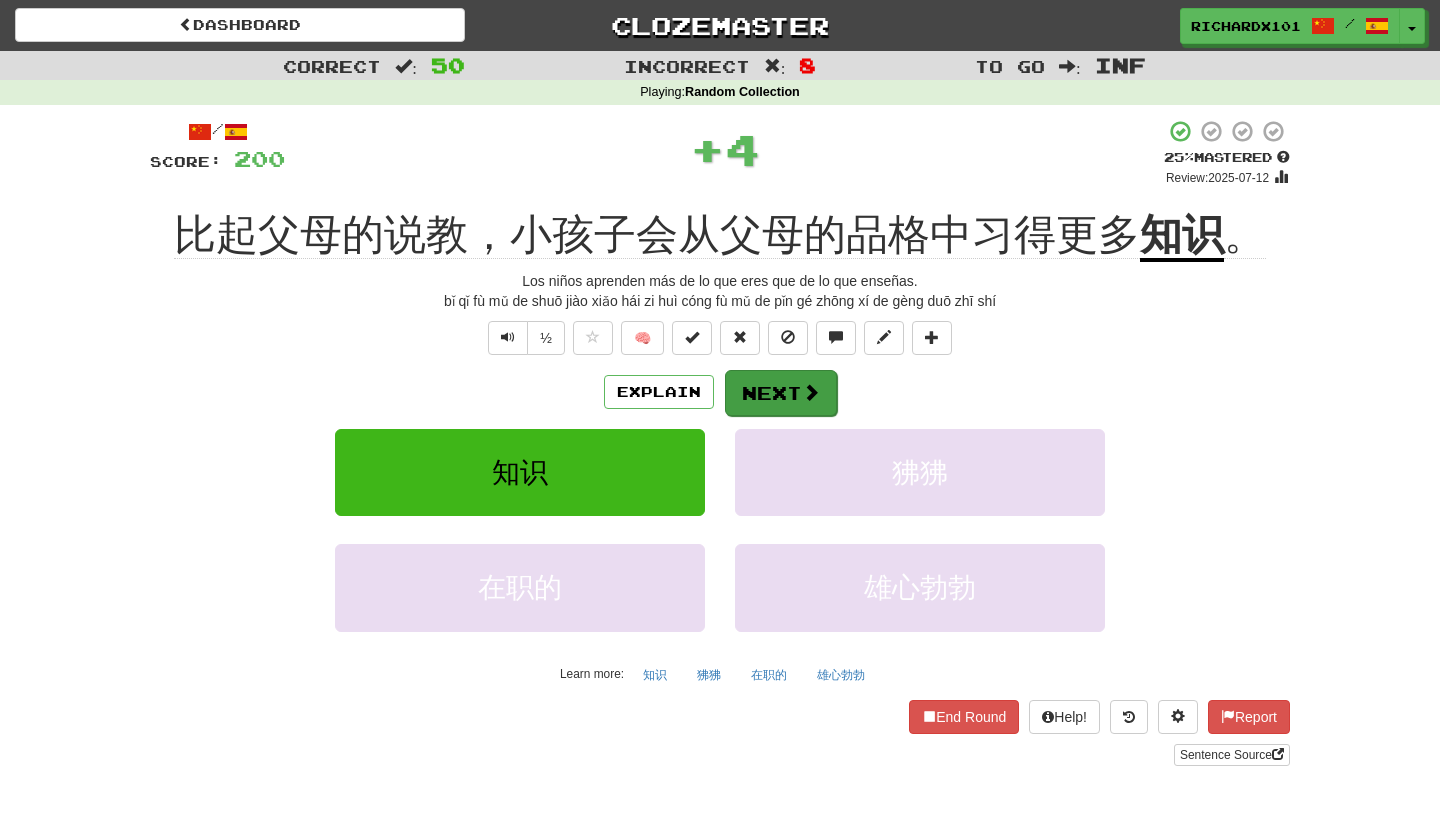 click on "Next" at bounding box center [781, 393] 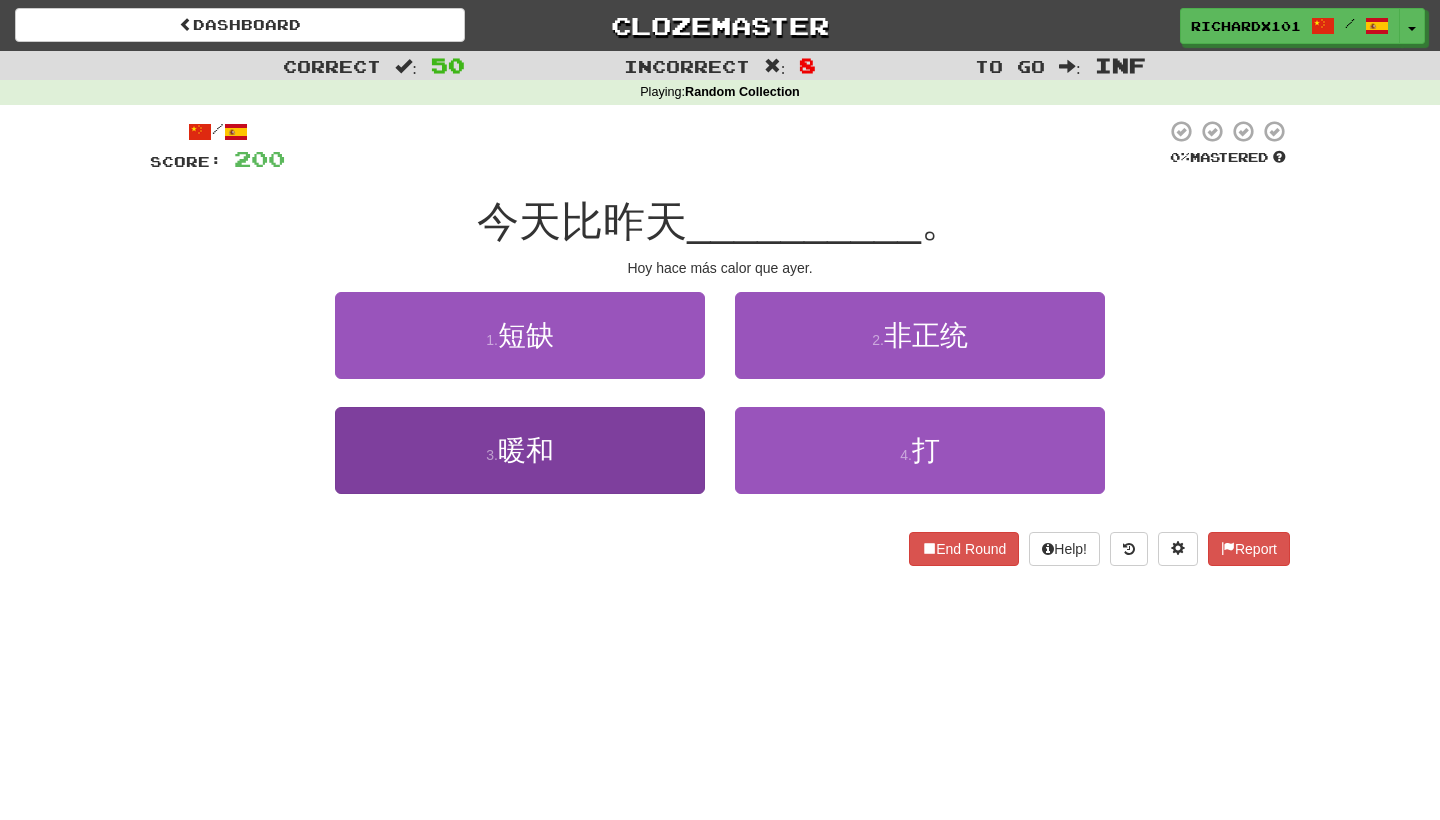click on "3 .  暖和" at bounding box center (520, 450) 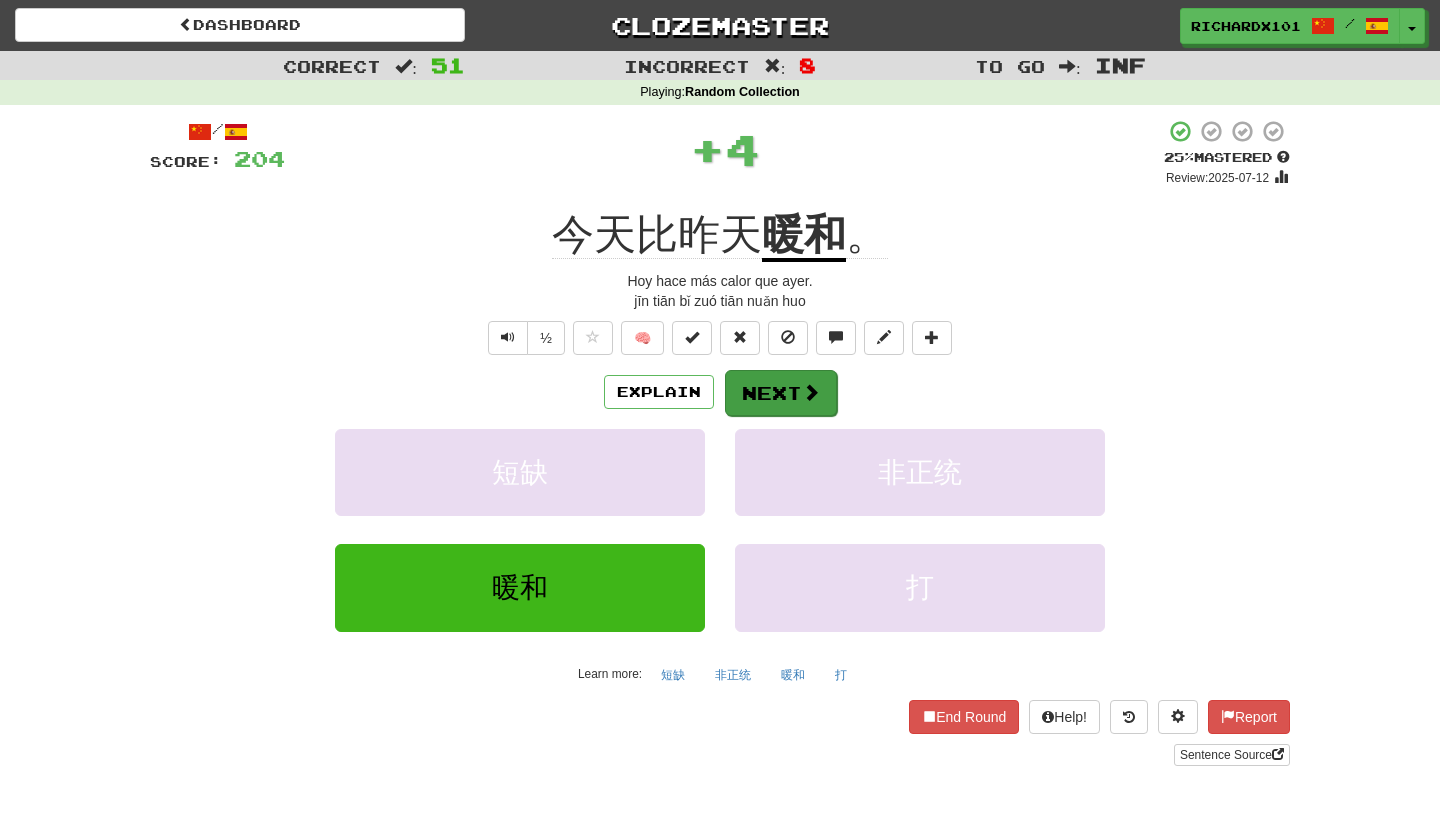 click on "Next" at bounding box center (781, 393) 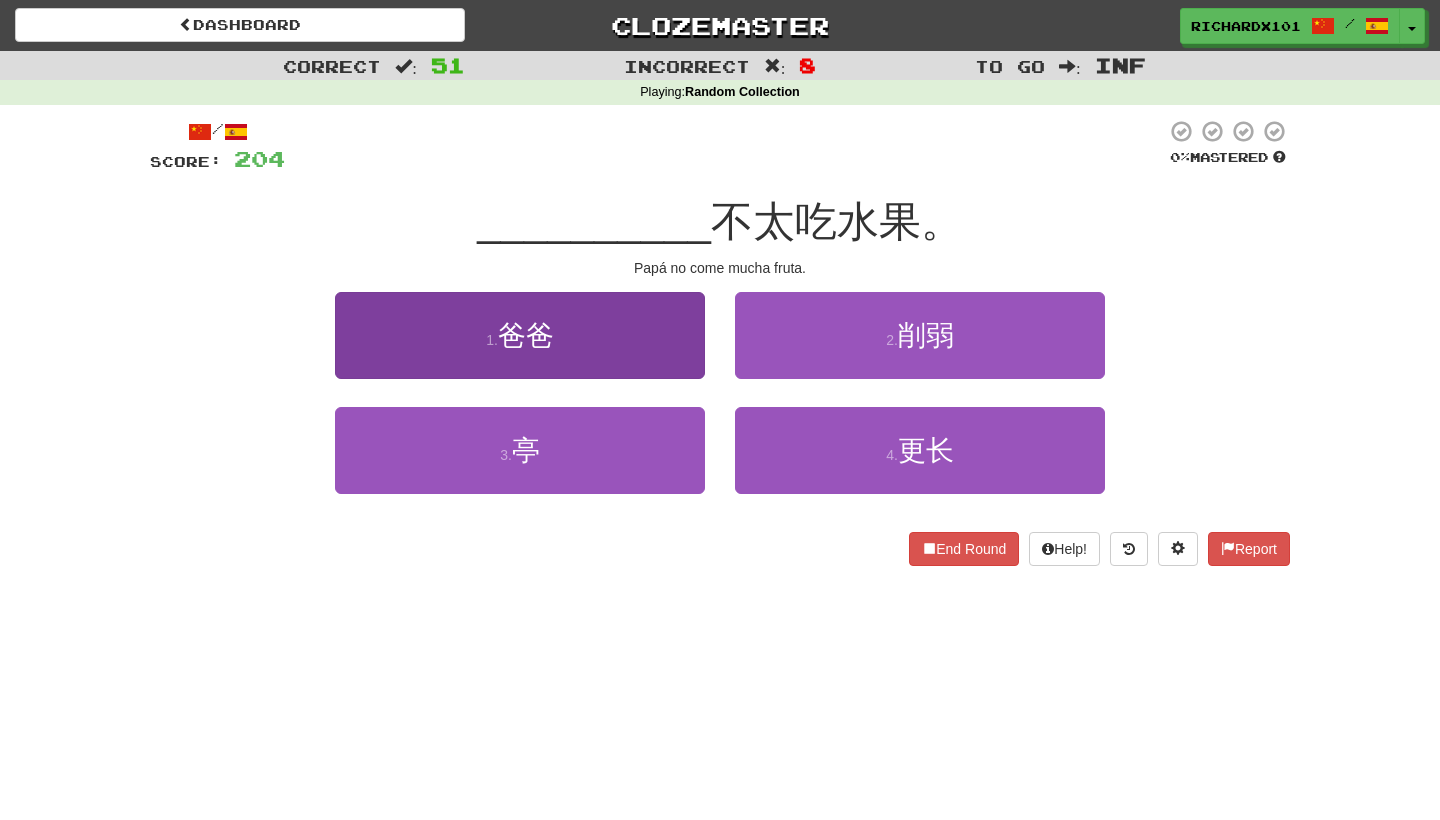 click on "1 .  爸爸" at bounding box center [520, 335] 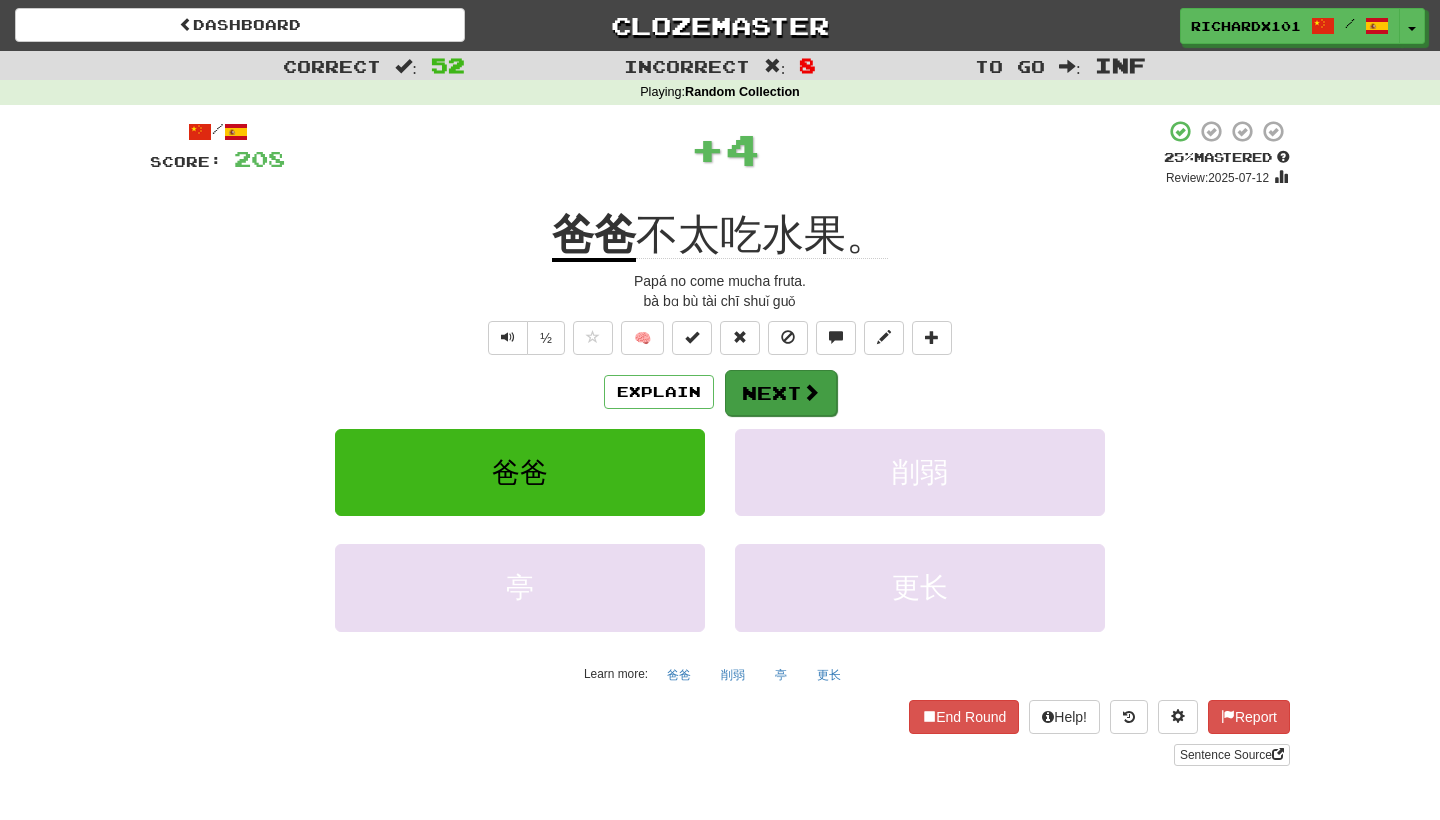 click on "Next" at bounding box center [781, 393] 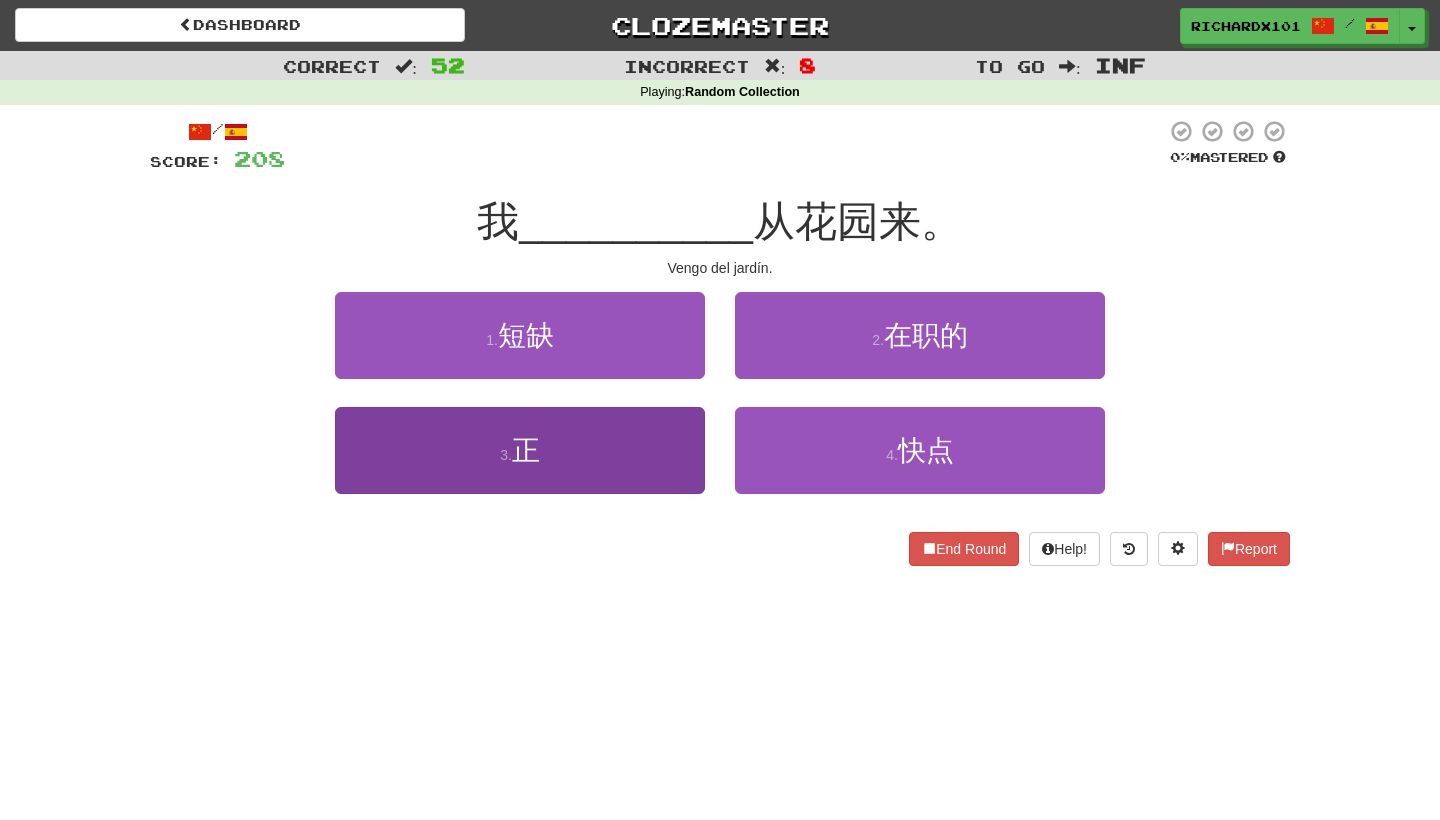 click on "3 .  正" at bounding box center (520, 450) 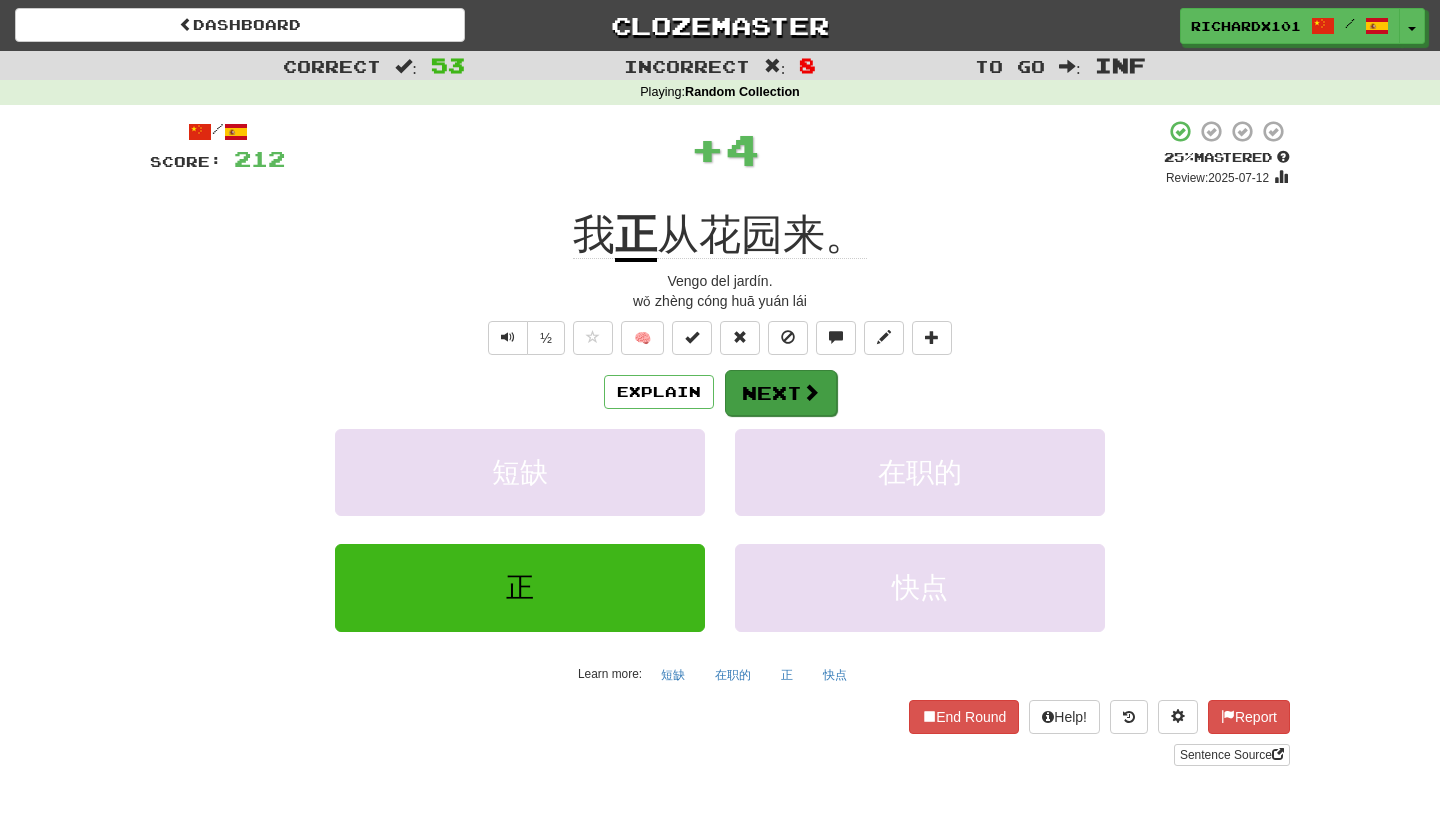 click on "Next" at bounding box center (781, 393) 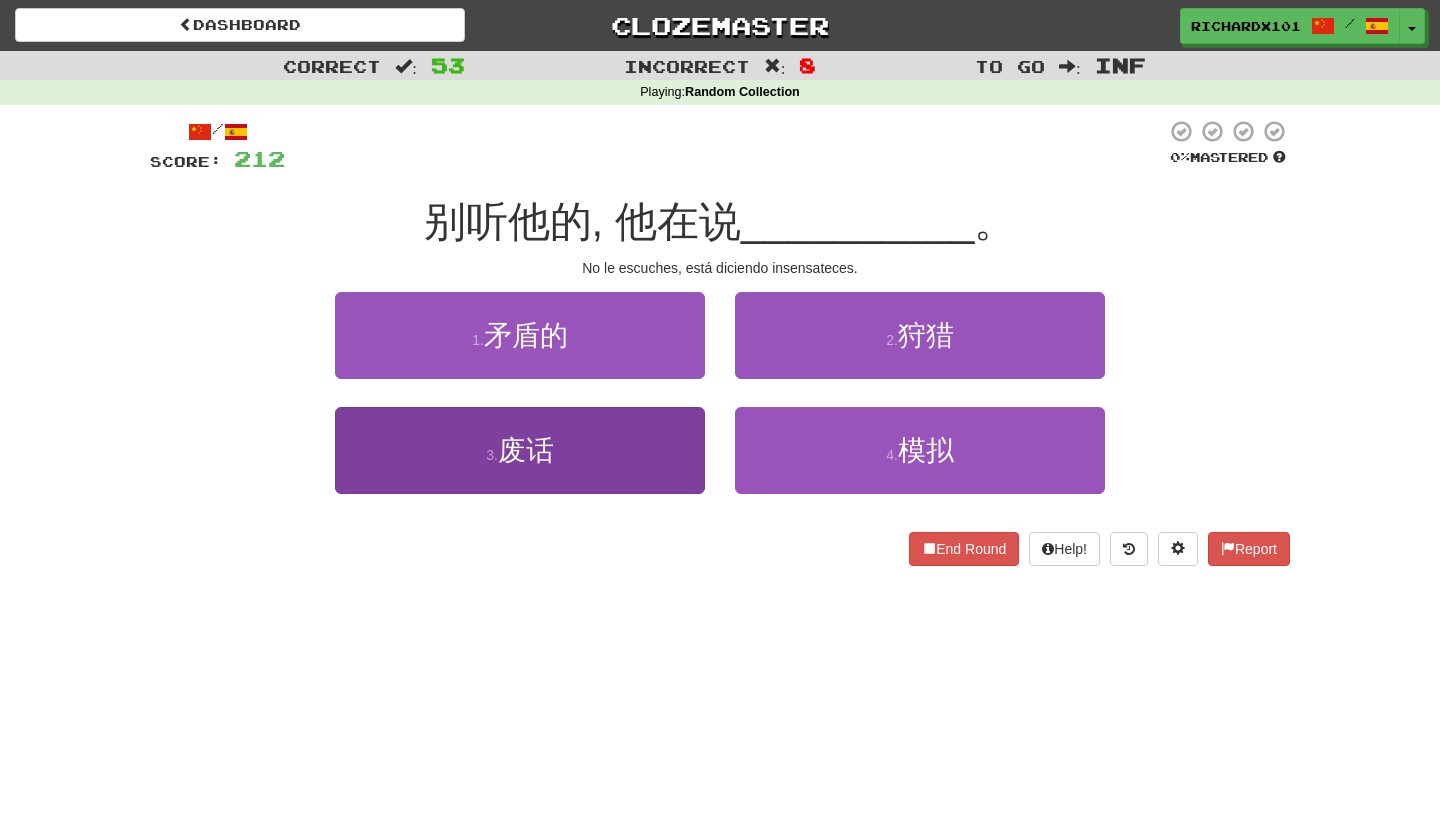 click on "3 .  废话" at bounding box center (520, 450) 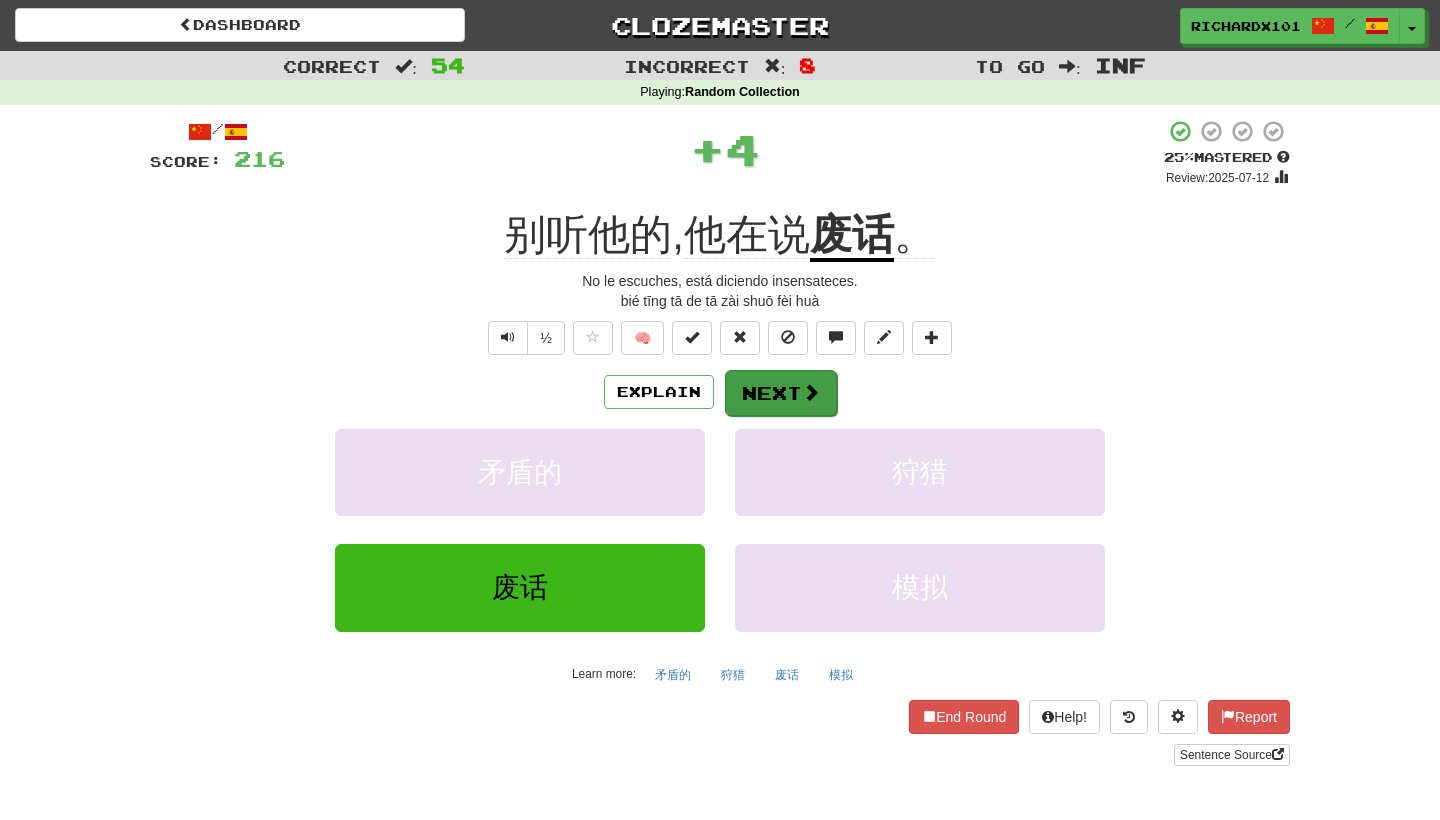 click on "Next" at bounding box center (781, 393) 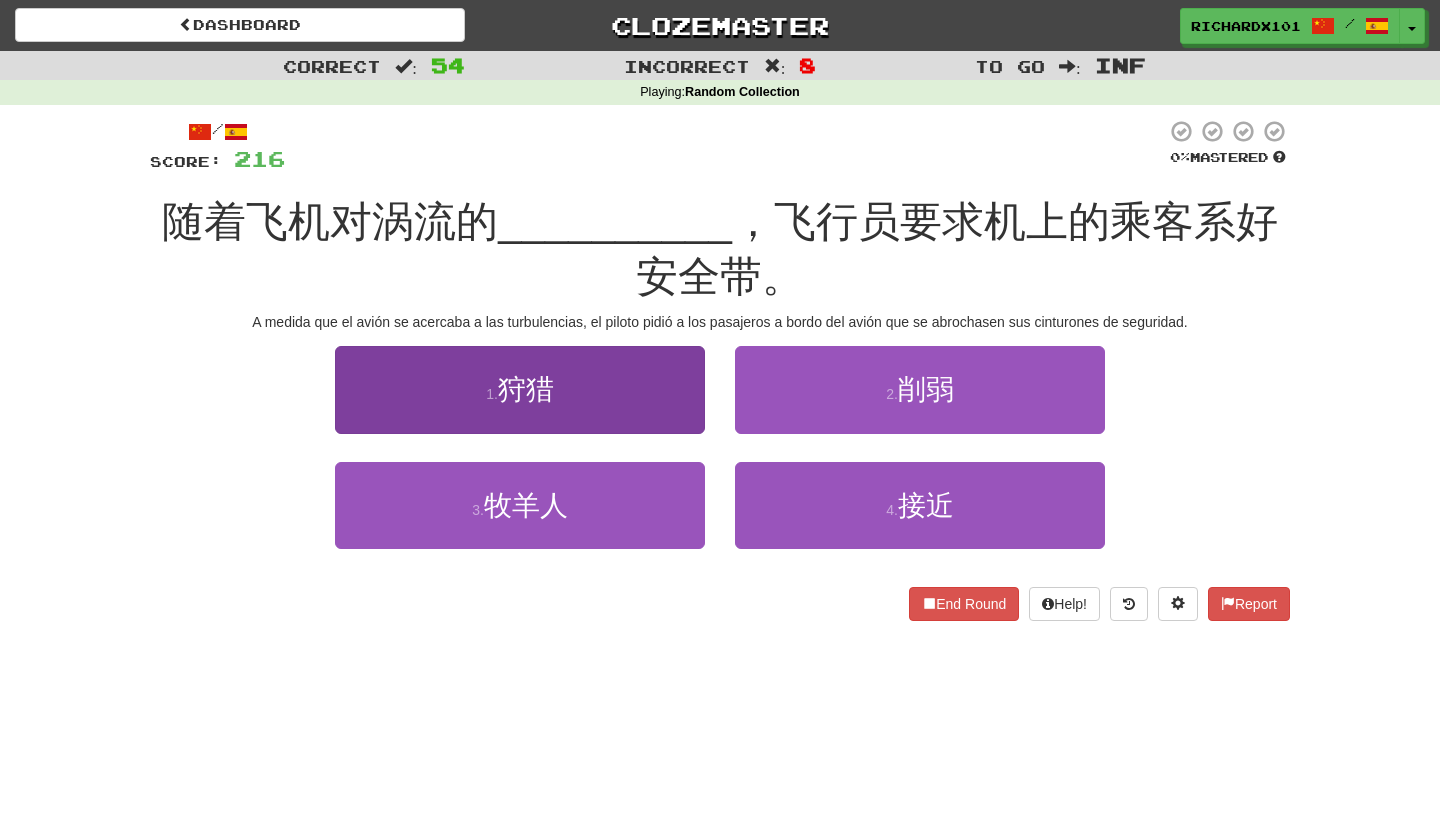 click on "1 .  狩猎" at bounding box center (520, 389) 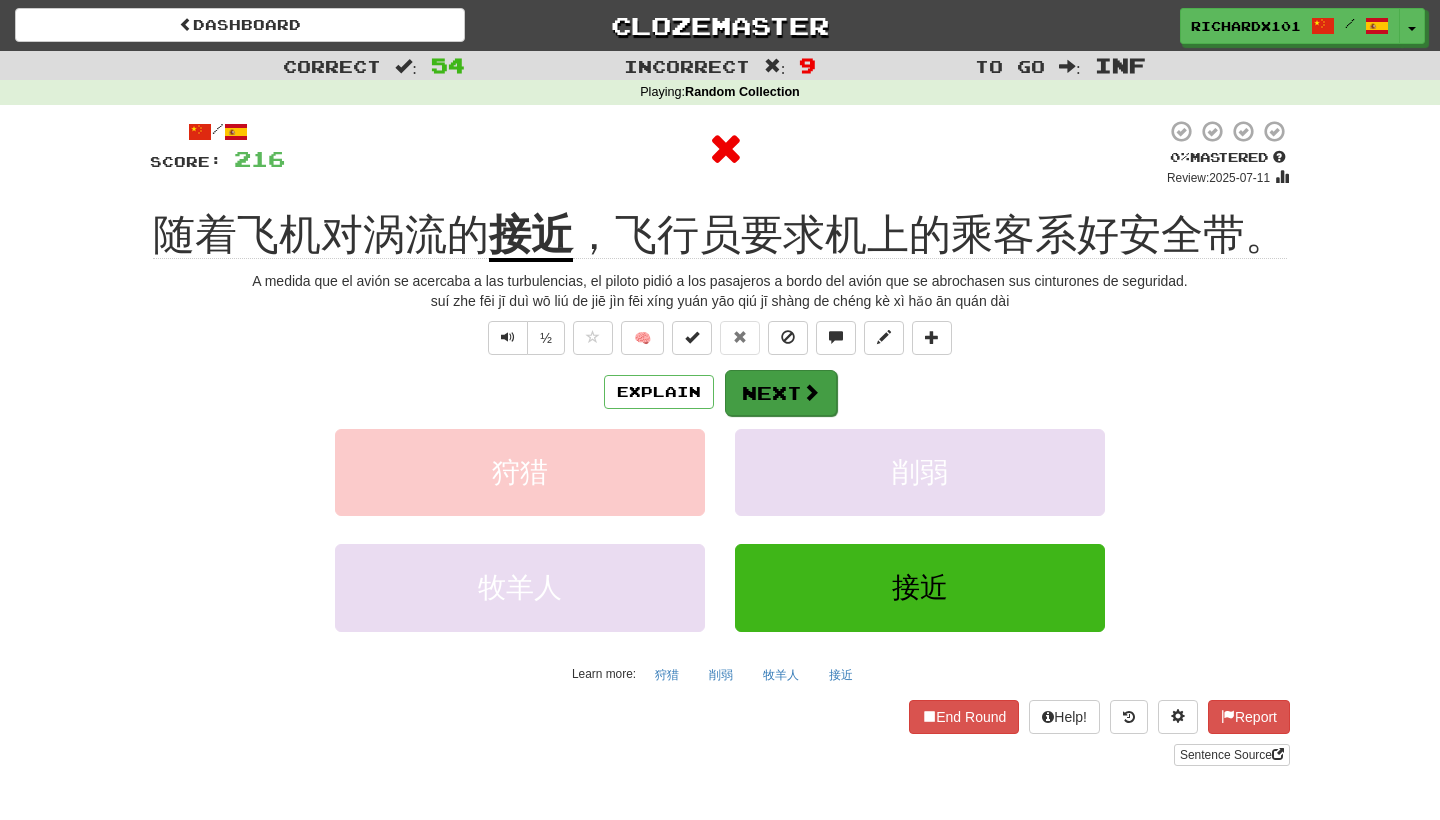 click on "Next" at bounding box center (781, 393) 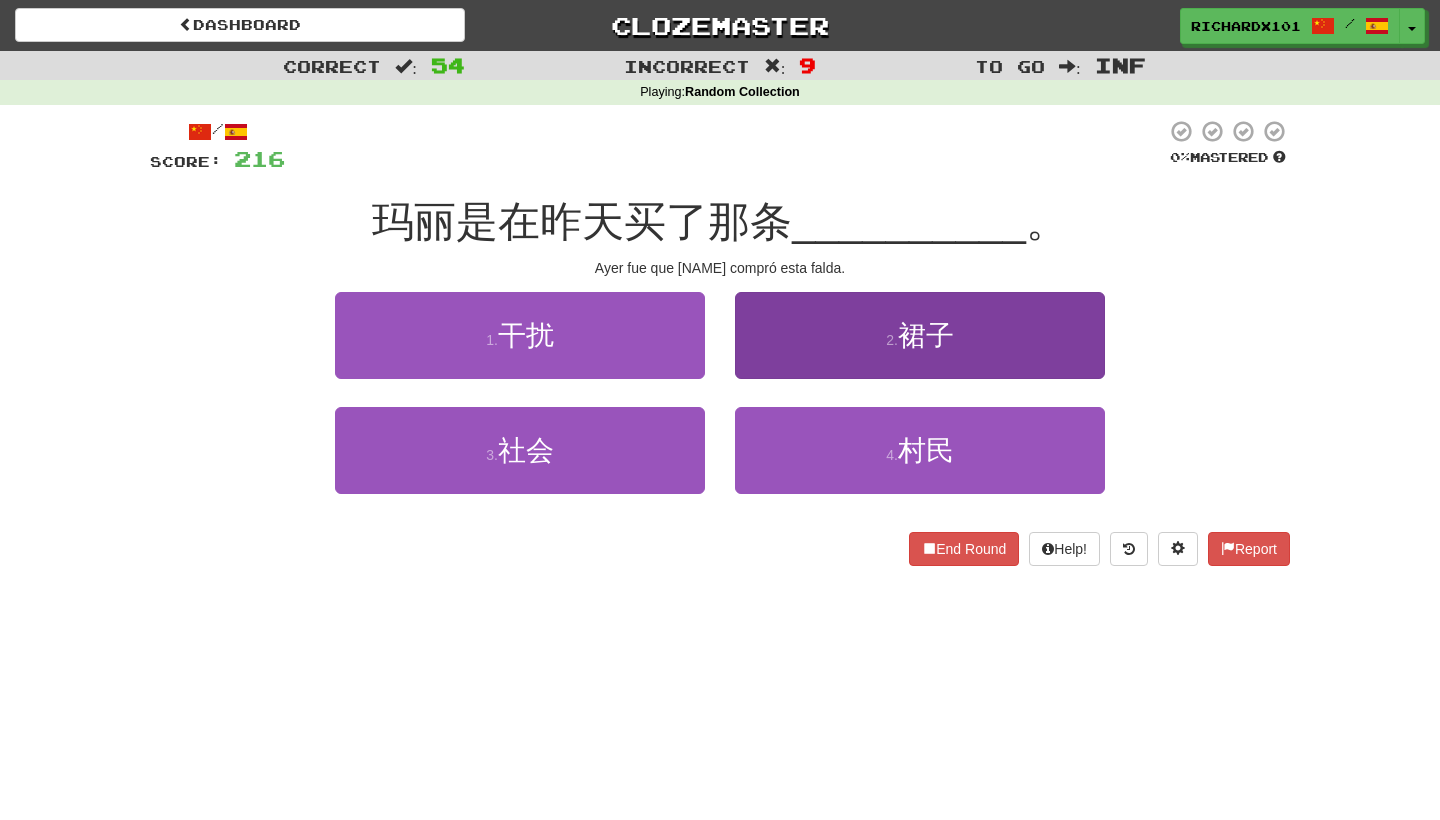 click on "2 .  裙子" at bounding box center [920, 335] 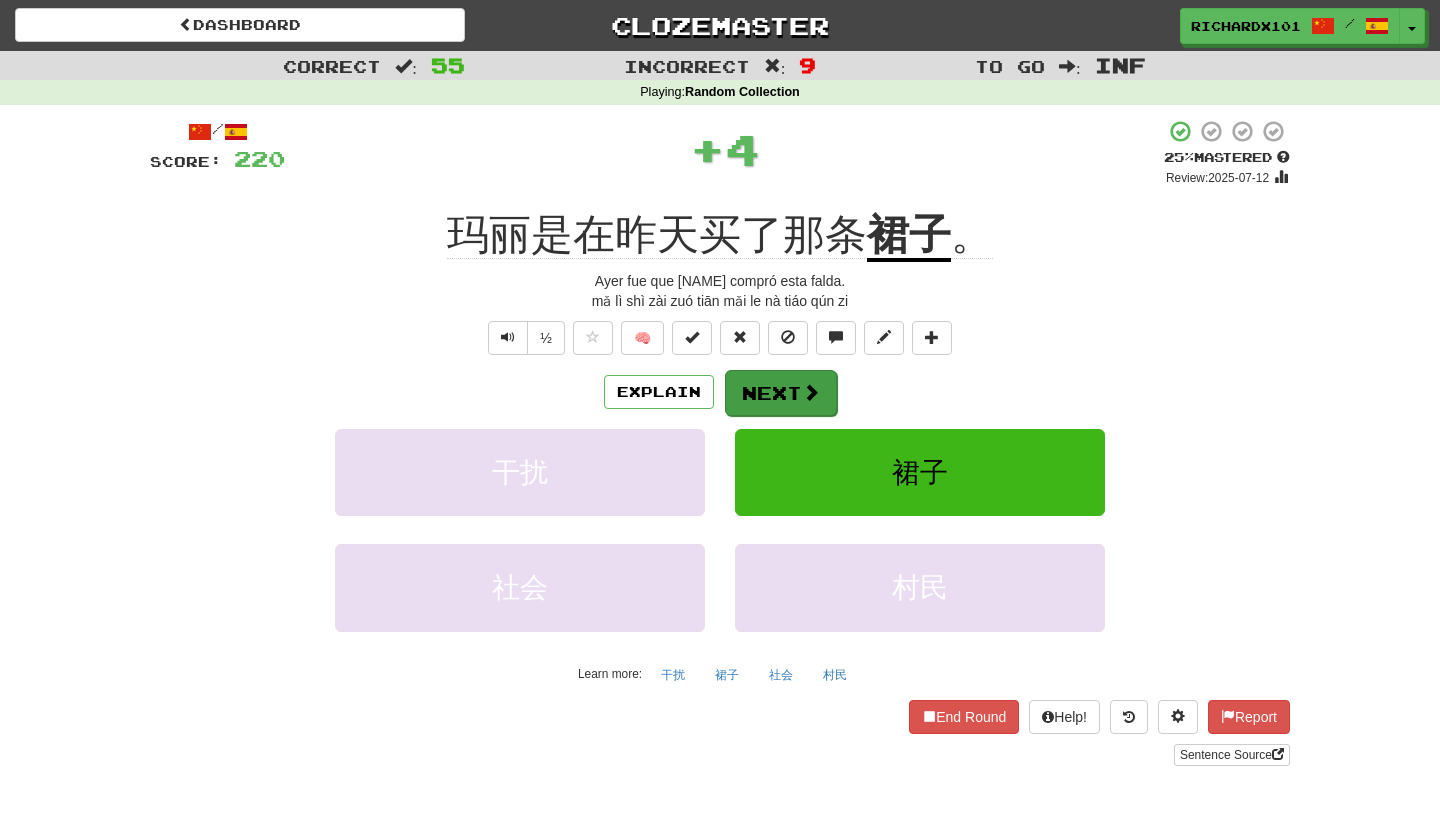 click at bounding box center (811, 392) 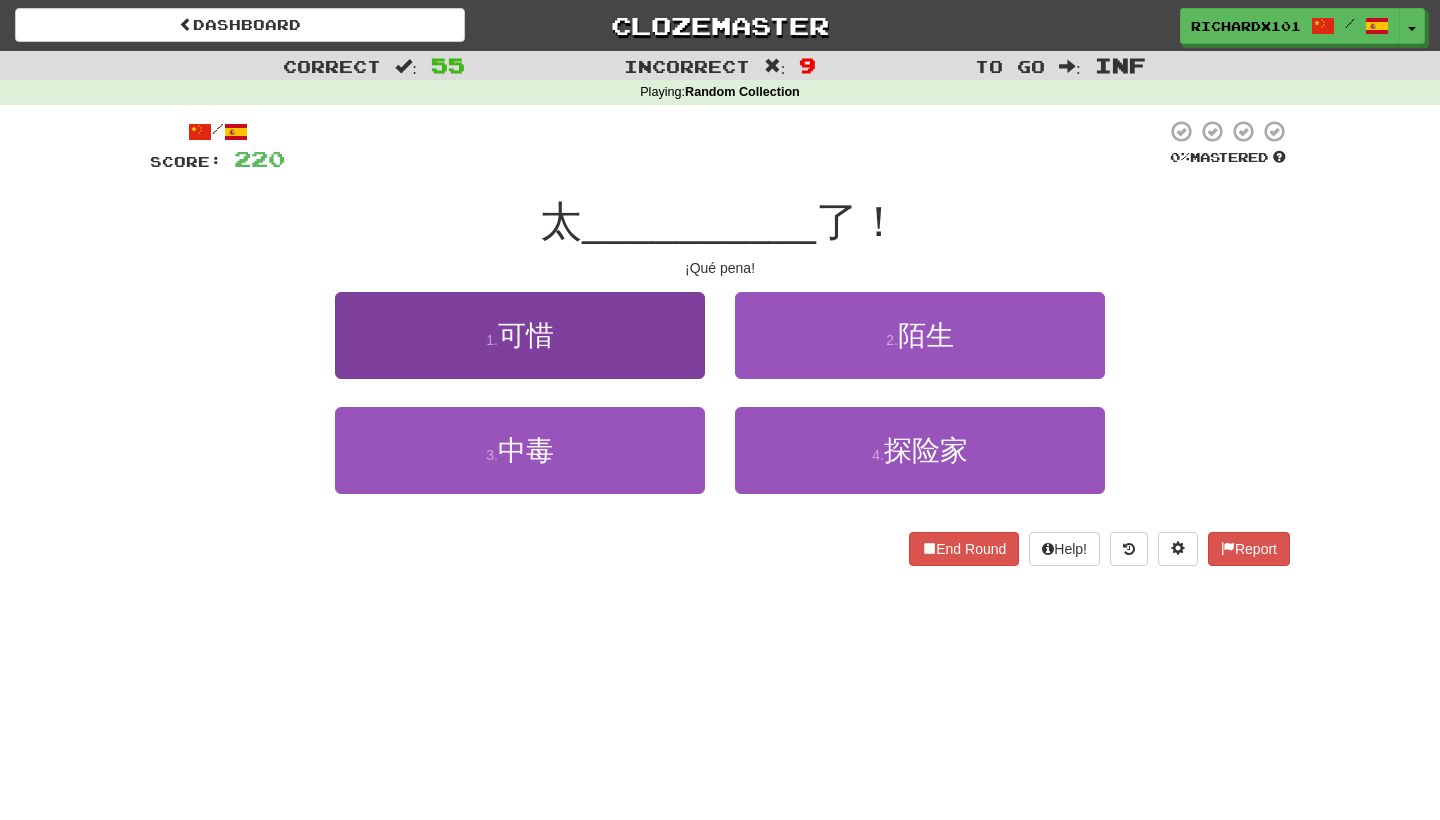 click on "1 .  可惜" at bounding box center (520, 335) 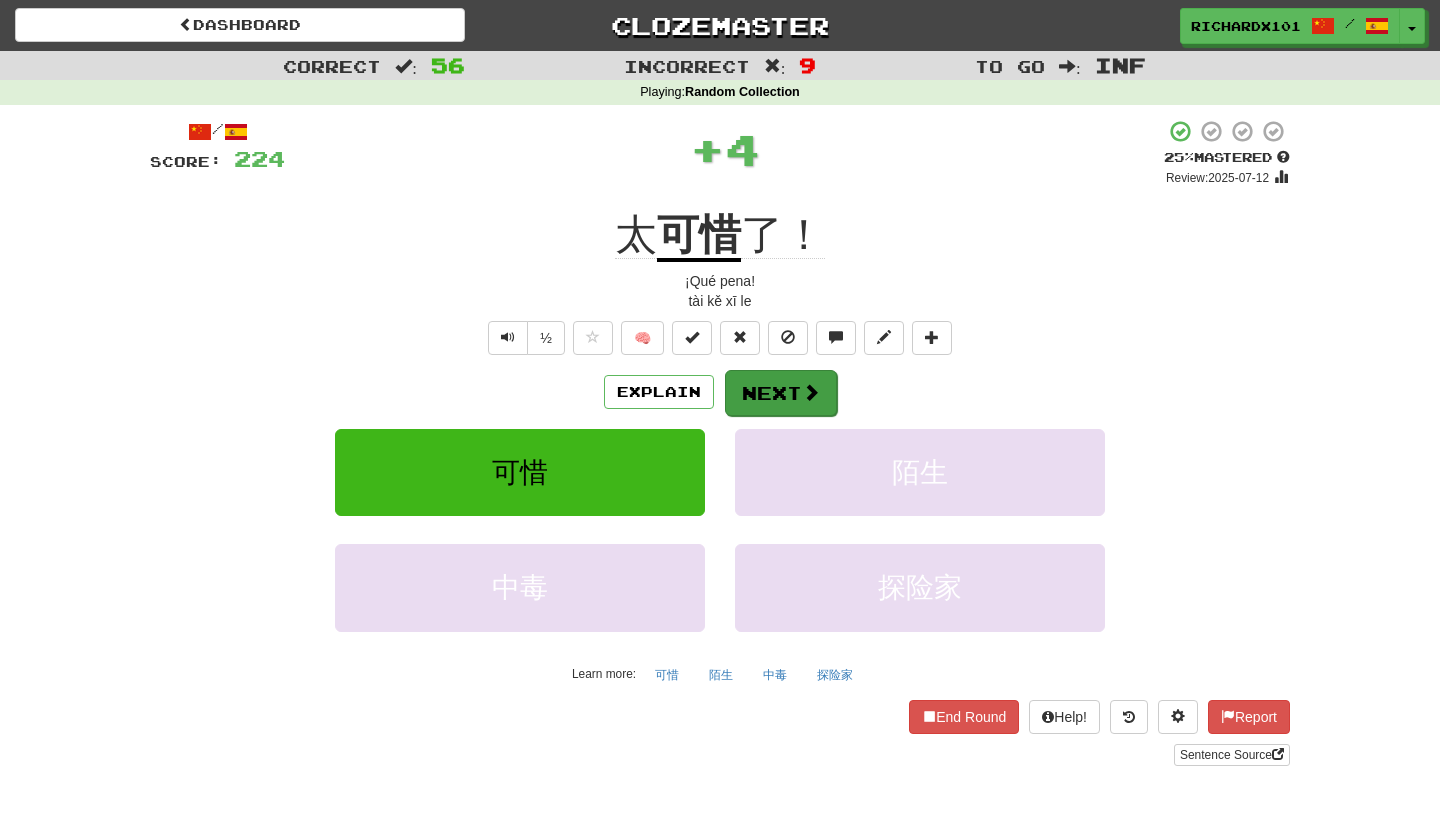 click on "Next" at bounding box center (781, 393) 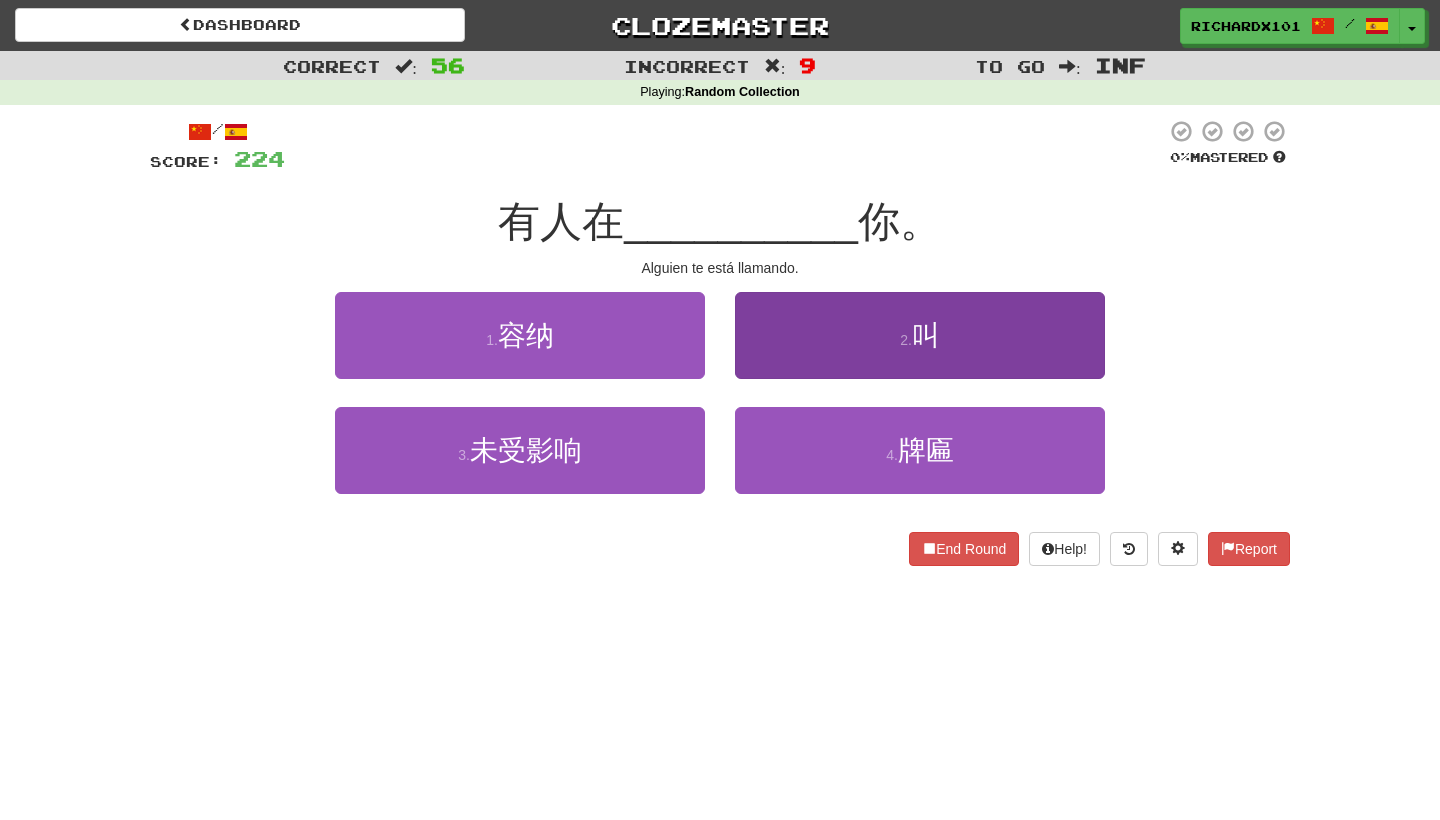 click on "2 .  叫" at bounding box center [920, 335] 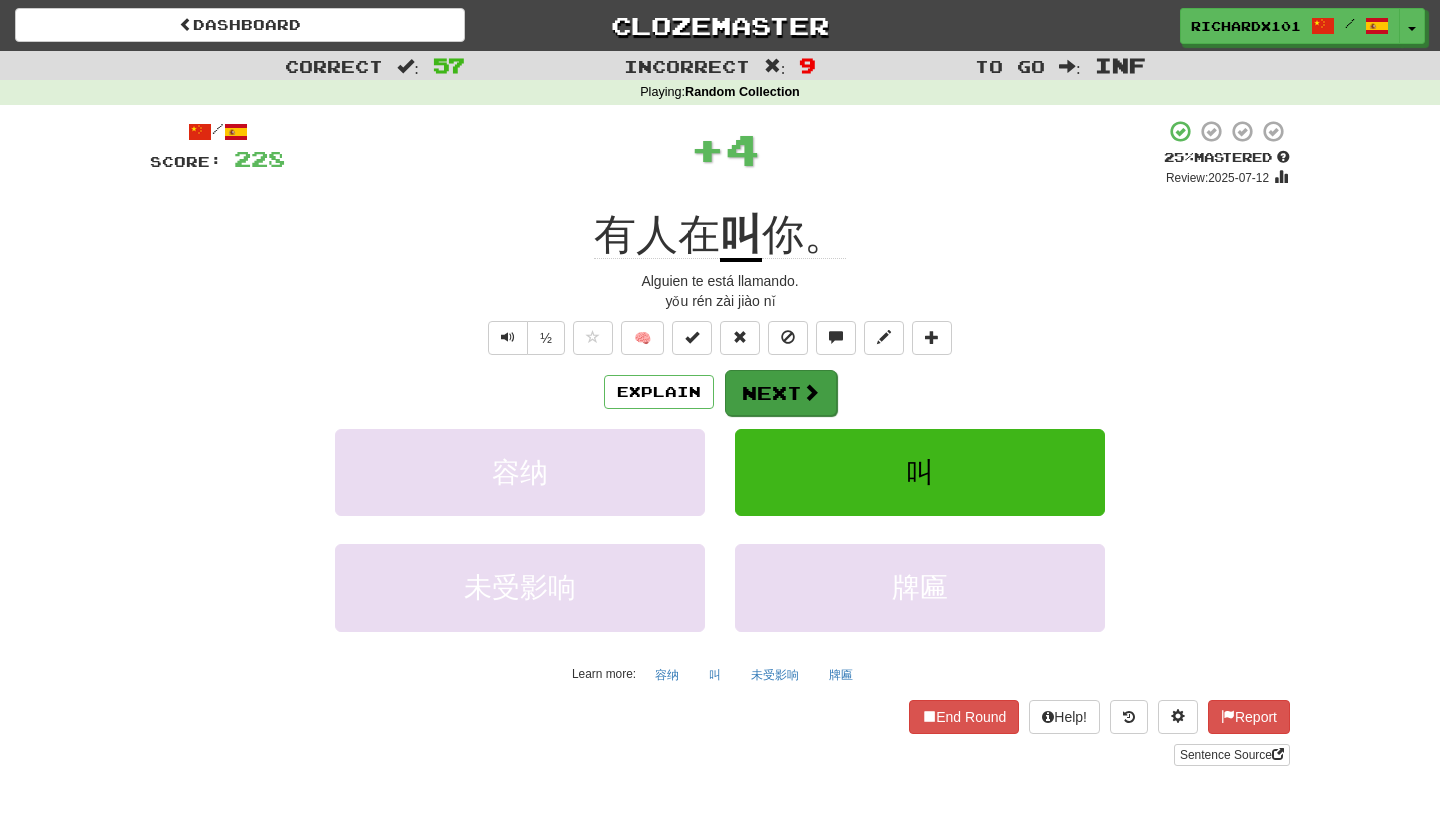 click on "Next" at bounding box center [781, 393] 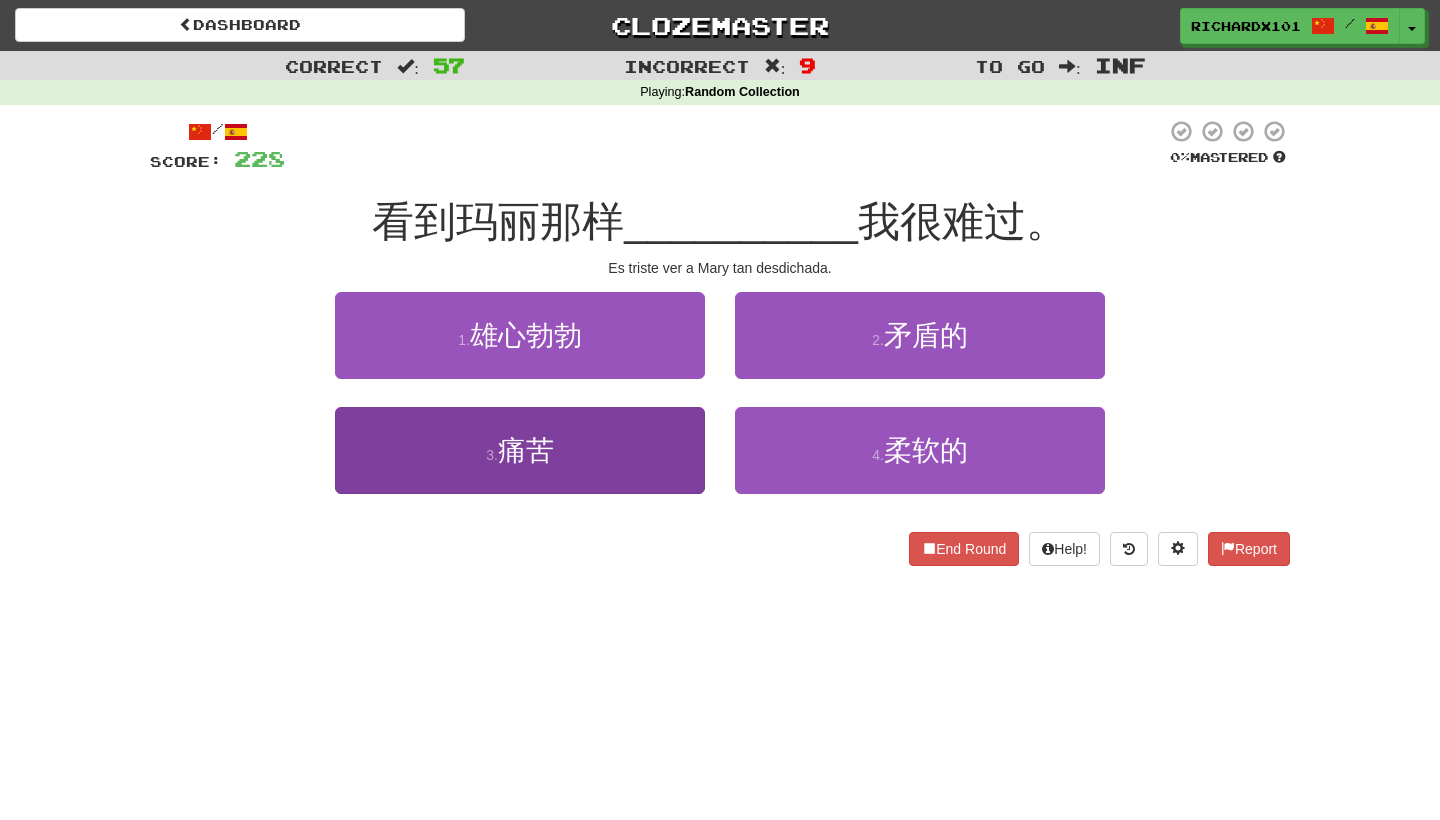 click on "3 .  痛苦" at bounding box center (520, 450) 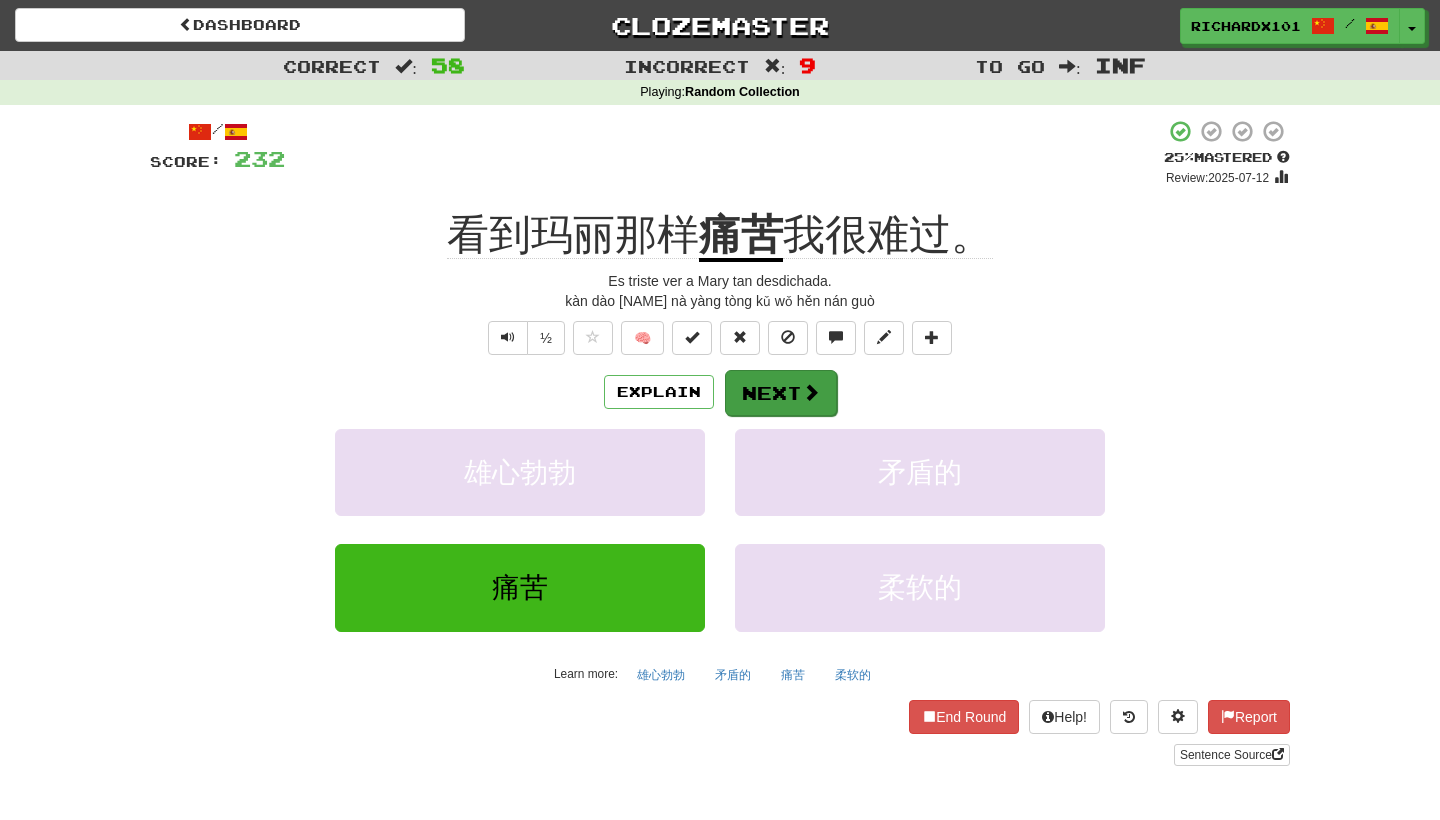 click on "Next" at bounding box center [781, 393] 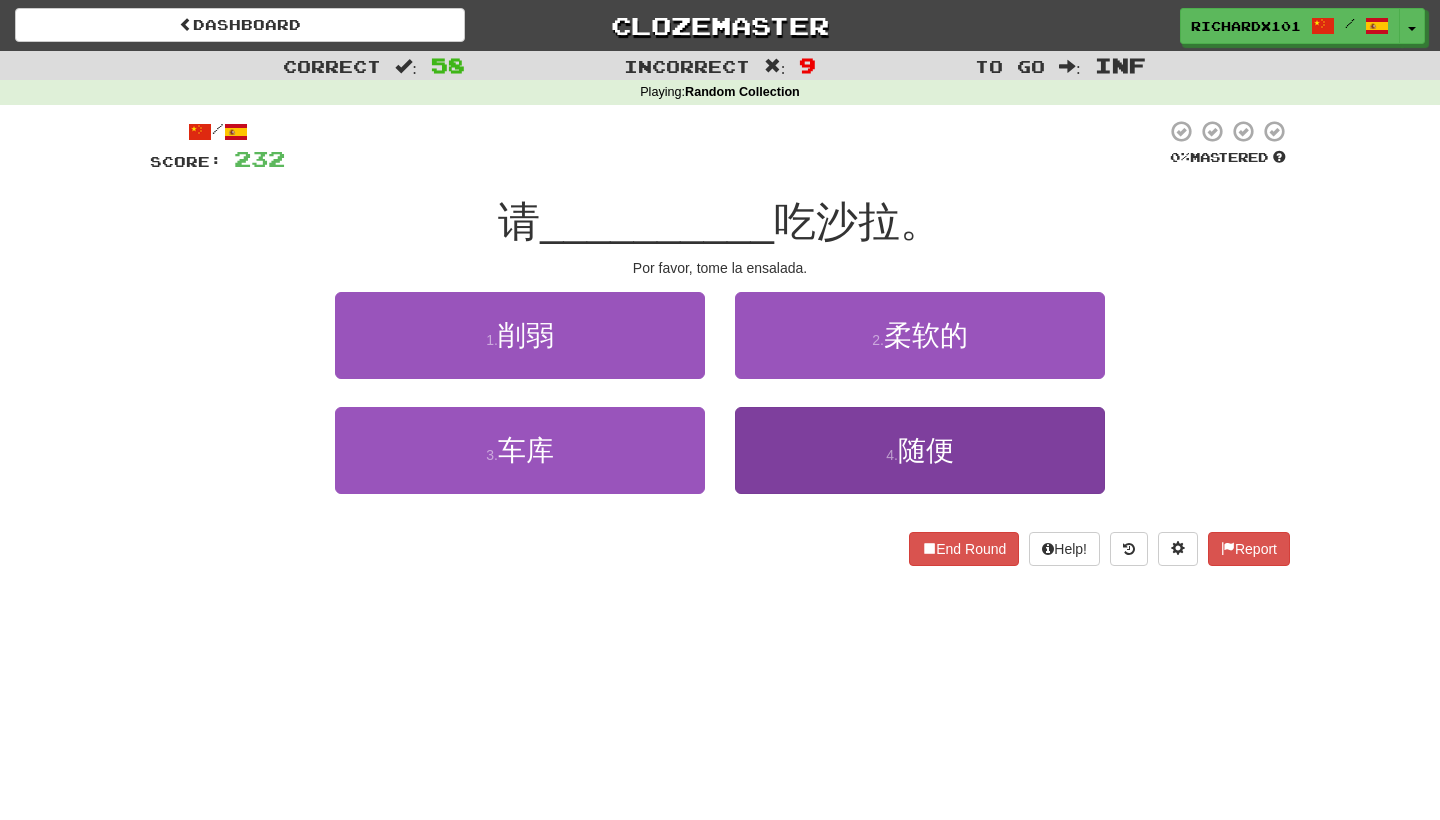 click on "4 .  随便" at bounding box center (920, 450) 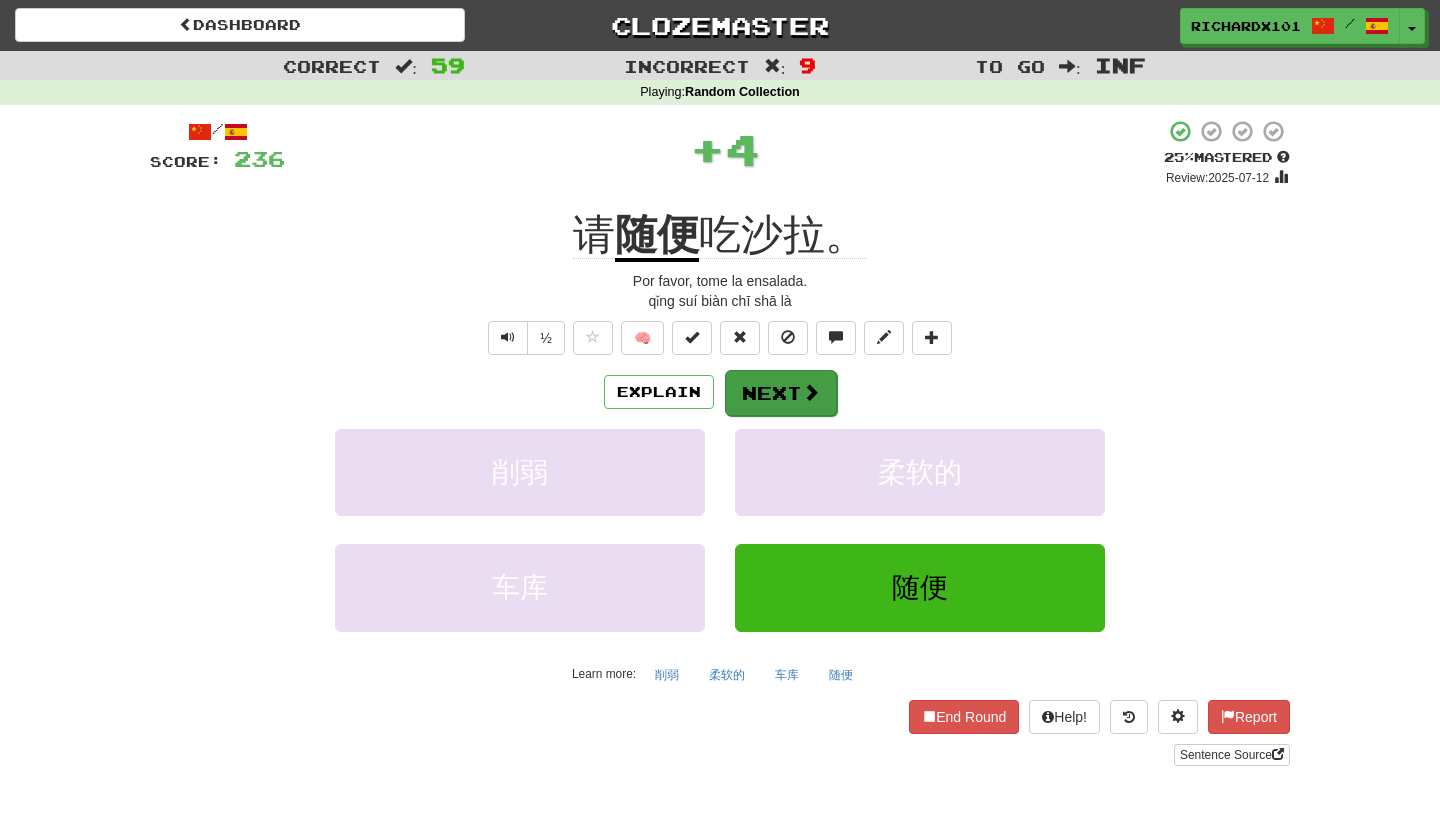 click on "Next" at bounding box center [781, 393] 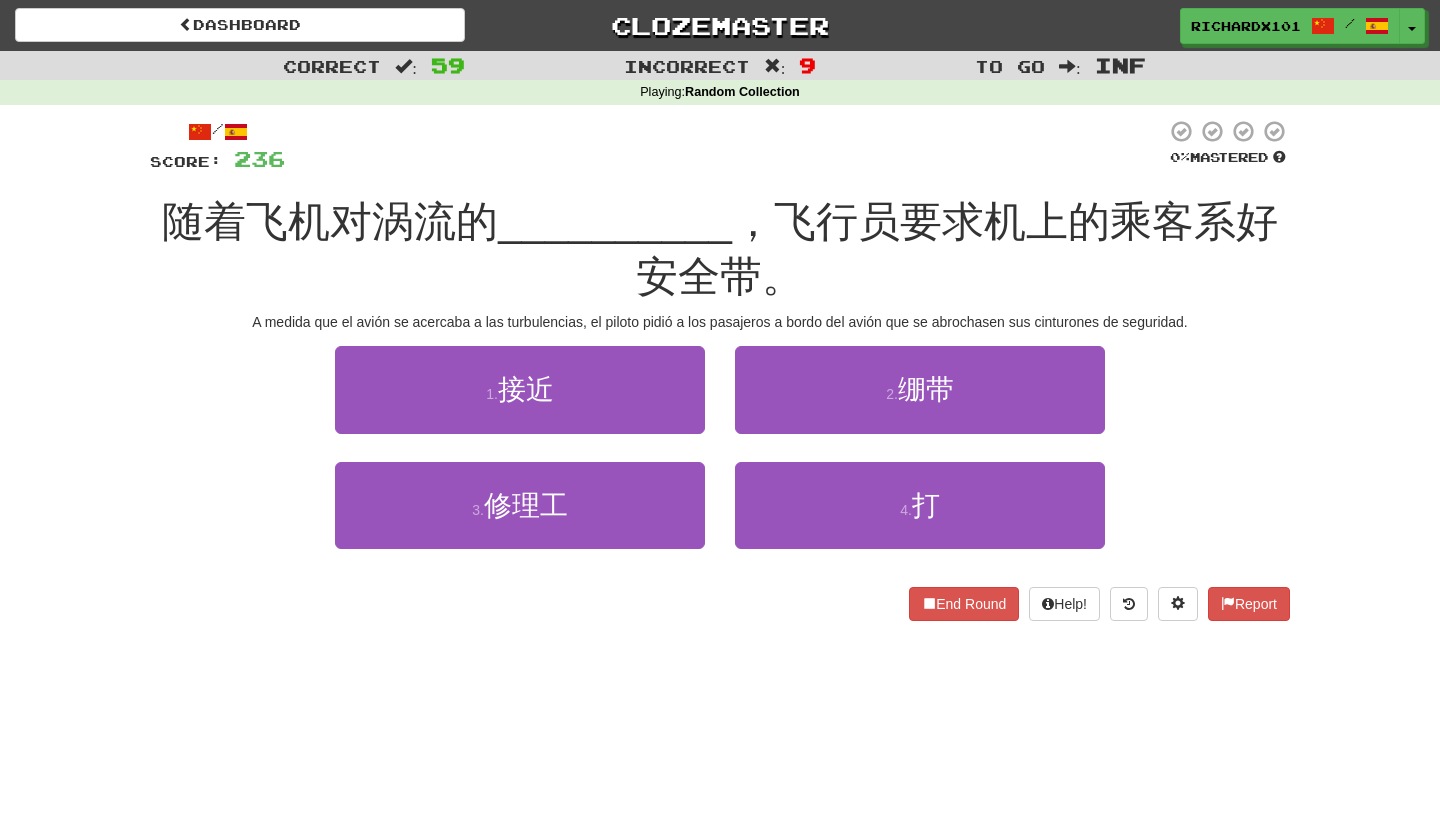 click on "1 .  接近" at bounding box center [520, 403] 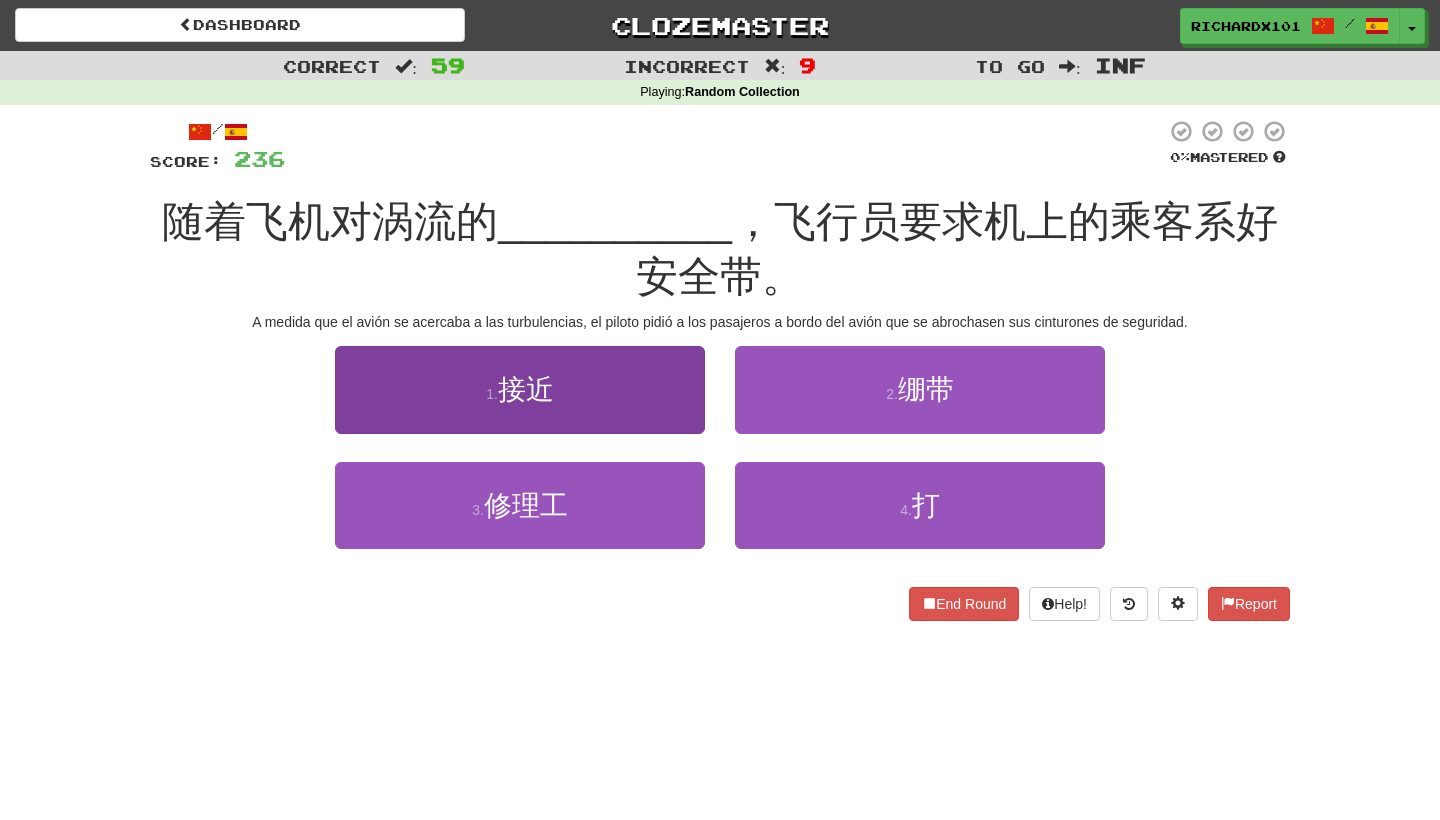 click on "1 .  接近" at bounding box center [520, 389] 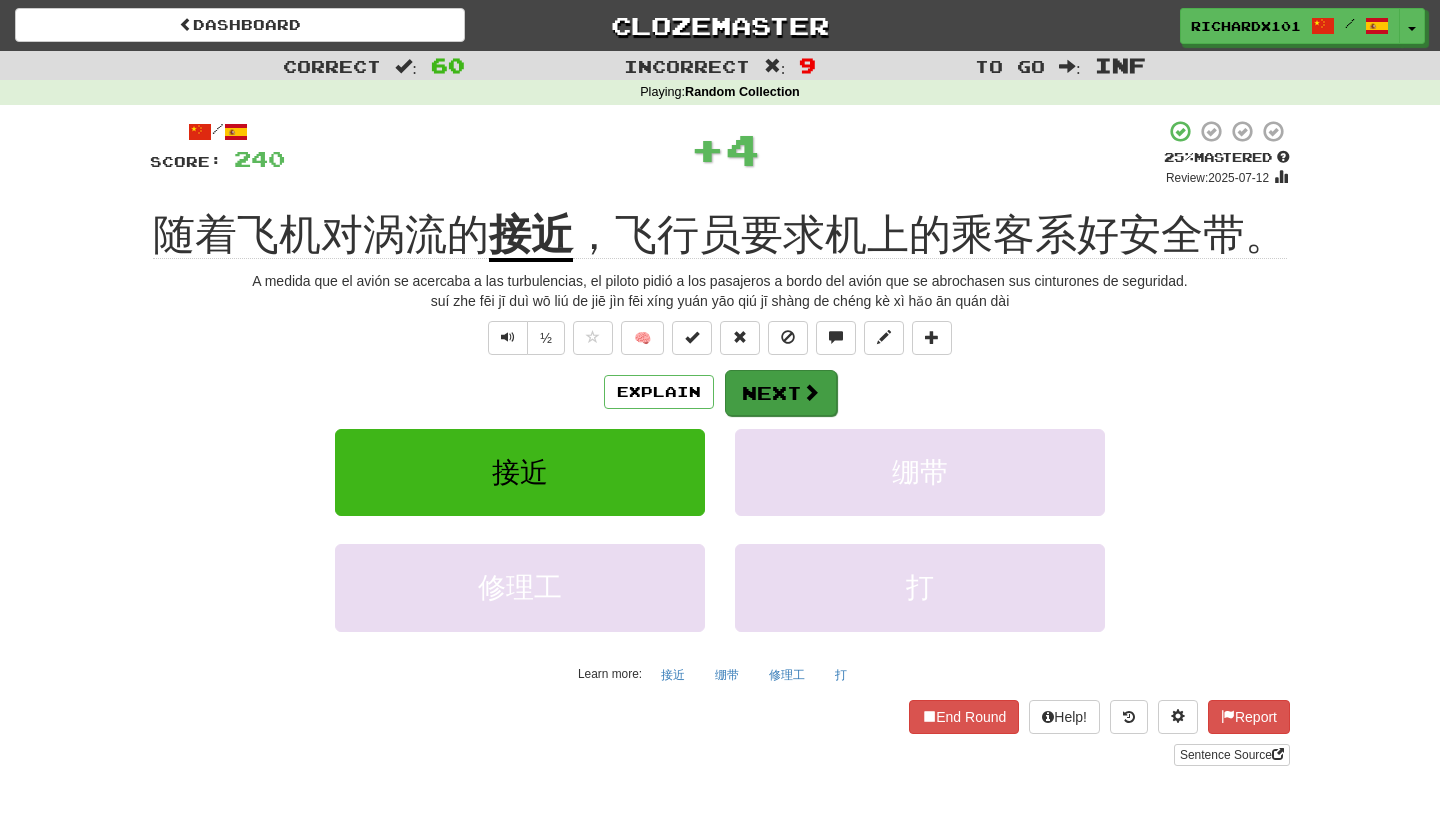 click on "Next" at bounding box center [781, 393] 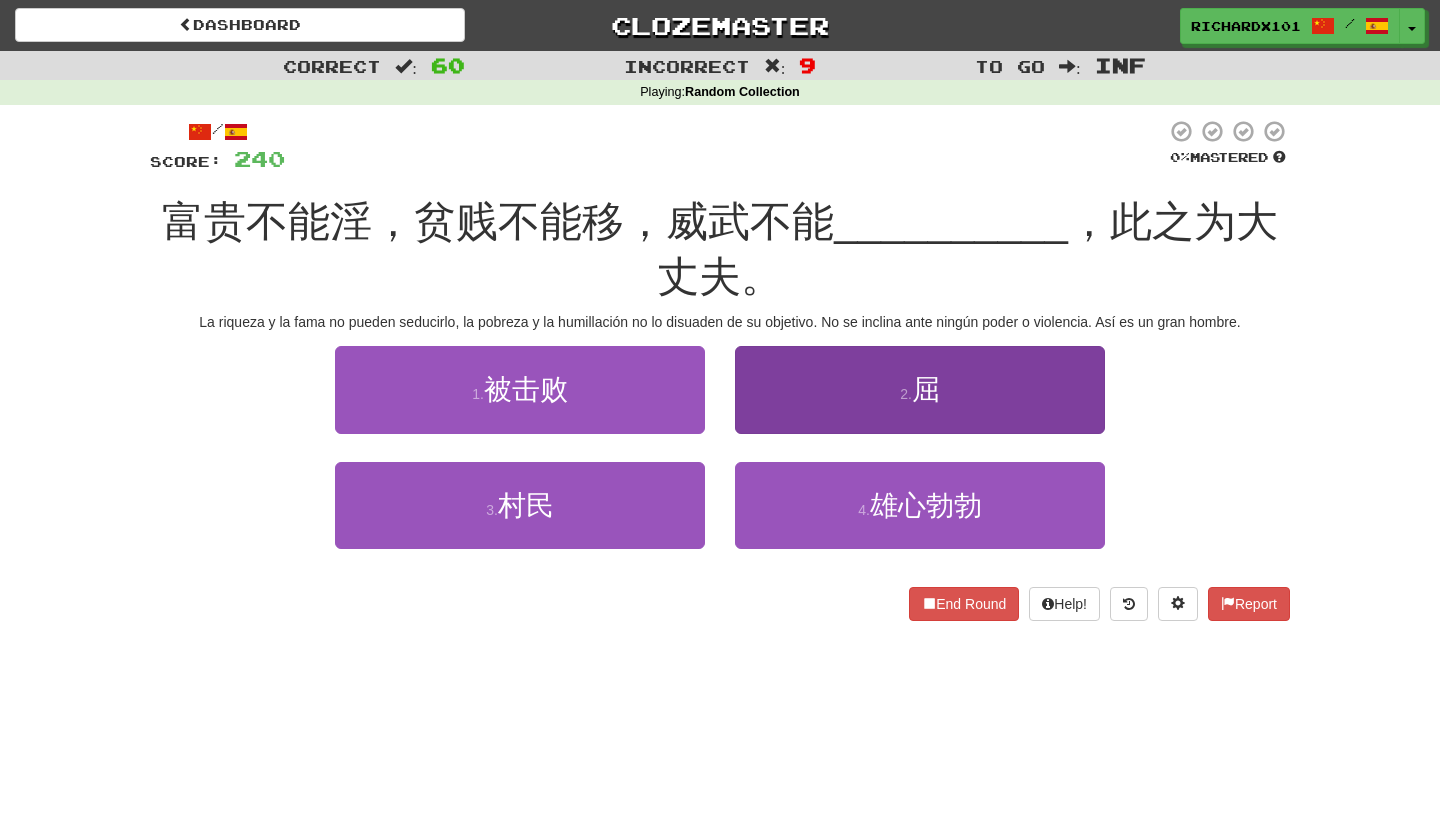 click on "2 .  屈" at bounding box center [920, 389] 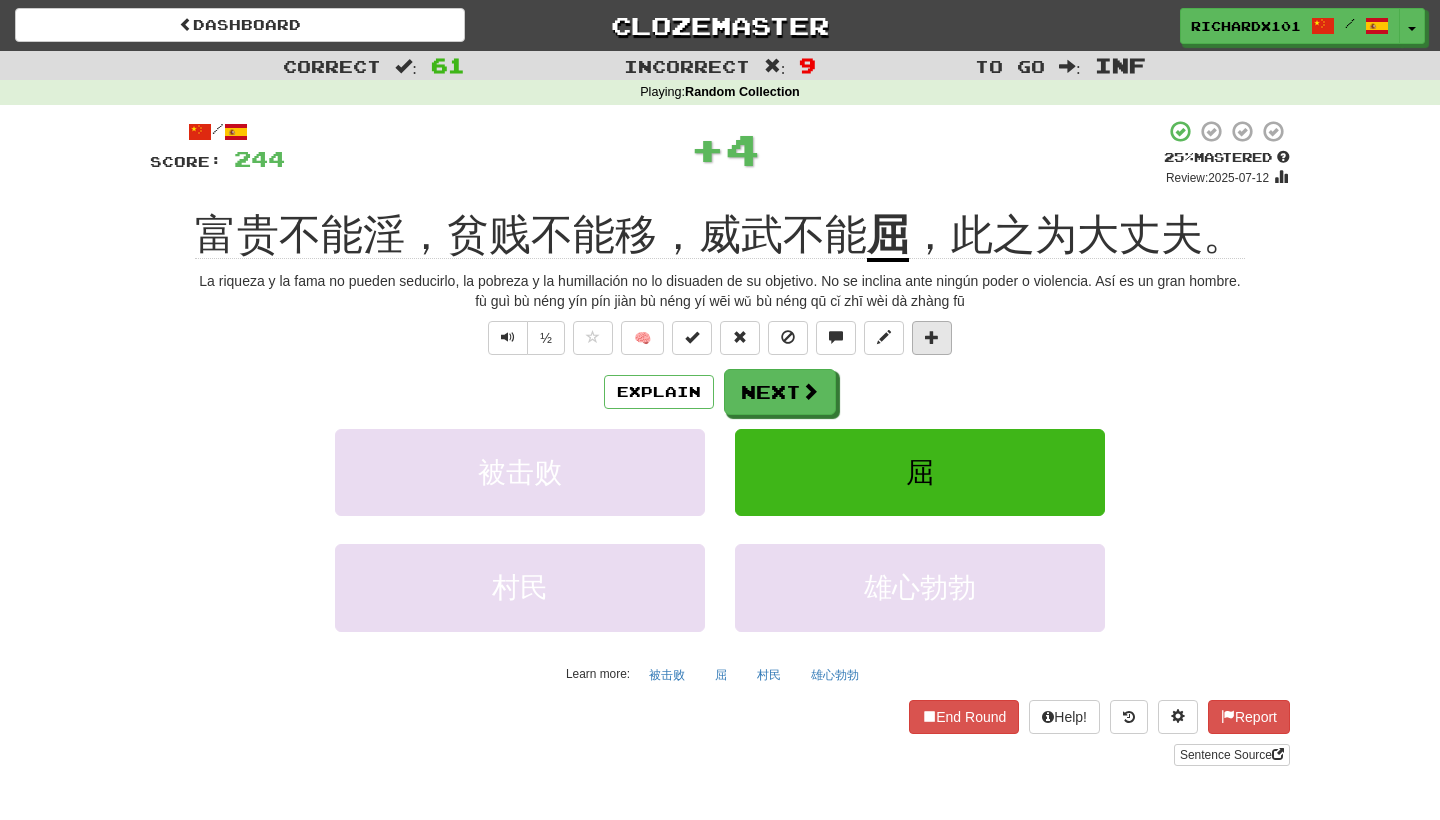 click at bounding box center [932, 338] 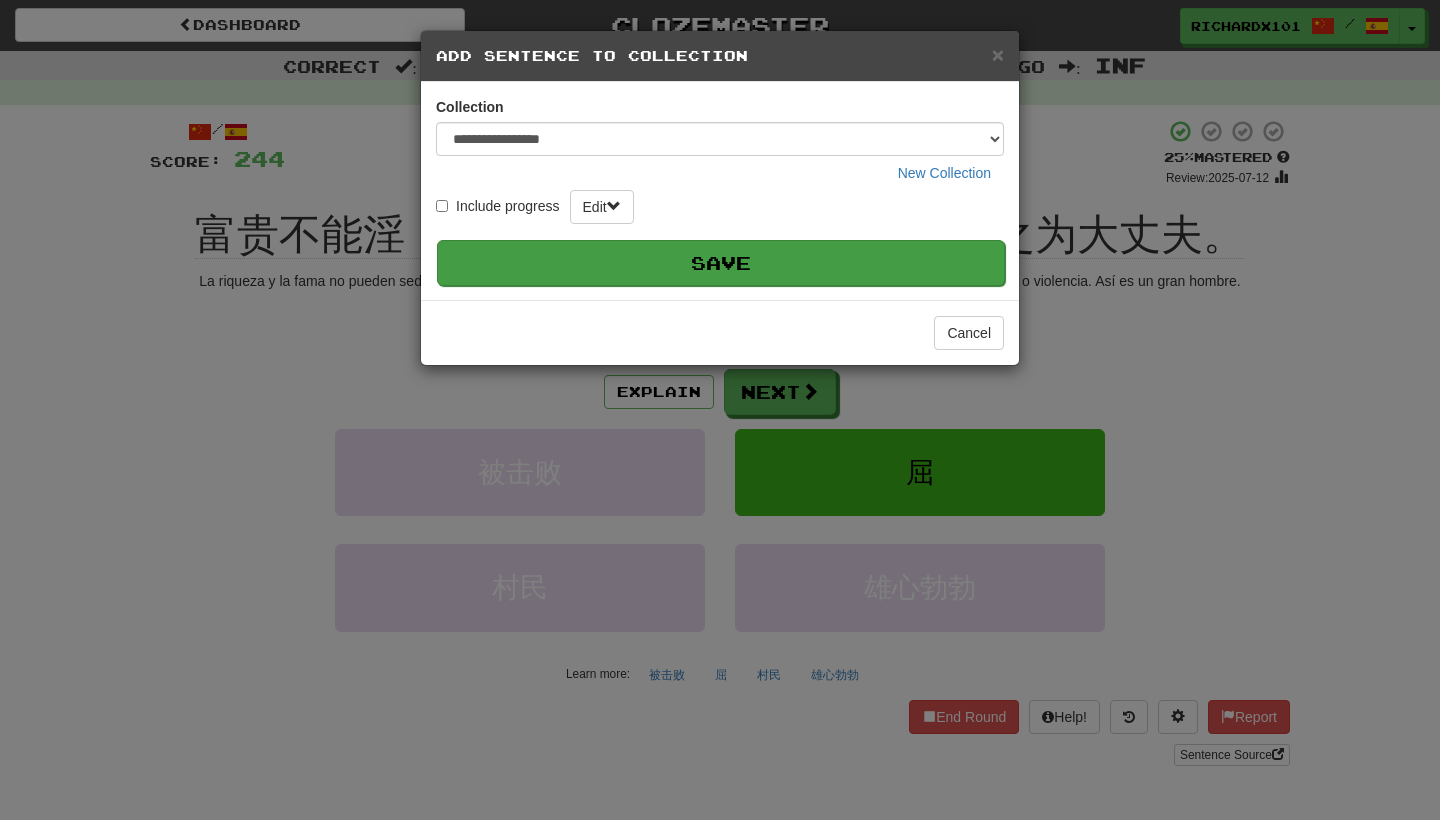 click on "Save" at bounding box center (721, 263) 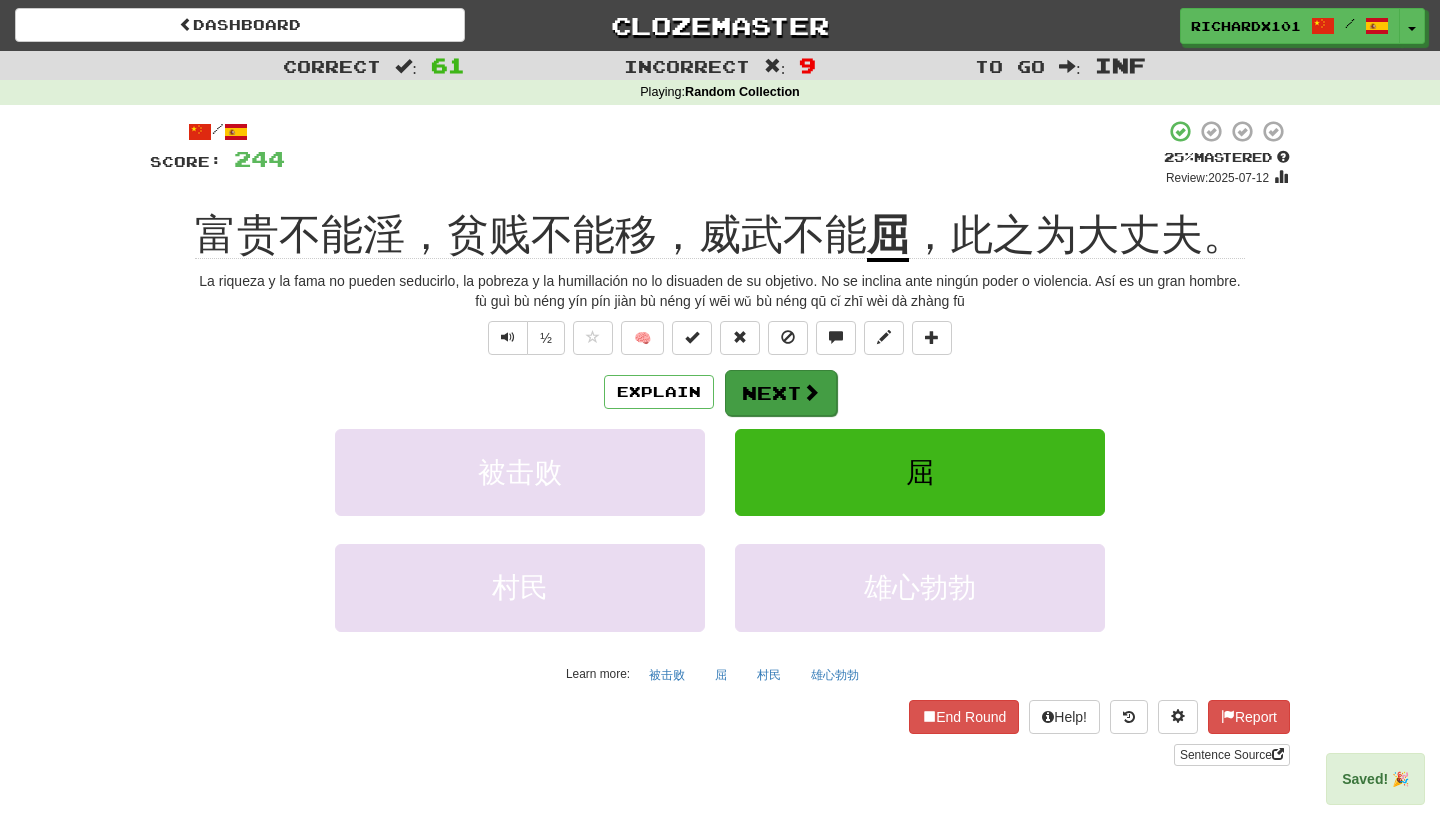 click on "Next" at bounding box center [781, 393] 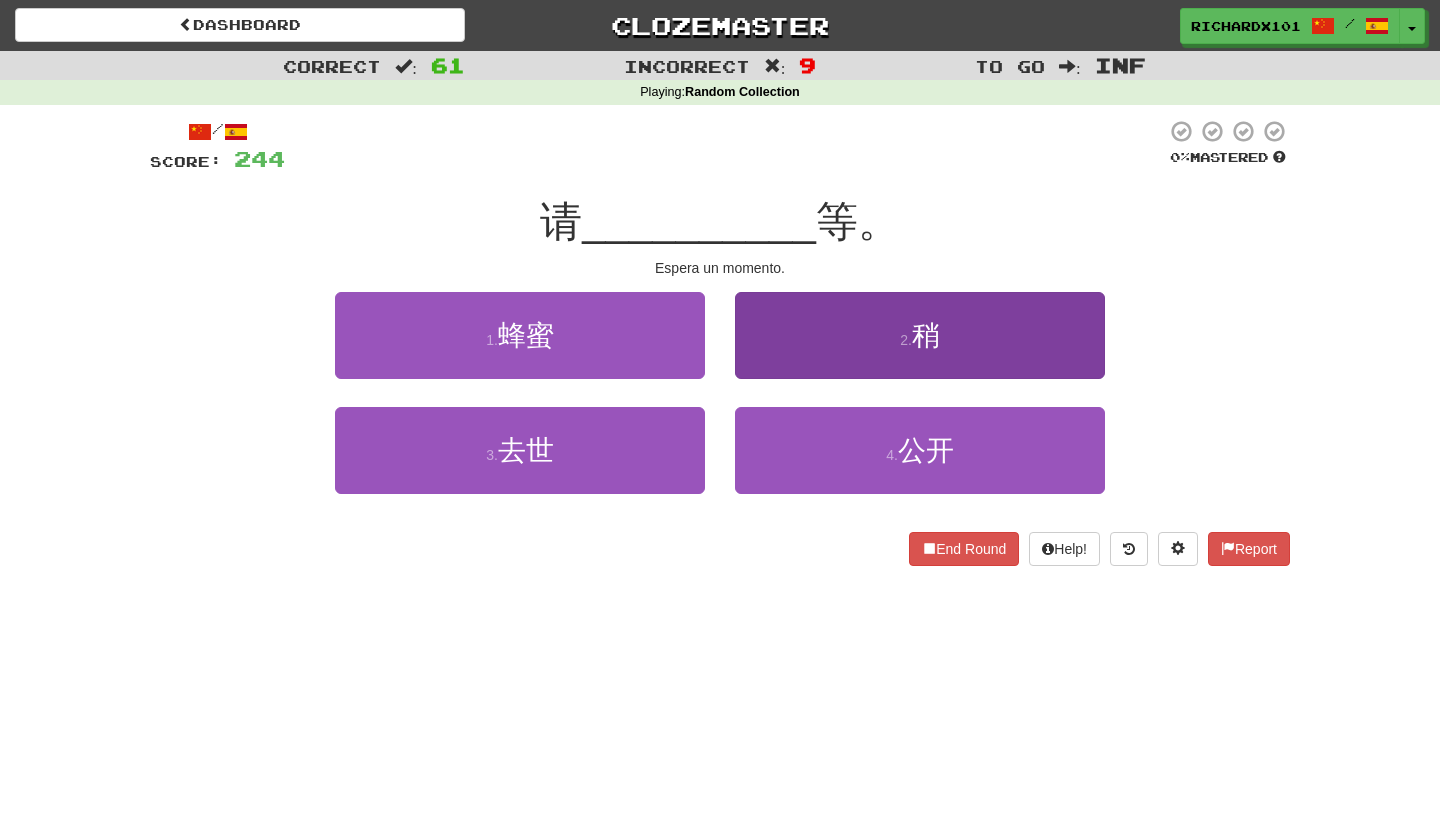 click on "2 .  稍" at bounding box center (920, 335) 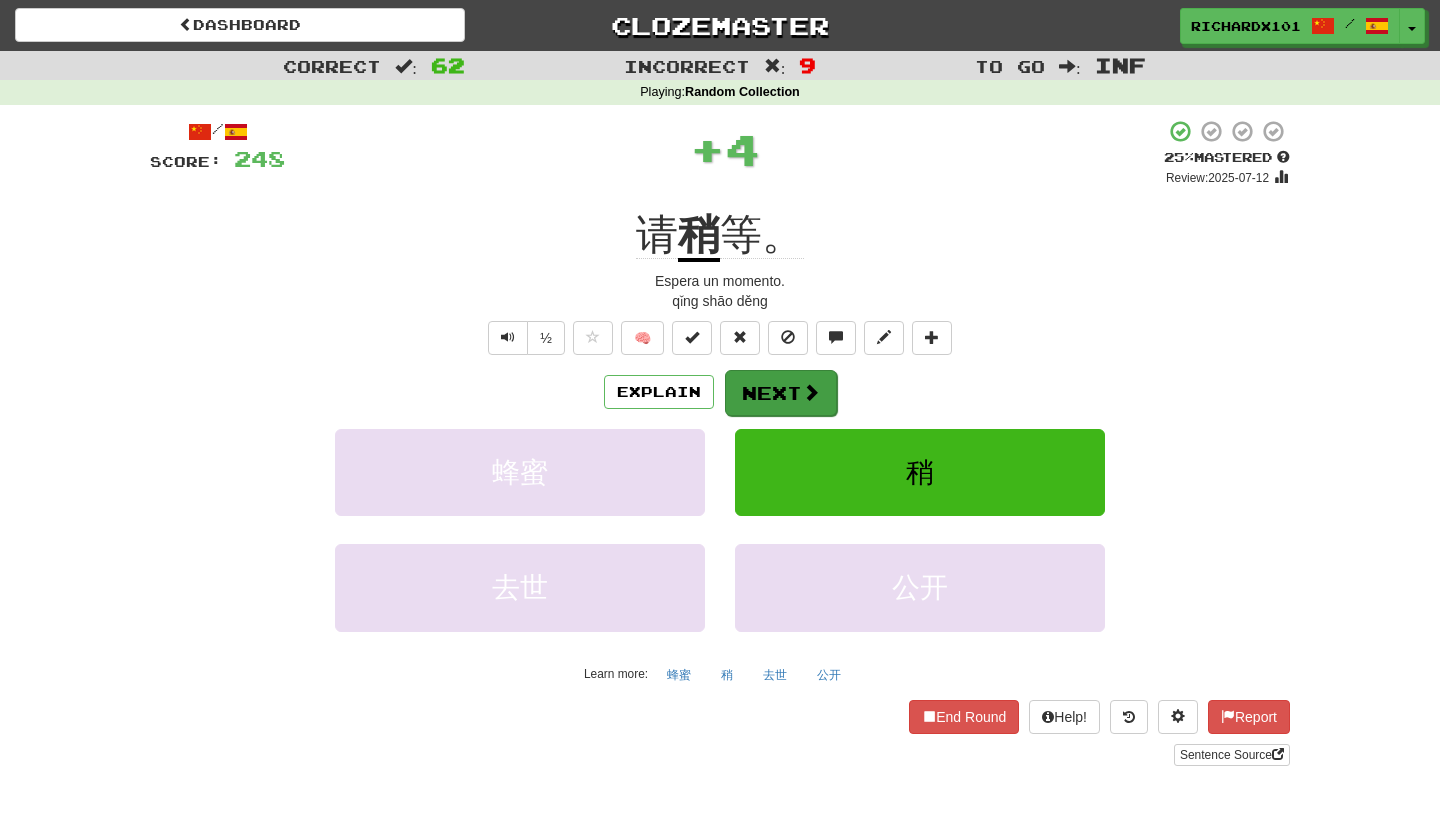 click on "Next" at bounding box center (781, 393) 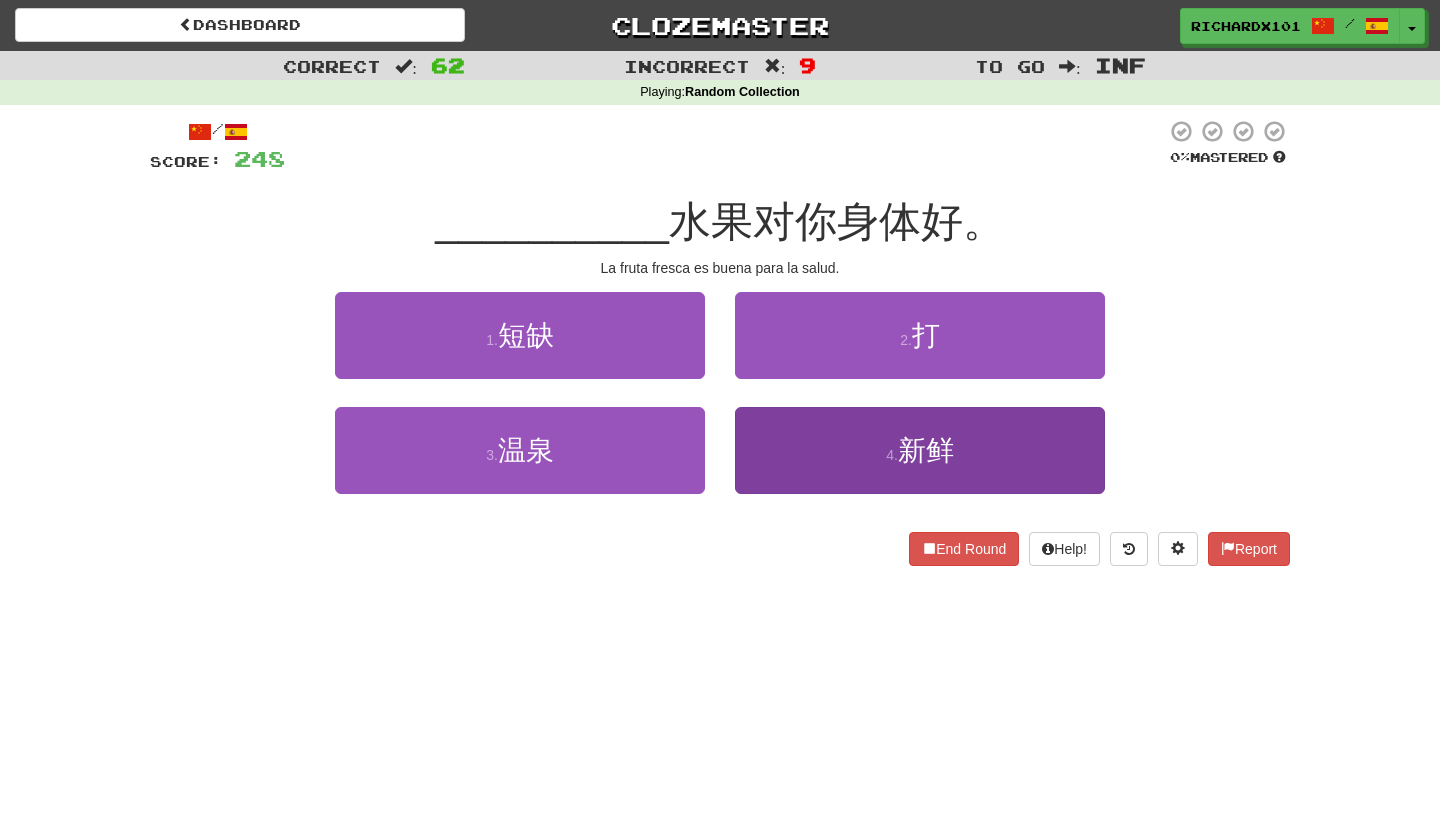 click on "4 .  新鲜" at bounding box center [920, 450] 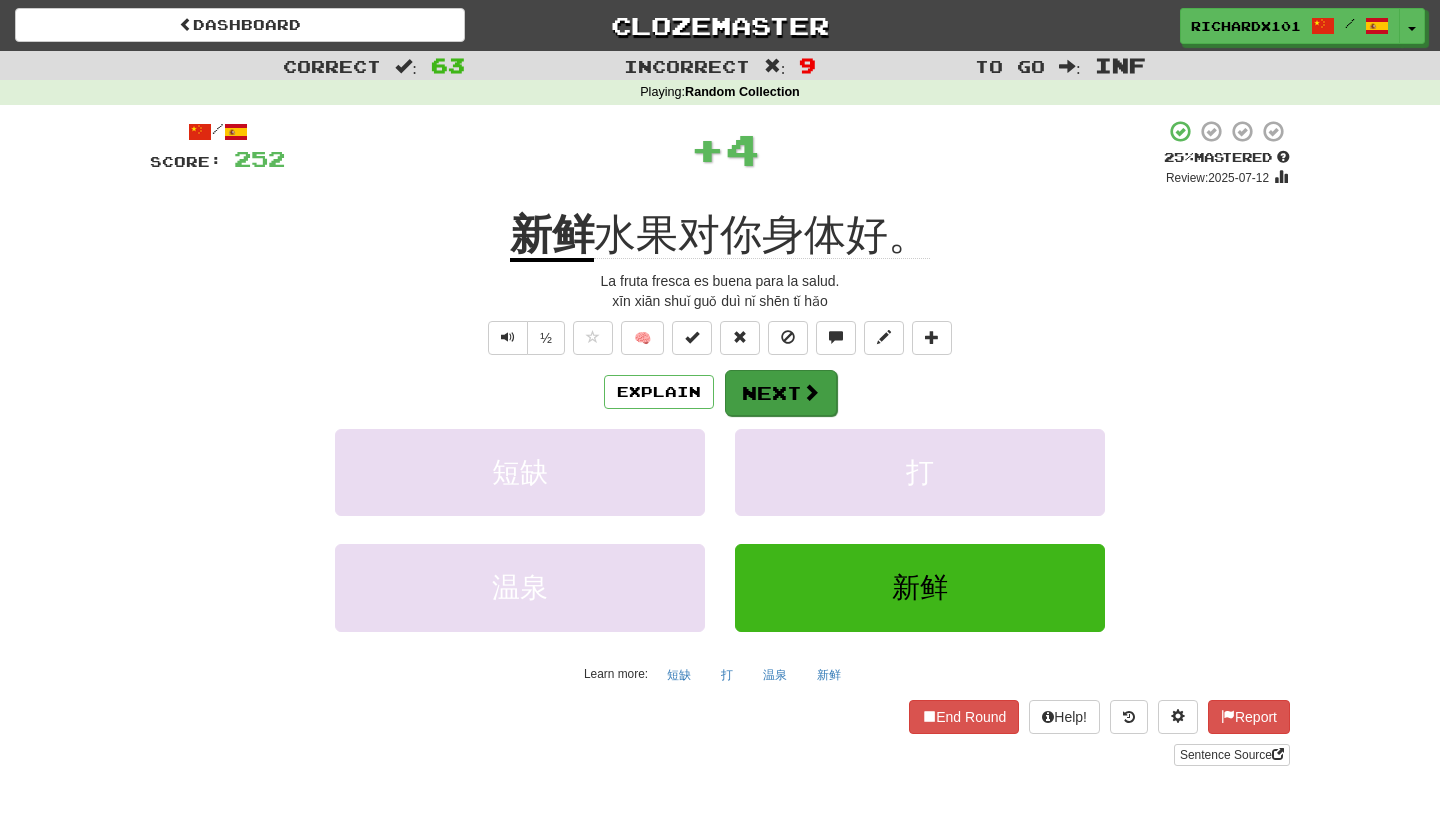 click at bounding box center [811, 392] 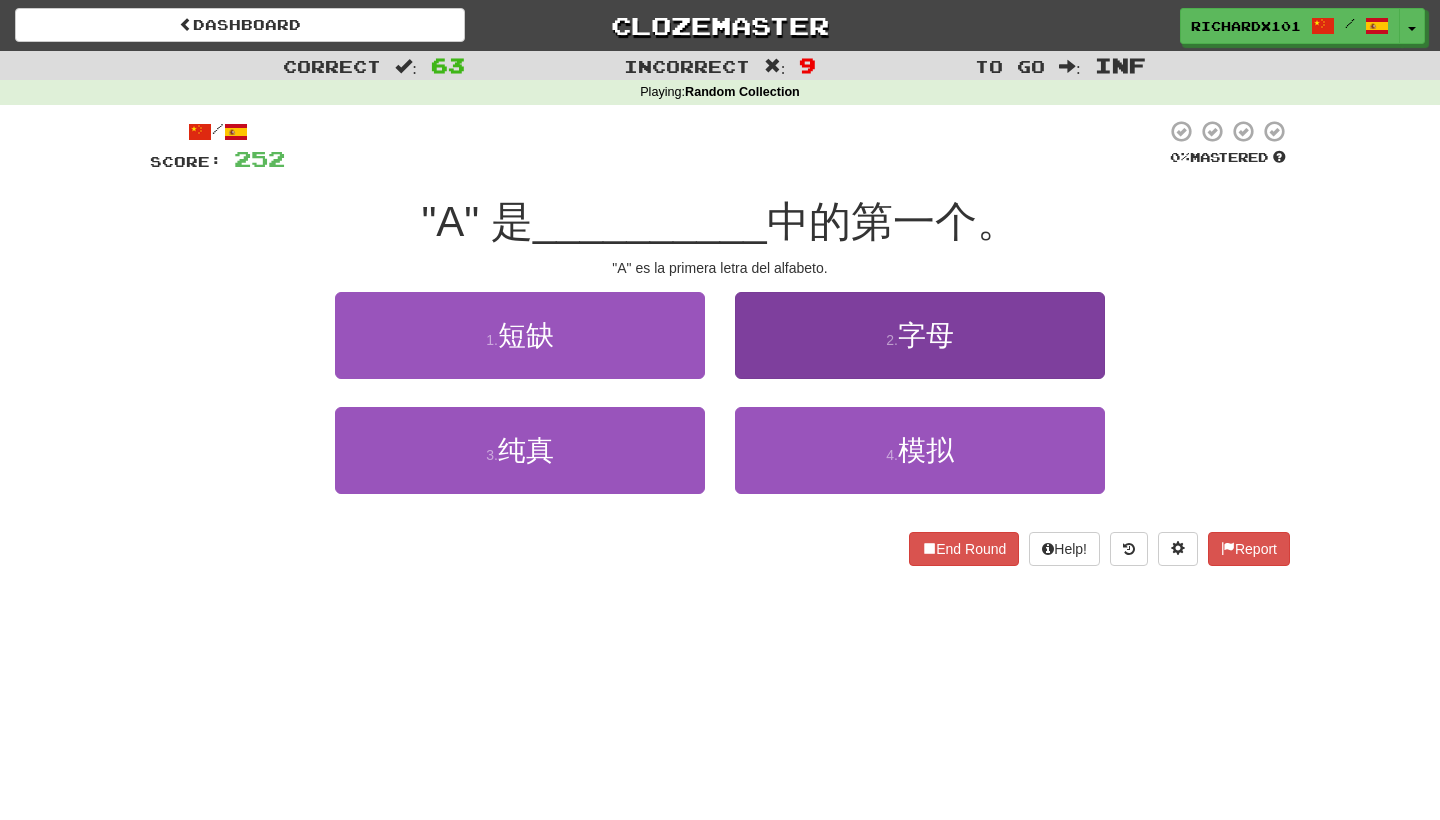 click on "2 .  字母" at bounding box center (920, 335) 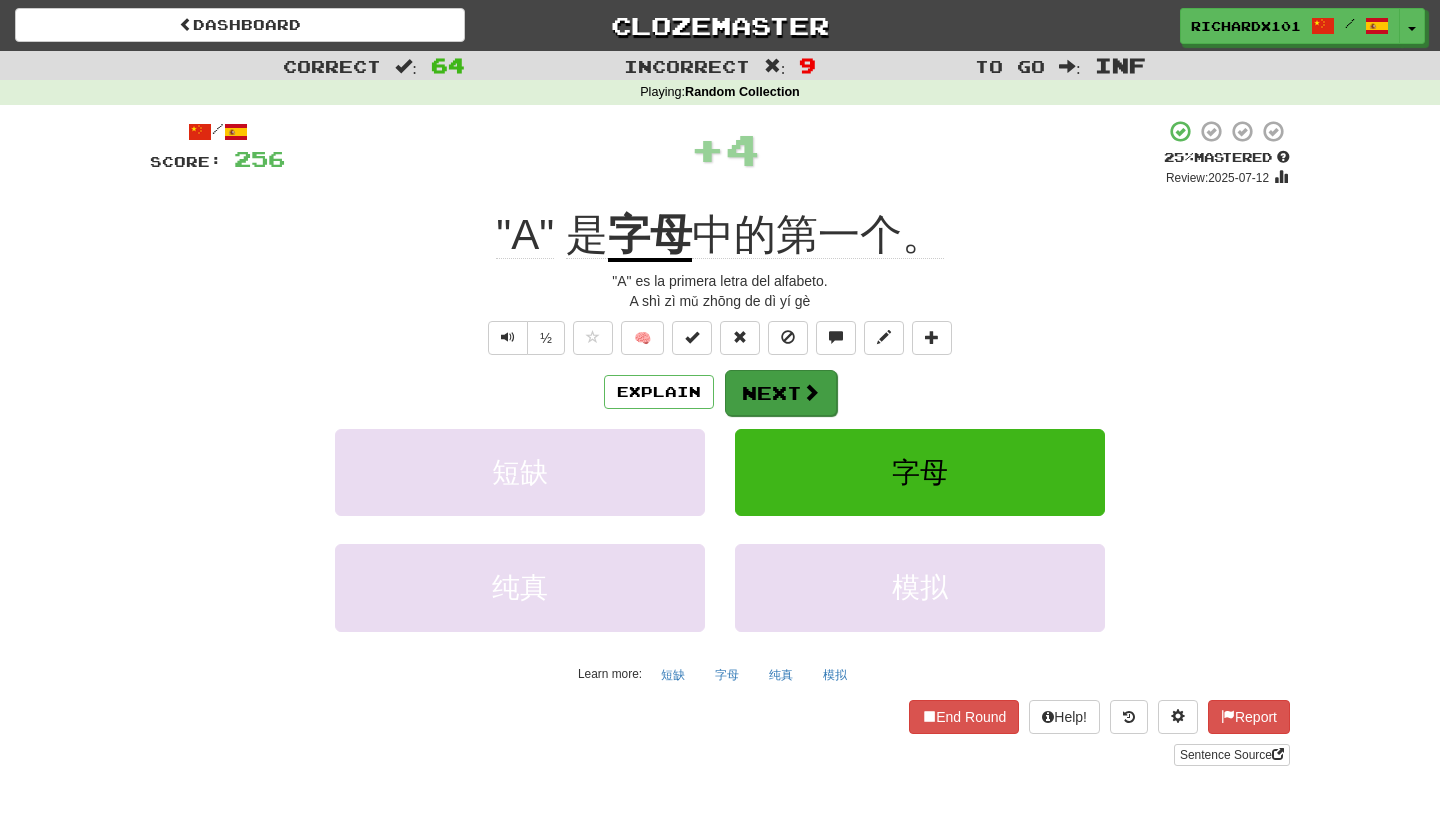 click on "Next" at bounding box center [781, 393] 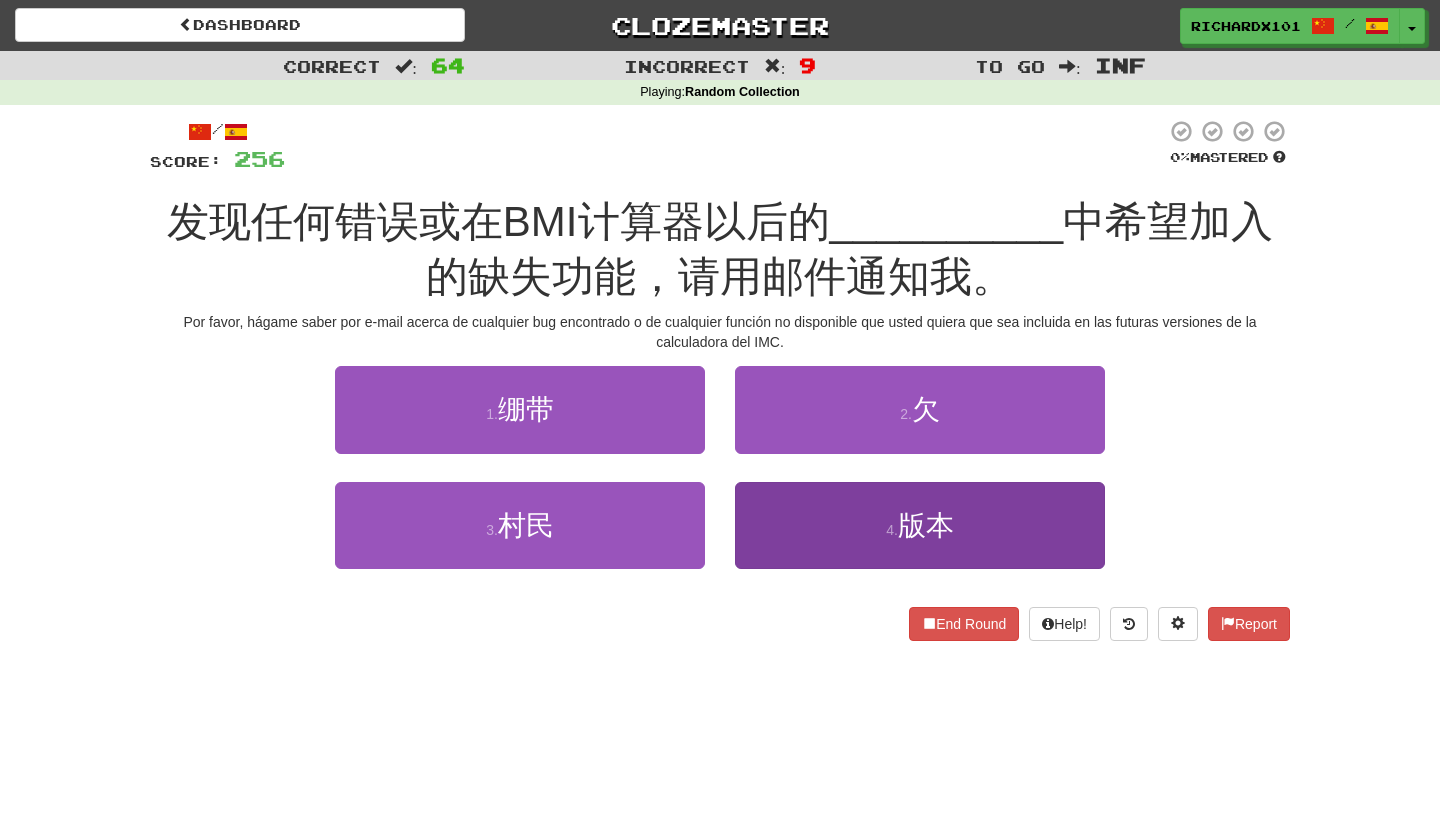 click on "4 .  版本" at bounding box center [920, 525] 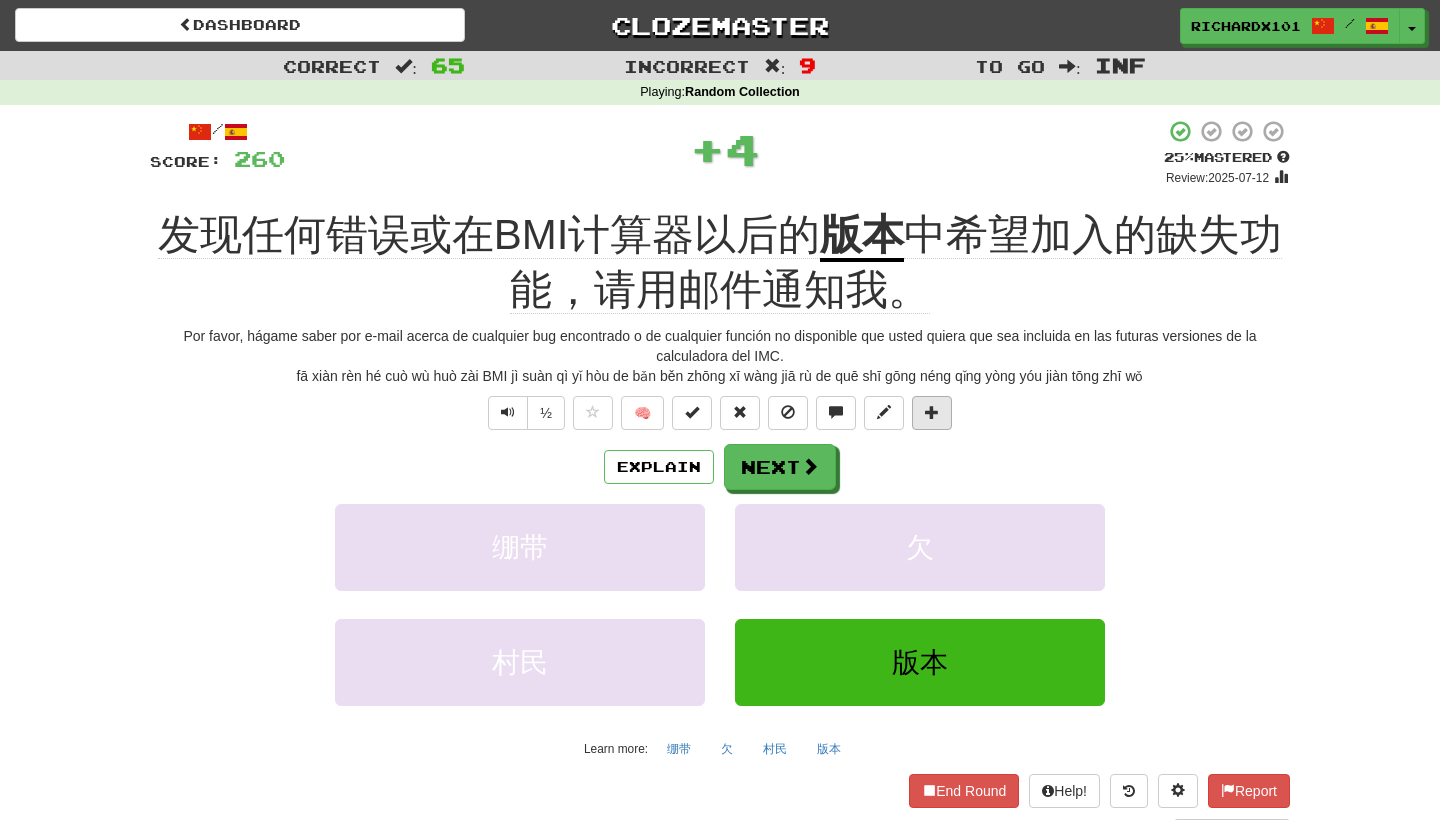 click at bounding box center (932, 412) 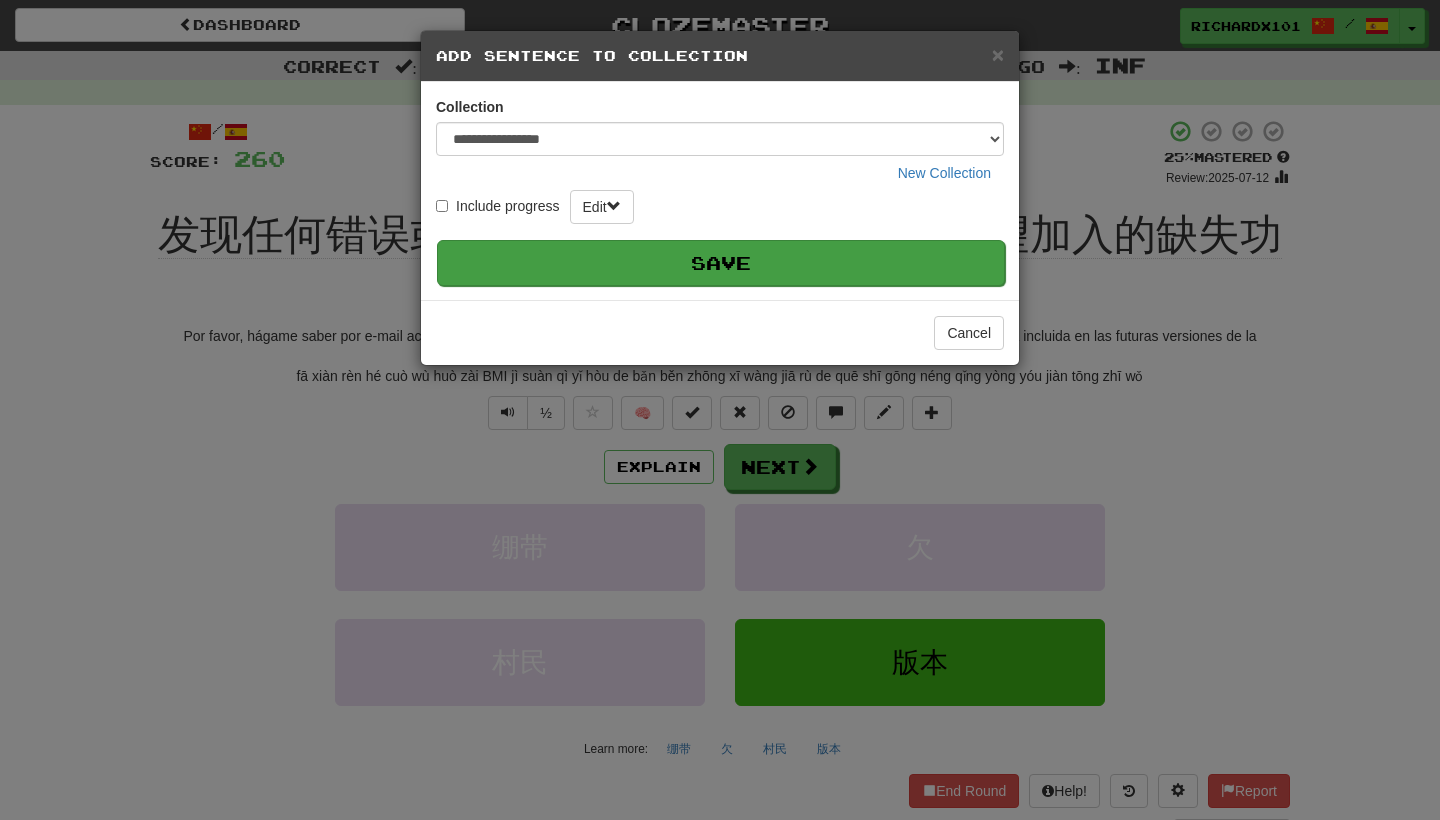 click on "Save" at bounding box center (721, 263) 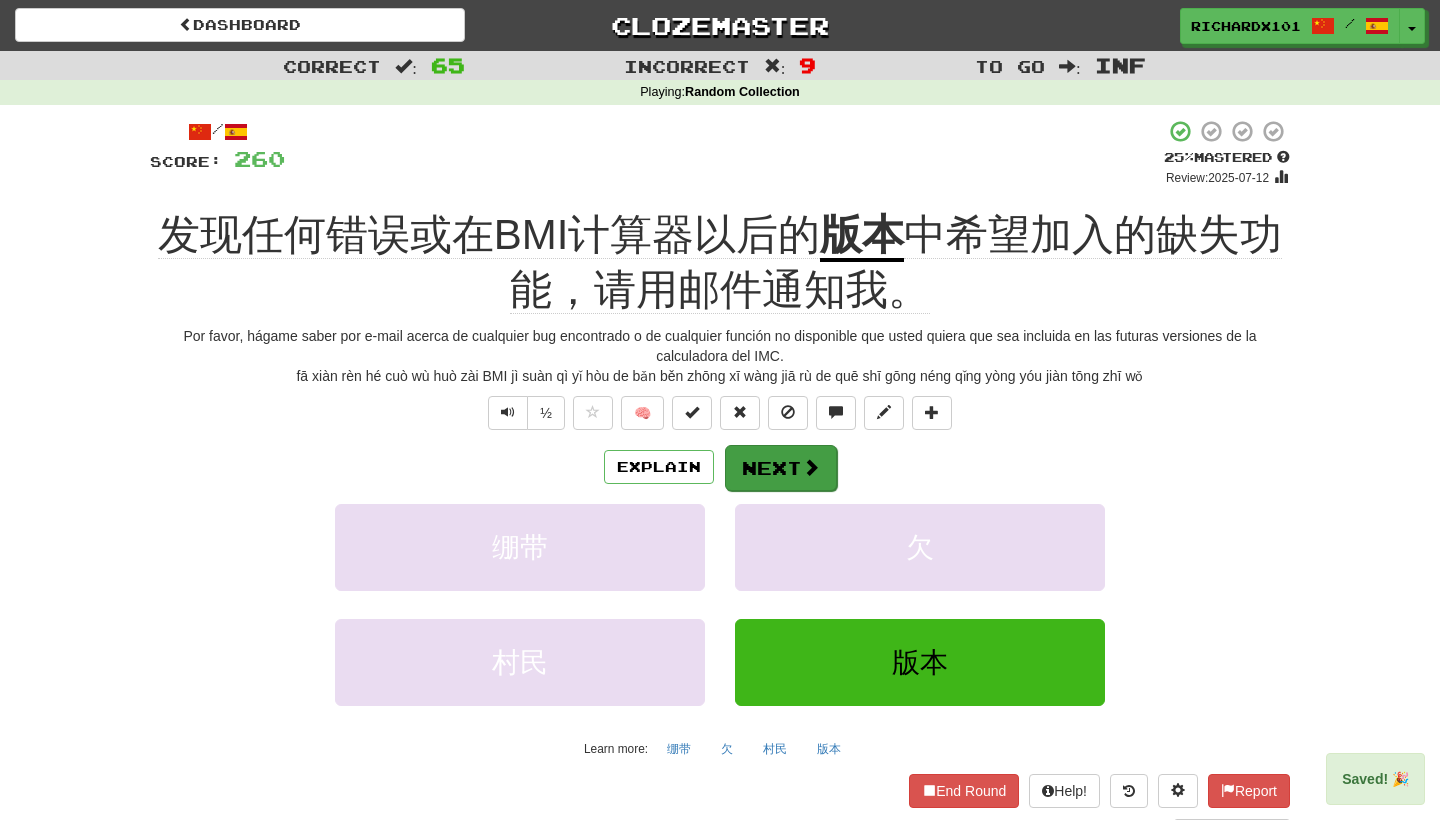 click on "Next" at bounding box center [781, 468] 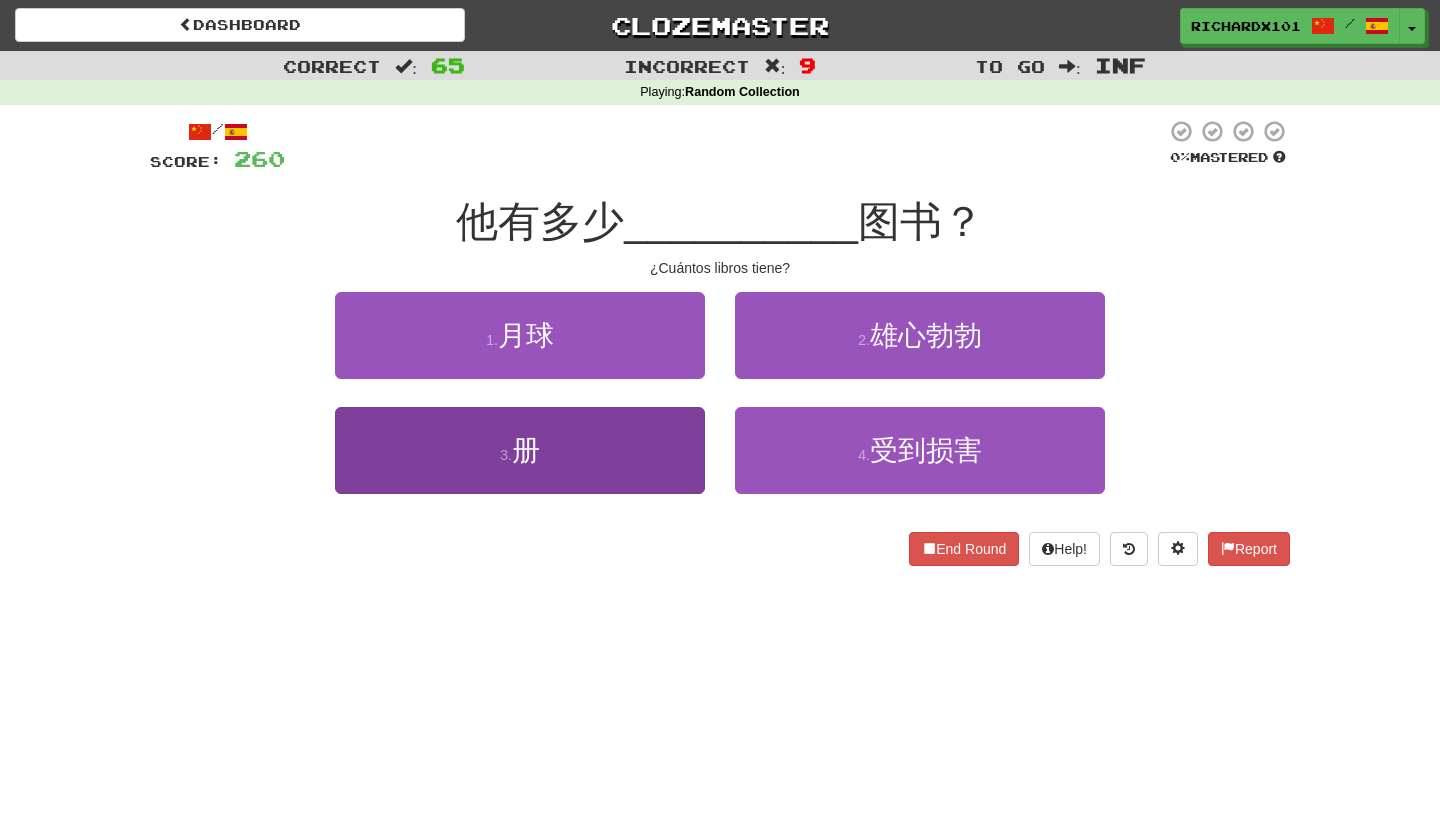 click on "3 .  册" at bounding box center [520, 450] 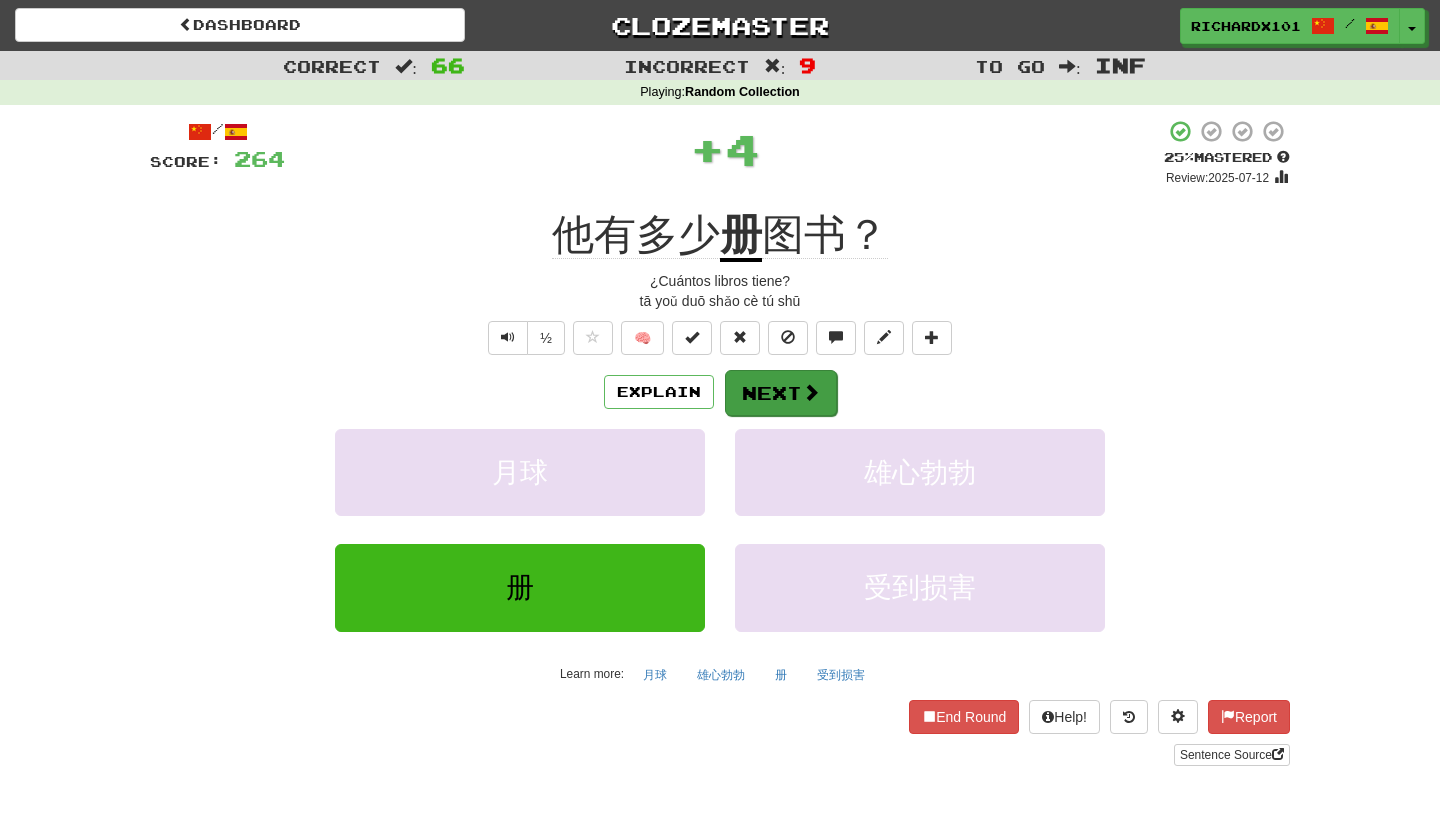 click on "Next" at bounding box center [781, 393] 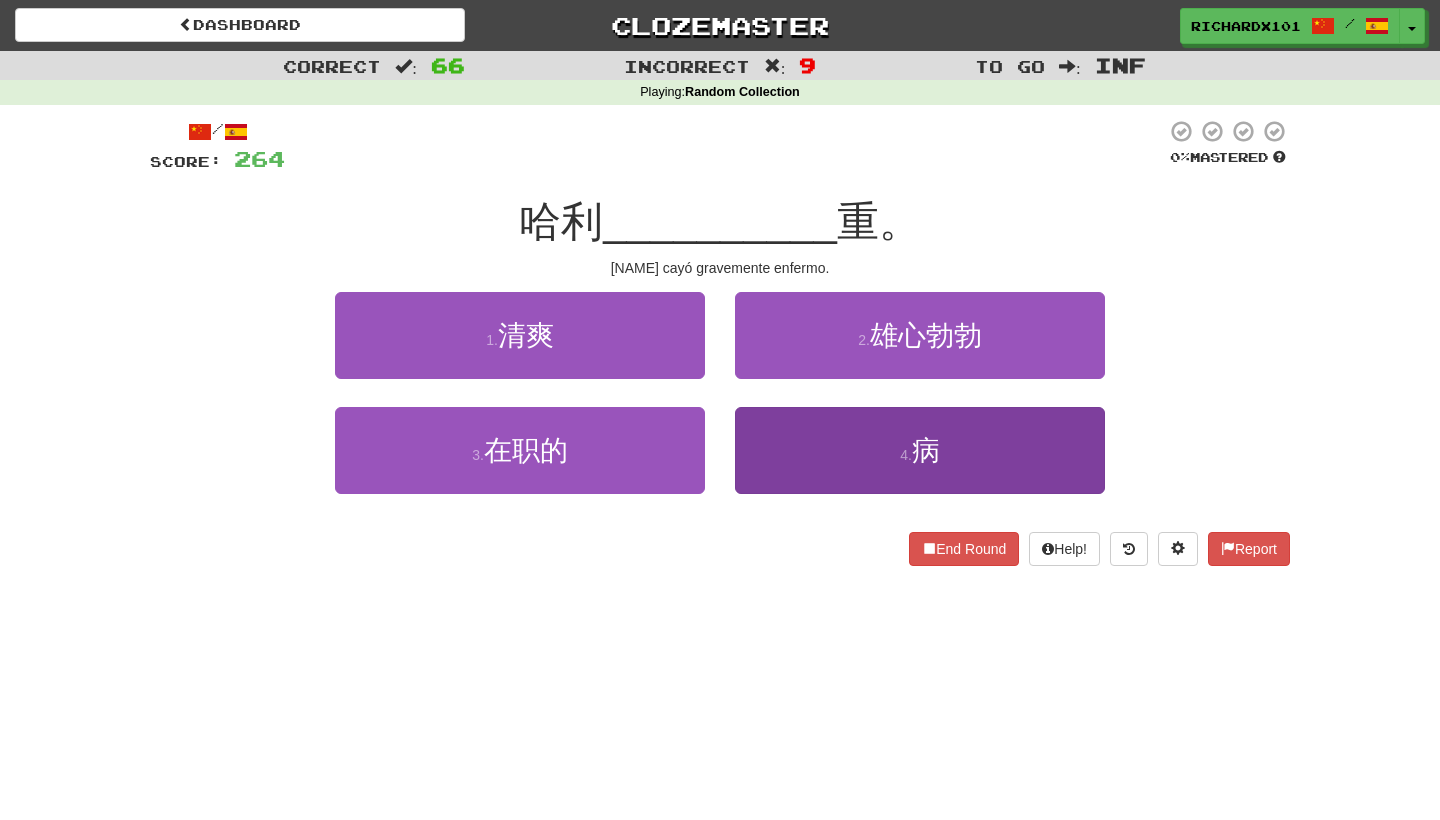 click on "4 .  病" at bounding box center (920, 450) 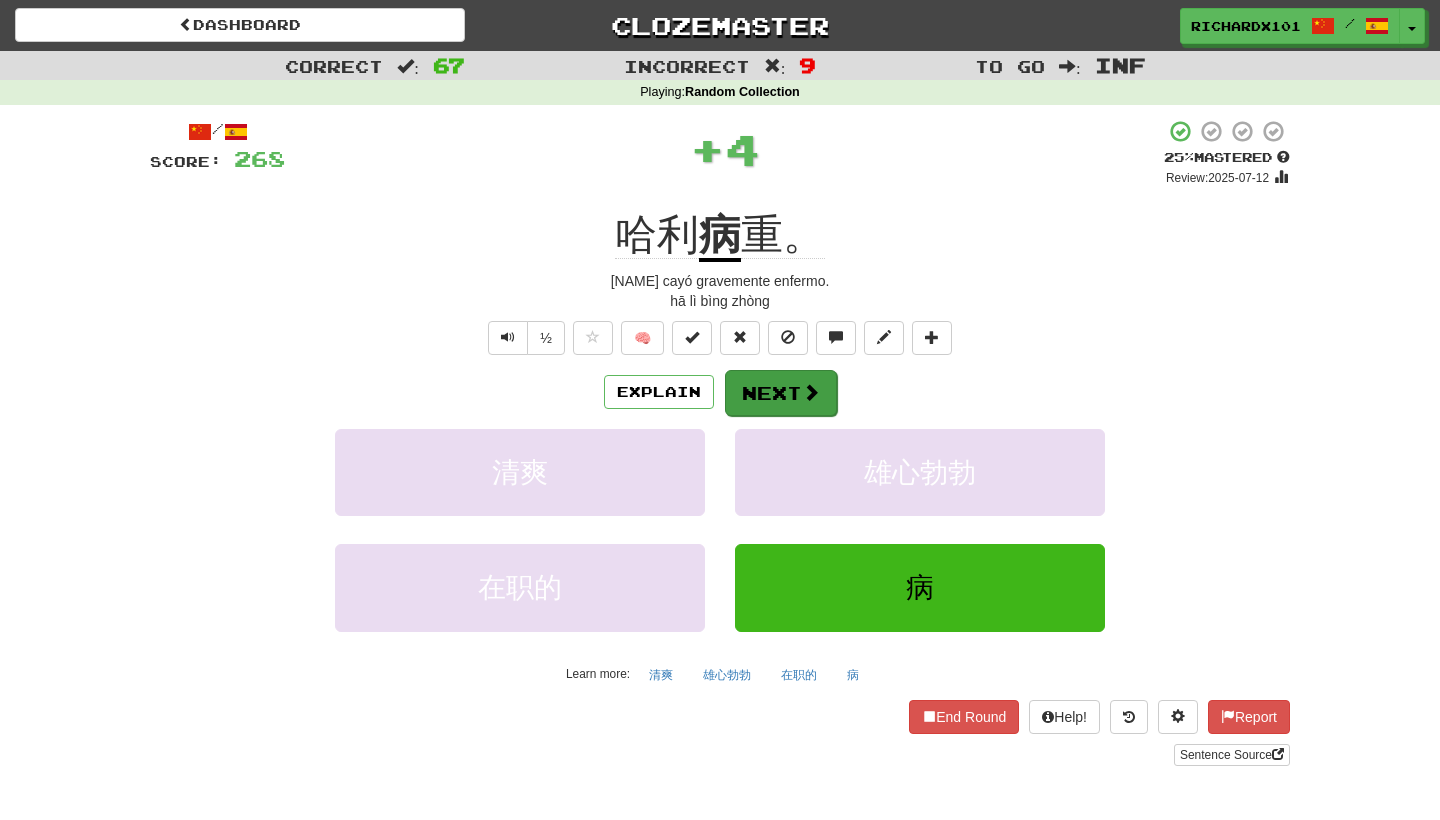 click on "Next" at bounding box center [781, 393] 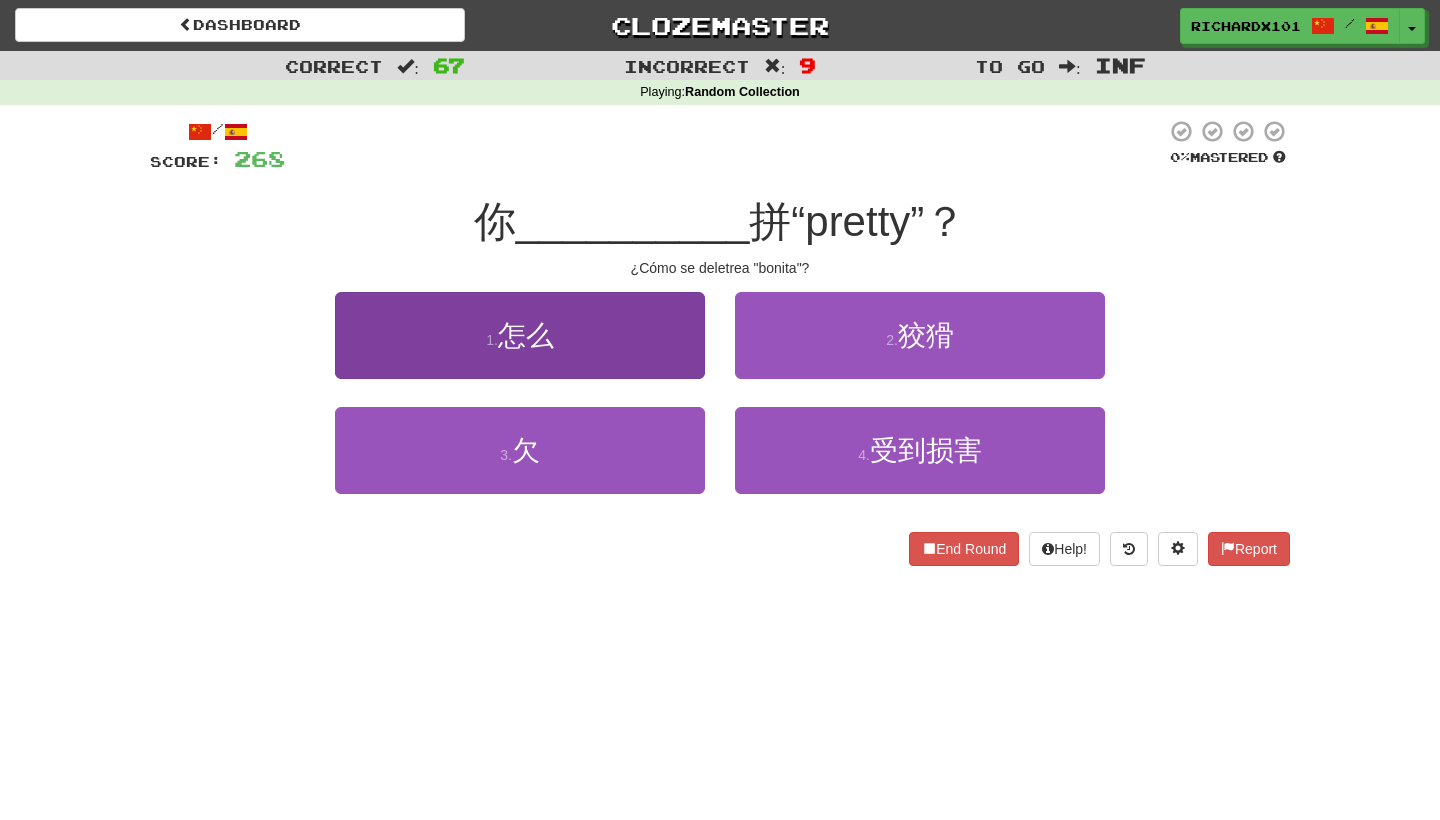 click on "1 .  怎么" at bounding box center [520, 335] 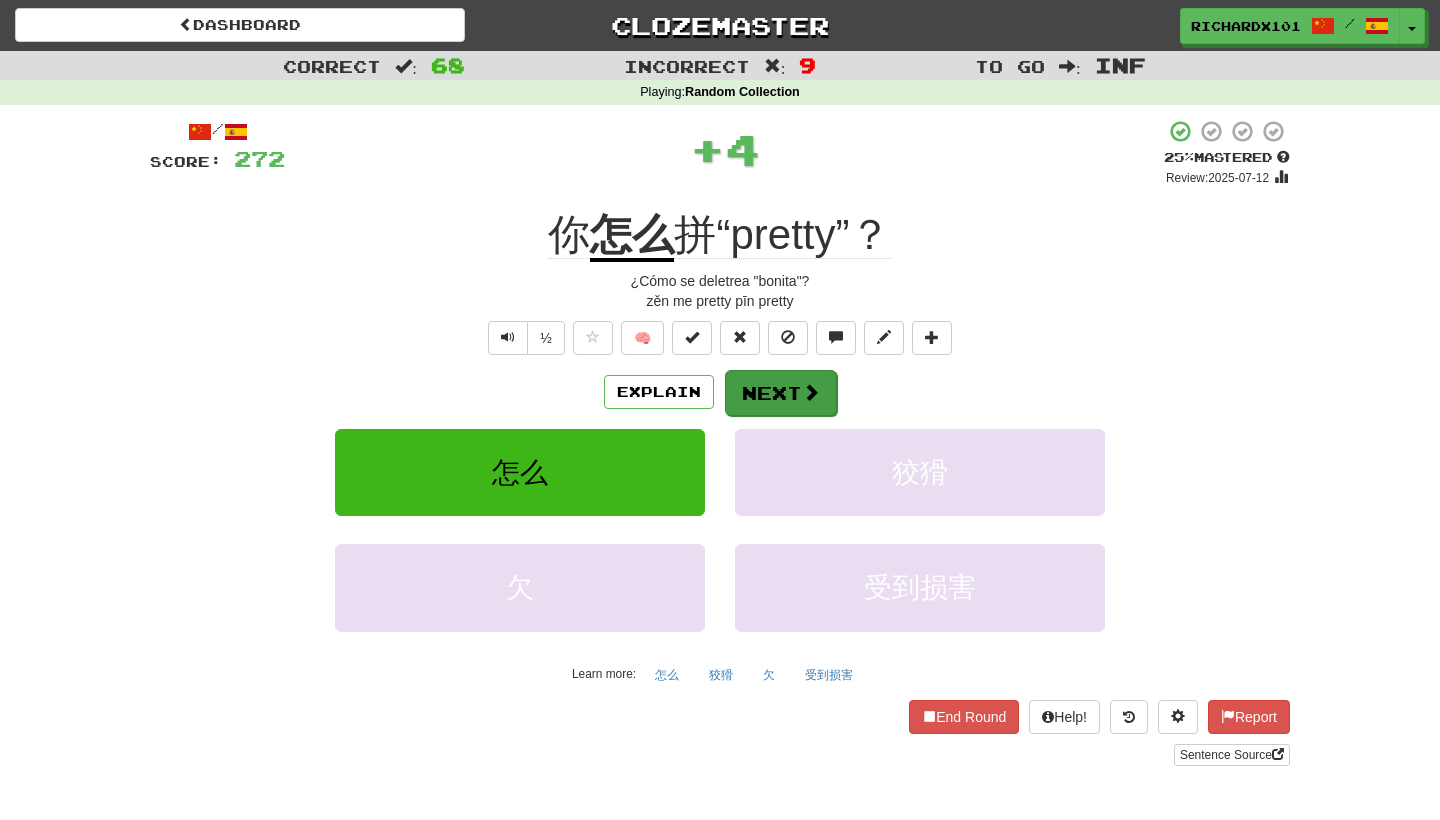 click on "Next" at bounding box center [781, 393] 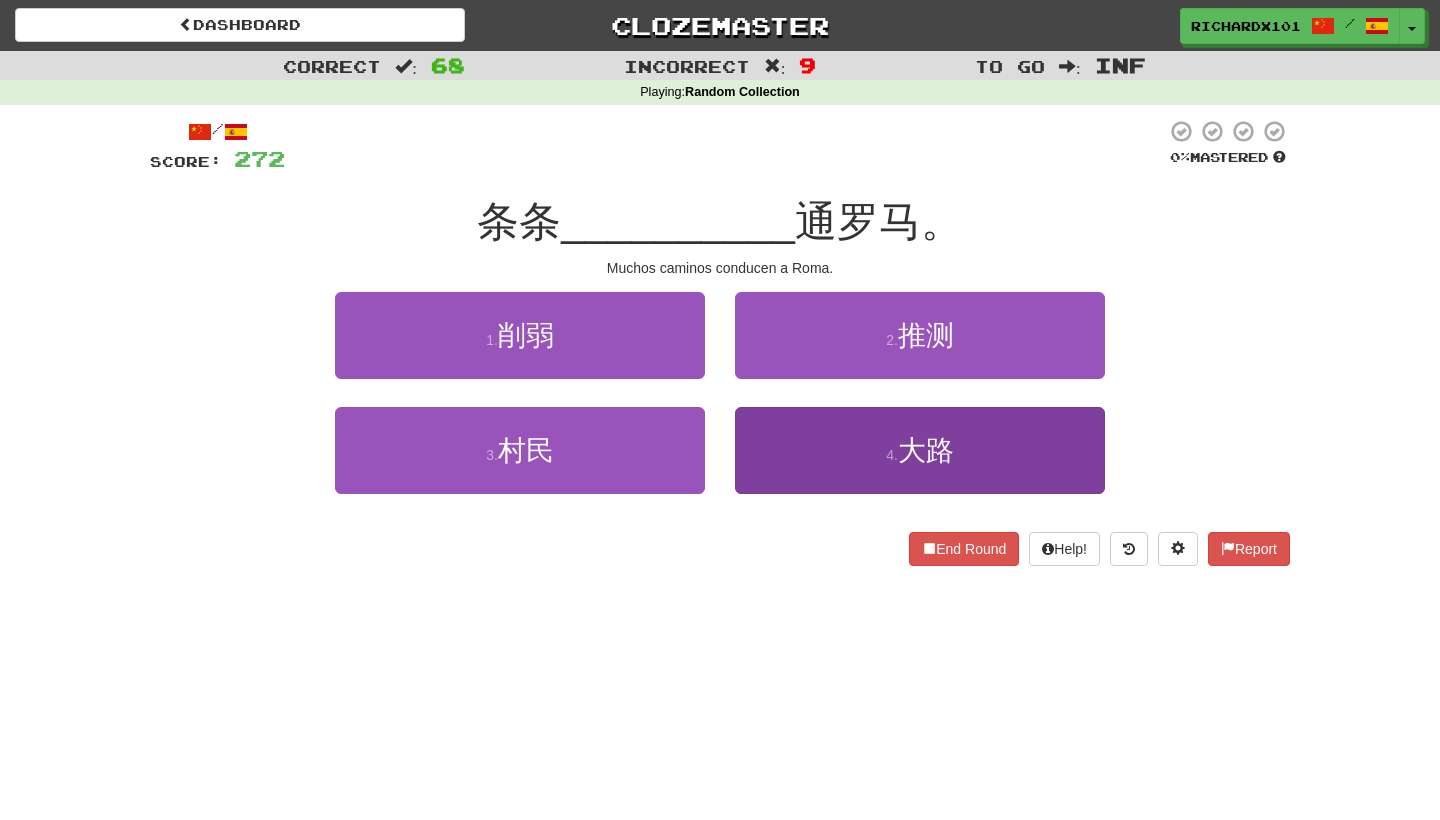 click on "4 .  大路" at bounding box center (920, 450) 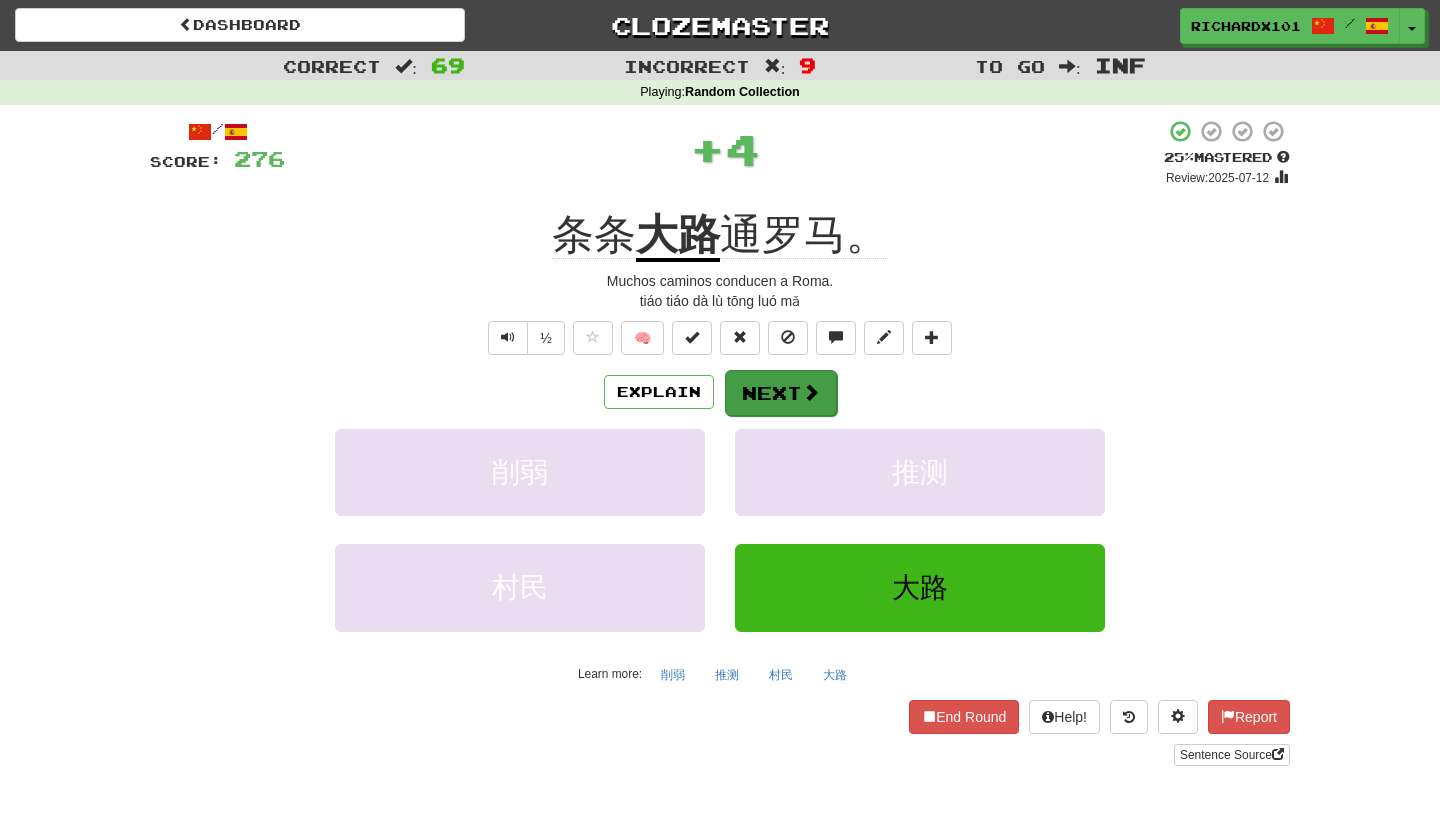 click on "Next" at bounding box center [781, 393] 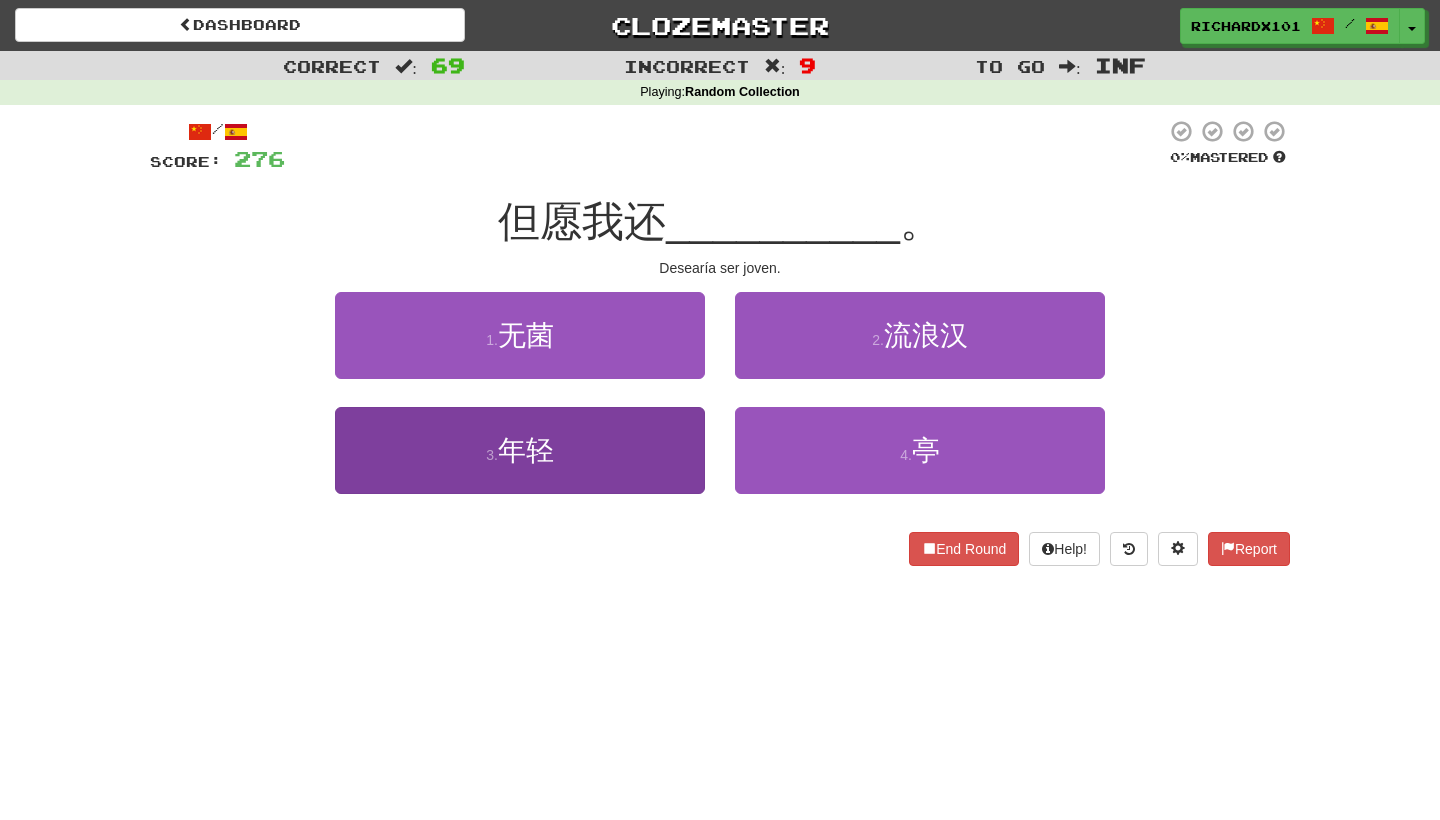 click on "3 .  年轻" at bounding box center [520, 450] 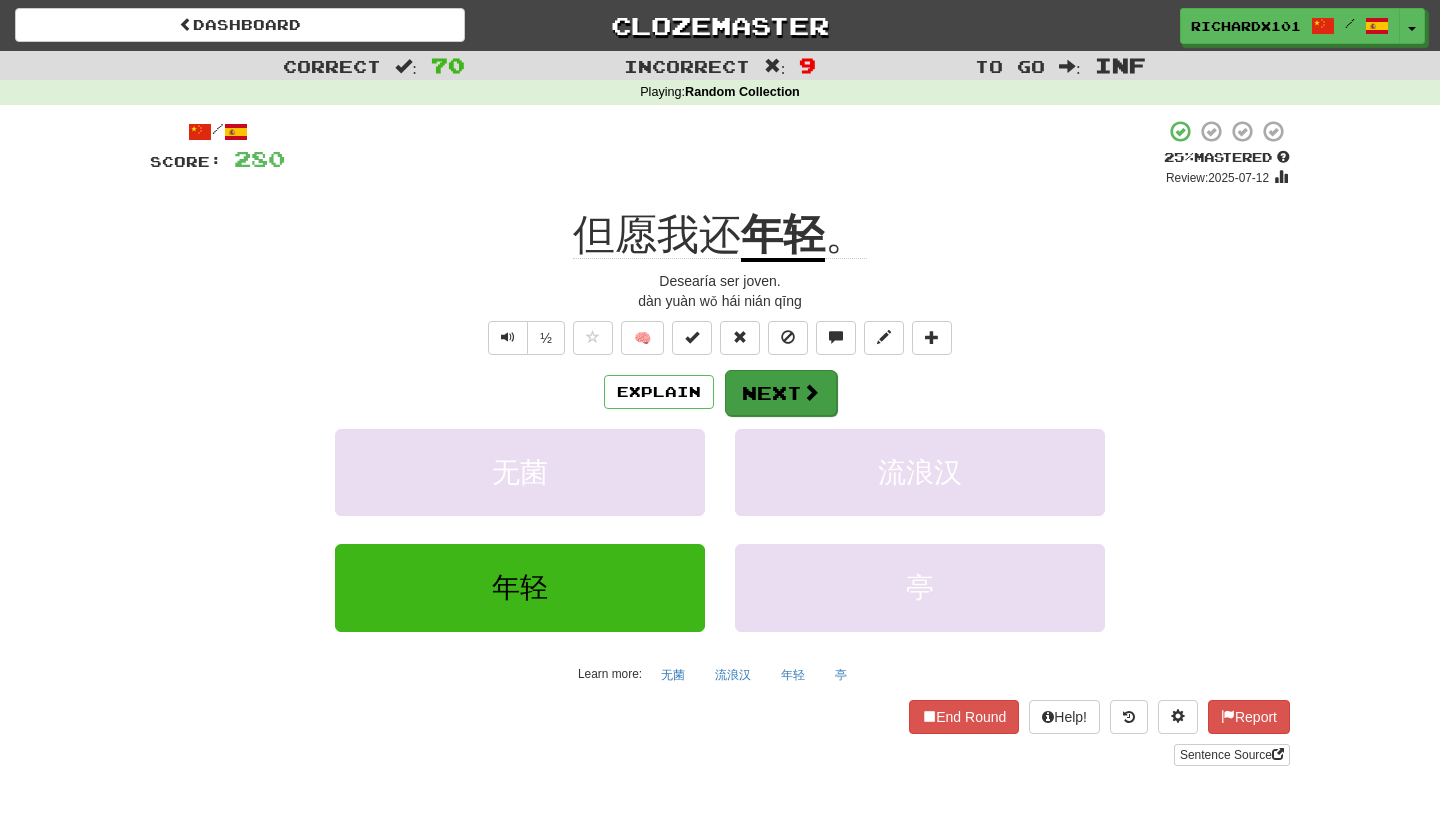 click on "Next" at bounding box center (781, 393) 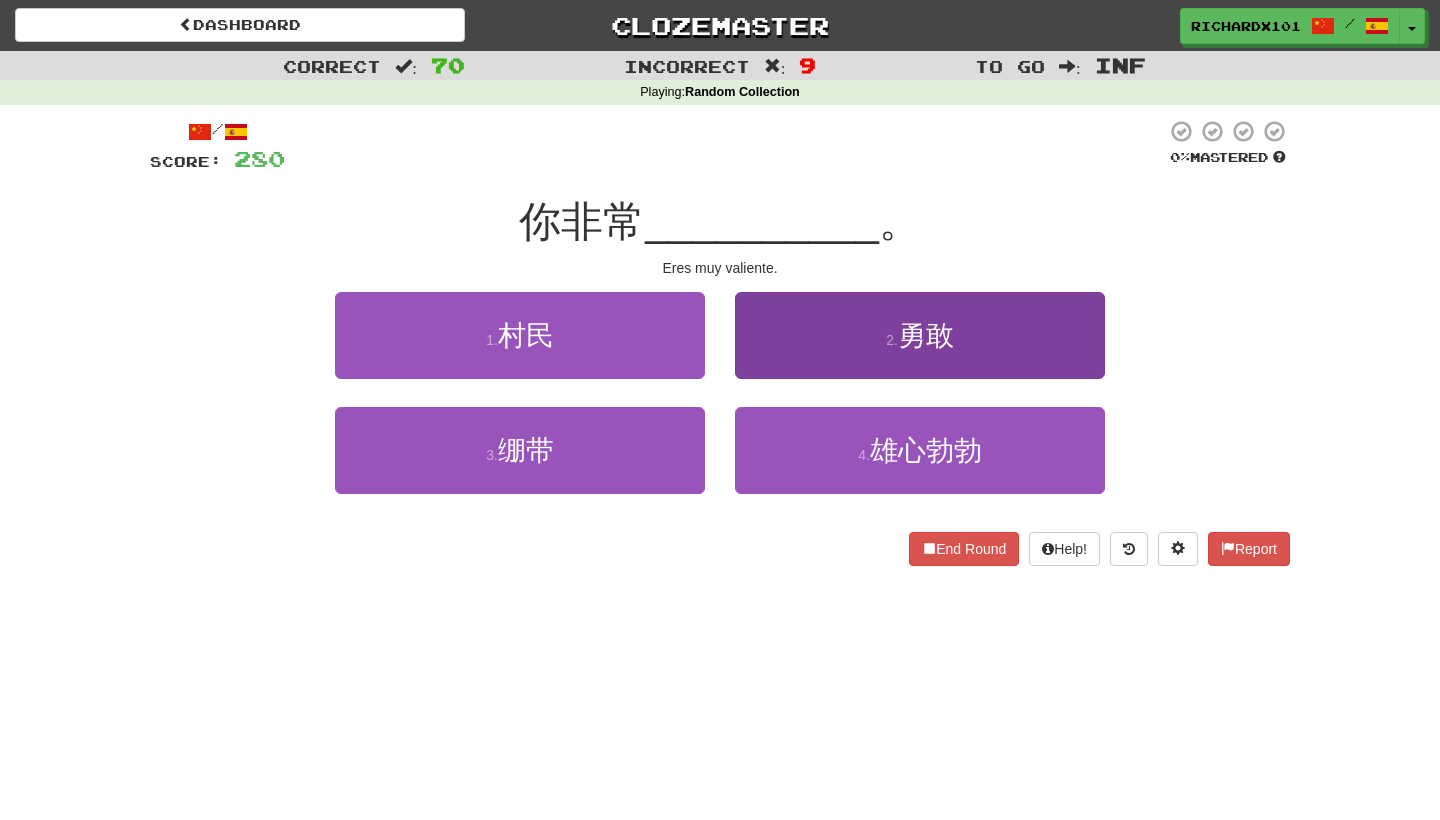 click on "2 .  勇敢" at bounding box center (920, 335) 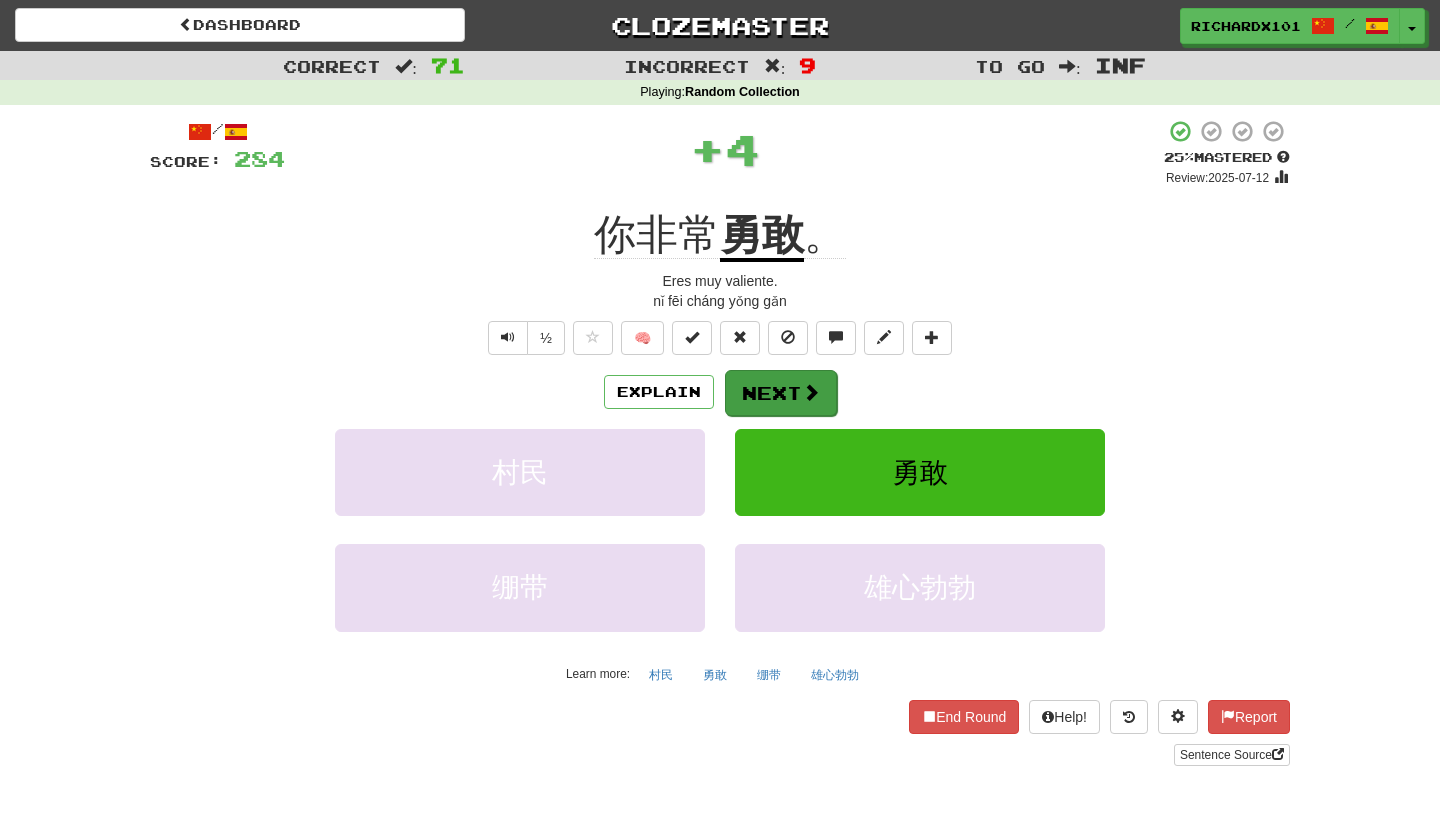 click on "Next" at bounding box center (781, 393) 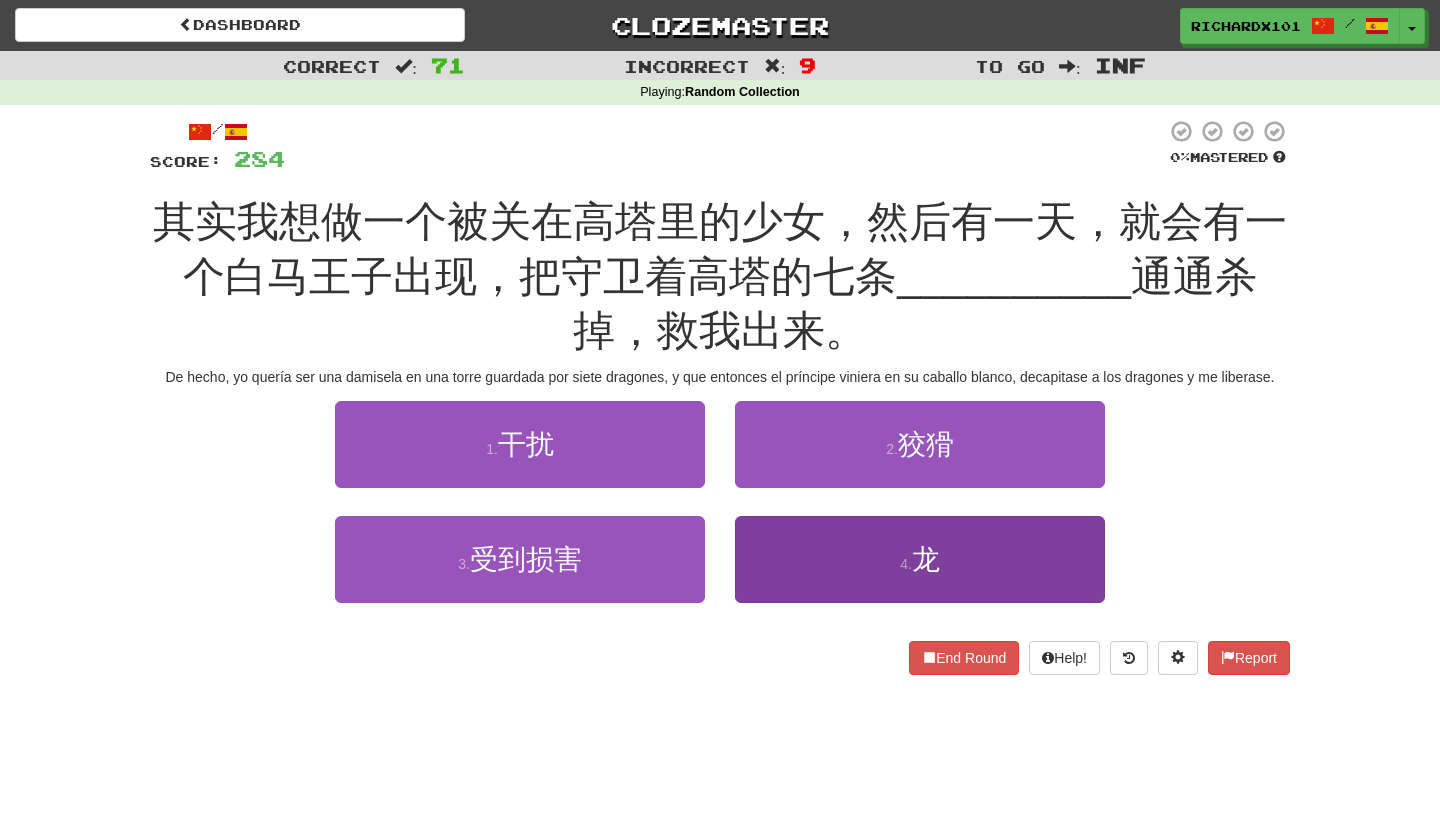 click on "4 .  龙" at bounding box center [920, 559] 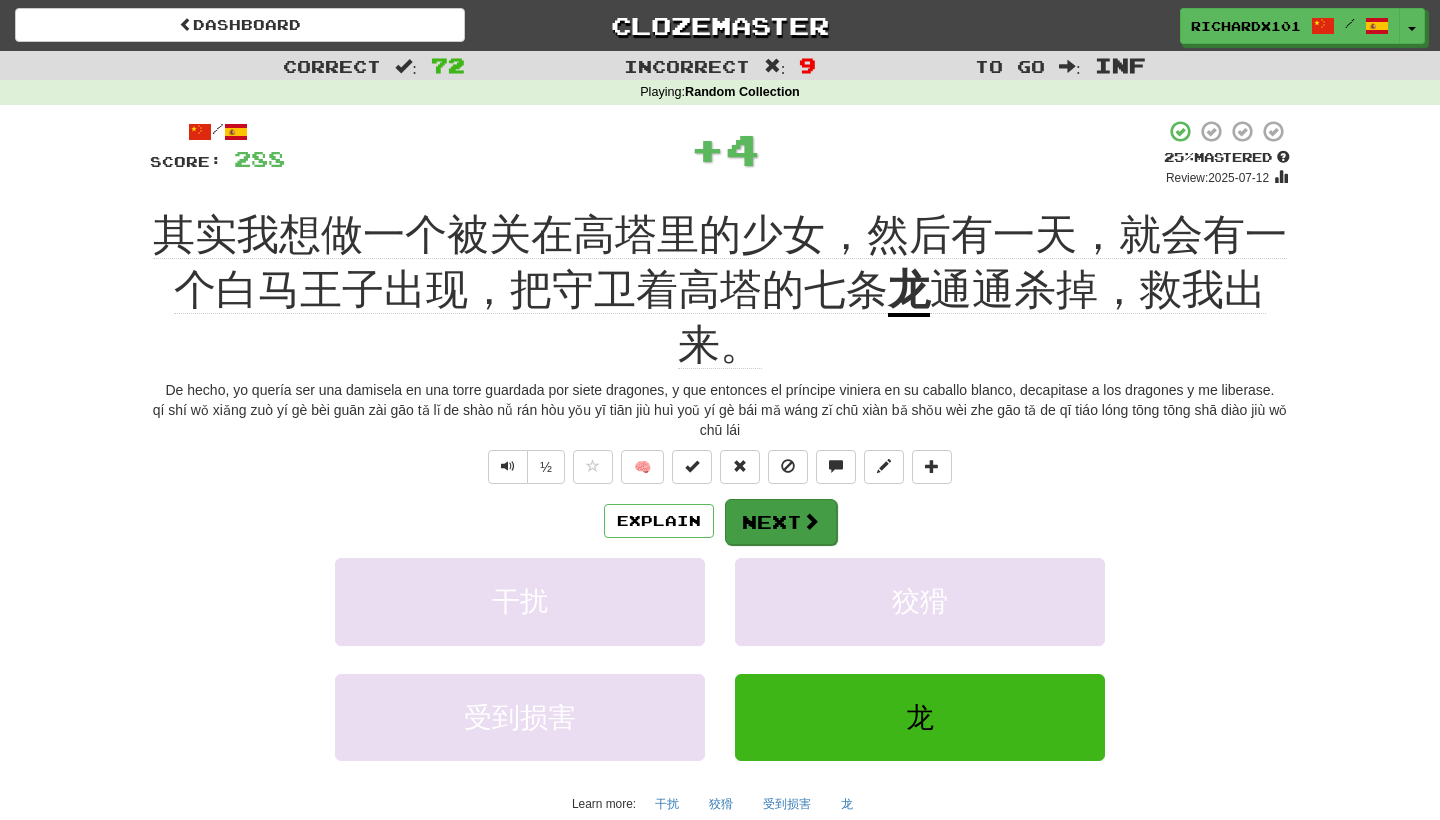 click on "Next" at bounding box center [781, 522] 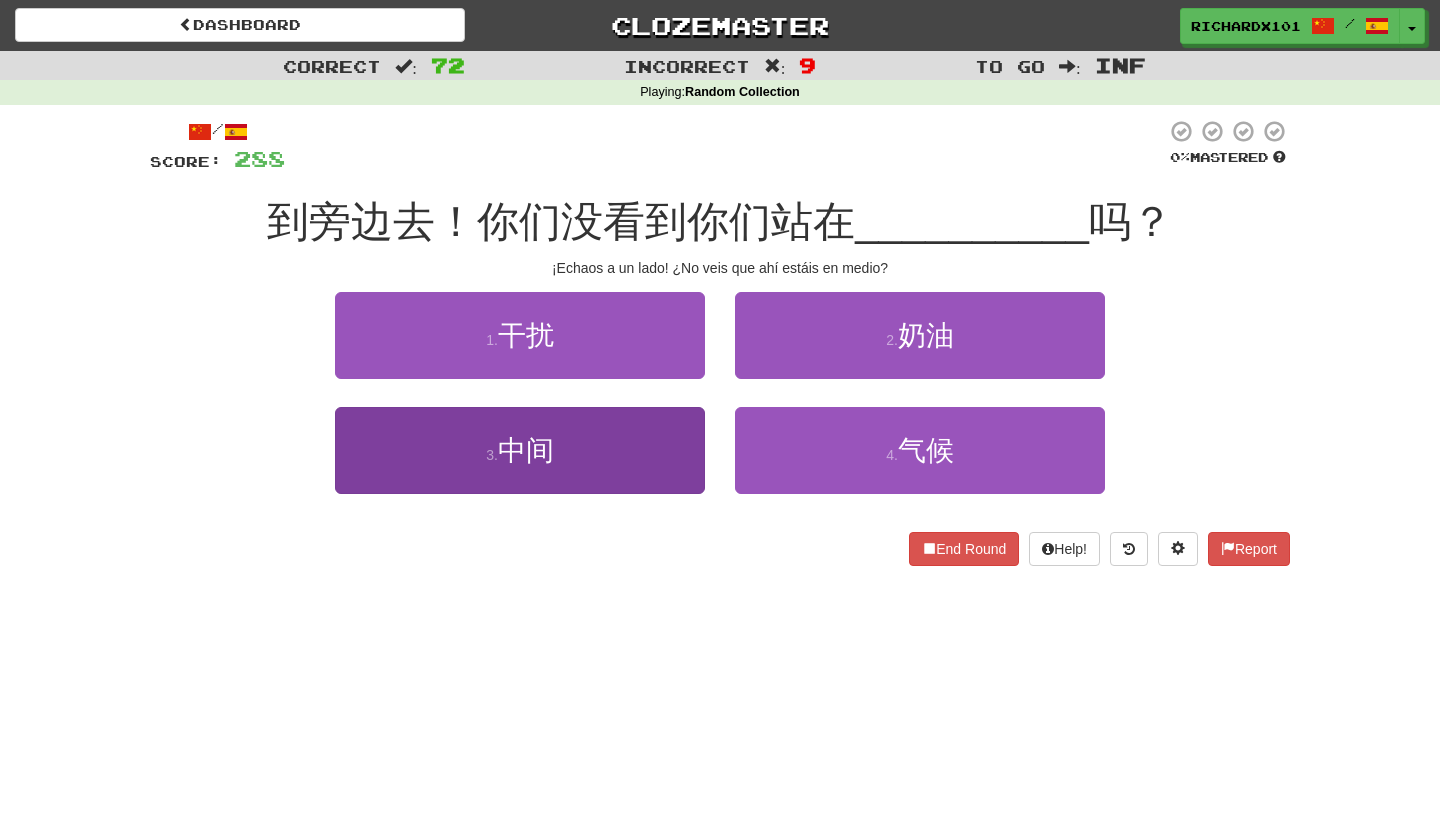 click on "3 .  中间" at bounding box center [520, 450] 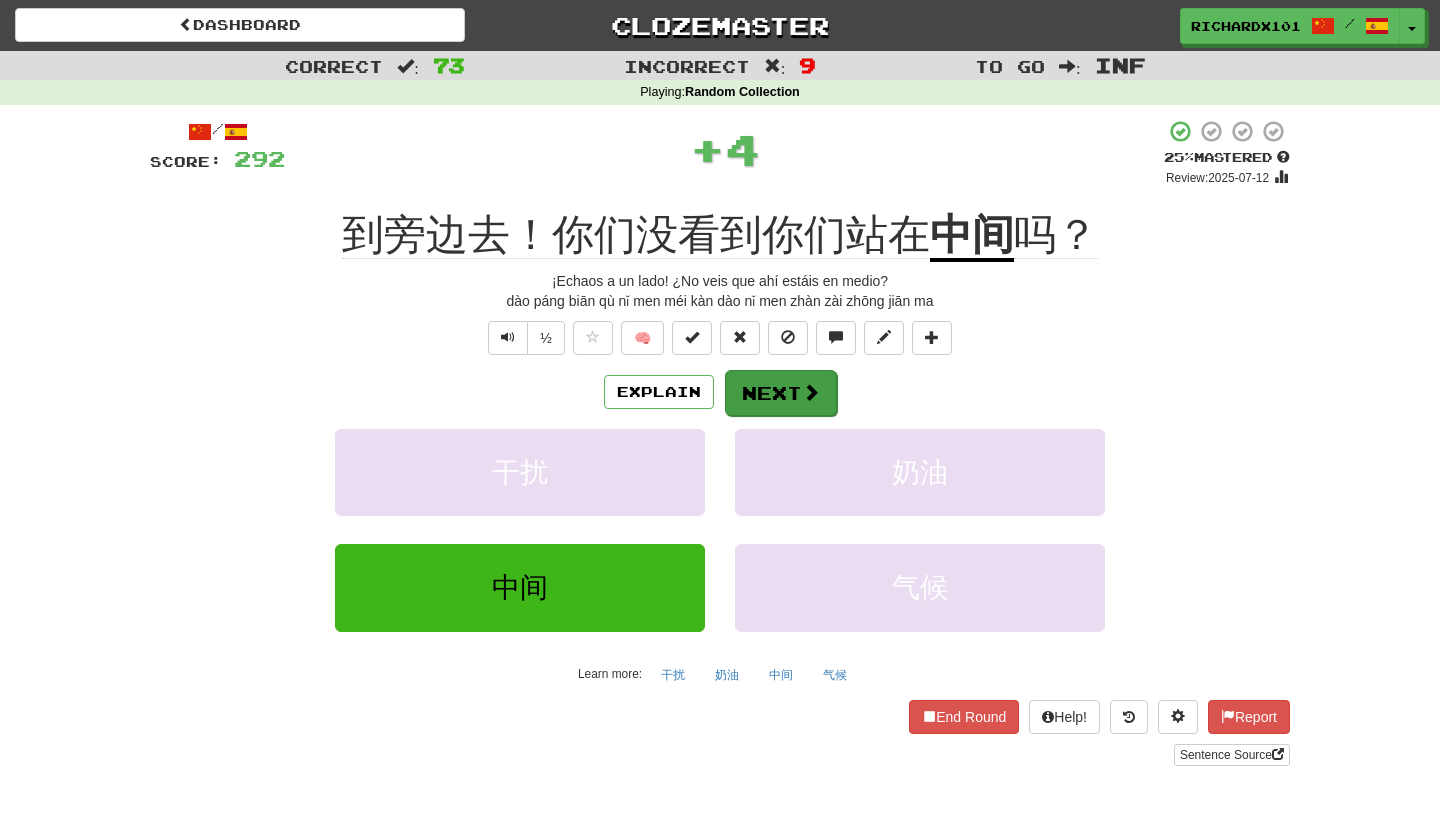 click on "Next" at bounding box center (781, 393) 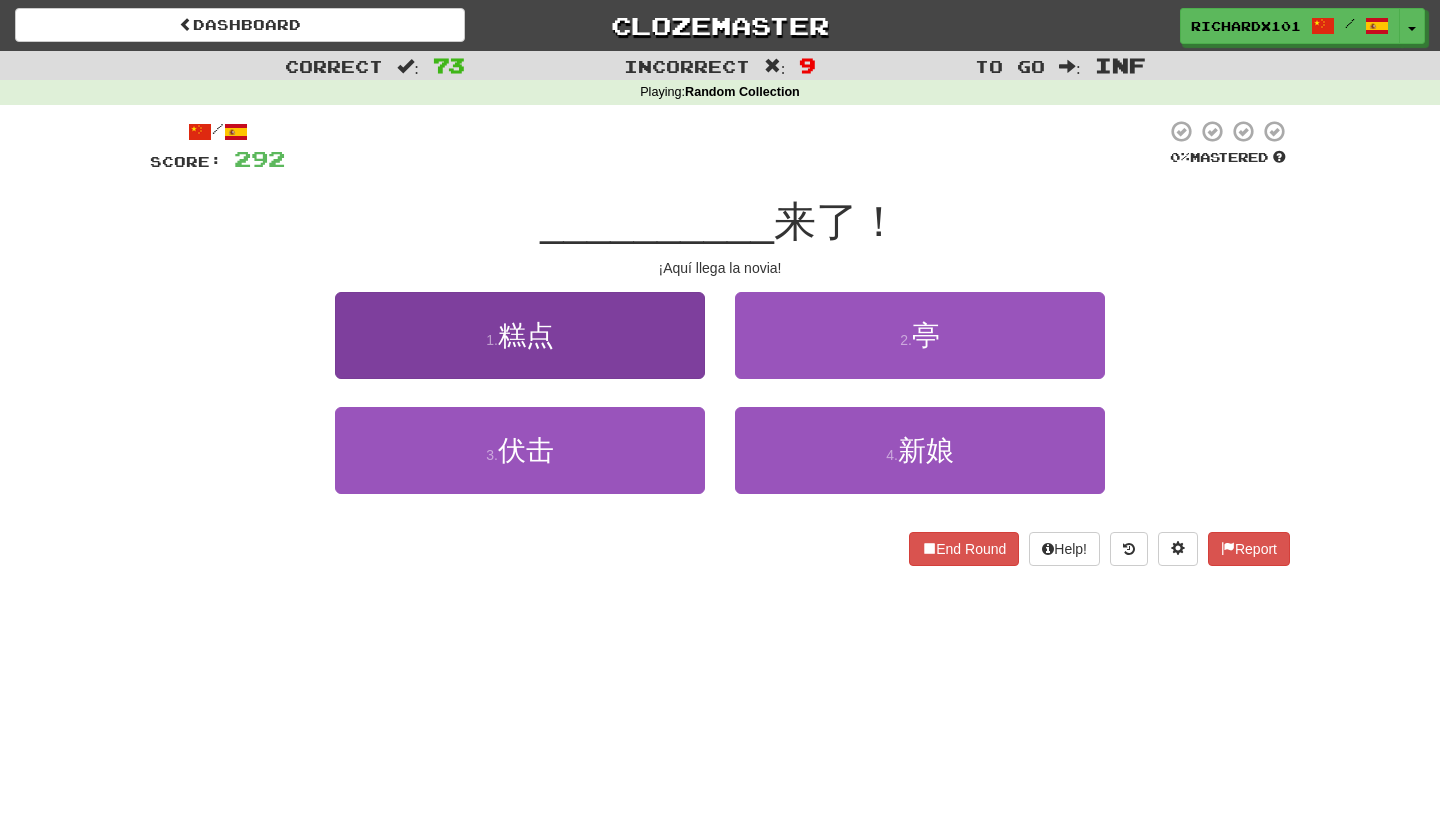 click on "1 .  糕点" at bounding box center (520, 335) 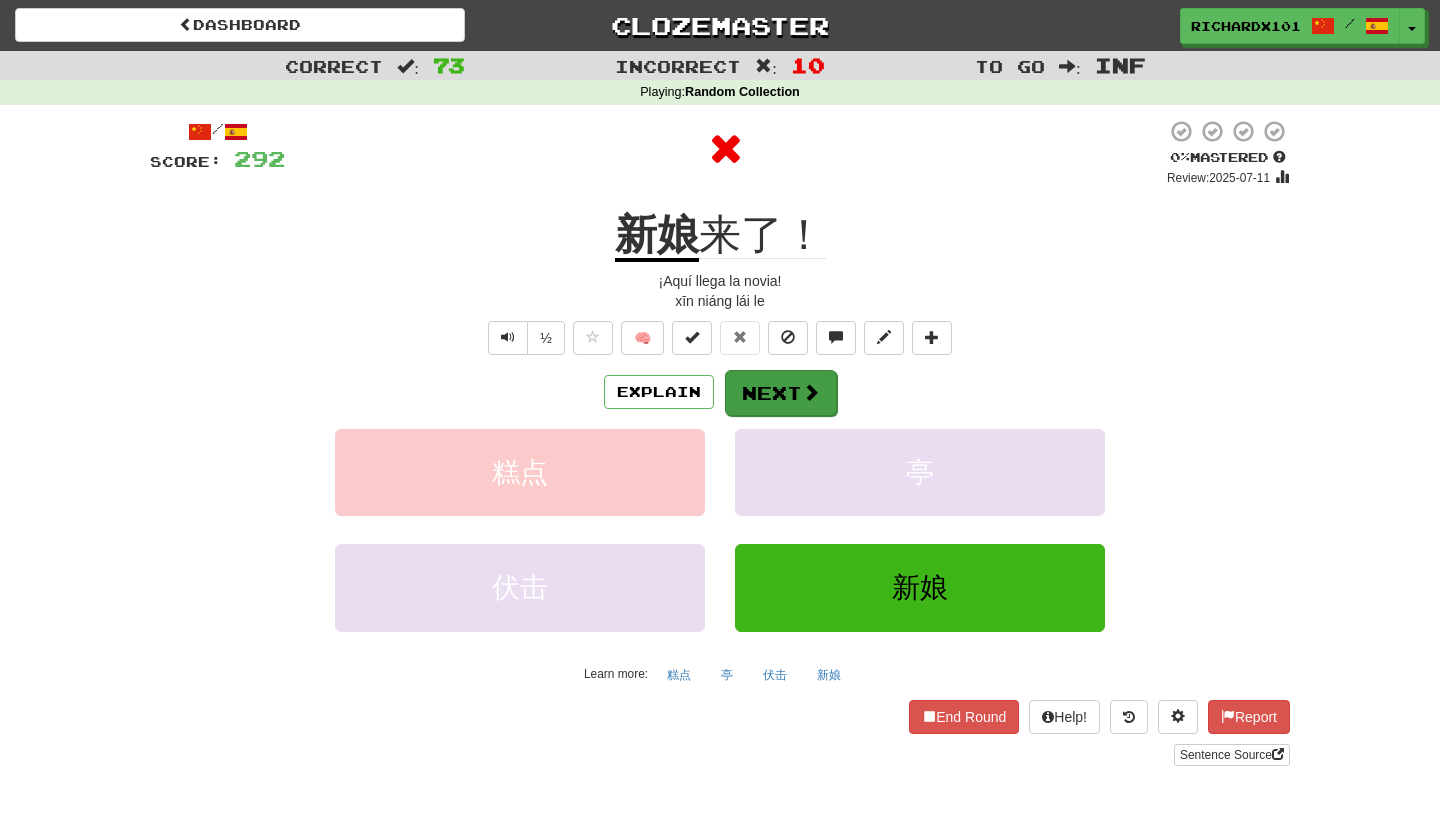 click on "Next" at bounding box center [781, 393] 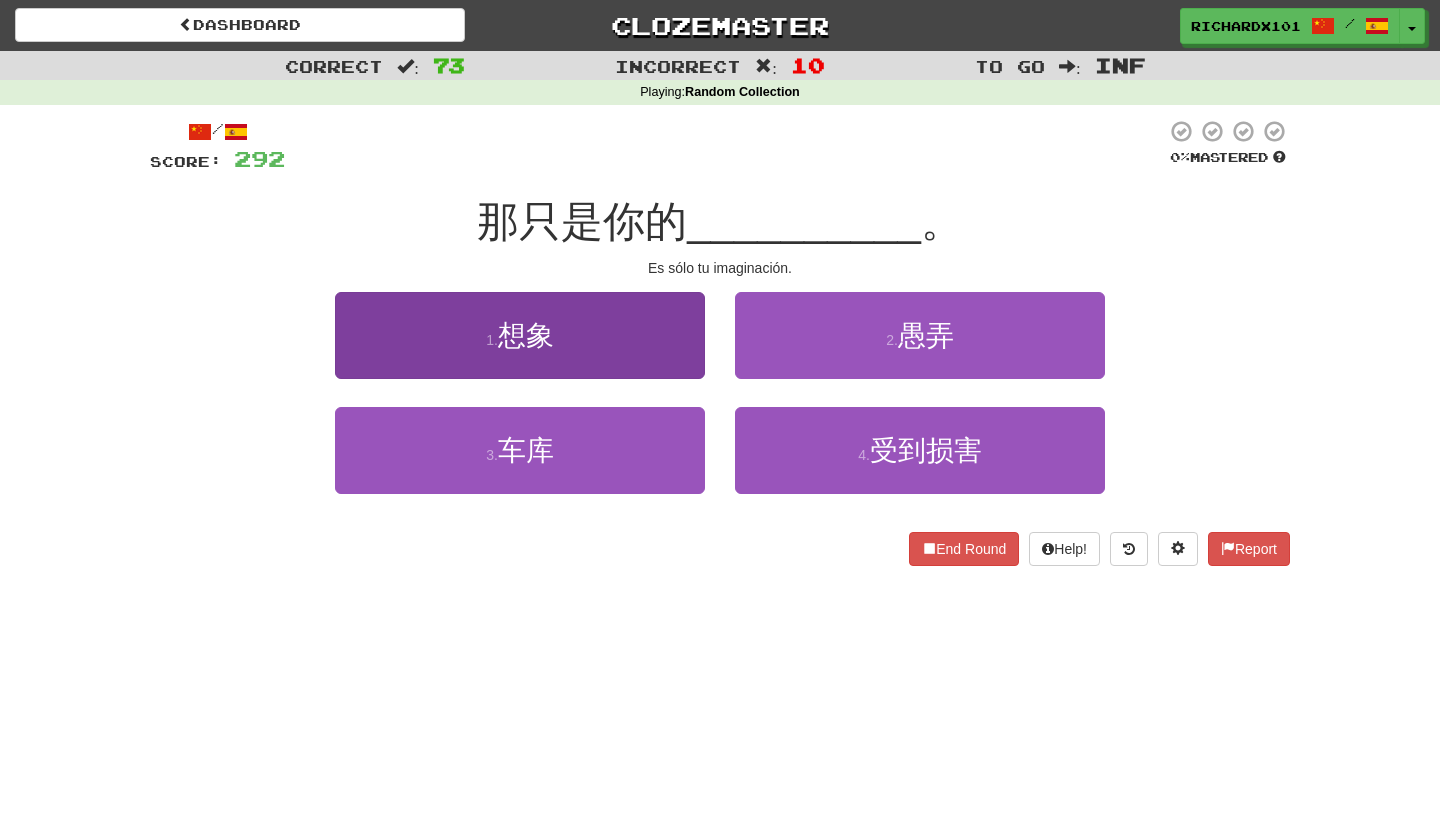 click on "1 .  想象" at bounding box center (520, 335) 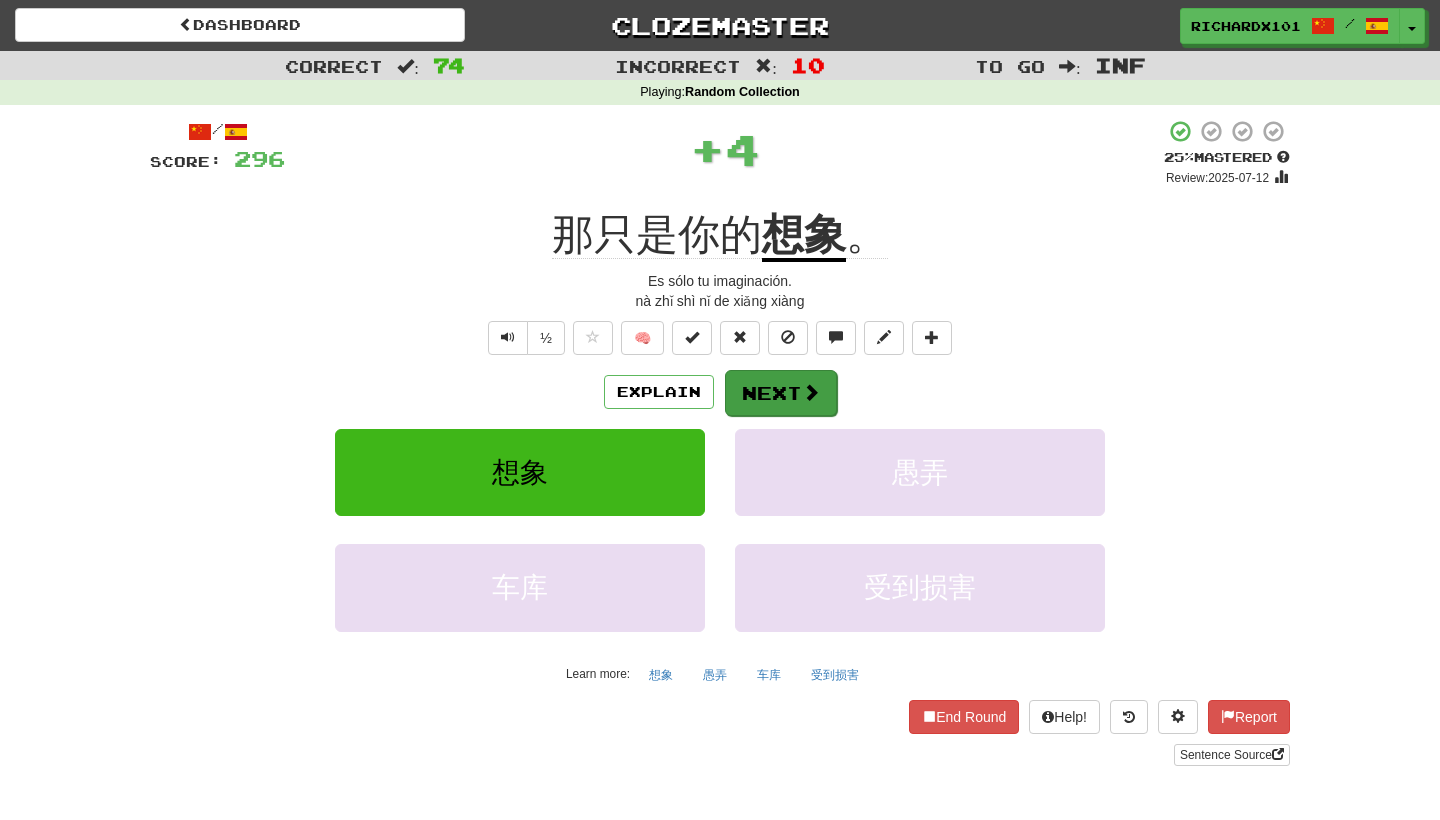 click on "Next" at bounding box center [781, 393] 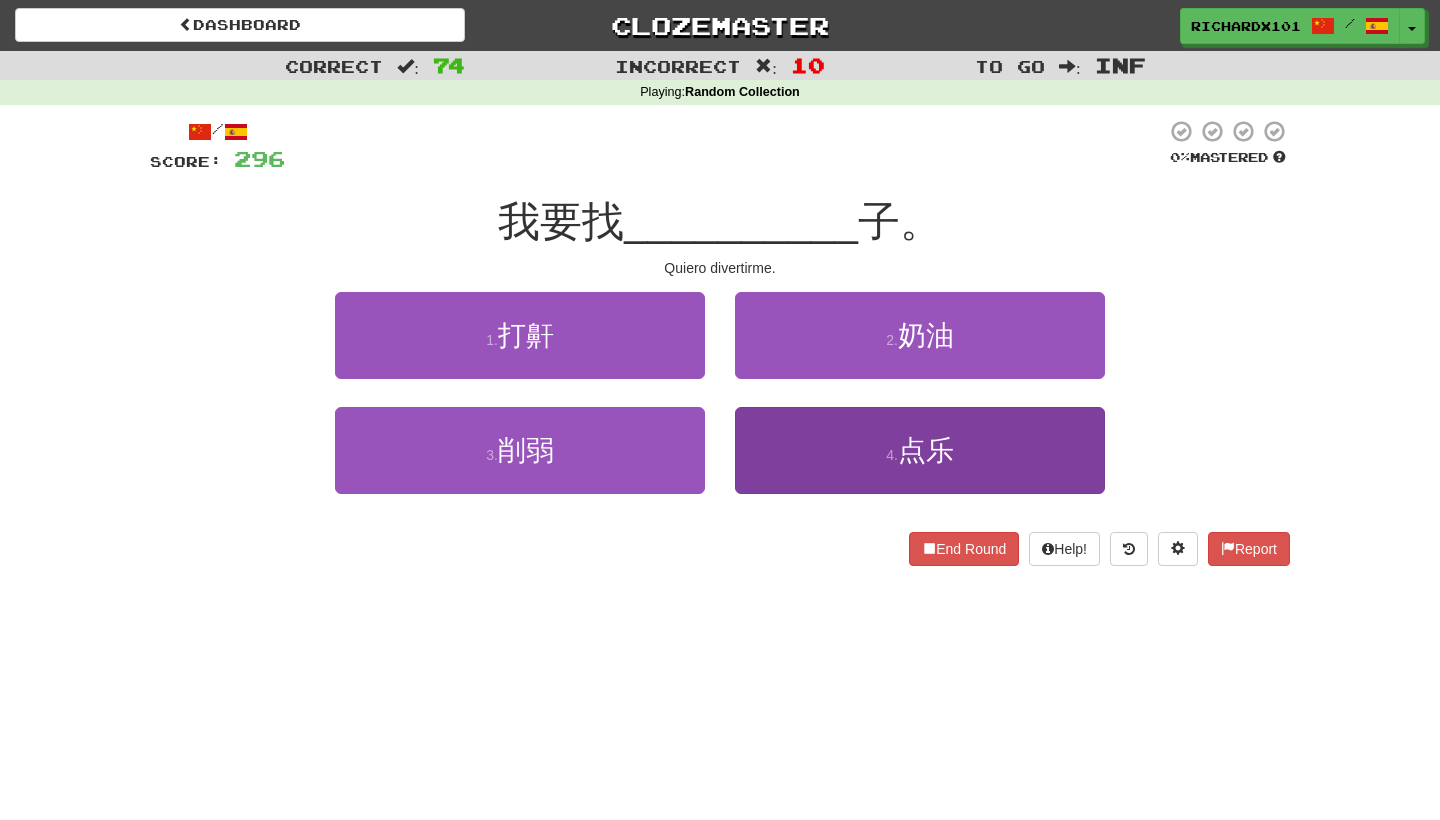 click on "4 .  点乐" at bounding box center (920, 450) 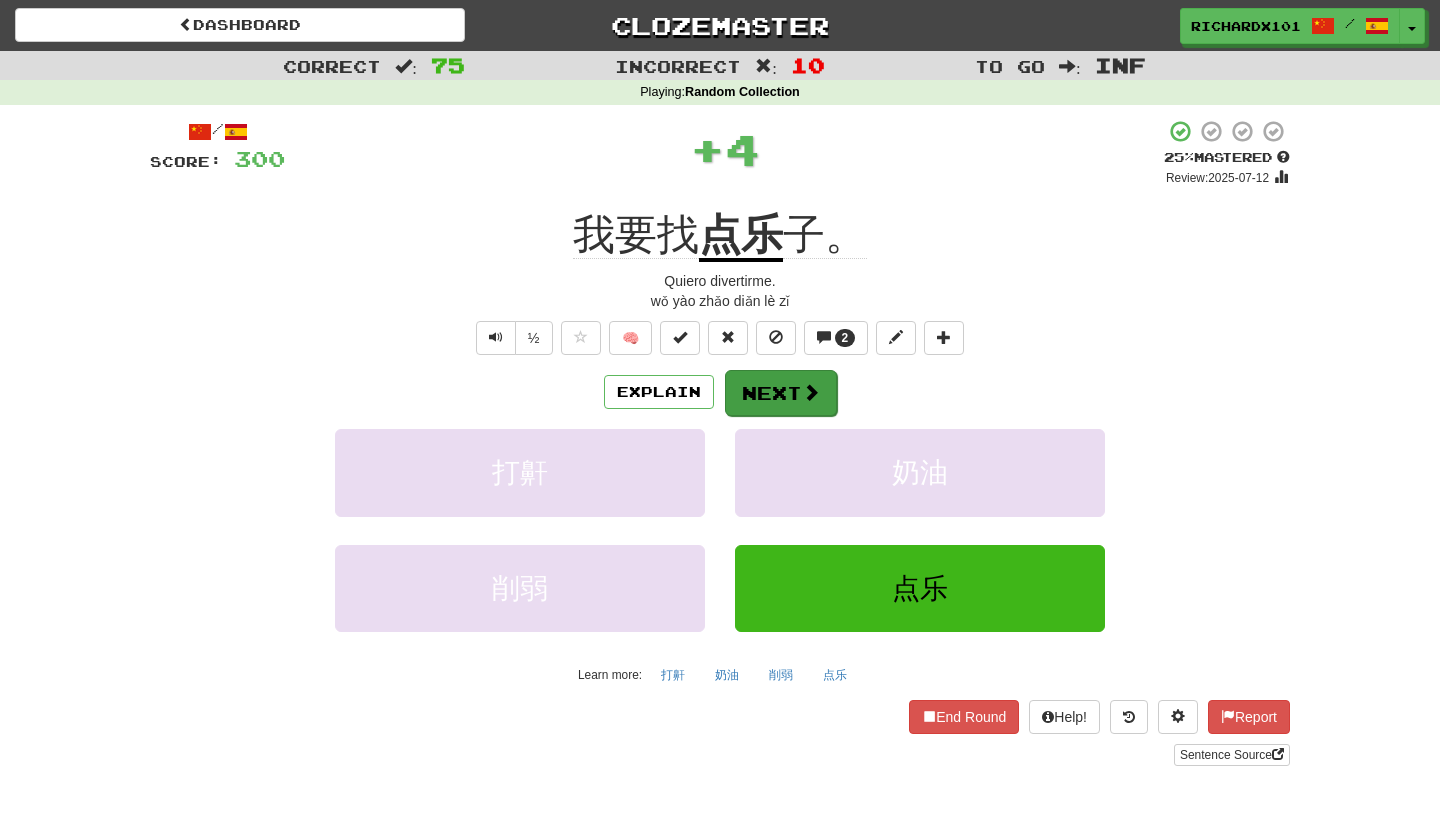 click on "Next" at bounding box center [781, 393] 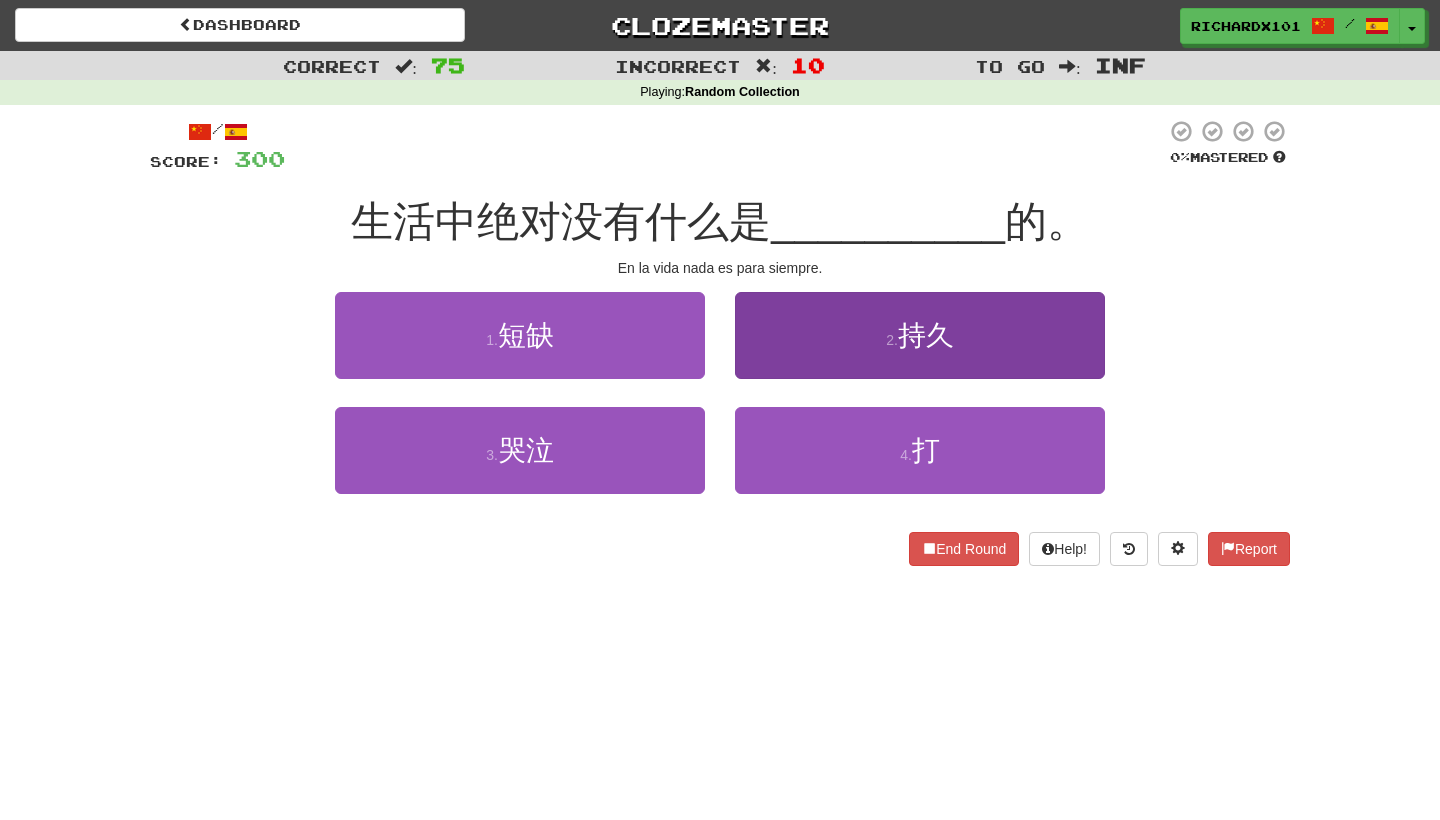 click on "2 .  持久" at bounding box center [920, 335] 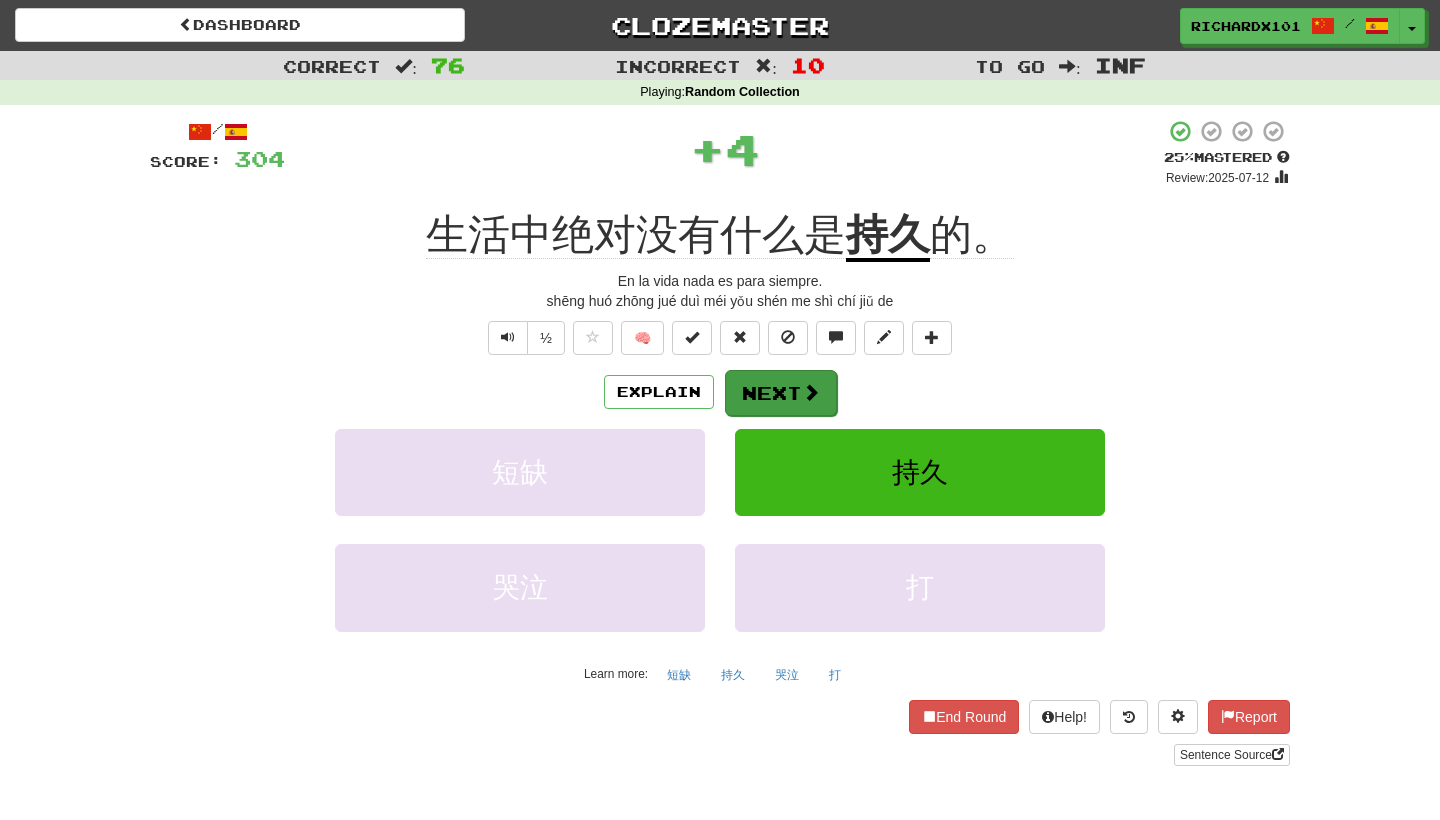 click on "Next" at bounding box center [781, 393] 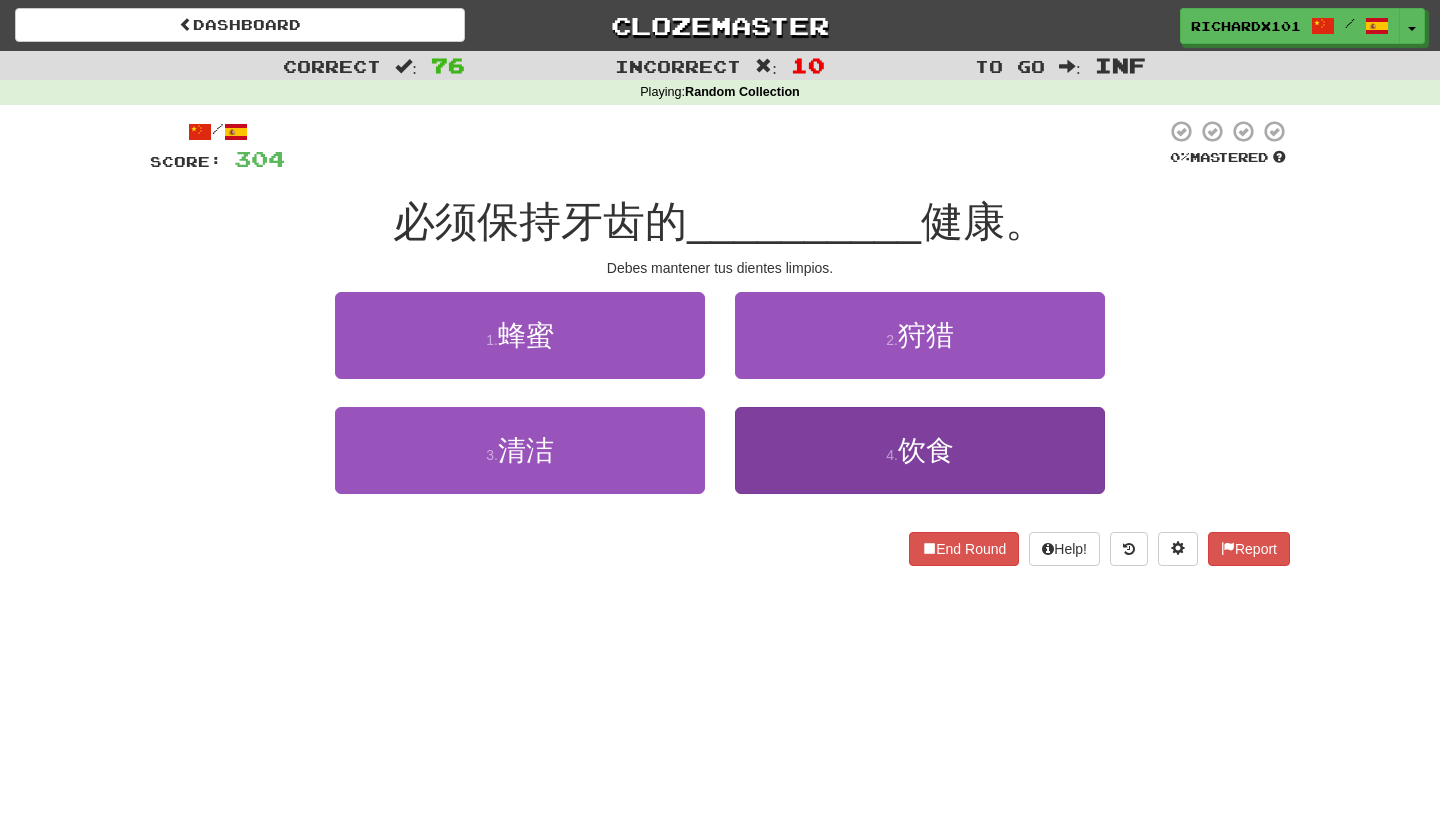 click on "4 .  饮食" at bounding box center (920, 450) 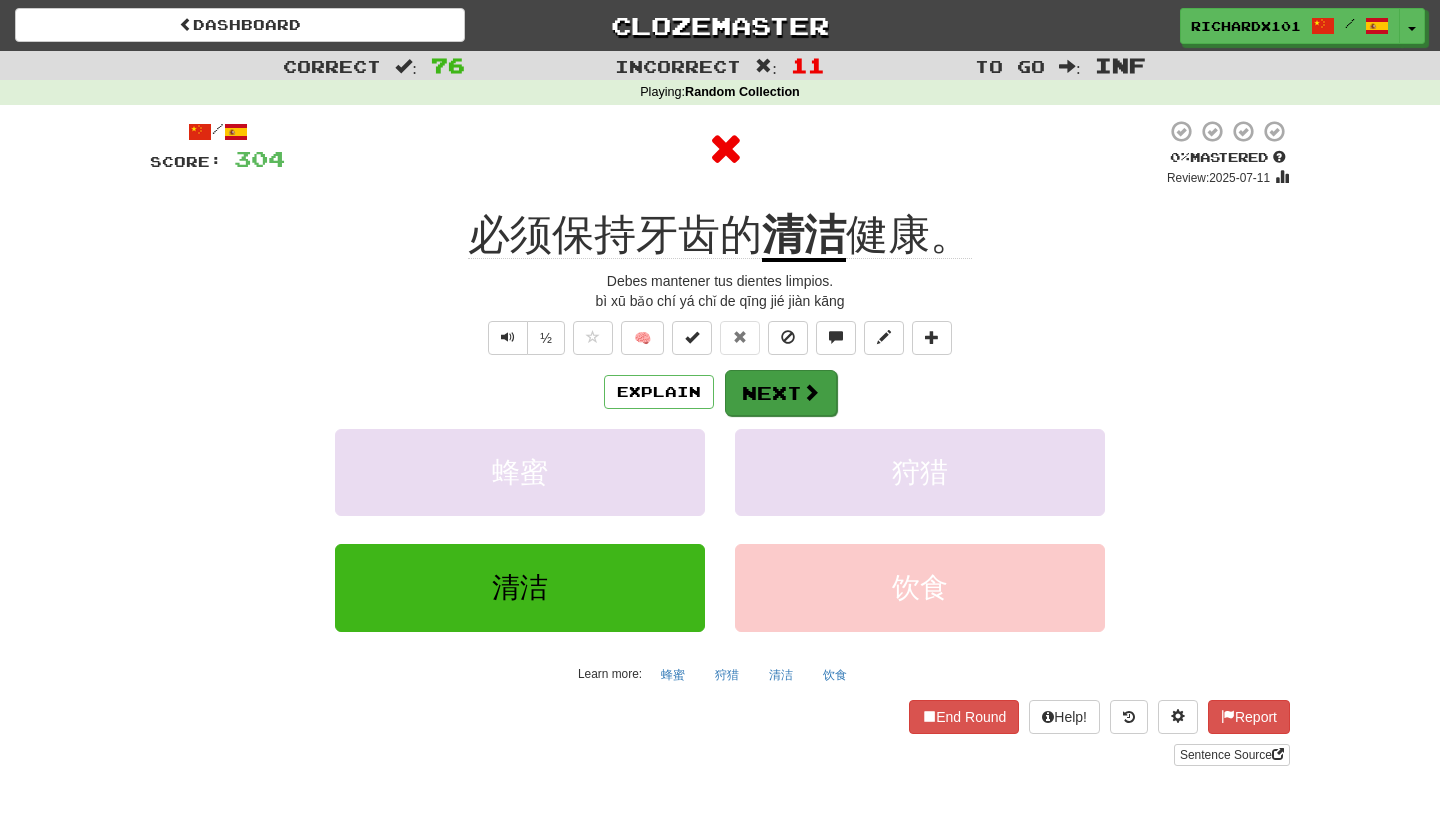 click on "Next" at bounding box center (781, 393) 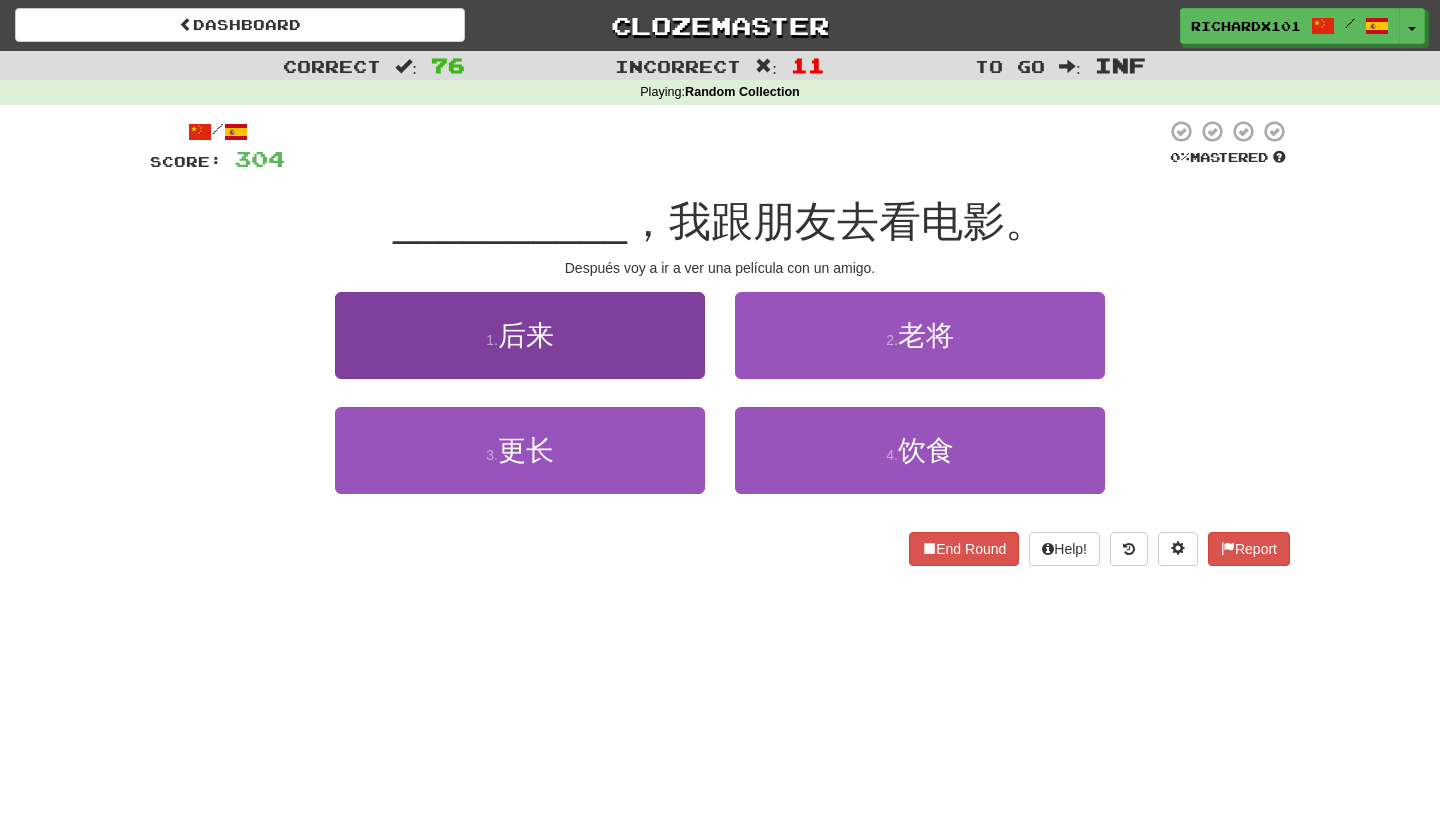 click on "1 .  后来" at bounding box center [520, 335] 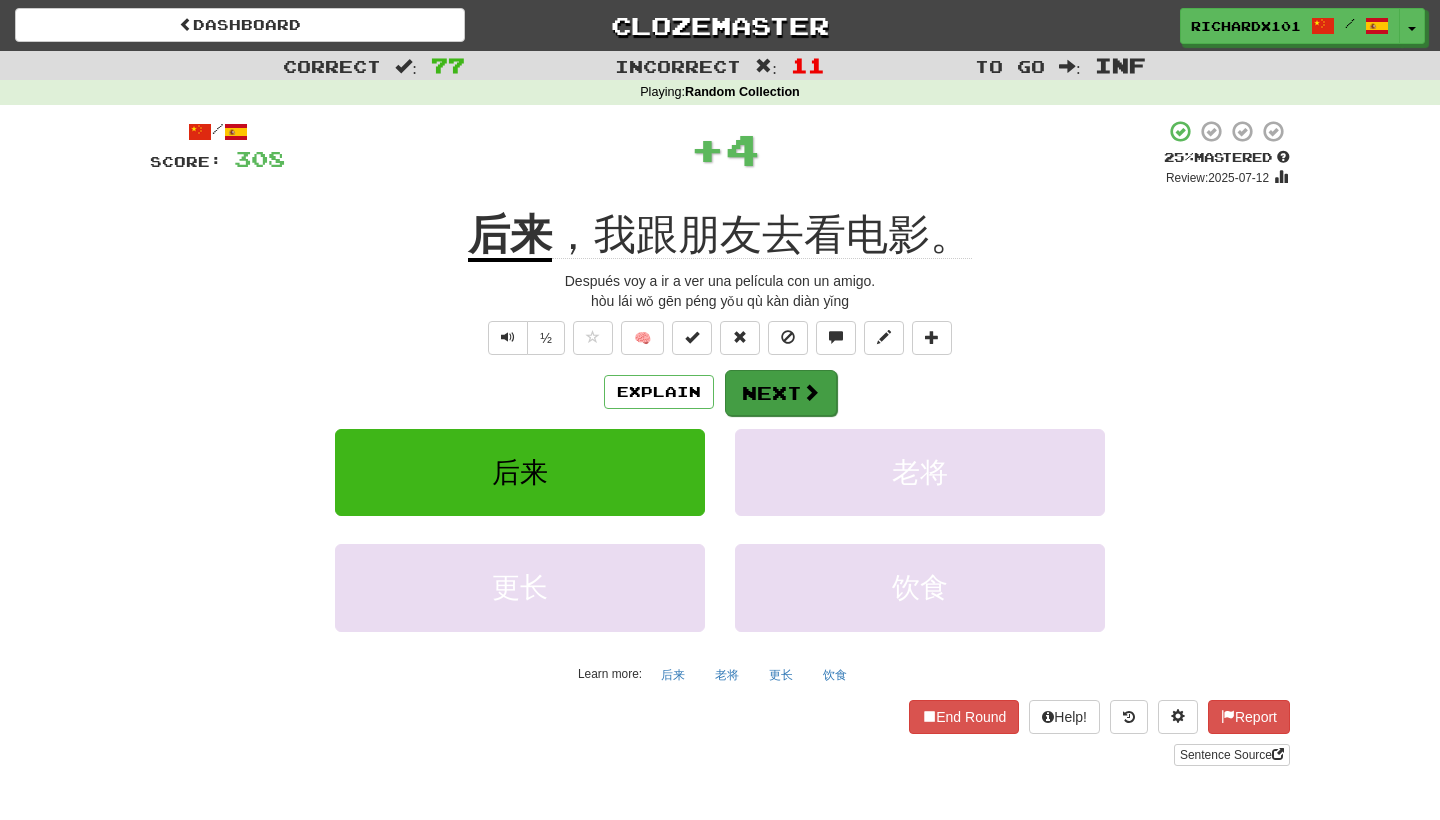 click on "Next" at bounding box center [781, 393] 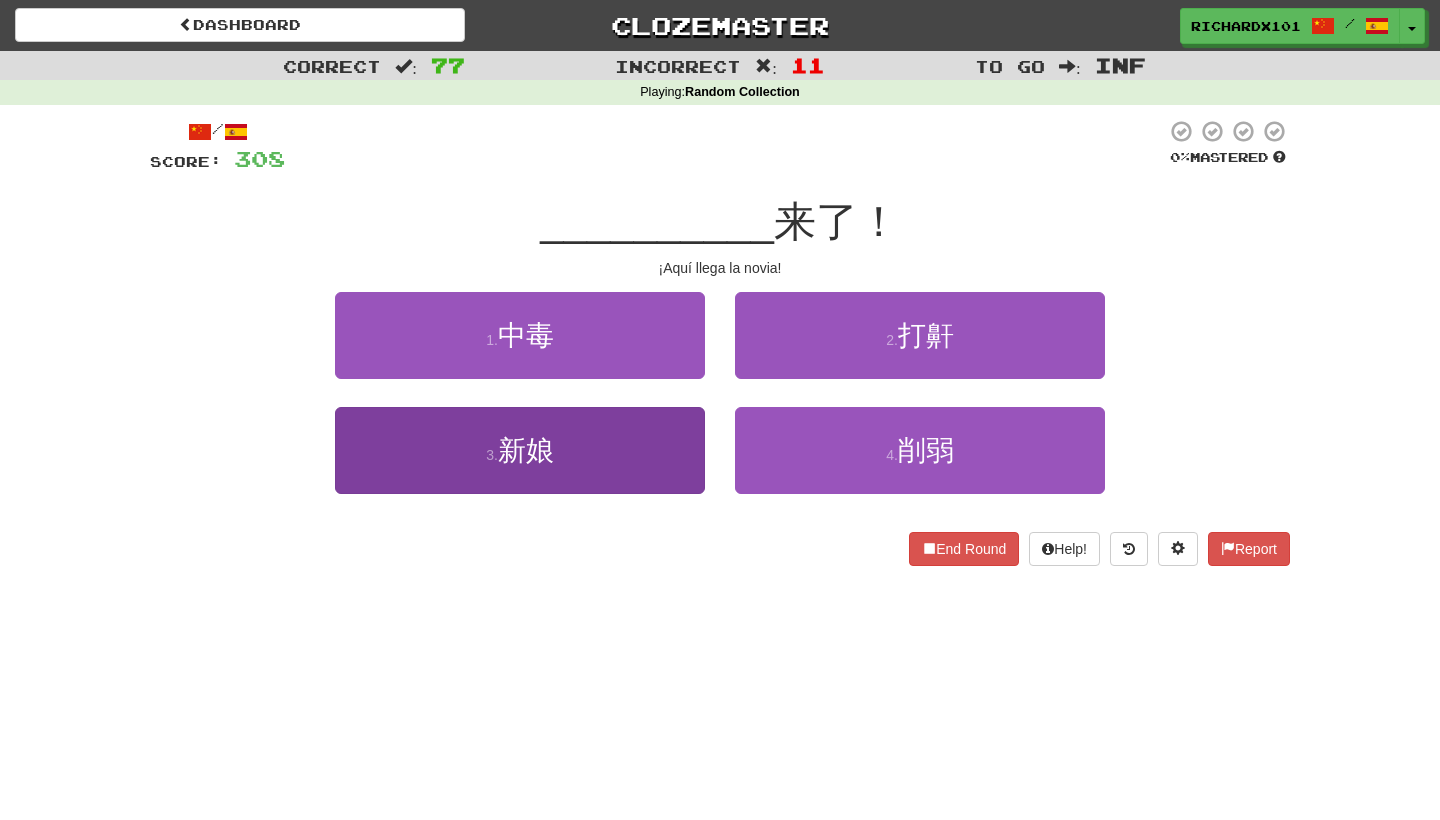 click on "3 .  新娘" at bounding box center [520, 450] 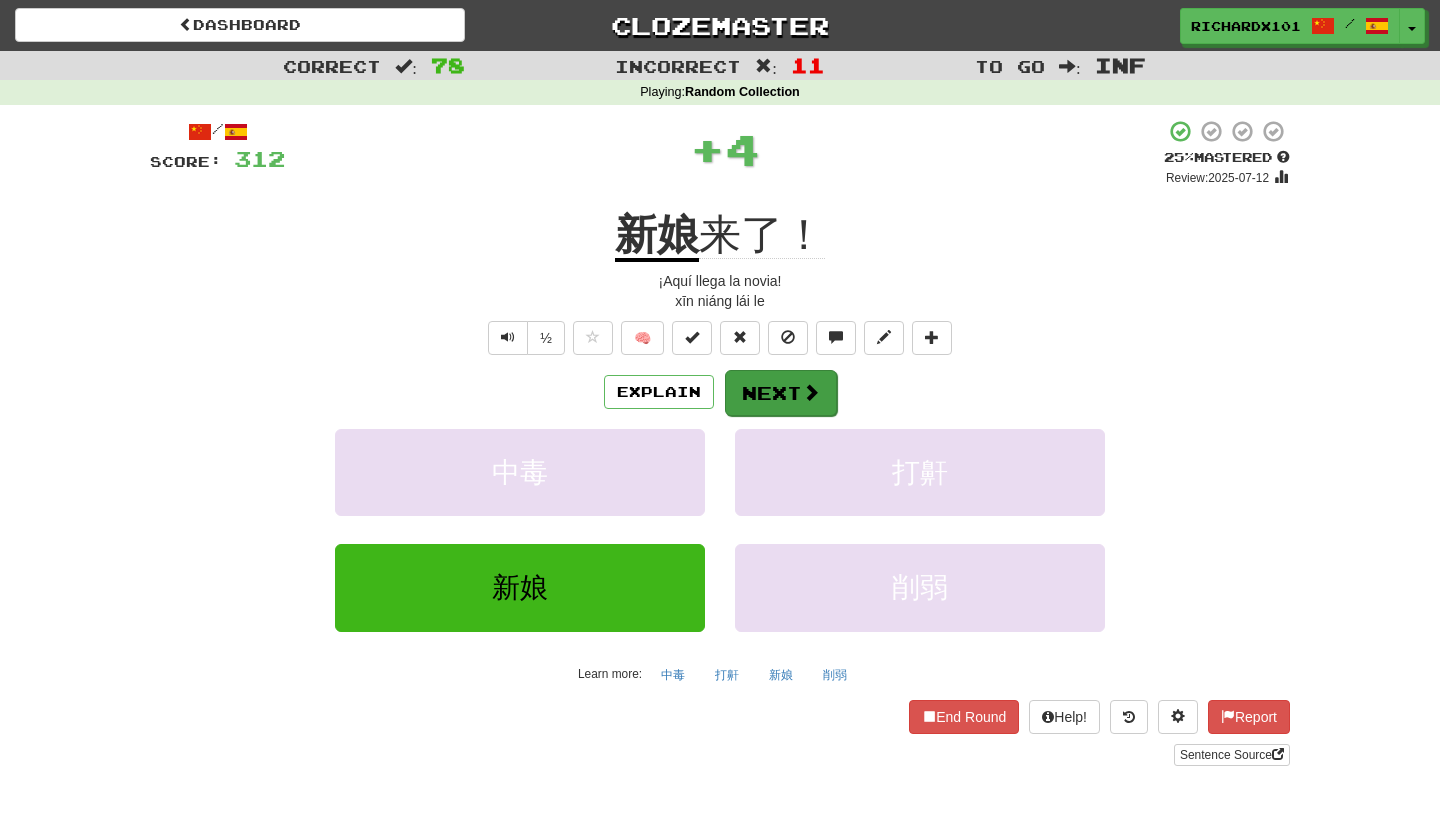click on "Next" at bounding box center (781, 393) 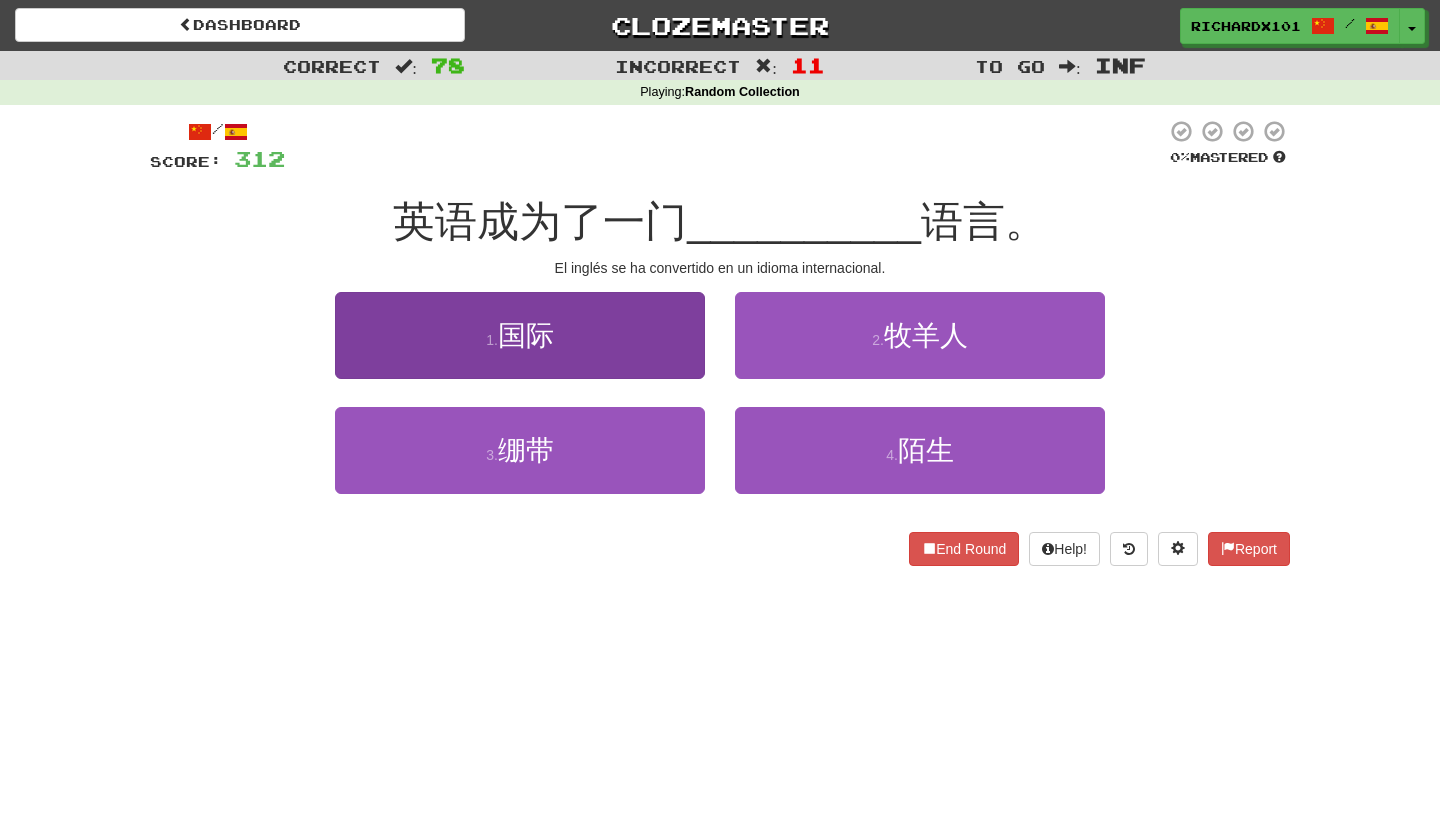click on "1 .  国际" at bounding box center [520, 335] 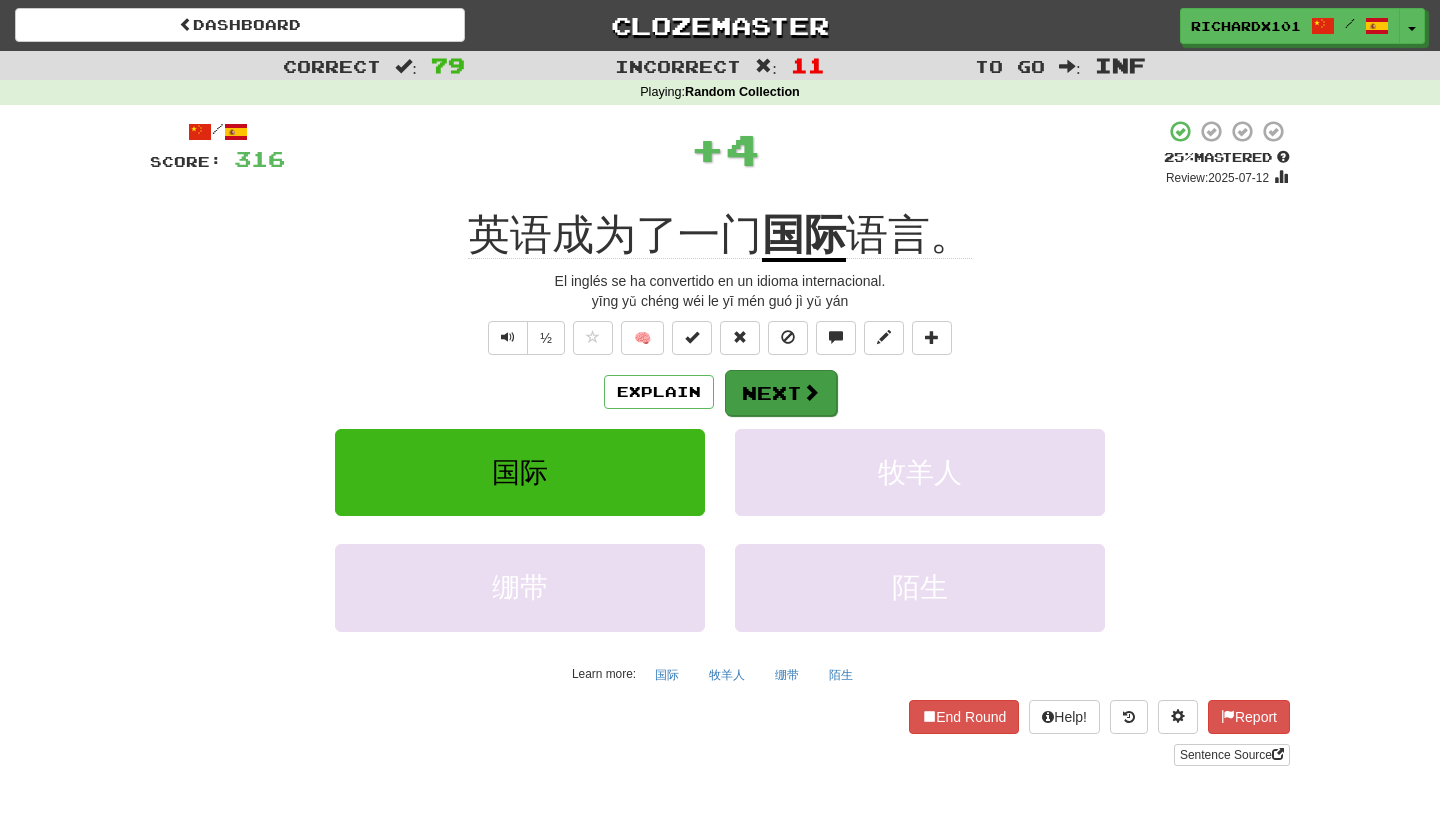 click on "Next" at bounding box center [781, 393] 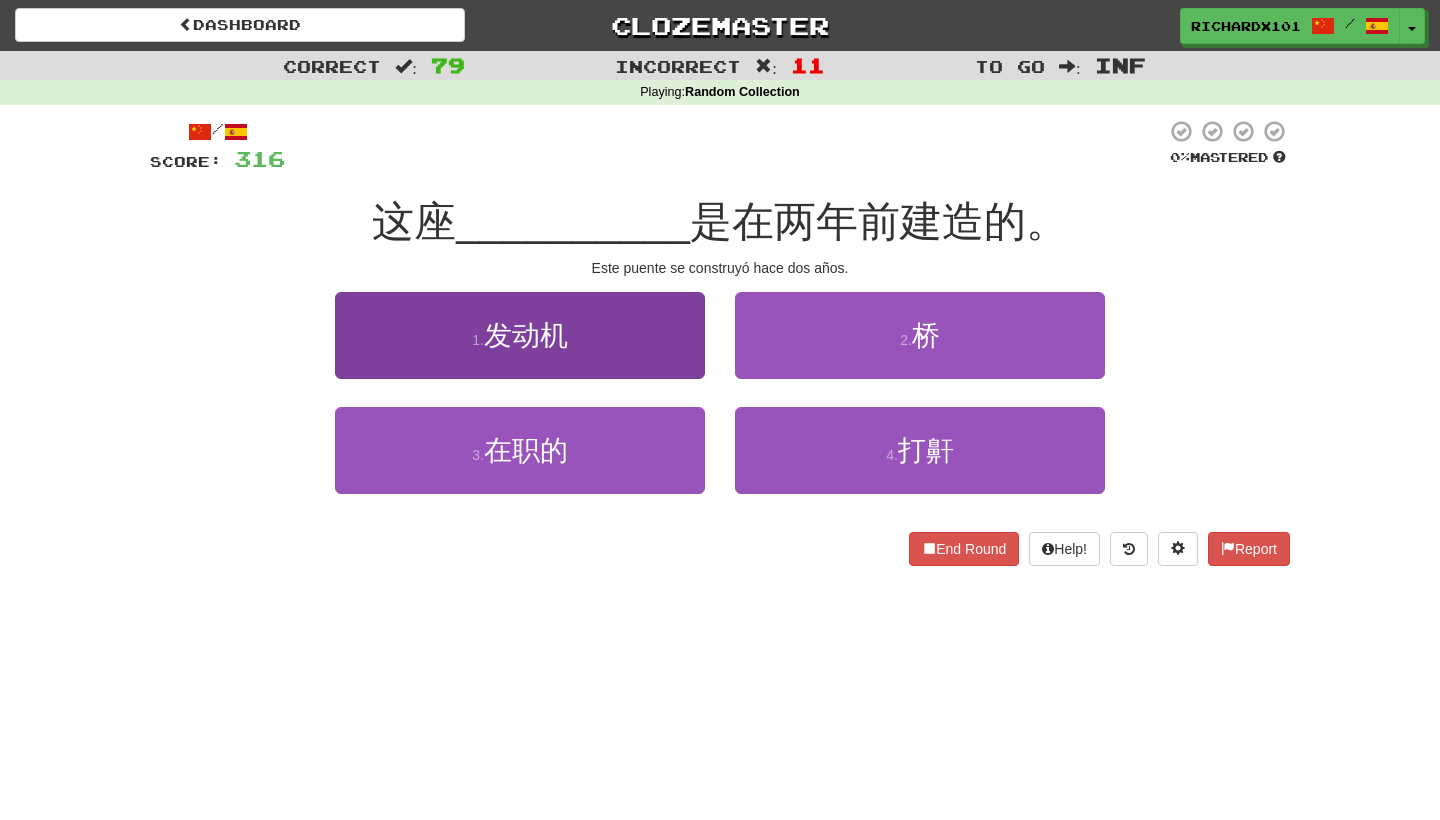 click on "1 .  发动机" at bounding box center (520, 335) 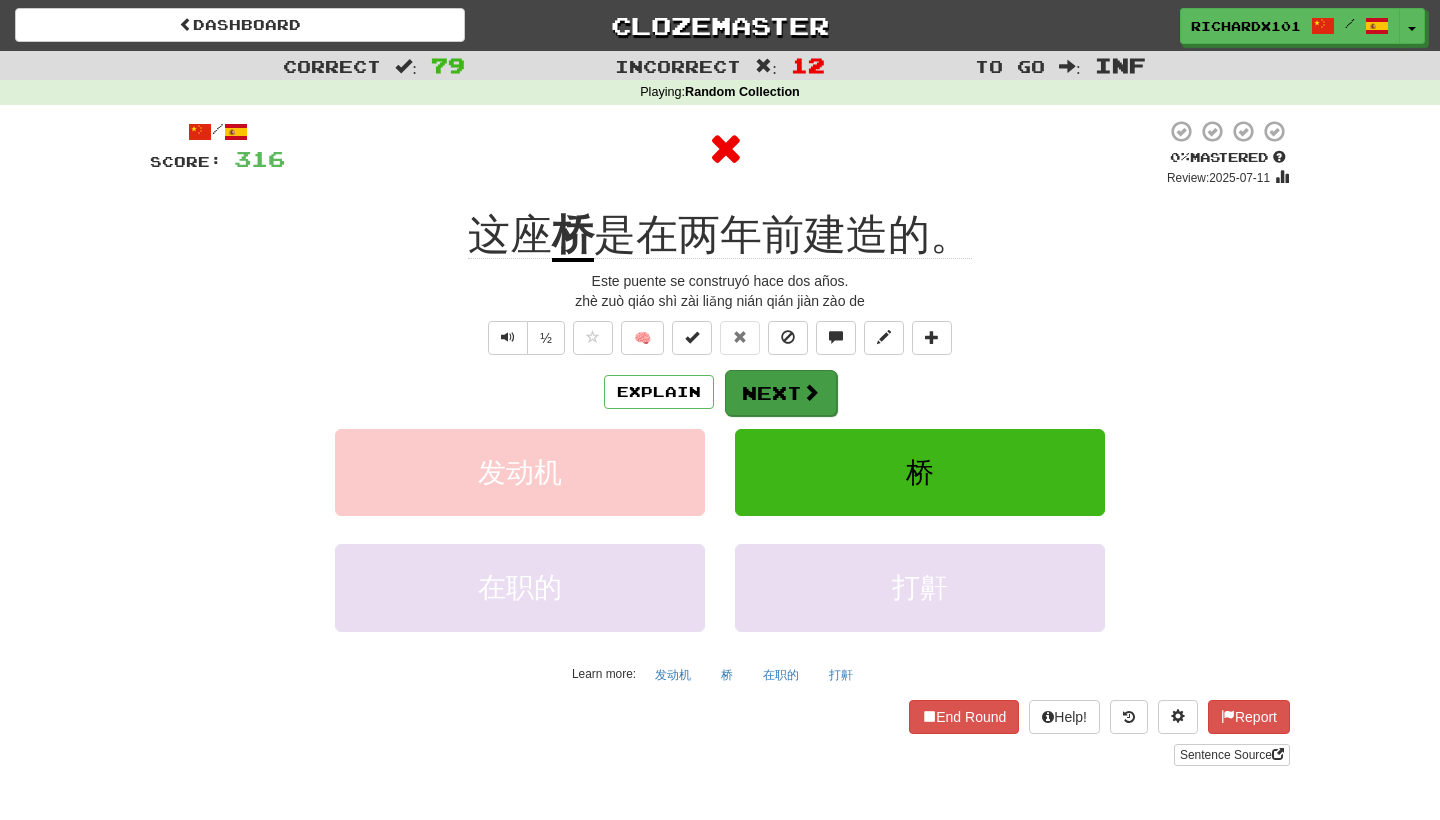 click on "Next" at bounding box center [781, 393] 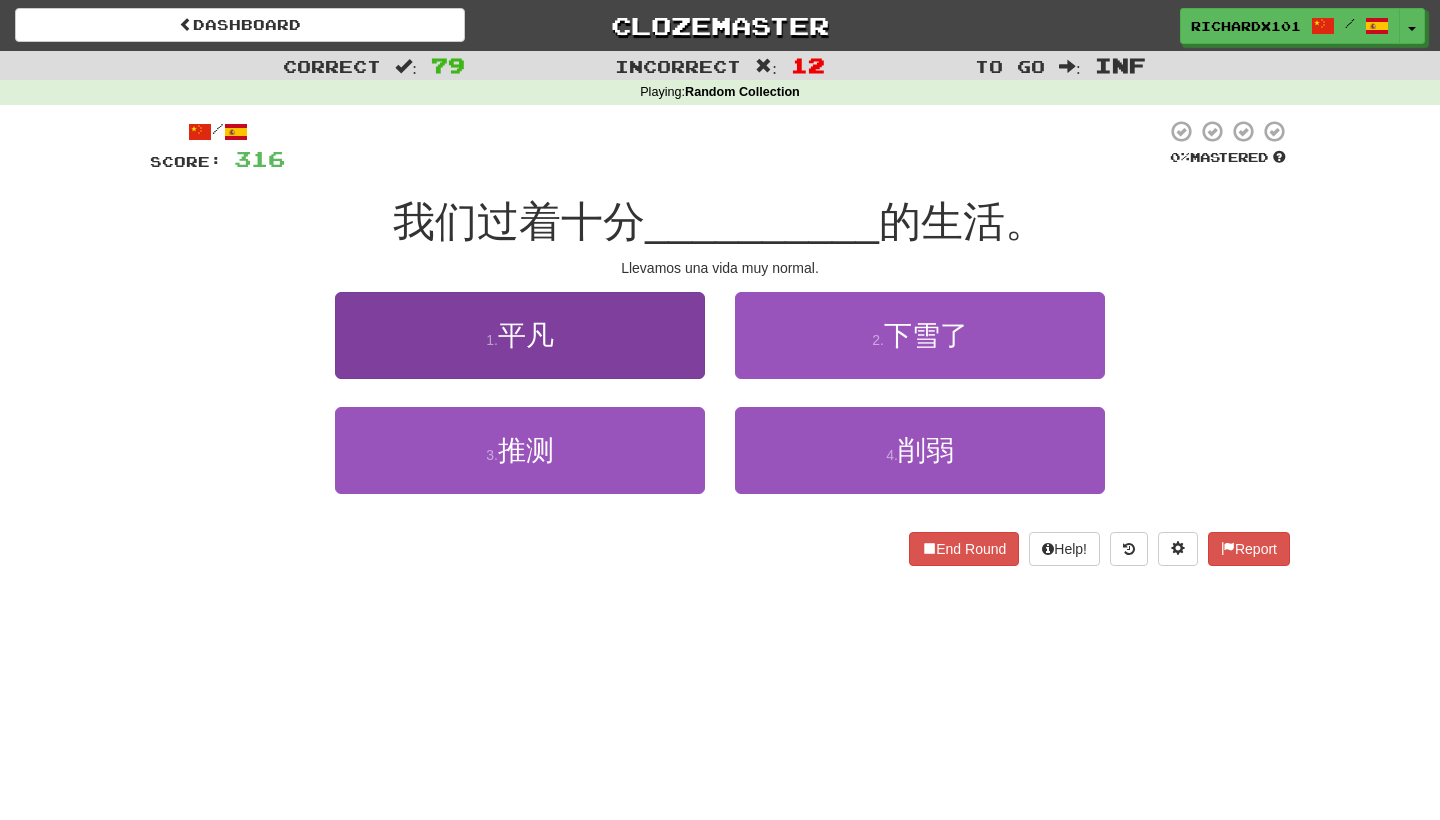 click on "1 .  平凡" at bounding box center [520, 335] 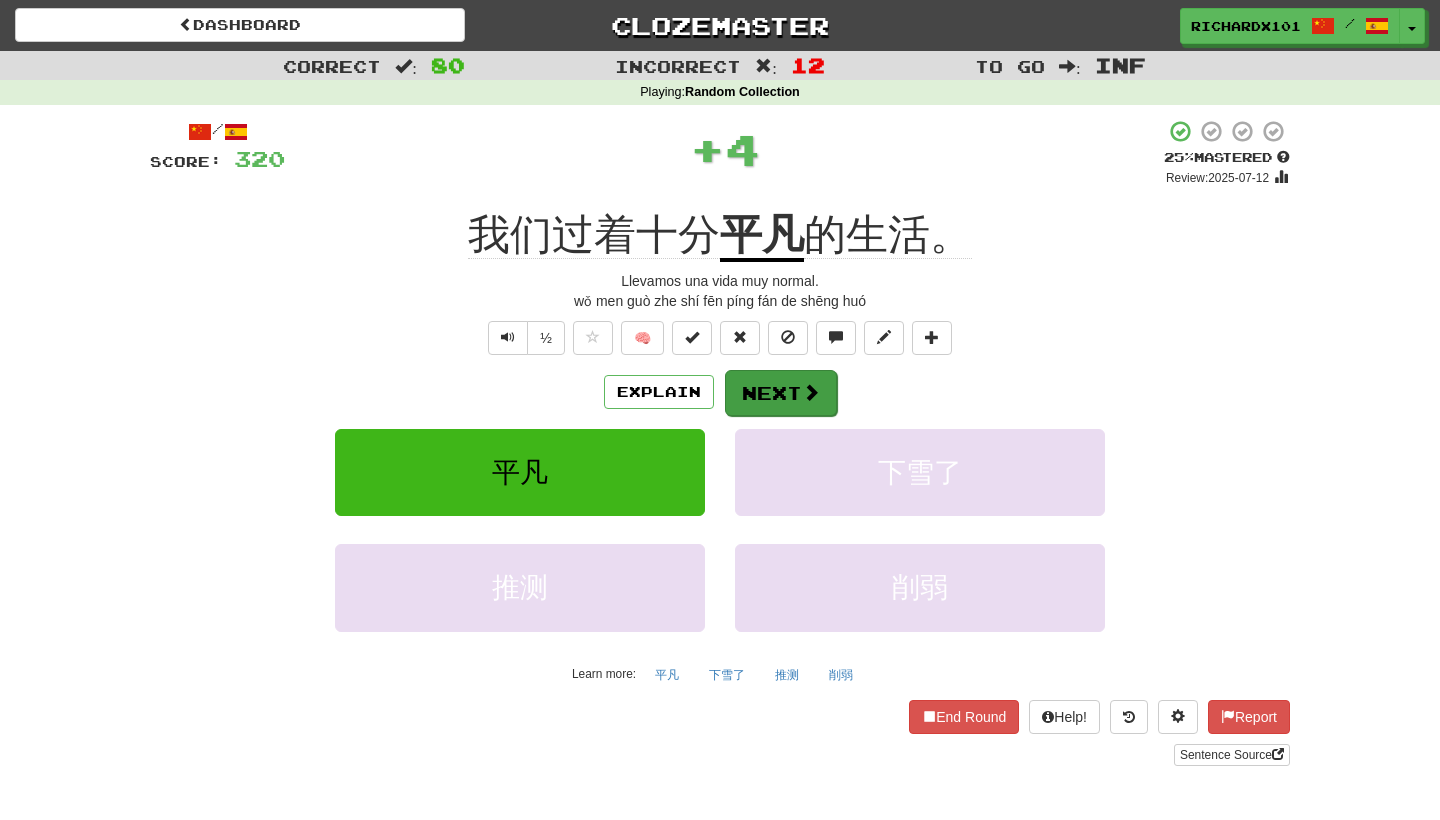 click on "Next" at bounding box center [781, 393] 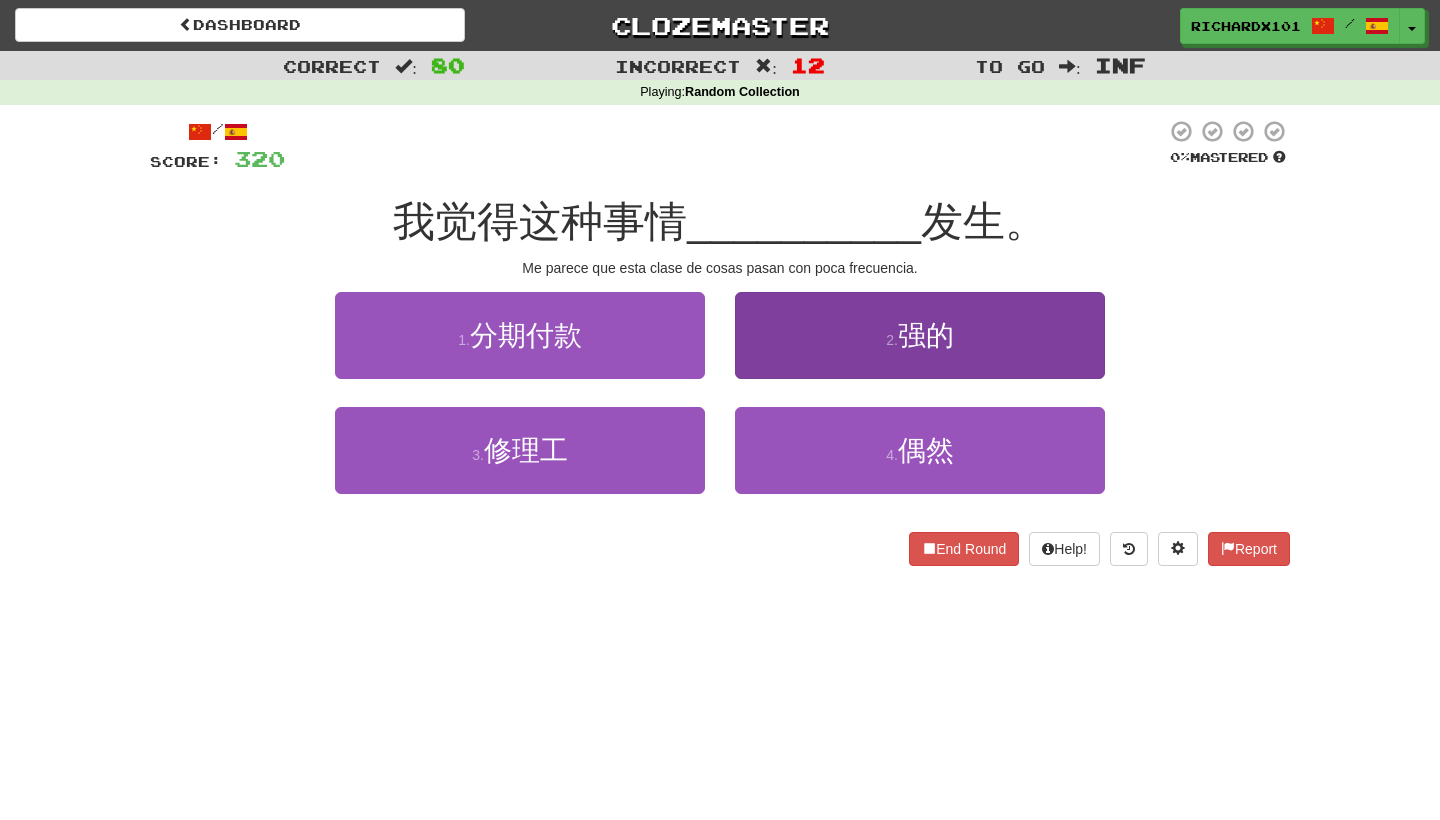 click on "2 .  强的" at bounding box center (920, 335) 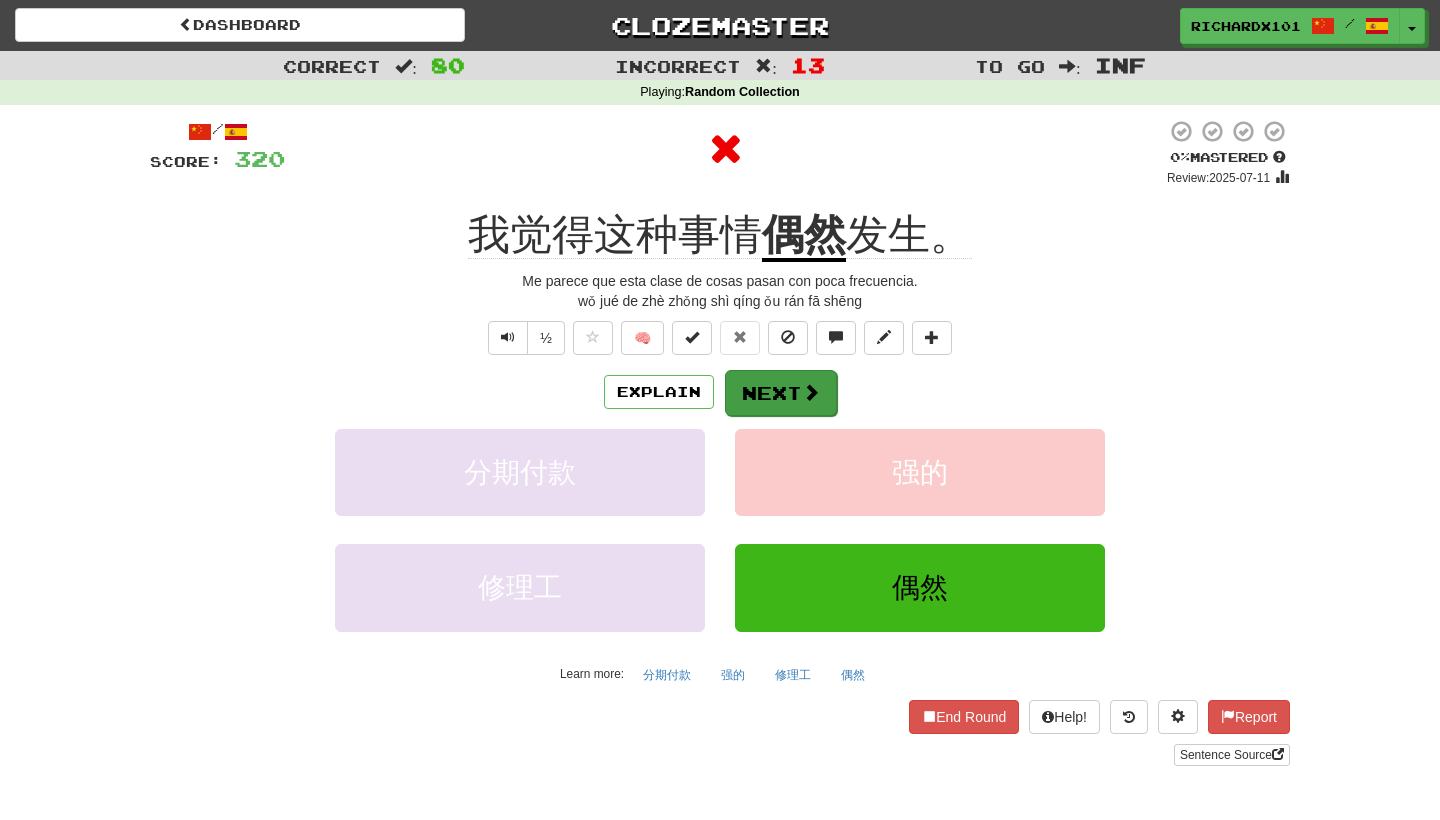 click on "Next" at bounding box center (781, 393) 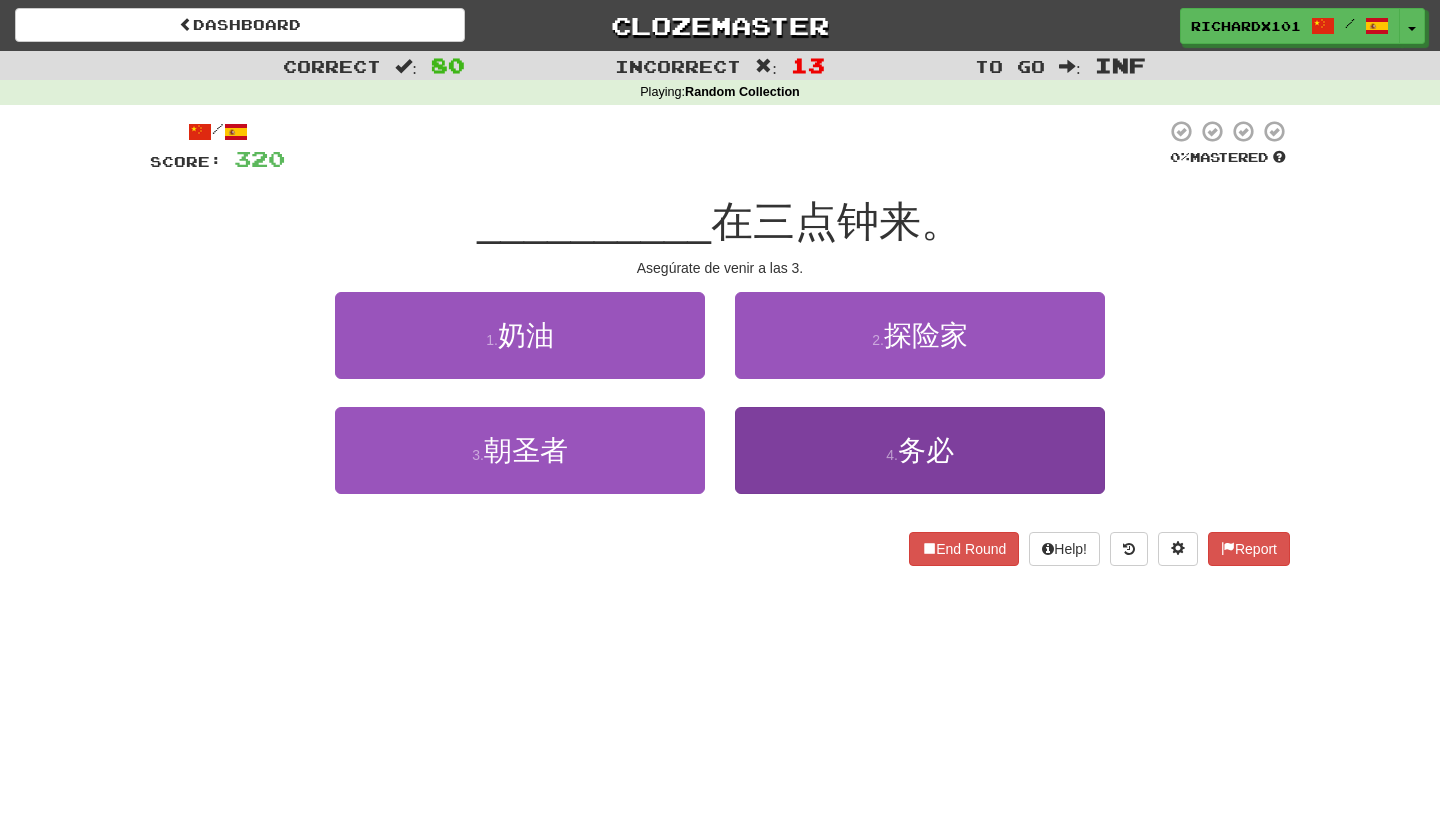 click on "4 .  务必" at bounding box center (920, 450) 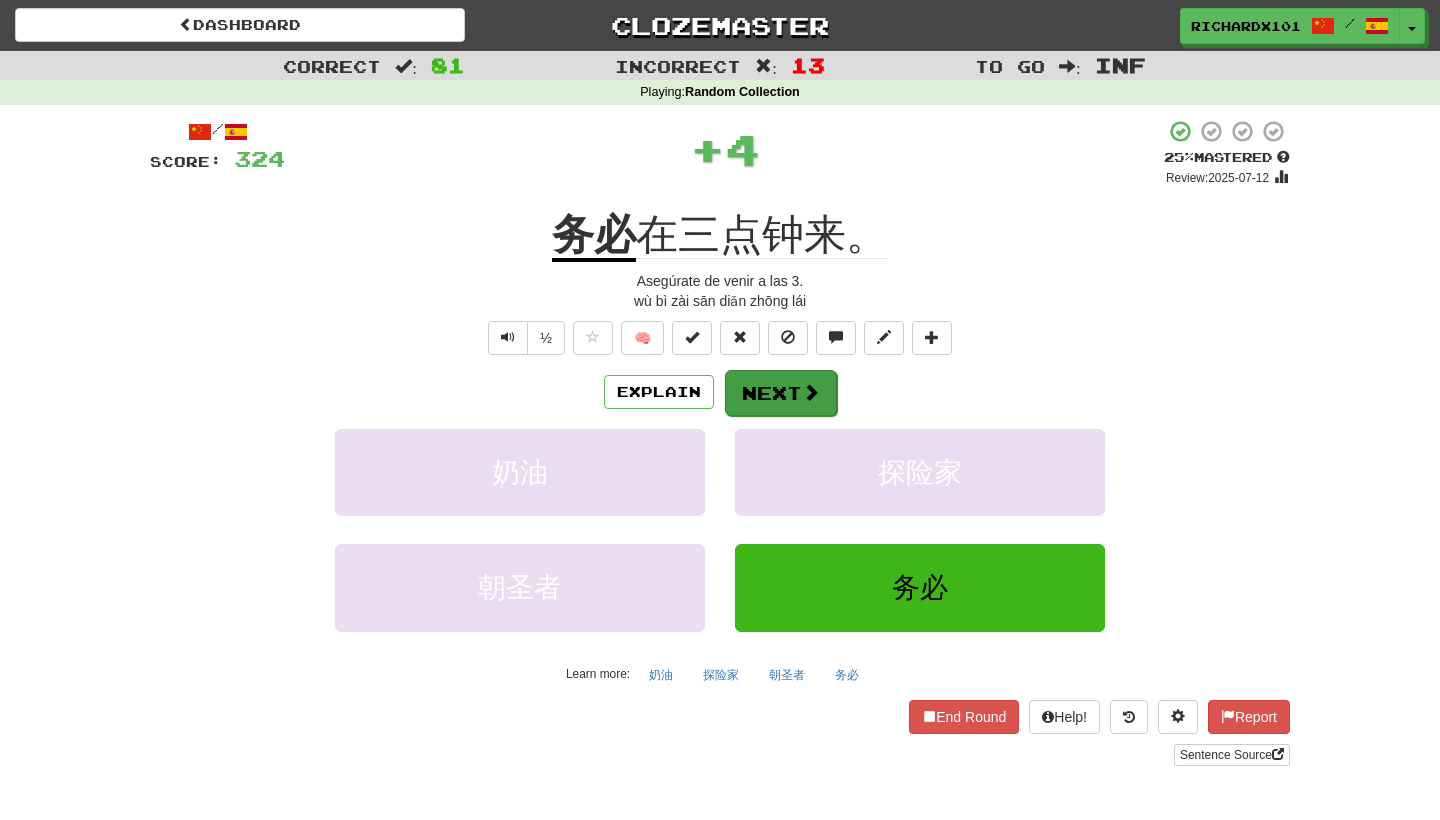 click on "Next" at bounding box center (781, 393) 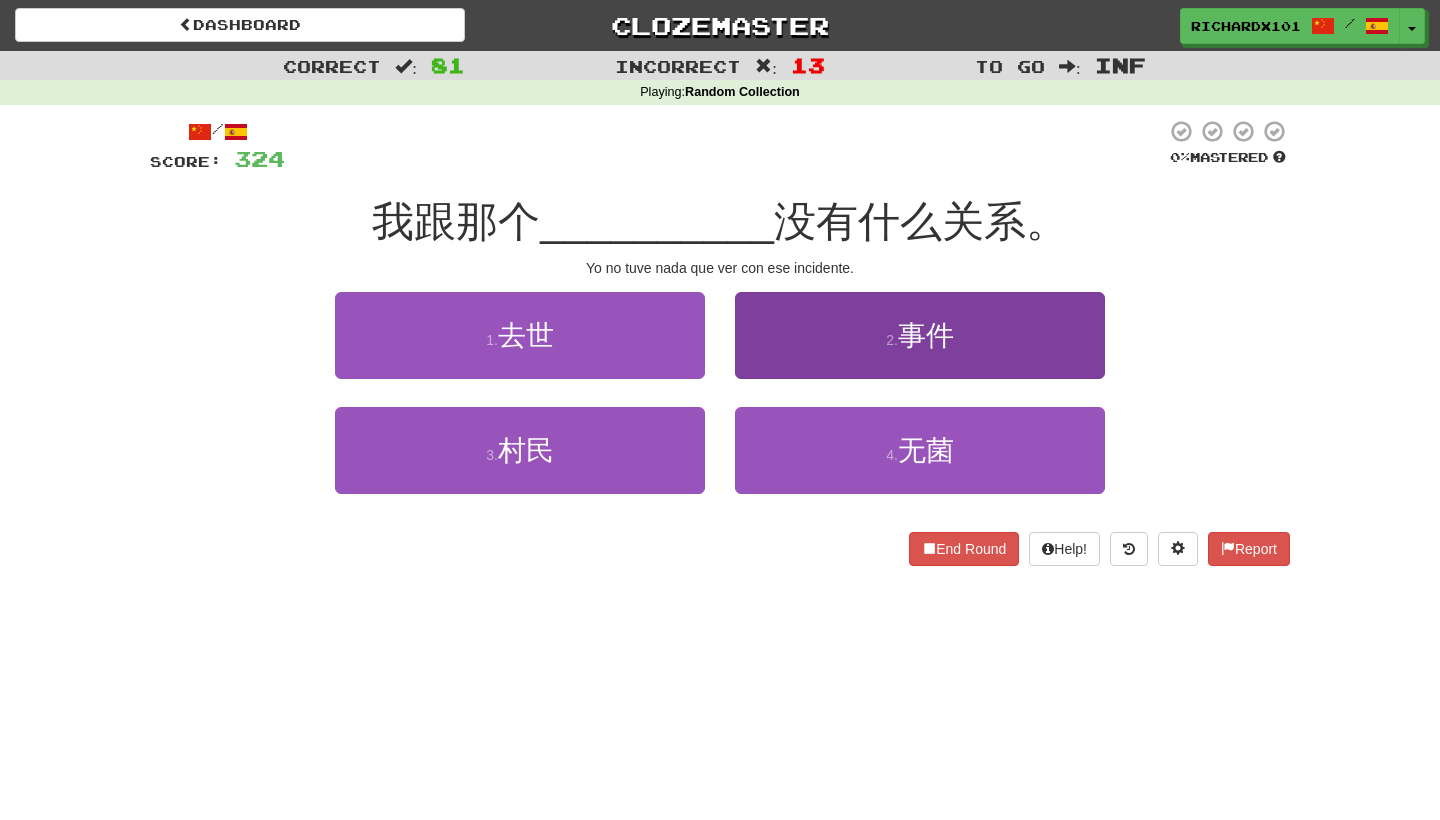 click on "2 .  事件" at bounding box center [920, 335] 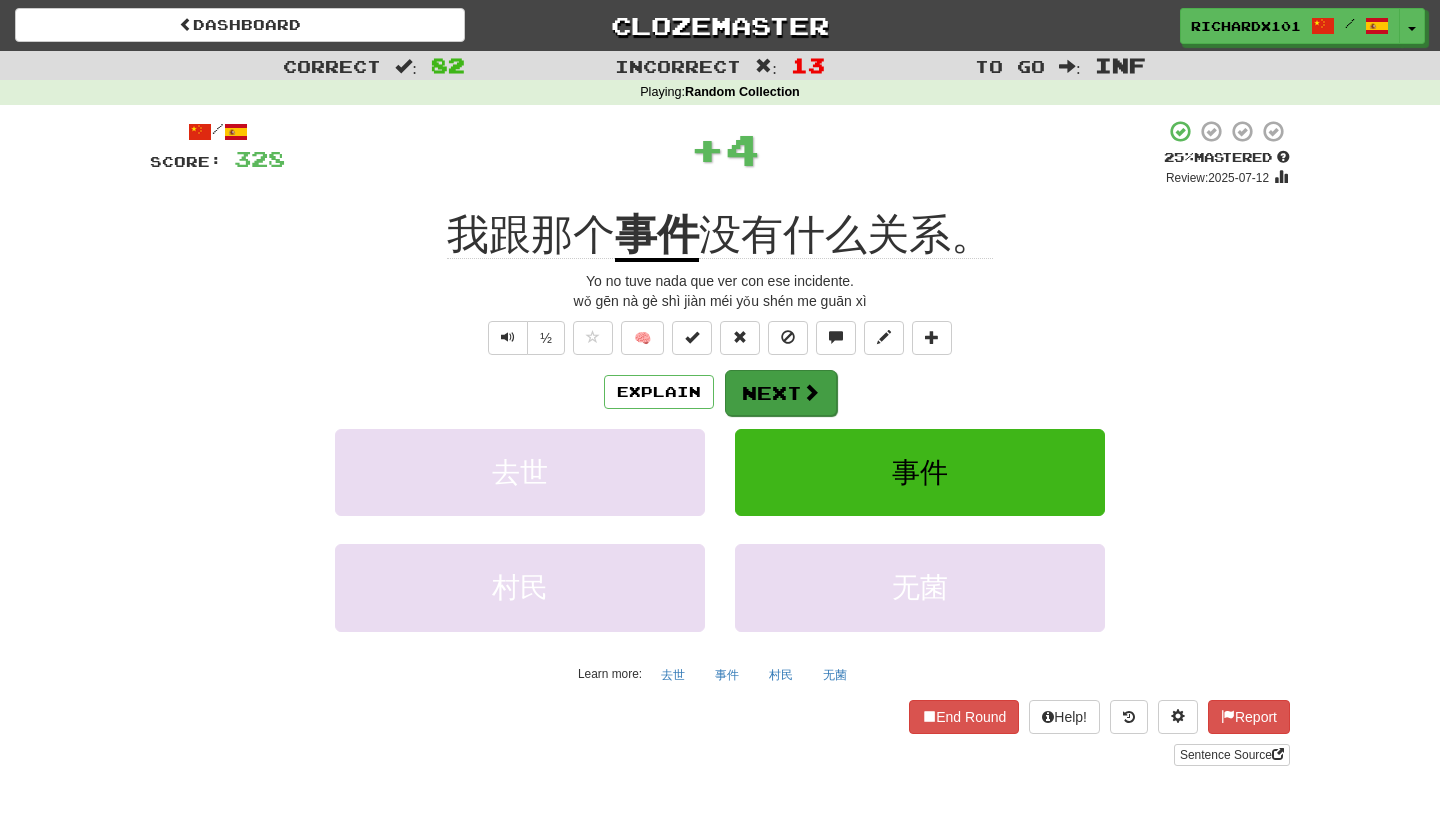 click on "Next" at bounding box center (781, 393) 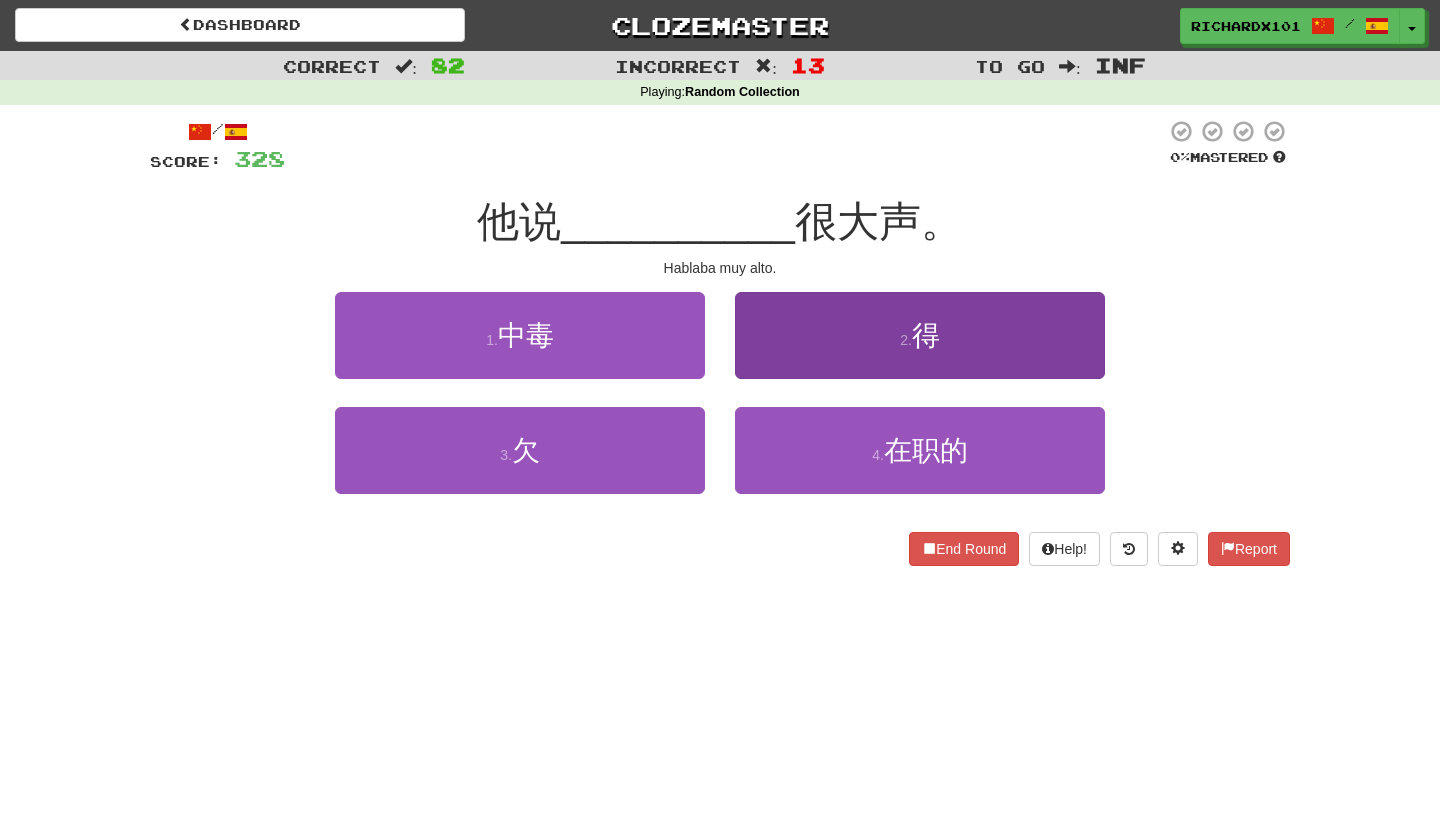 click on "2 .  得" at bounding box center [920, 335] 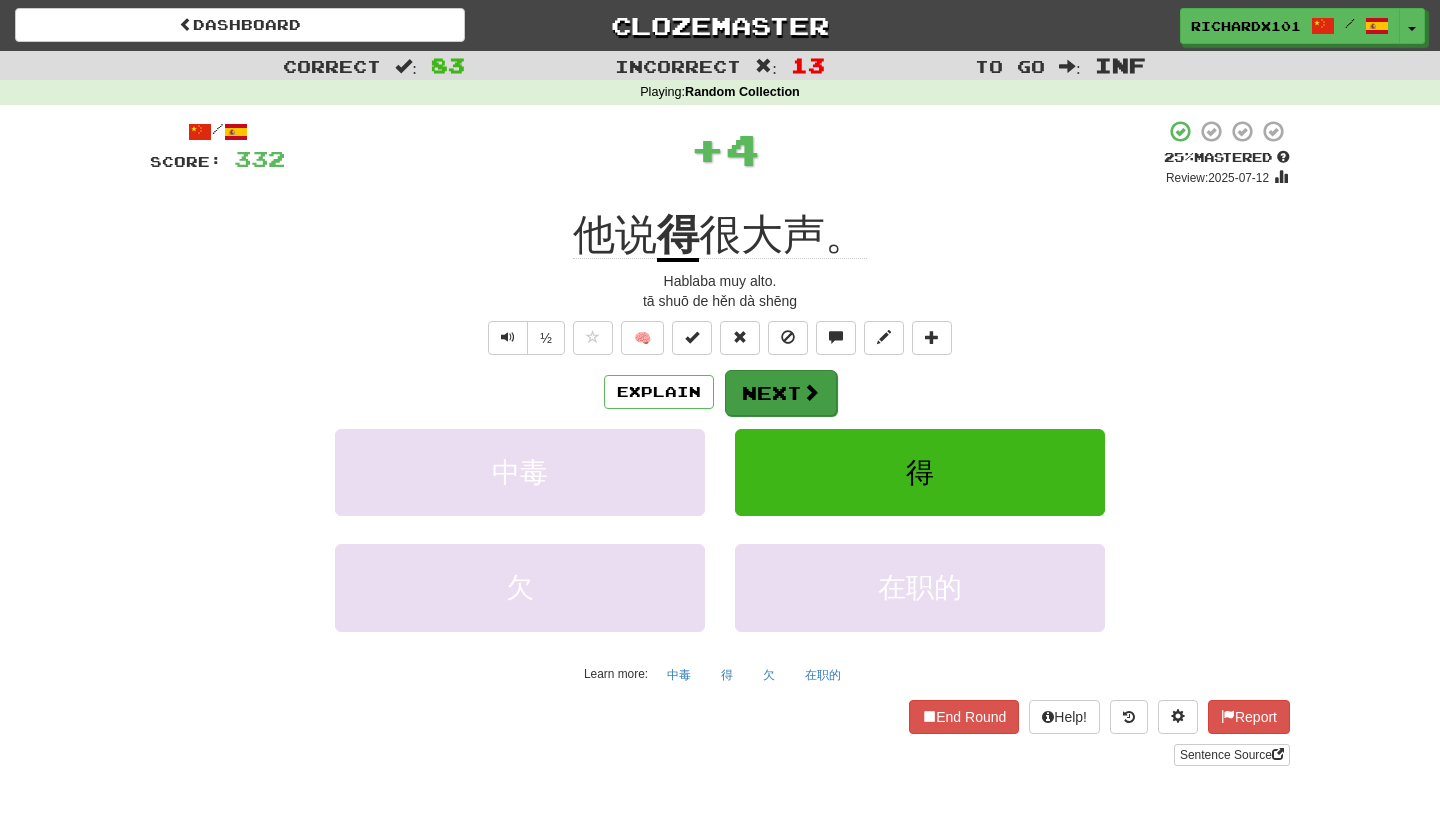 click on "Next" at bounding box center [781, 393] 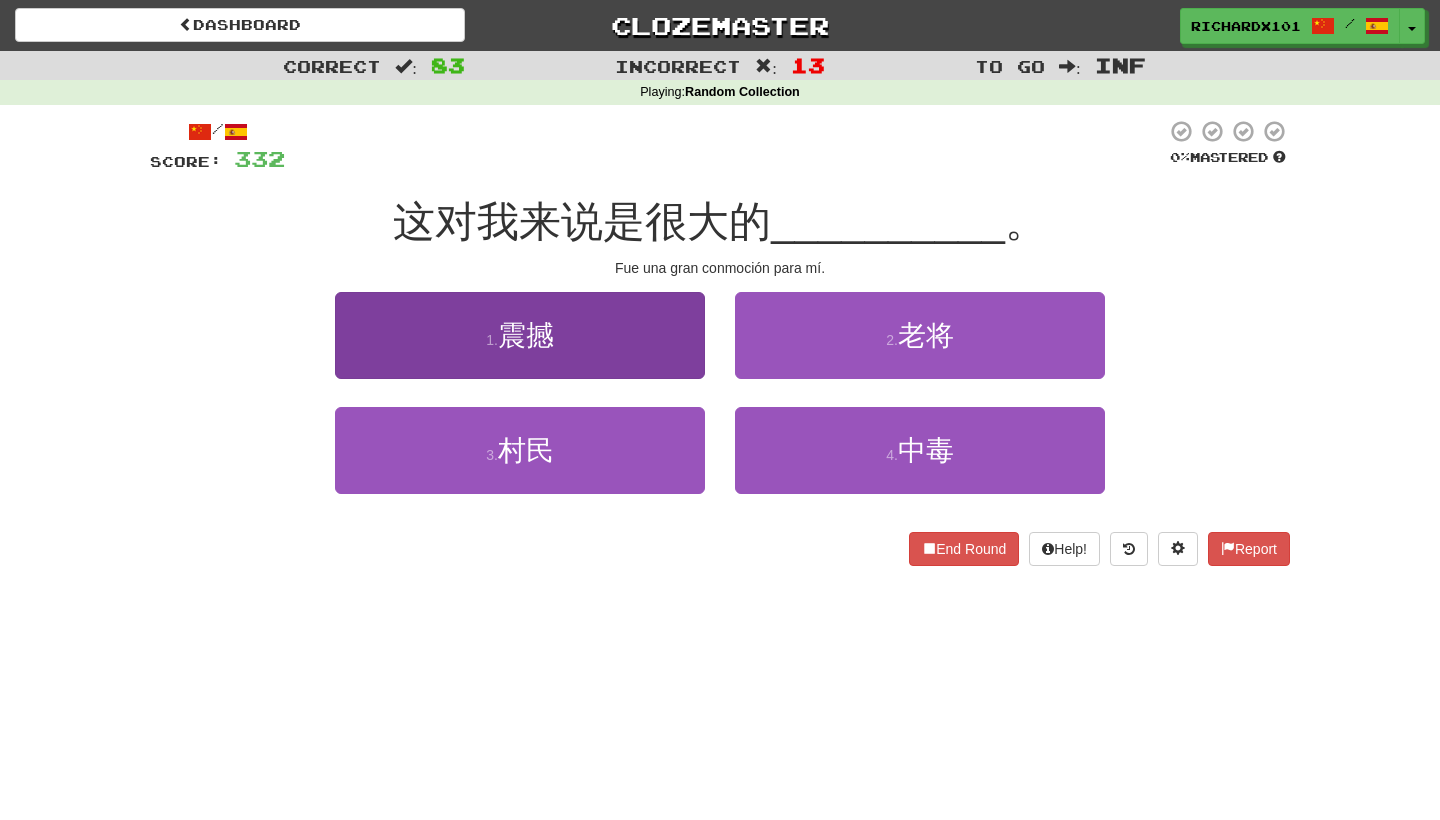click on "1 .  震撼" at bounding box center [520, 335] 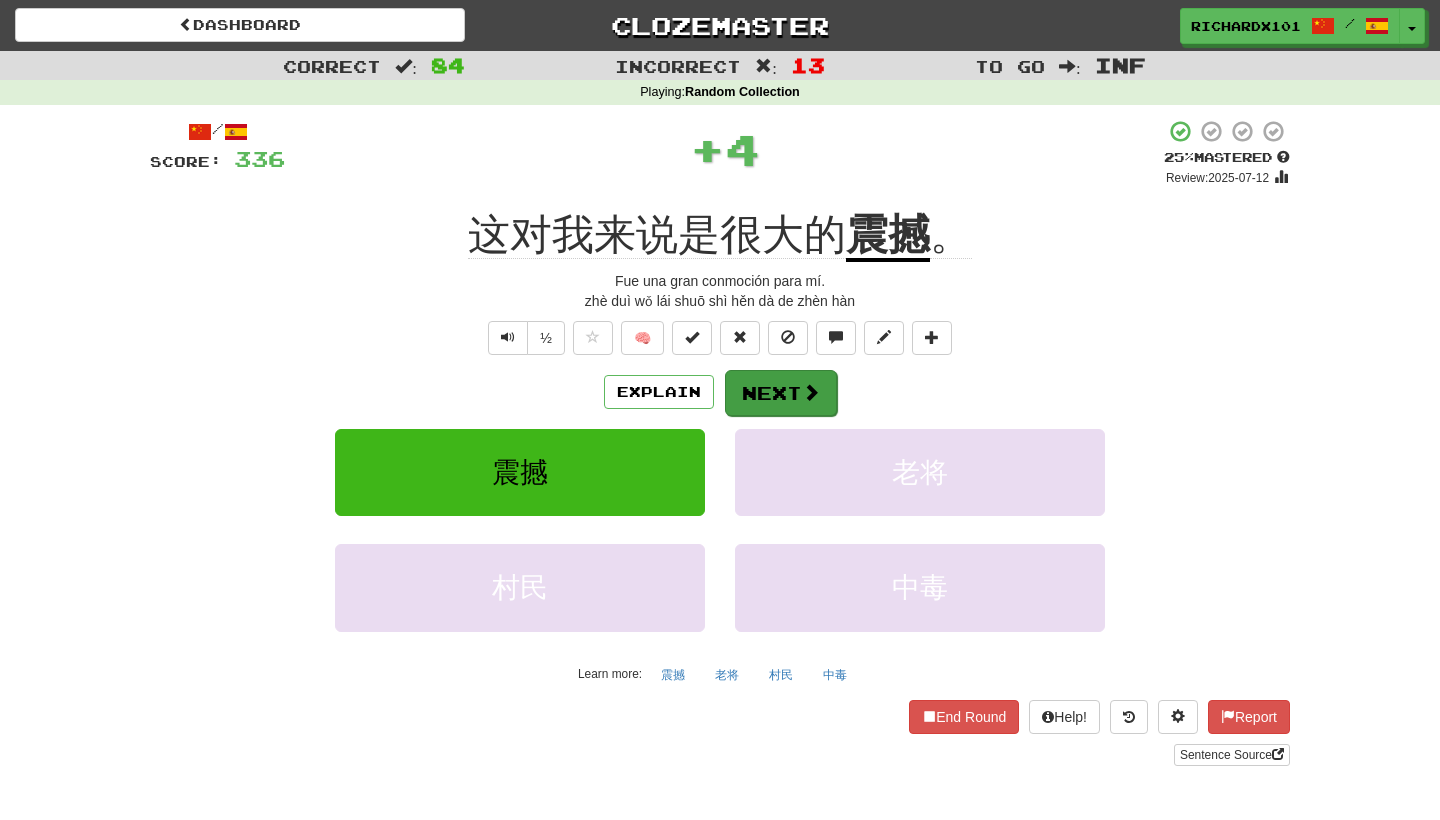 click on "Next" at bounding box center (781, 393) 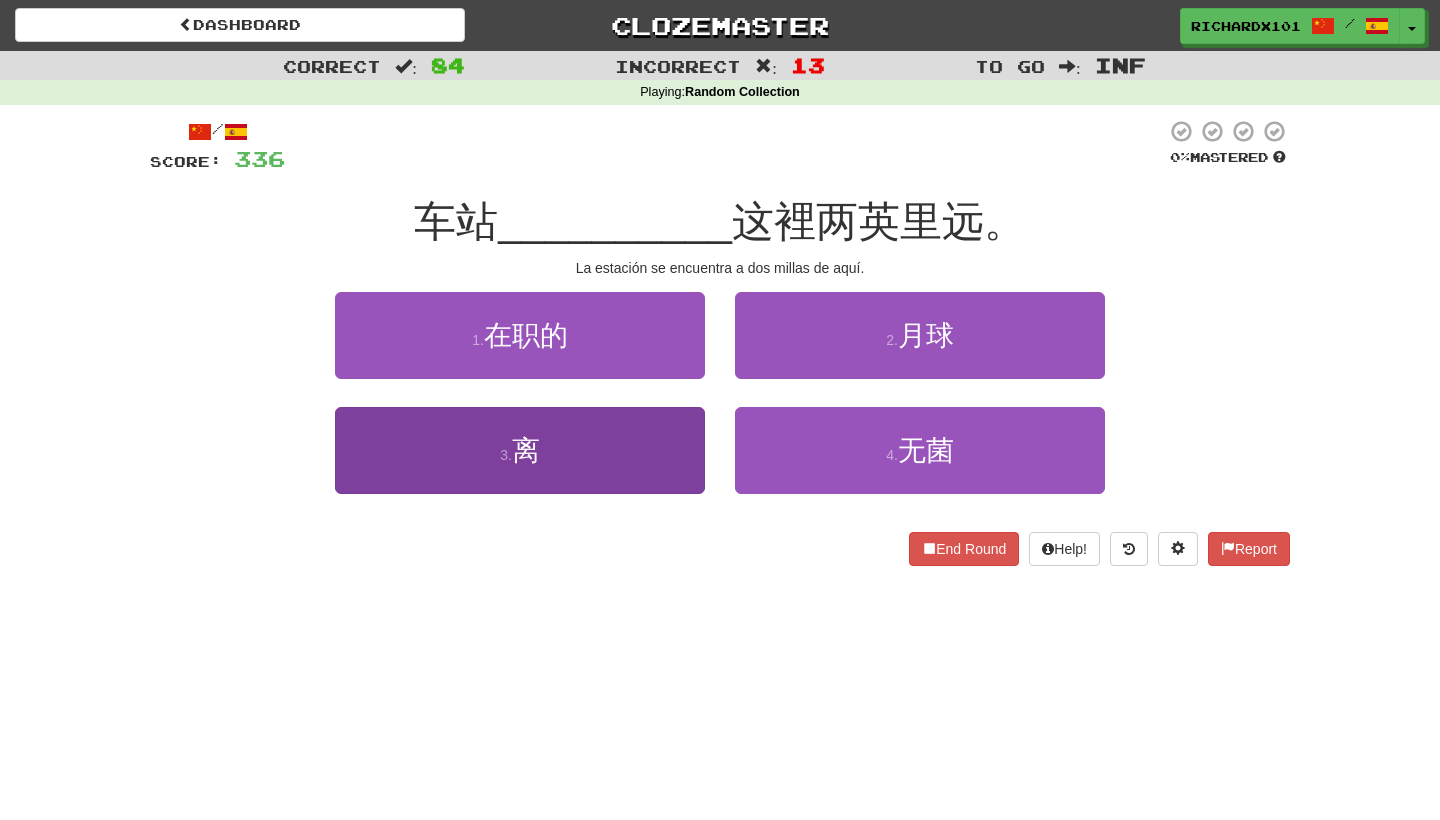 click on "3 .  离" at bounding box center (520, 450) 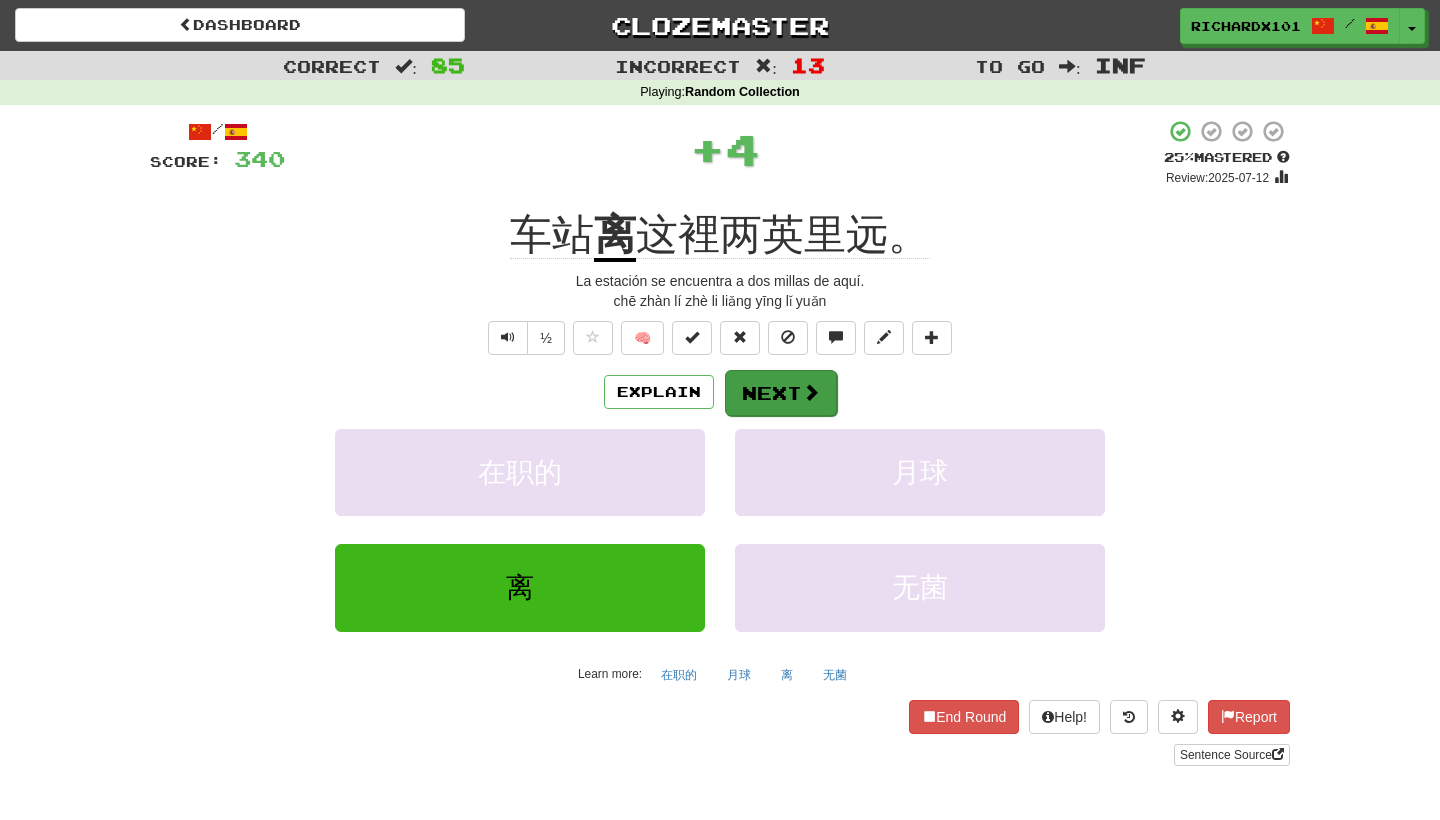 click on "Next" at bounding box center (781, 393) 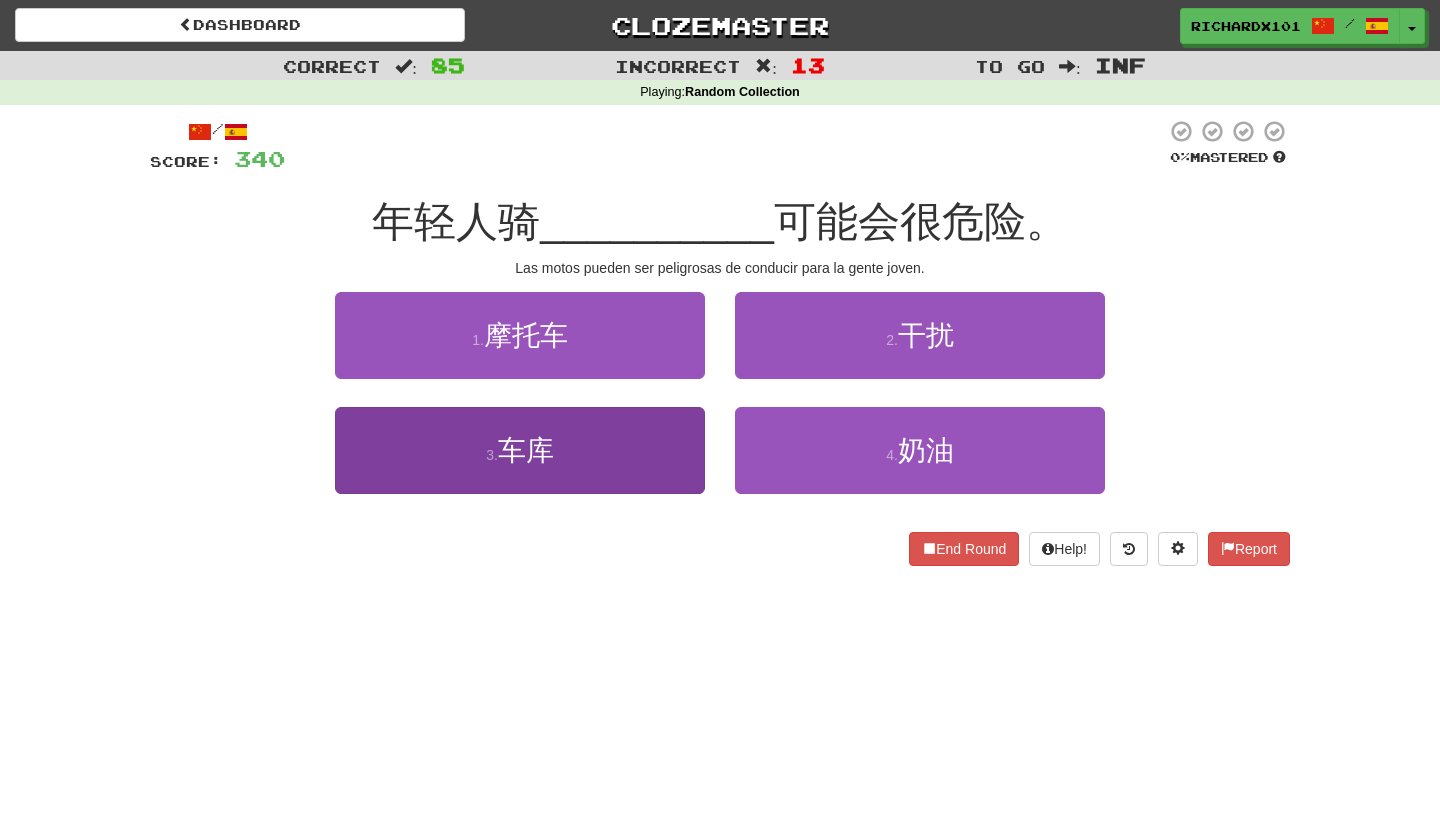 click on "3 .  车库" at bounding box center [520, 450] 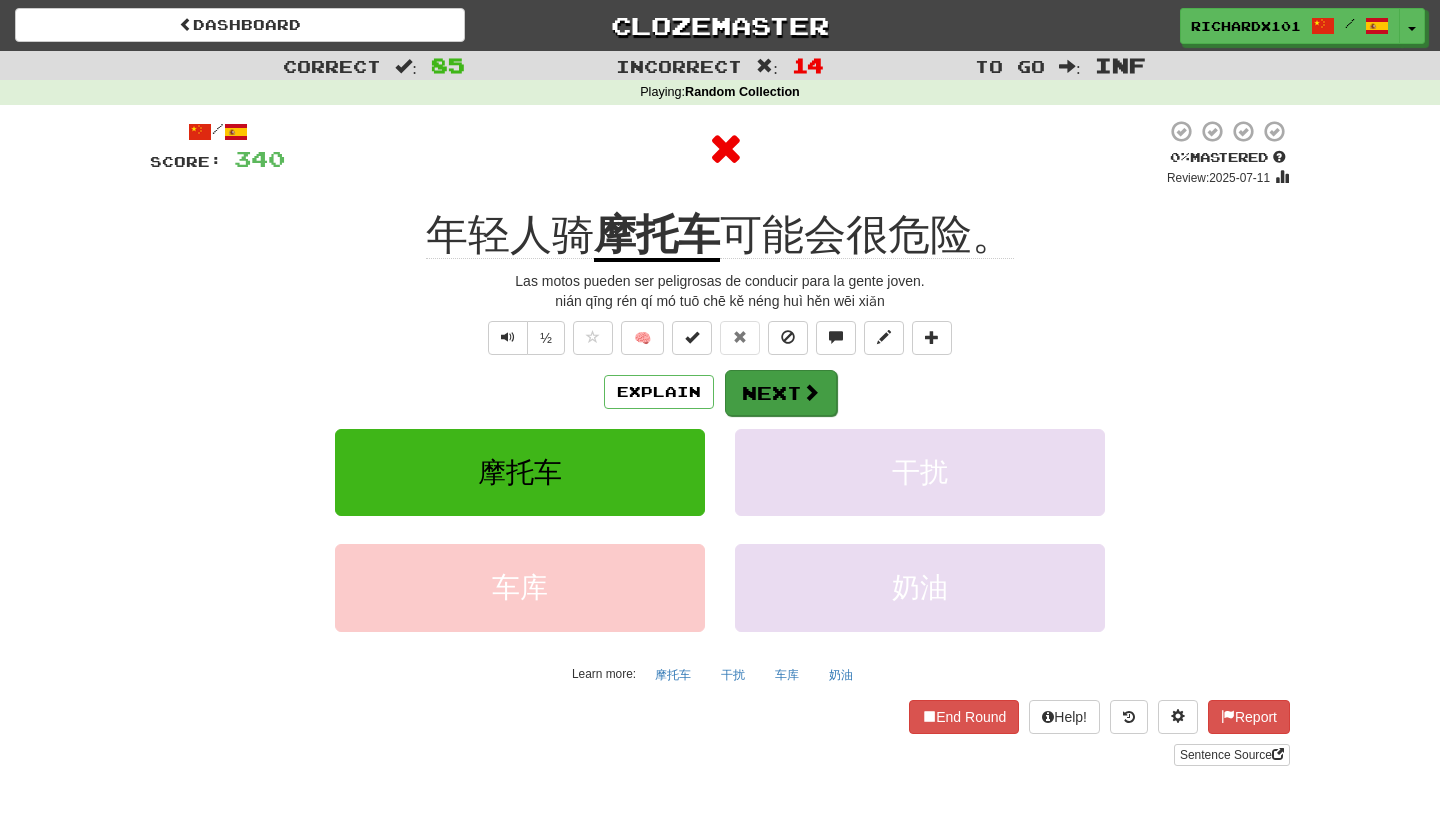 click on "Next" at bounding box center [781, 393] 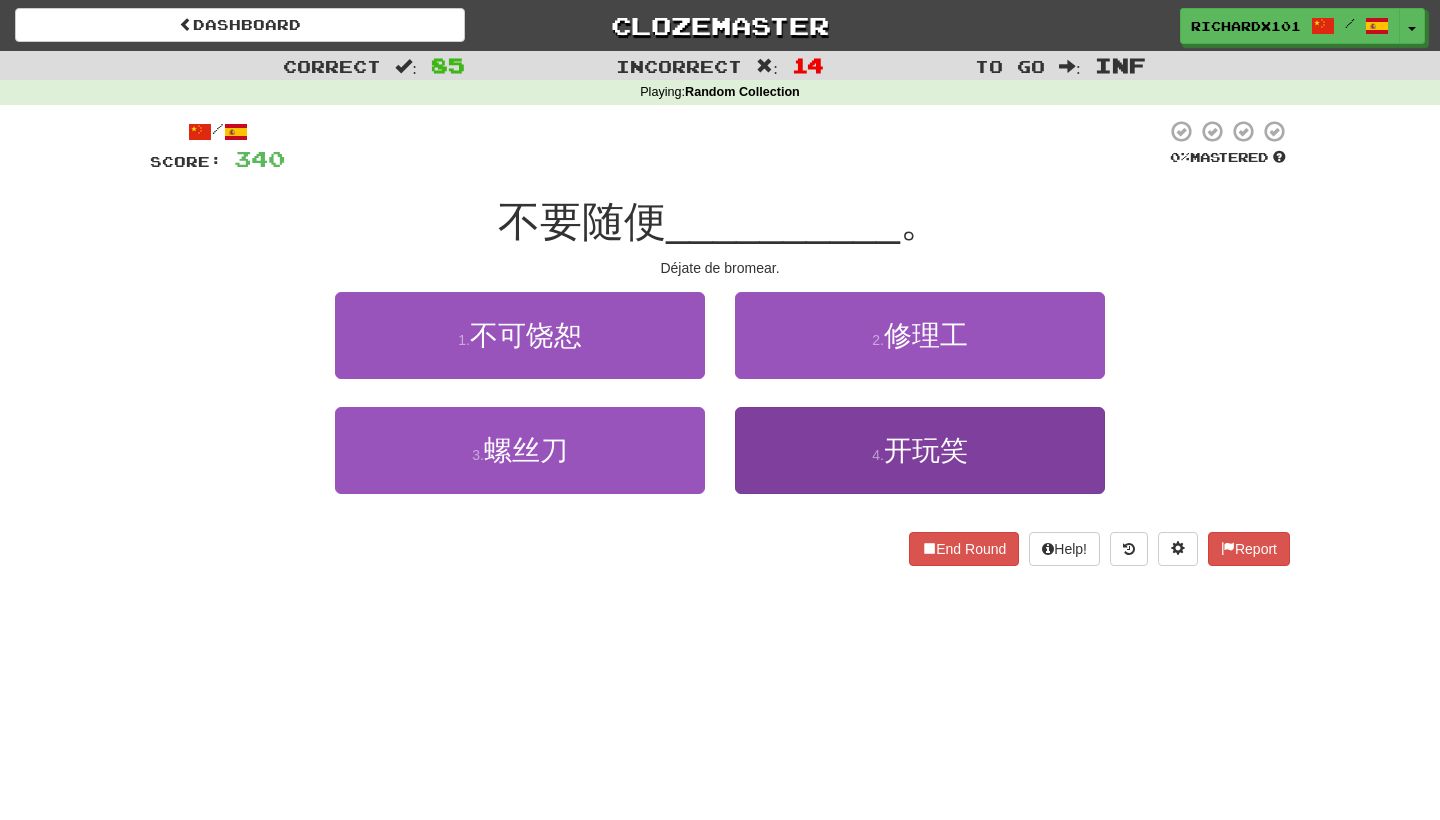 click on "4 .  开玩笑" at bounding box center (920, 450) 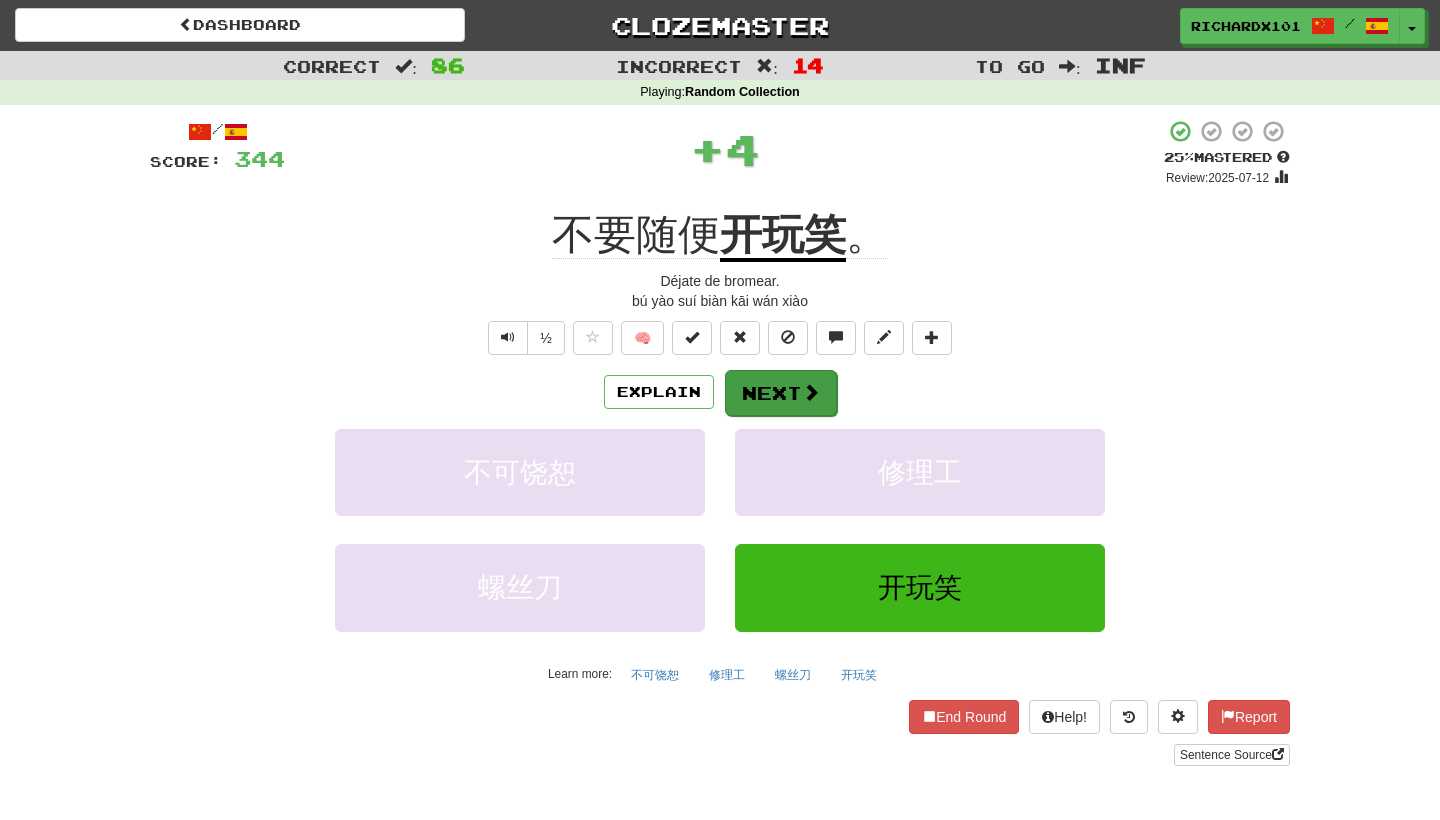 click on "Next" at bounding box center [781, 393] 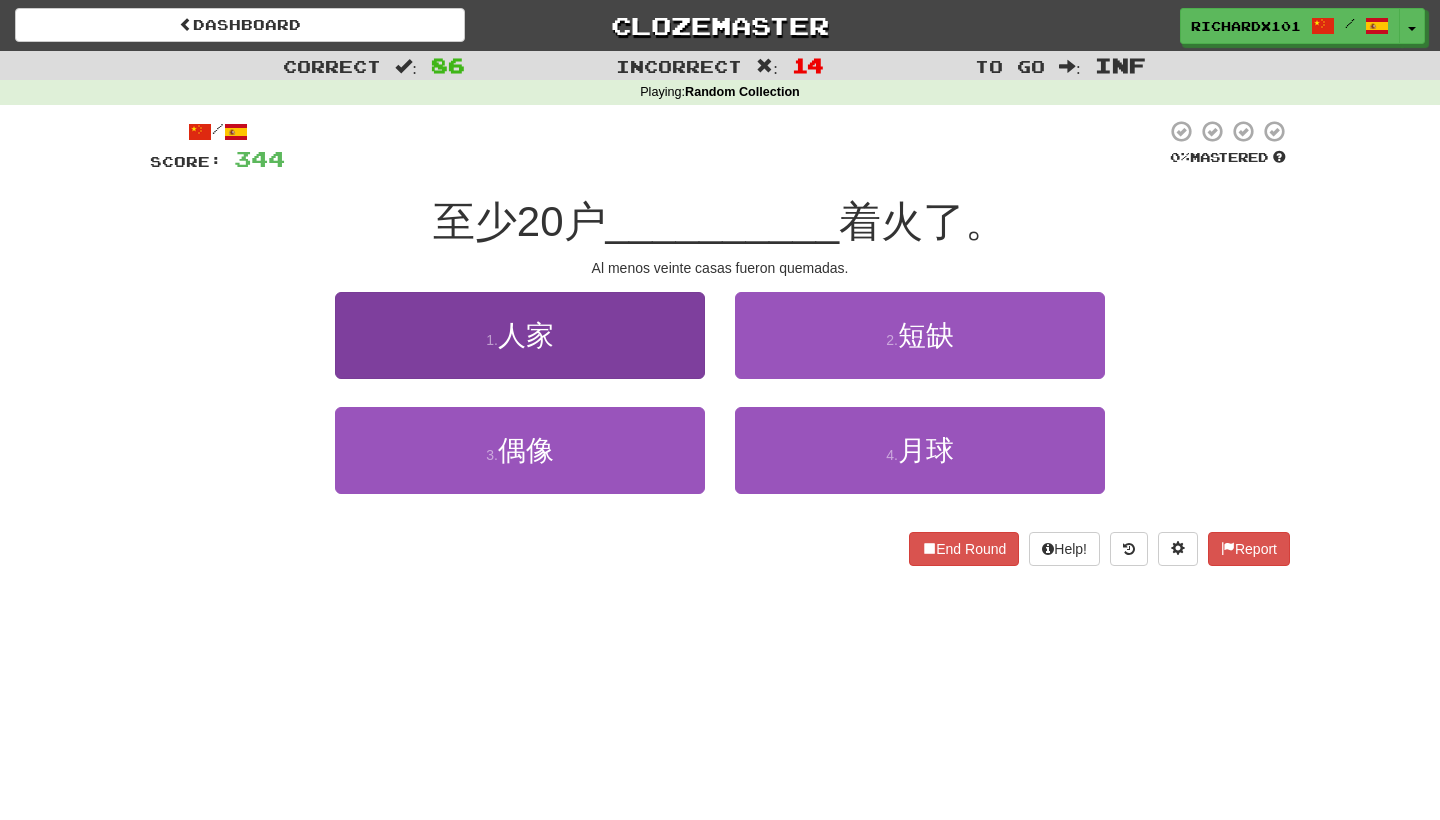 click on "1 .  人家" at bounding box center (520, 335) 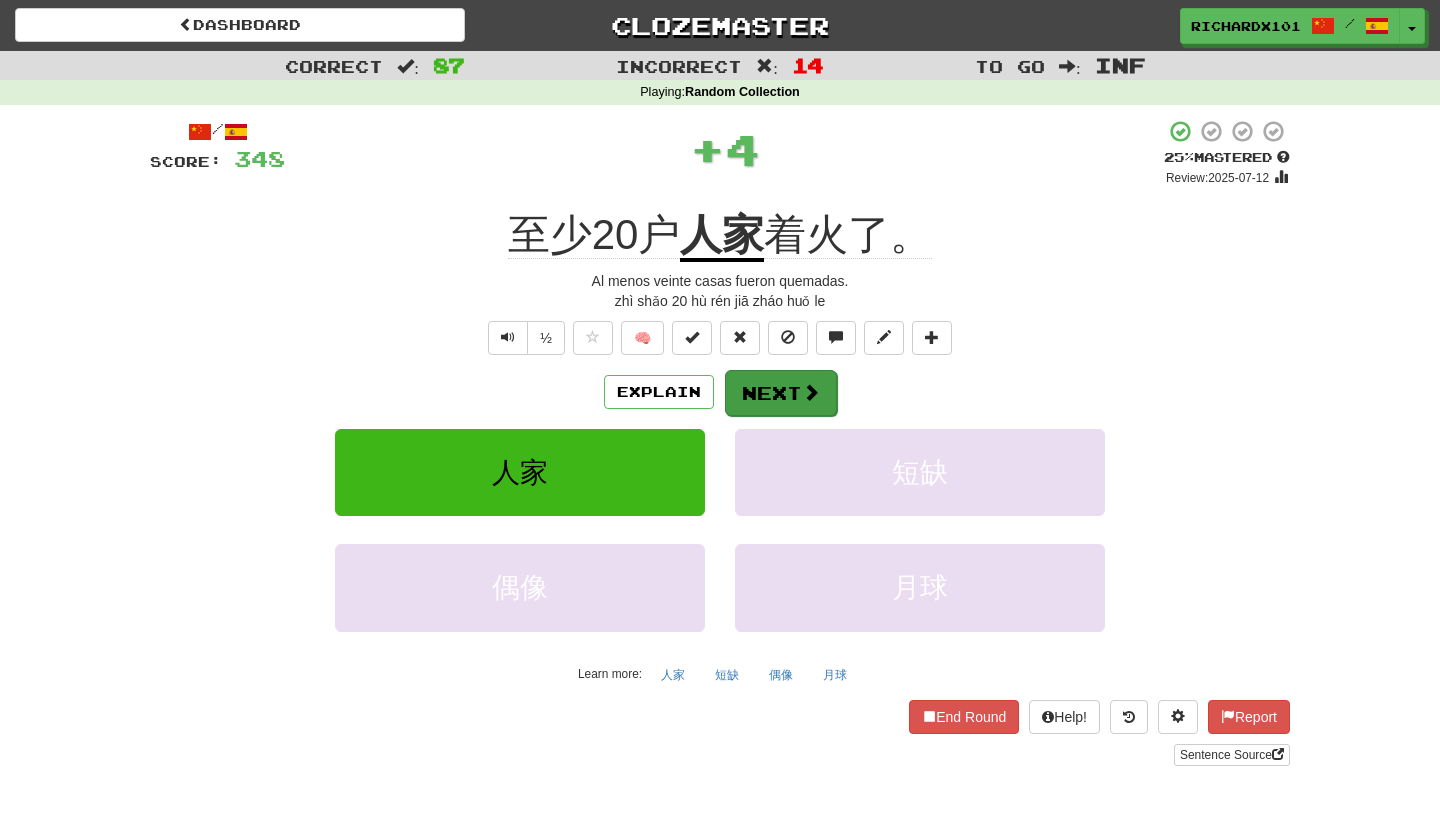 click on "Next" at bounding box center [781, 393] 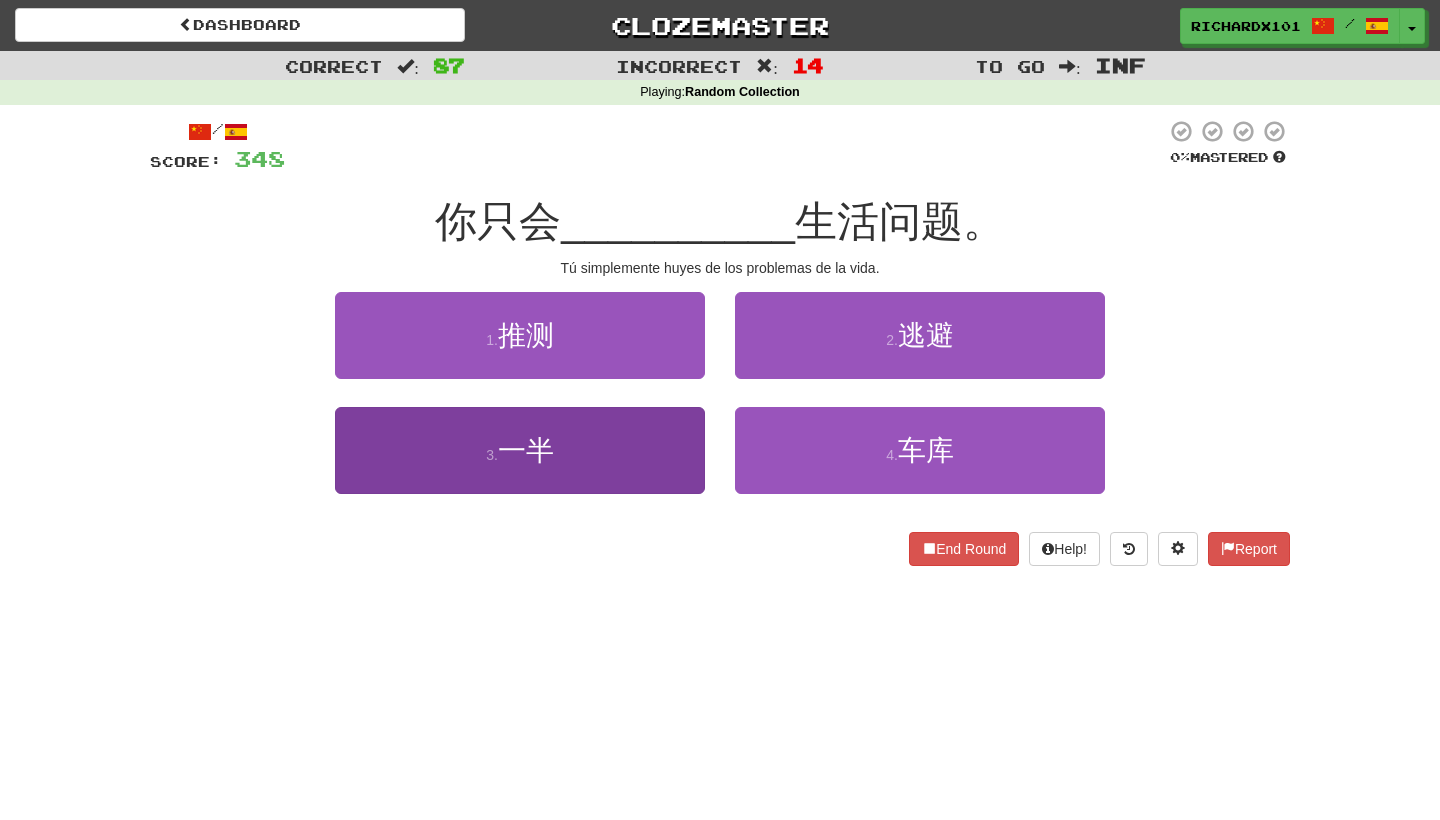 click on "3 .  一半" at bounding box center (520, 450) 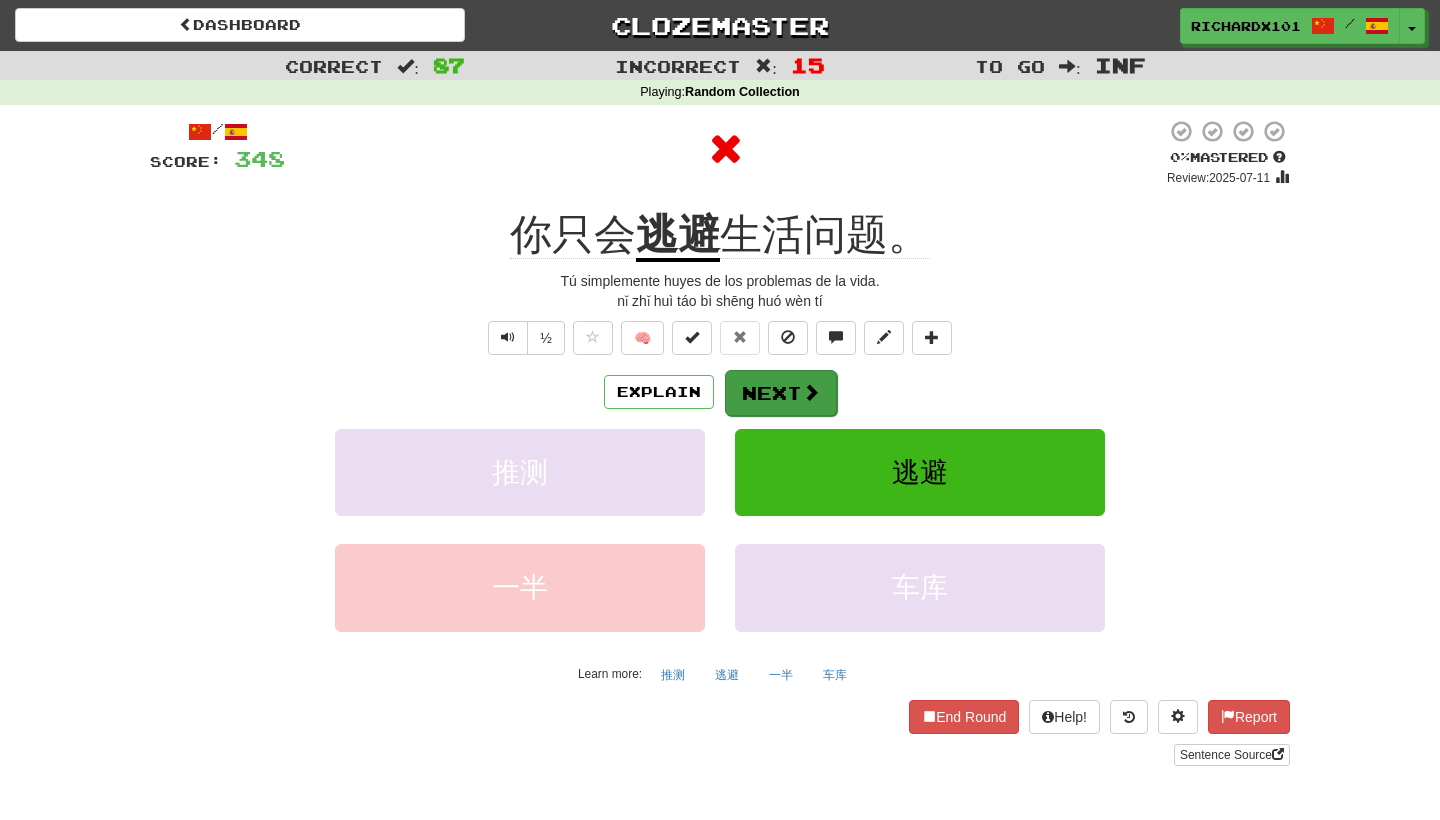 click on "Next" at bounding box center [781, 393] 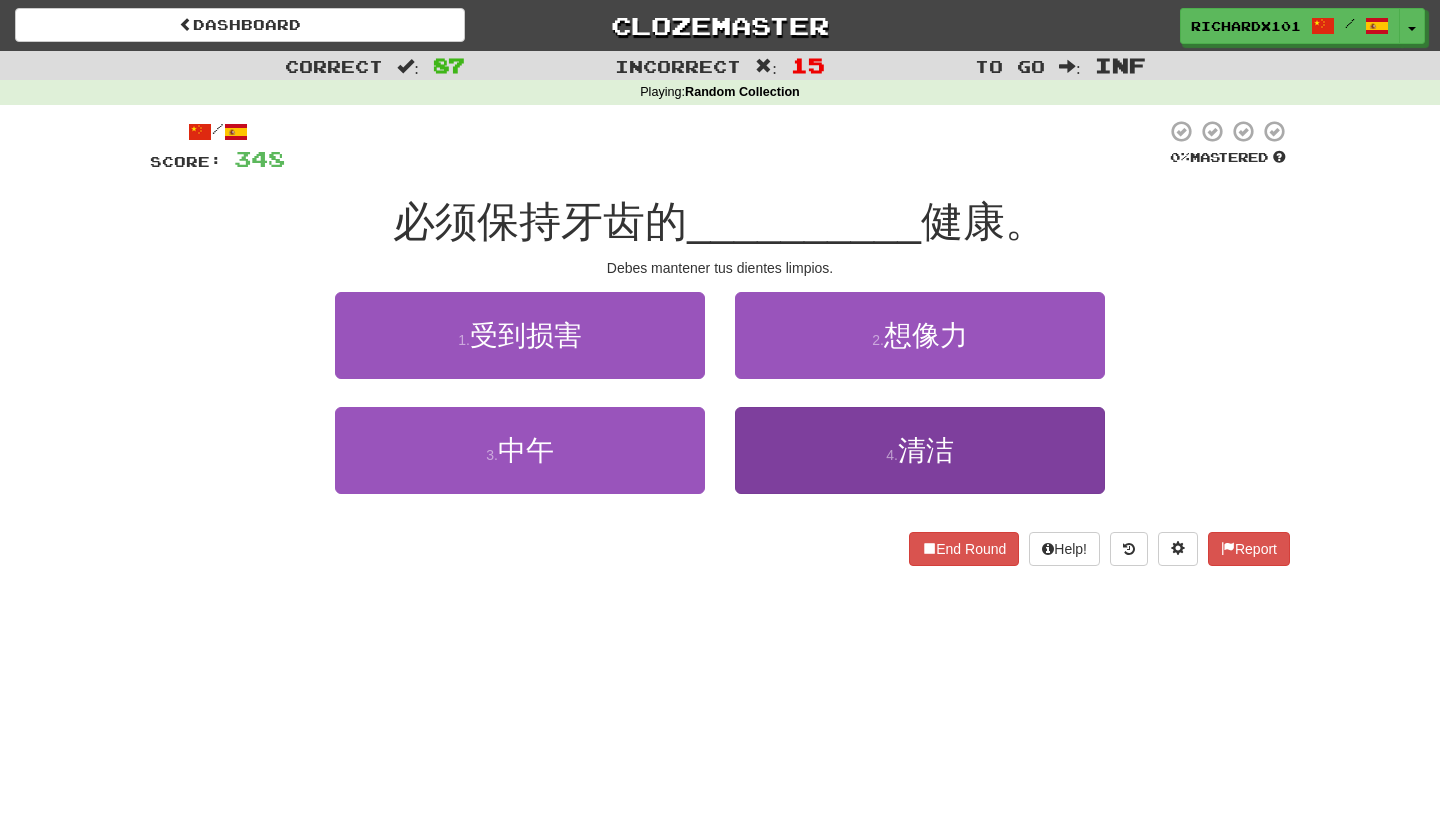 click on "4 .  清洁" at bounding box center (920, 450) 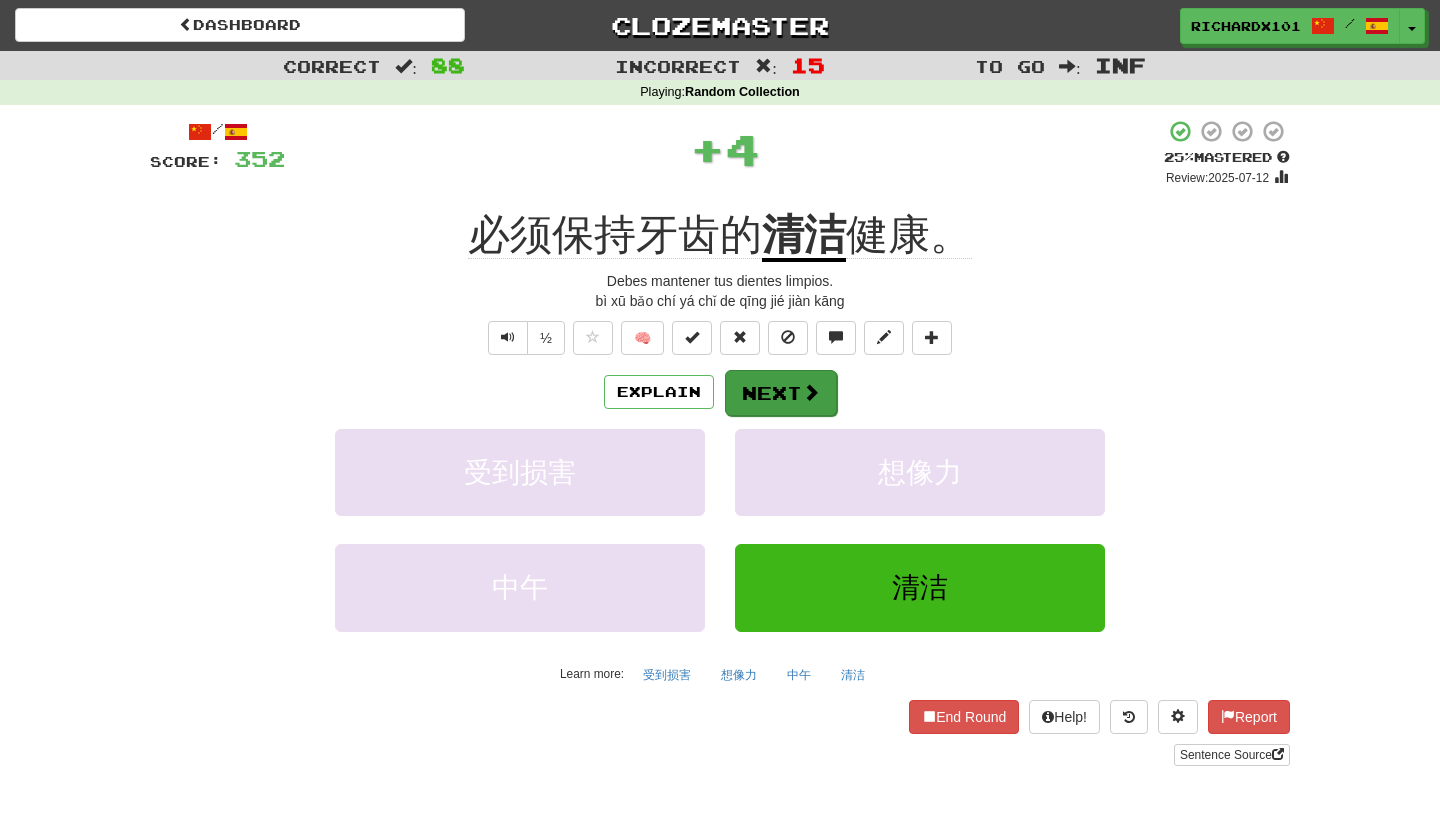 click on "Next" at bounding box center (781, 393) 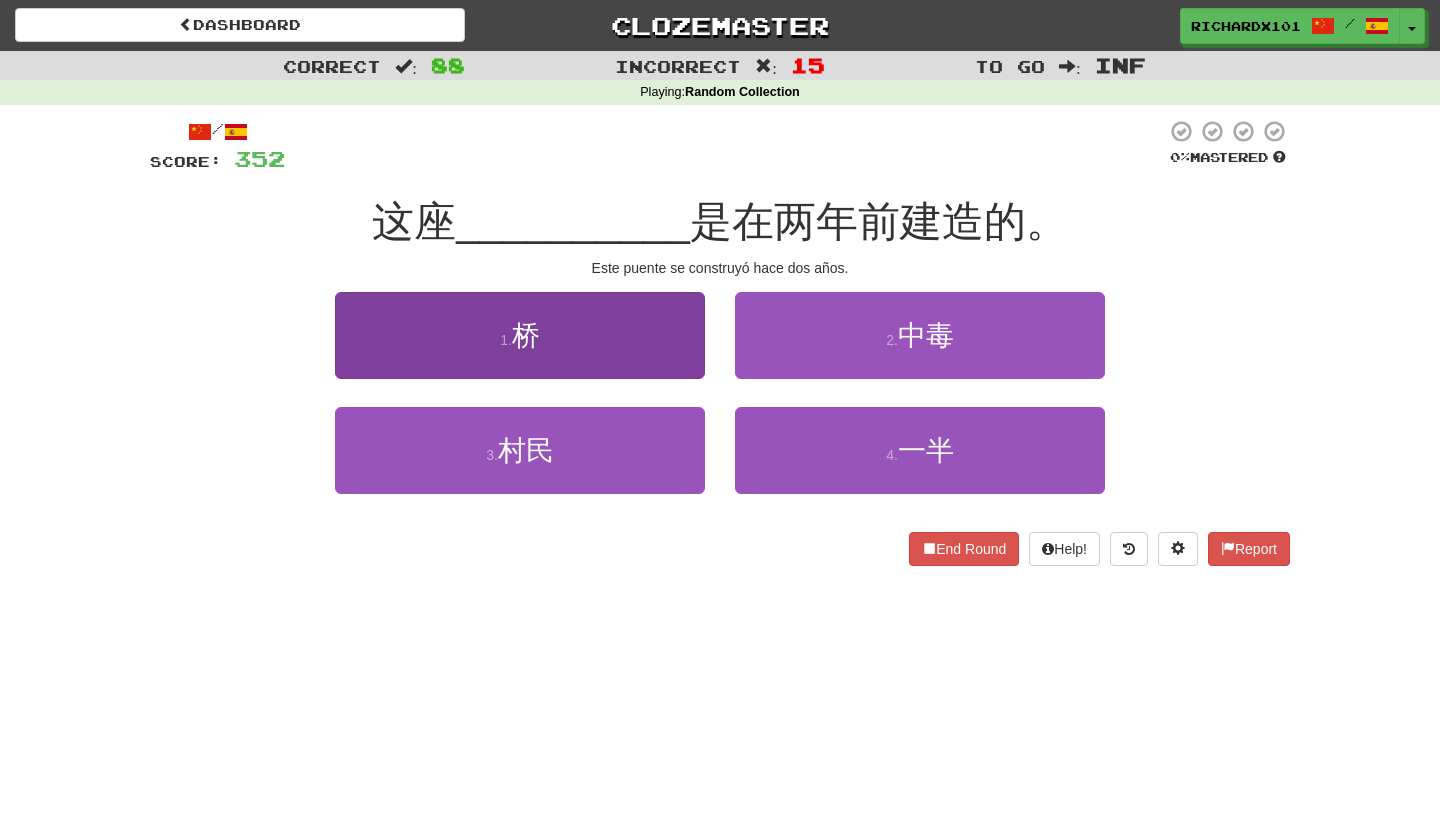 click on "1 .  桥" at bounding box center (520, 335) 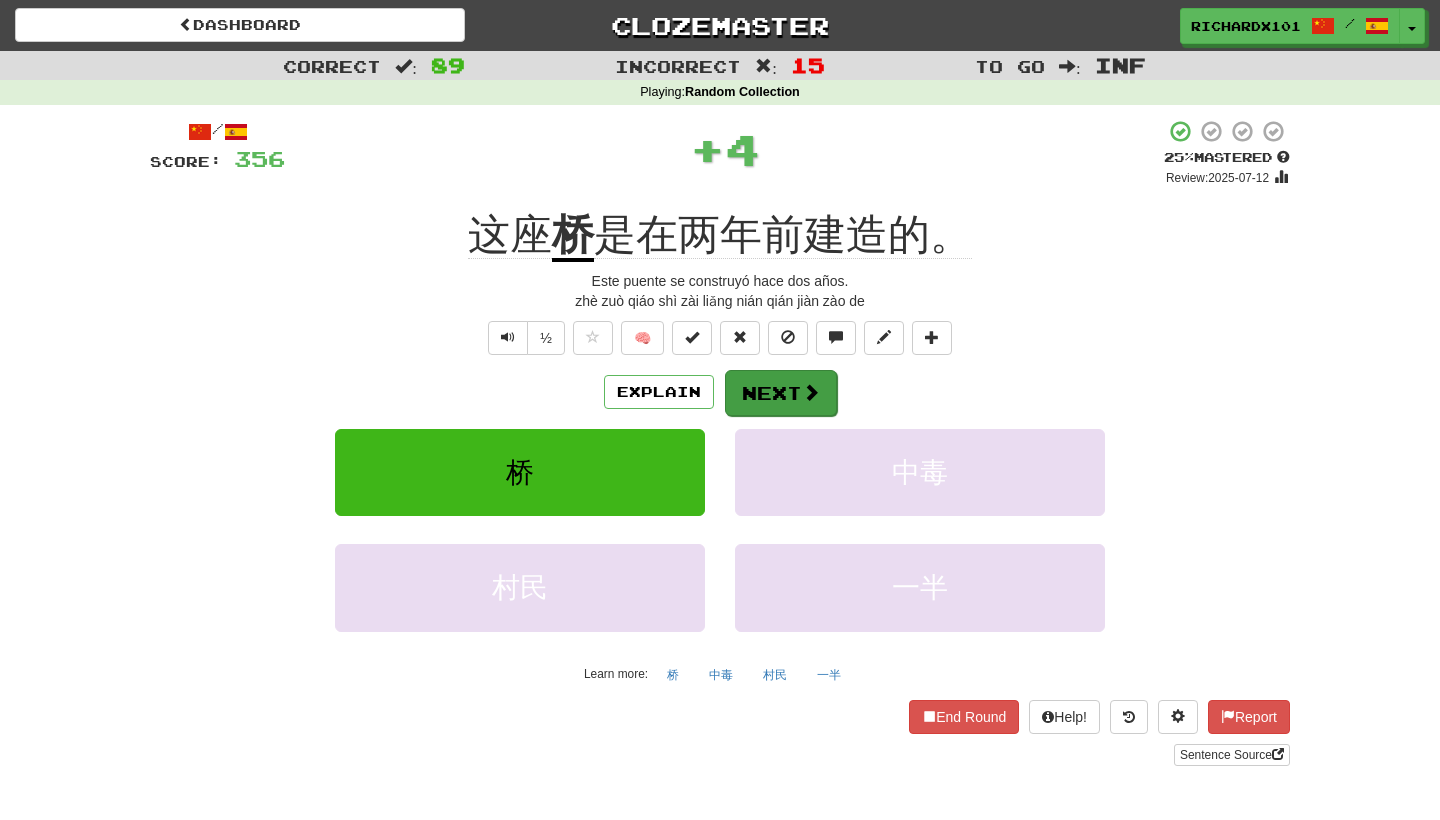 click on "Next" at bounding box center (781, 393) 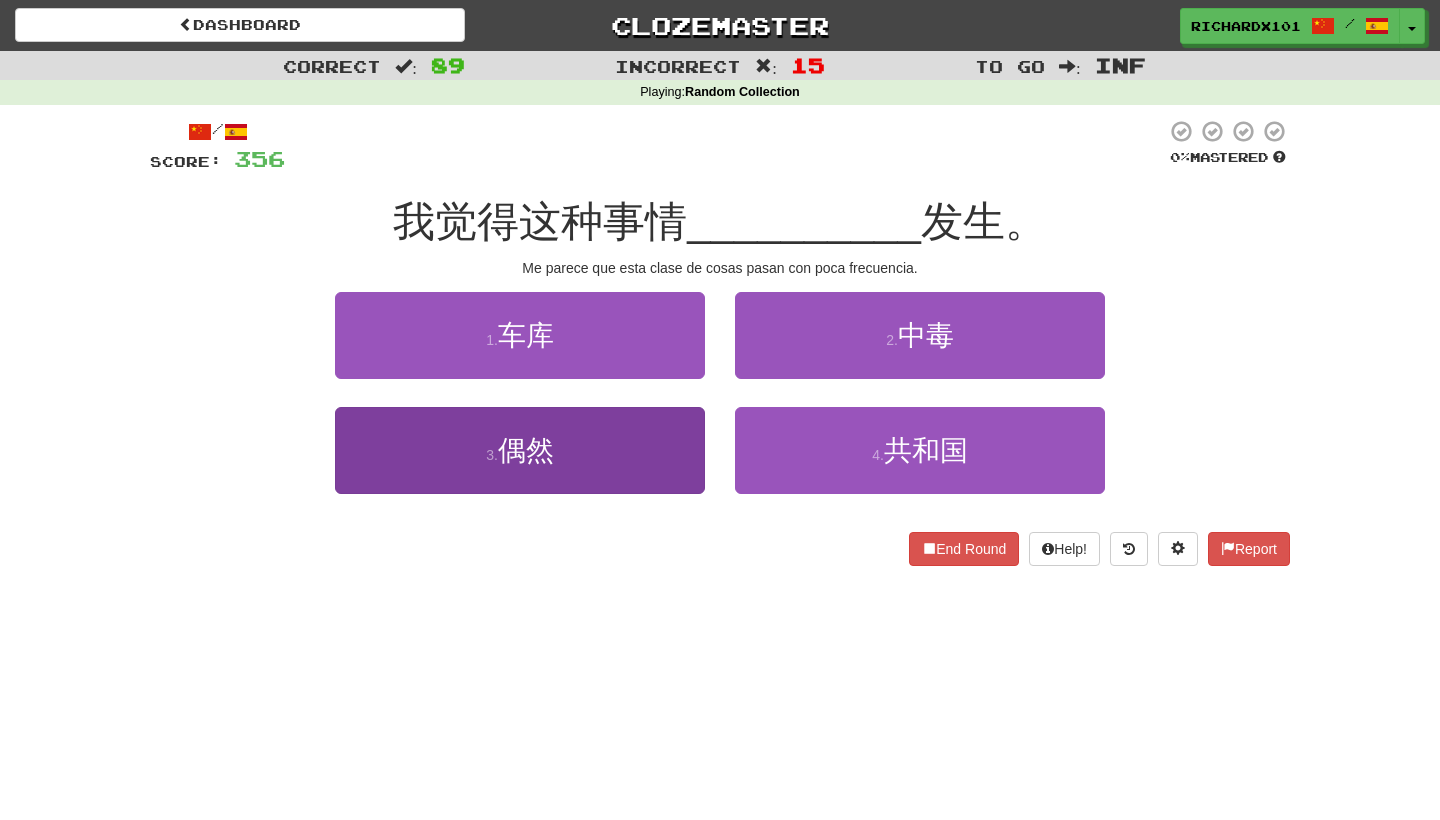click on "3 .  偶然" at bounding box center (520, 450) 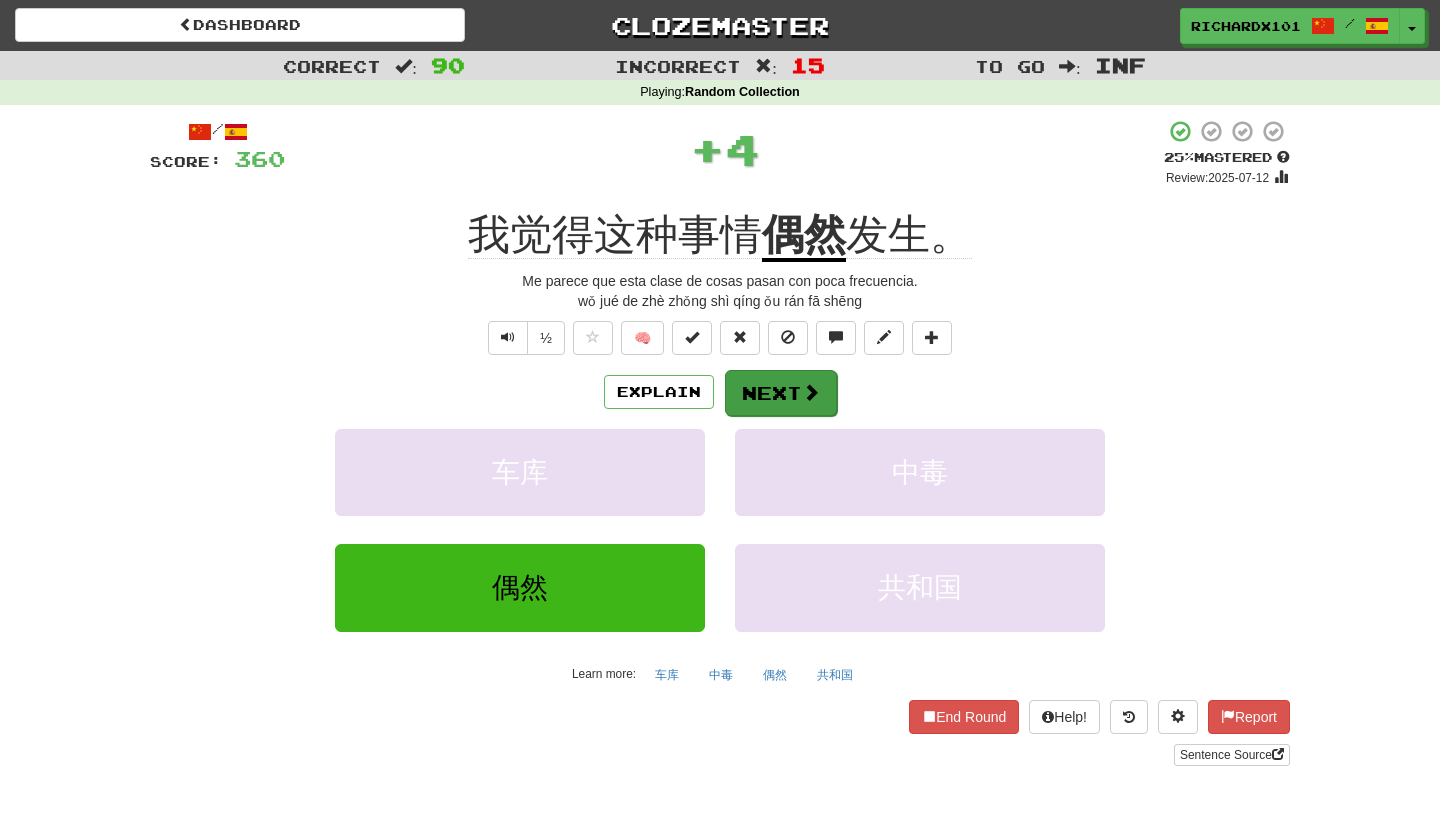 click on "Next" at bounding box center [781, 393] 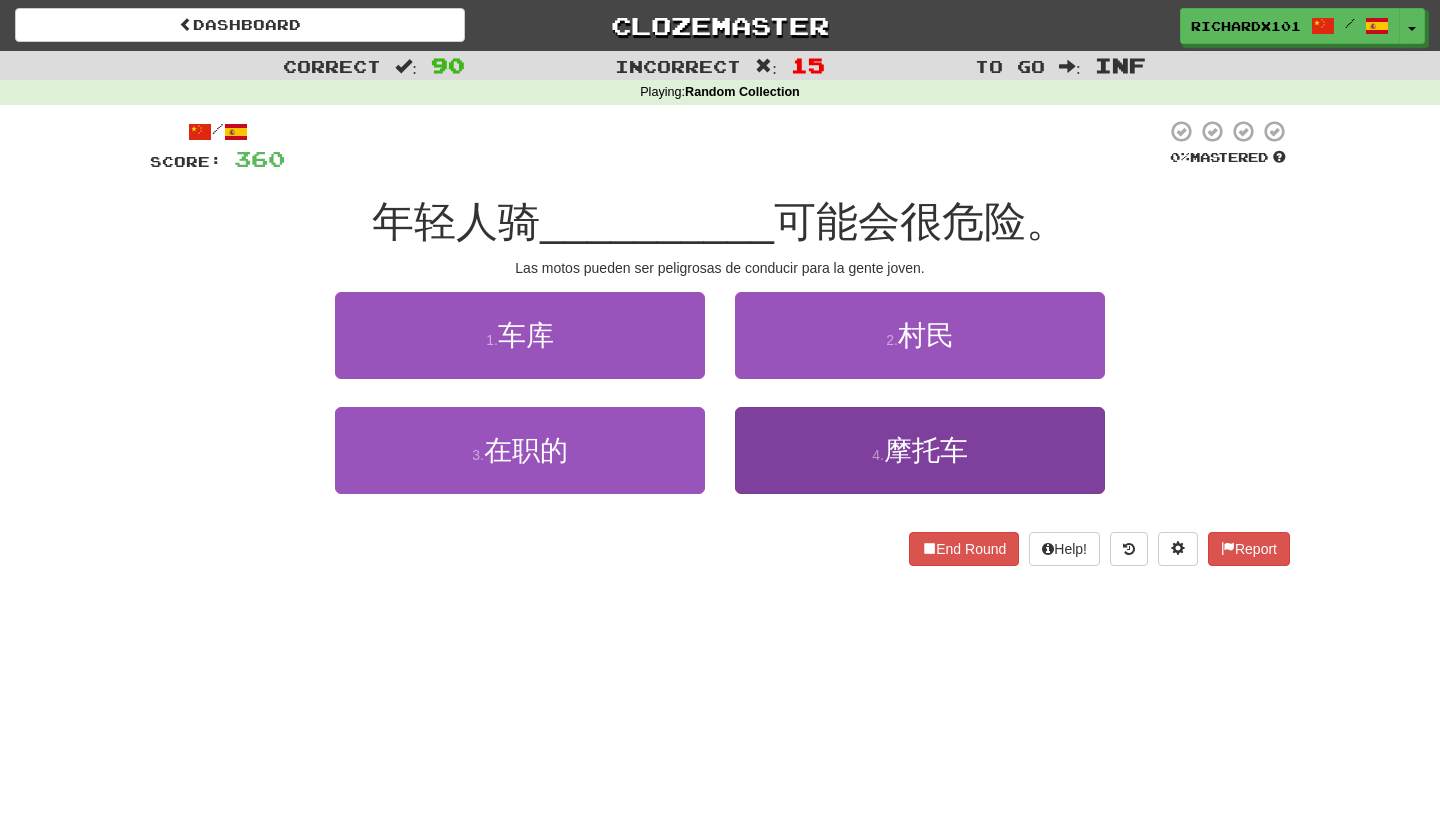 click on "4 .  摩托车" at bounding box center (920, 450) 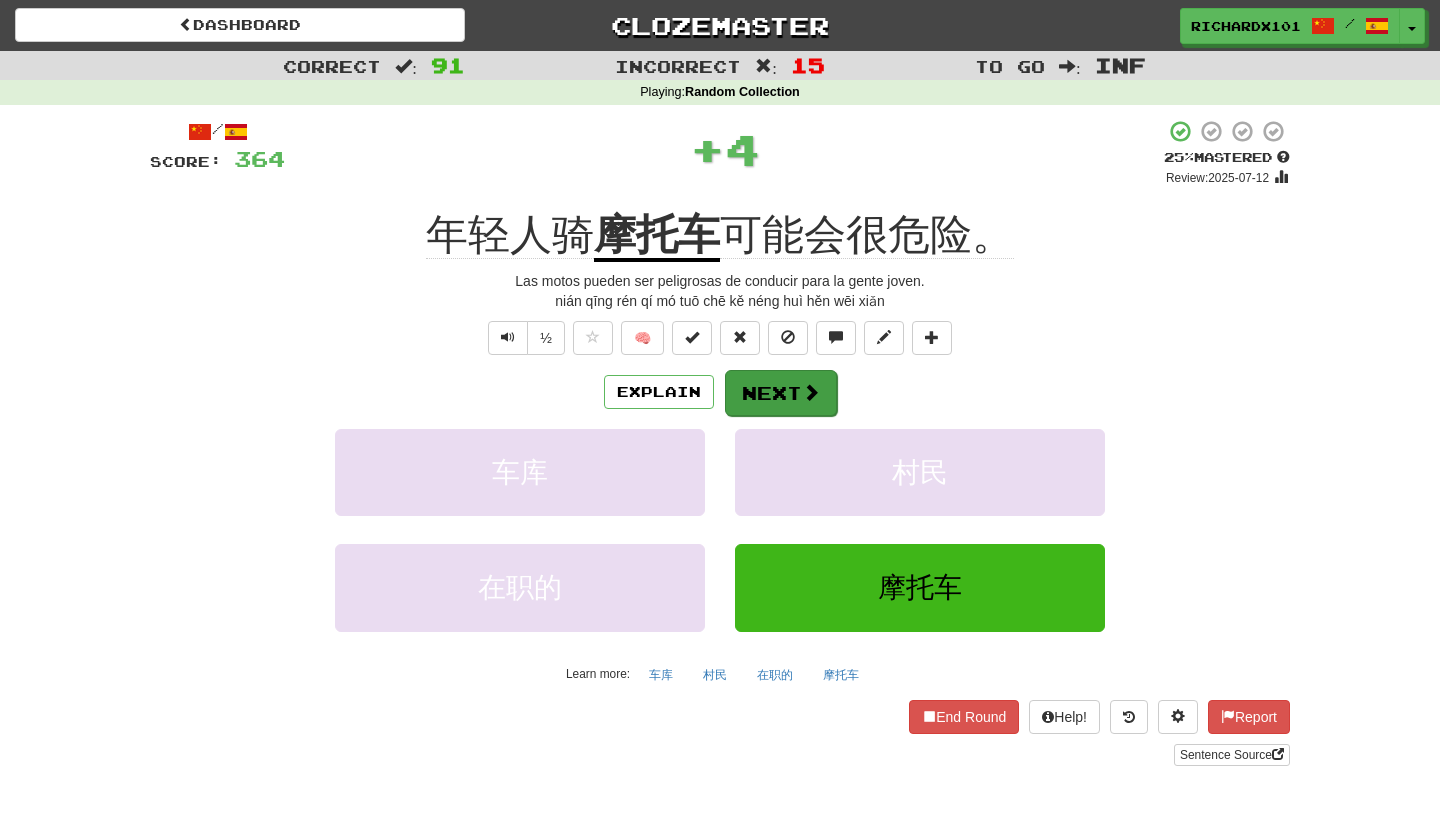 click on "Next" at bounding box center (781, 393) 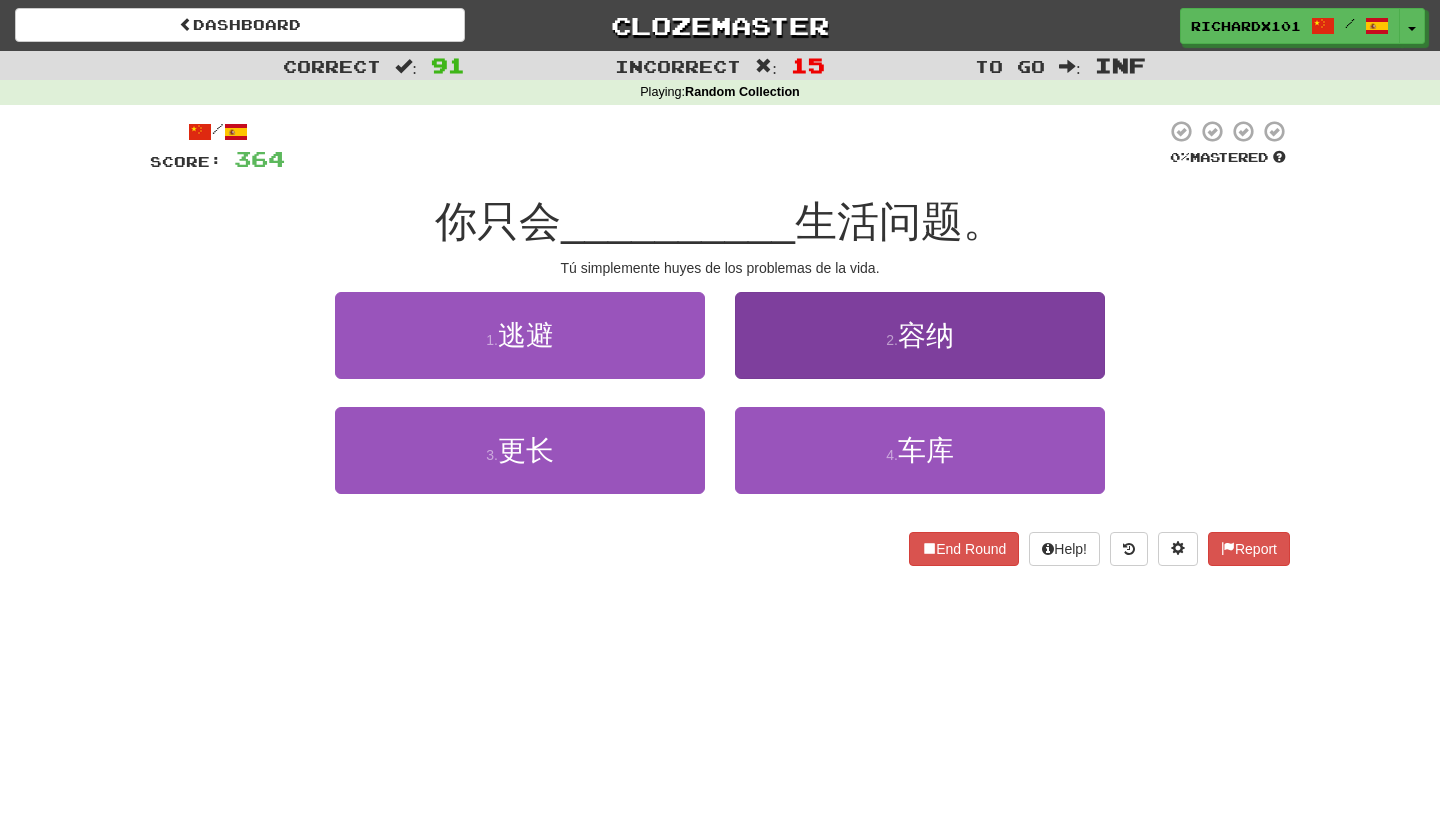 click on "2 .  容纳" at bounding box center [920, 335] 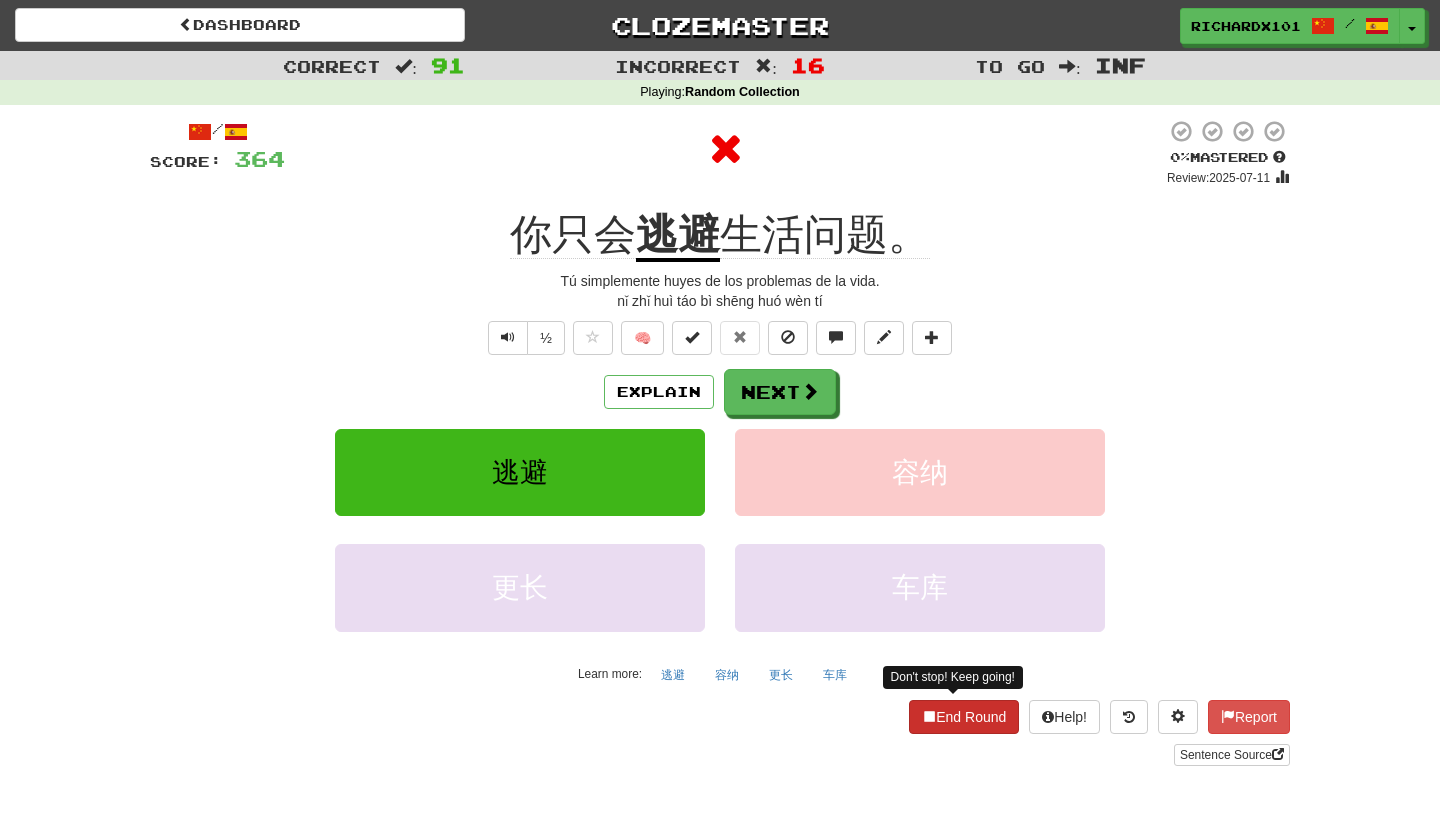 click at bounding box center (929, 716) 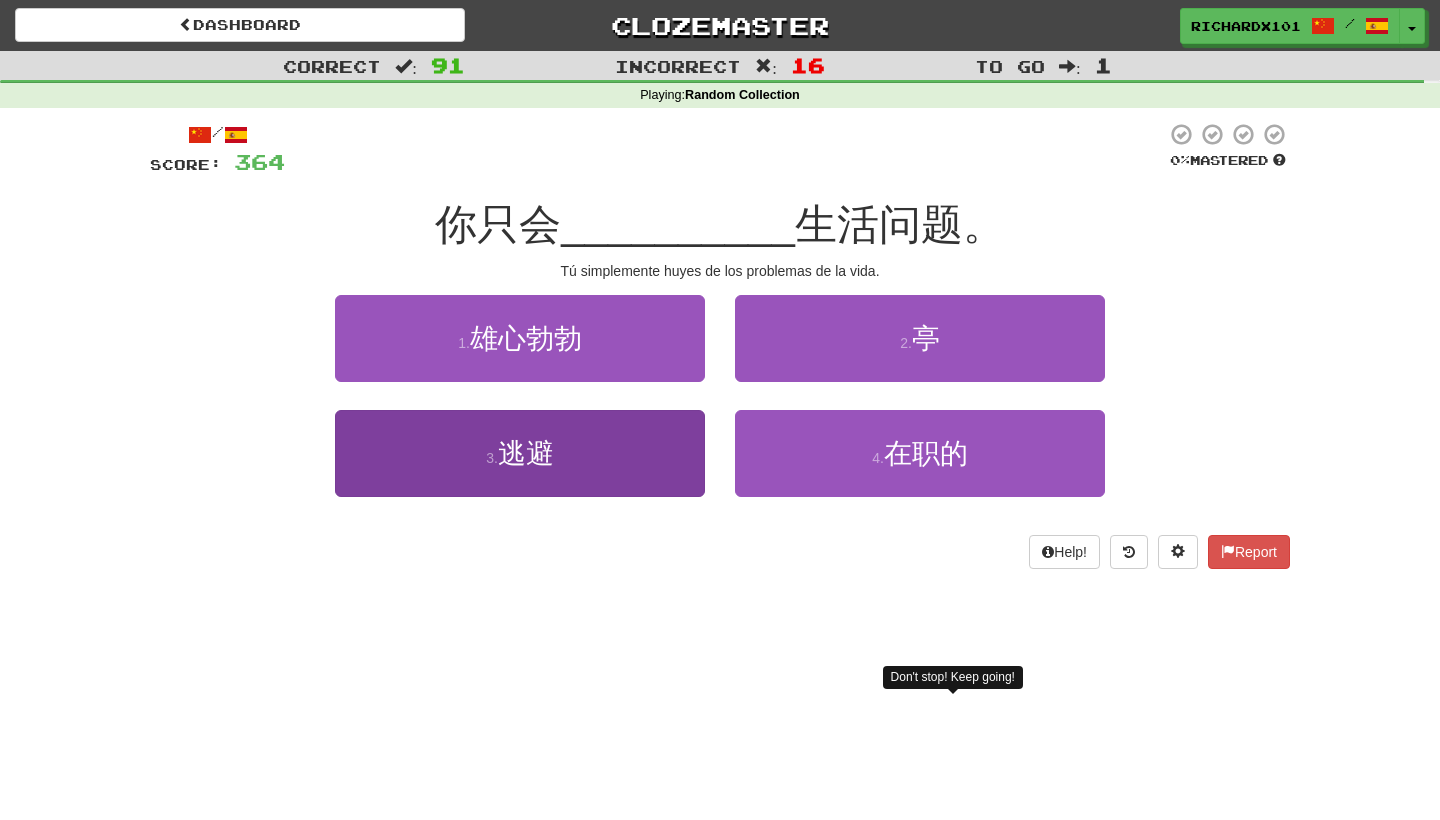 click on "3 .  逃避" at bounding box center [520, 453] 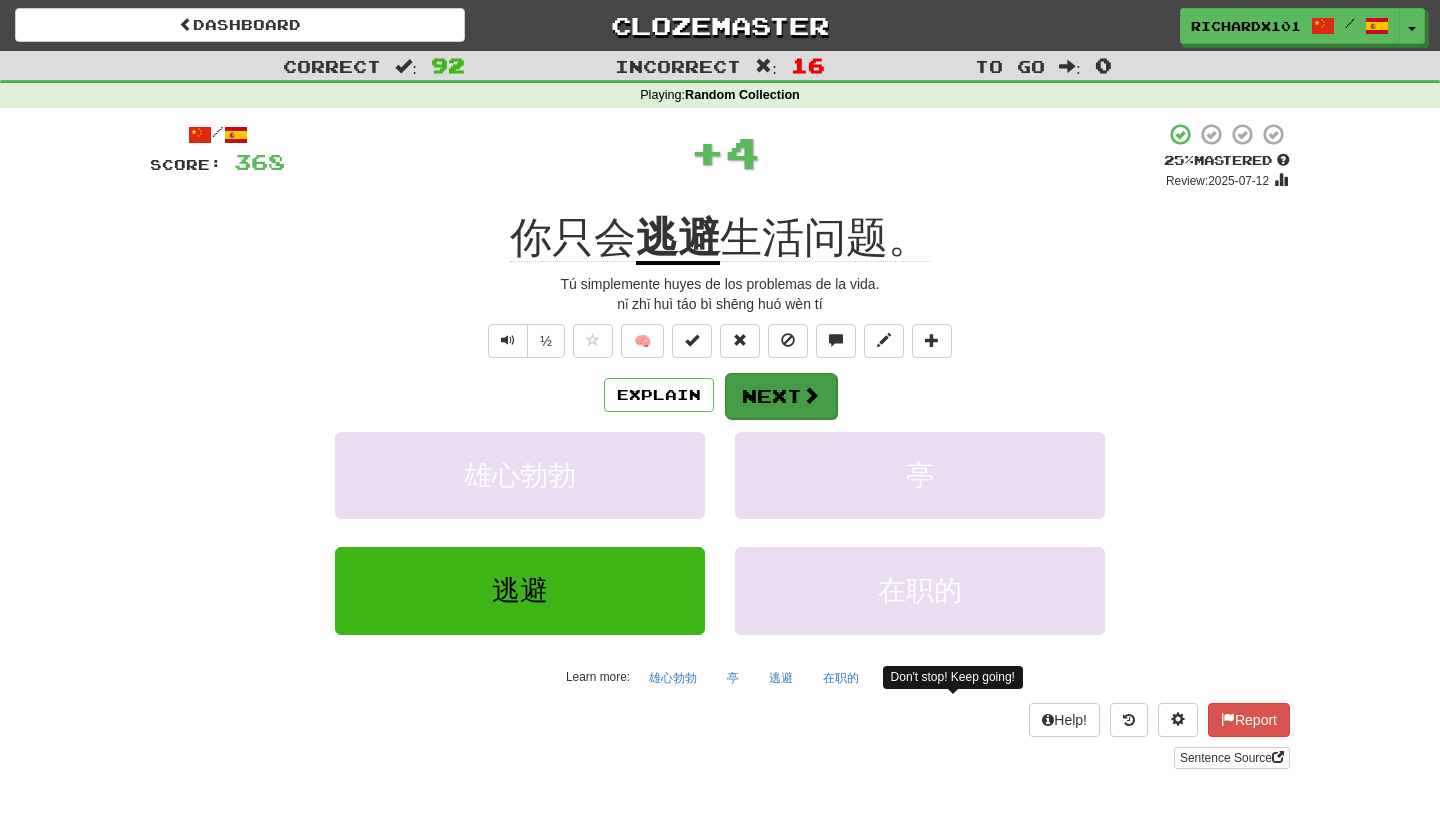 click on "Next" at bounding box center (781, 396) 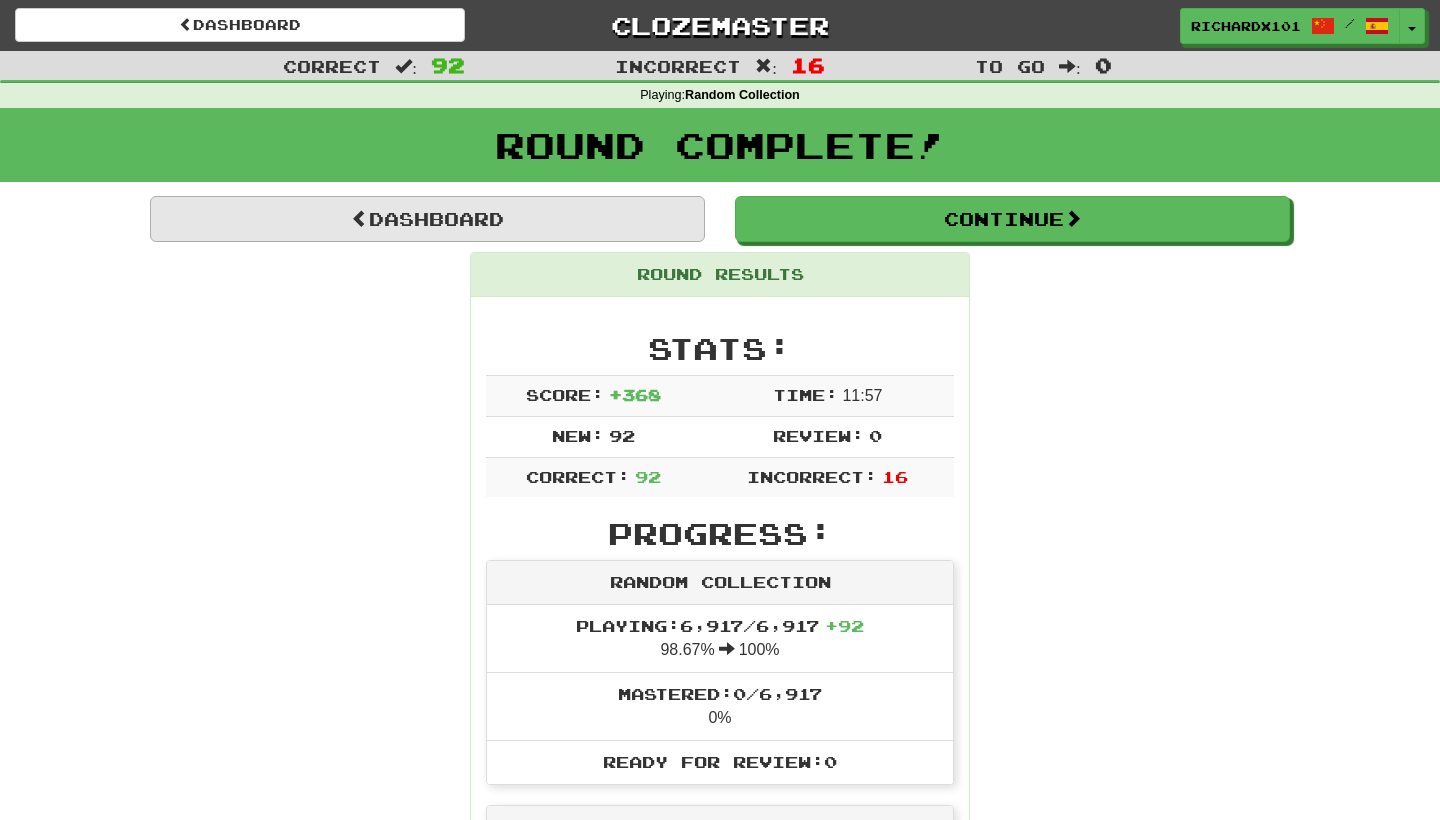 click on "Dashboard" at bounding box center (427, 219) 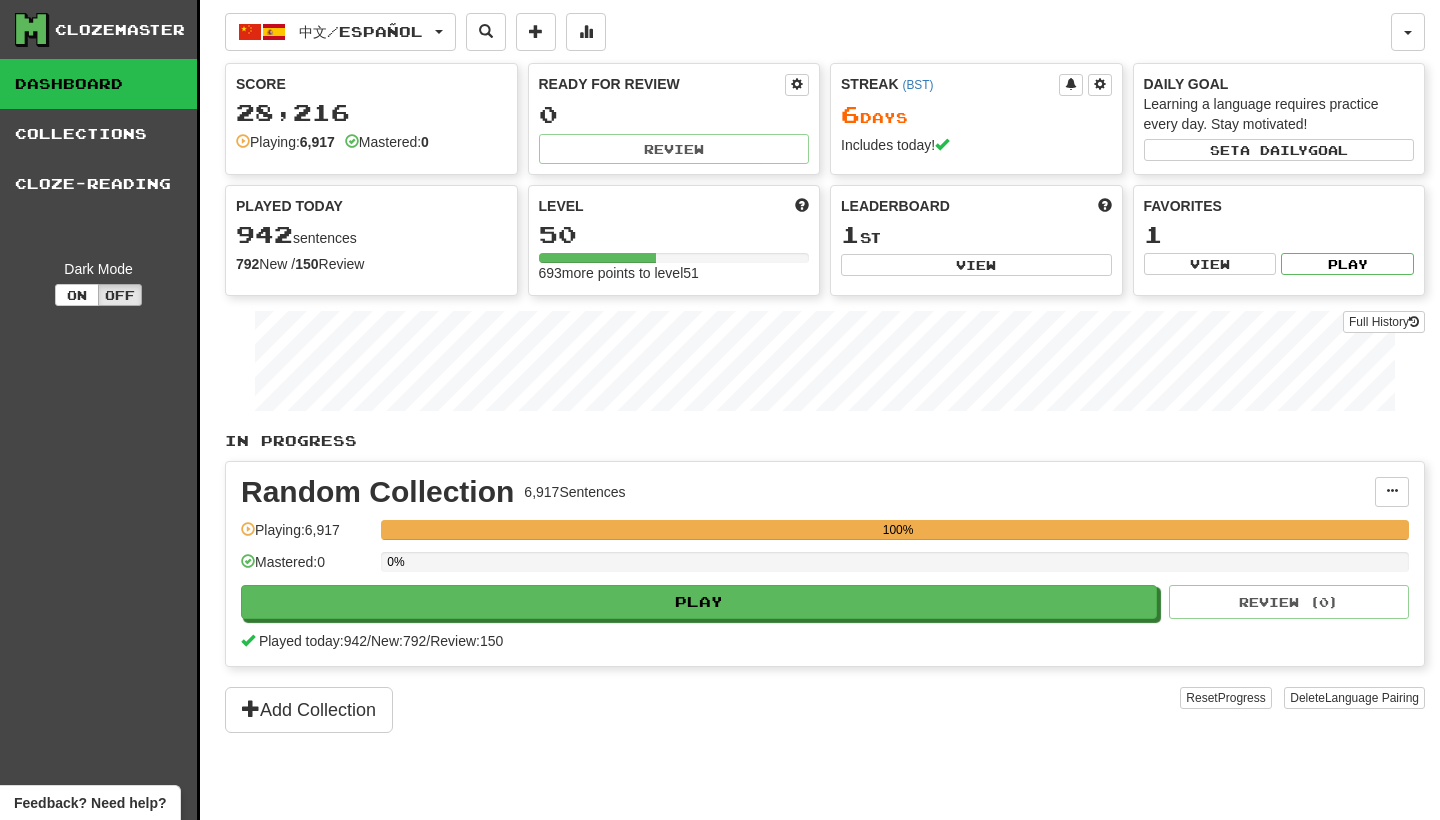 scroll, scrollTop: 0, scrollLeft: 0, axis: both 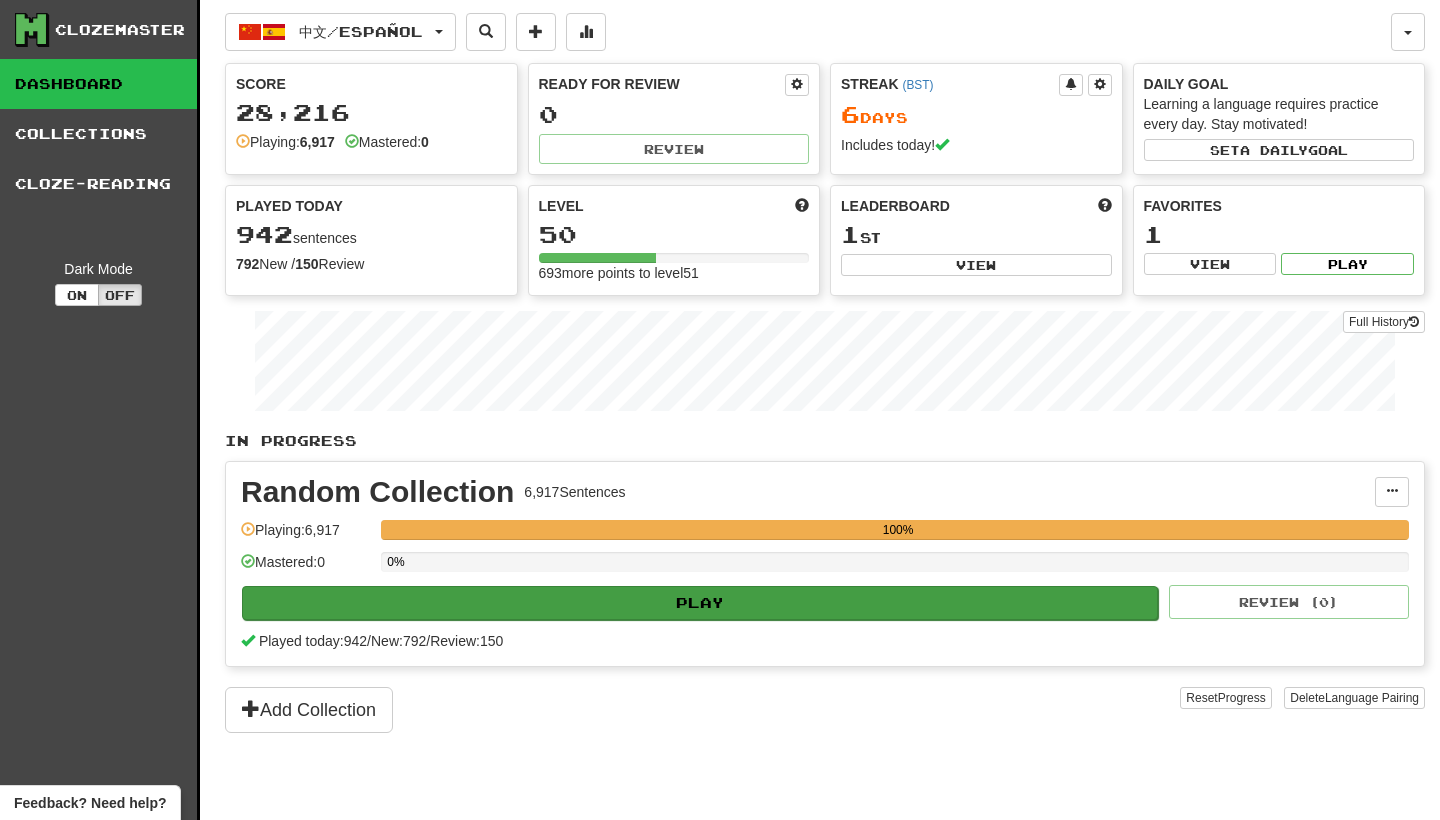click on "Play" at bounding box center (700, 603) 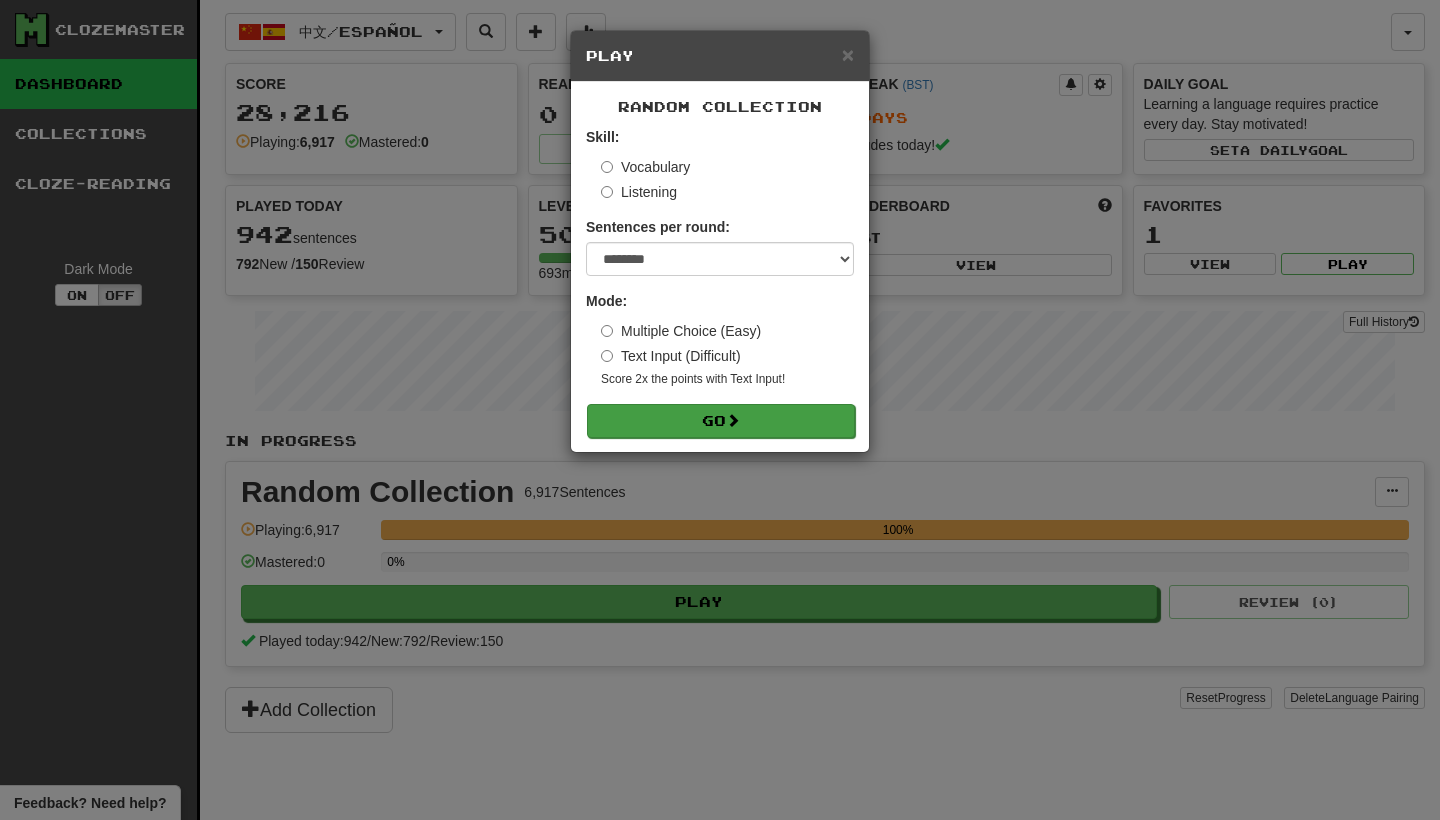 click on "Go" at bounding box center [721, 421] 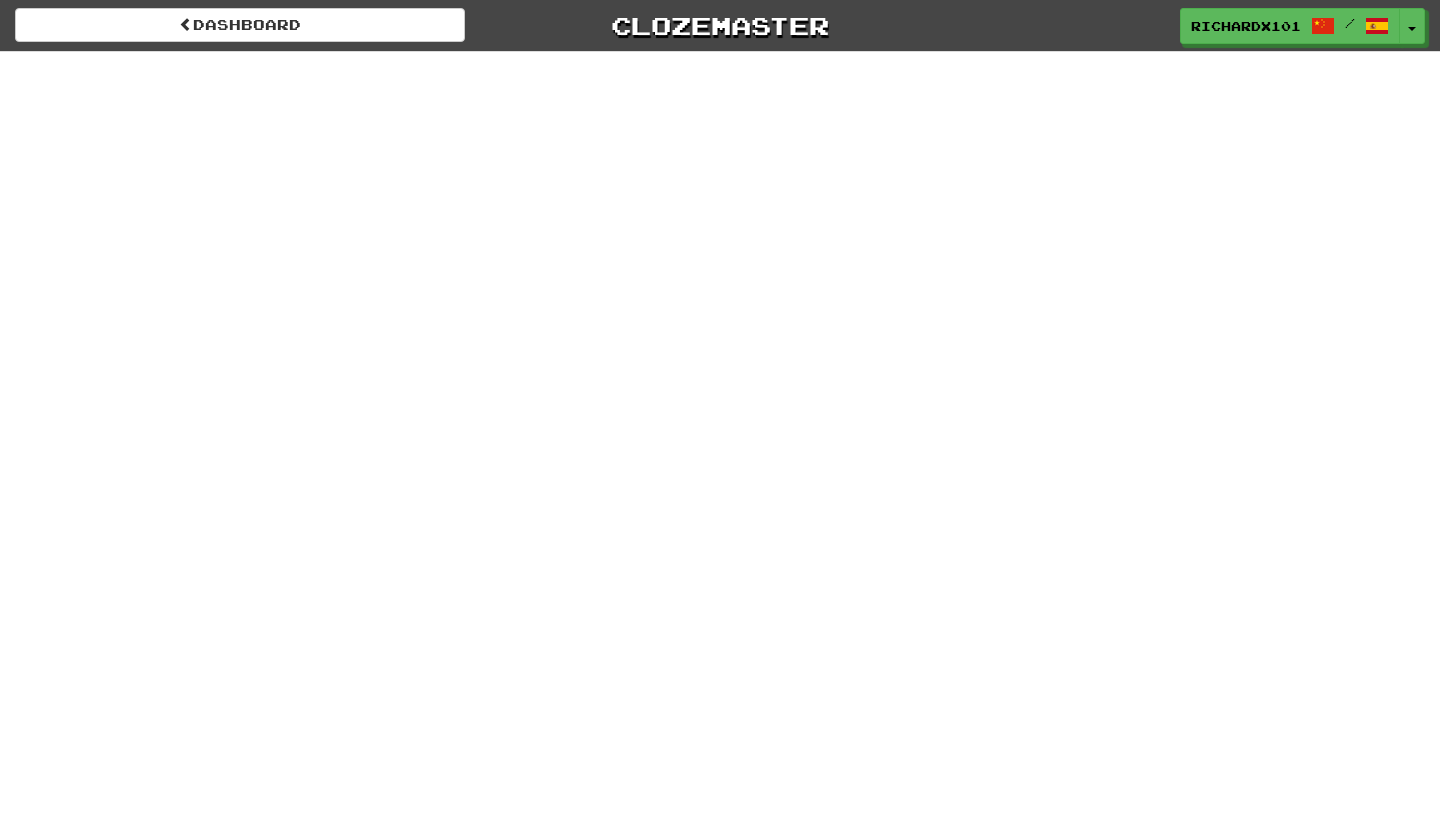 scroll, scrollTop: 0, scrollLeft: 0, axis: both 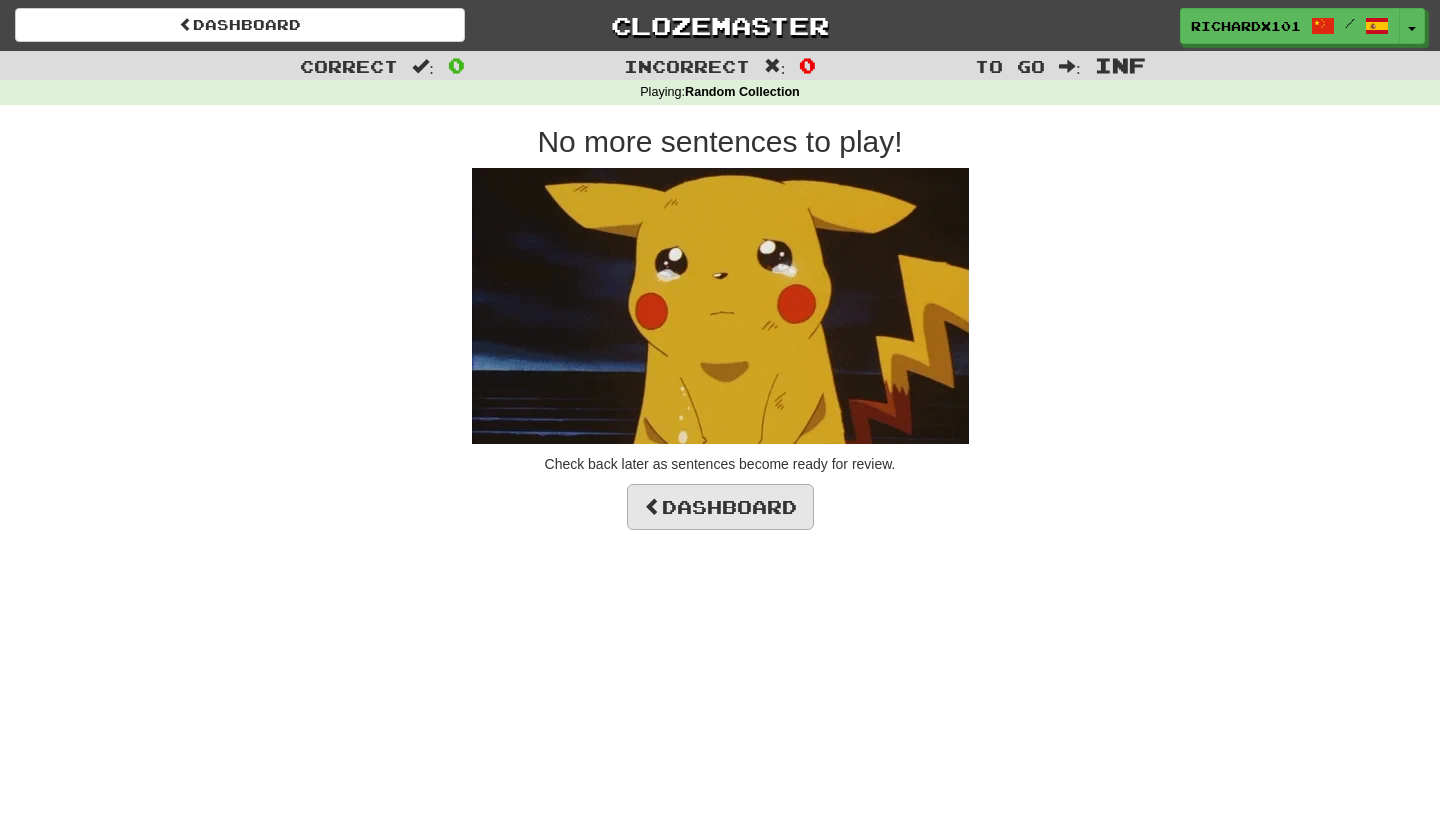 click on "Dashboard" at bounding box center [720, 507] 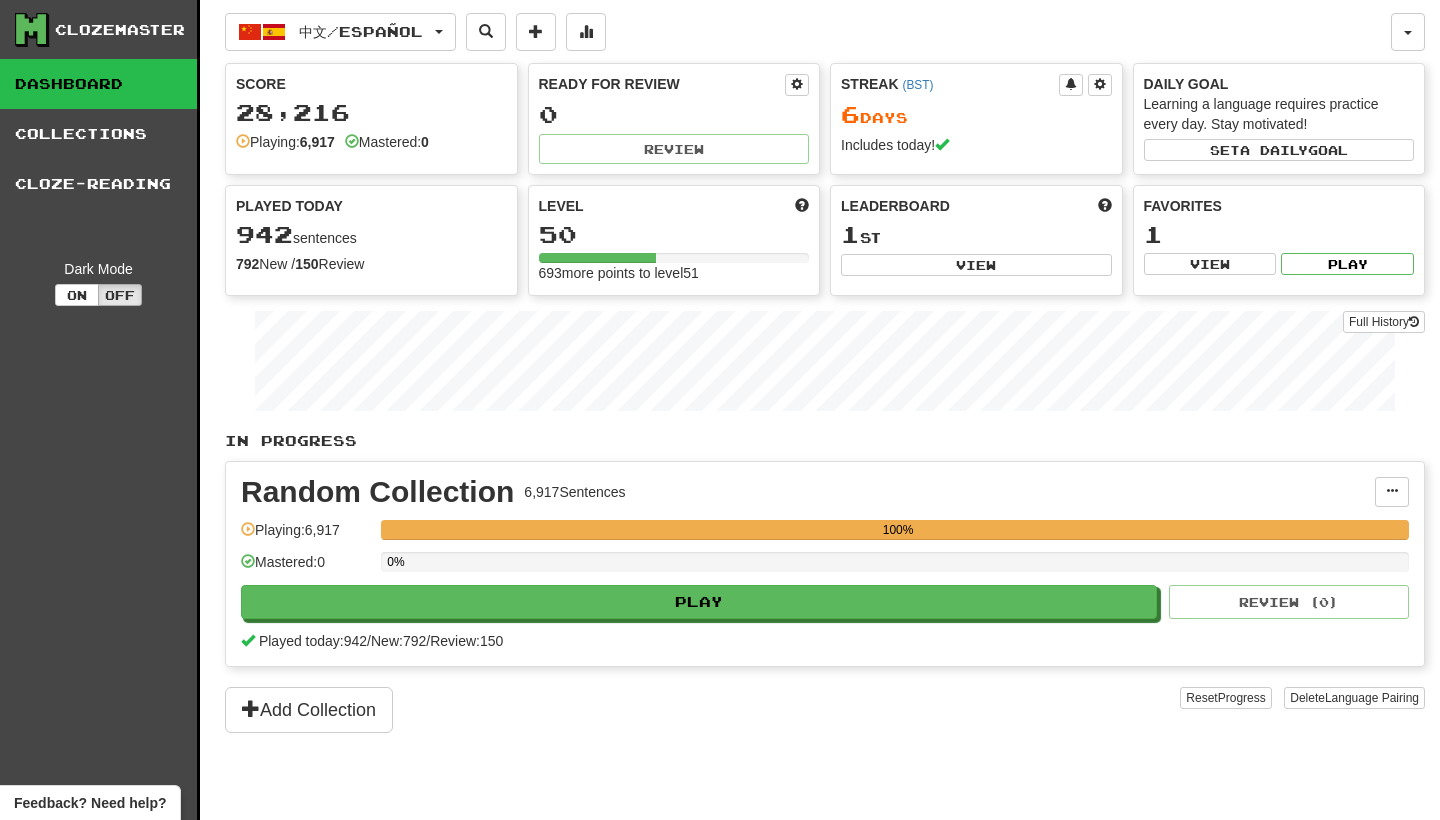 scroll, scrollTop: 0, scrollLeft: 0, axis: both 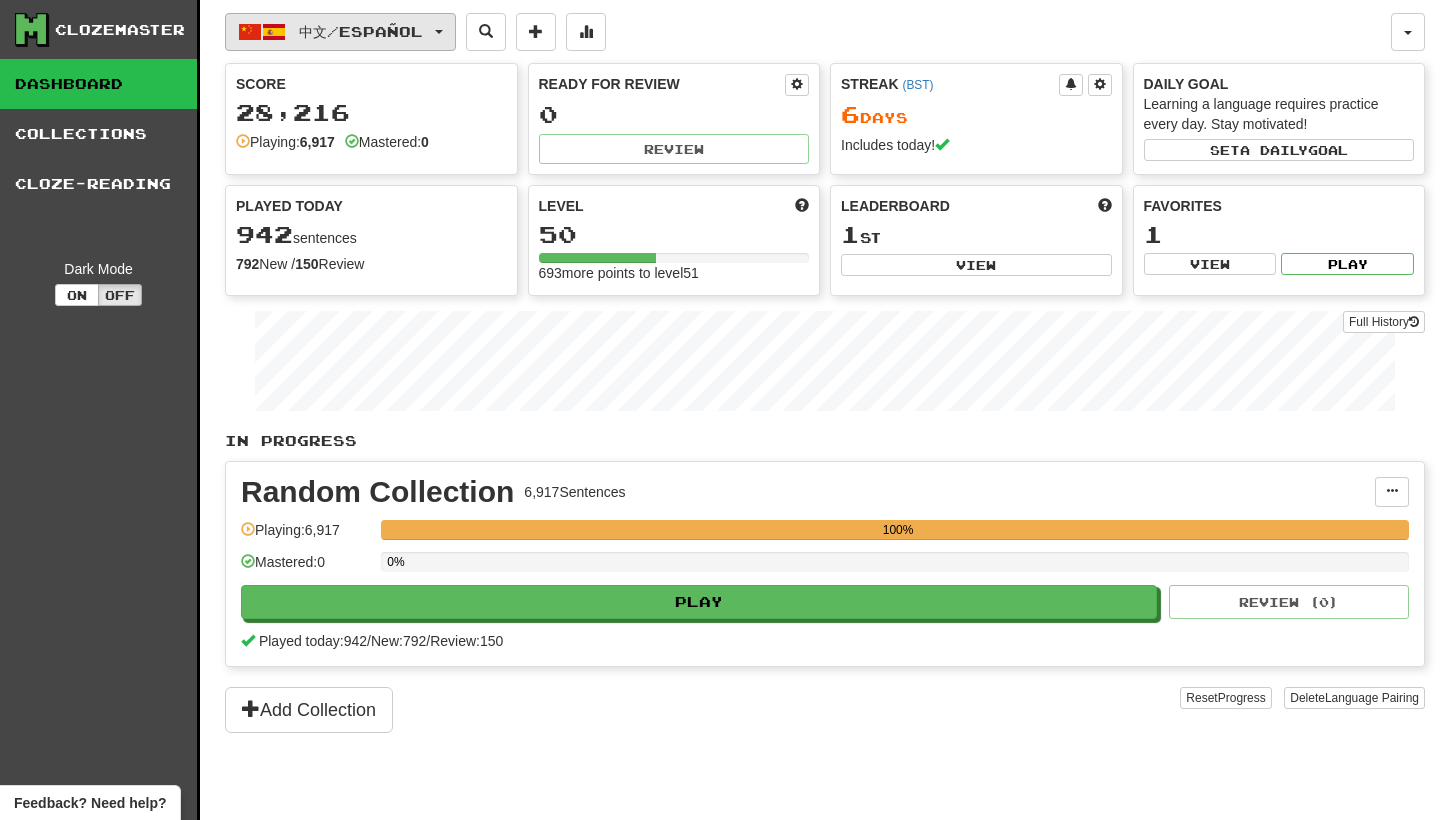 click on "中文  /  Español" at bounding box center [340, 32] 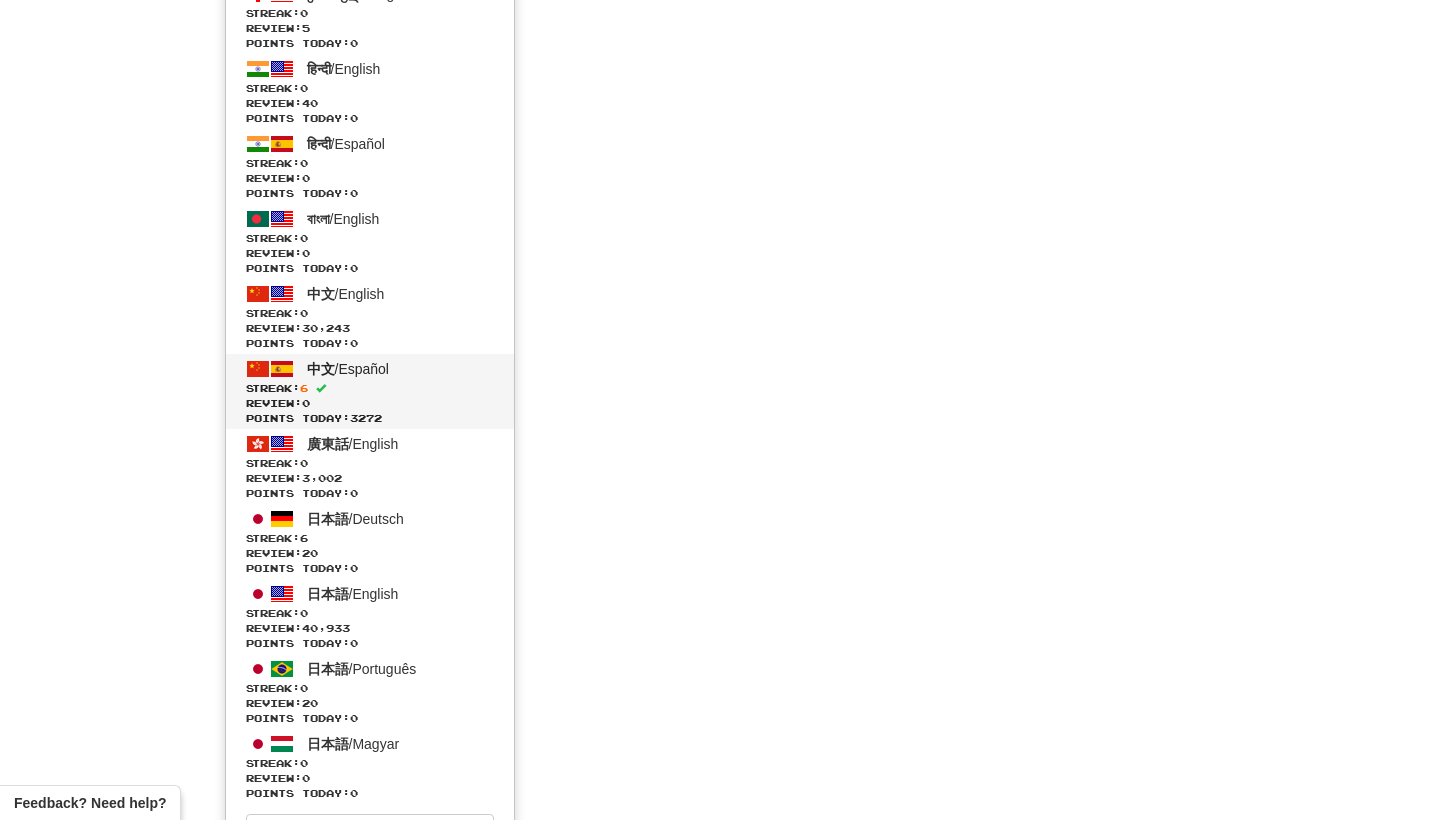 scroll, scrollTop: 6314, scrollLeft: 0, axis: vertical 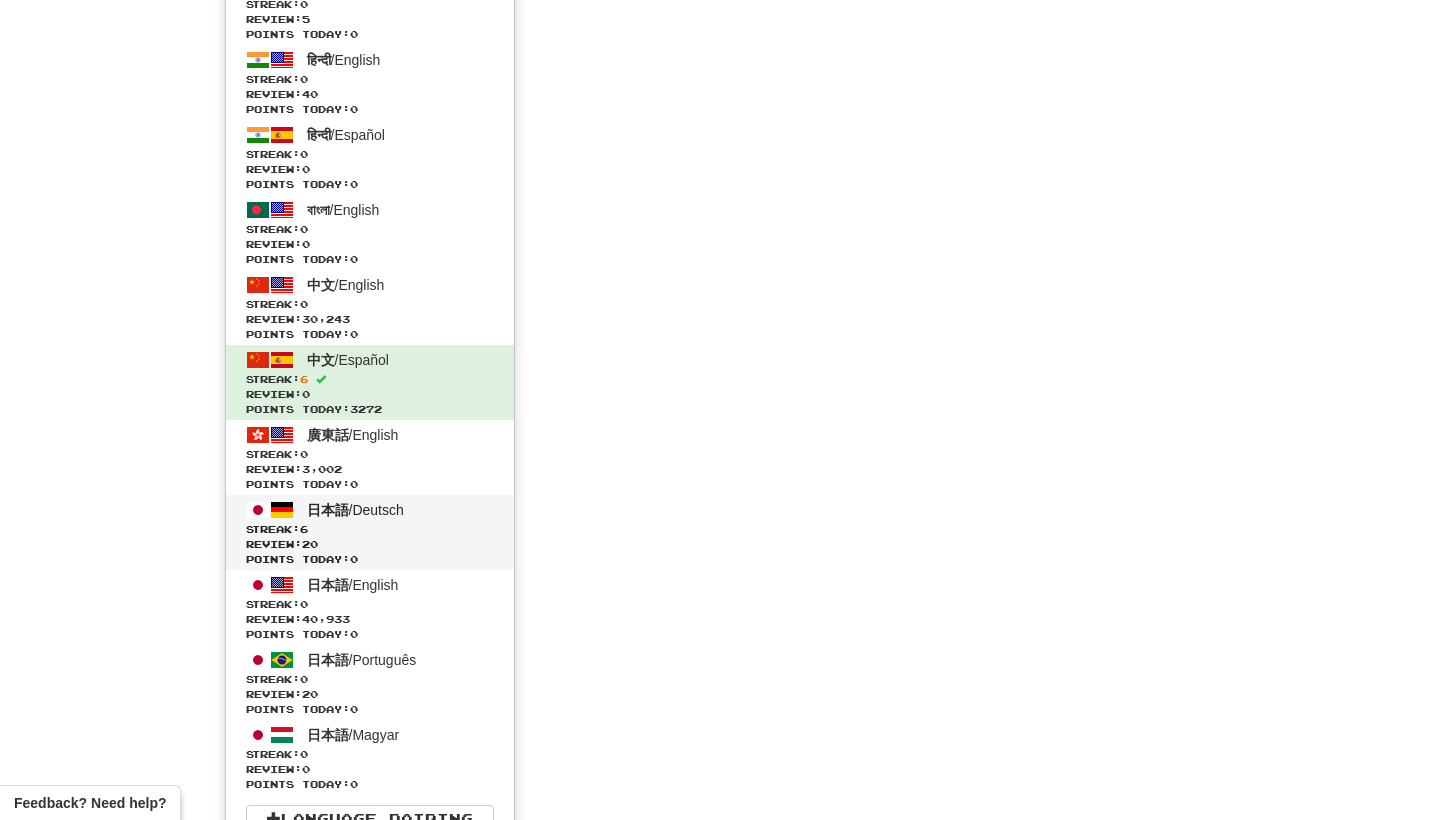 click on "日本語  /  Deutsch Streak:  6   Review:  20 Points today:  0" at bounding box center [370, 532] 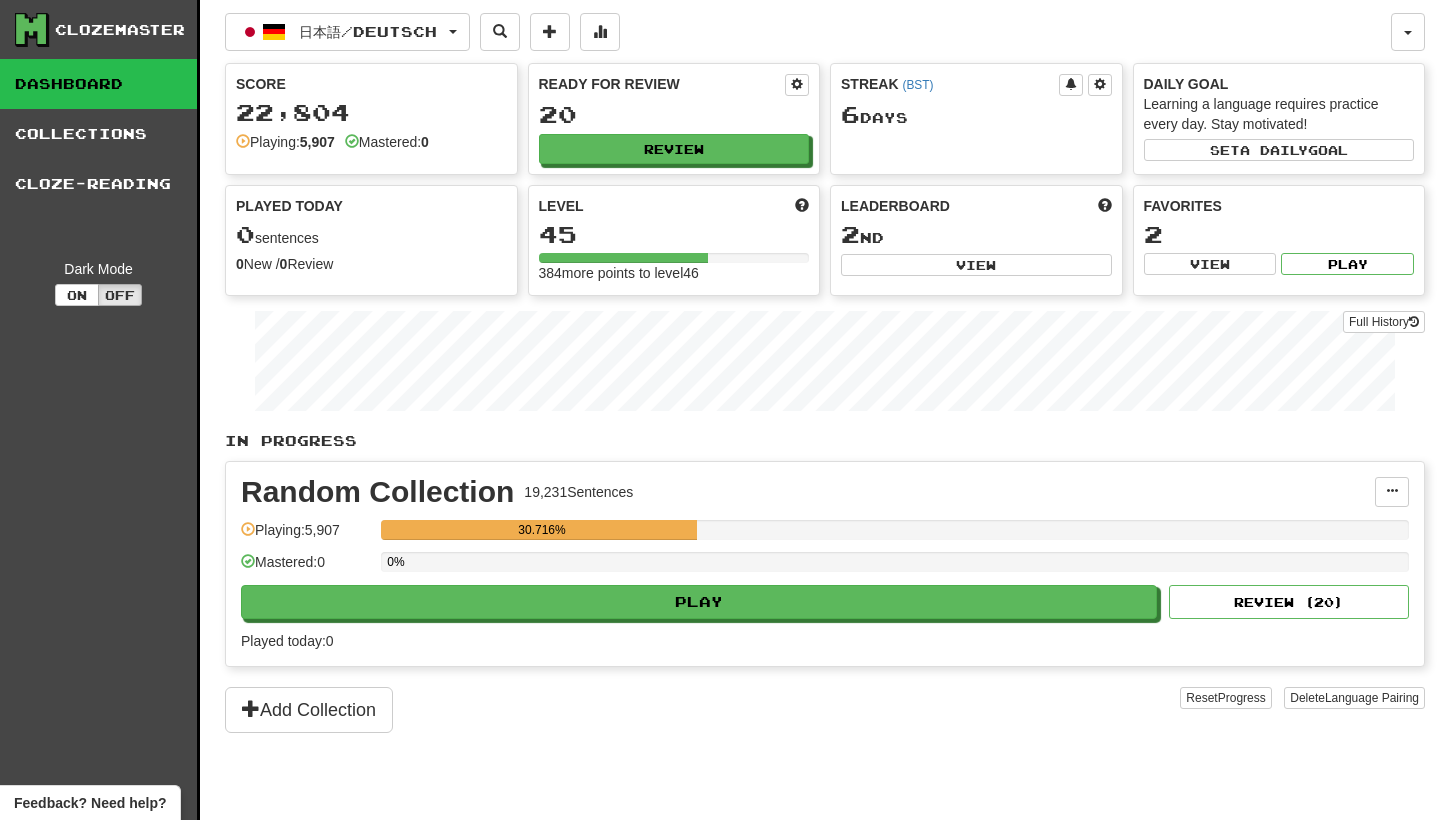 scroll, scrollTop: 0, scrollLeft: 0, axis: both 